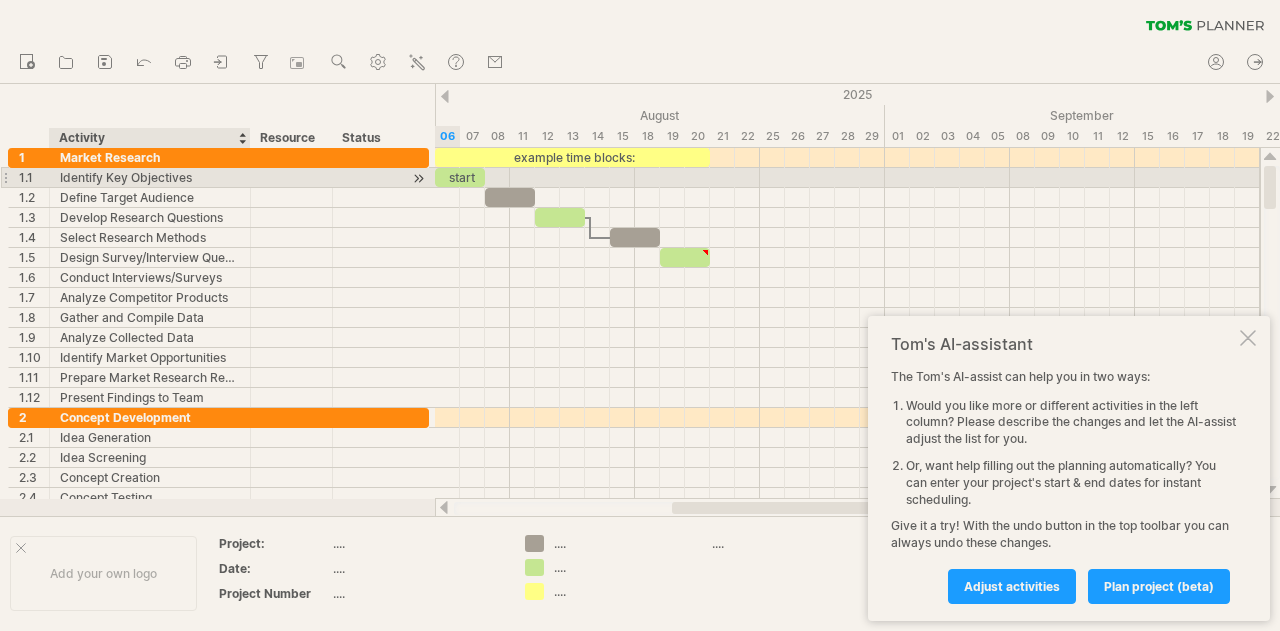 scroll, scrollTop: 0, scrollLeft: 0, axis: both 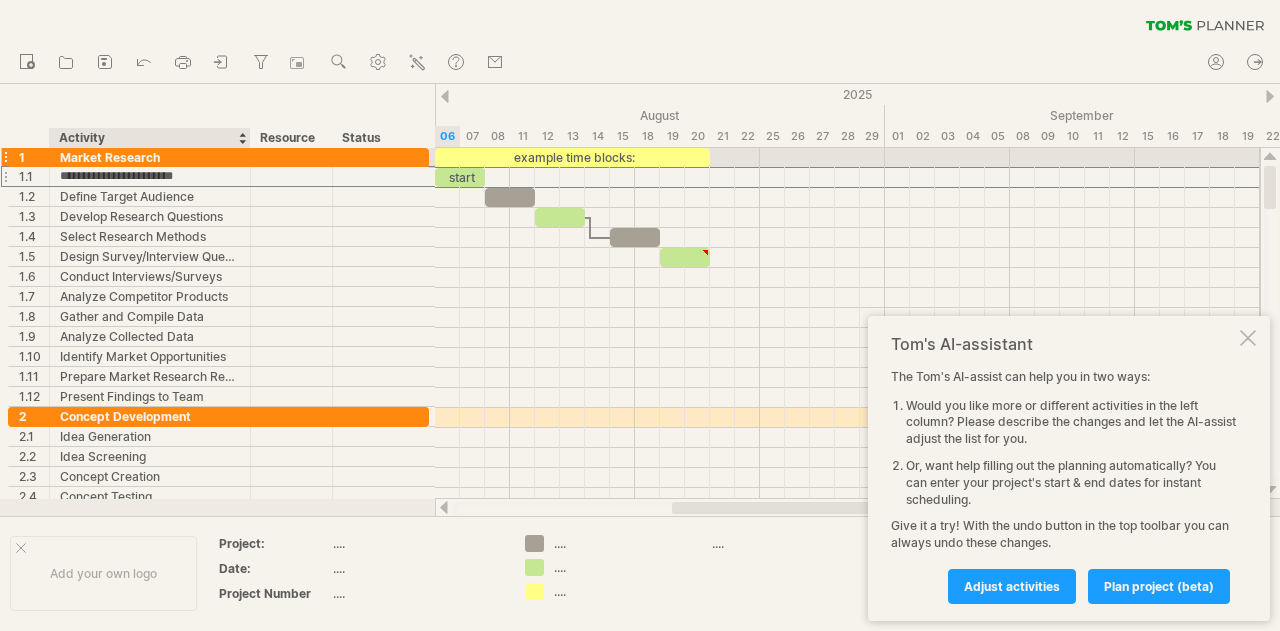 click on "Market Research" at bounding box center [150, 157] 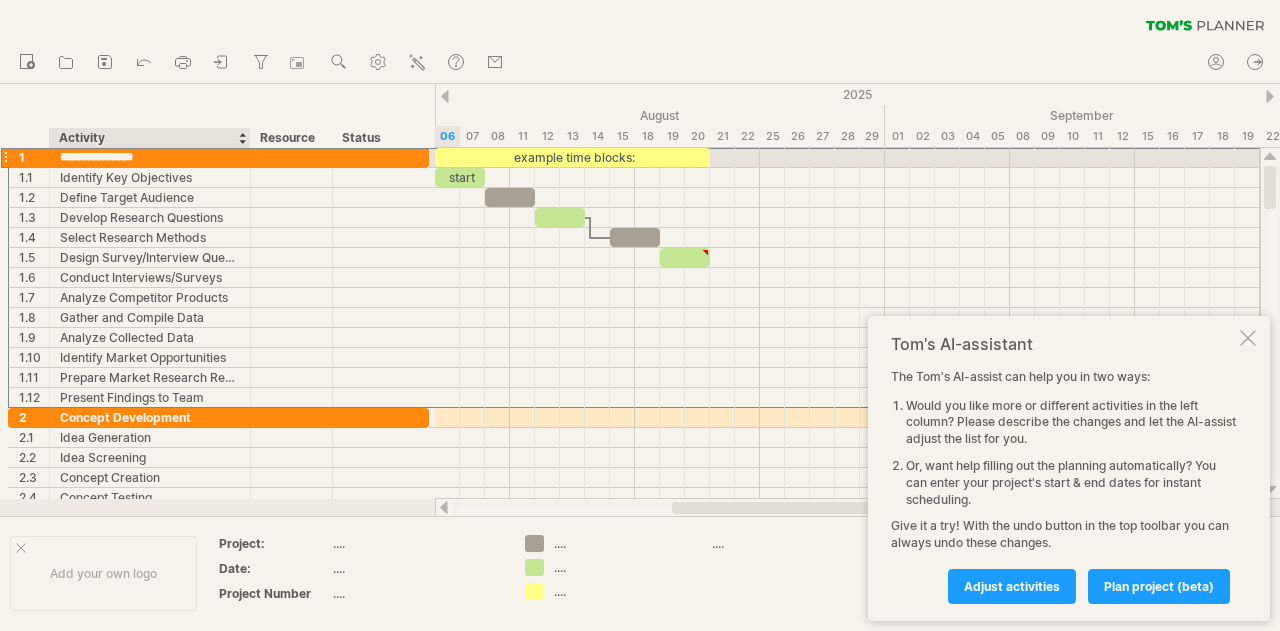 click on "**********" at bounding box center [150, 157] 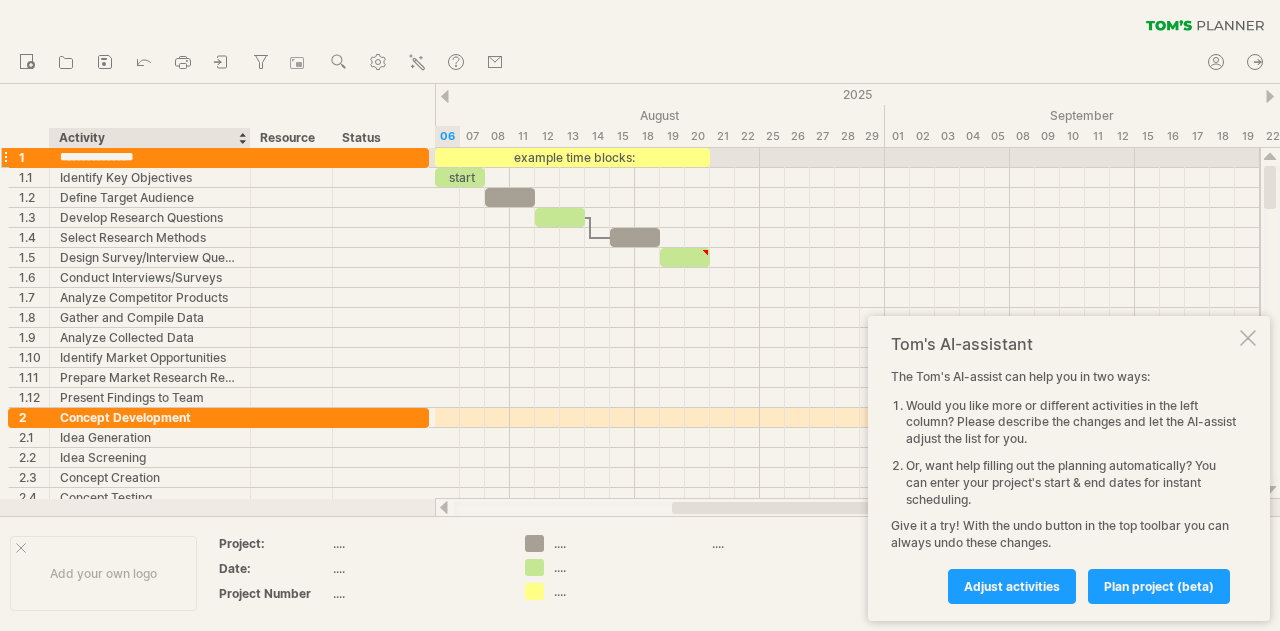 click on "**********" at bounding box center [150, 157] 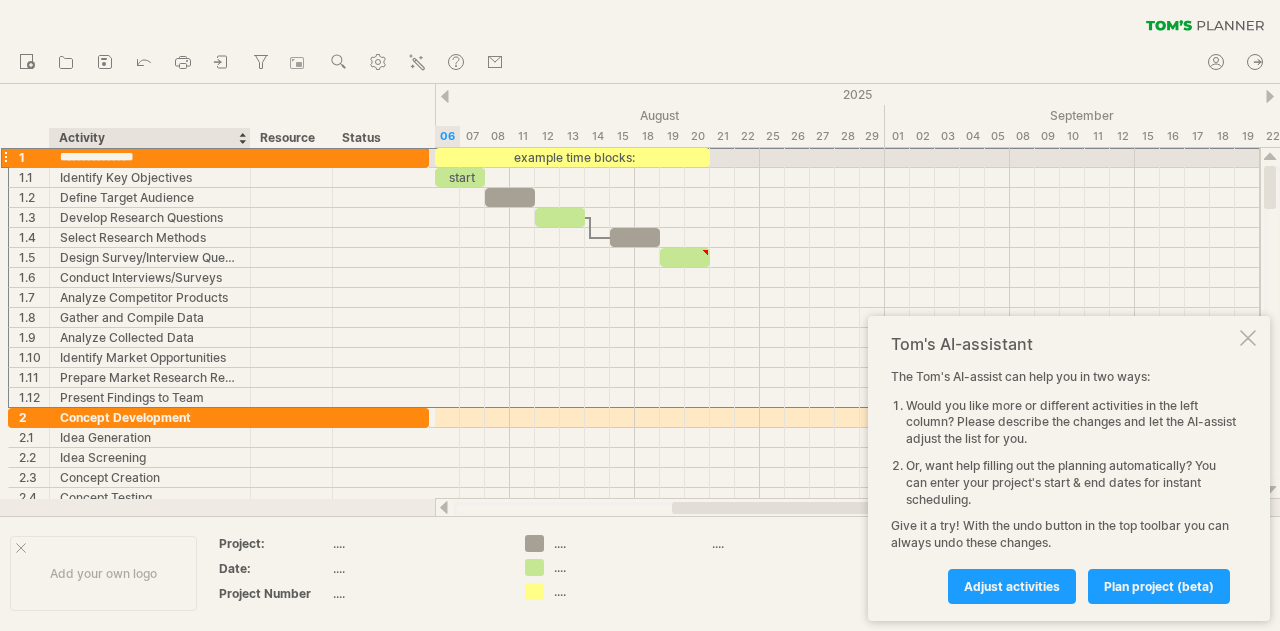 click on "**********" at bounding box center (150, 157) 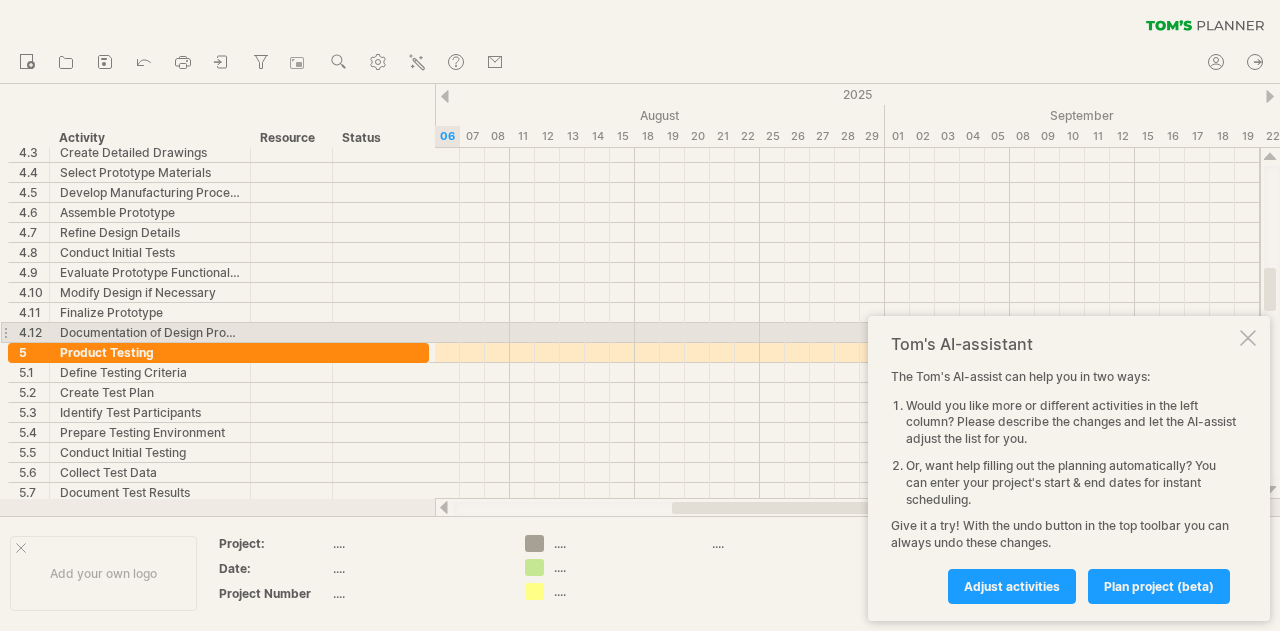 click at bounding box center (1248, 338) 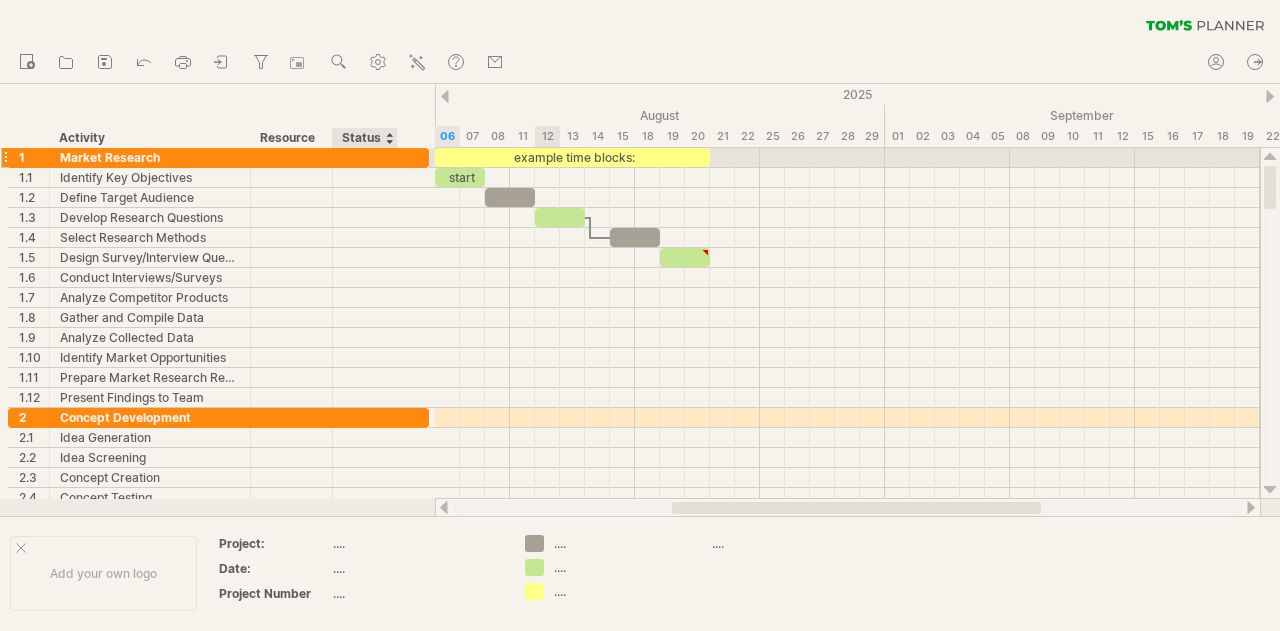 click at bounding box center (418, 159) 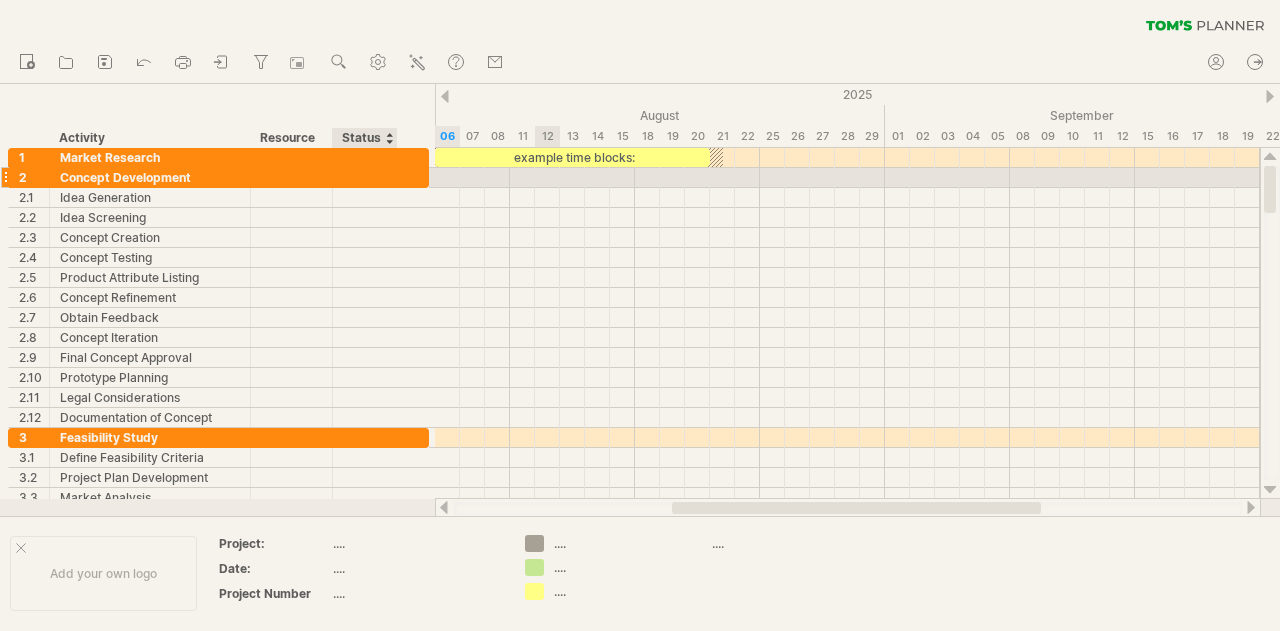 click at bounding box center [418, 179] 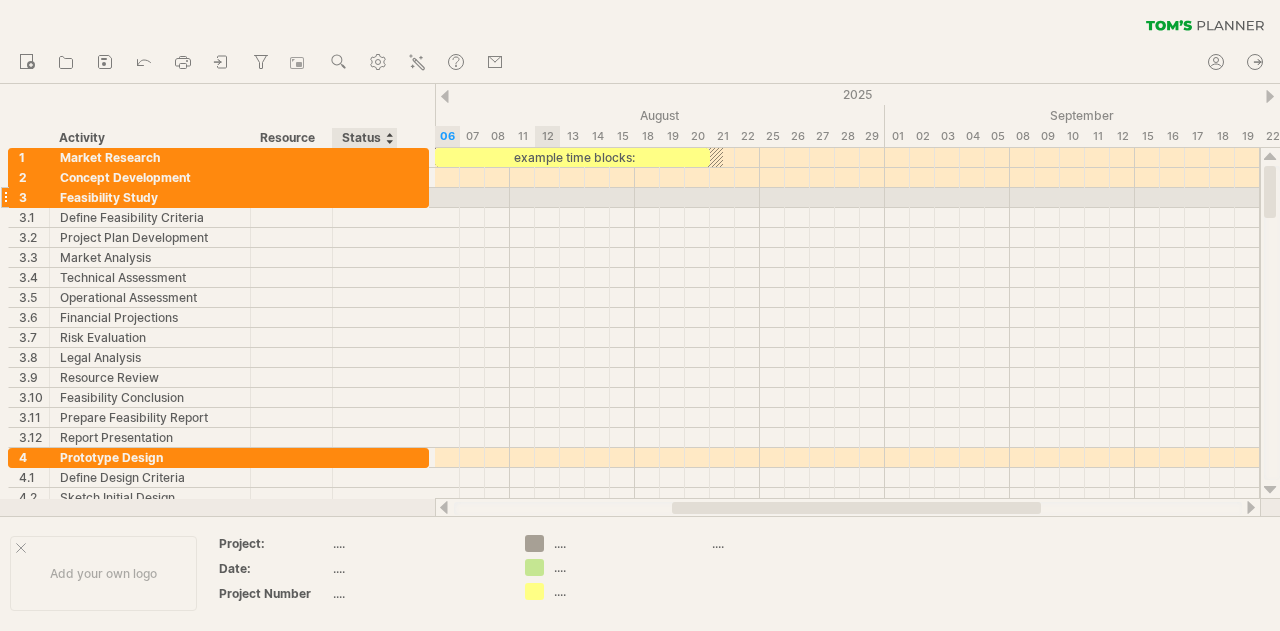 click at bounding box center [418, 199] 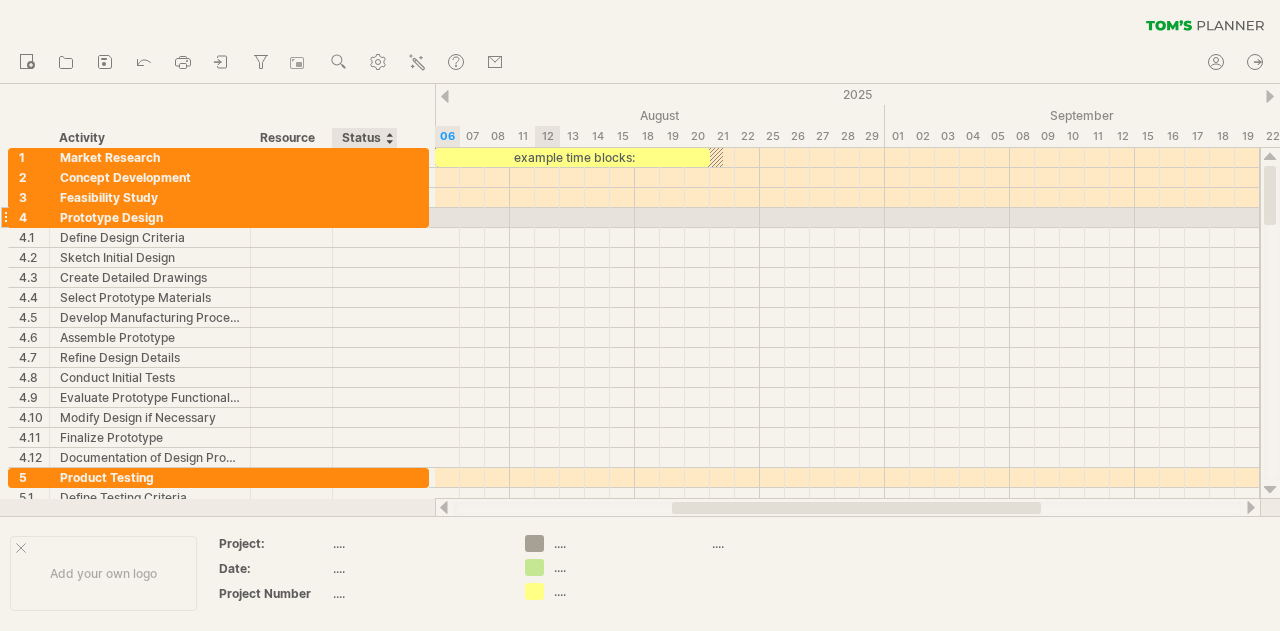 click at bounding box center (418, 219) 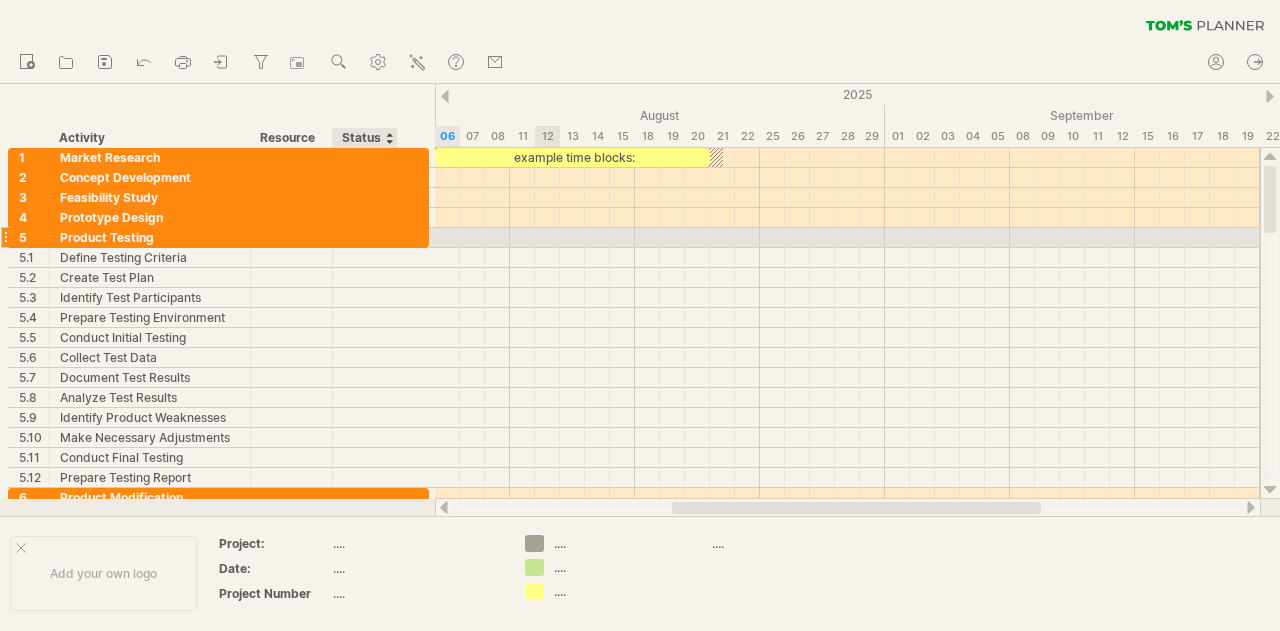 click at bounding box center (418, 239) 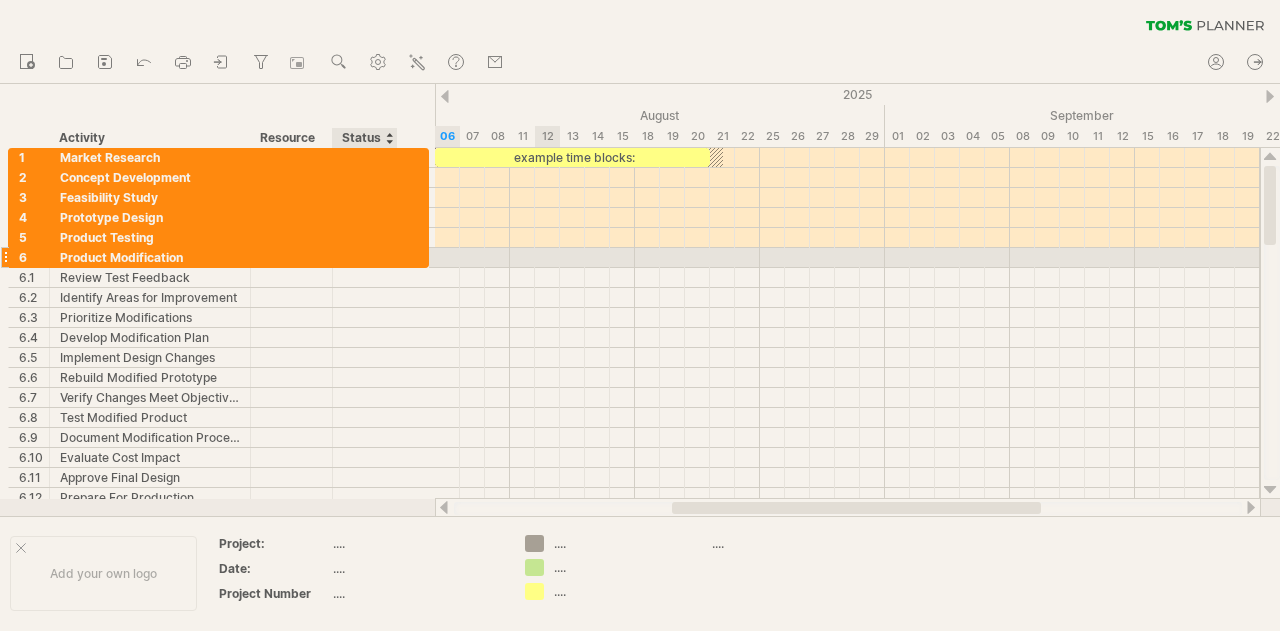 click at bounding box center (418, 259) 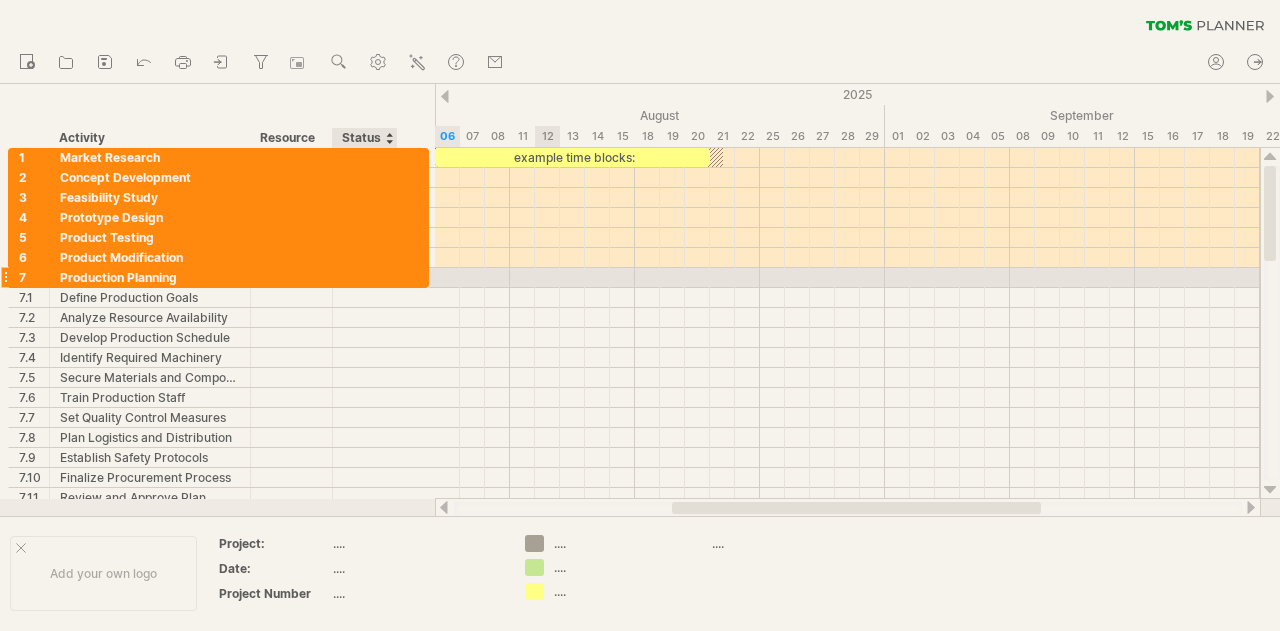 click at bounding box center (418, 279) 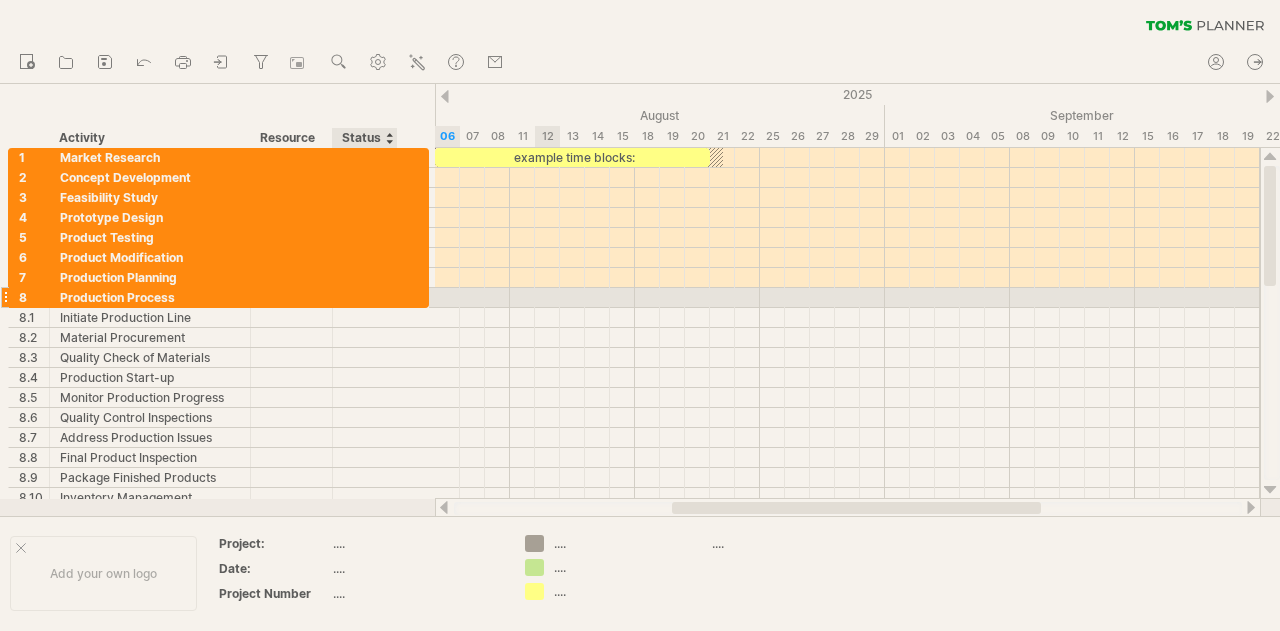 click at bounding box center (418, 299) 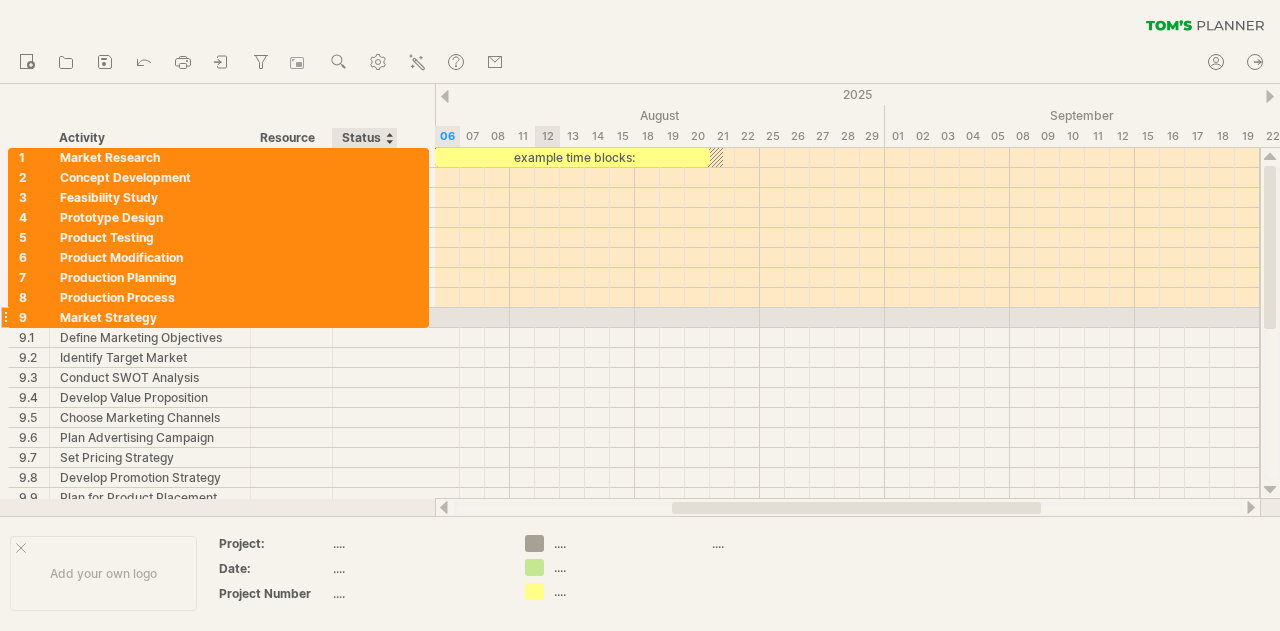 click at bounding box center [418, 319] 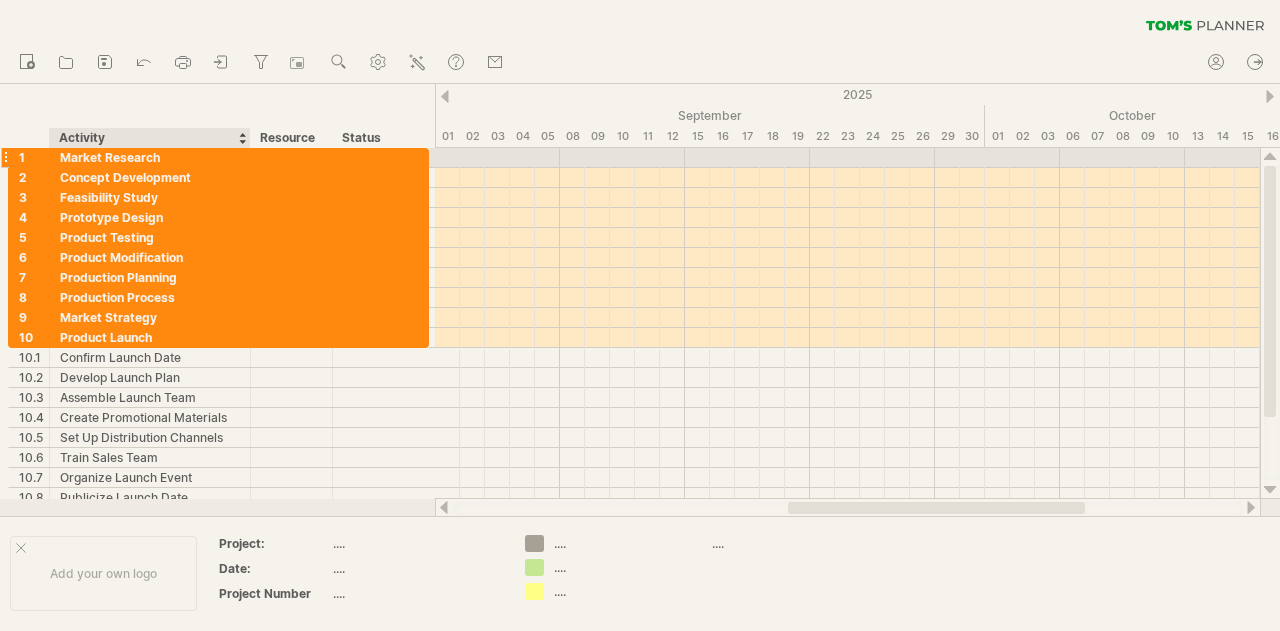click on "Market Research" at bounding box center (150, 157) 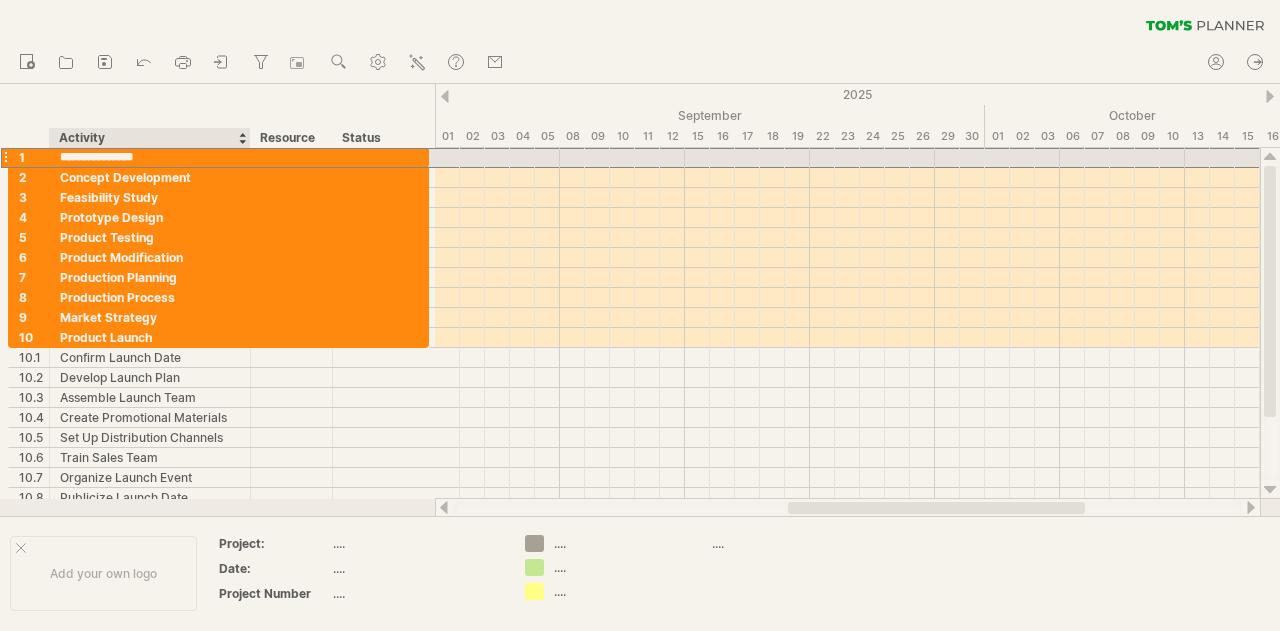 click on "**********" at bounding box center (150, 157) 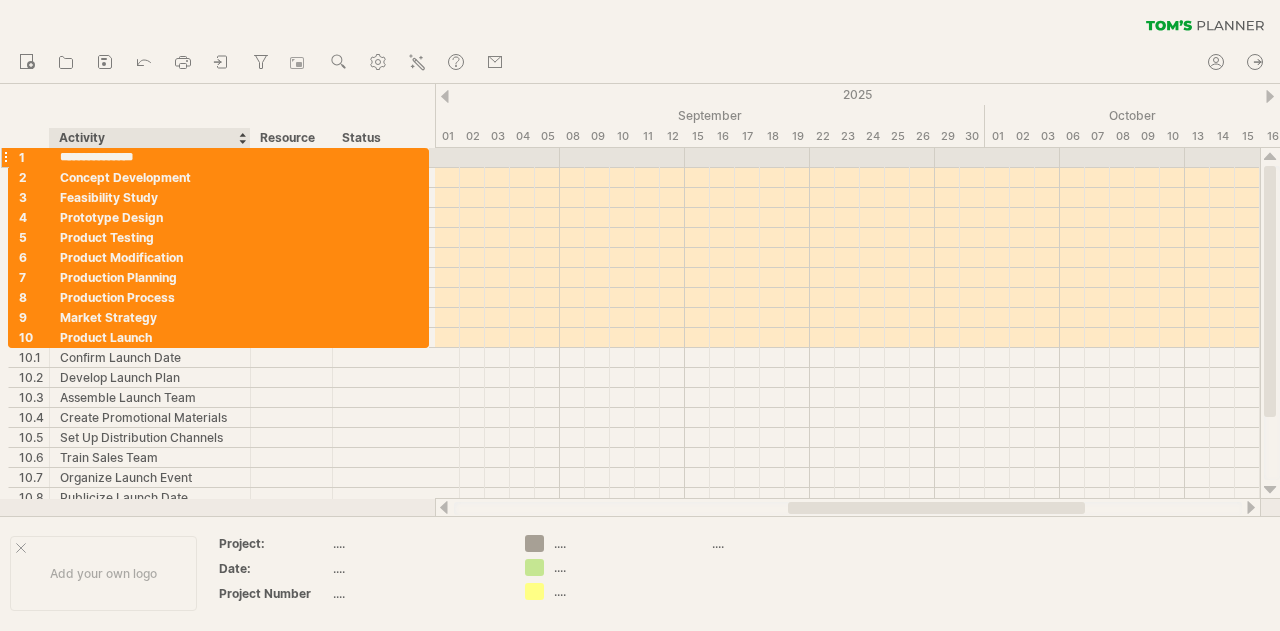 click on "**********" at bounding box center [150, 157] 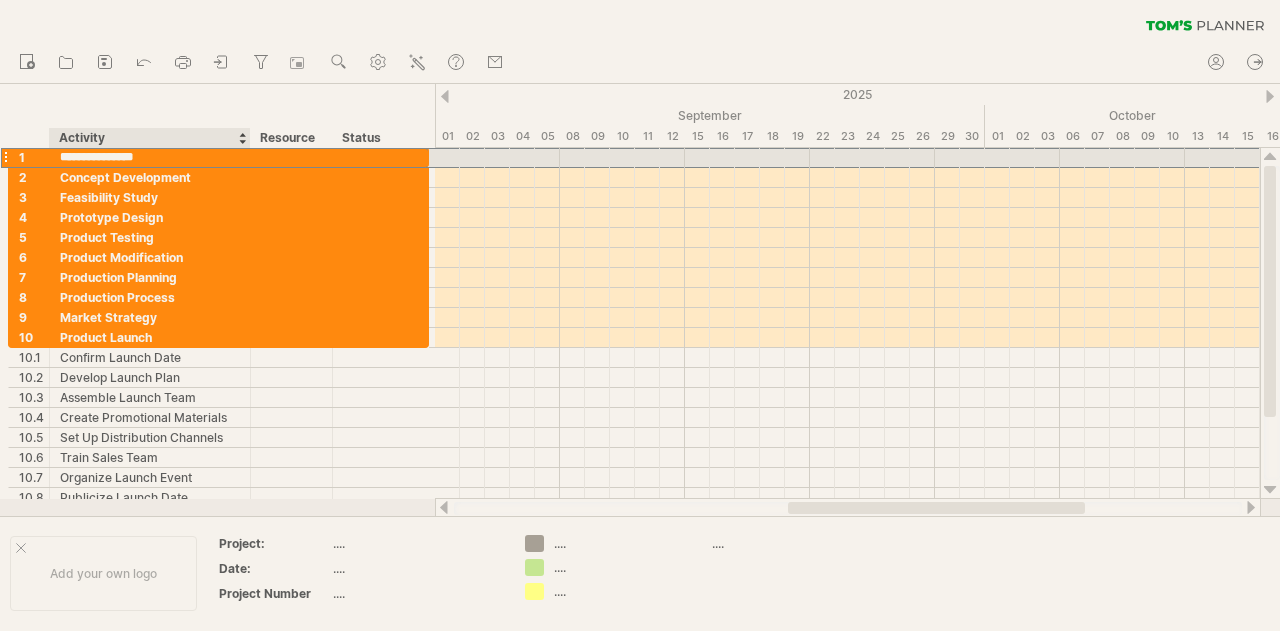 click on "**********" at bounding box center (150, 157) 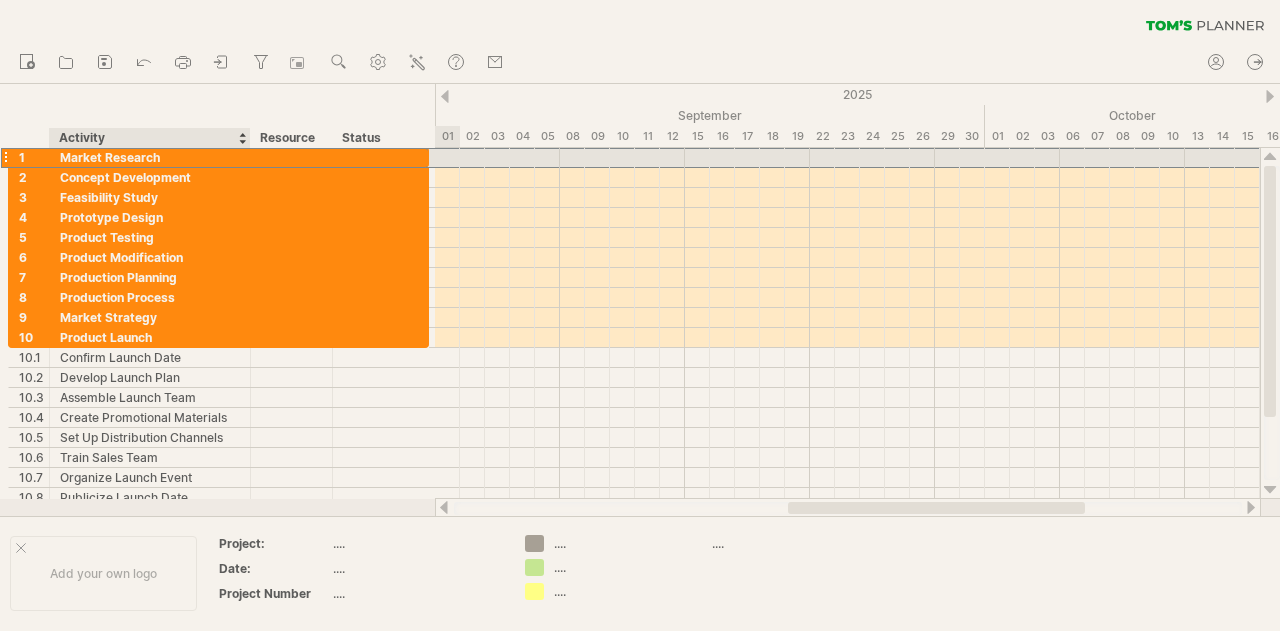 click on "Market Research" at bounding box center (150, 157) 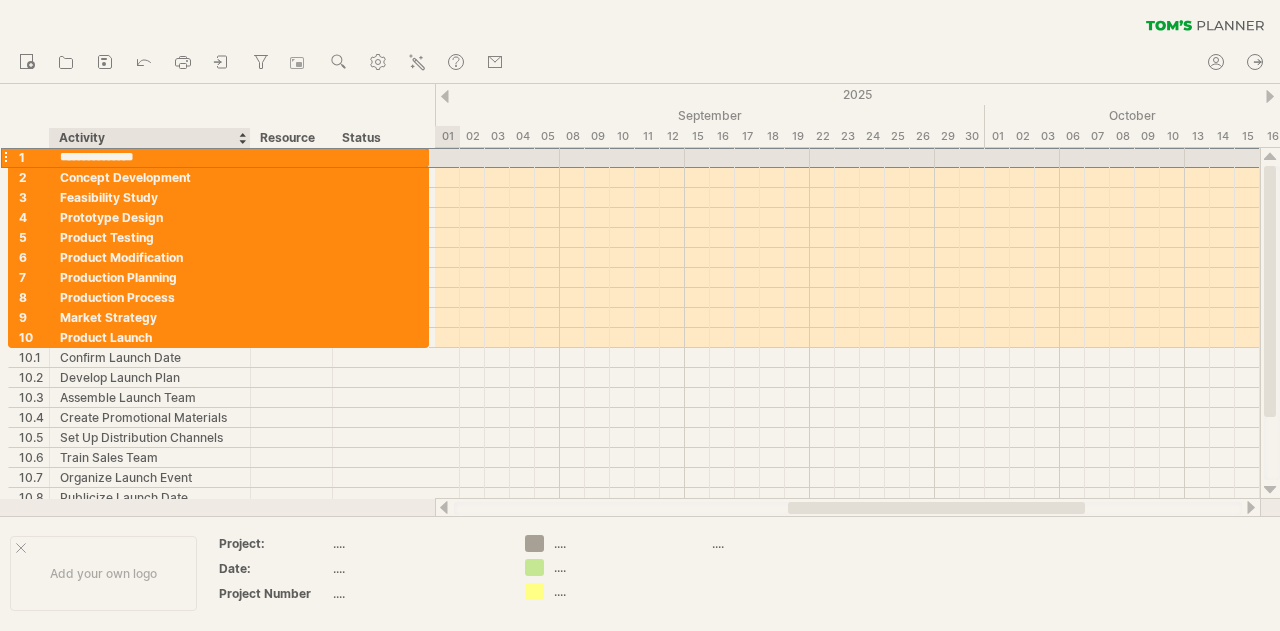 click on "**********" at bounding box center [150, 157] 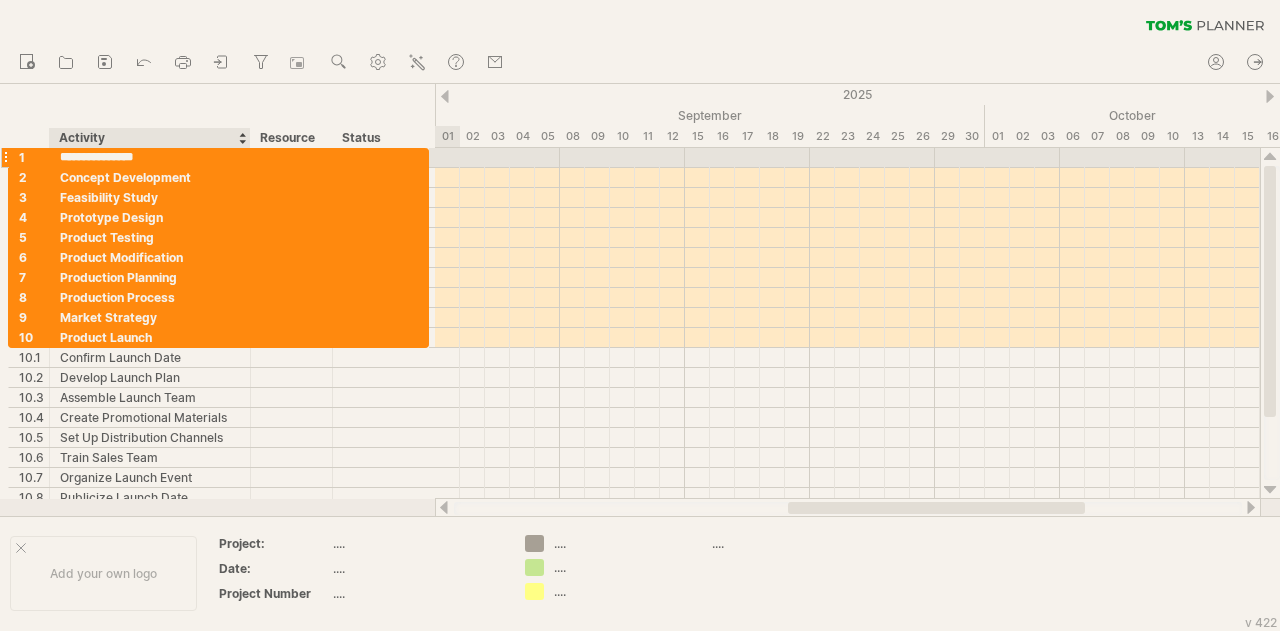 paste 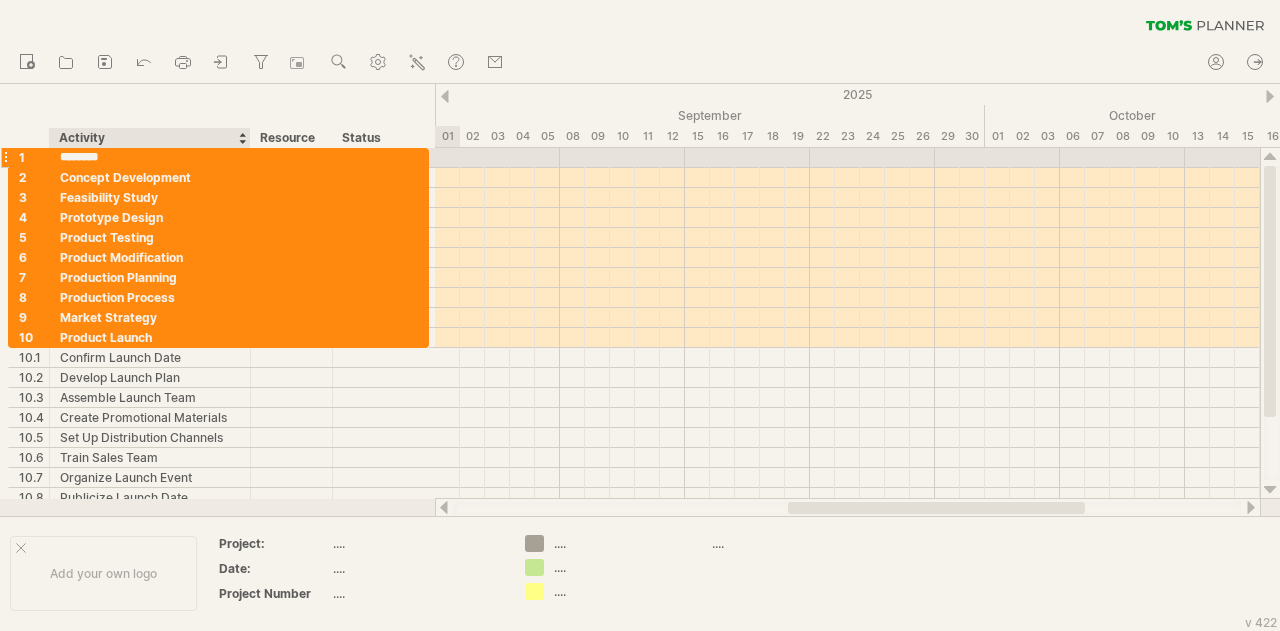 type on "*********" 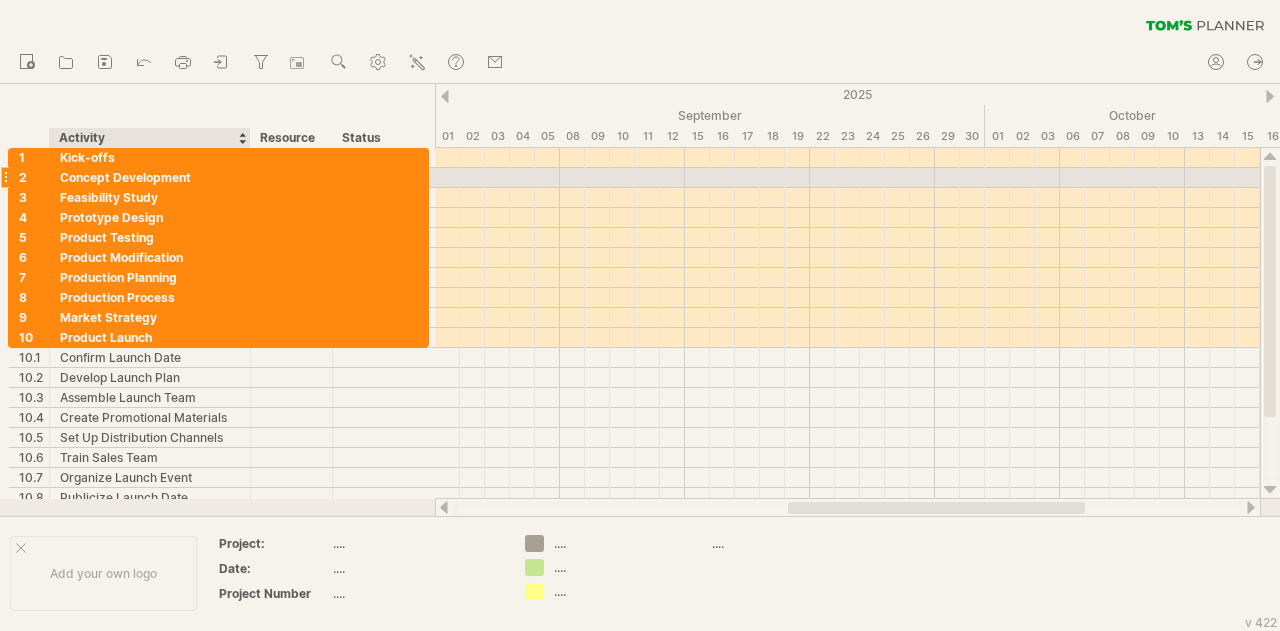 click on "Concept Development" at bounding box center [150, 177] 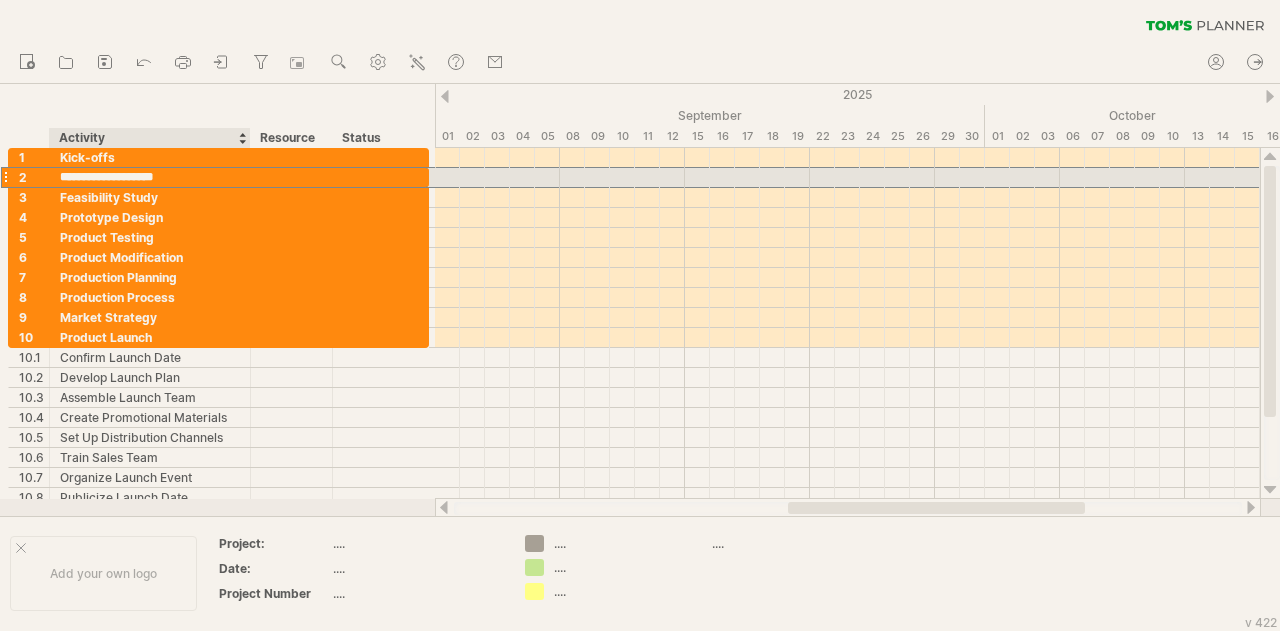 click on "**********" at bounding box center [150, 177] 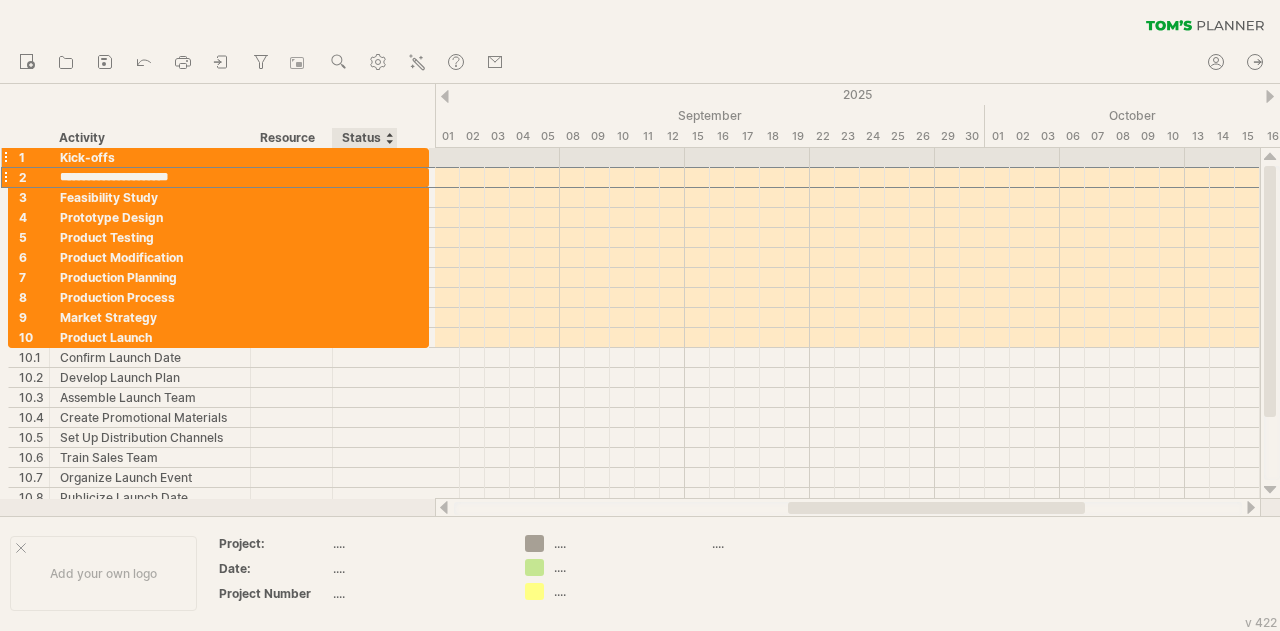 click at bounding box center [418, 159] 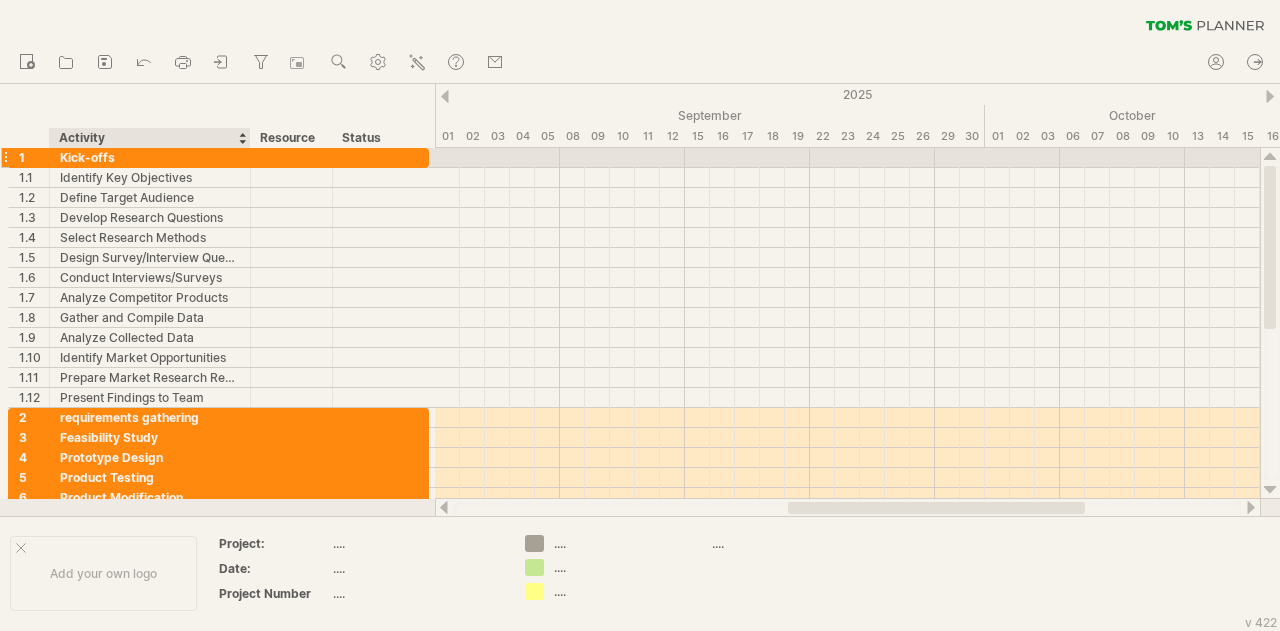 click on "Kick-offs" at bounding box center [150, 157] 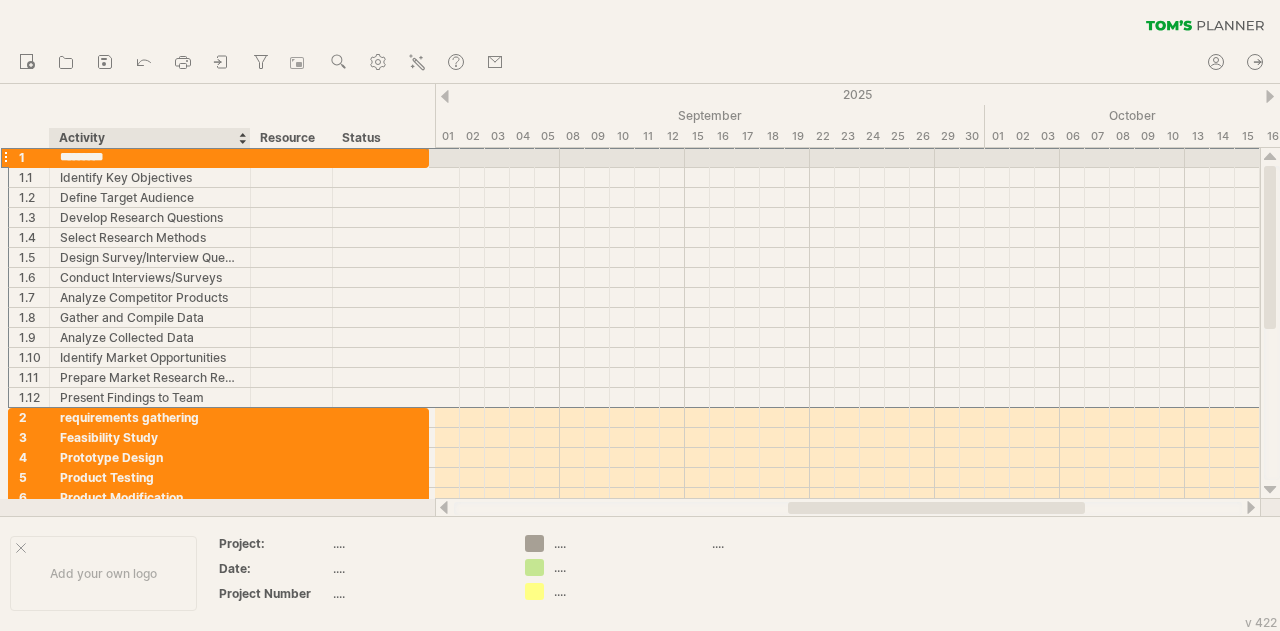 click on "*********" at bounding box center [150, 157] 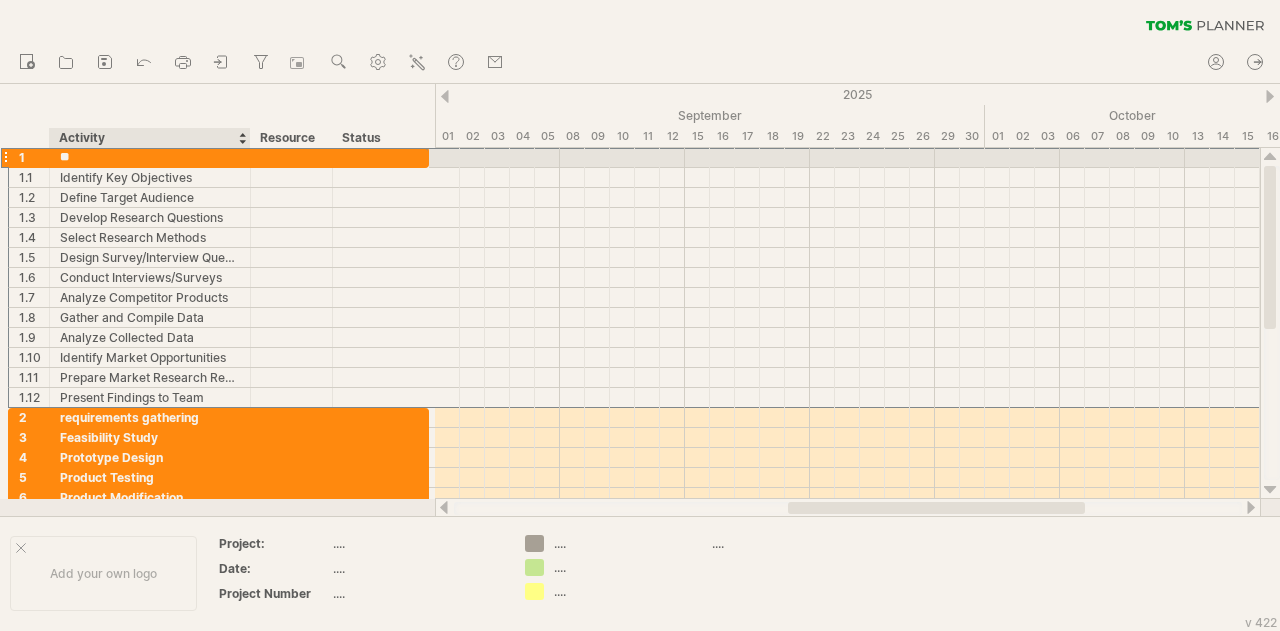 type on "*" 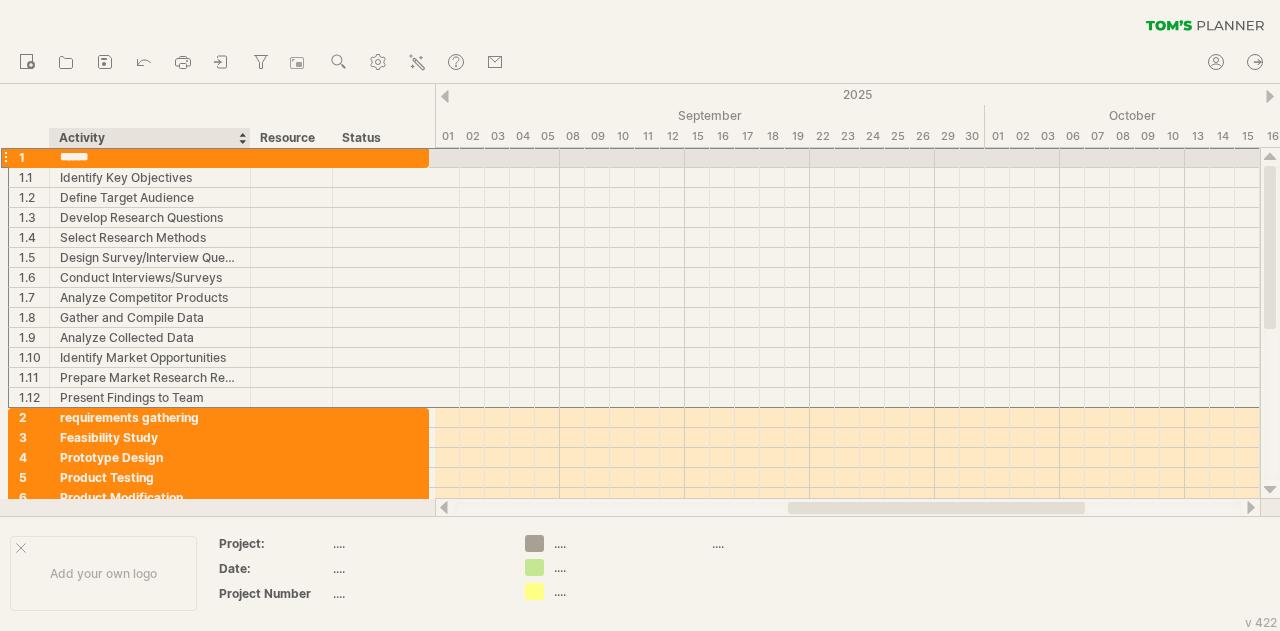 click on "******" at bounding box center [150, 157] 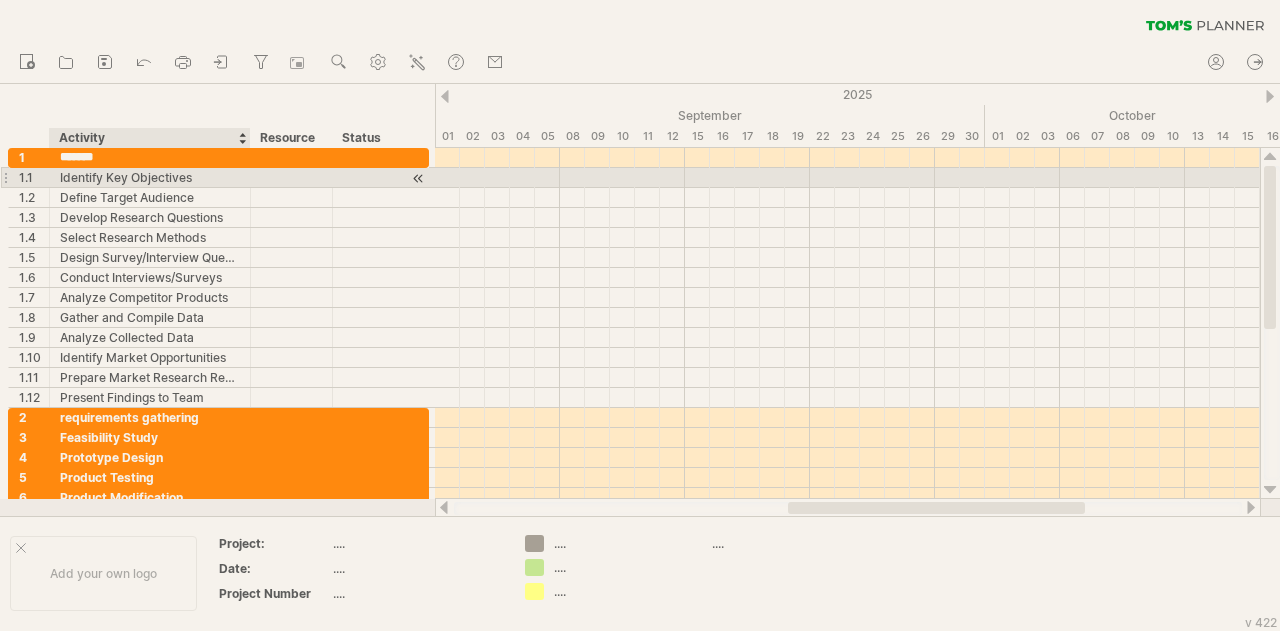 click on "Identify Key Objectives" at bounding box center [150, 177] 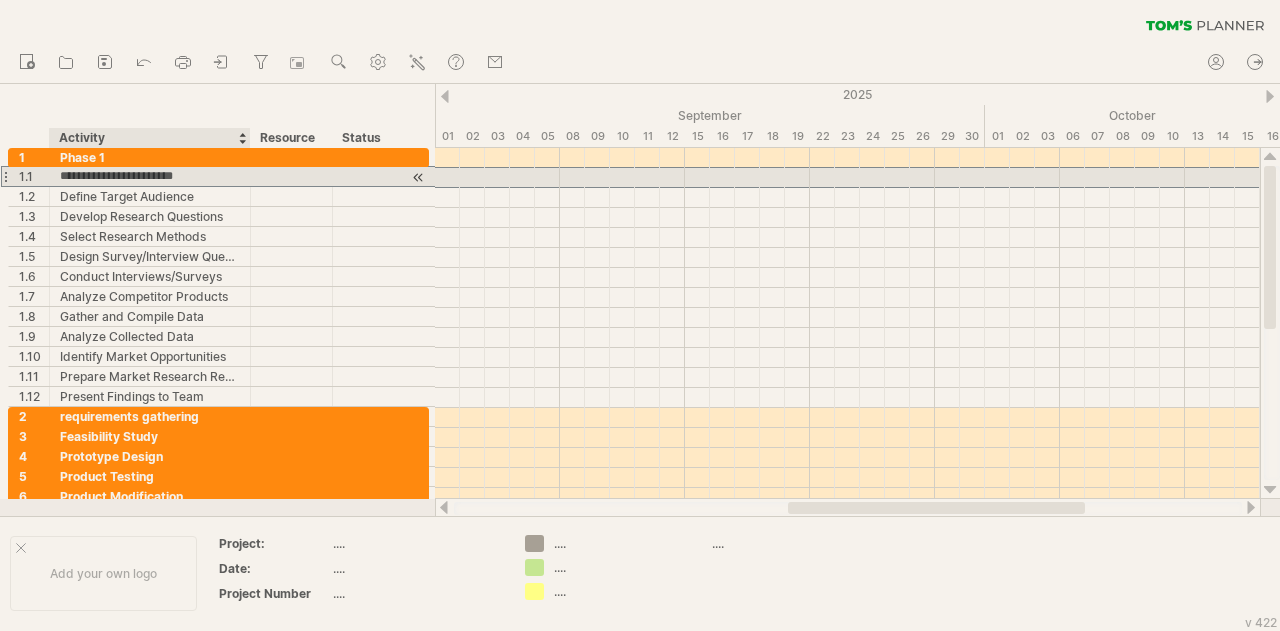 click on "**********" at bounding box center [150, 176] 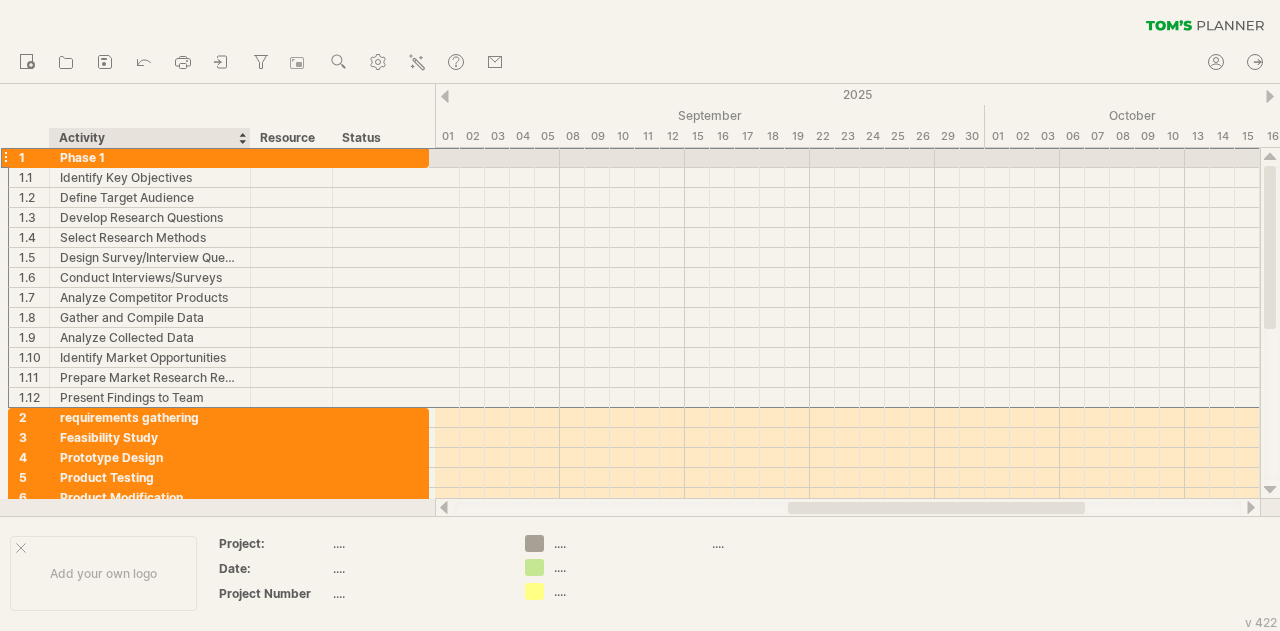click on "Phase 1" at bounding box center (150, 157) 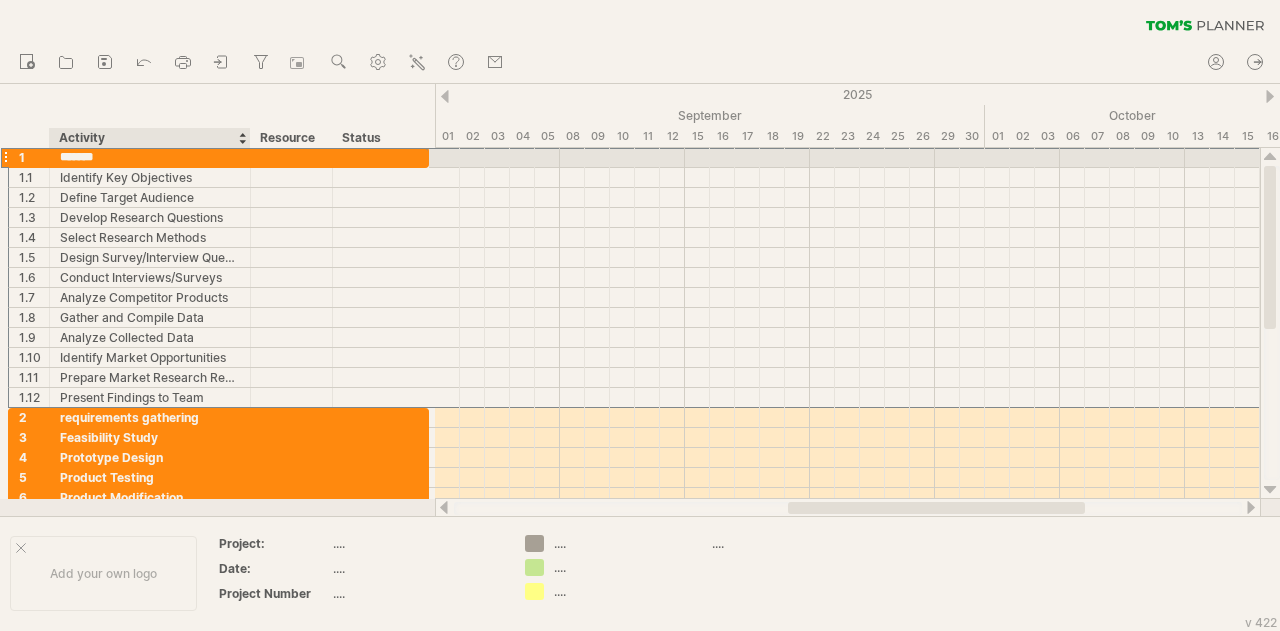 click on "*******" at bounding box center (150, 157) 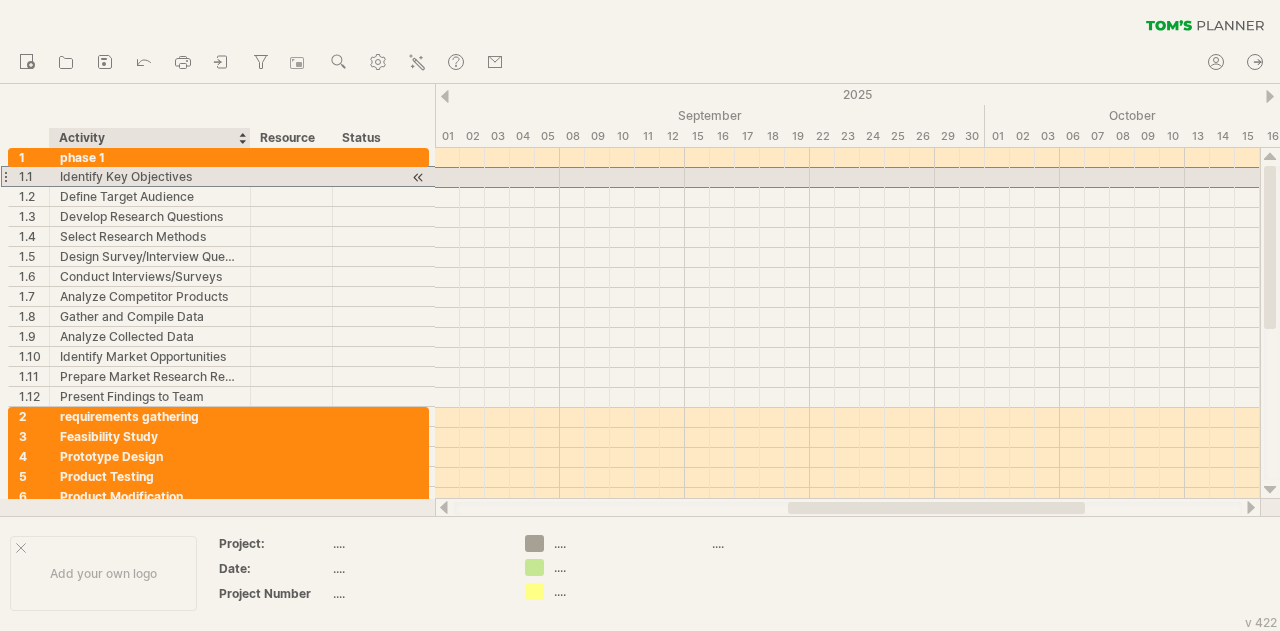 click on "Identify Key Objectives" at bounding box center (150, 176) 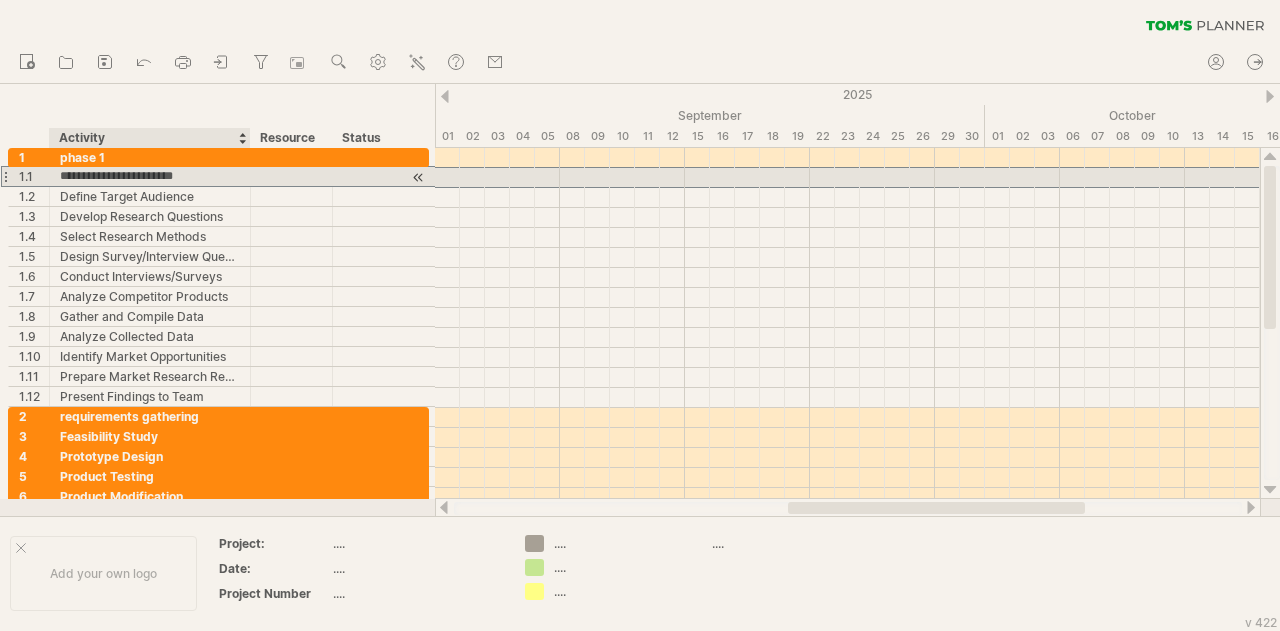 click on "**********" at bounding box center (150, 176) 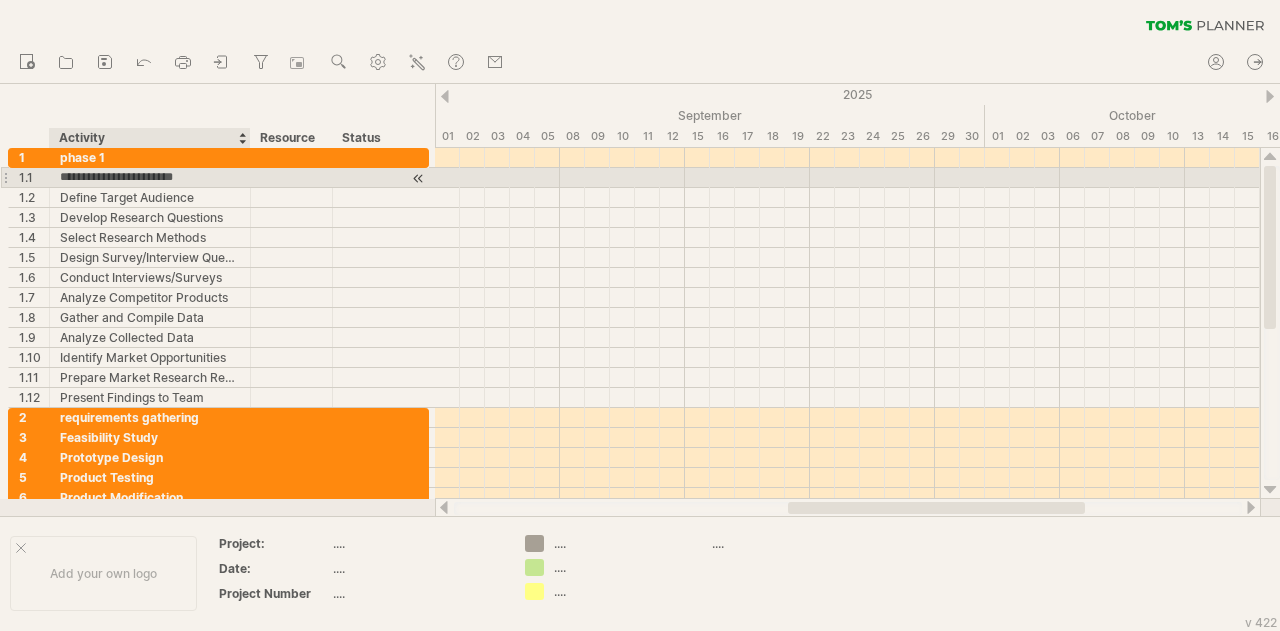 paste 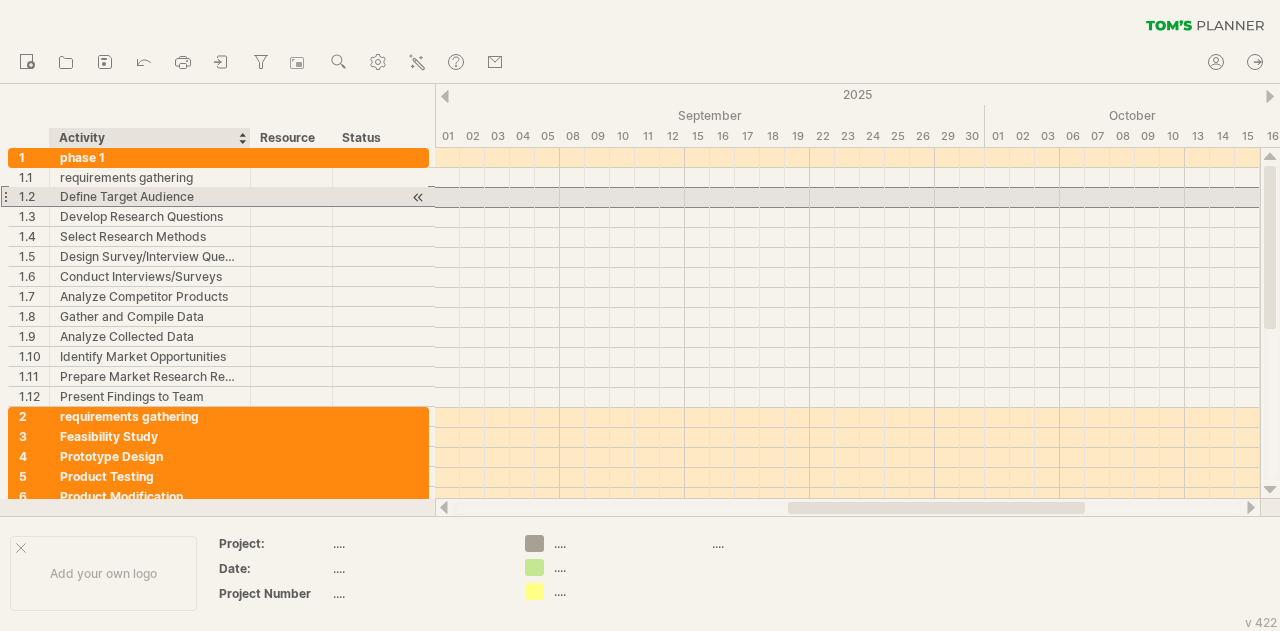 click on "Define Target Audience" at bounding box center (150, 196) 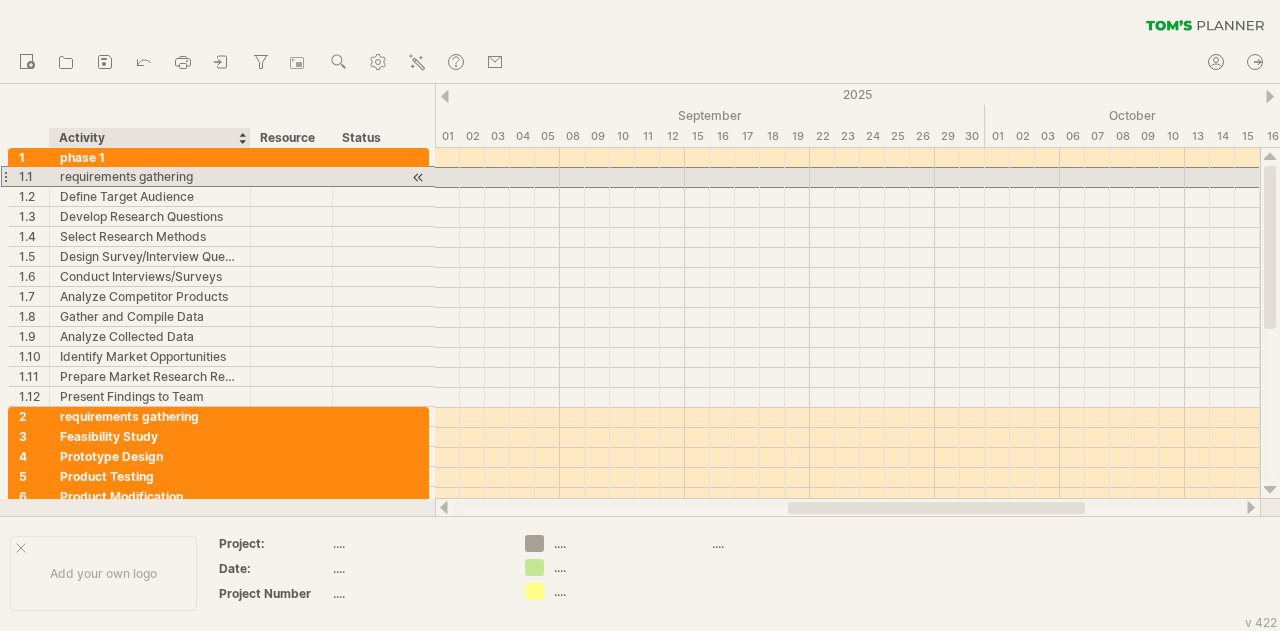 click on "requirements gathering" at bounding box center [150, 176] 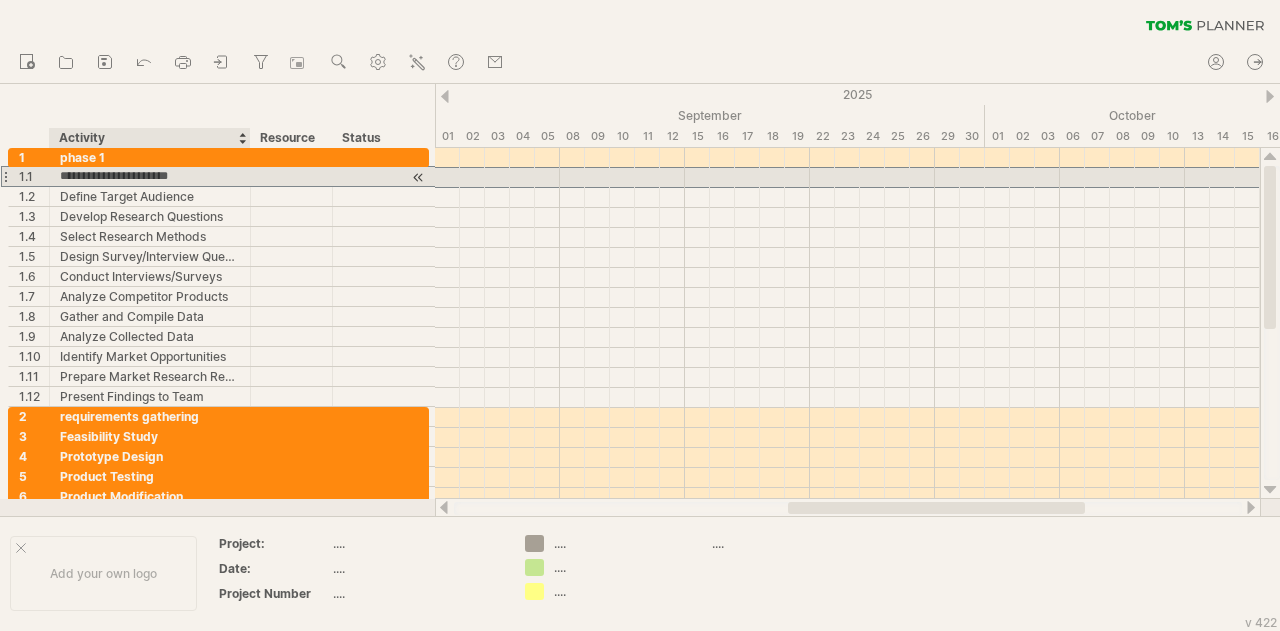 click on "**********" at bounding box center [150, 176] 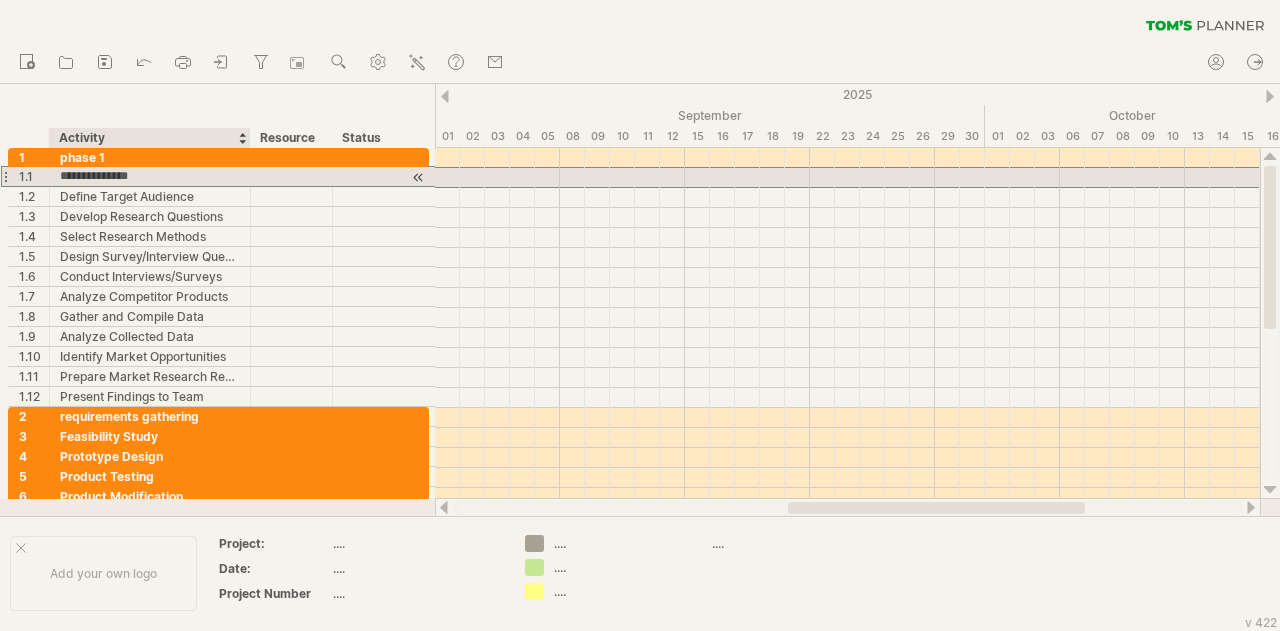 type on "**********" 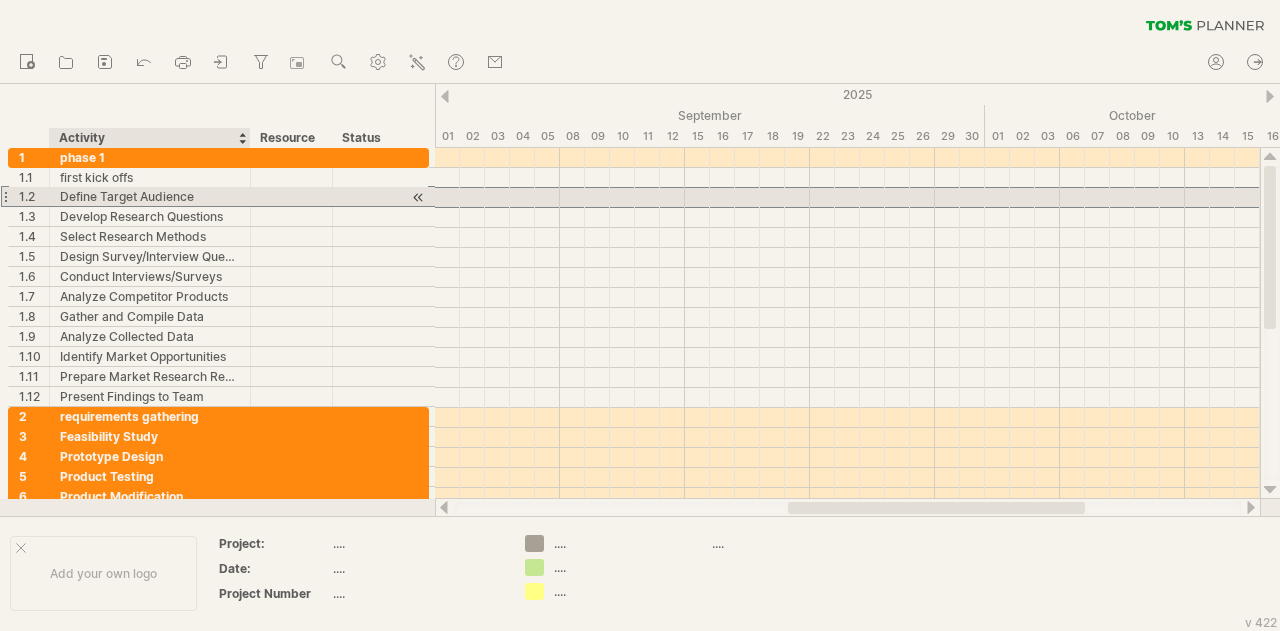click on "Define Target Audience" at bounding box center [150, 196] 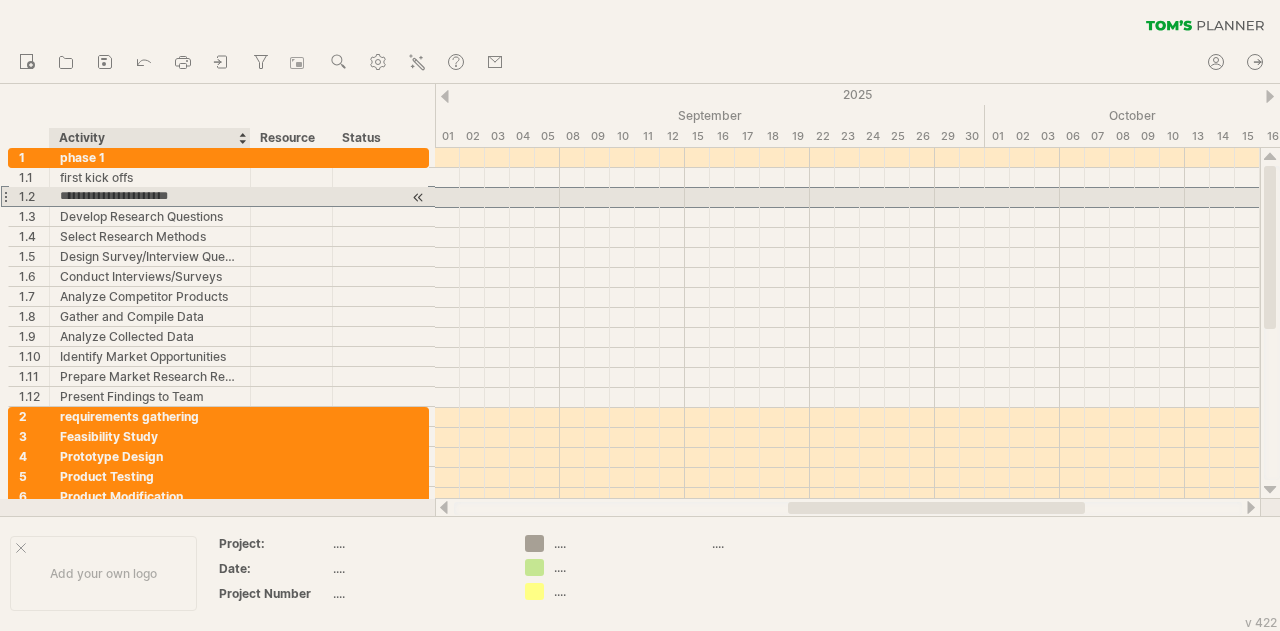 click on "**********" at bounding box center (150, 196) 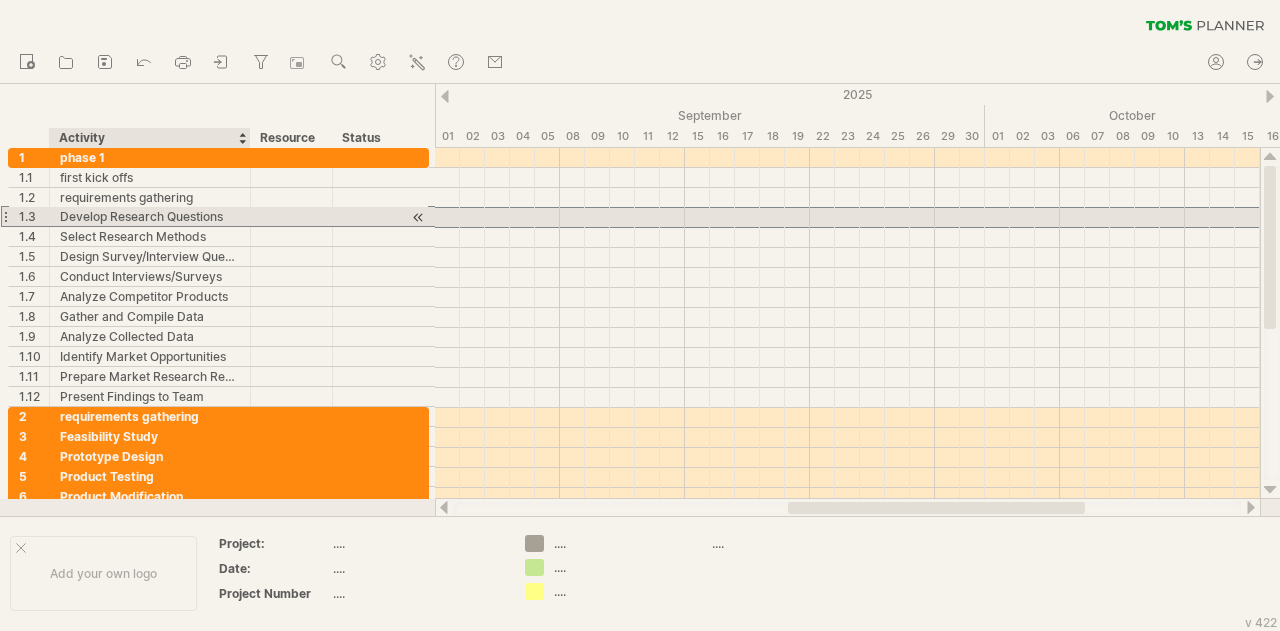 click on "Develop Research Questions" at bounding box center (150, 216) 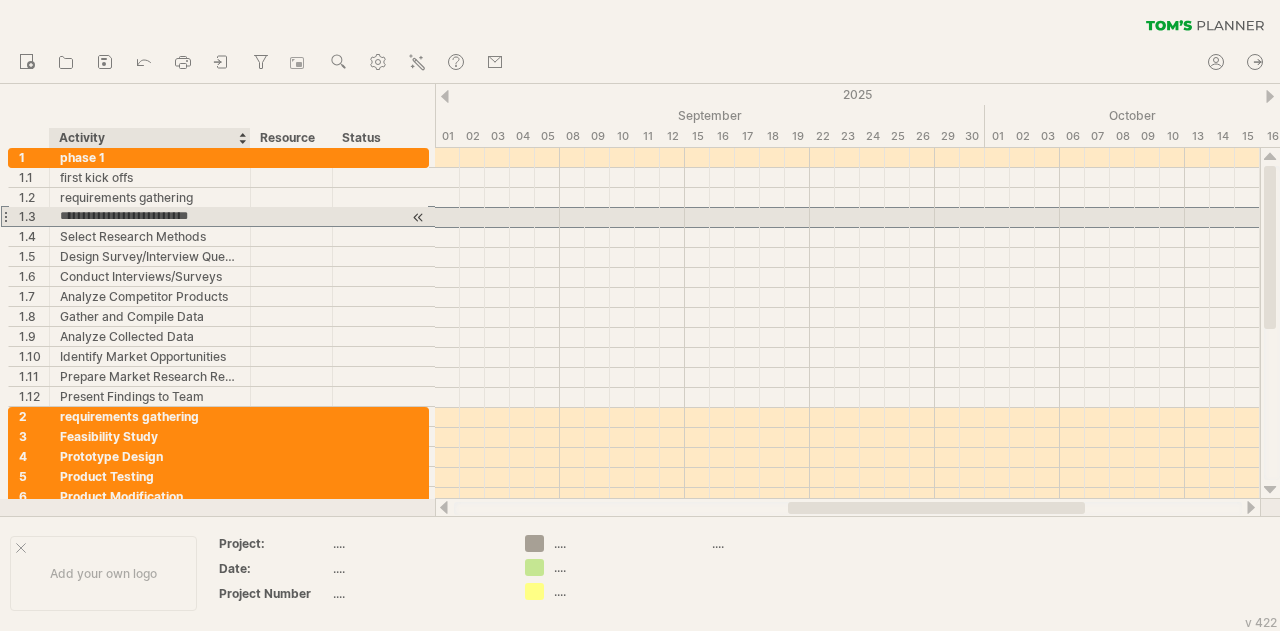 click on "**********" at bounding box center [150, 216] 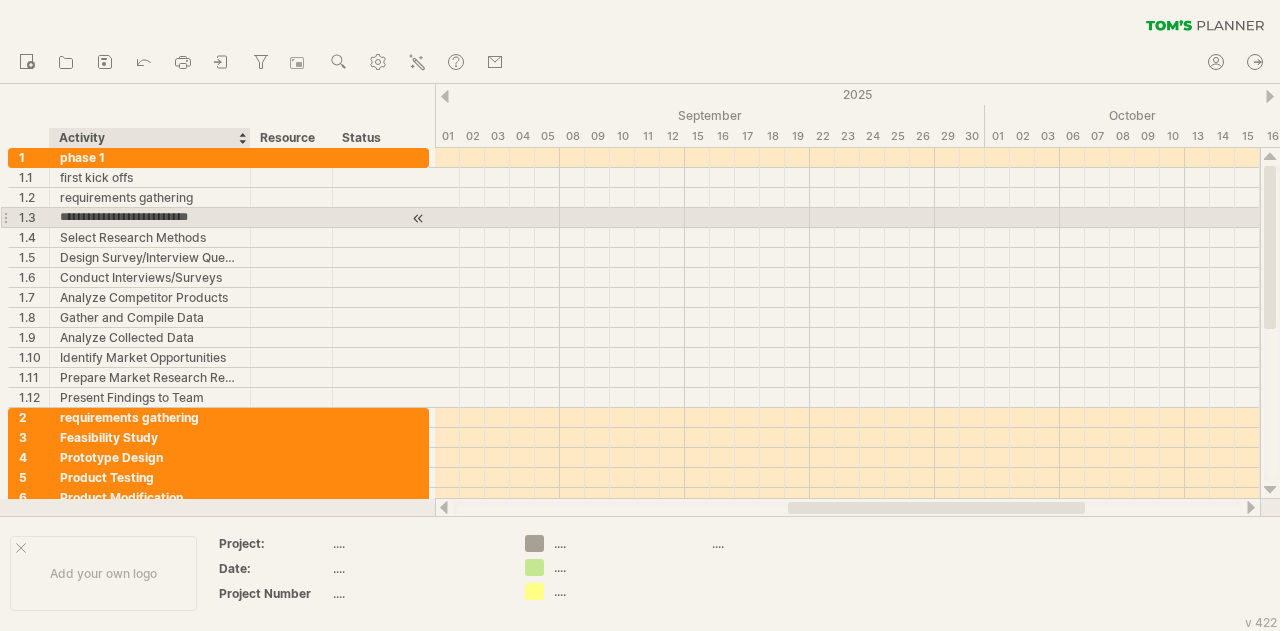 paste 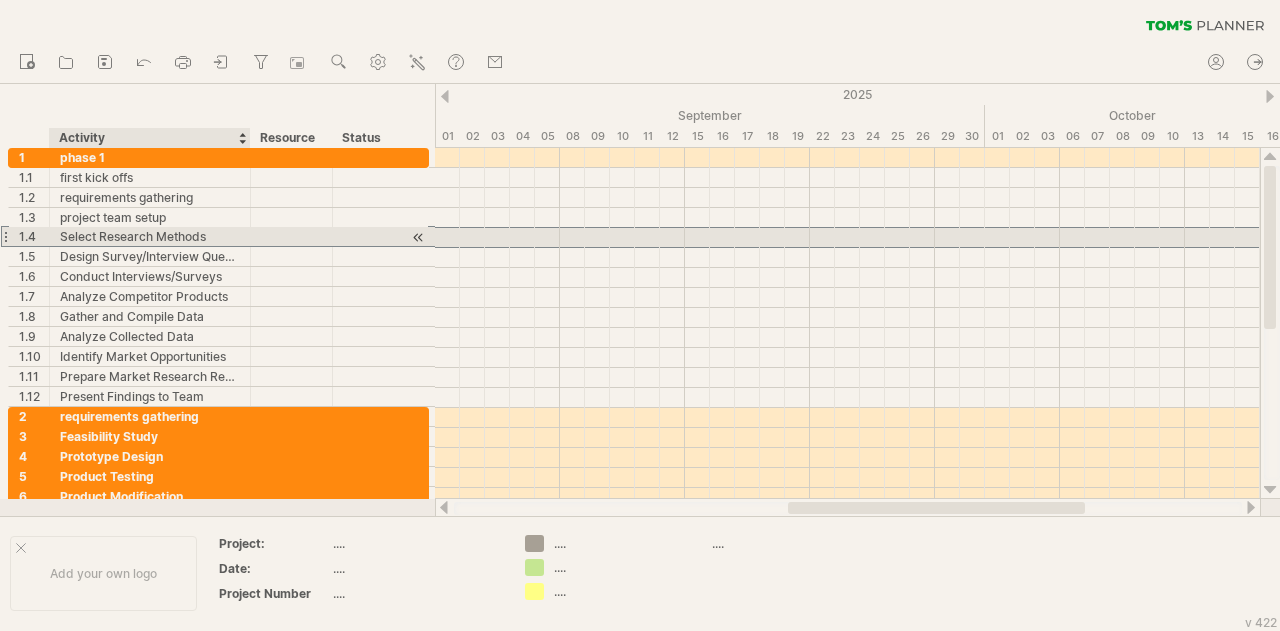click on "Select Research Methods" at bounding box center [150, 236] 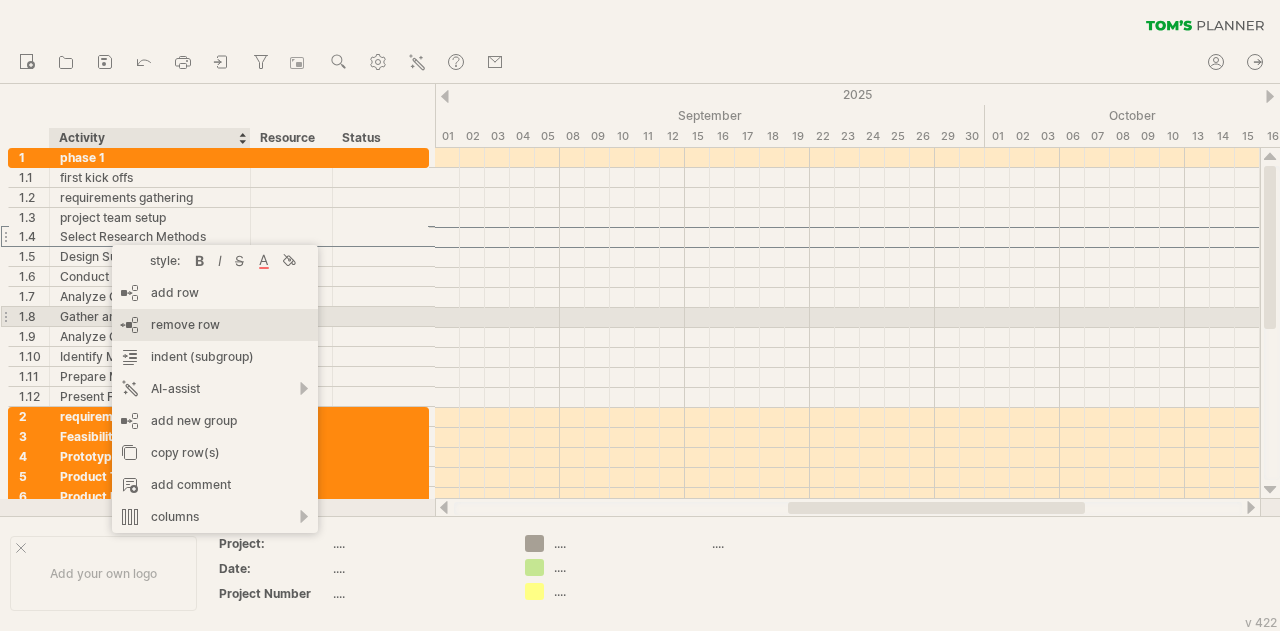 click on "remove row" at bounding box center (185, 324) 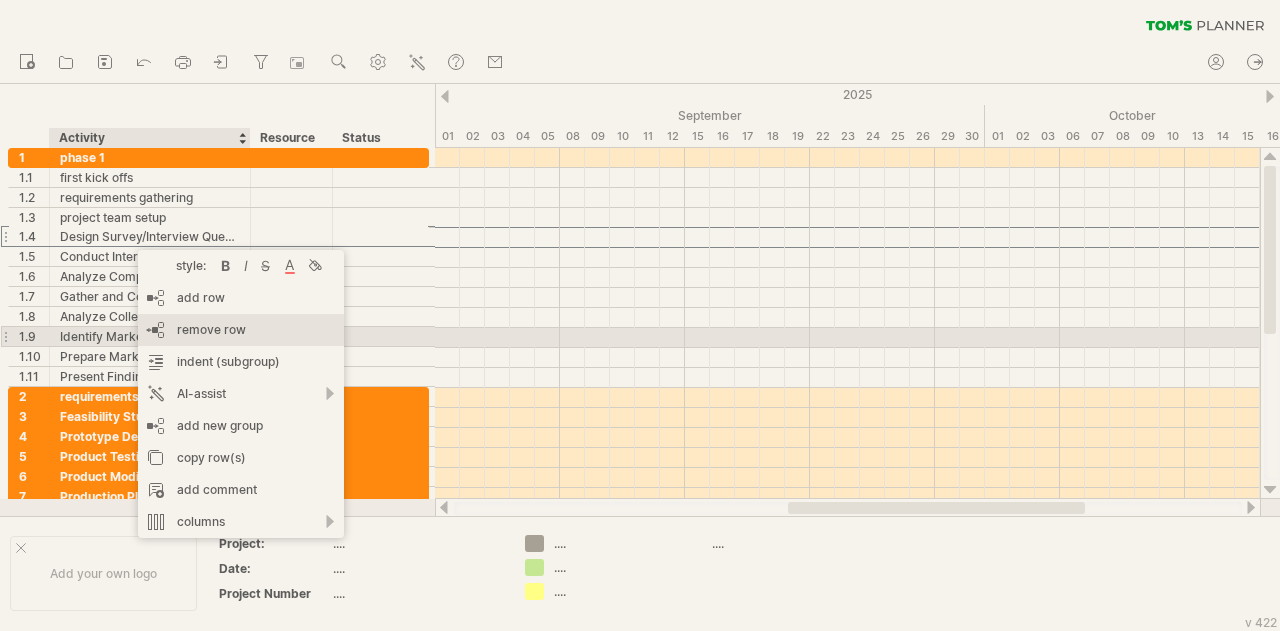 click on "remove row" at bounding box center [211, 329] 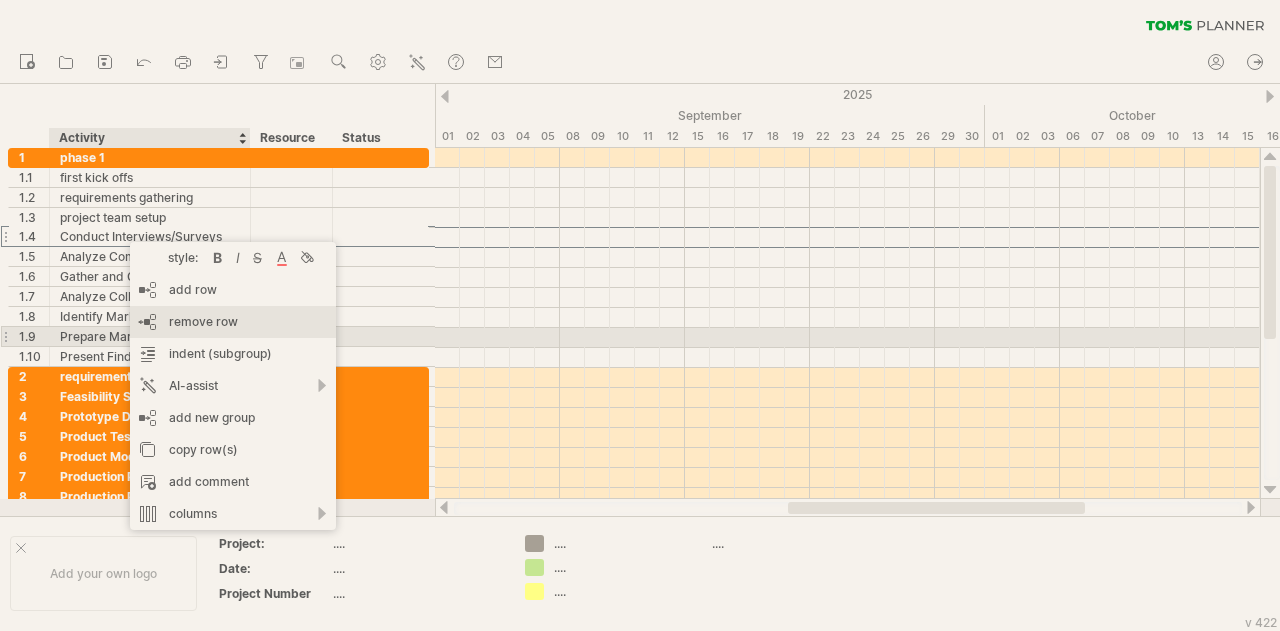 click on "remove row" at bounding box center (203, 321) 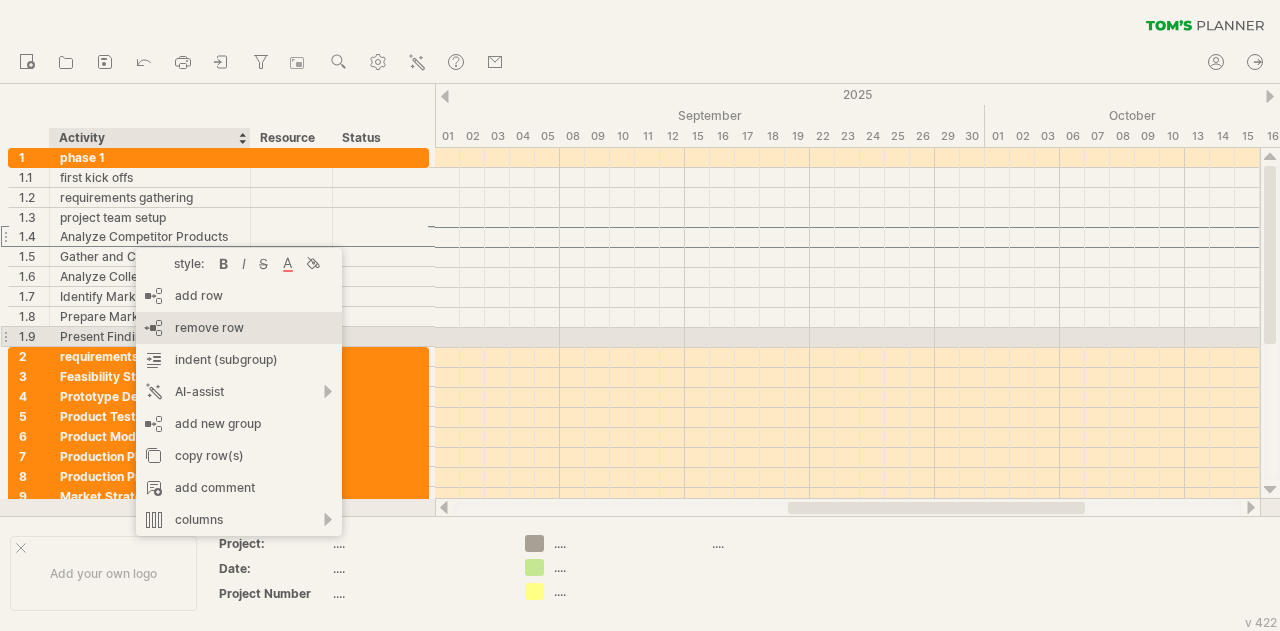 click on "remove row" at bounding box center [209, 327] 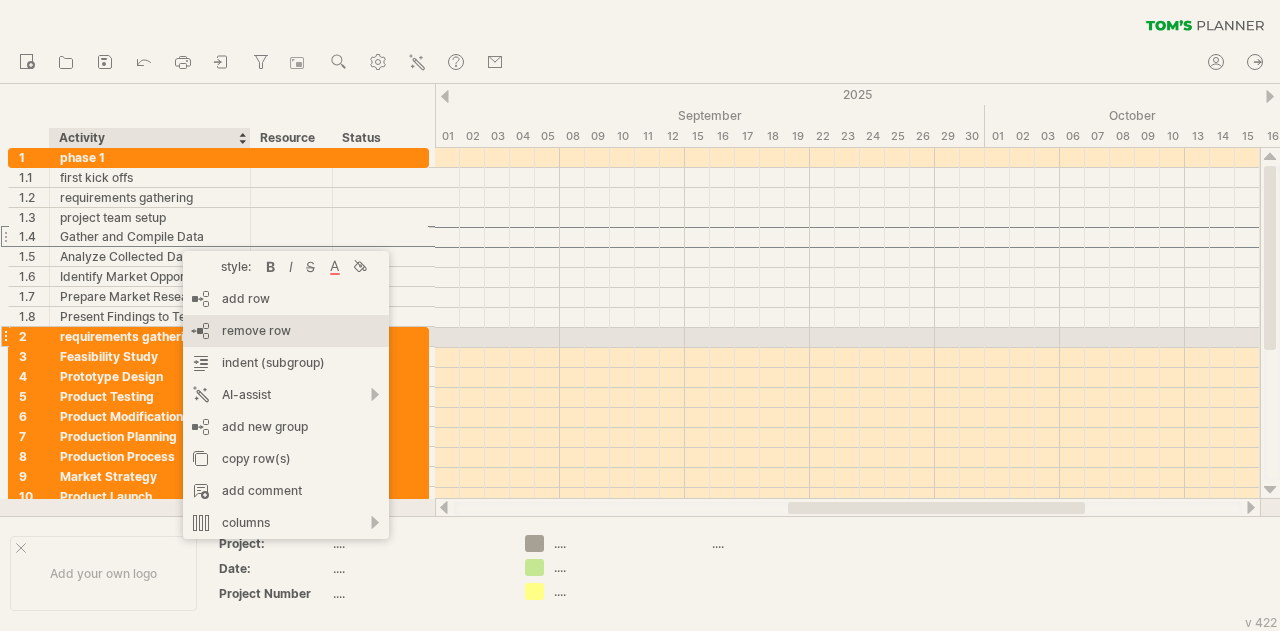 click on "remove row" at bounding box center [256, 330] 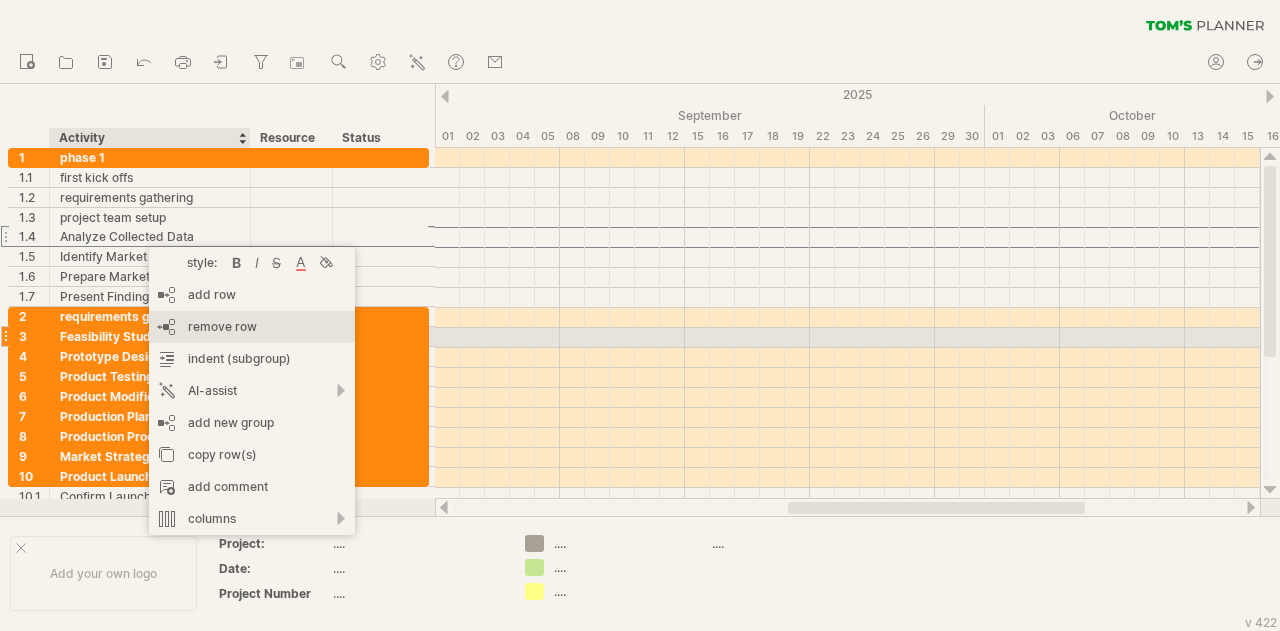 click on "remove row" at bounding box center (222, 326) 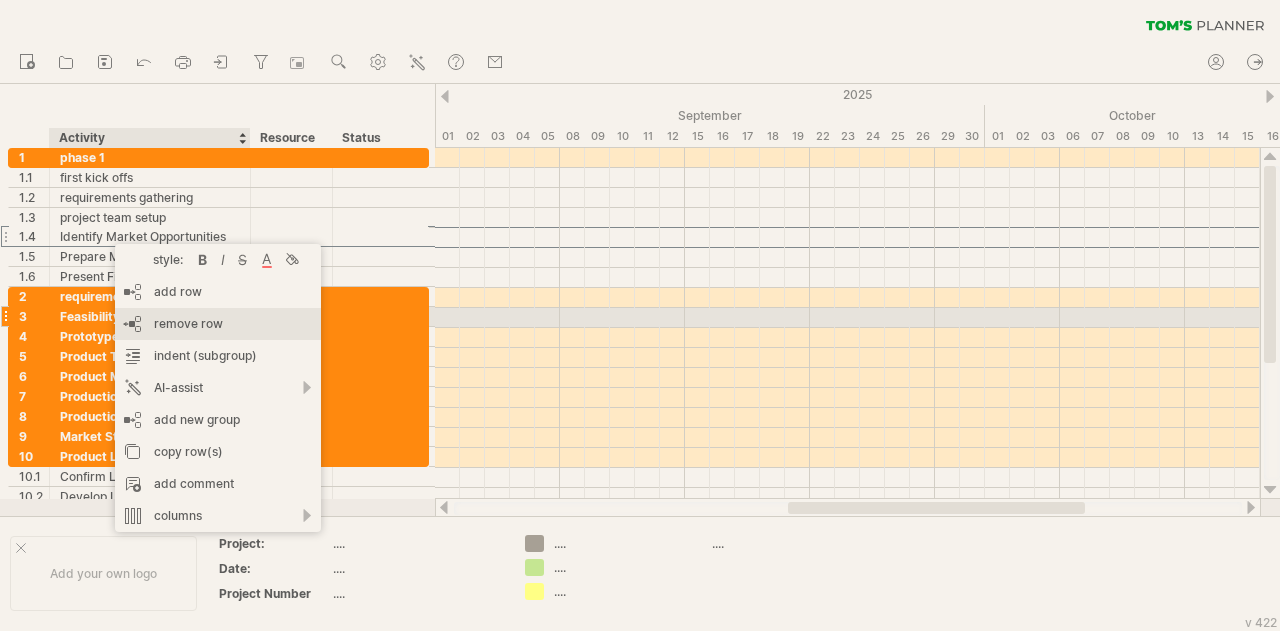 click on "remove row" at bounding box center [188, 323] 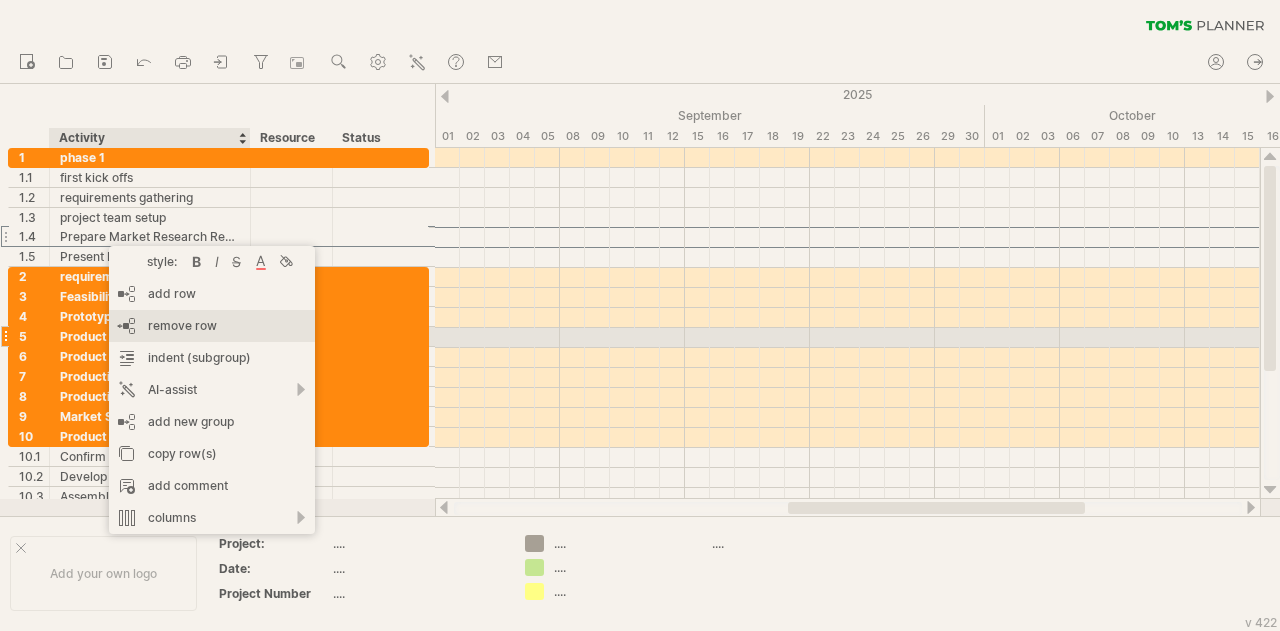 click on "remove row" at bounding box center (182, 325) 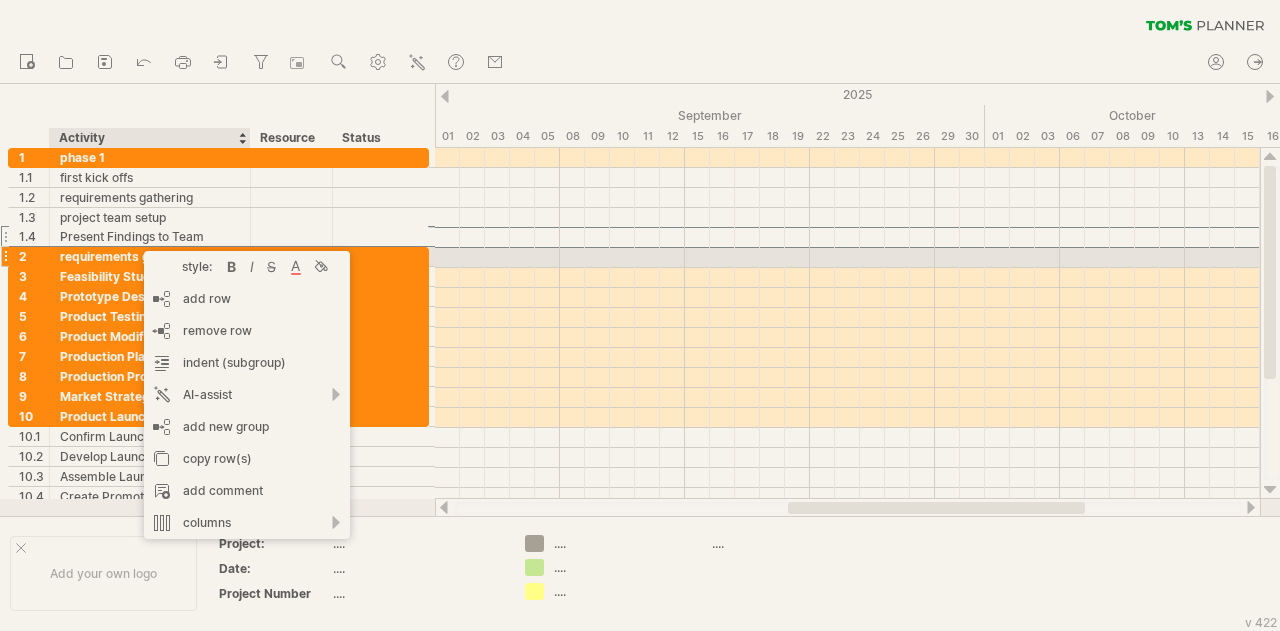 click on "requirements gathering" at bounding box center (150, 256) 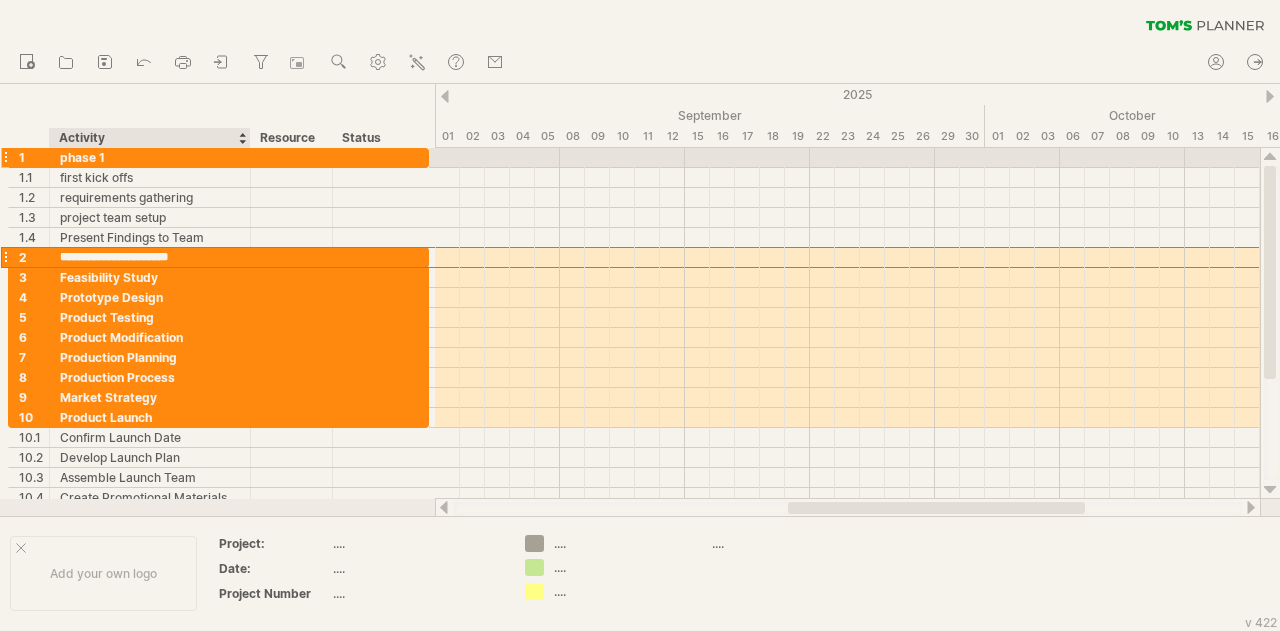 click on "phase 1" at bounding box center [150, 157] 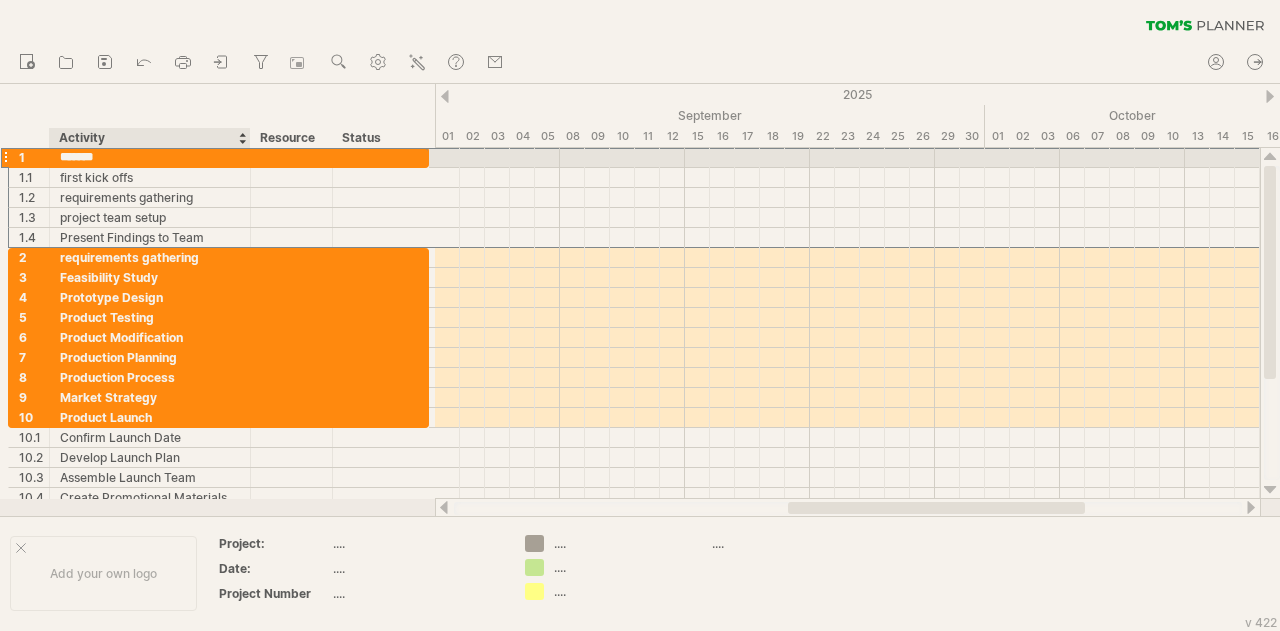 click on "*******" at bounding box center [150, 157] 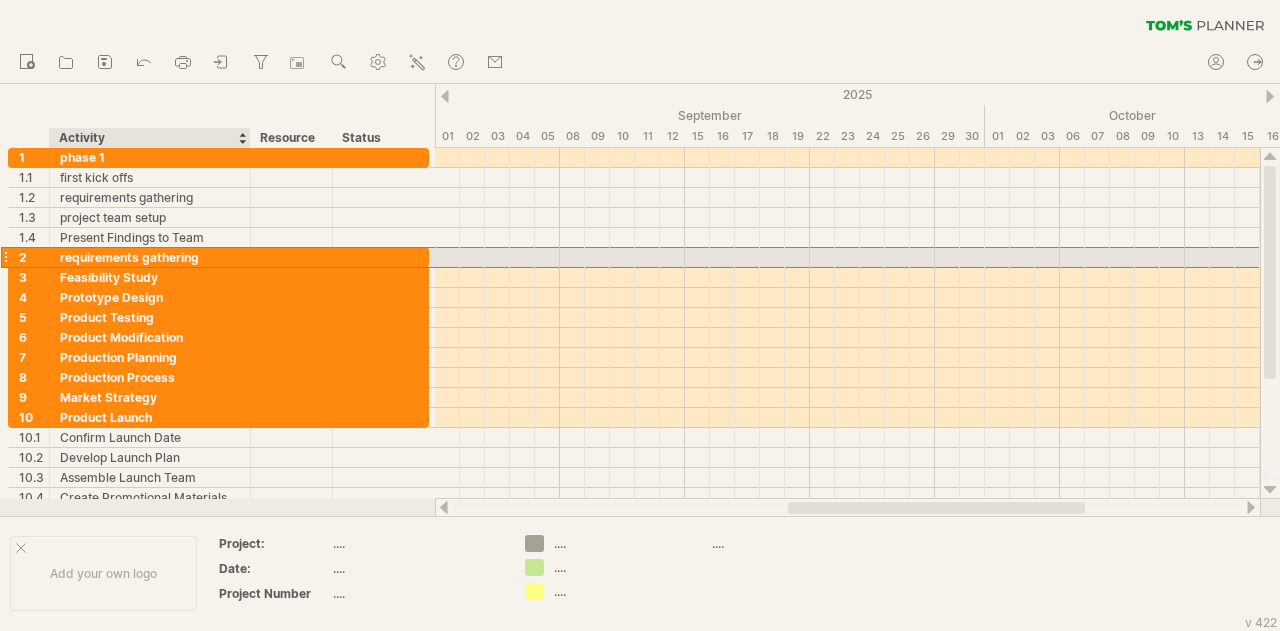 click on "requirements gathering" at bounding box center [150, 257] 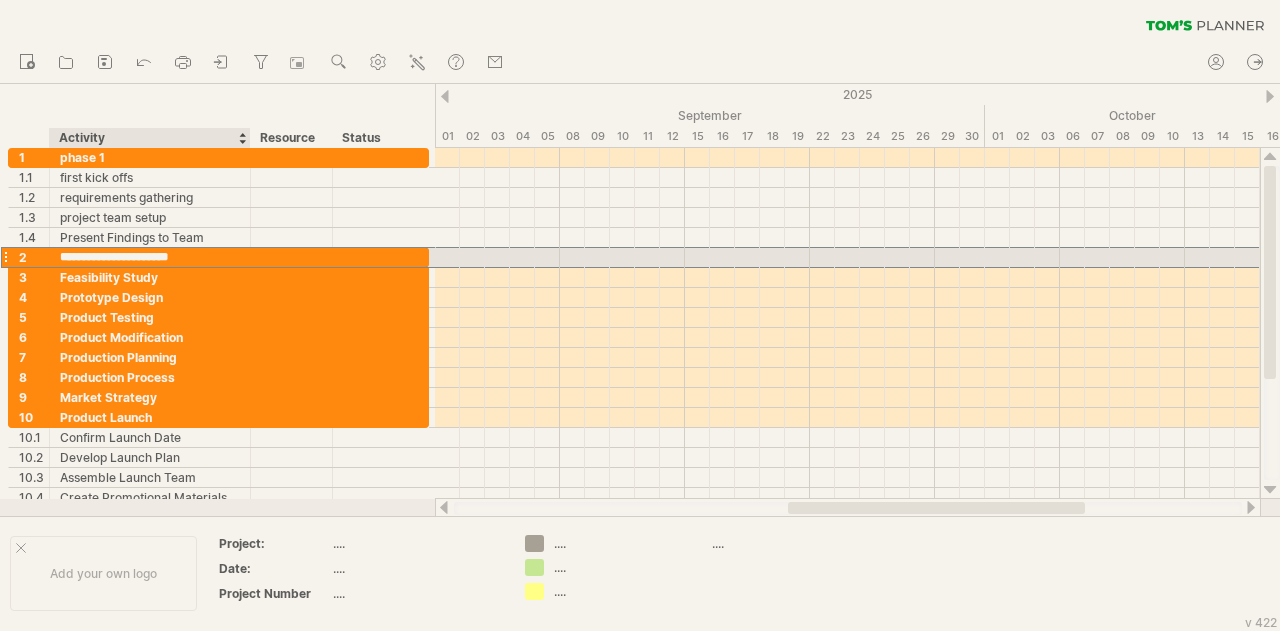 click on "**********" at bounding box center [150, 257] 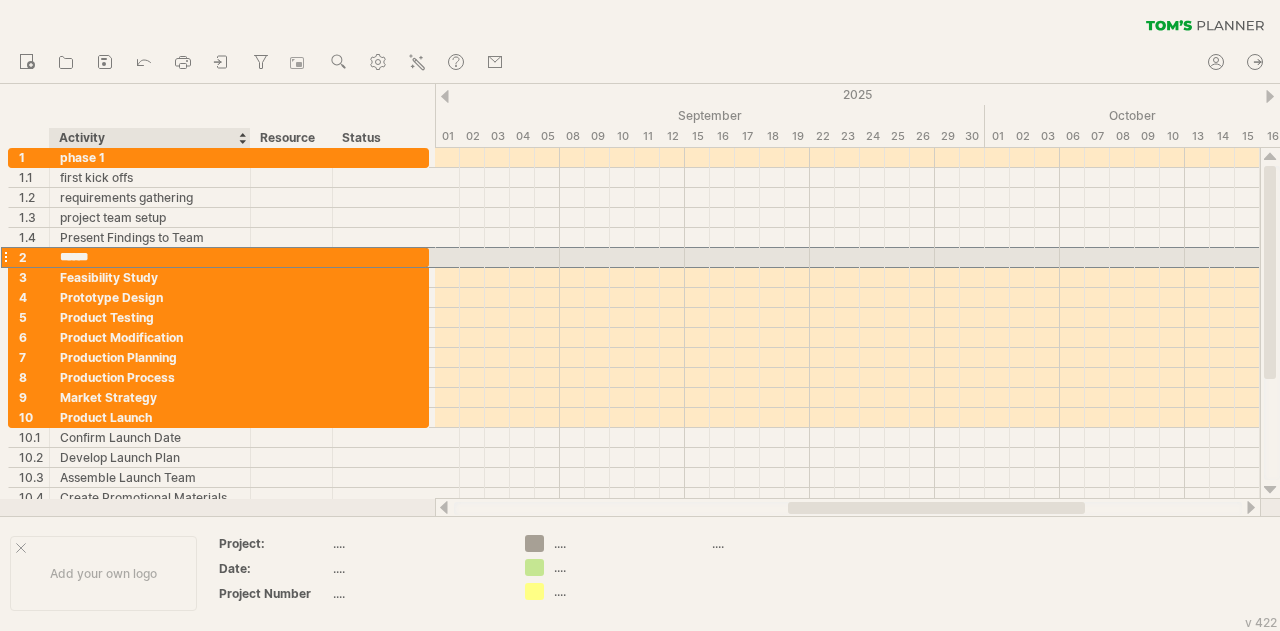 type on "*******" 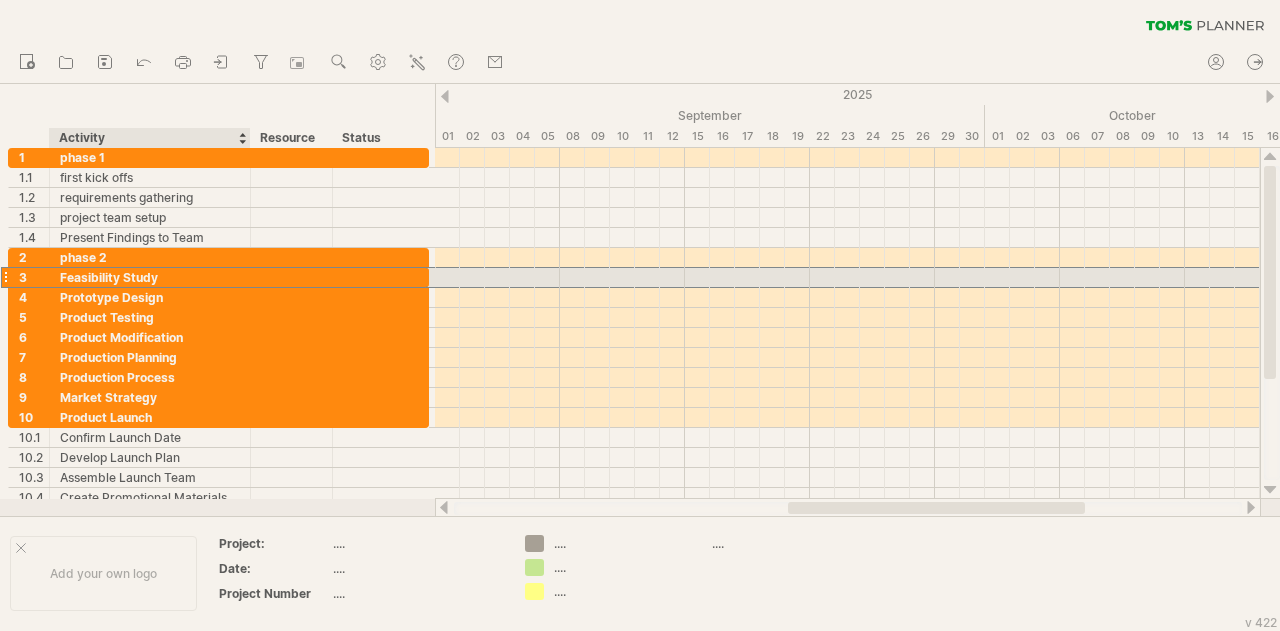 click on "Feasibility Study" at bounding box center (150, 277) 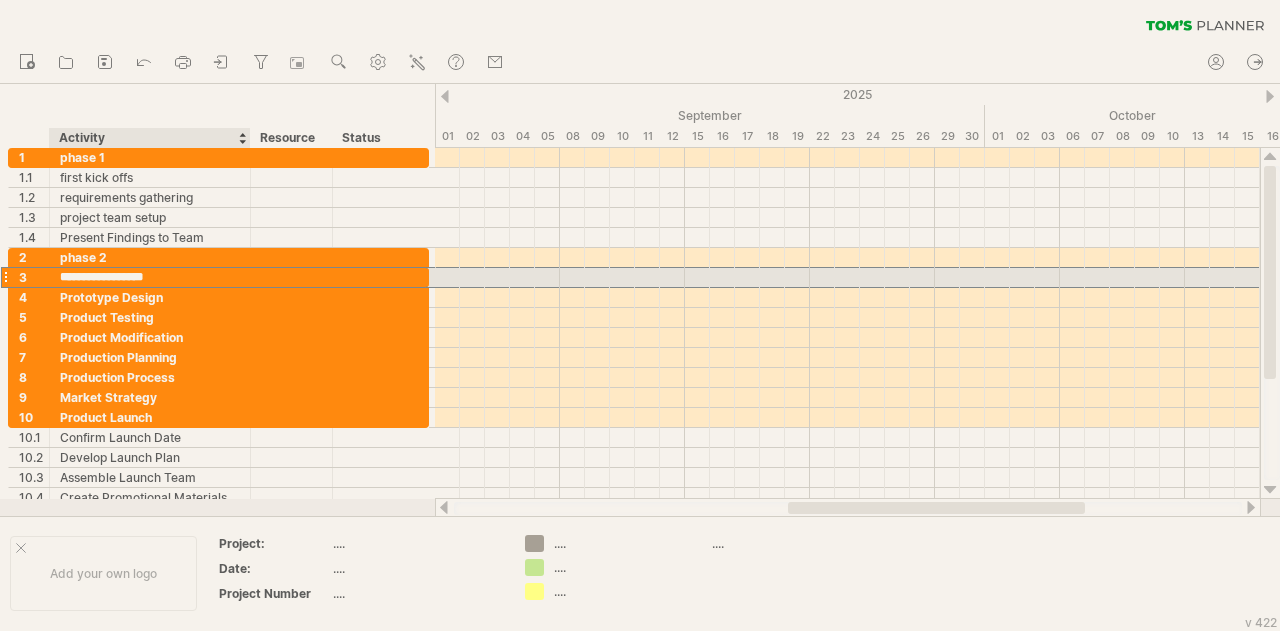 click on "**********" at bounding box center [150, 277] 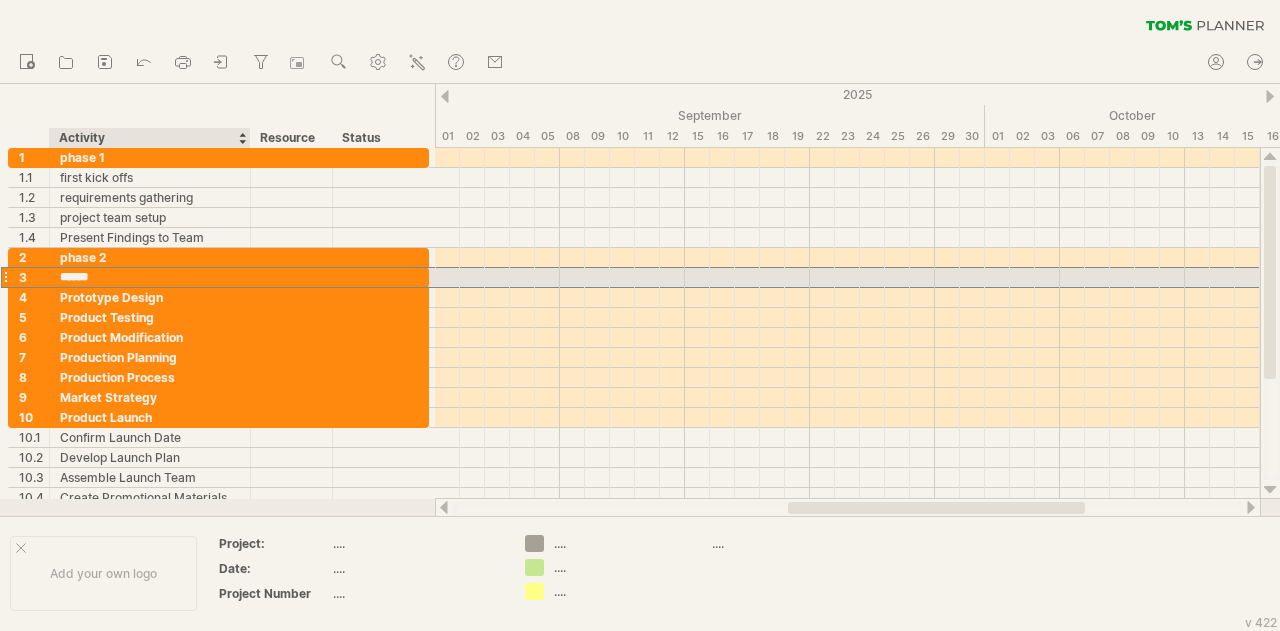 type on "*******" 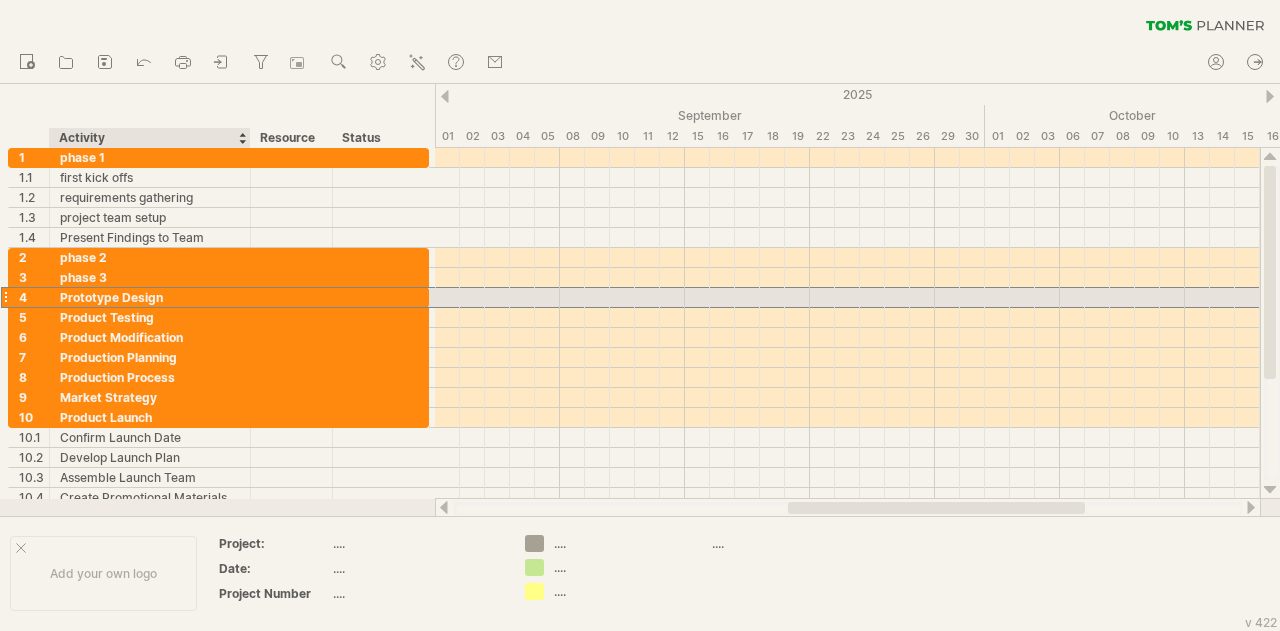 click on "Prototype Design" at bounding box center [150, 297] 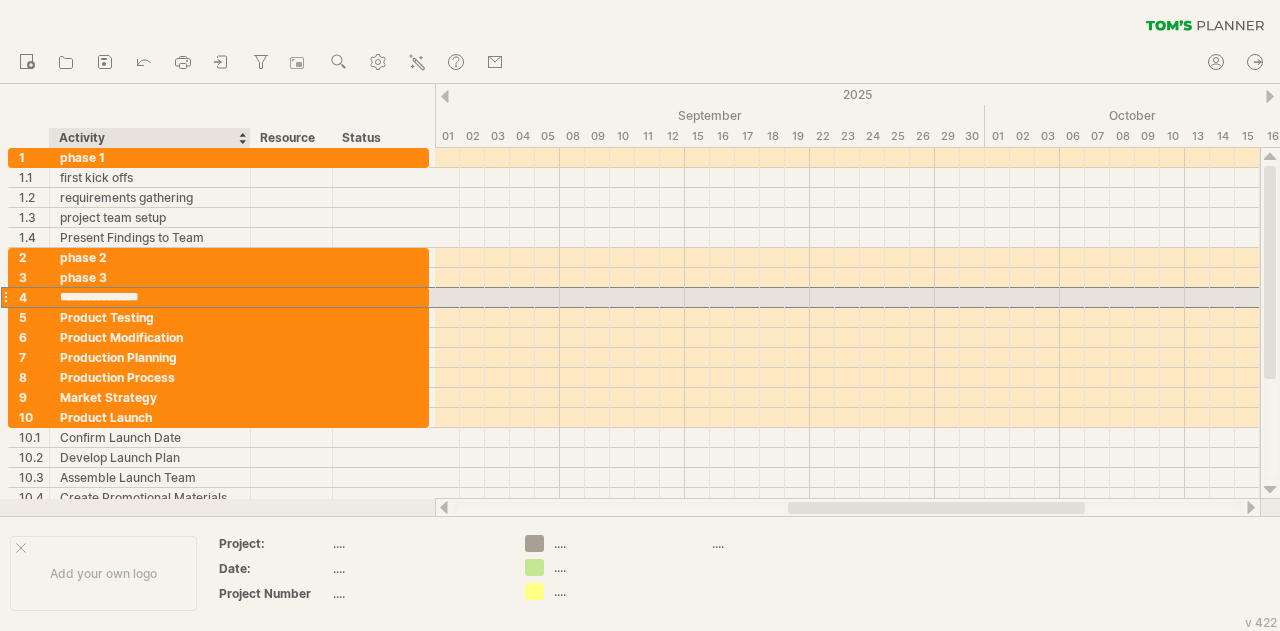 click on "**********" at bounding box center (150, 297) 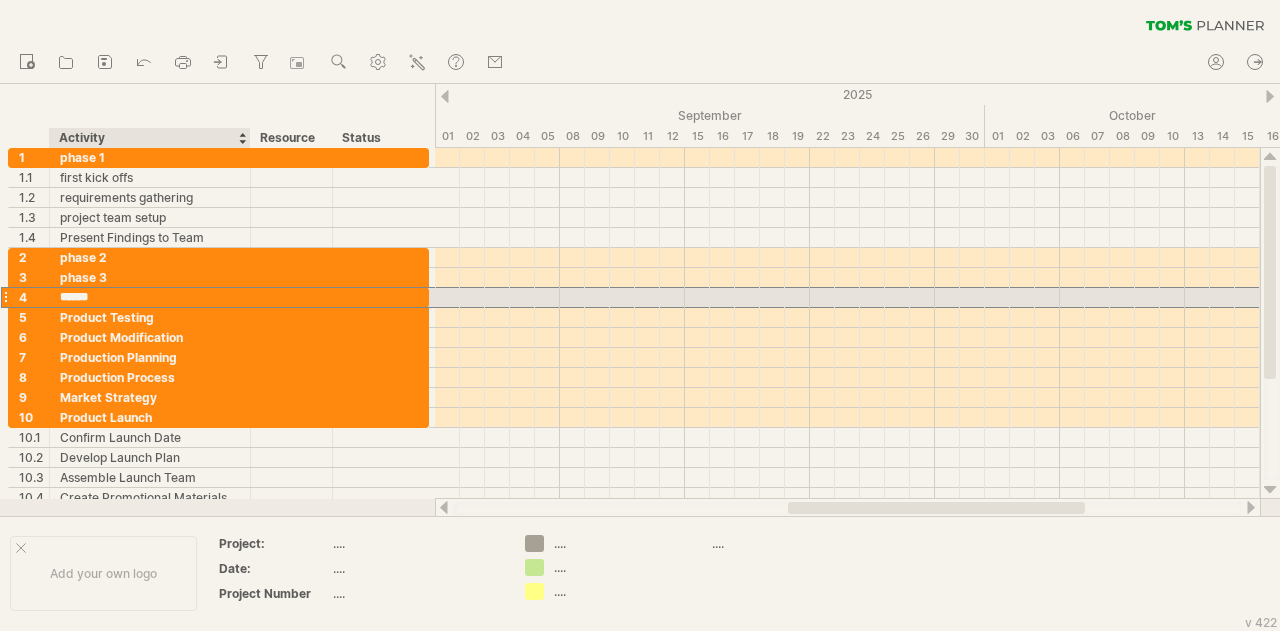 type on "*******" 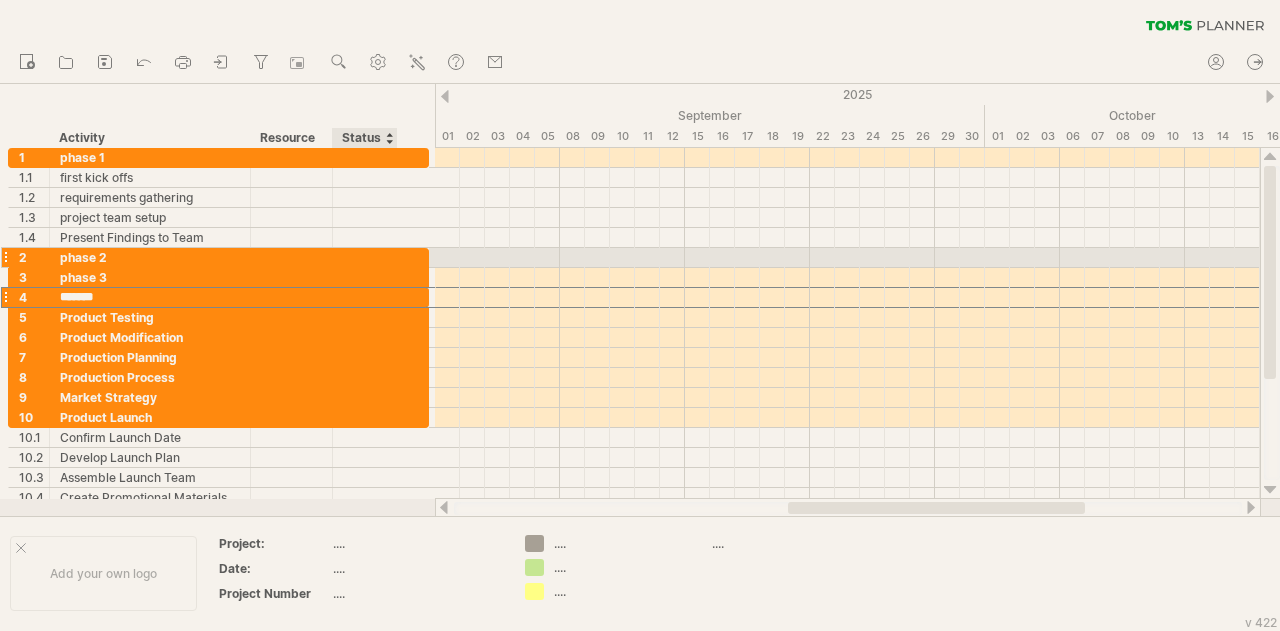 click at bounding box center (418, 259) 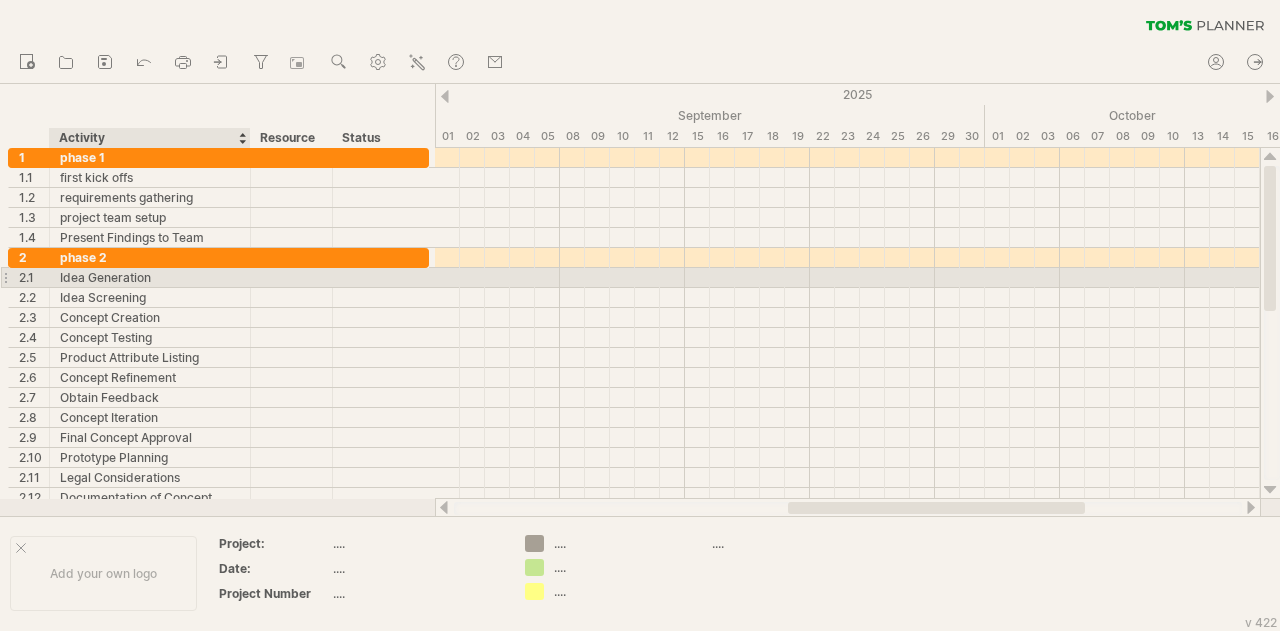 click on "Idea Generation" at bounding box center (150, 277) 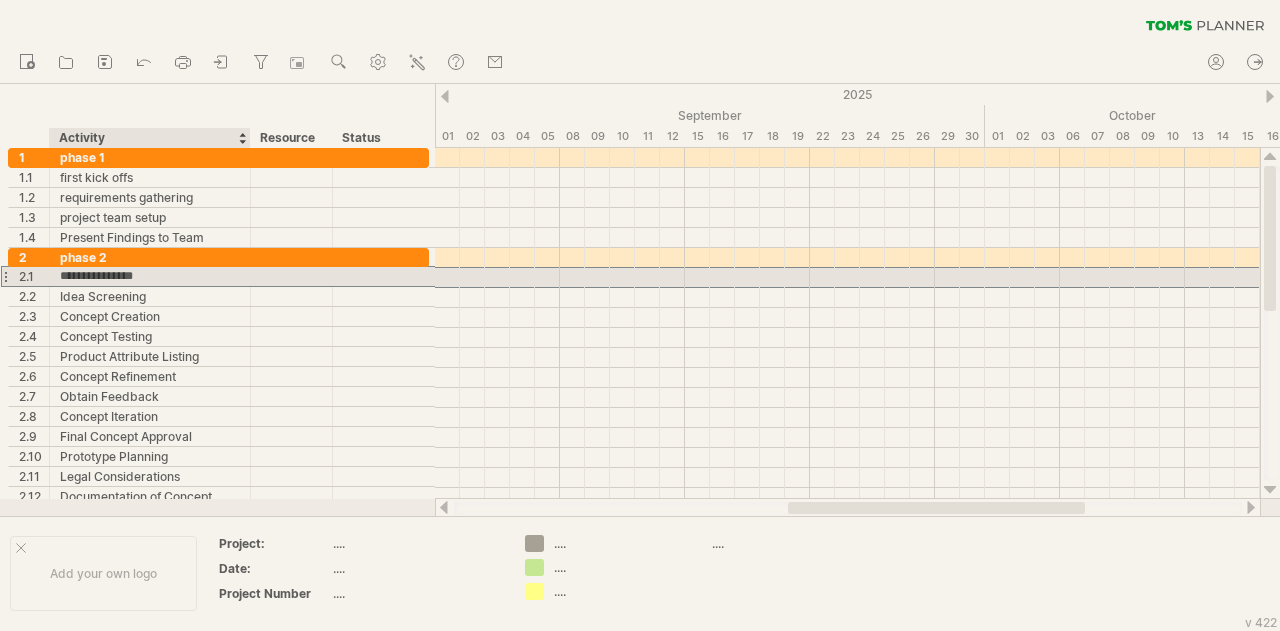 click on "**********" at bounding box center (150, 276) 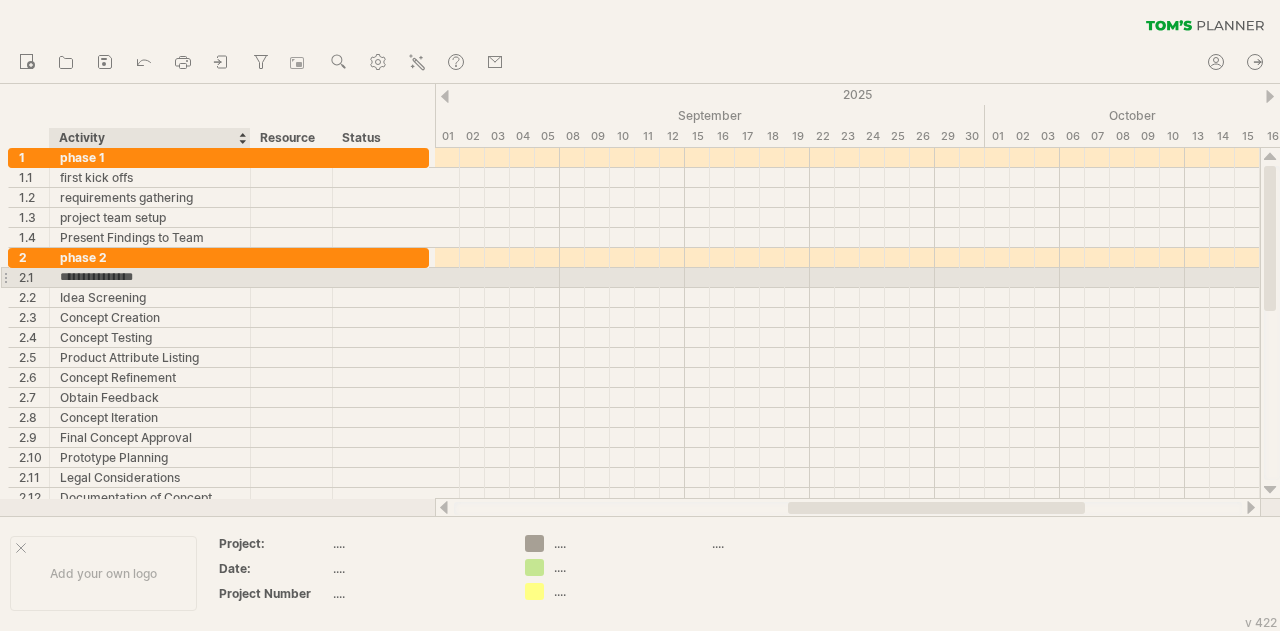 click on "**********" at bounding box center [150, 277] 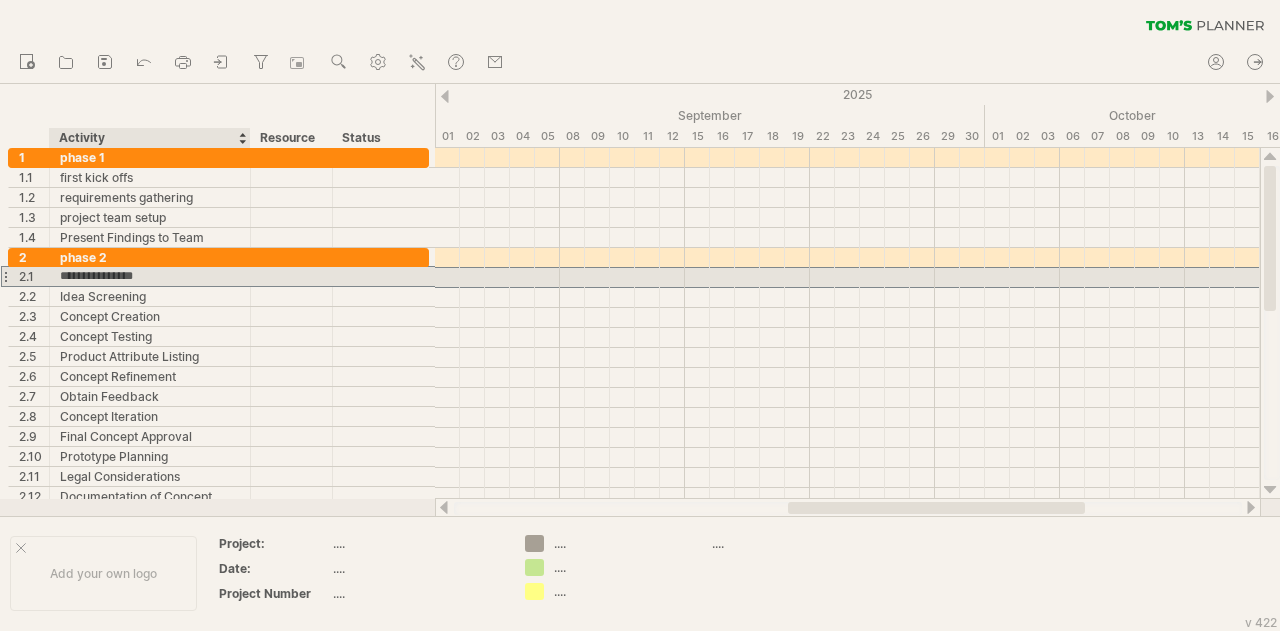 paste on "****" 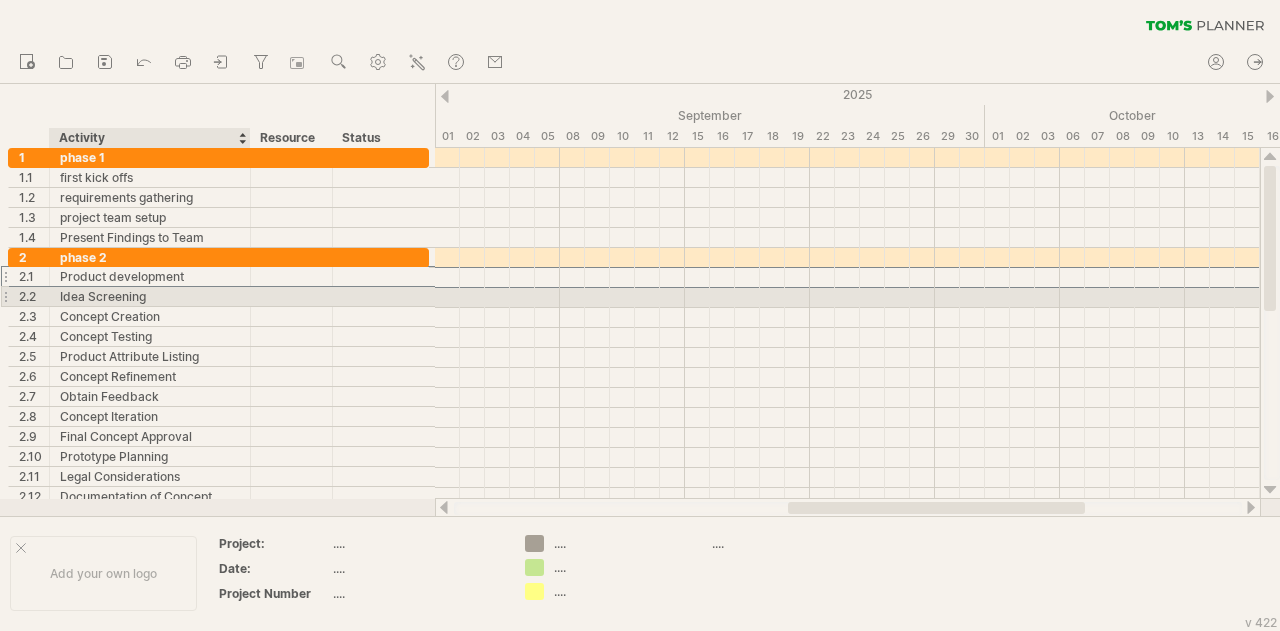 click on "Idea Screening" at bounding box center (150, 296) 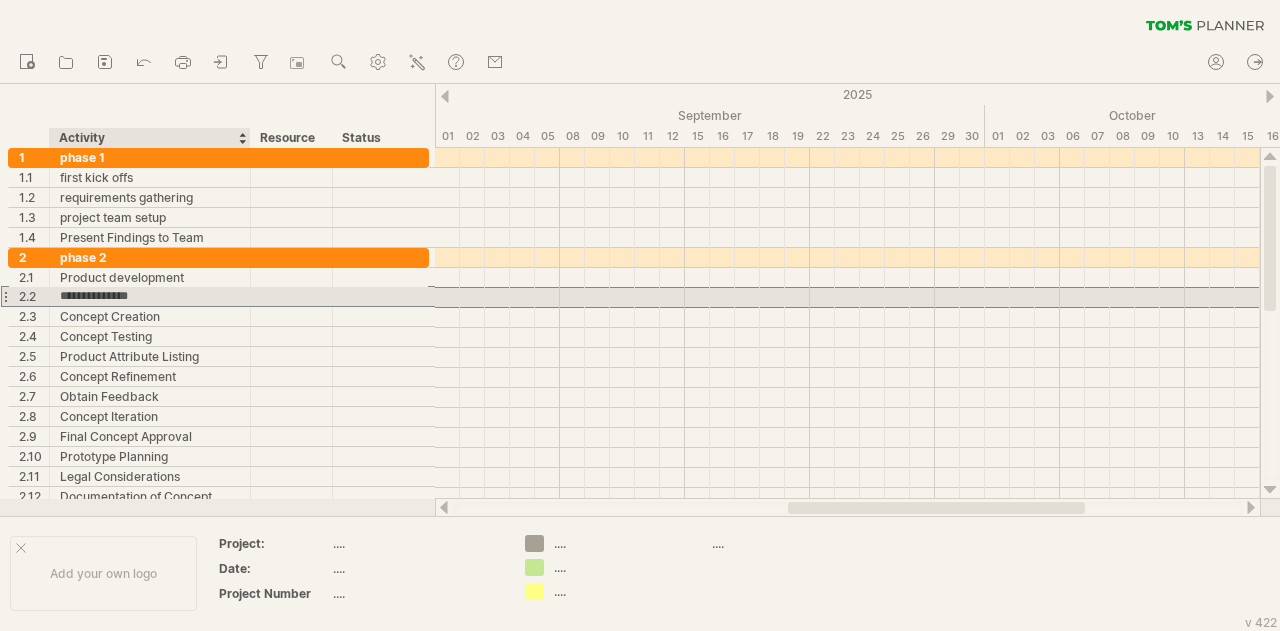 click on "**********" at bounding box center (150, 296) 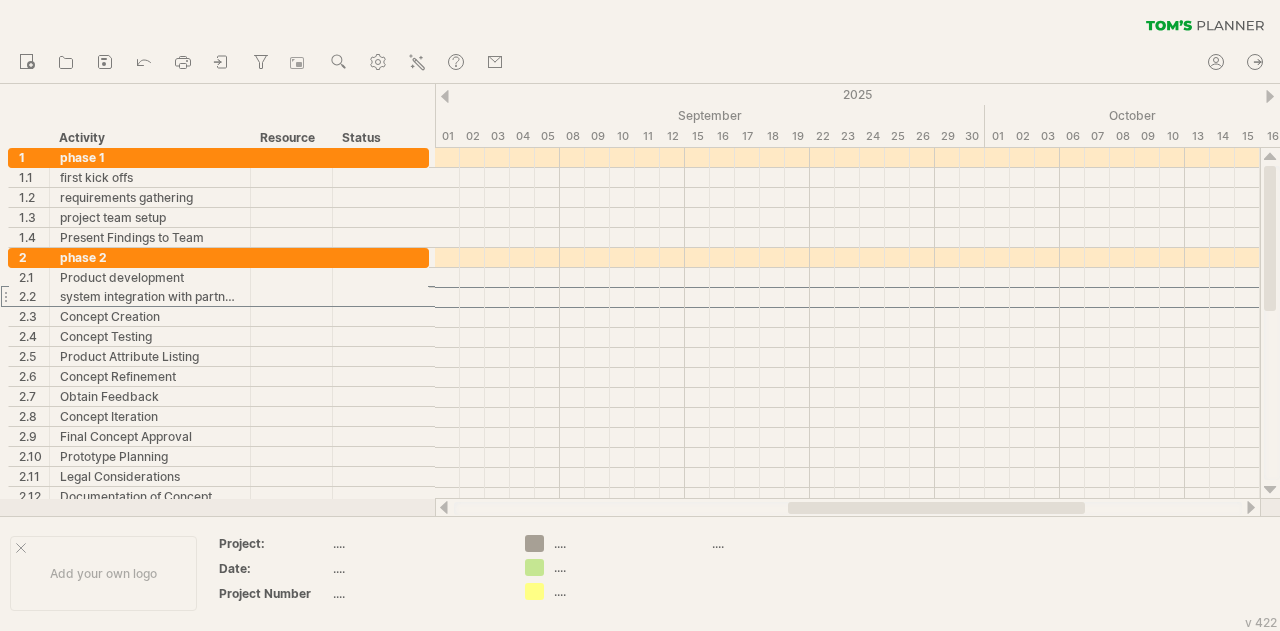 scroll, scrollTop: 0, scrollLeft: 0, axis: both 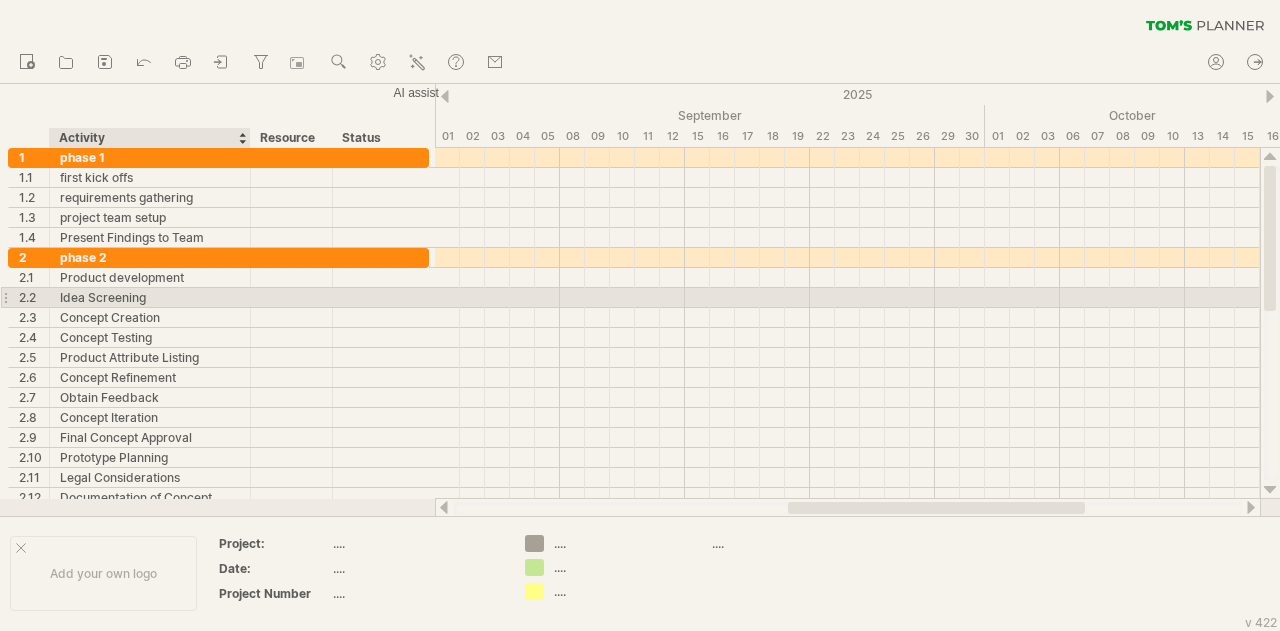 click on "Idea Screening" at bounding box center (150, 297) 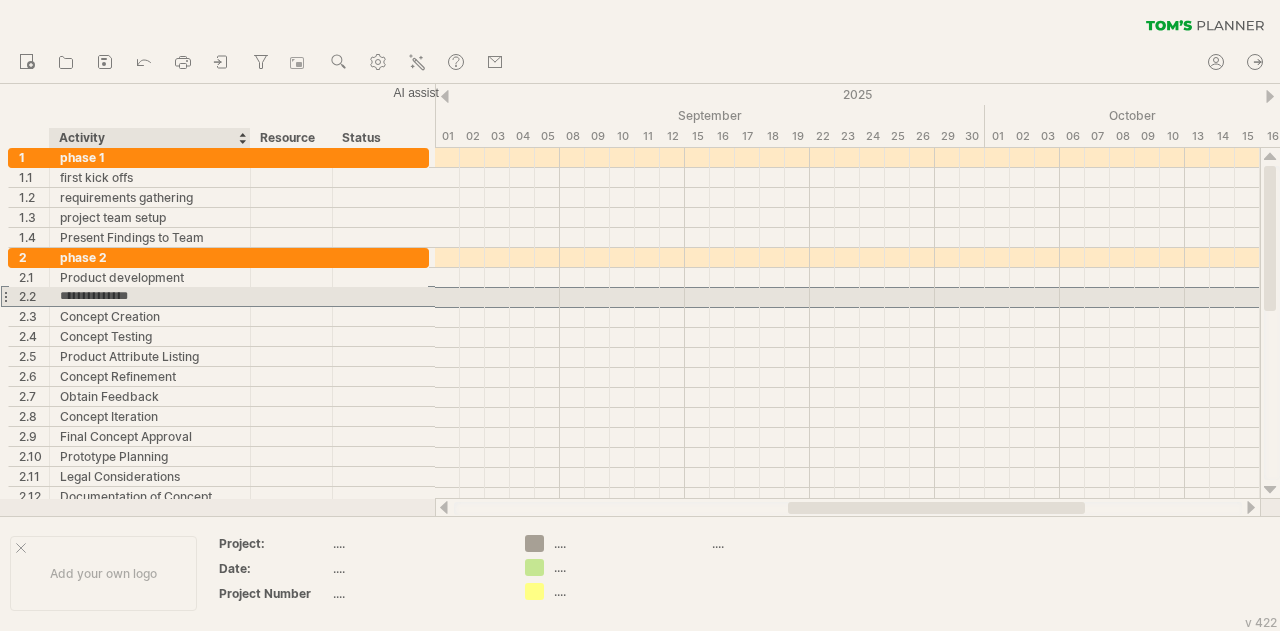 click on "**********" at bounding box center [150, 296] 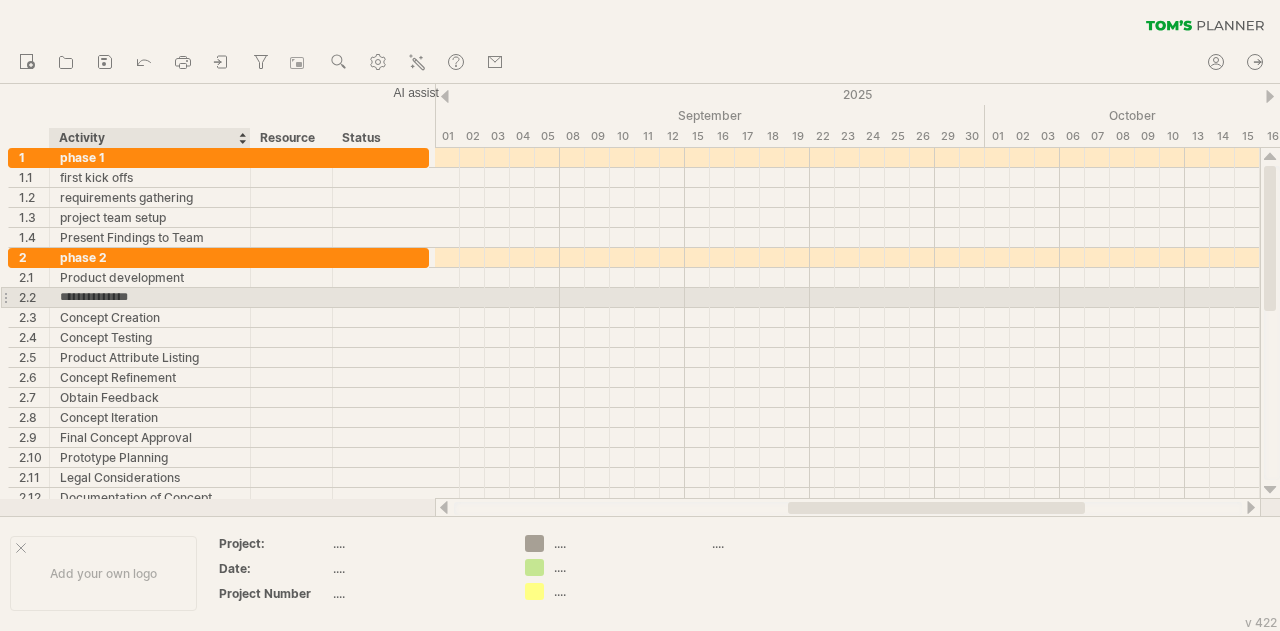 click on "**********" at bounding box center (150, 297) 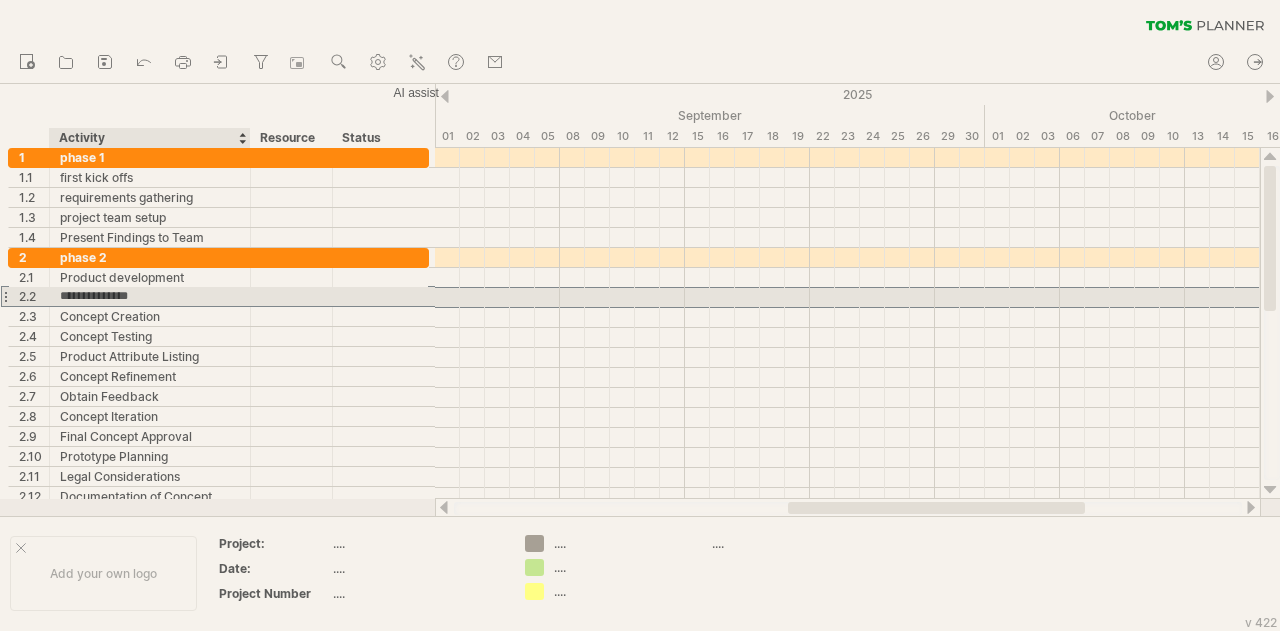 paste on "**********" 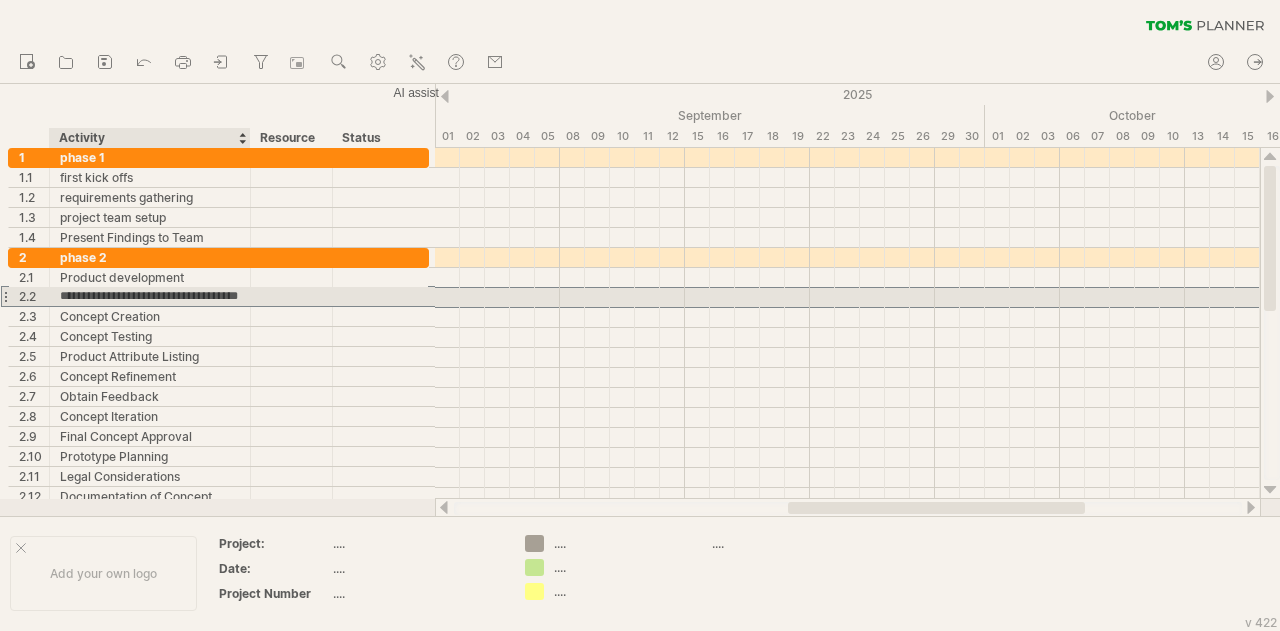 scroll, scrollTop: 0, scrollLeft: 32, axis: horizontal 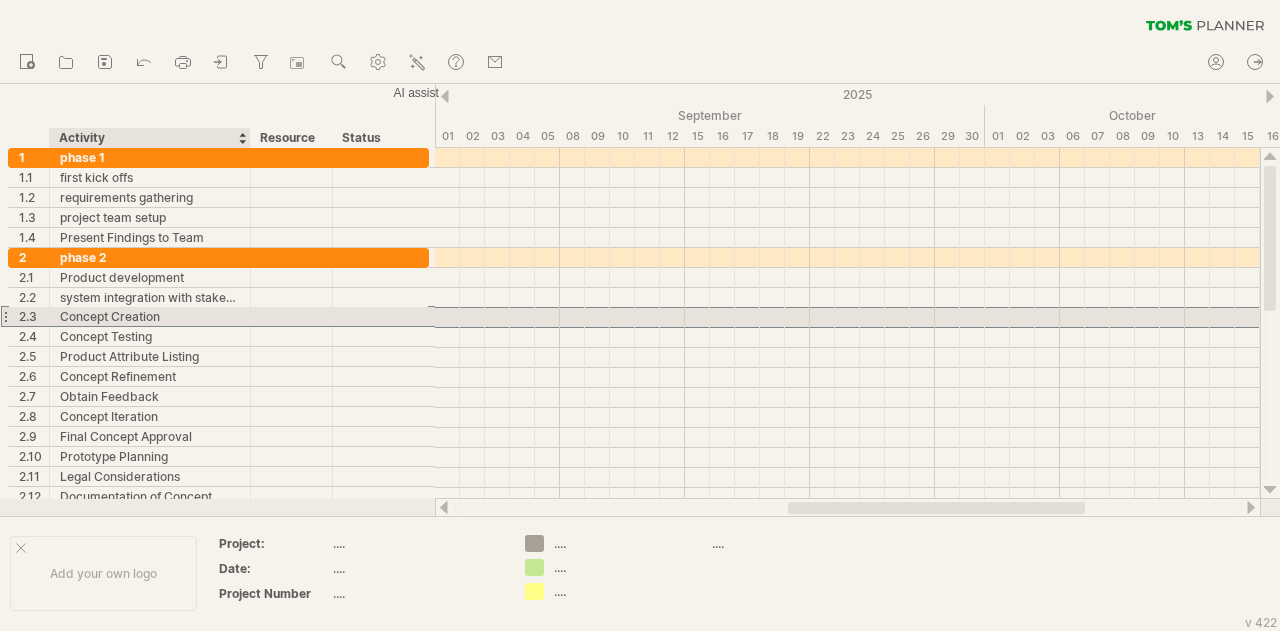 click on "Concept Creation" at bounding box center (150, 316) 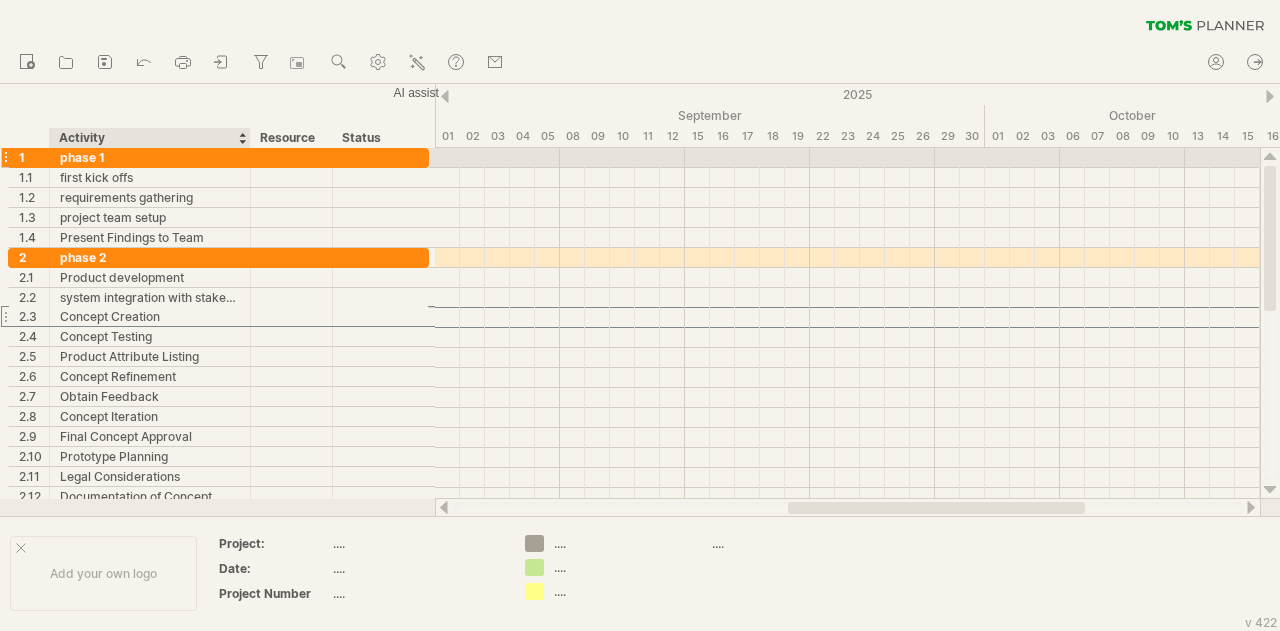 click on "phase 1" at bounding box center (150, 157) 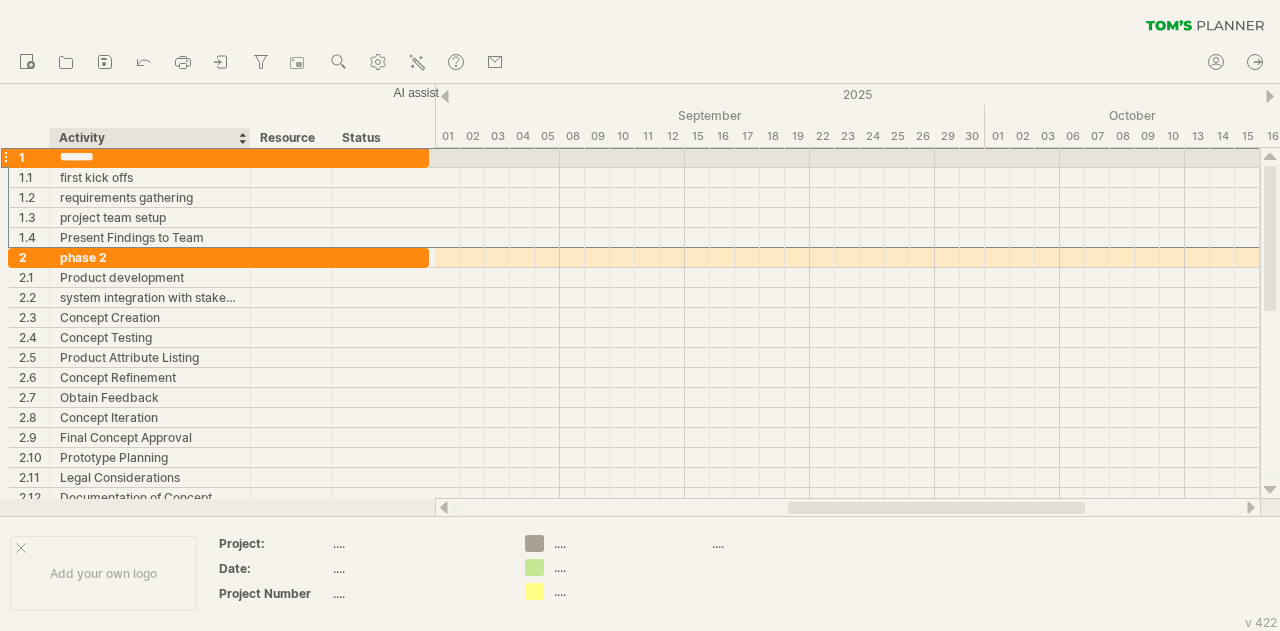click on "*******" at bounding box center [150, 157] 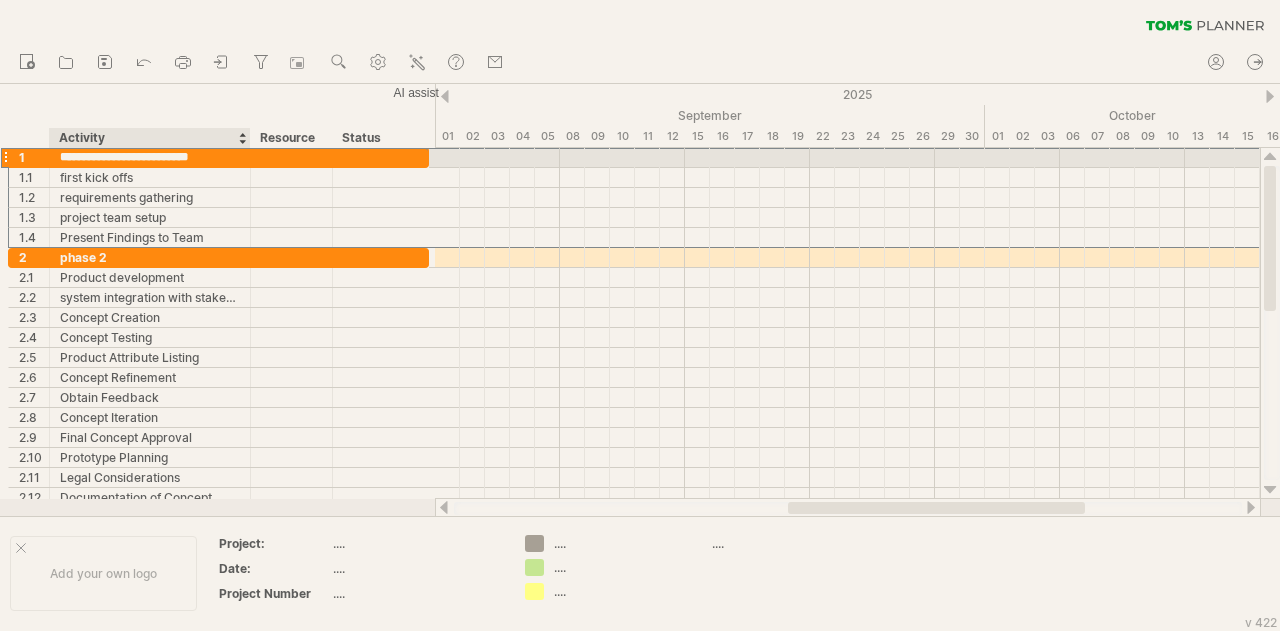 type on "**********" 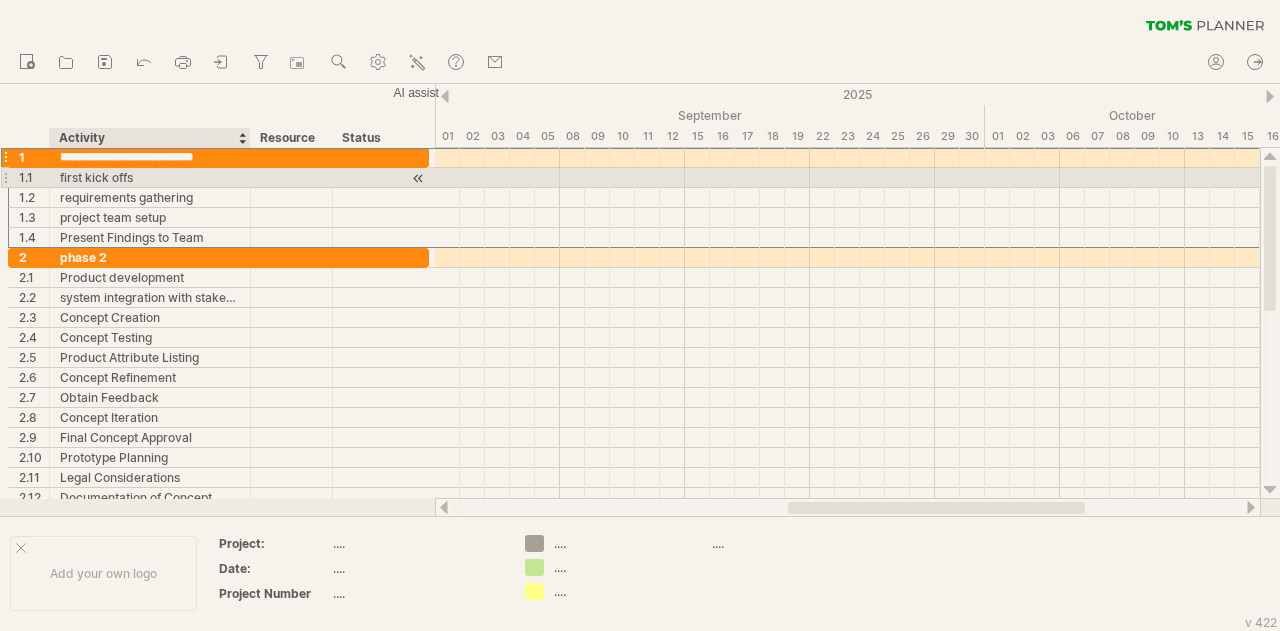 click on "first kick offs" at bounding box center [150, 177] 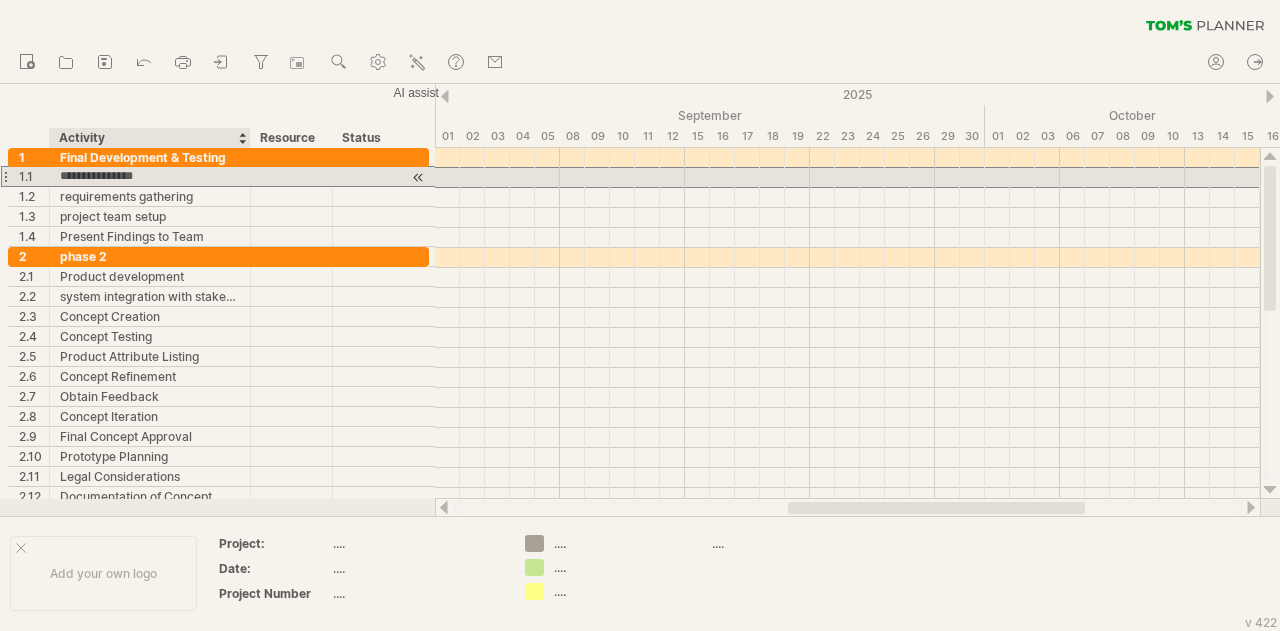 click on "**********" at bounding box center (150, 176) 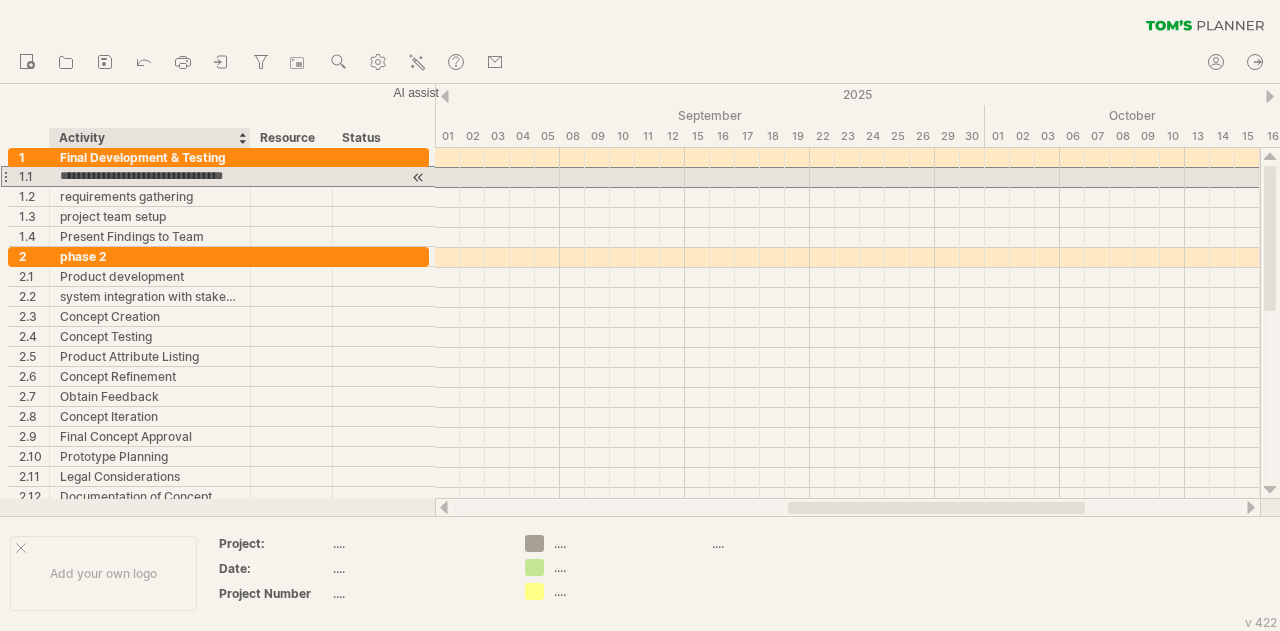 scroll, scrollTop: 0, scrollLeft: 4, axis: horizontal 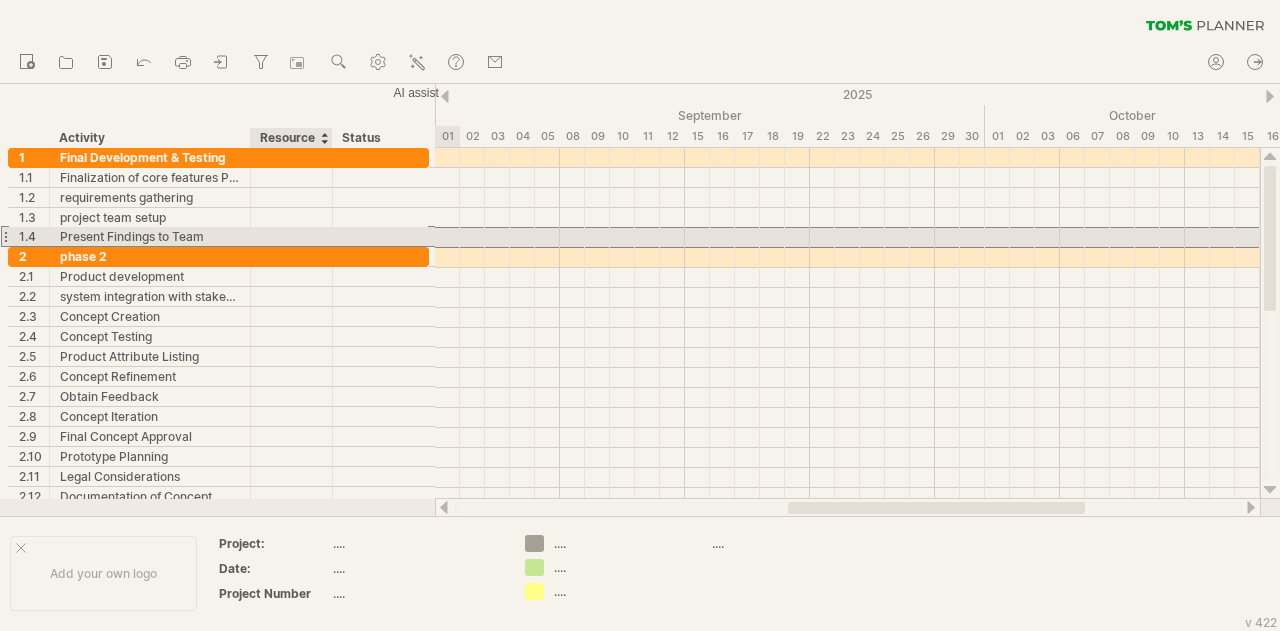 click at bounding box center (291, 236) 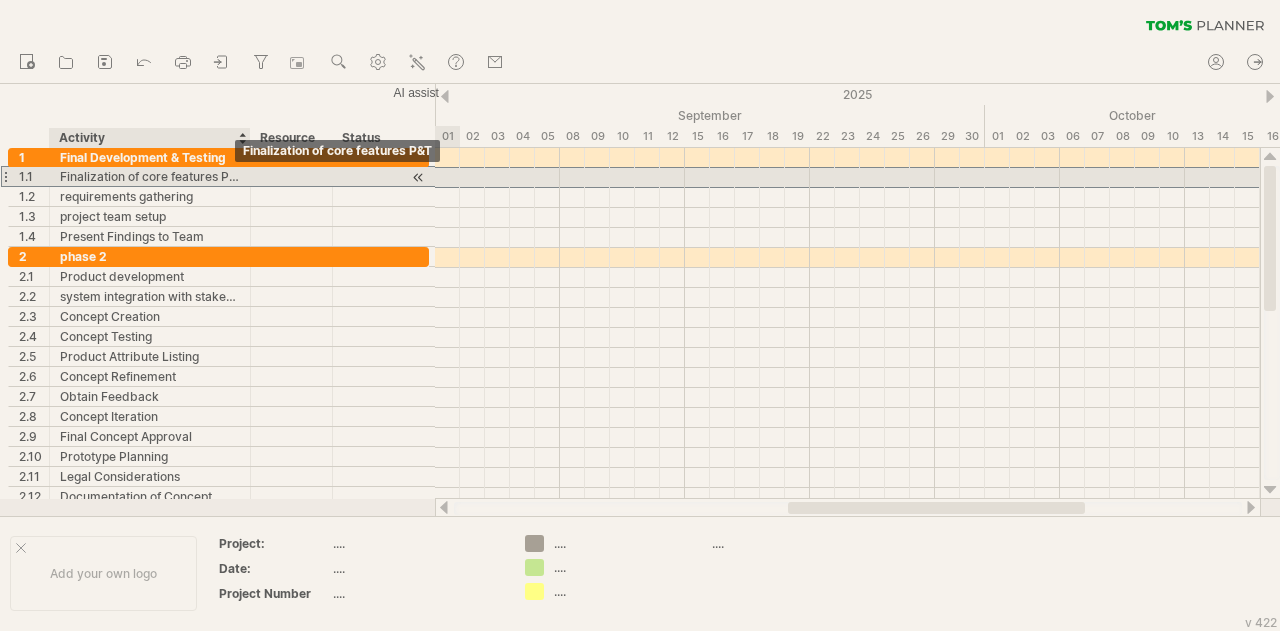 click on "Finalization of core features P&T" at bounding box center (150, 176) 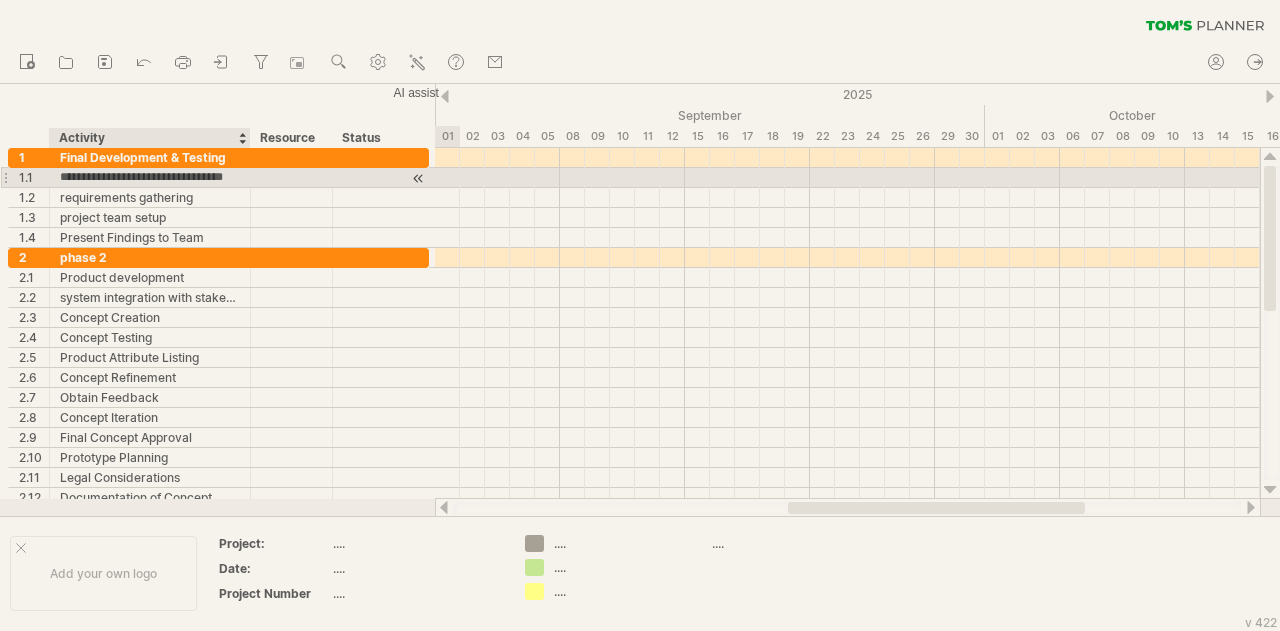 click on "**********" at bounding box center [150, 177] 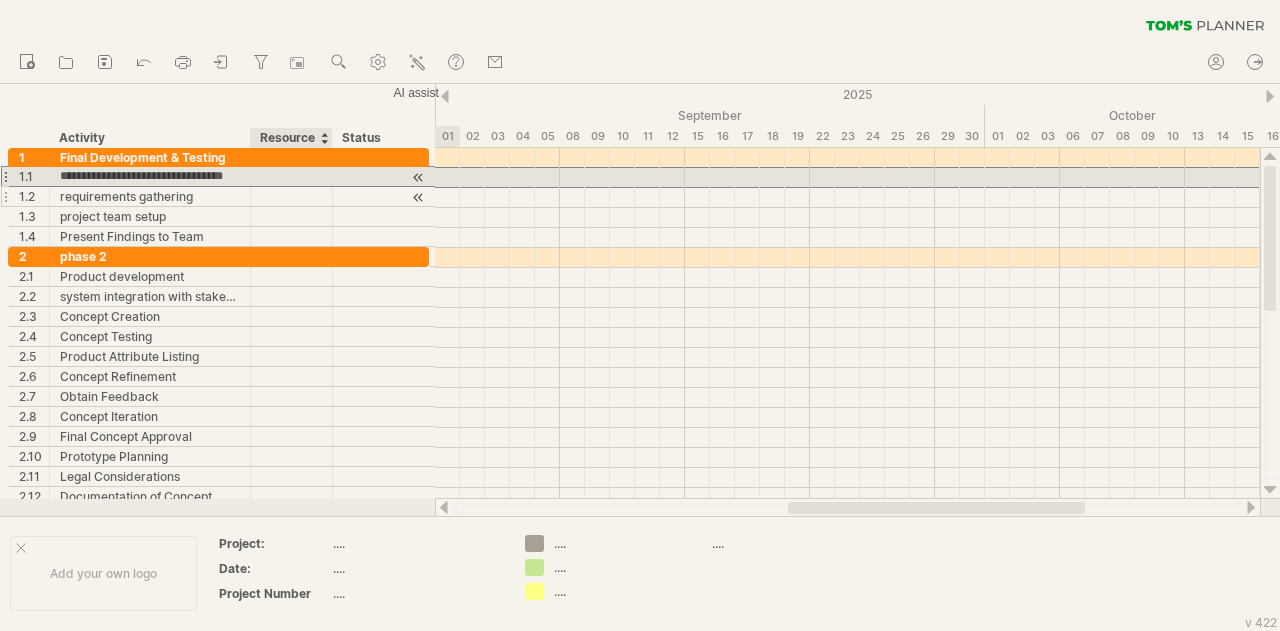 scroll, scrollTop: 0, scrollLeft: 4, axis: horizontal 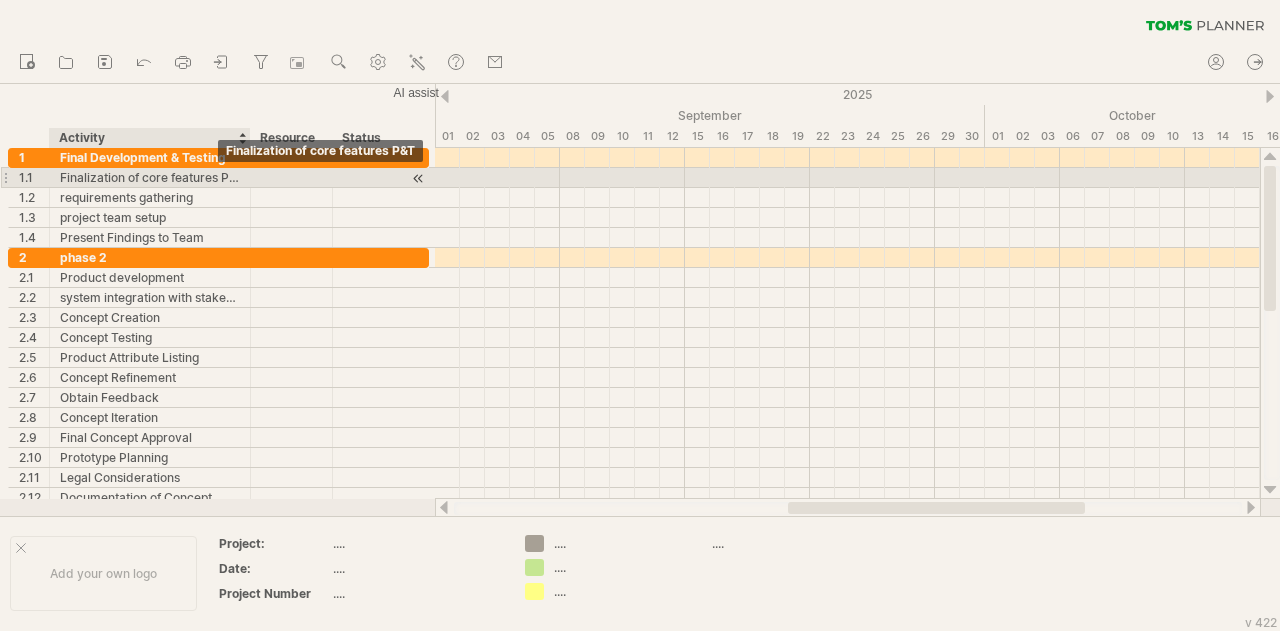 click on "Finalization of core features P&T" at bounding box center (150, 177) 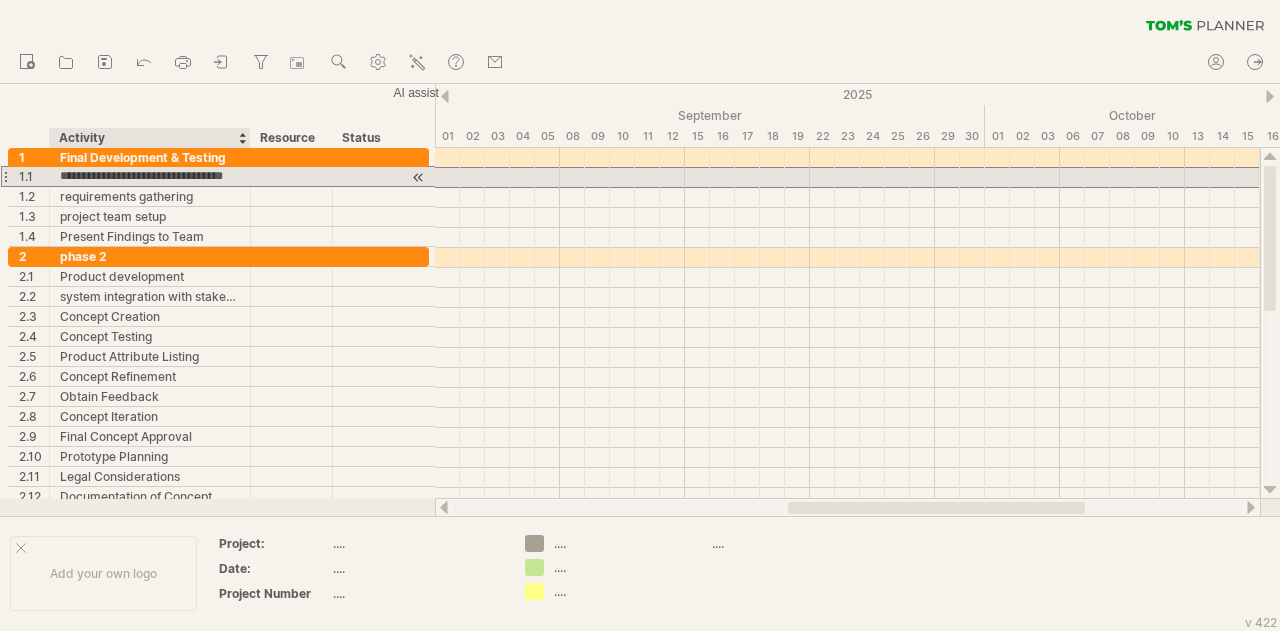 click on "**********" at bounding box center [150, 176] 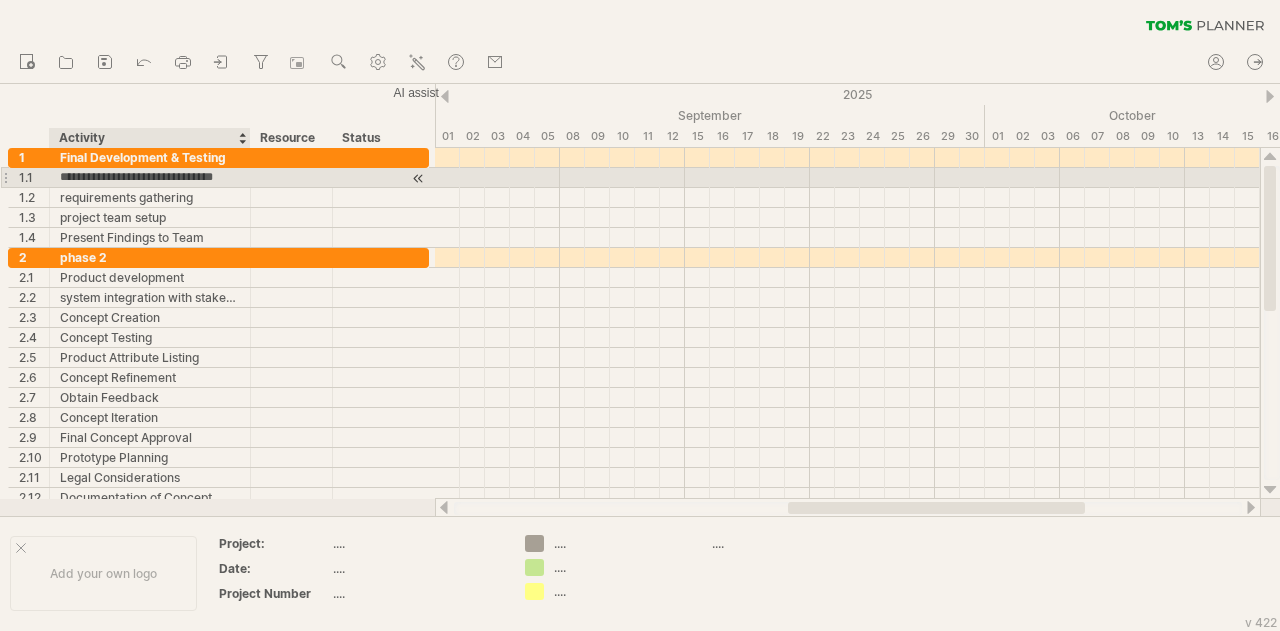 type on "**********" 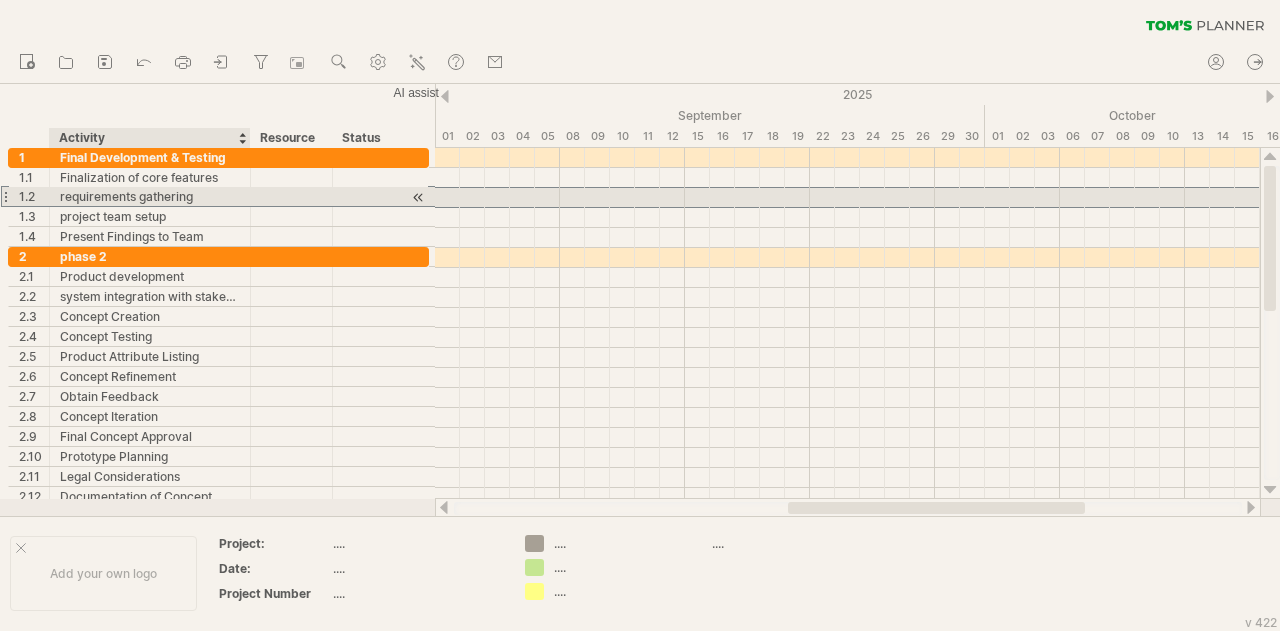 click on "requirements gathering" at bounding box center [150, 196] 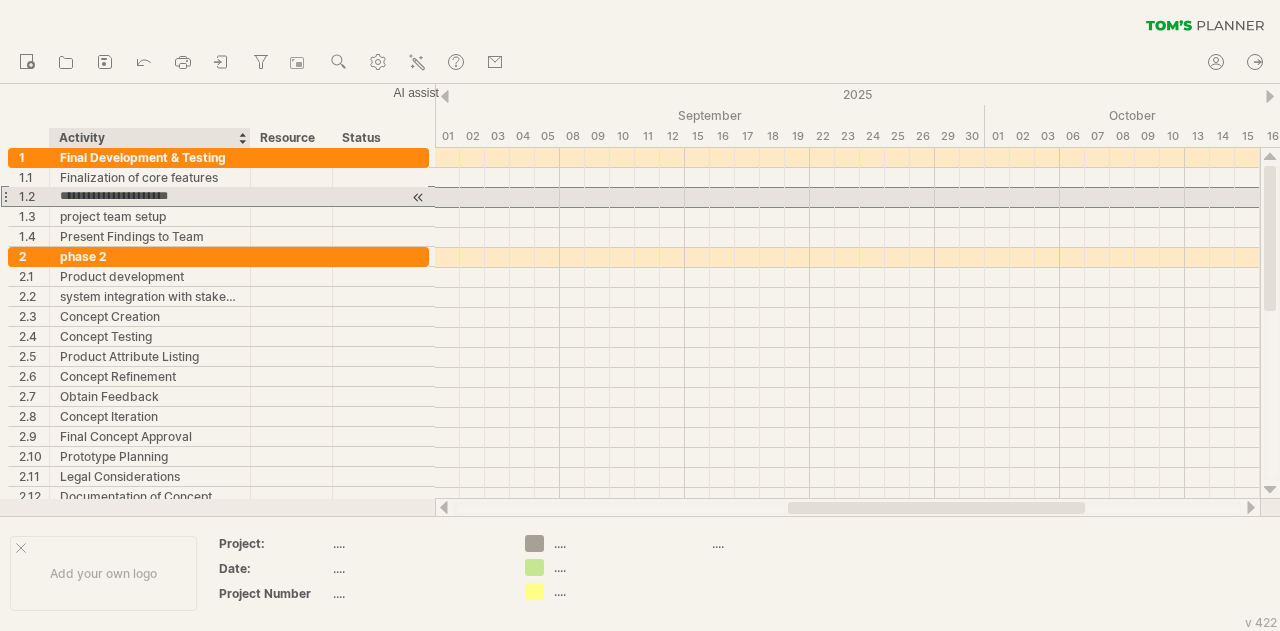 click on "**********" at bounding box center [150, 196] 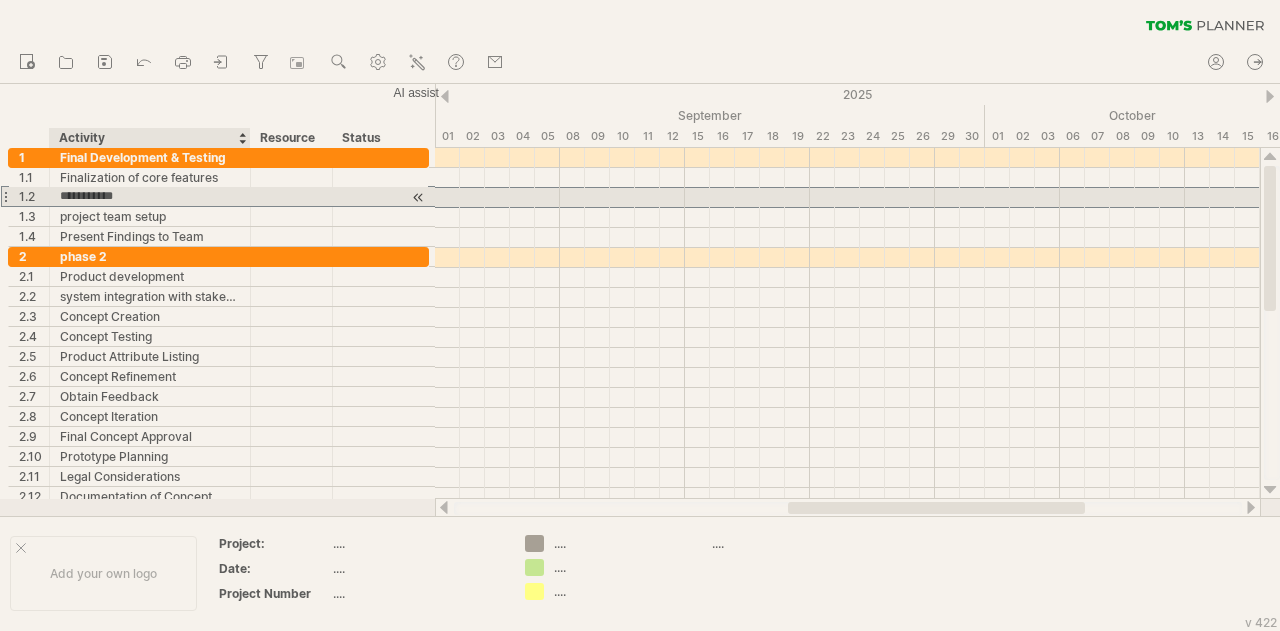 type on "**********" 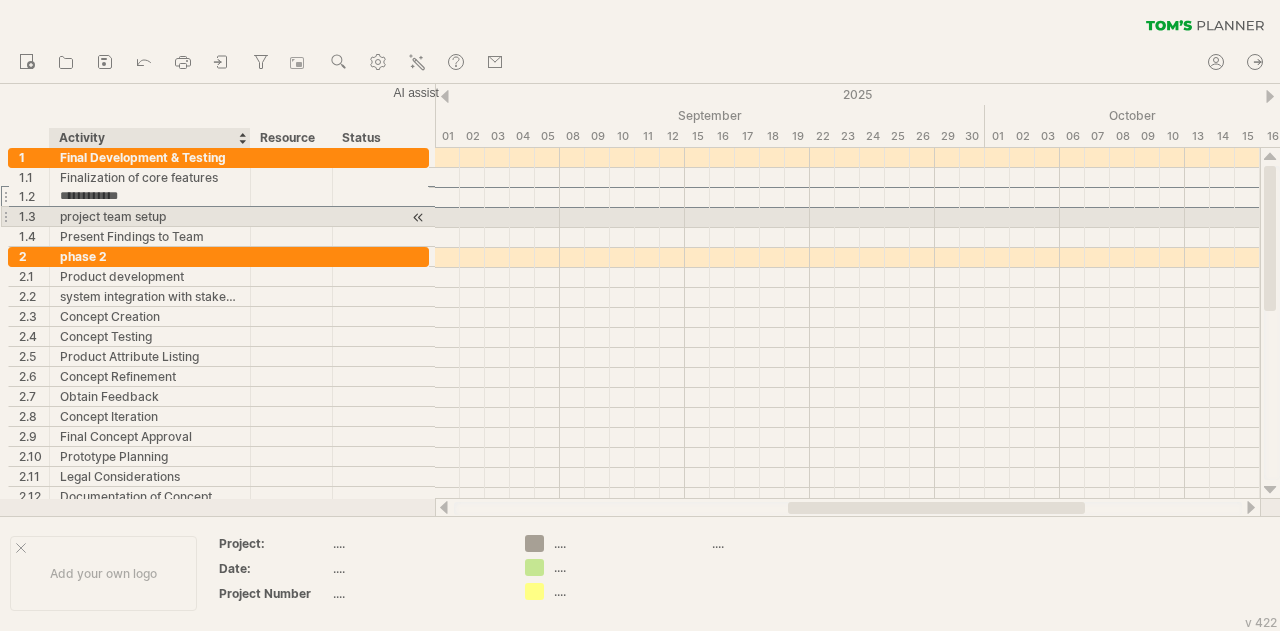 click on "project team setup" at bounding box center [150, 216] 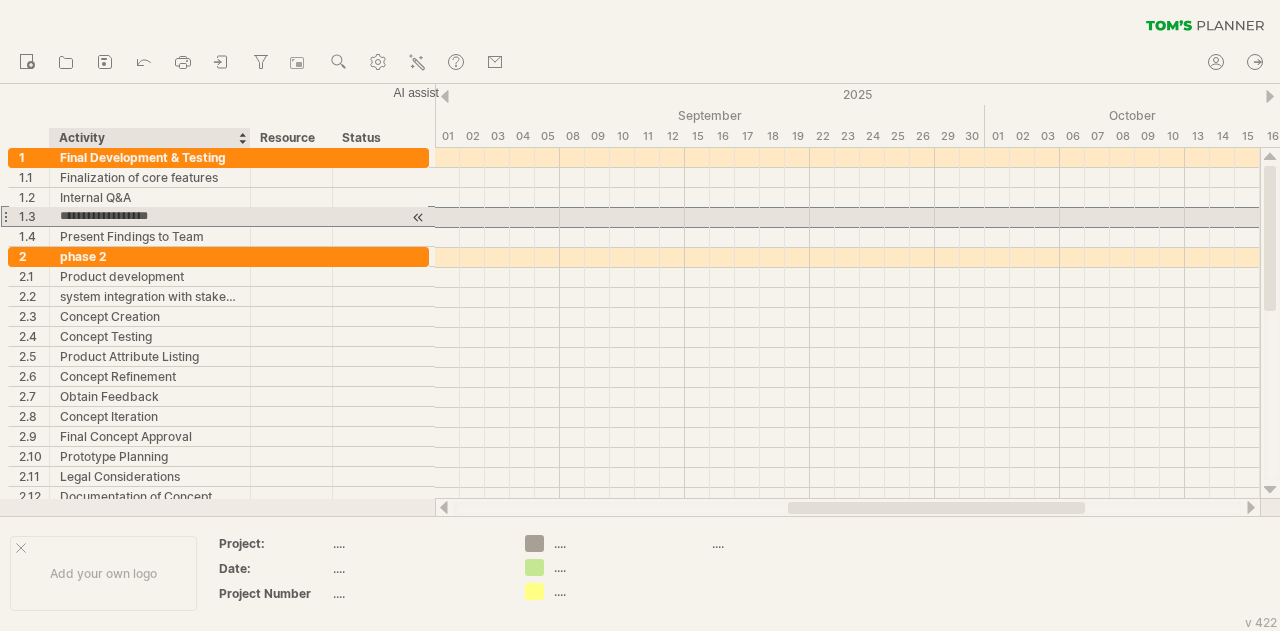 click on "**********" at bounding box center (150, 216) 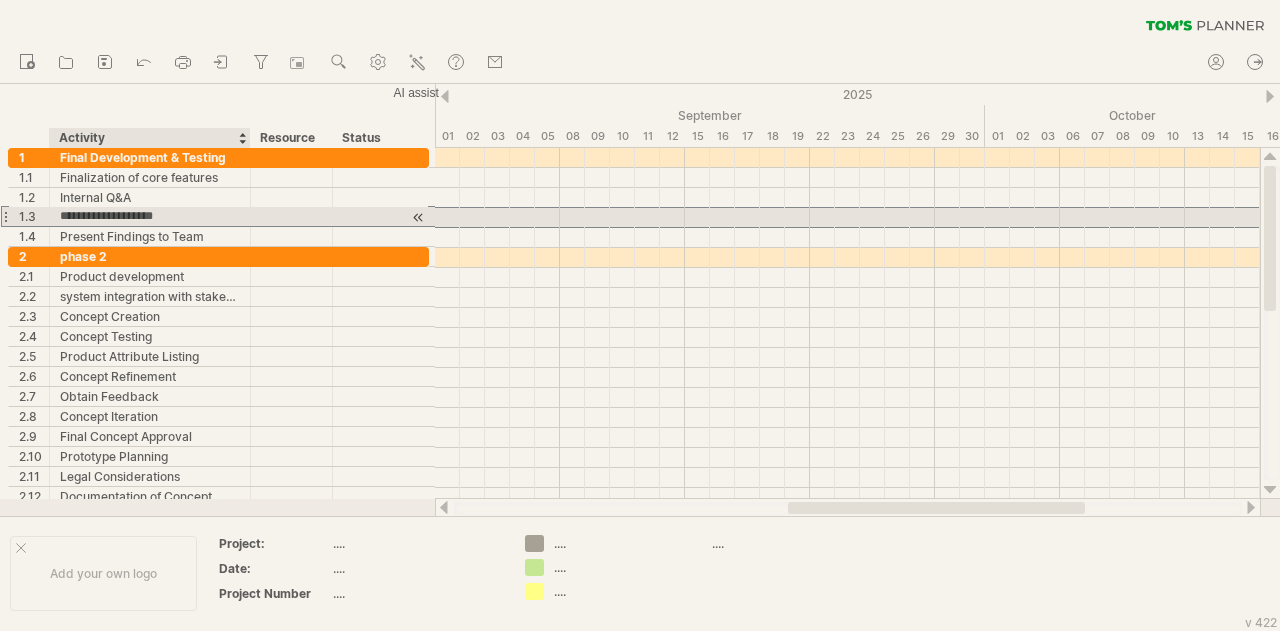 type on "**********" 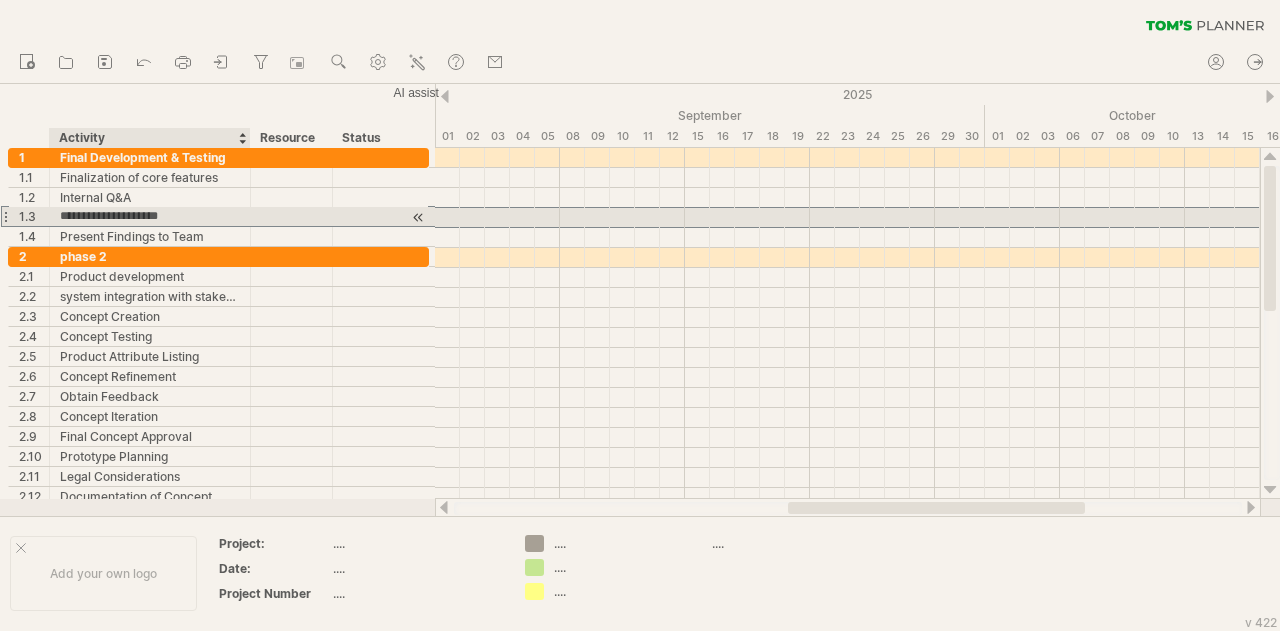 click on "**********" at bounding box center [150, 216] 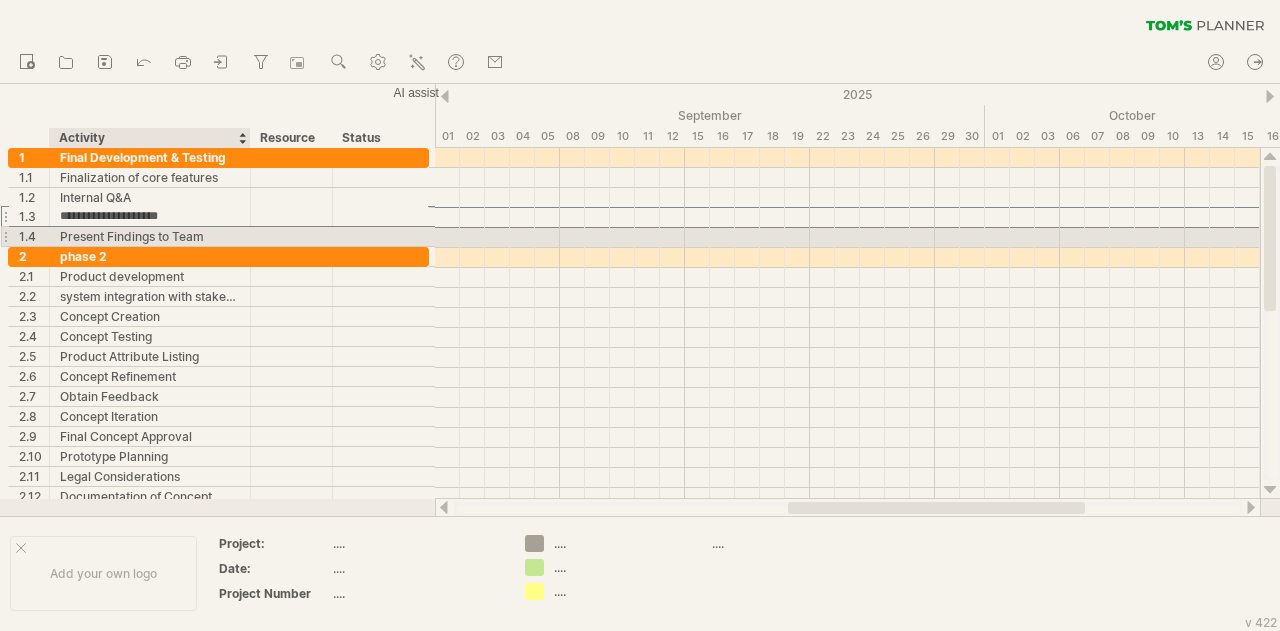 click on "Present Findings to Team" at bounding box center (150, 236) 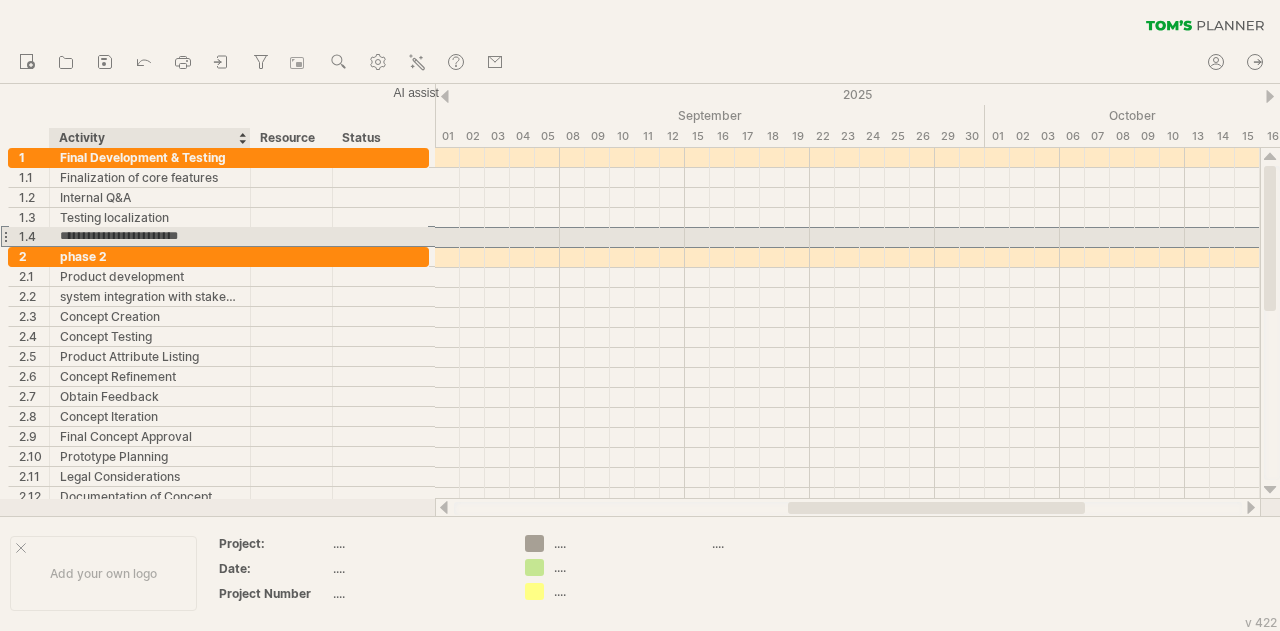 click on "**********" at bounding box center [150, 236] 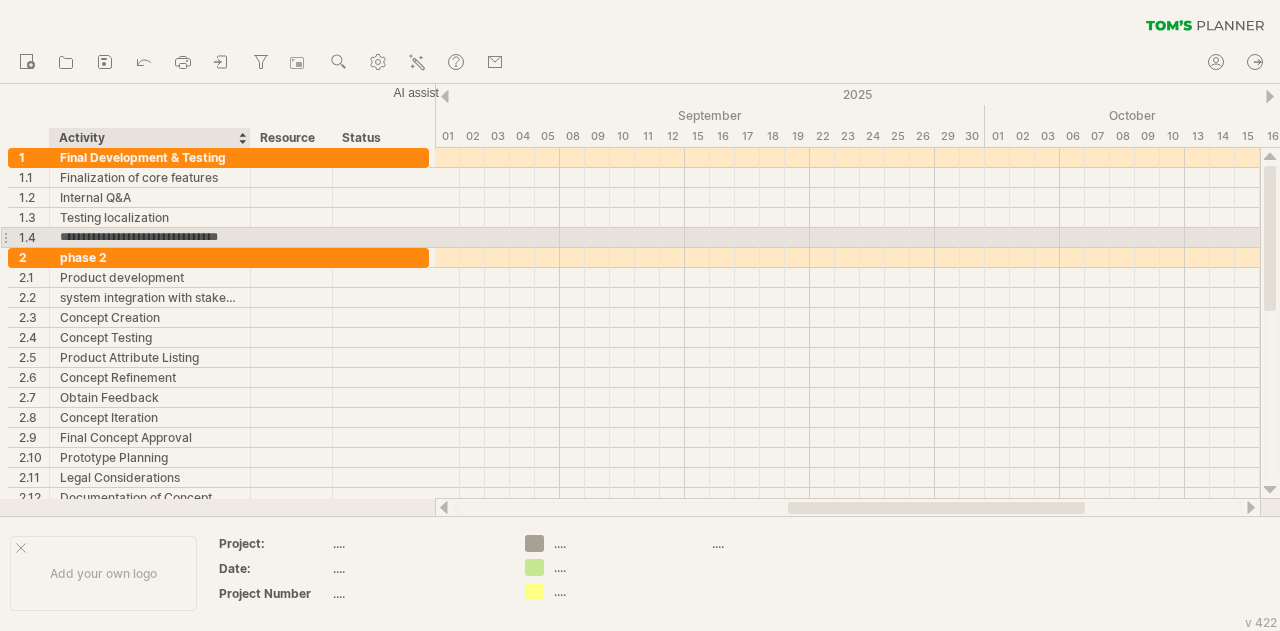 scroll, scrollTop: 0, scrollLeft: 0, axis: both 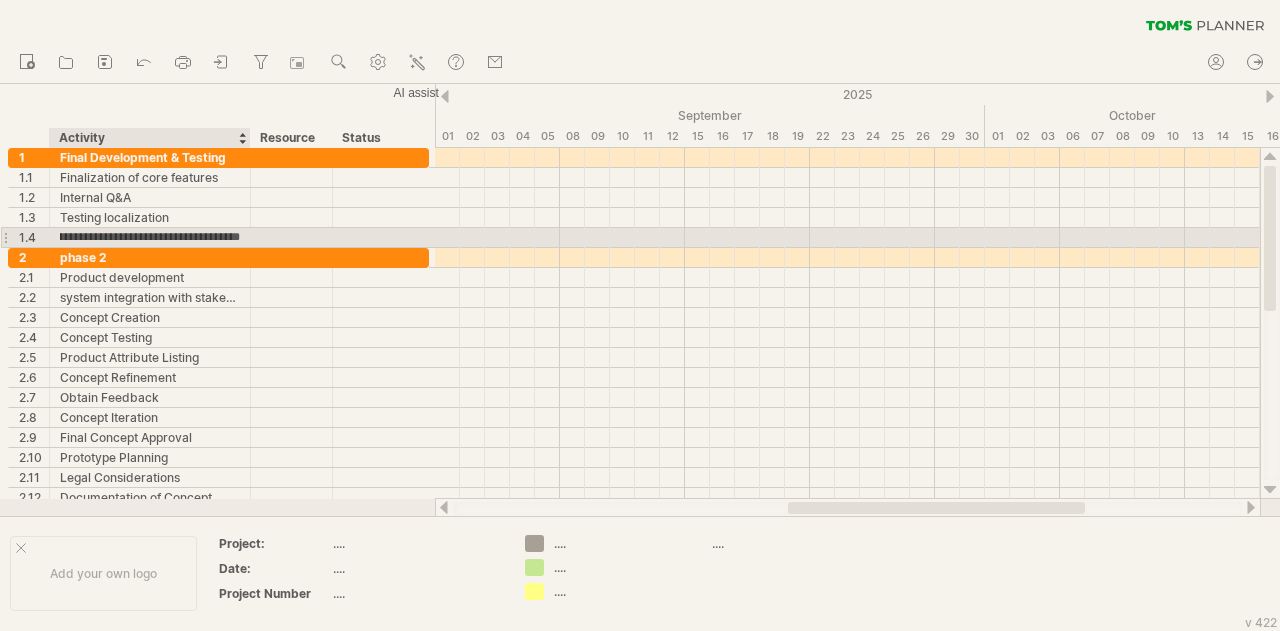type on "**********" 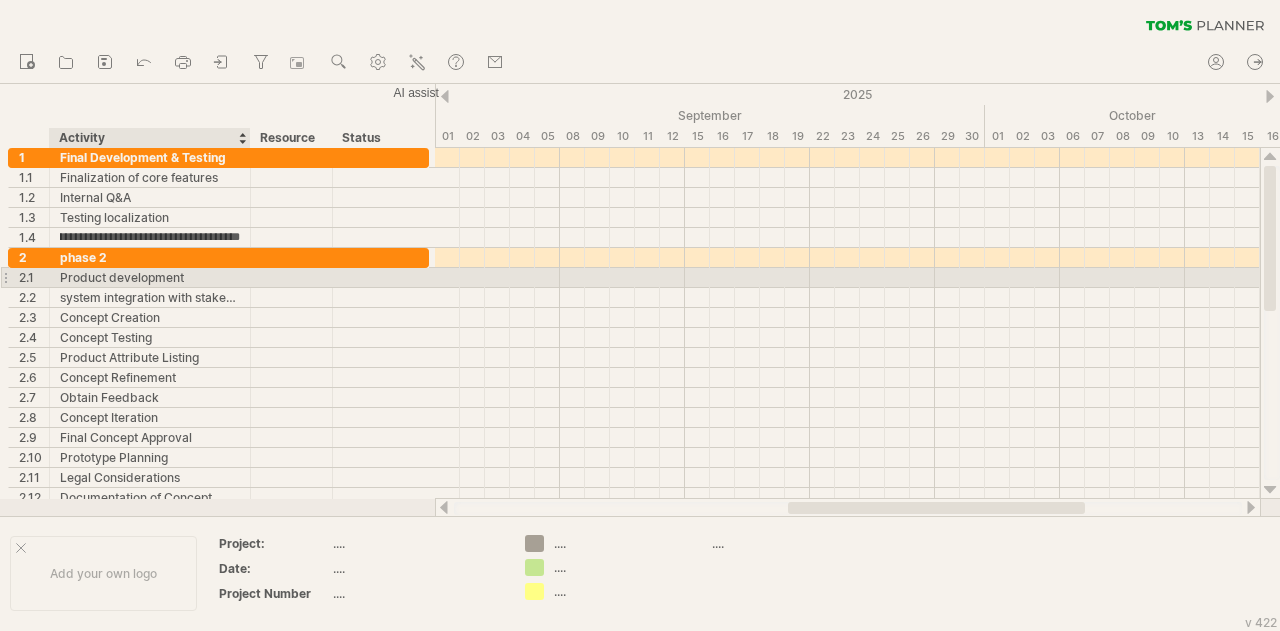 scroll, scrollTop: 0, scrollLeft: 0, axis: both 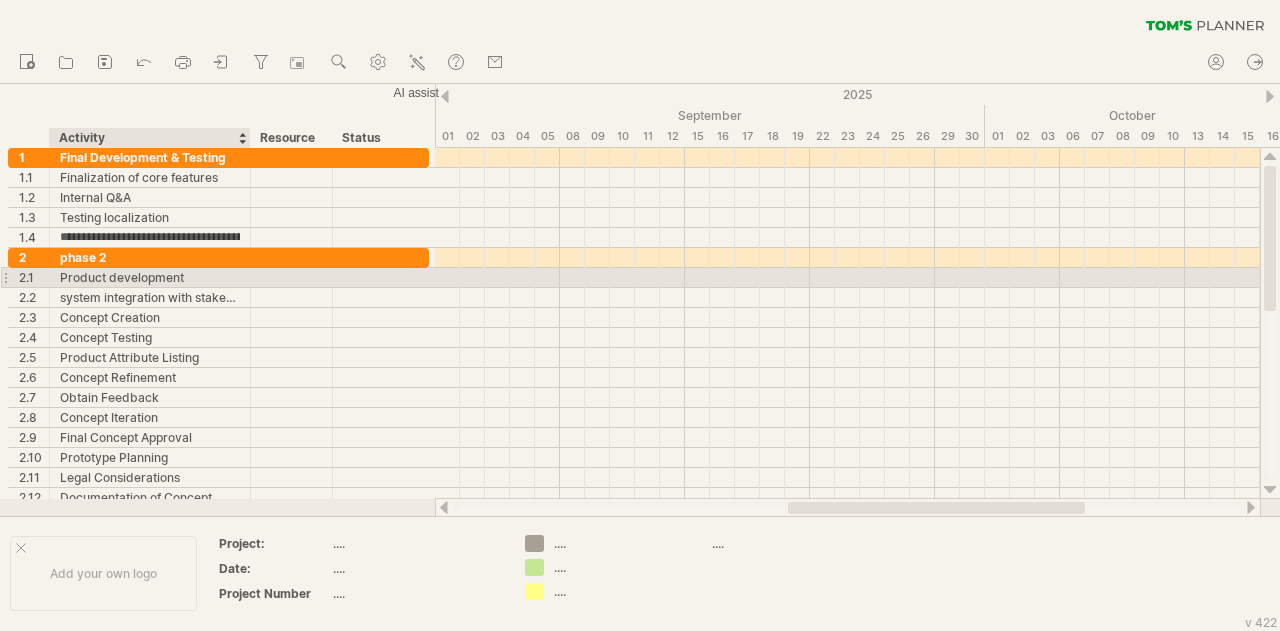 click on "Product development" at bounding box center (150, 277) 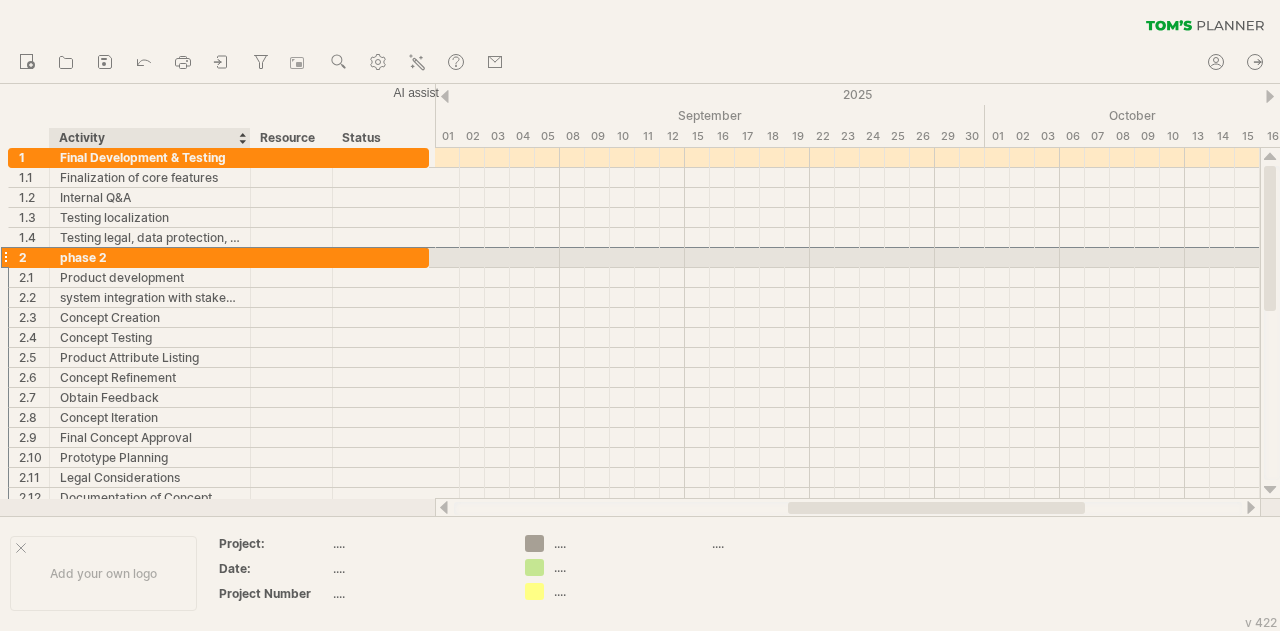 click on "phase 2" at bounding box center (150, 257) 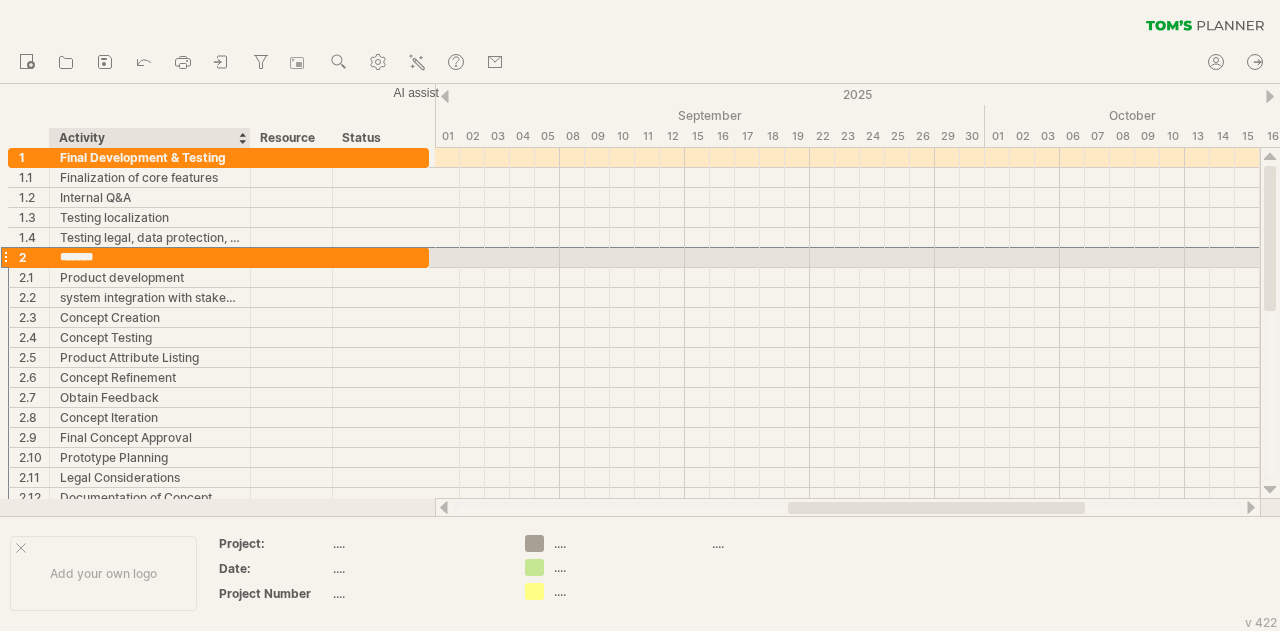 click on "*******" at bounding box center [150, 257] 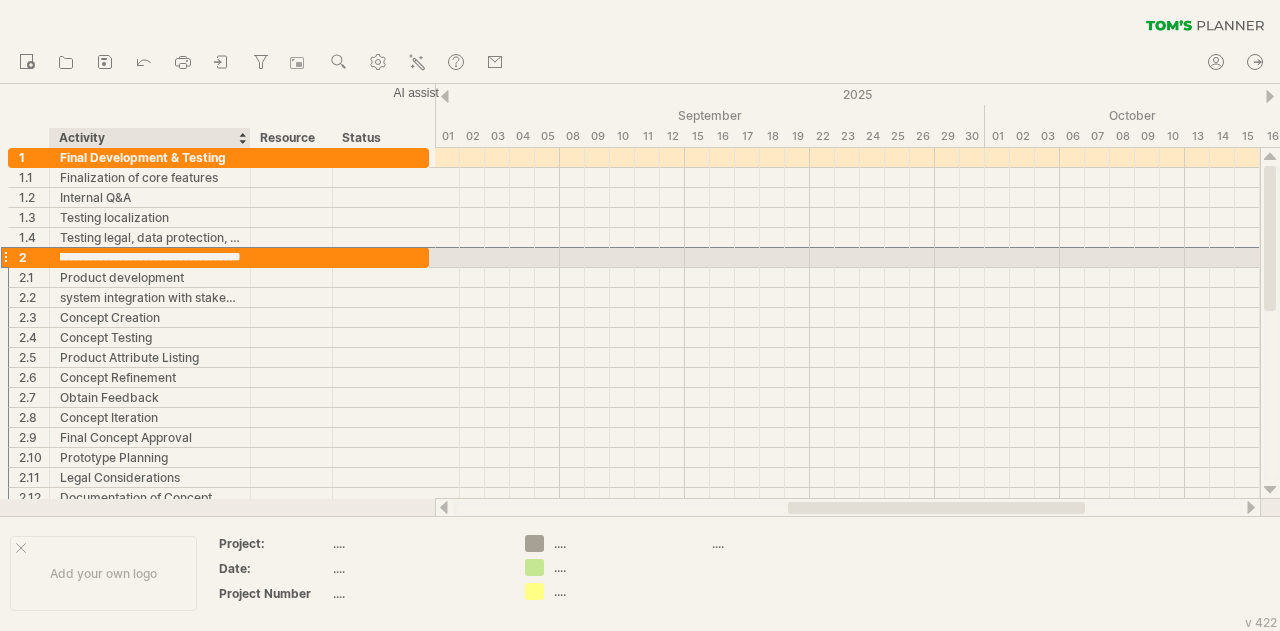 scroll, scrollTop: 0, scrollLeft: 90, axis: horizontal 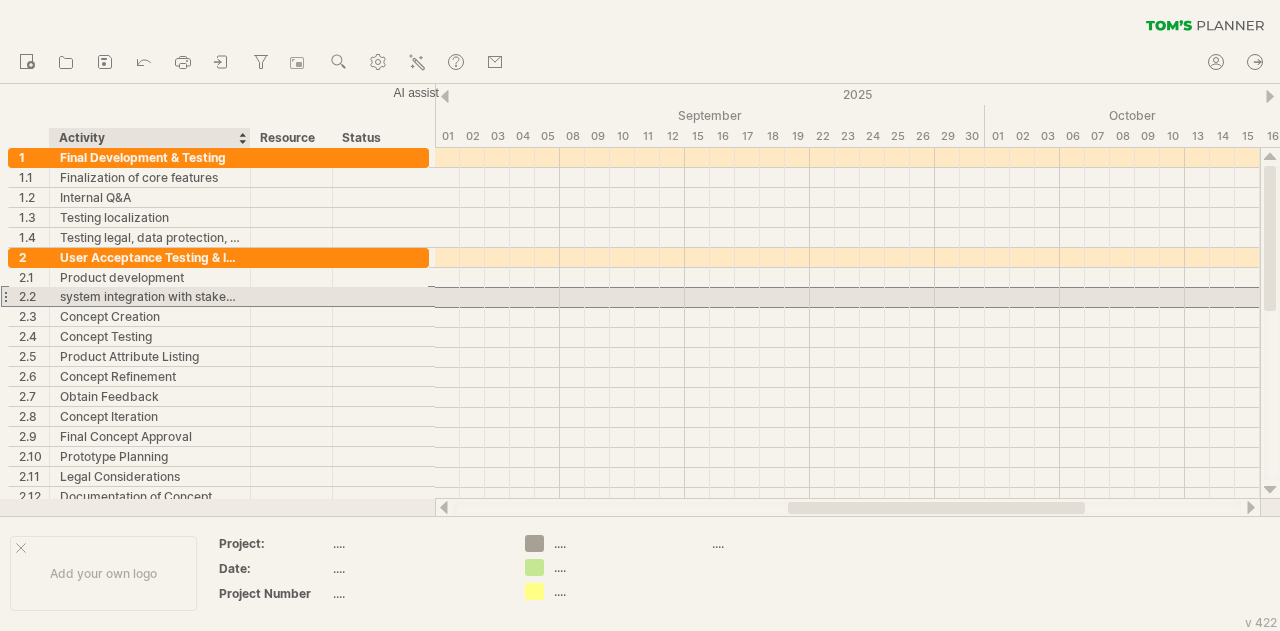 click on "system integration with stakeholders" at bounding box center [150, 296] 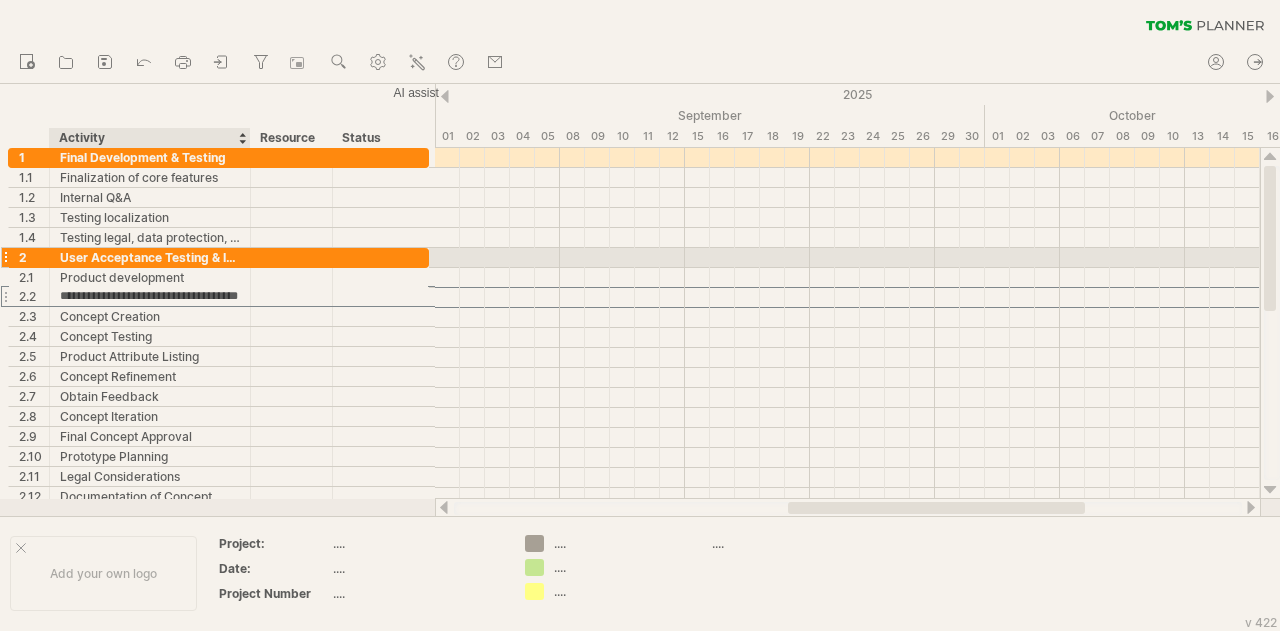 click on "User Acceptance Testing & Internal Readiness" at bounding box center [150, 257] 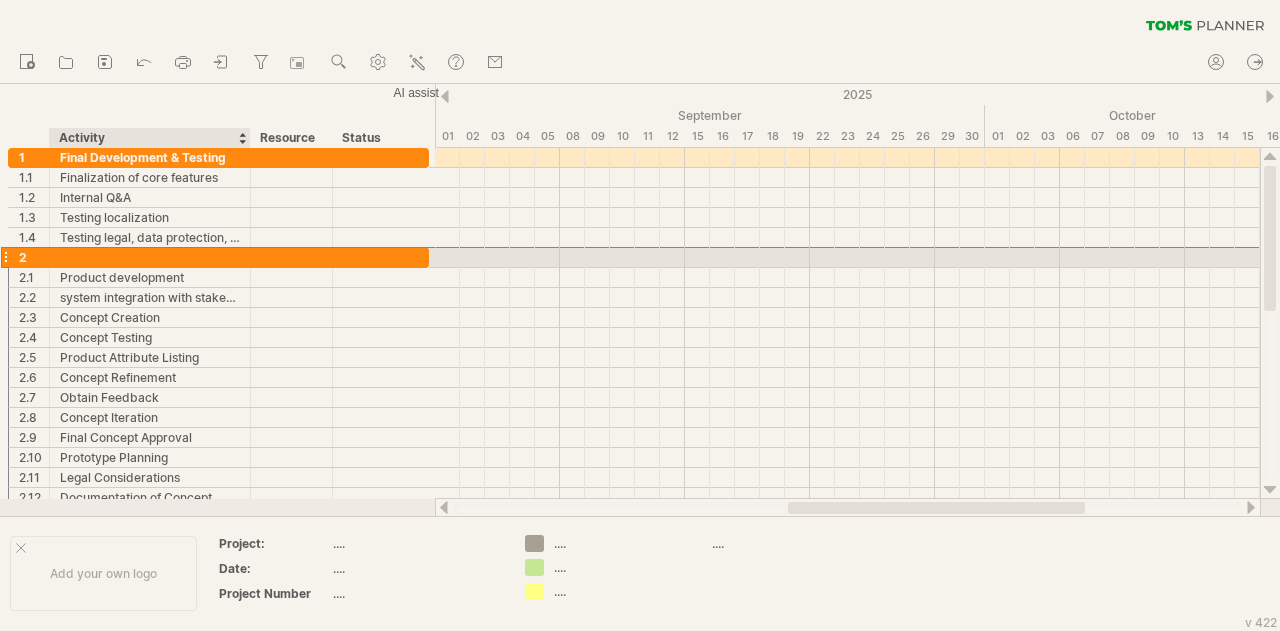scroll, scrollTop: 0, scrollLeft: 0, axis: both 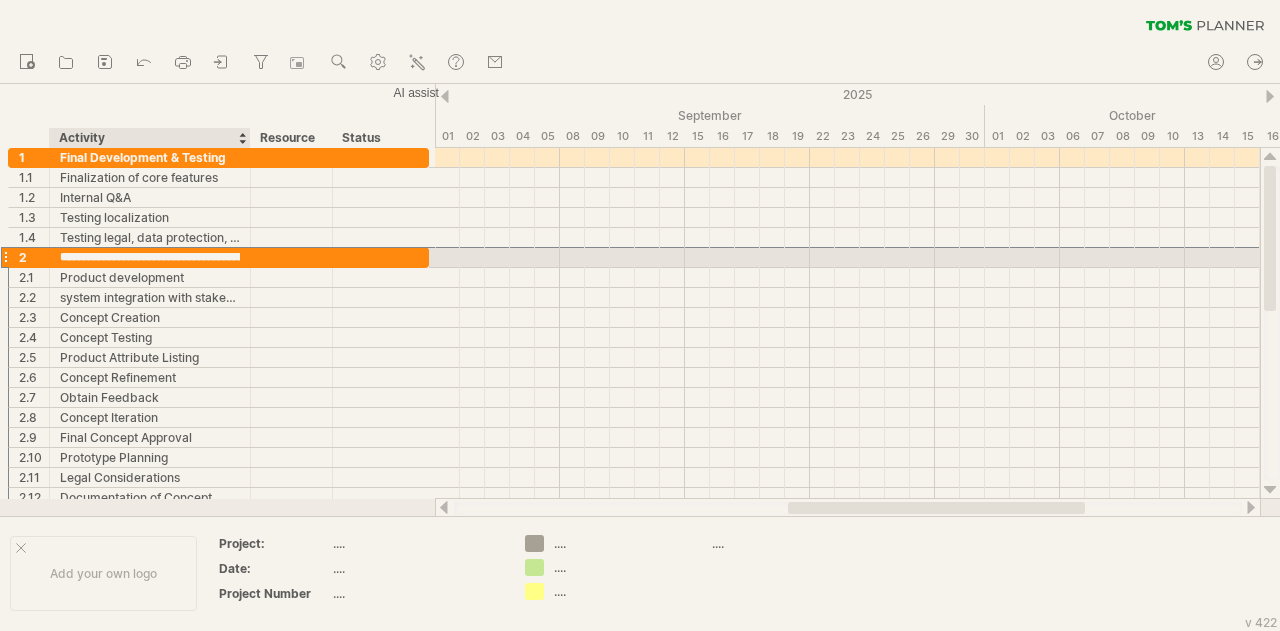 drag, startPoint x: 210, startPoint y: 254, endPoint x: 244, endPoint y: 256, distance: 34.058773 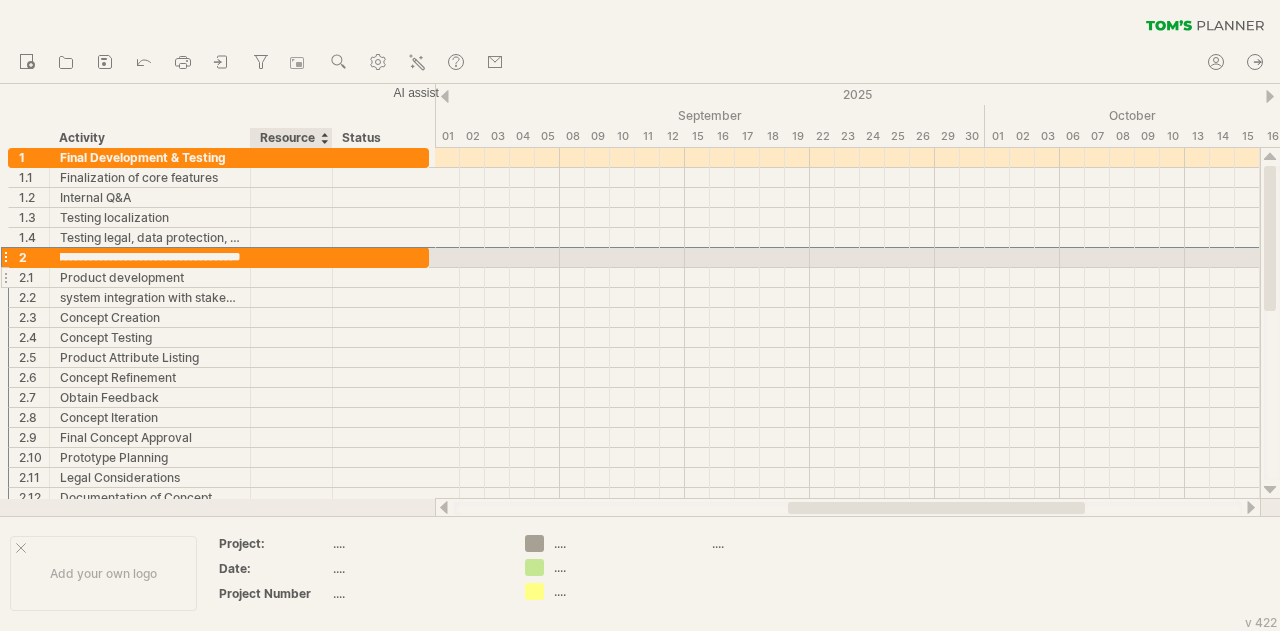 scroll, scrollTop: 0, scrollLeft: 90, axis: horizontal 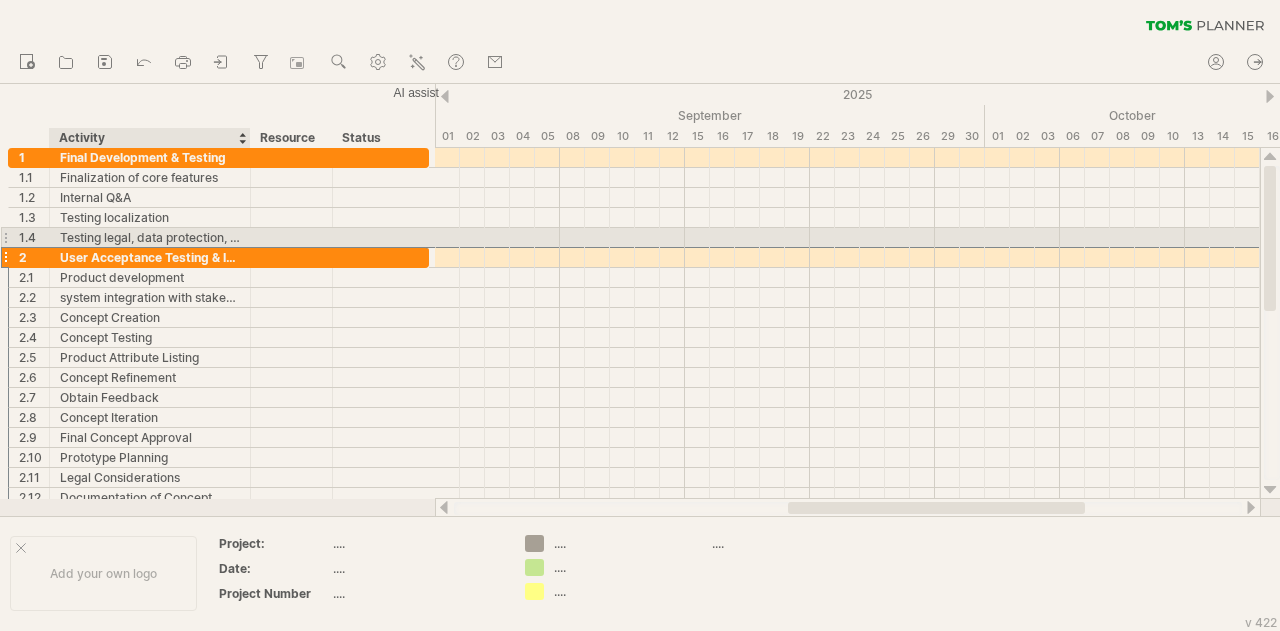 click on "User Acceptance Testing & Internal Readiness" at bounding box center (150, 257) 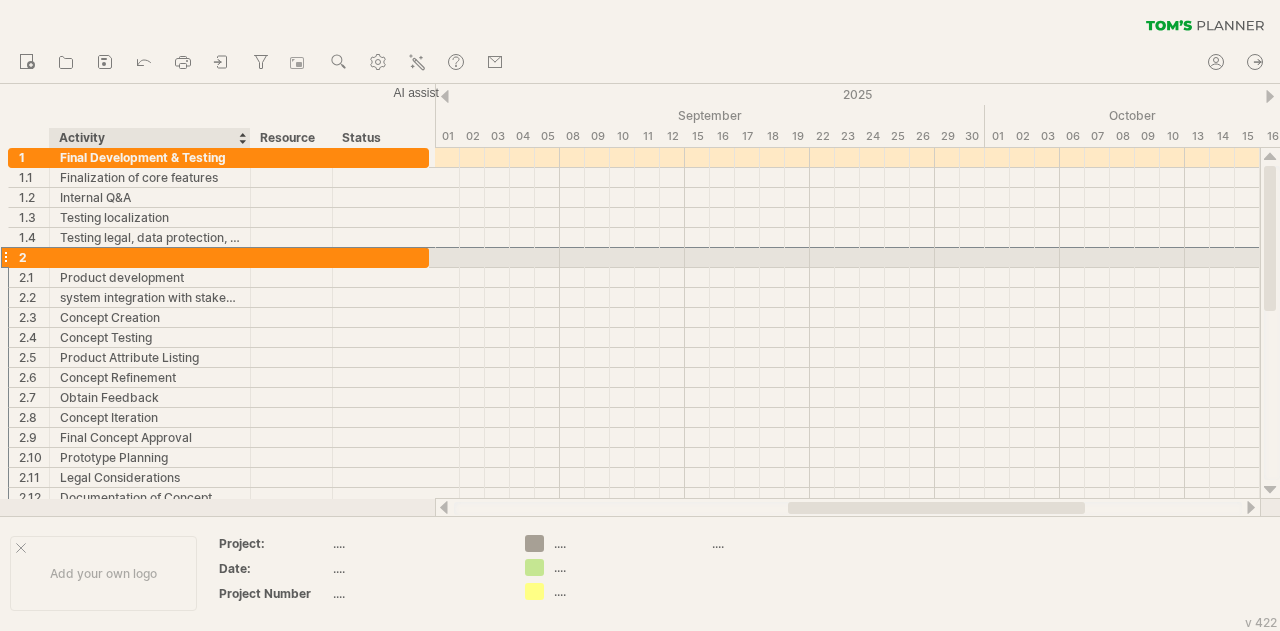 click on "**********" at bounding box center [60, 248] 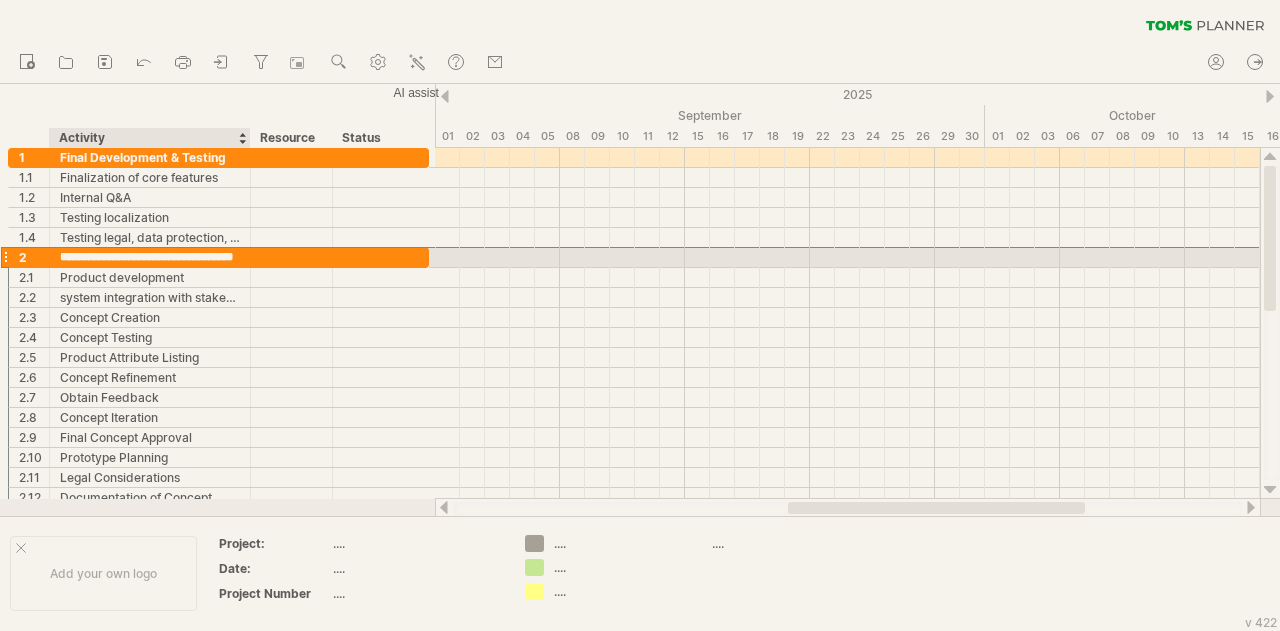 click on "**********" at bounding box center (150, 257) 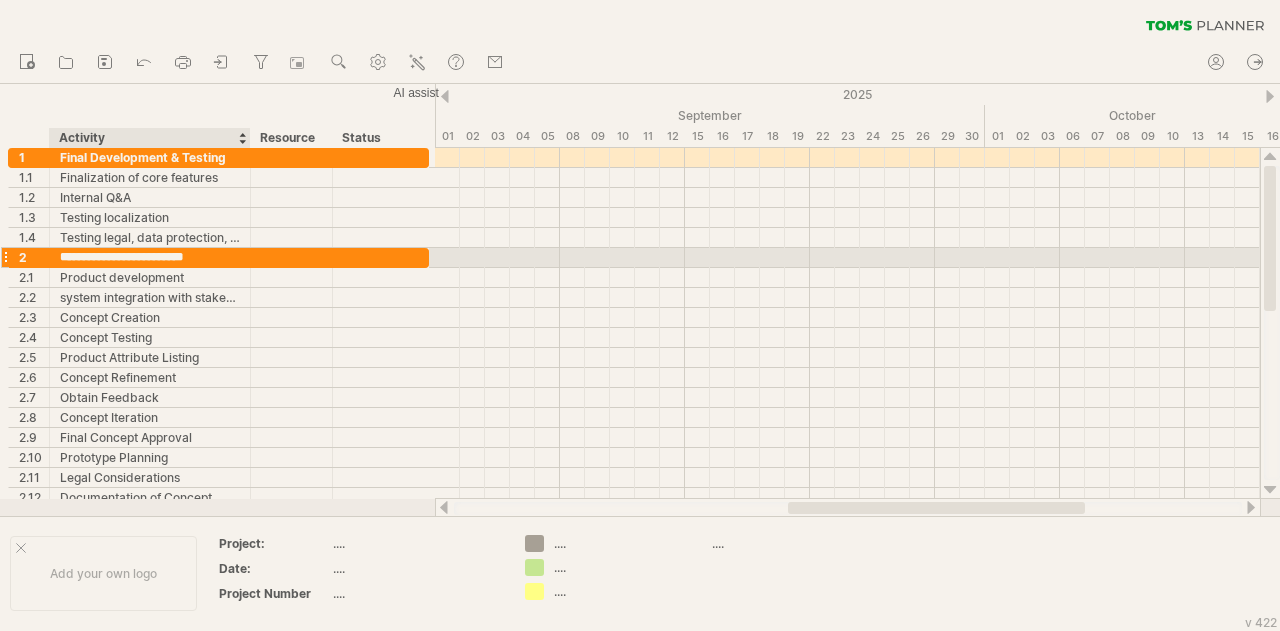type on "**********" 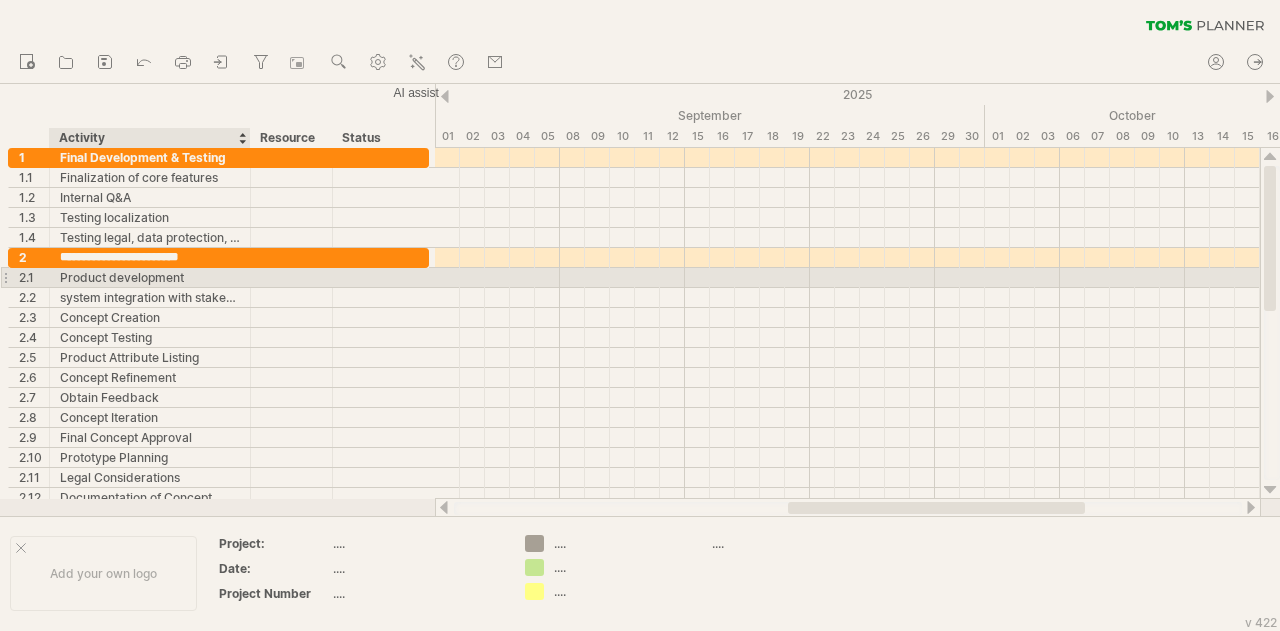 click on "Product development" at bounding box center [150, 277] 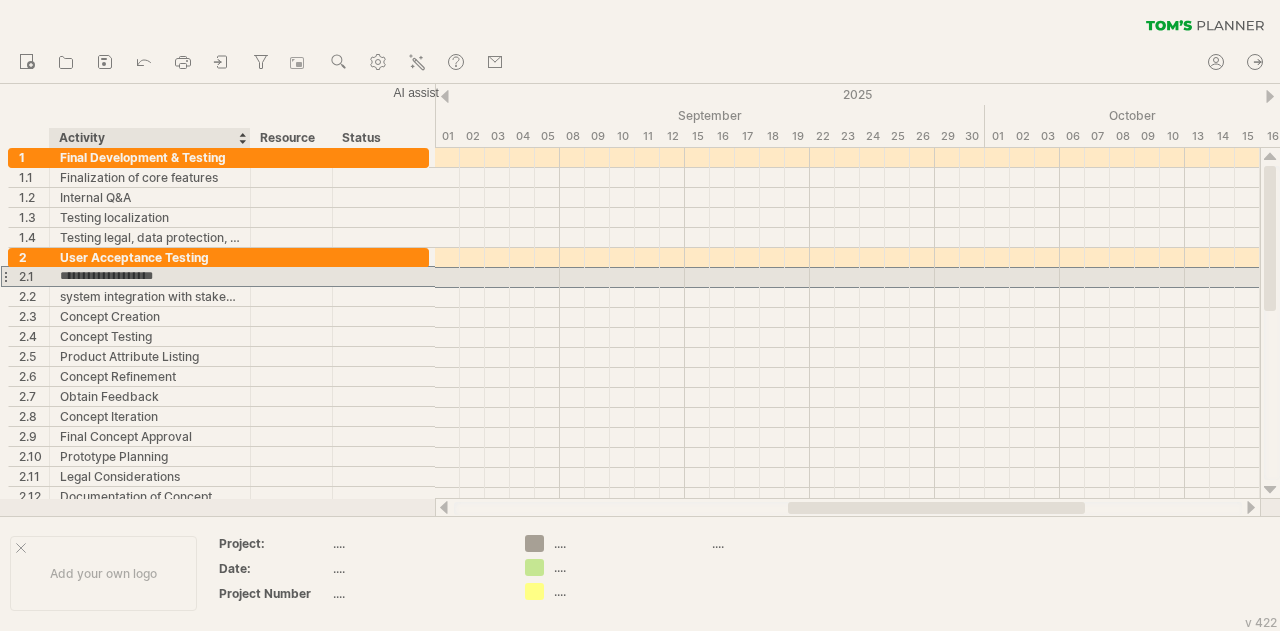 click on "**********" at bounding box center (150, 276) 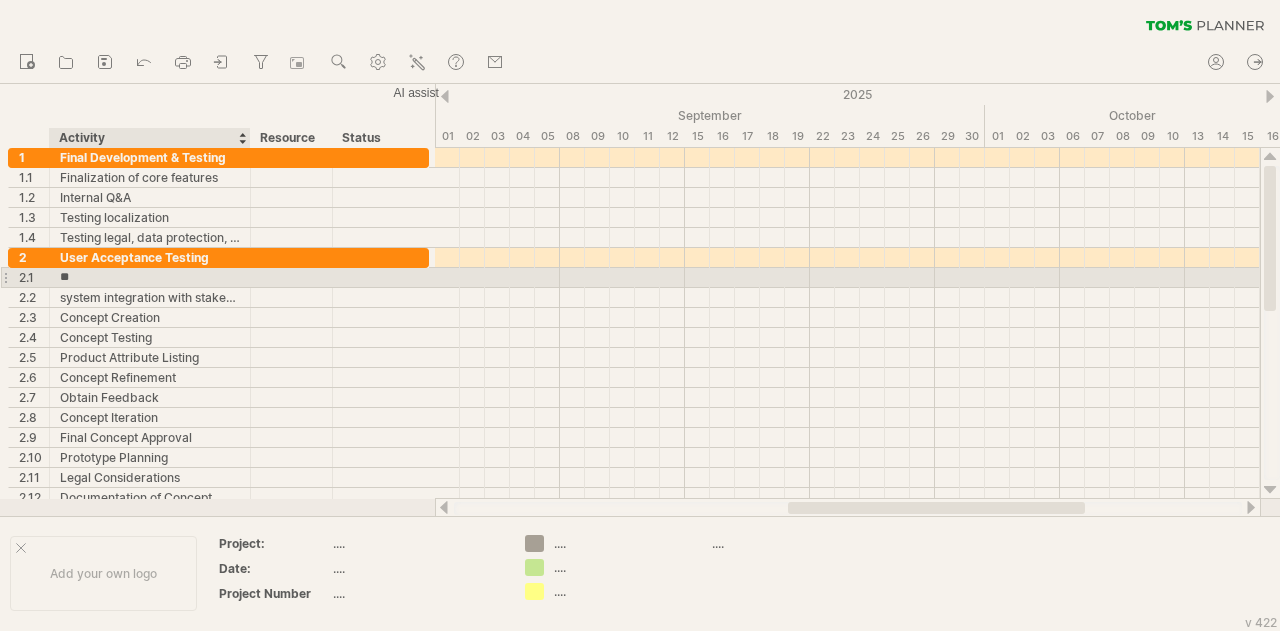 type on "*" 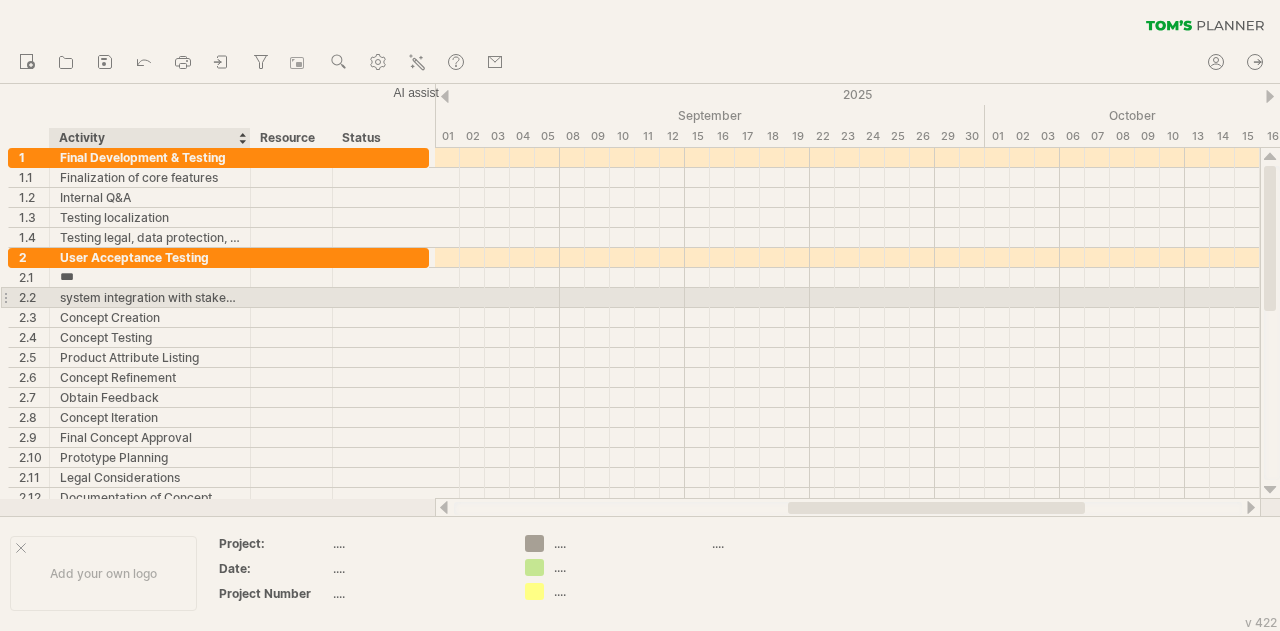 click on "system integration with stakeholders" at bounding box center [150, 297] 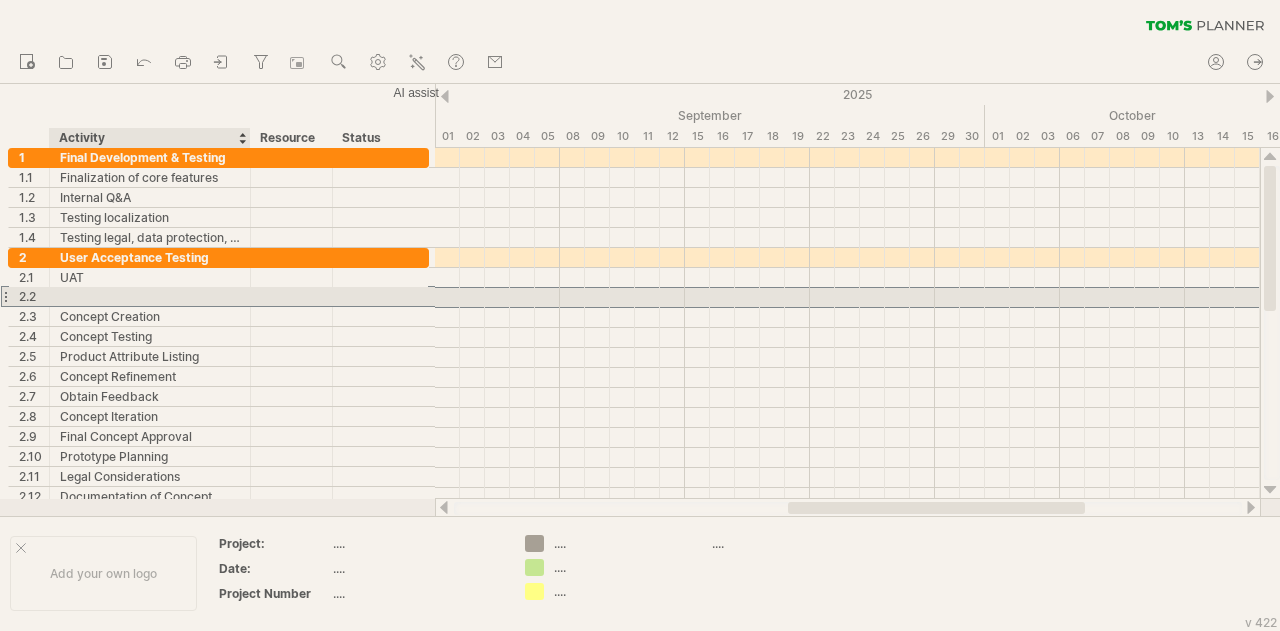 click on "**********" at bounding box center (60, 287) 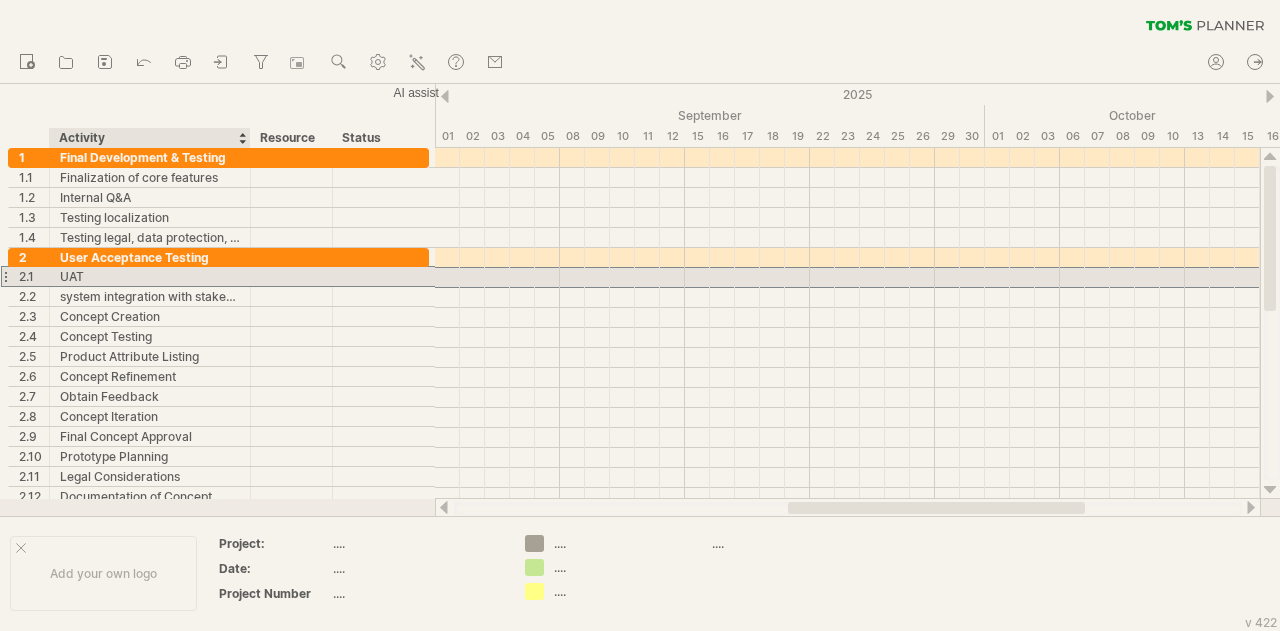 click on "UAT" at bounding box center (150, 276) 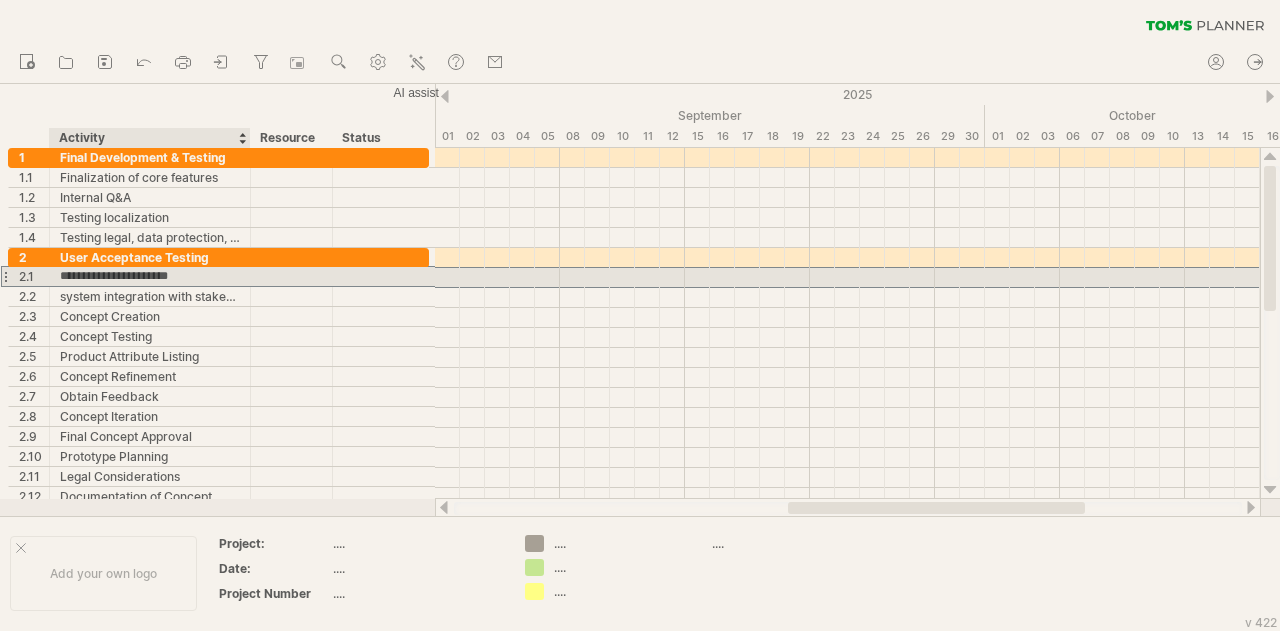 type on "**********" 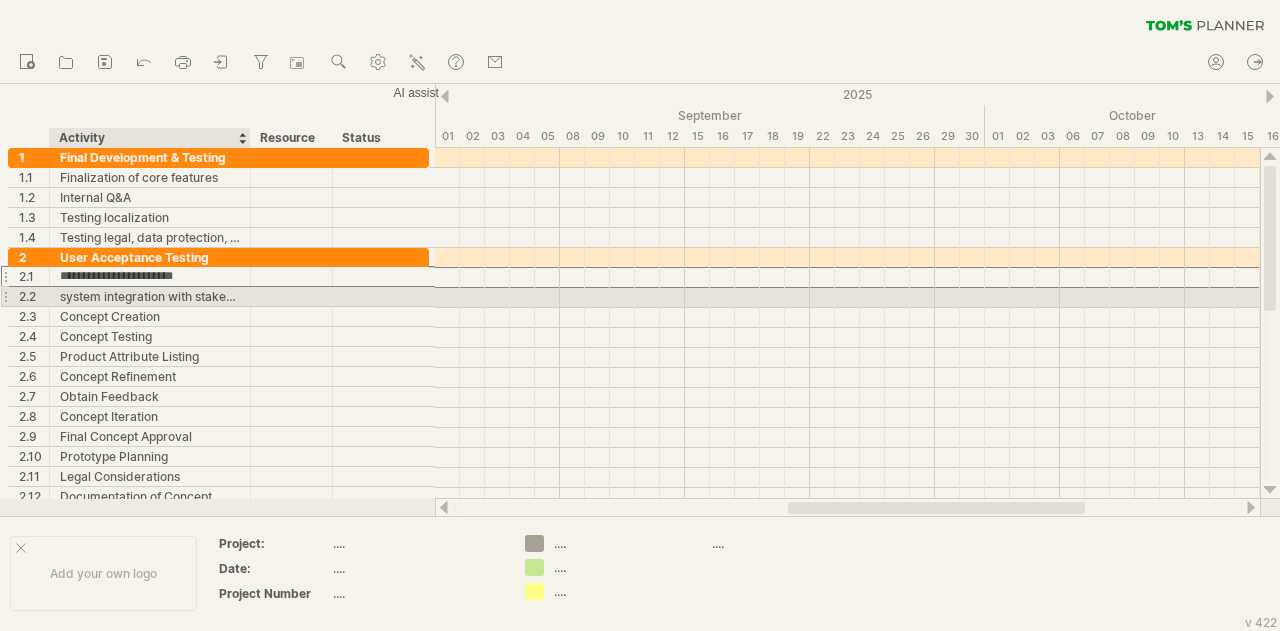 click on "system integration with stakeholders" at bounding box center (150, 296) 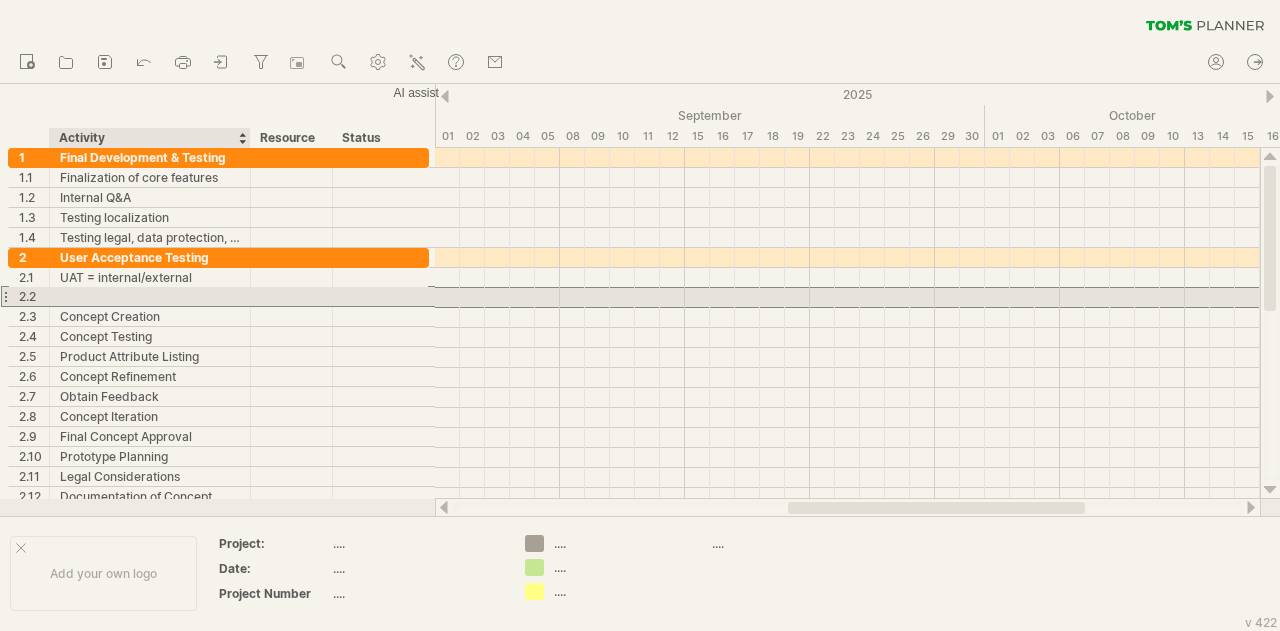 click on "**********" at bounding box center (60, 287) 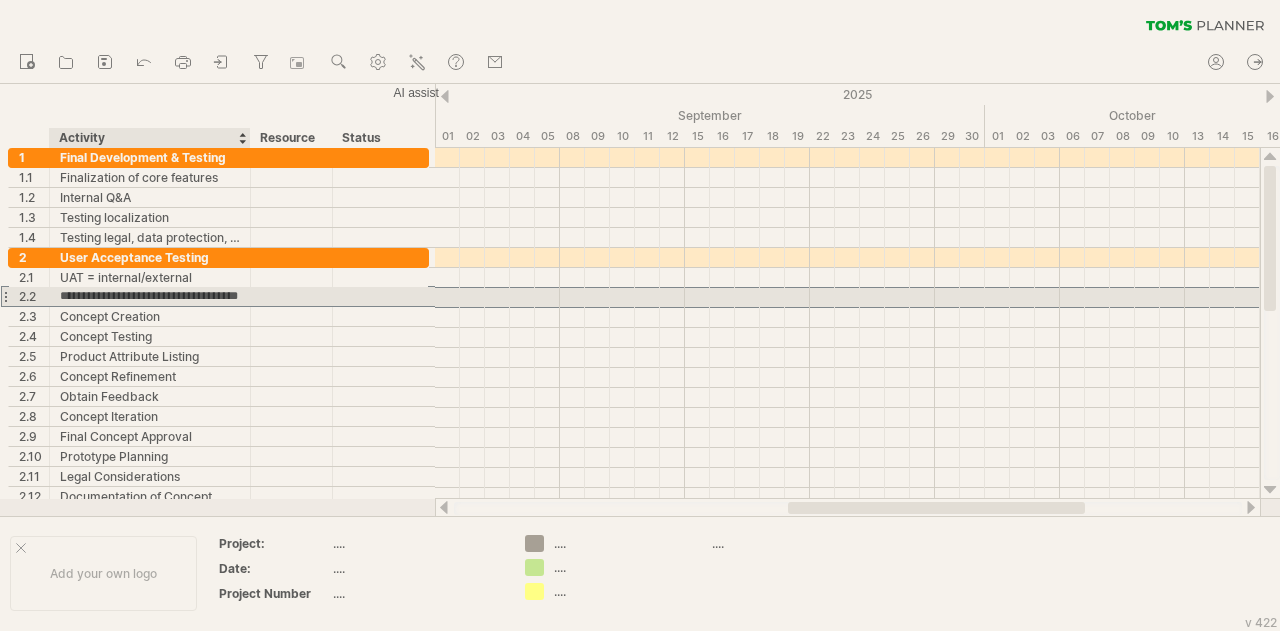 click on "**********" at bounding box center [150, 296] 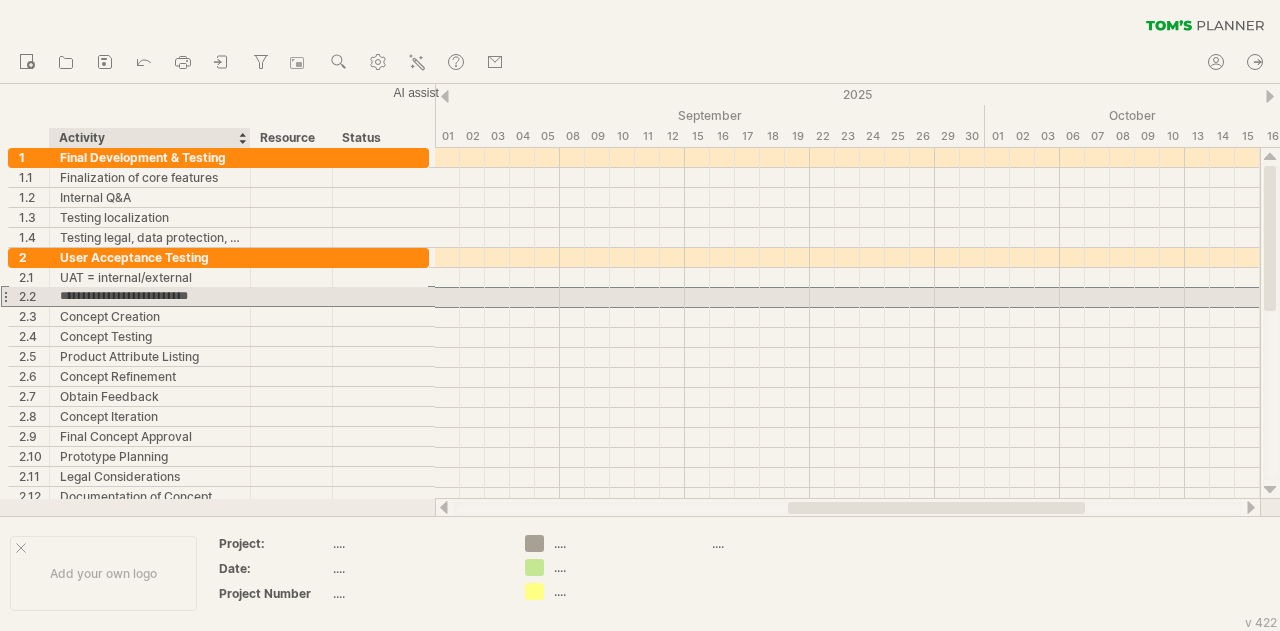 type on "**********" 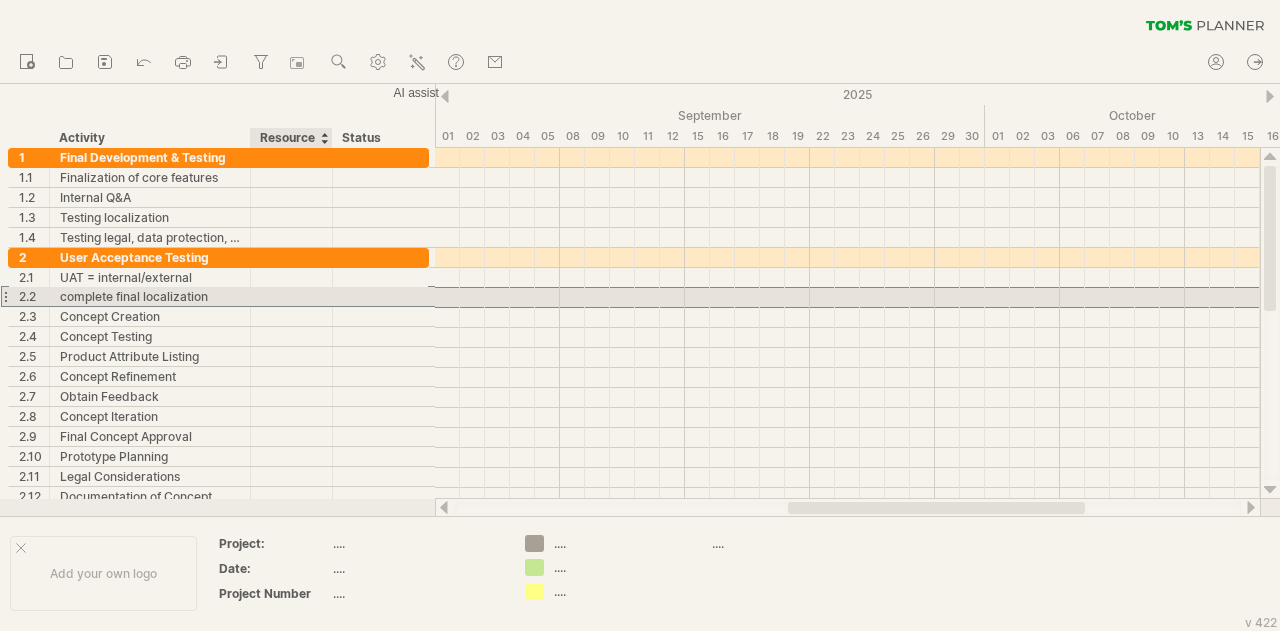 click at bounding box center (291, 296) 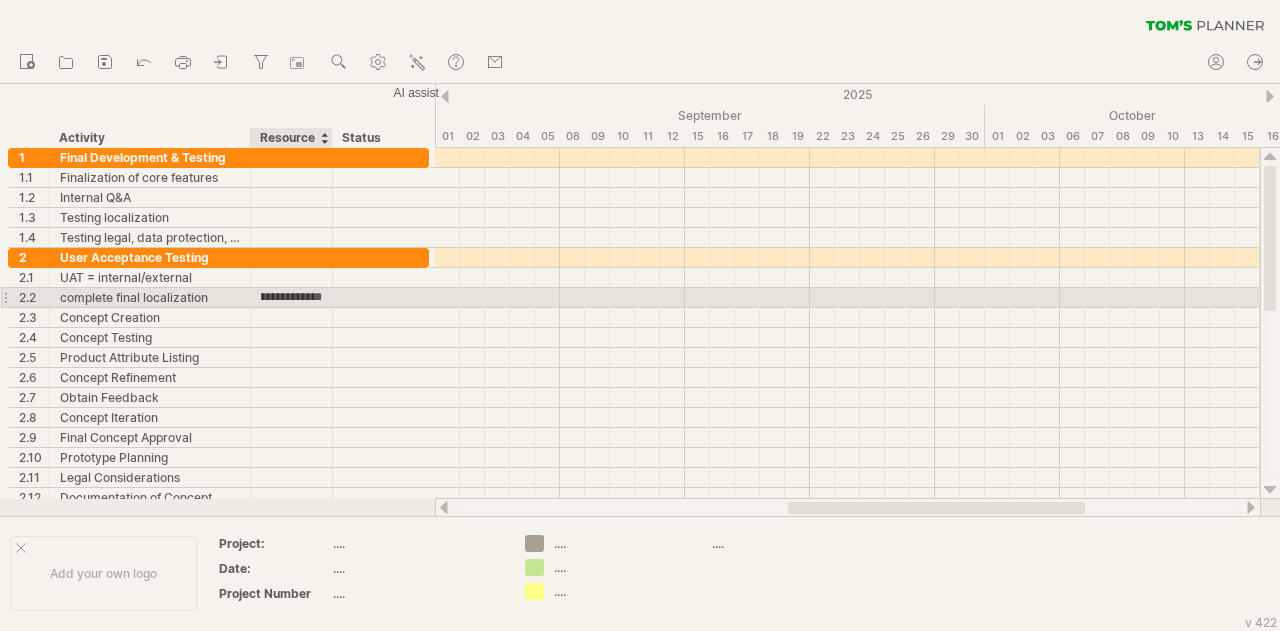 type on "**********" 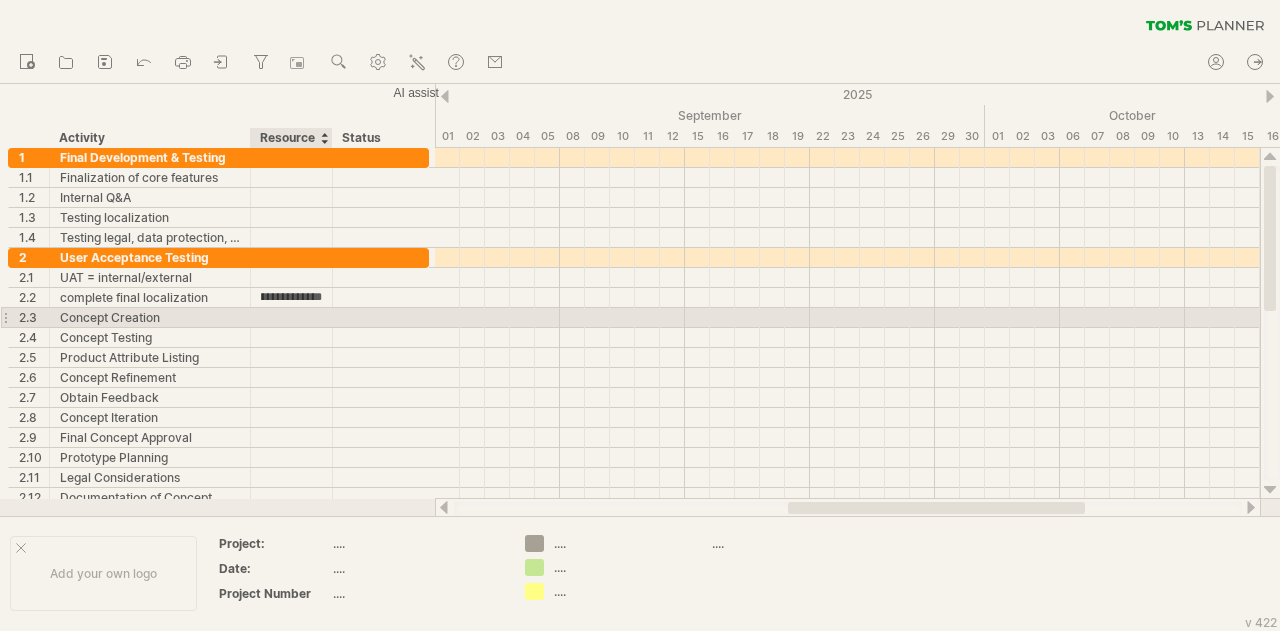 click at bounding box center (291, 317) 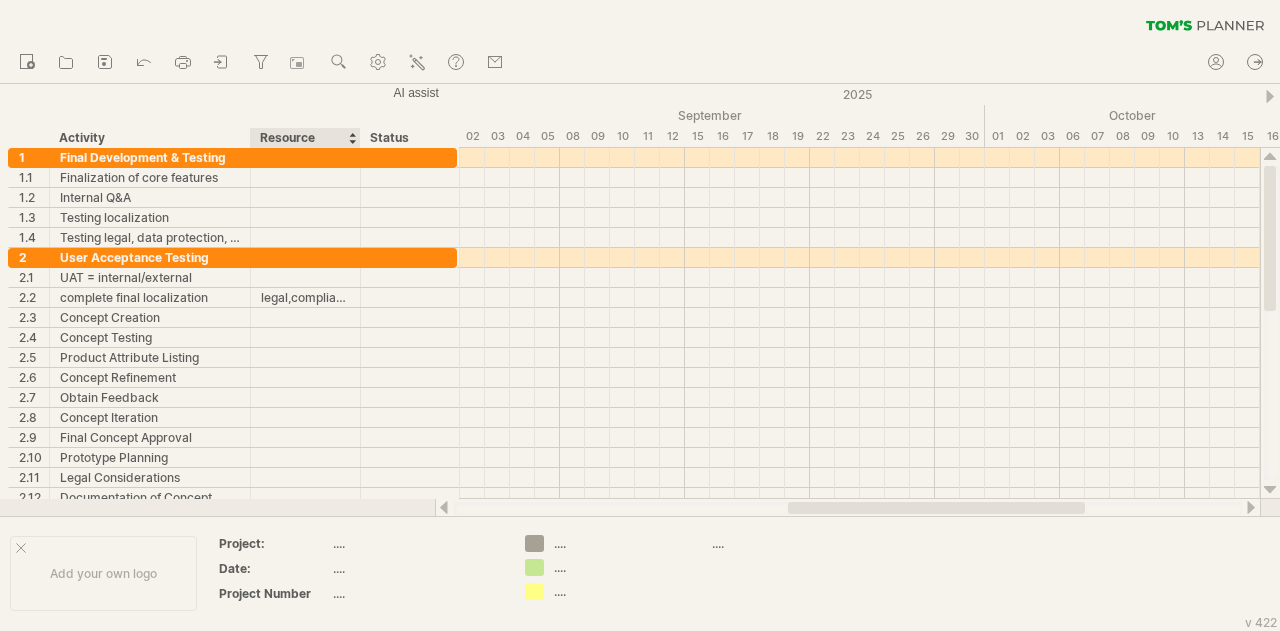 drag, startPoint x: 329, startPoint y: 137, endPoint x: 357, endPoint y: 137, distance: 28 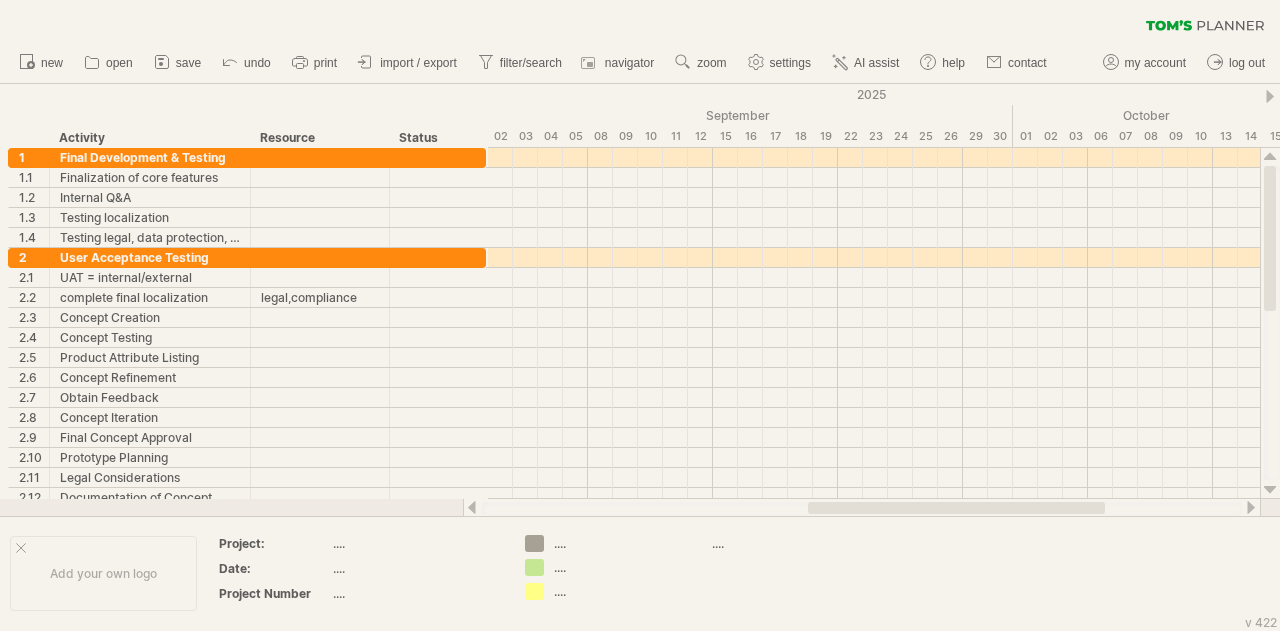 drag, startPoint x: 357, startPoint y: 137, endPoint x: 387, endPoint y: 142, distance: 30.413813 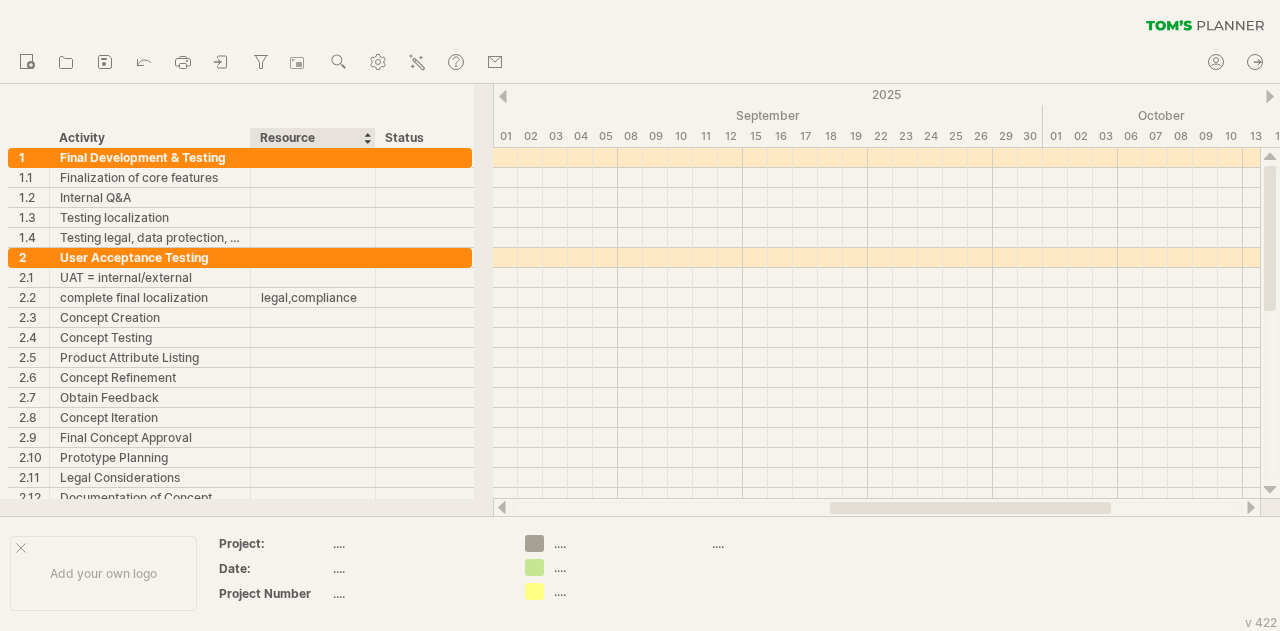 drag, startPoint x: 387, startPoint y: 142, endPoint x: 372, endPoint y: 145, distance: 15.297058 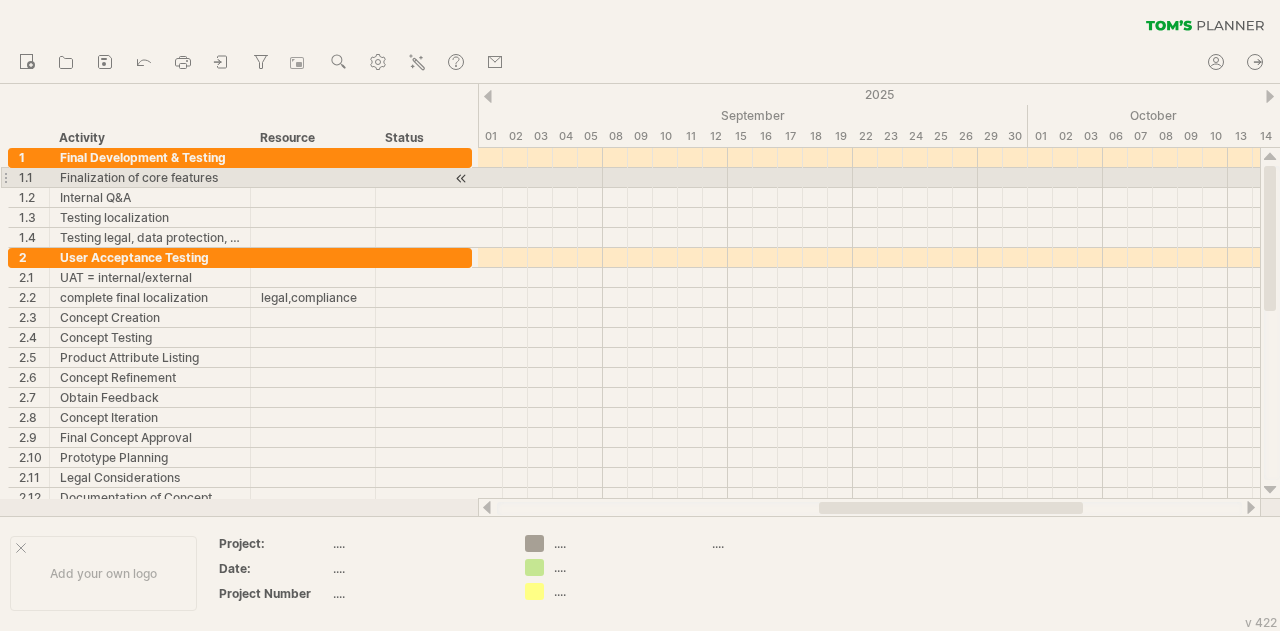 click at bounding box center (313, 177) 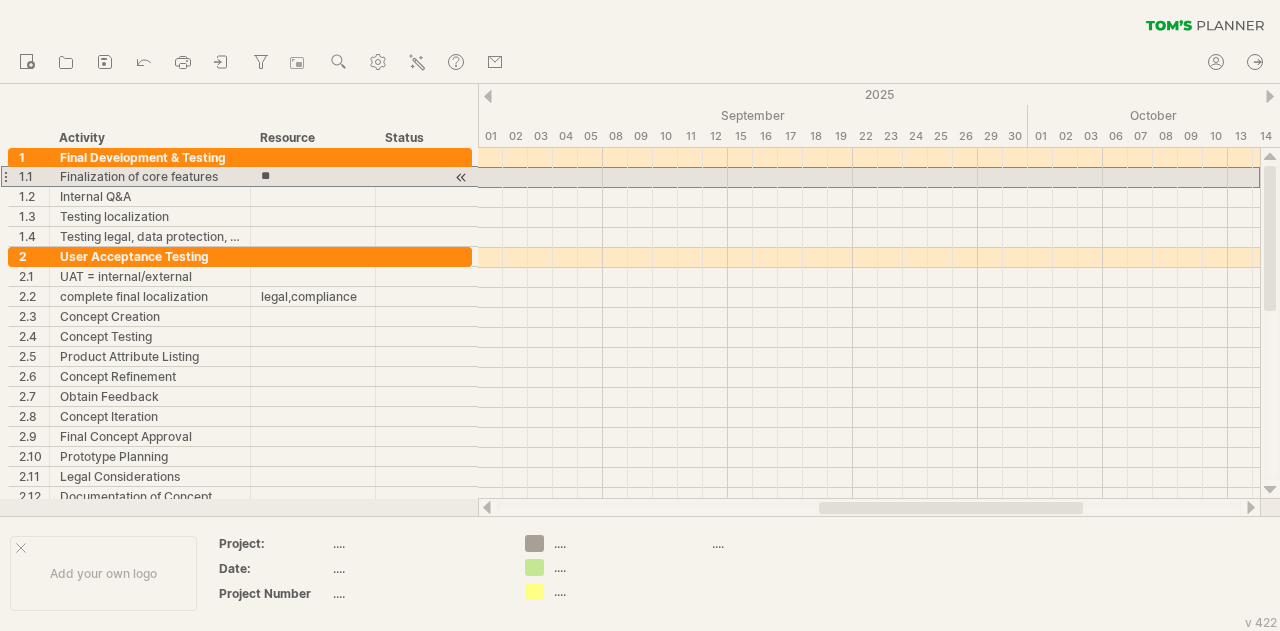 type on "***" 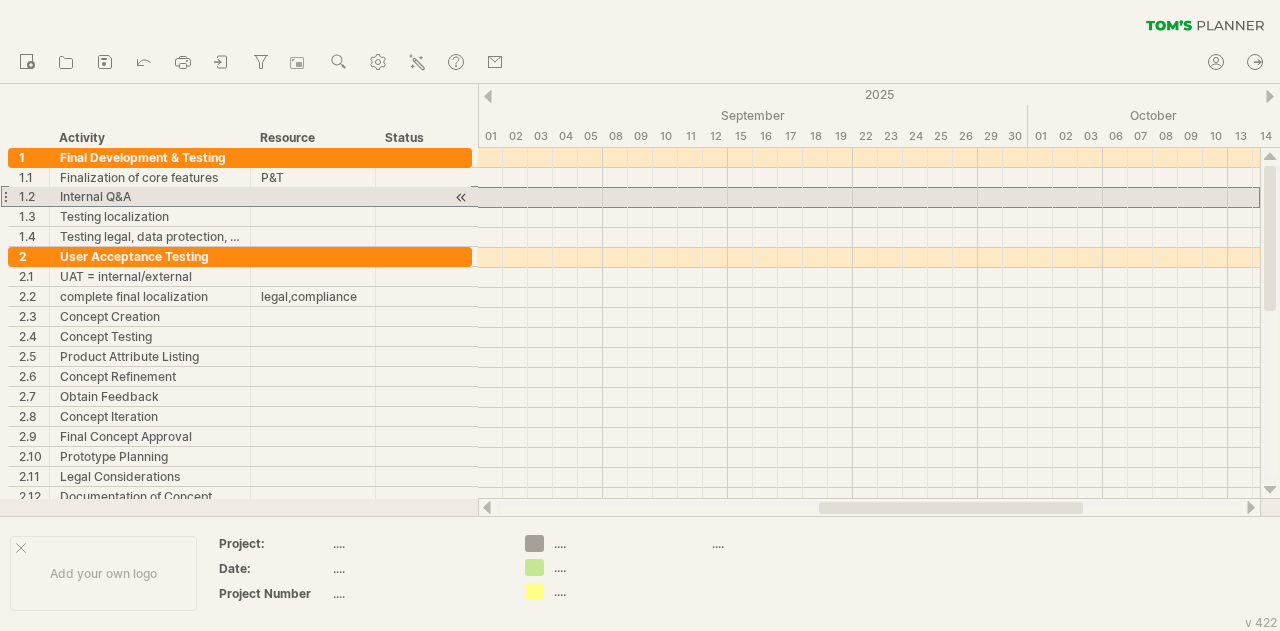 click at bounding box center [313, 196] 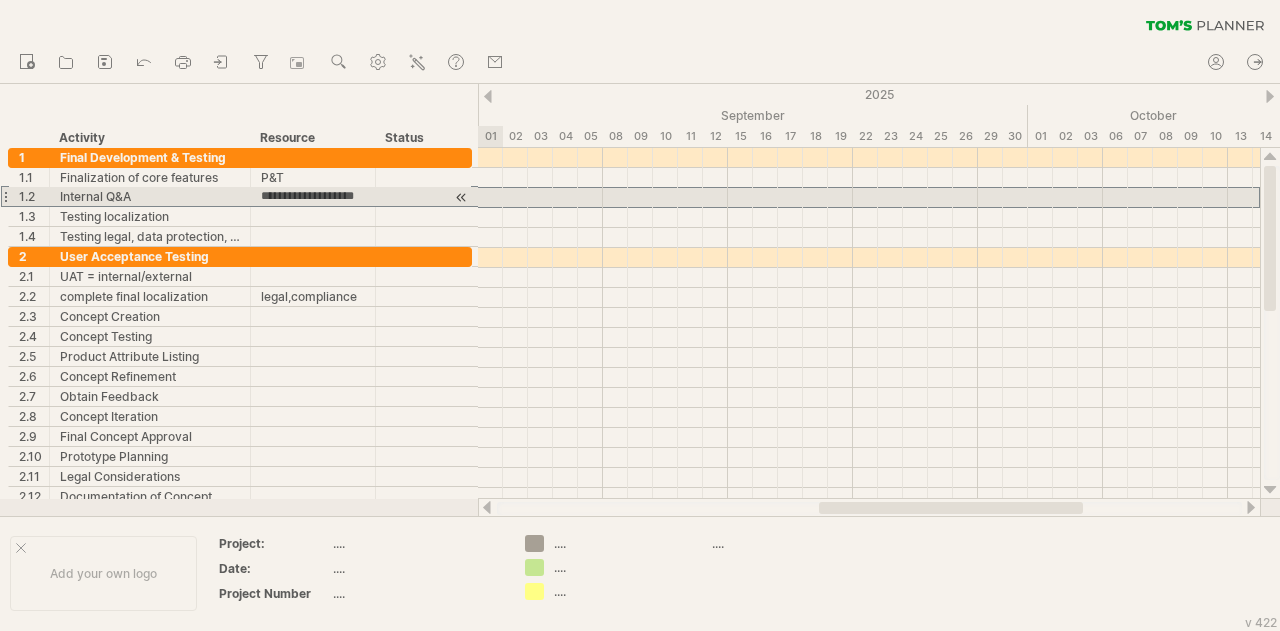 type on "**********" 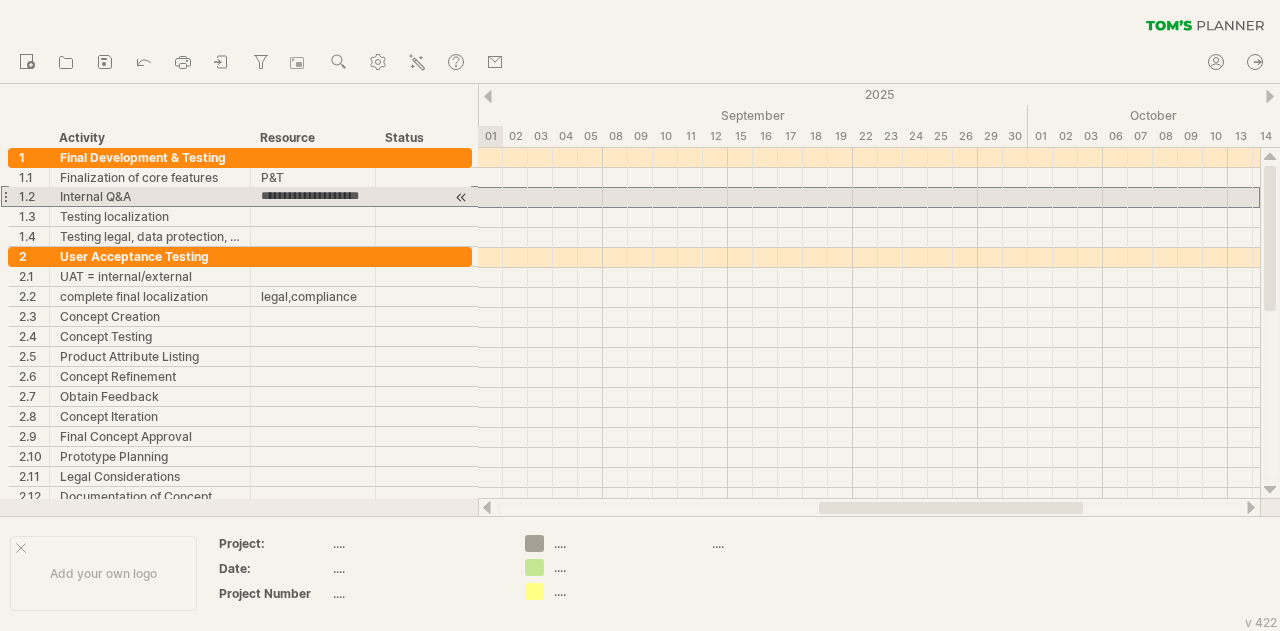 scroll, scrollTop: 0, scrollLeft: 12, axis: horizontal 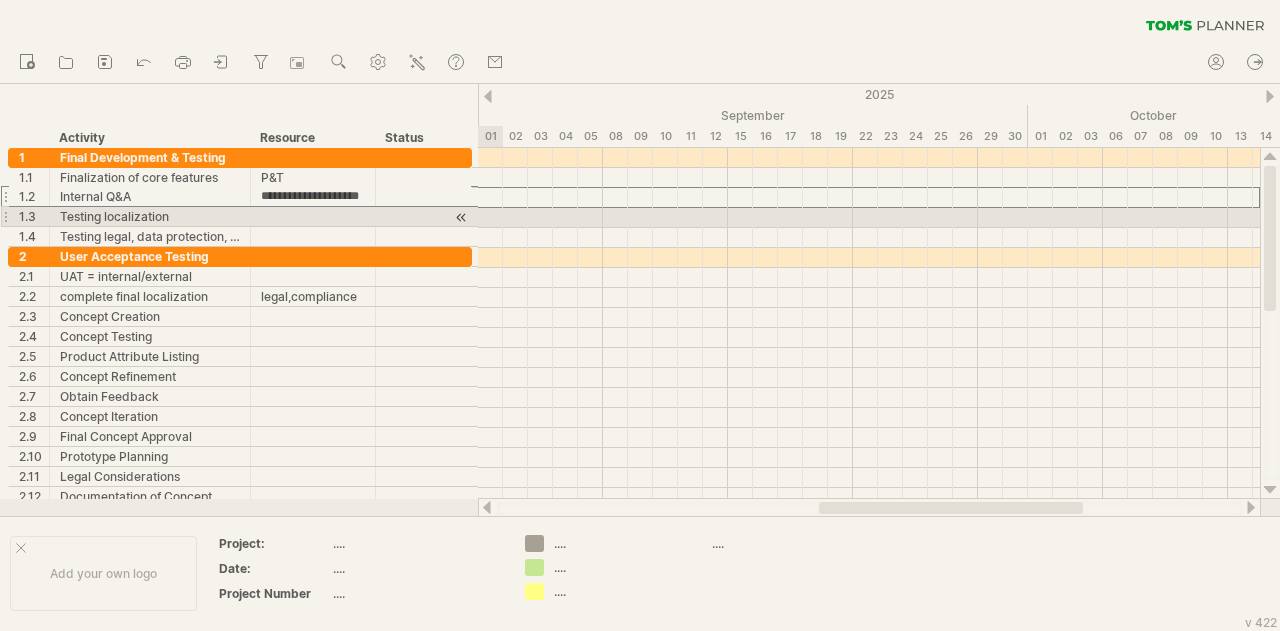 click at bounding box center (313, 216) 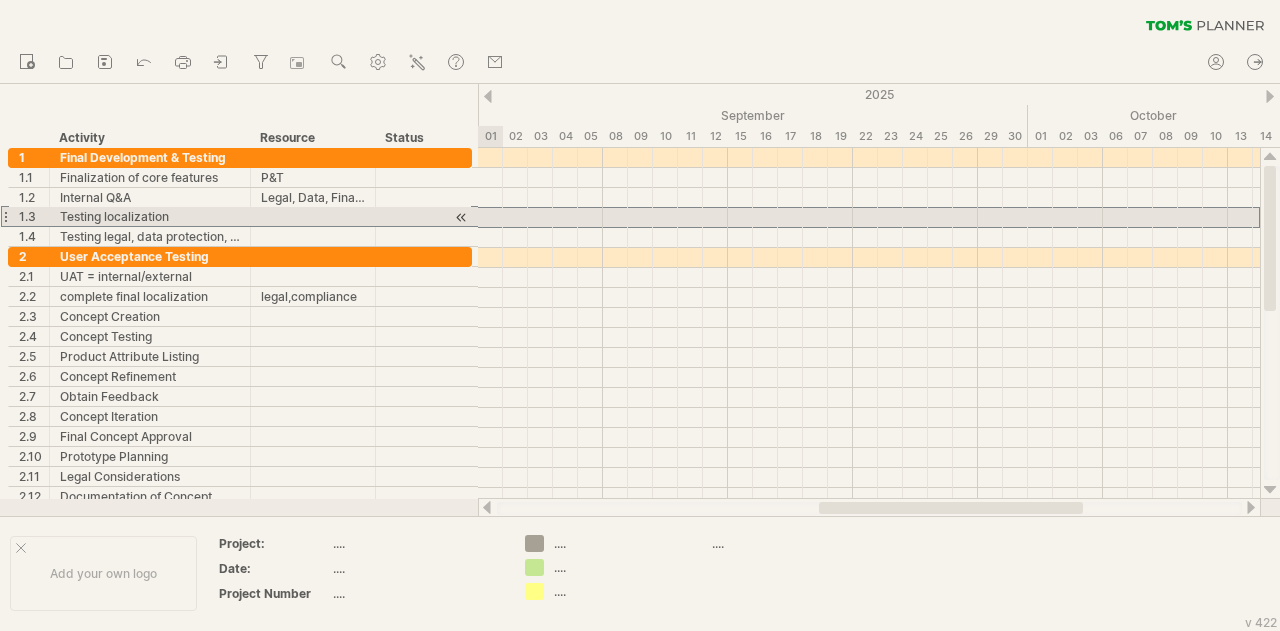 scroll, scrollTop: 0, scrollLeft: 0, axis: both 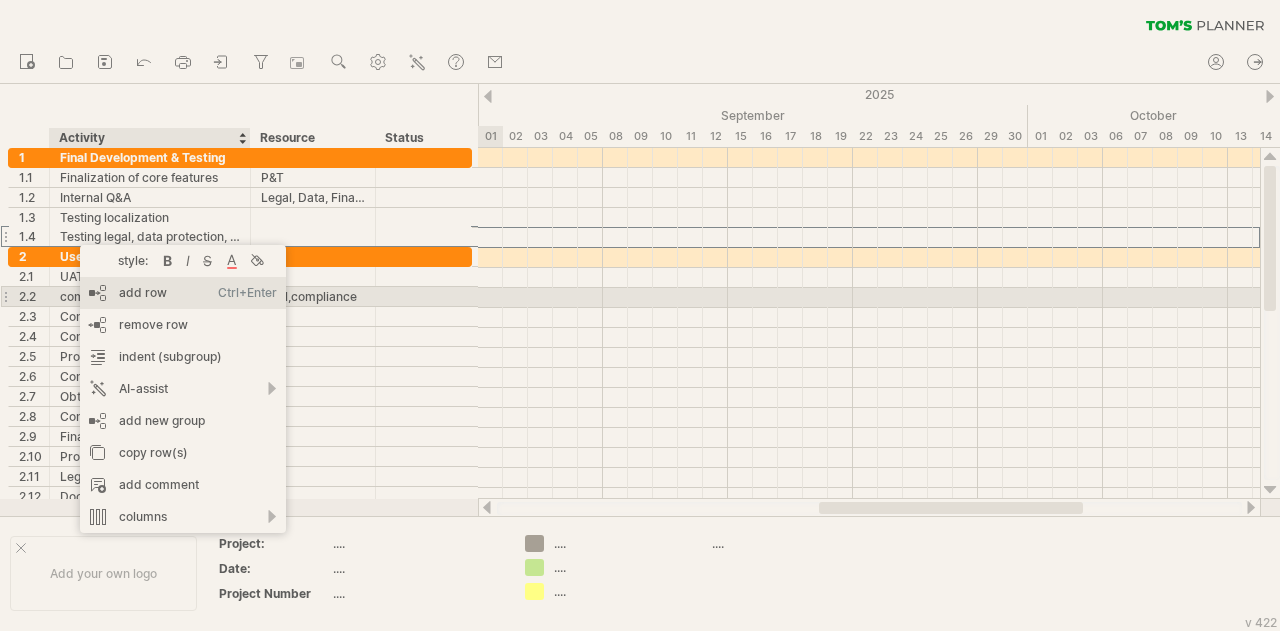 click on "add row Ctrl+Enter Cmd+Enter" at bounding box center (183, 293) 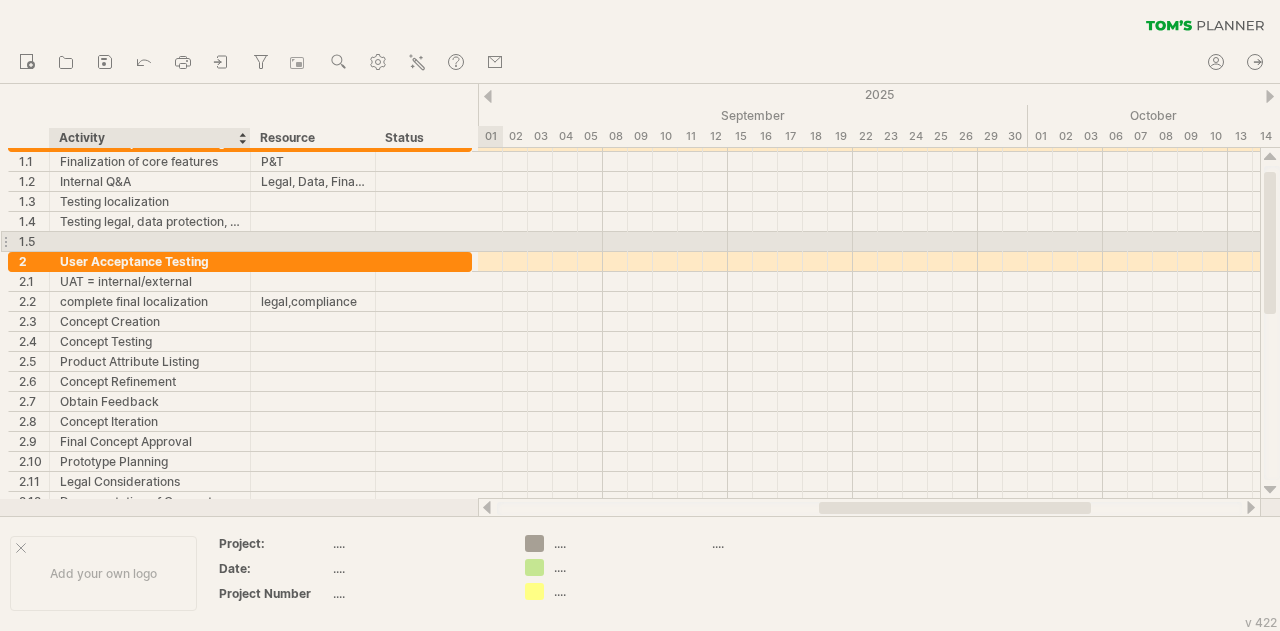 click at bounding box center [150, 241] 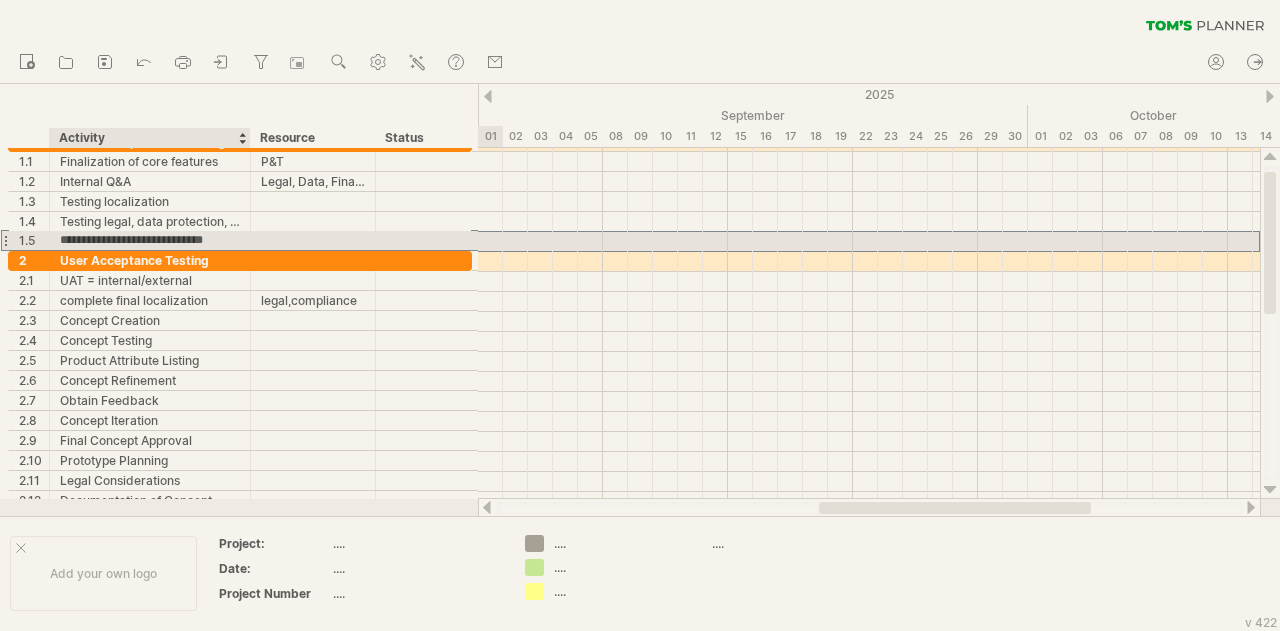 type on "**********" 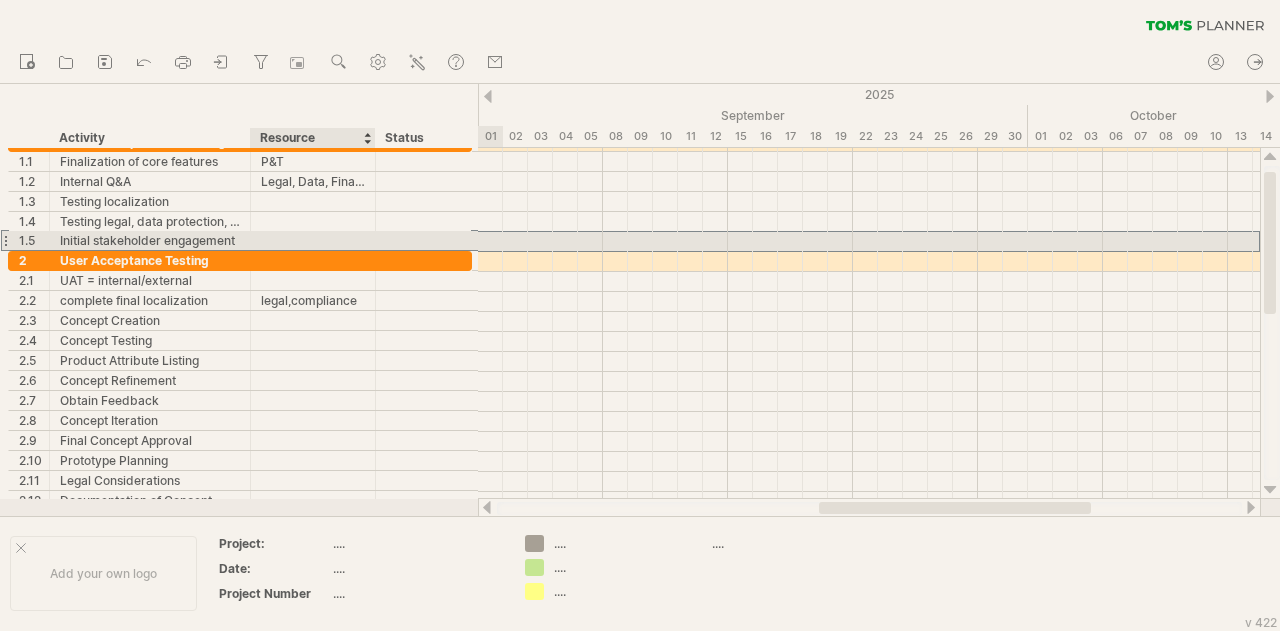 click at bounding box center [313, 240] 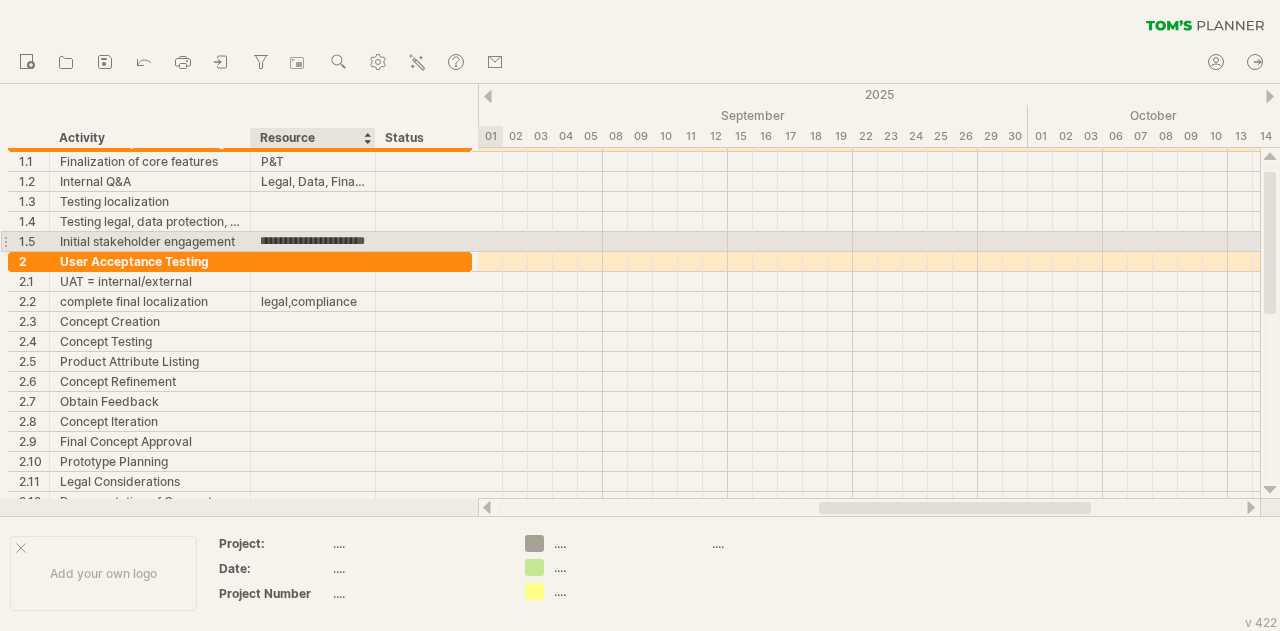 type on "**********" 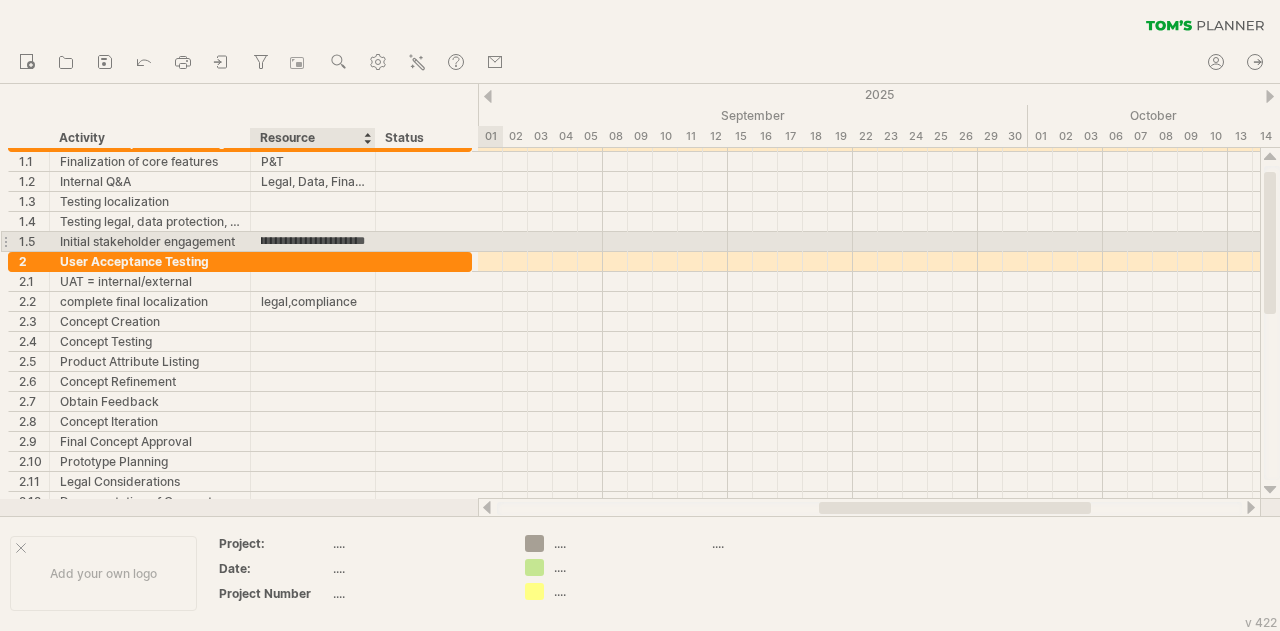 scroll, scrollTop: 0, scrollLeft: 36, axis: horizontal 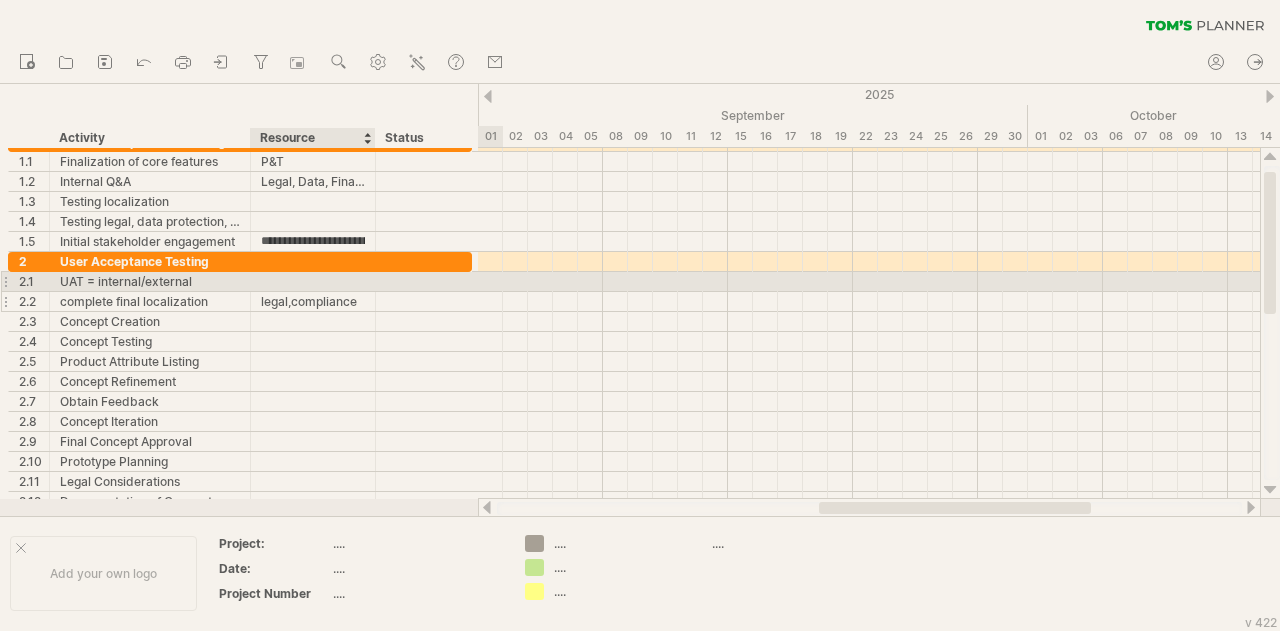 click on "legal,compliance" at bounding box center [313, 301] 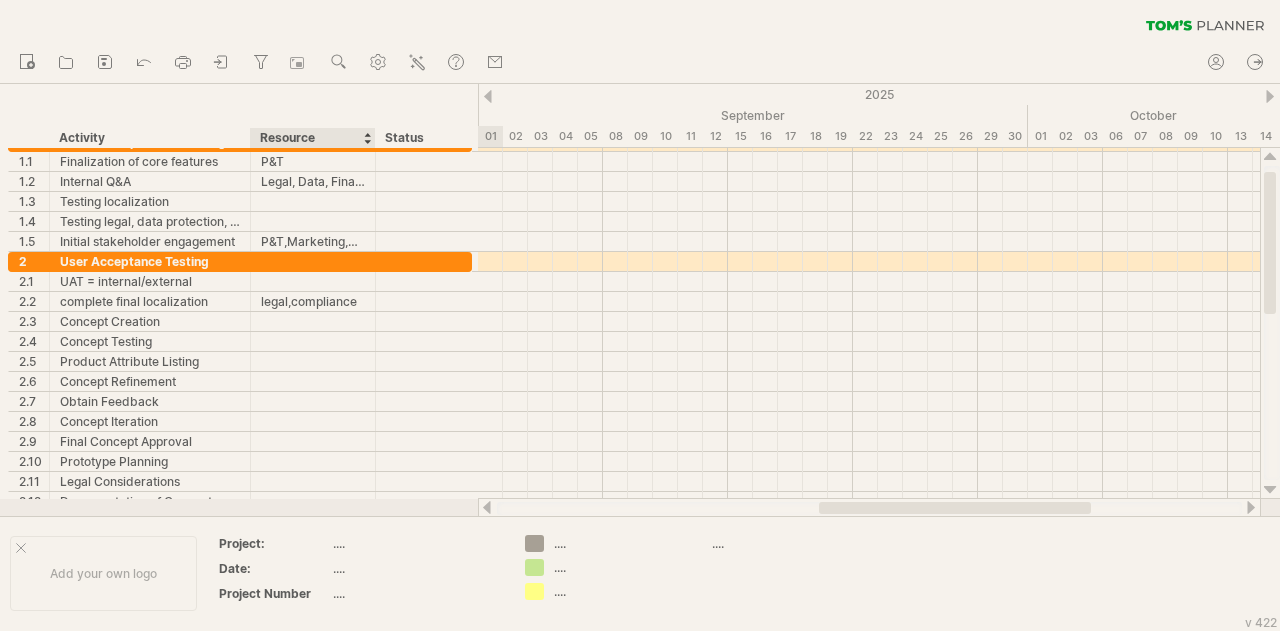 click at bounding box center [367, 138] 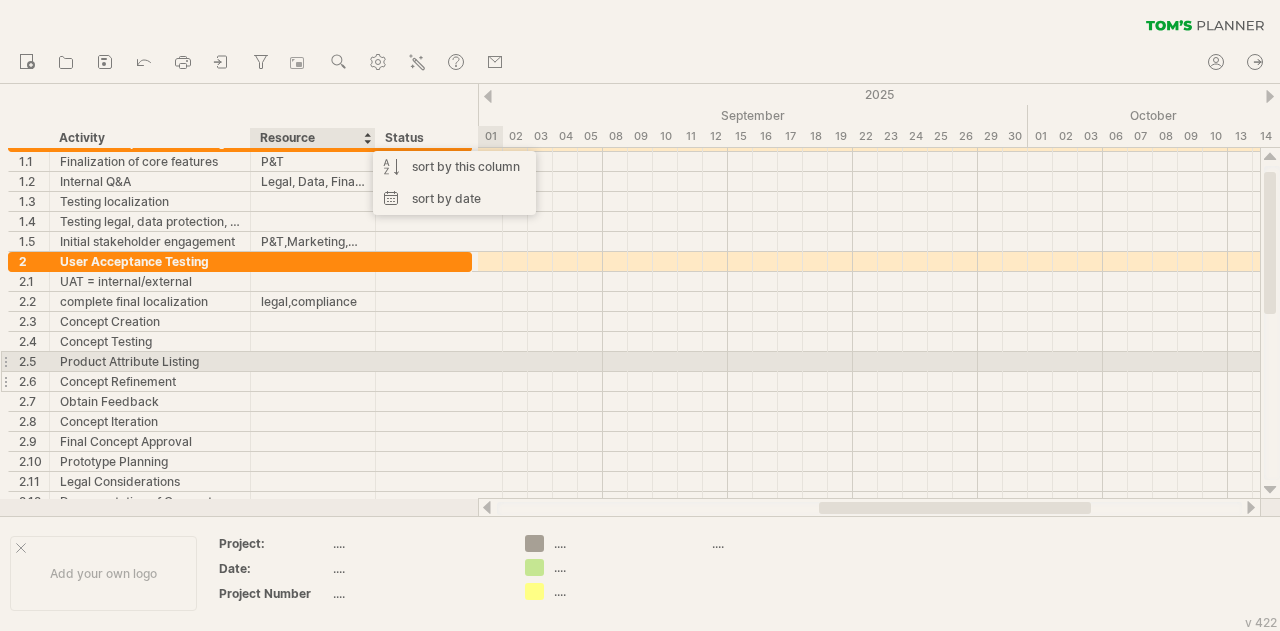 click at bounding box center [373, 382] 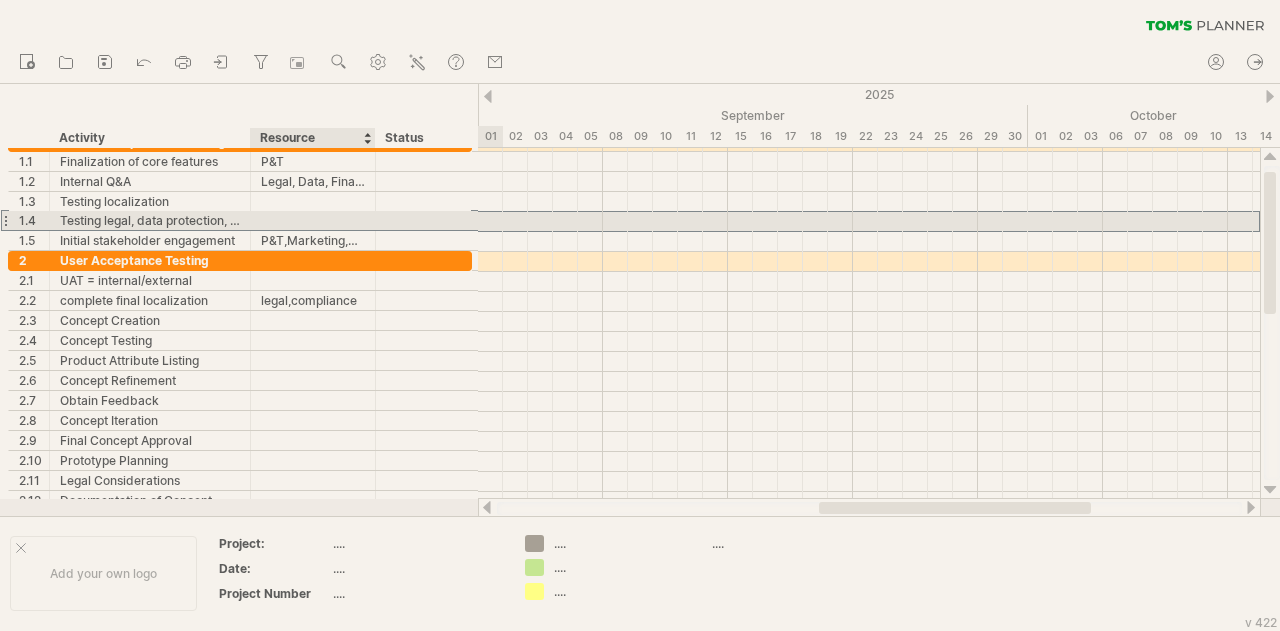 click at bounding box center (313, 220) 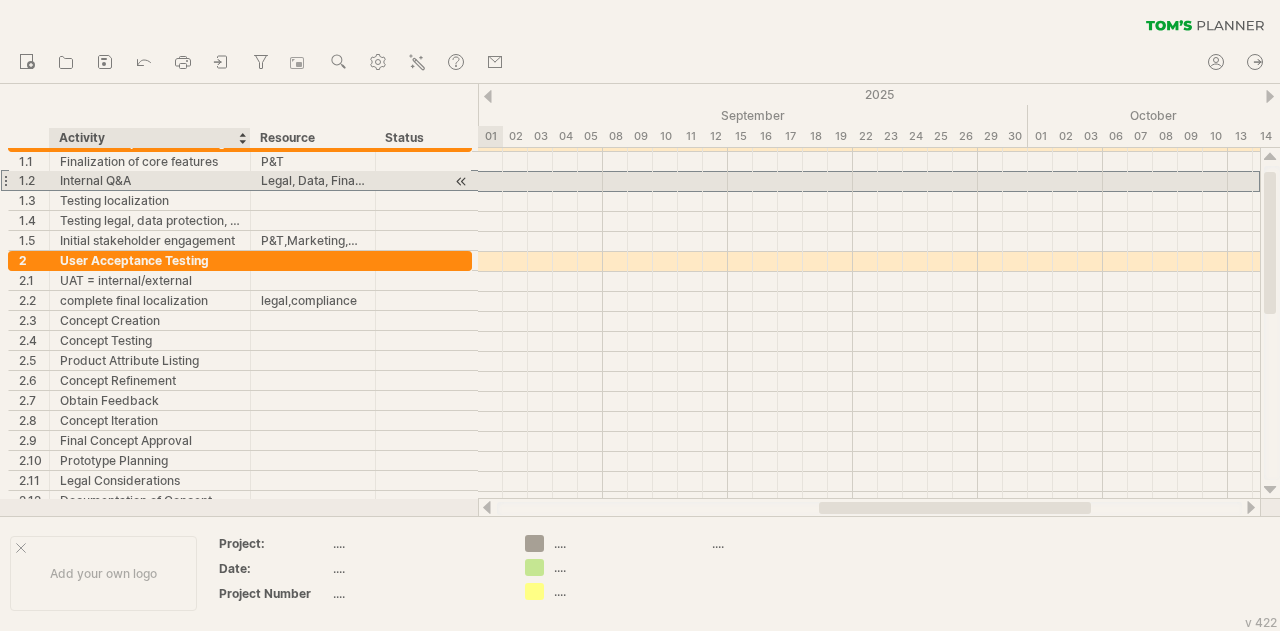 click on "Internal Q&A" at bounding box center (150, 180) 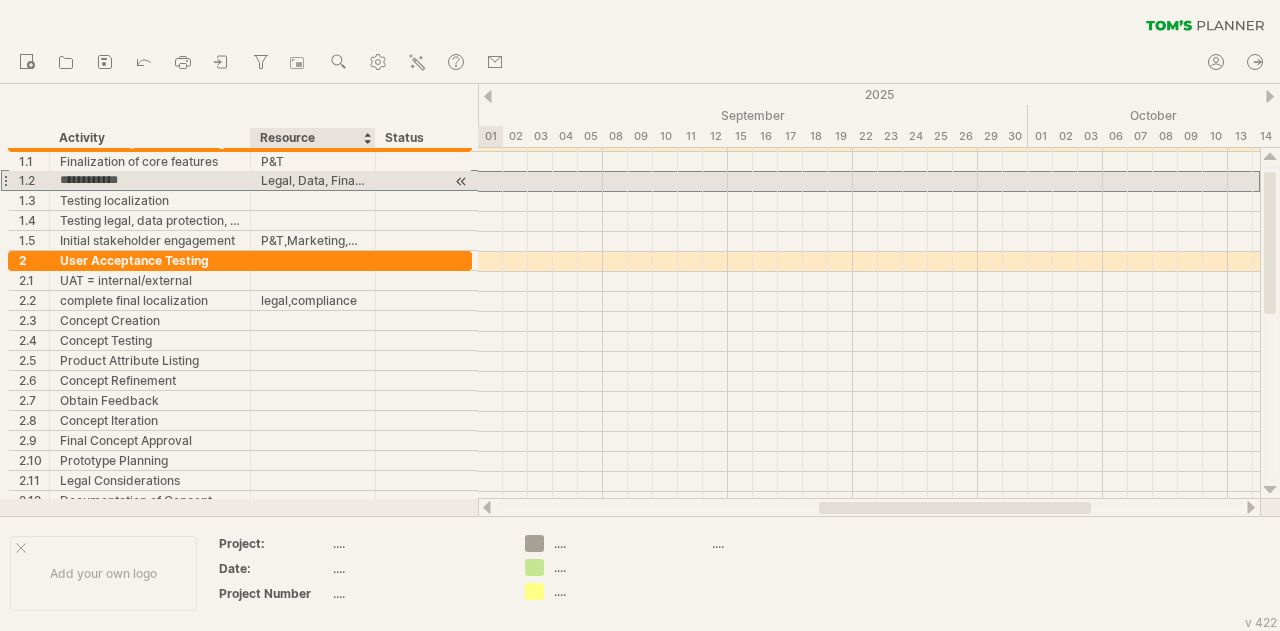 click on "Legal, Data, Finance" at bounding box center (313, 180) 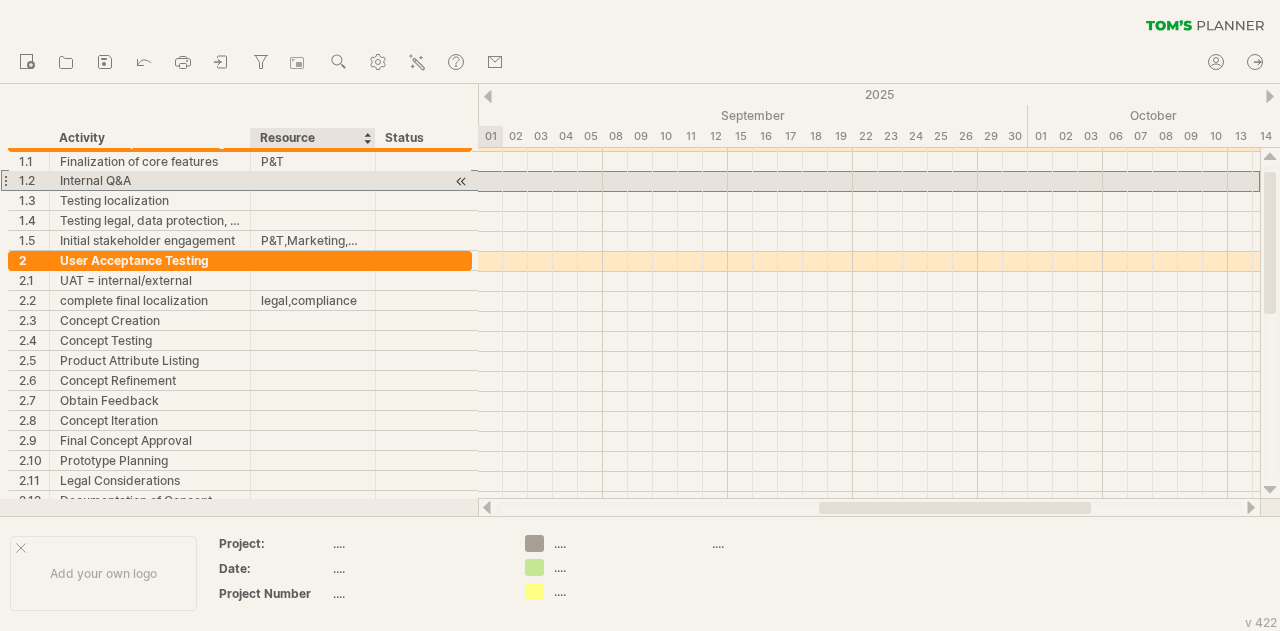 scroll, scrollTop: 0, scrollLeft: 0, axis: both 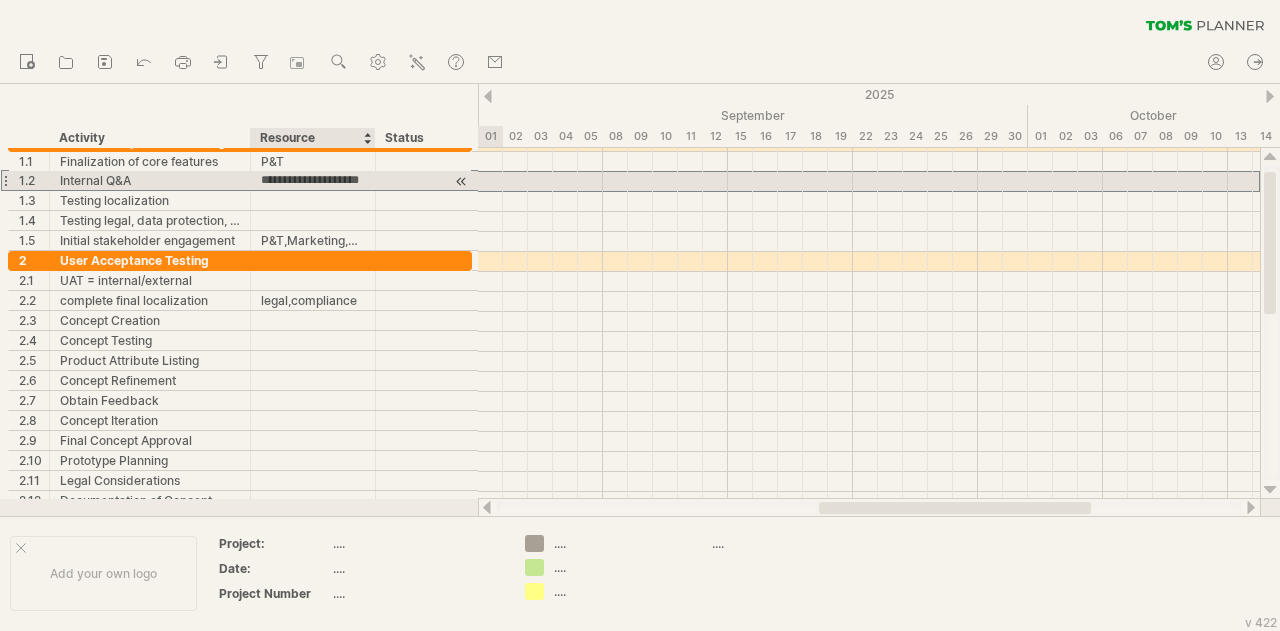 click on "**********" at bounding box center [313, 180] 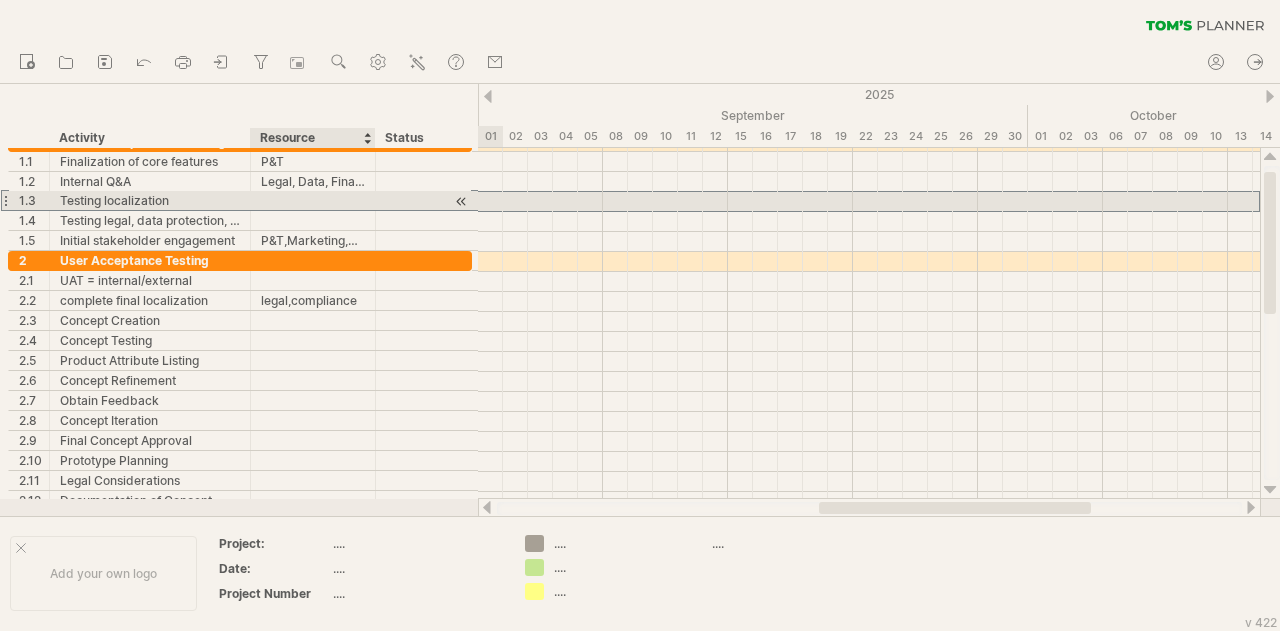 click at bounding box center [313, 200] 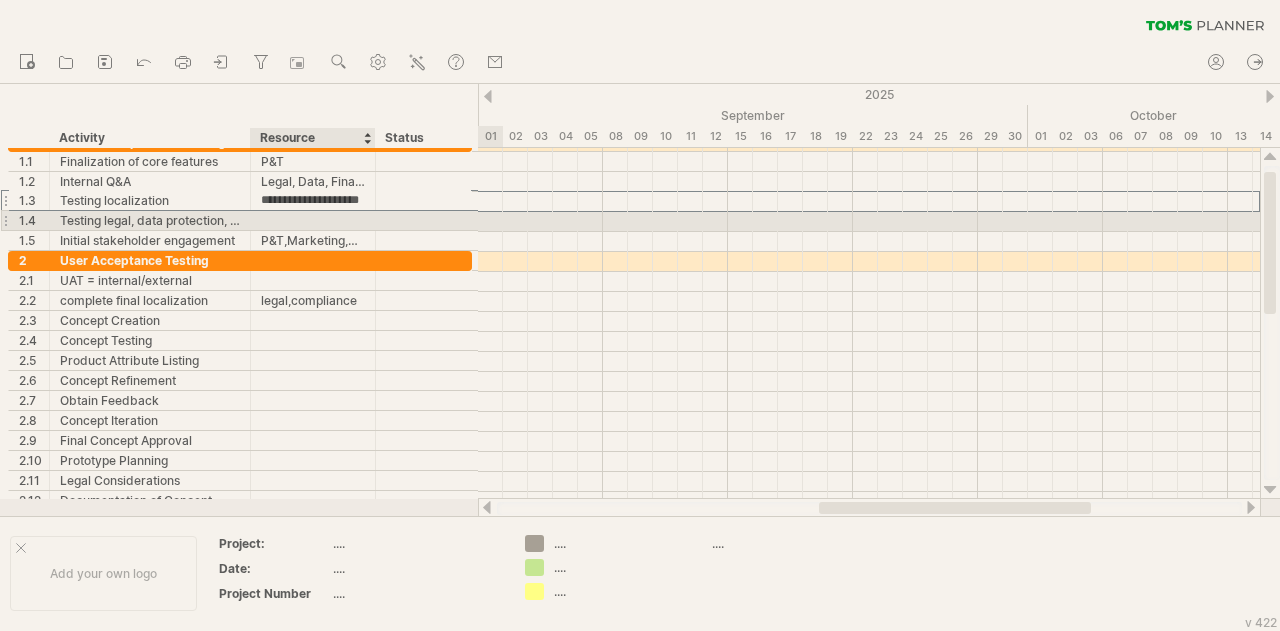 click at bounding box center (313, 220) 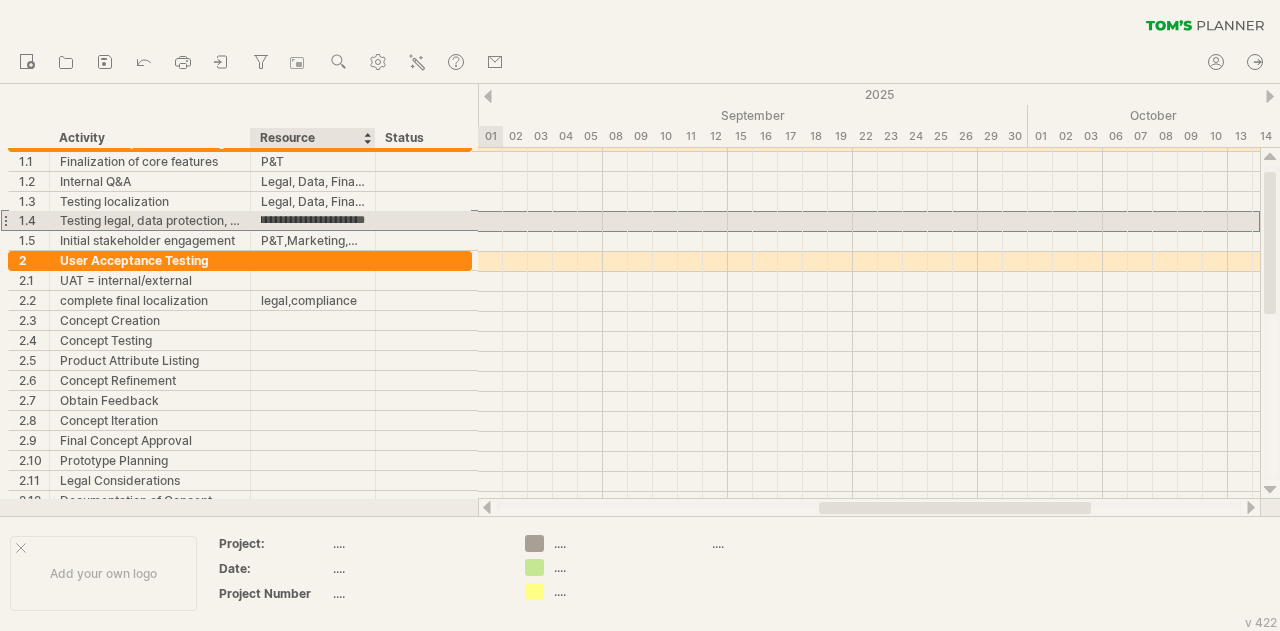 type on "**********" 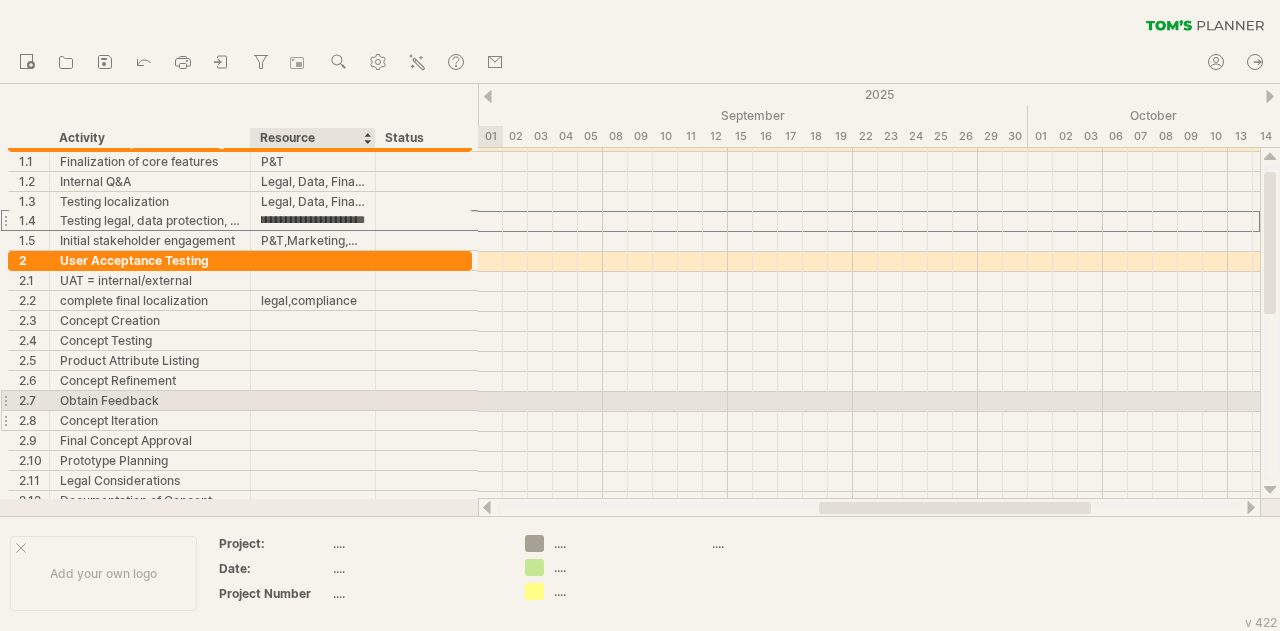 click at bounding box center [313, 420] 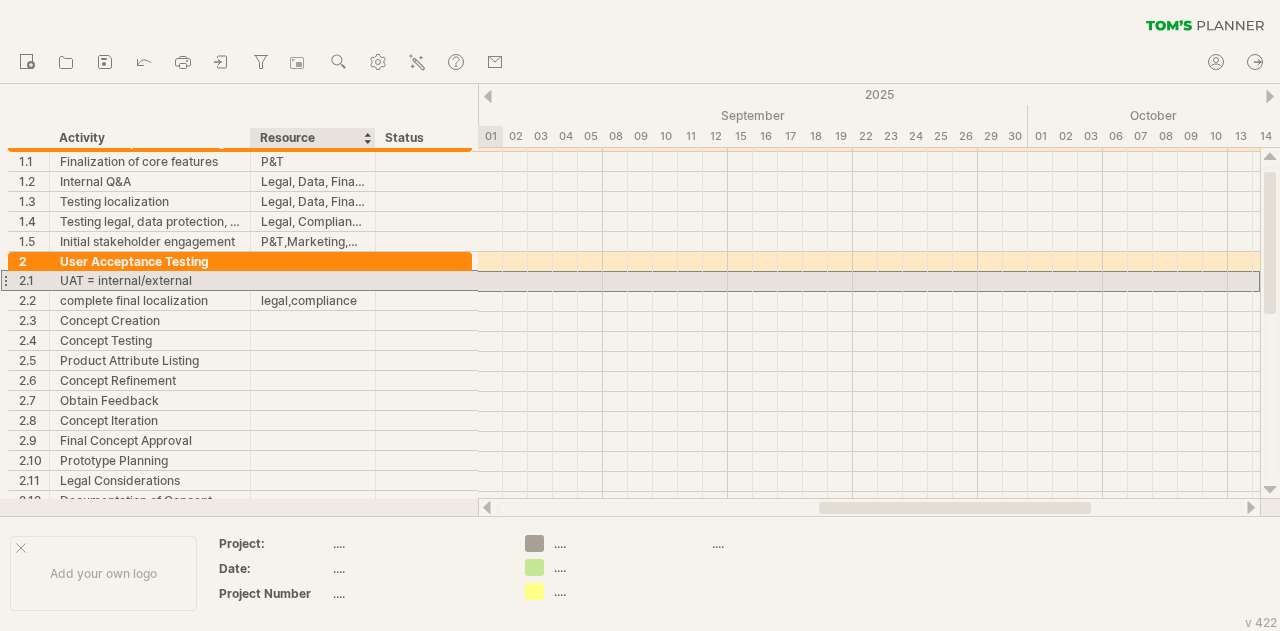 click at bounding box center [313, 280] 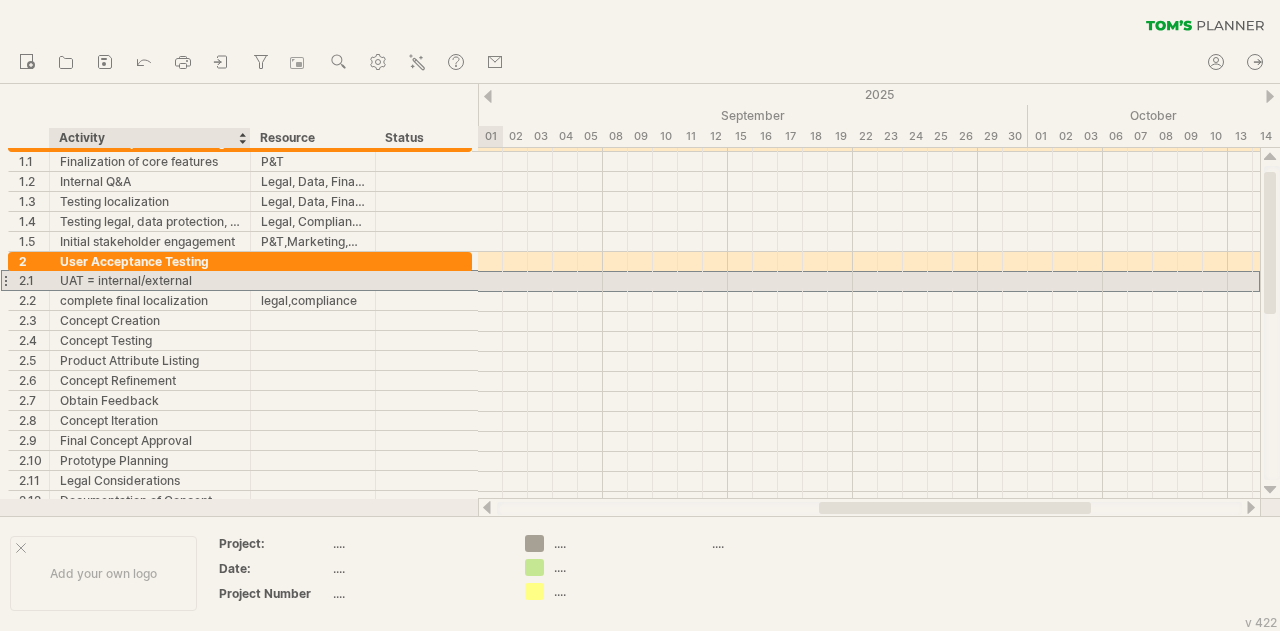 click on "UAT = internal/external" at bounding box center (150, 280) 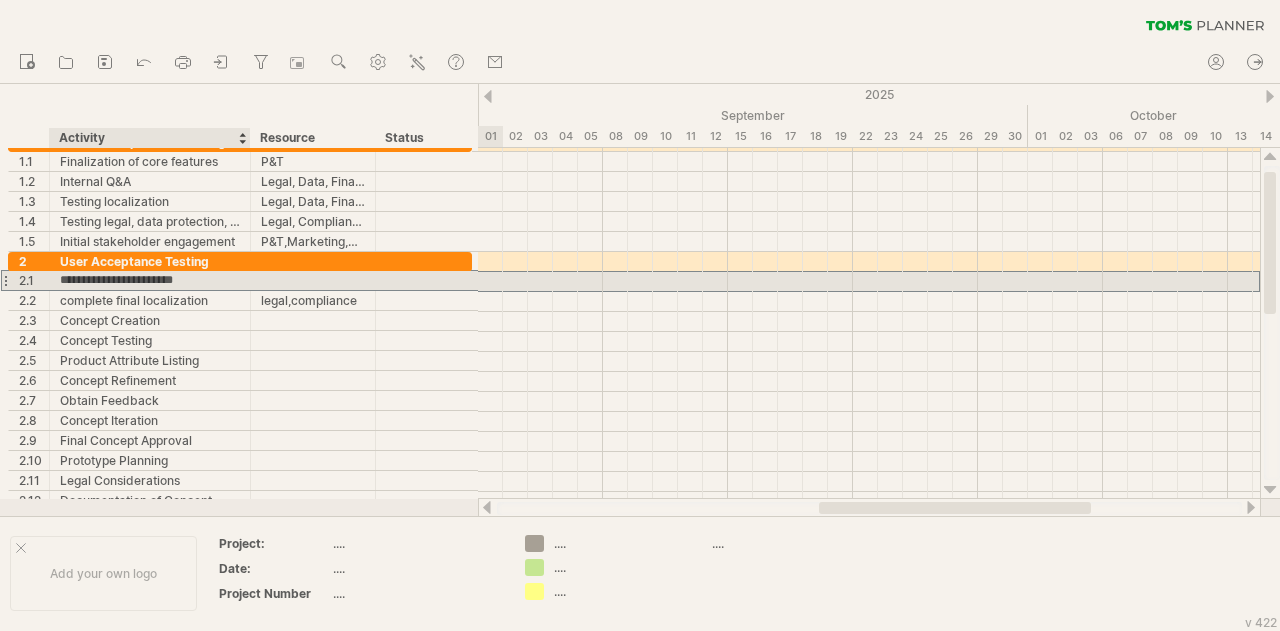 drag, startPoint x: 200, startPoint y: 282, endPoint x: 98, endPoint y: 281, distance: 102.0049 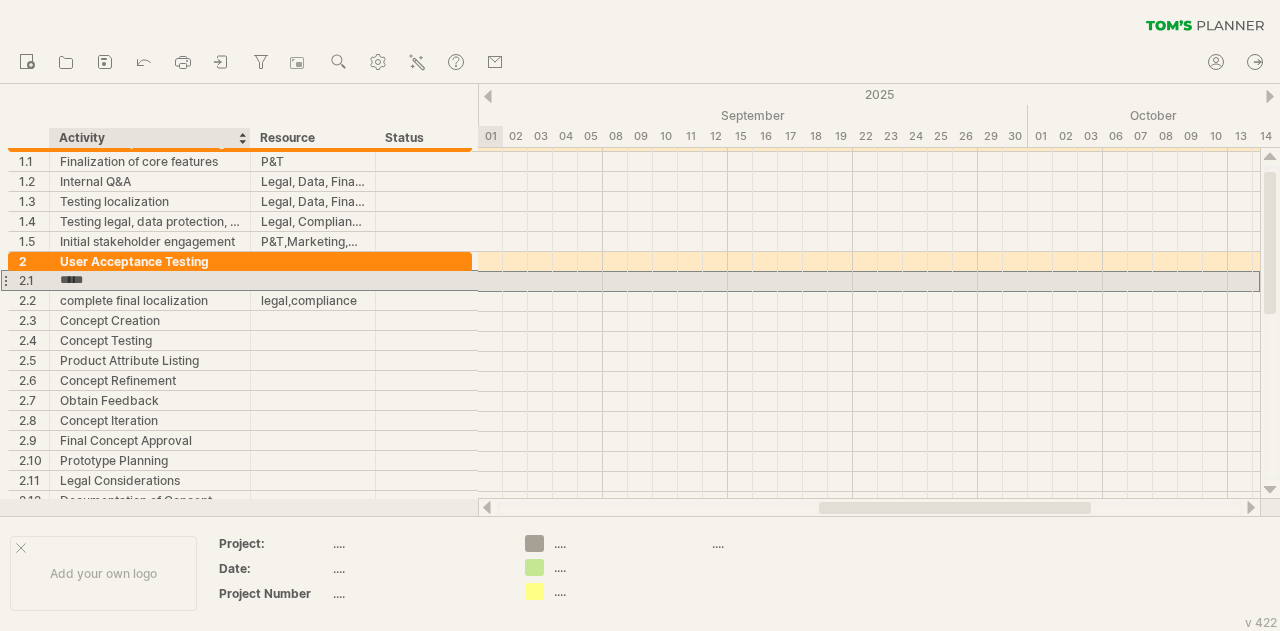 type on "***" 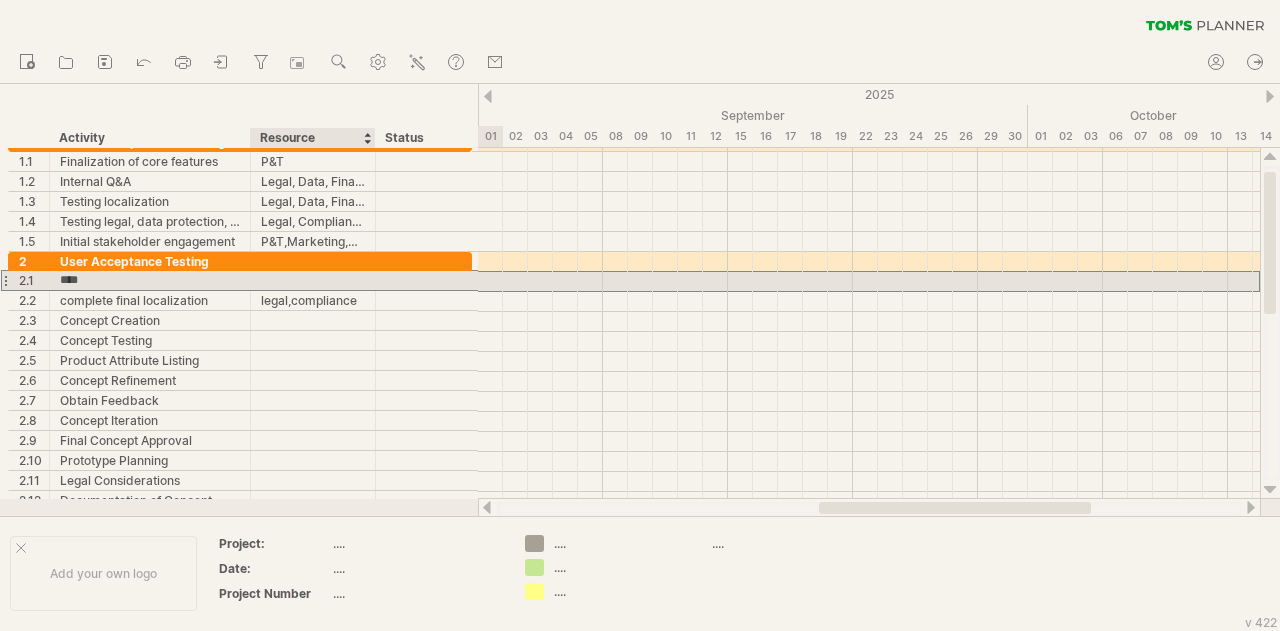 click at bounding box center [313, 280] 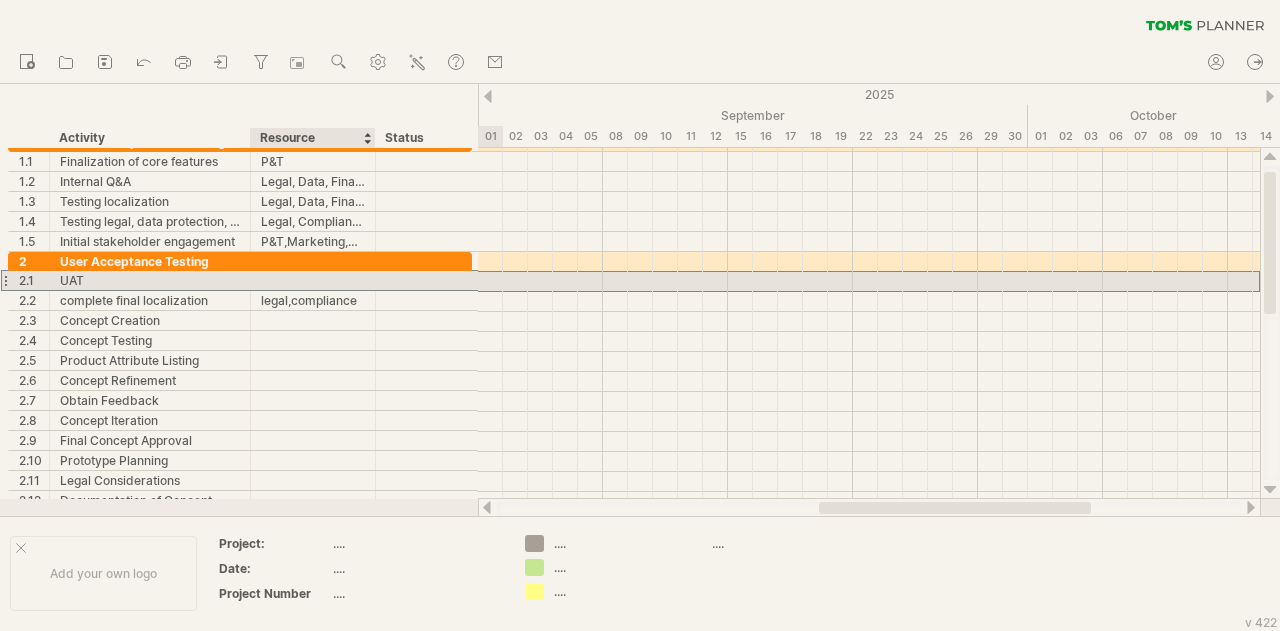 click at bounding box center [313, 280] 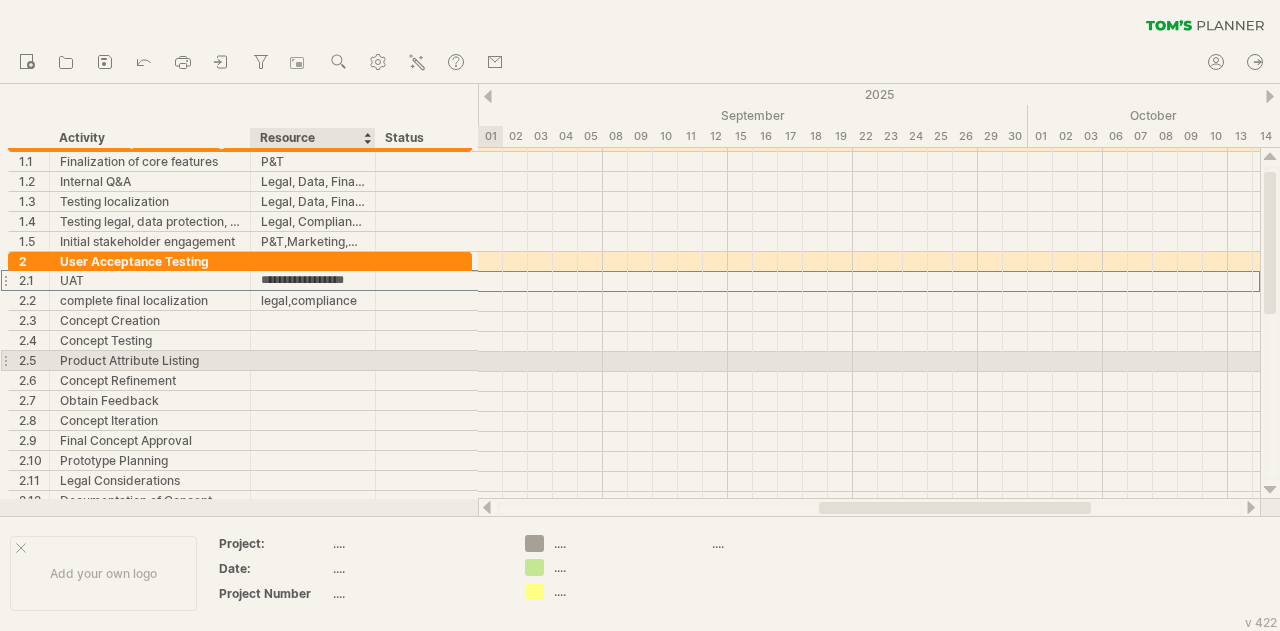 click at bounding box center (313, 360) 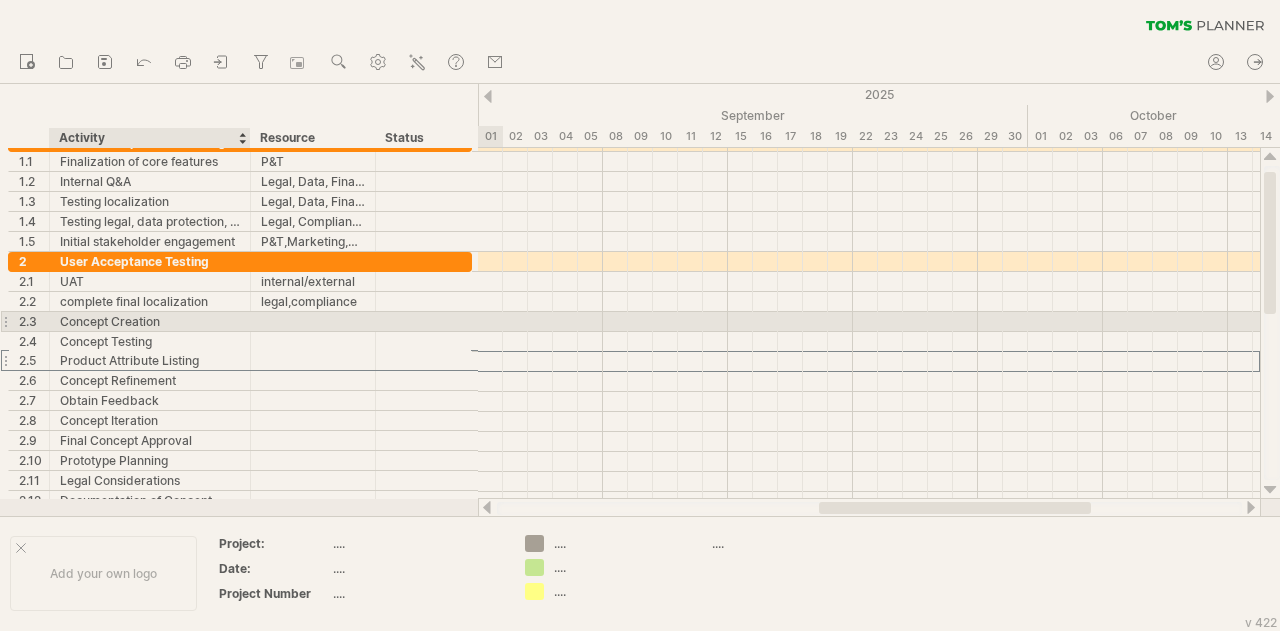 click on "Concept Creation" at bounding box center (150, 321) 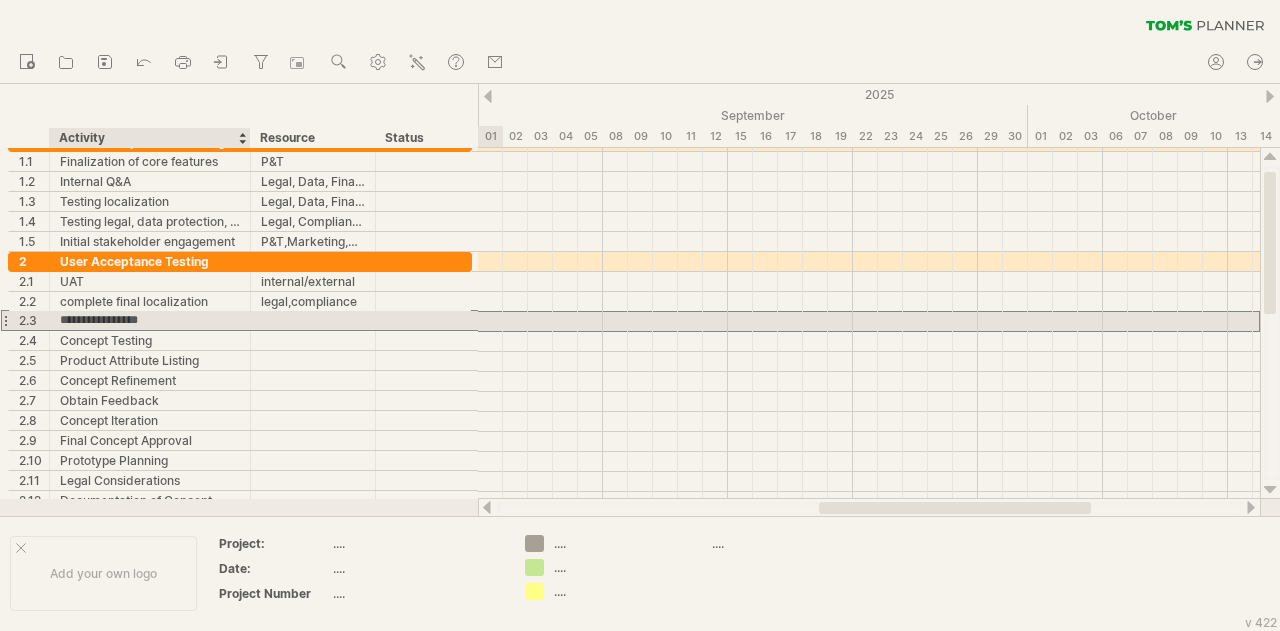 click on "**********" at bounding box center (150, 320) 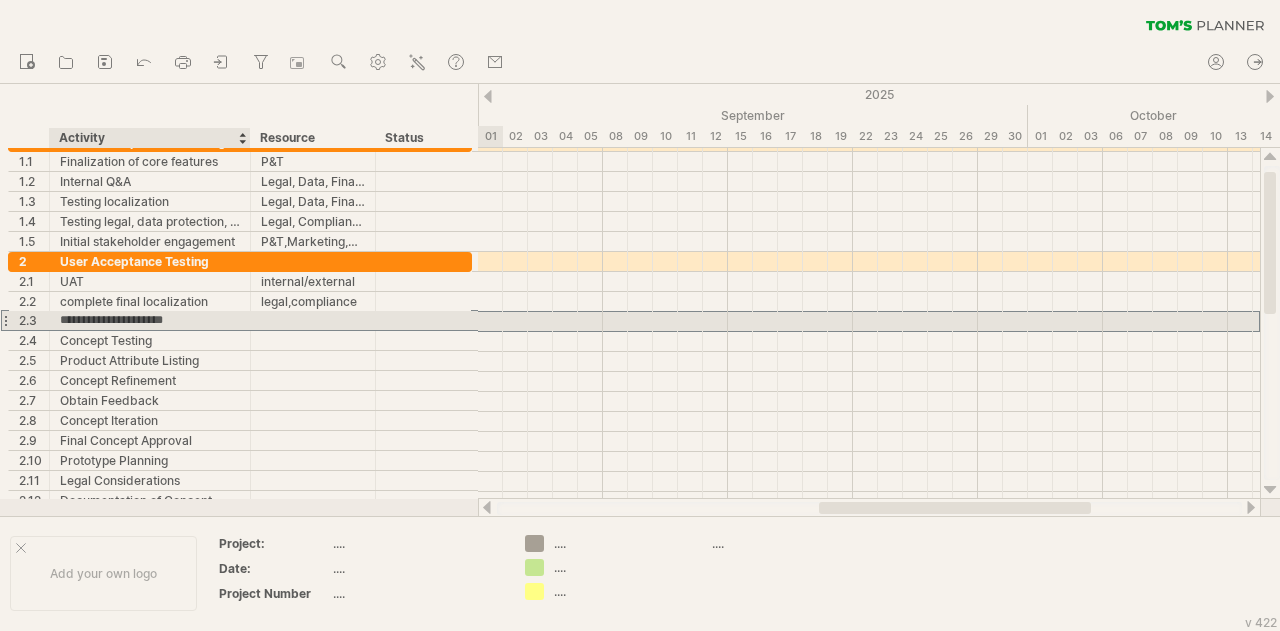 type on "**********" 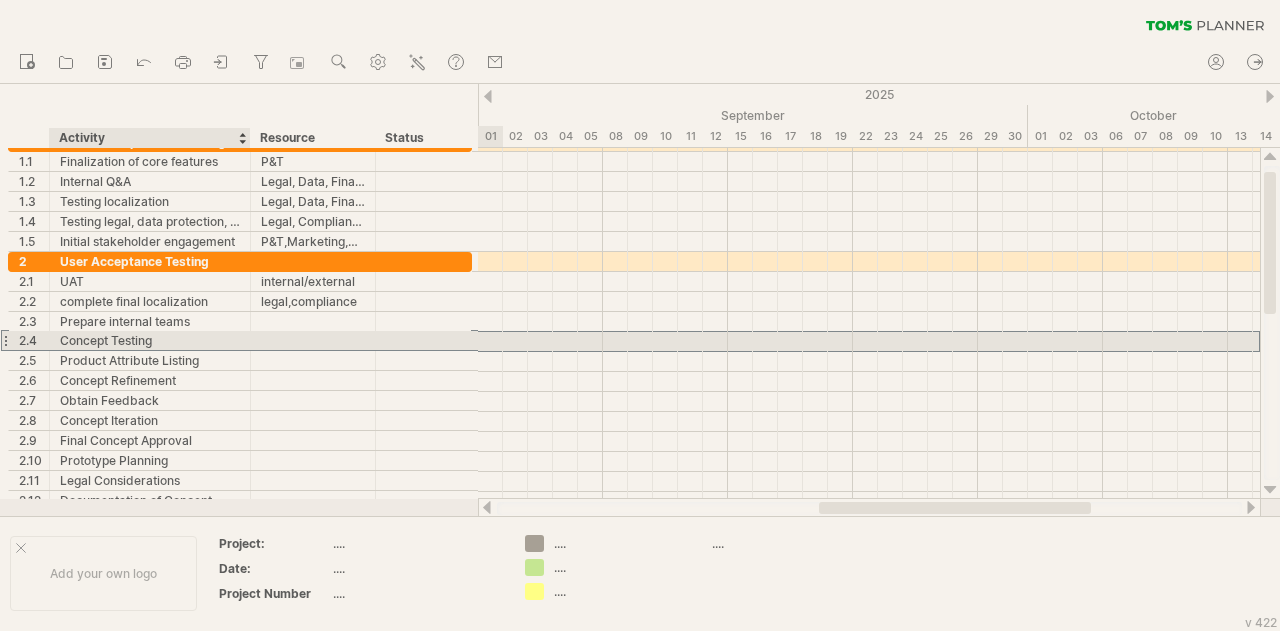 click on "Concept Testing" at bounding box center (150, 340) 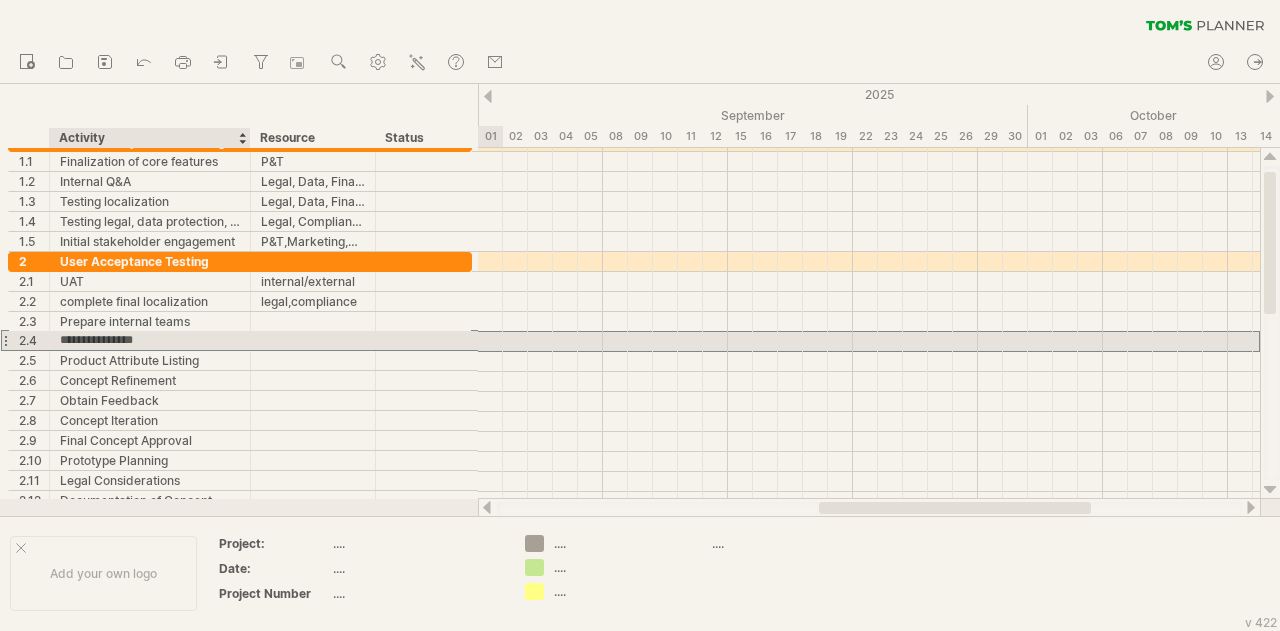 click on "**********" at bounding box center [150, 340] 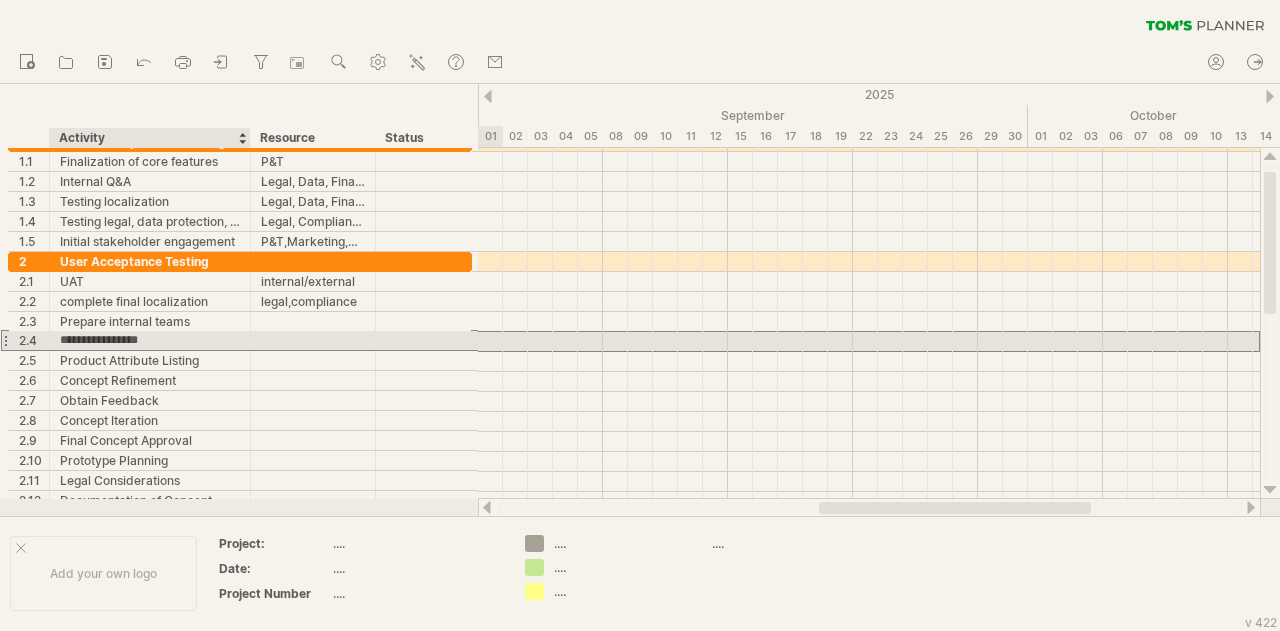 type on "**********" 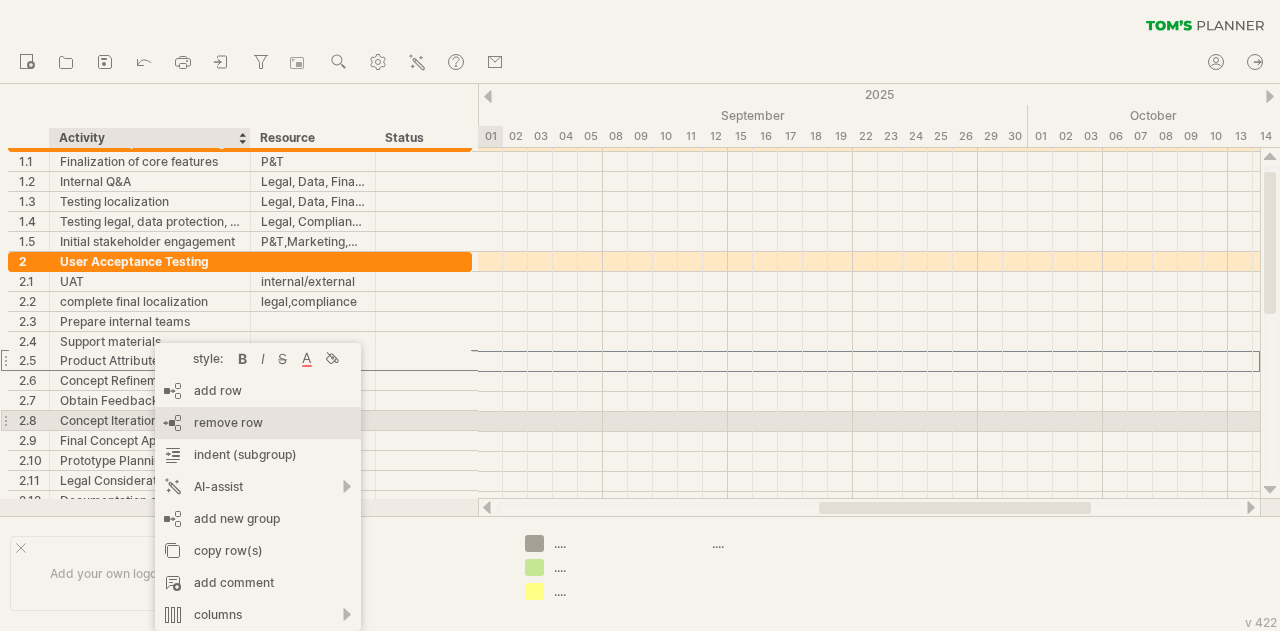 click on "remove row" at bounding box center [228, 422] 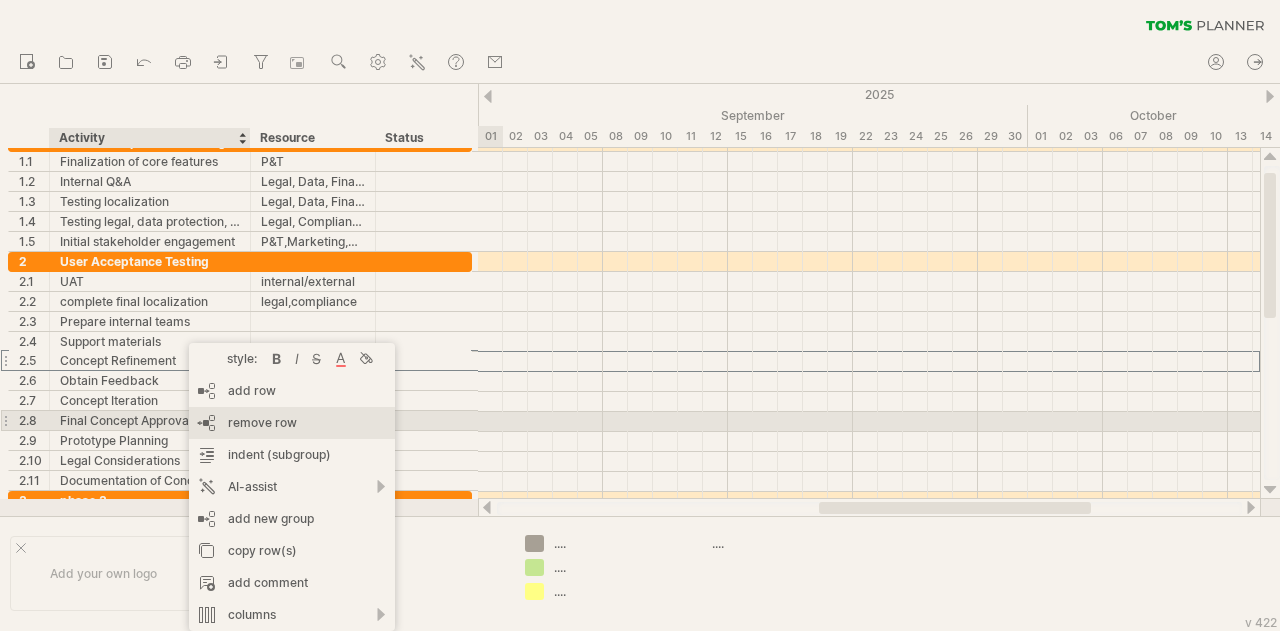 click on "remove row" at bounding box center [262, 422] 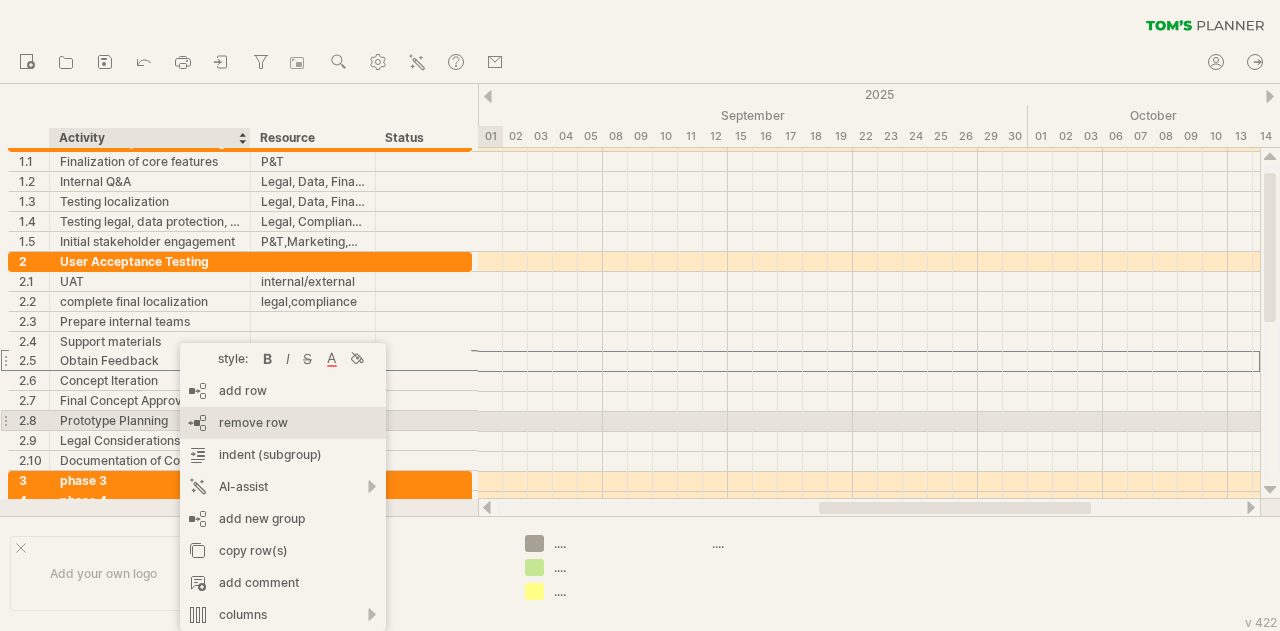click on "remove row" at bounding box center (253, 422) 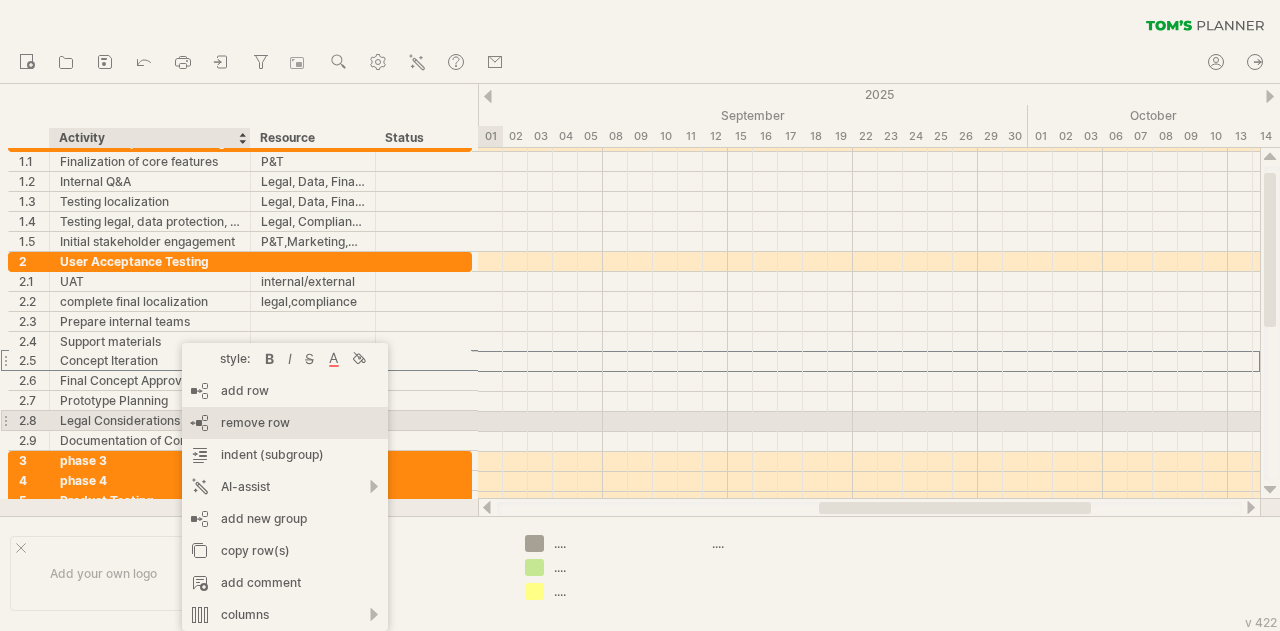 click on "remove row" at bounding box center [255, 422] 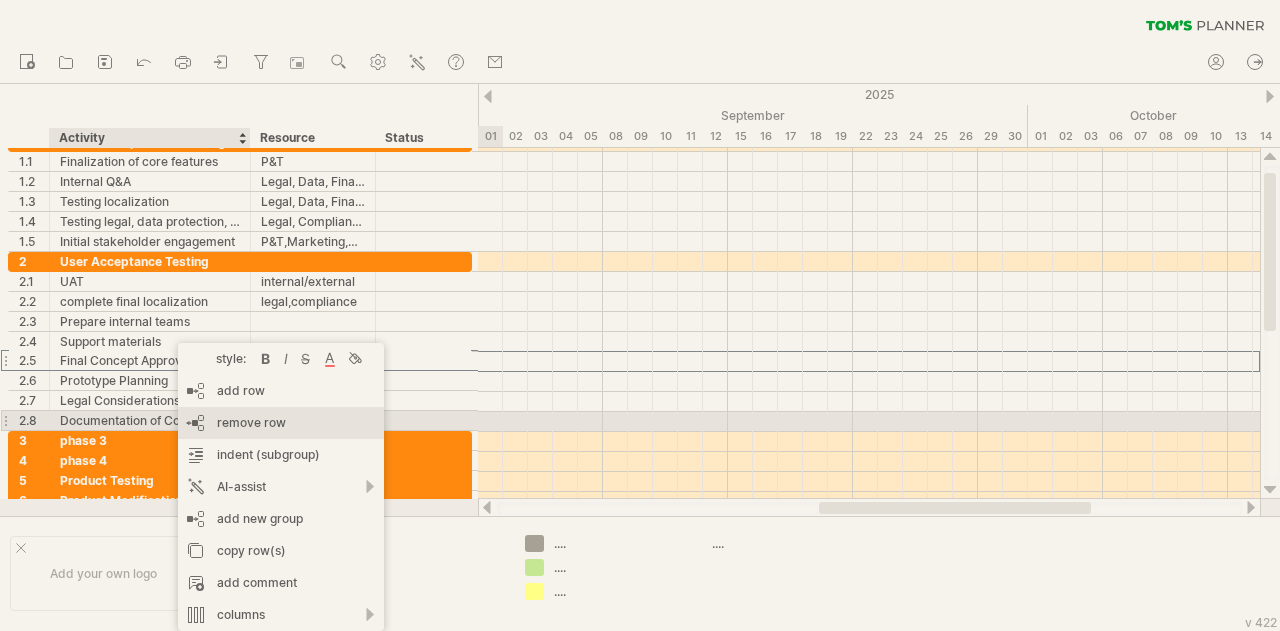 click on "remove row" at bounding box center [251, 422] 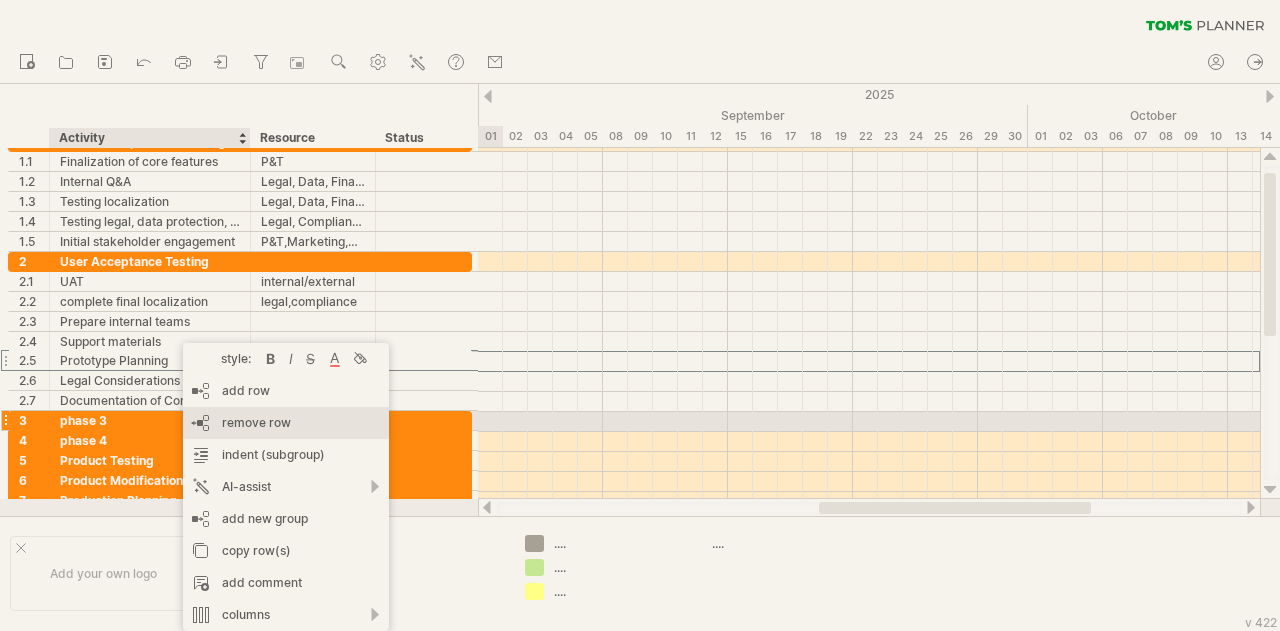 click on "remove row" at bounding box center [256, 422] 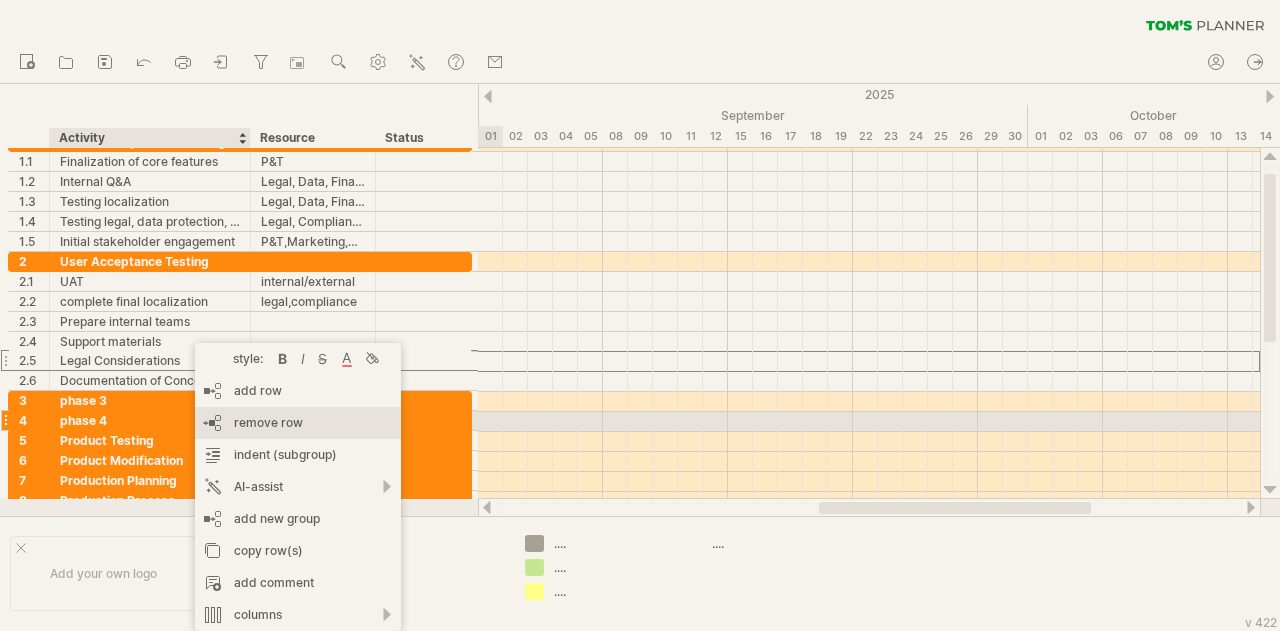 click on "remove row" at bounding box center [268, 422] 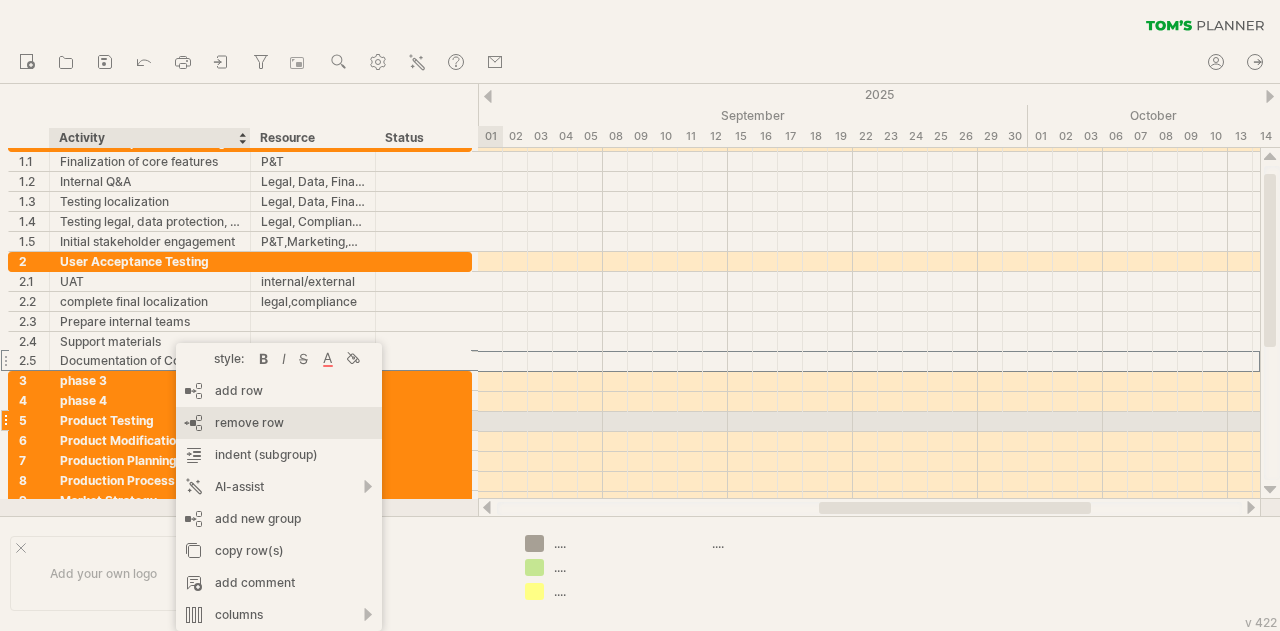 click on "remove row" at bounding box center [249, 422] 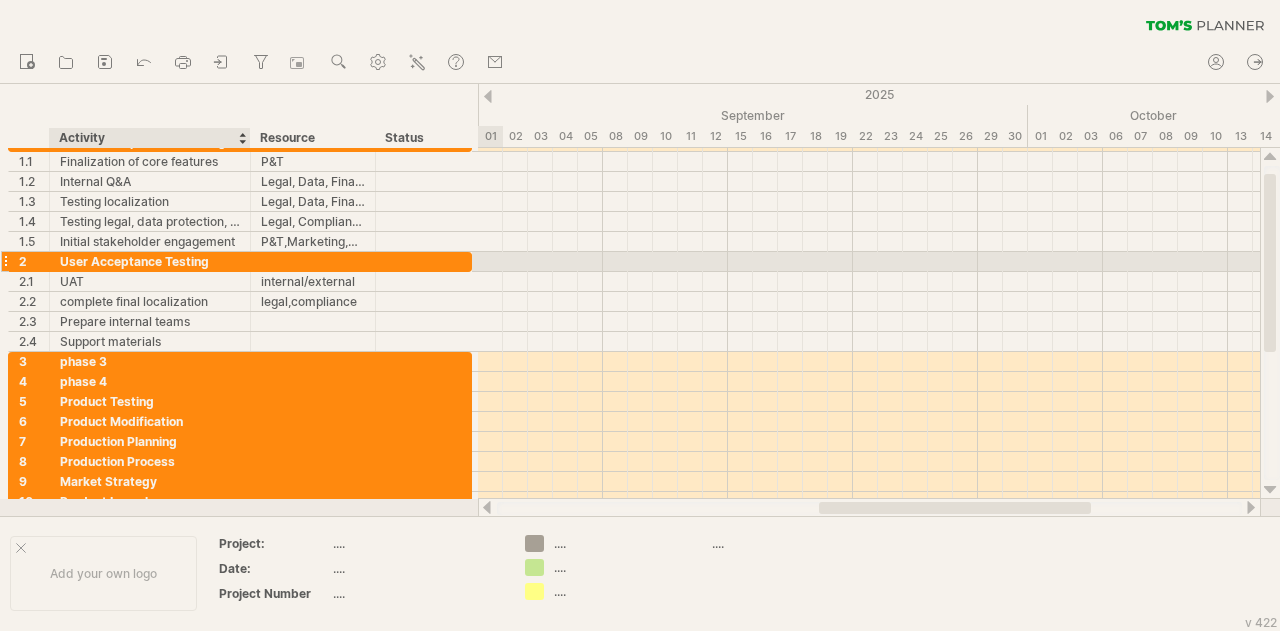 click on "User Acceptance Testing" at bounding box center (150, 261) 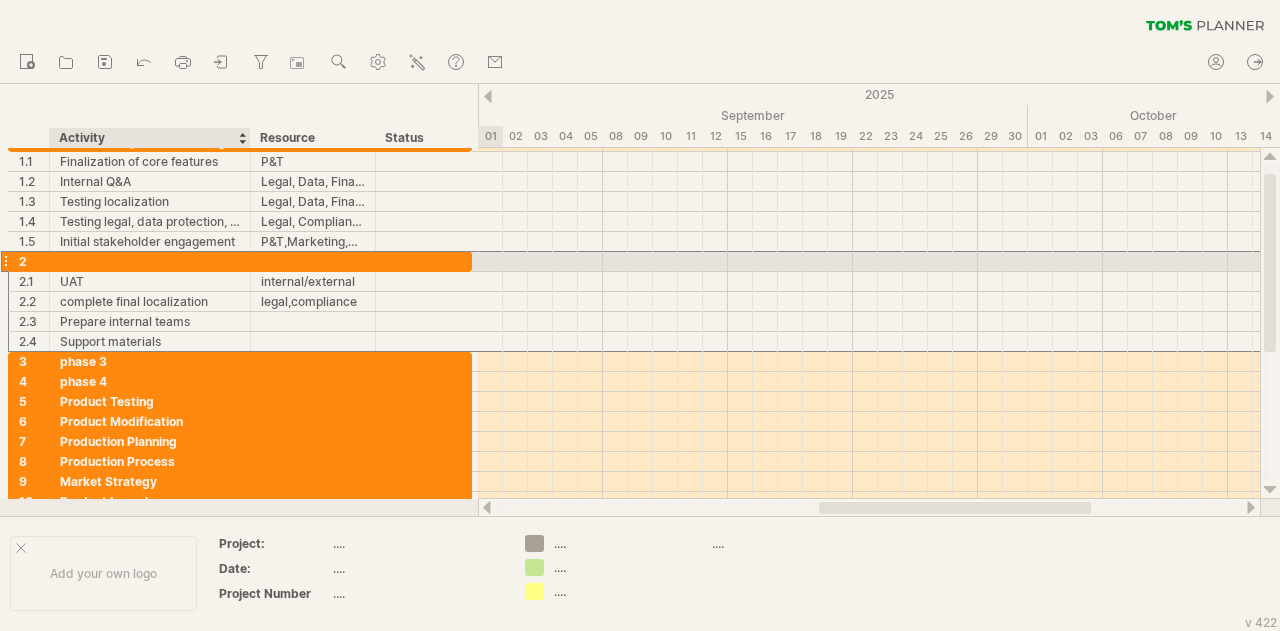 click on "**********" at bounding box center (60, 252) 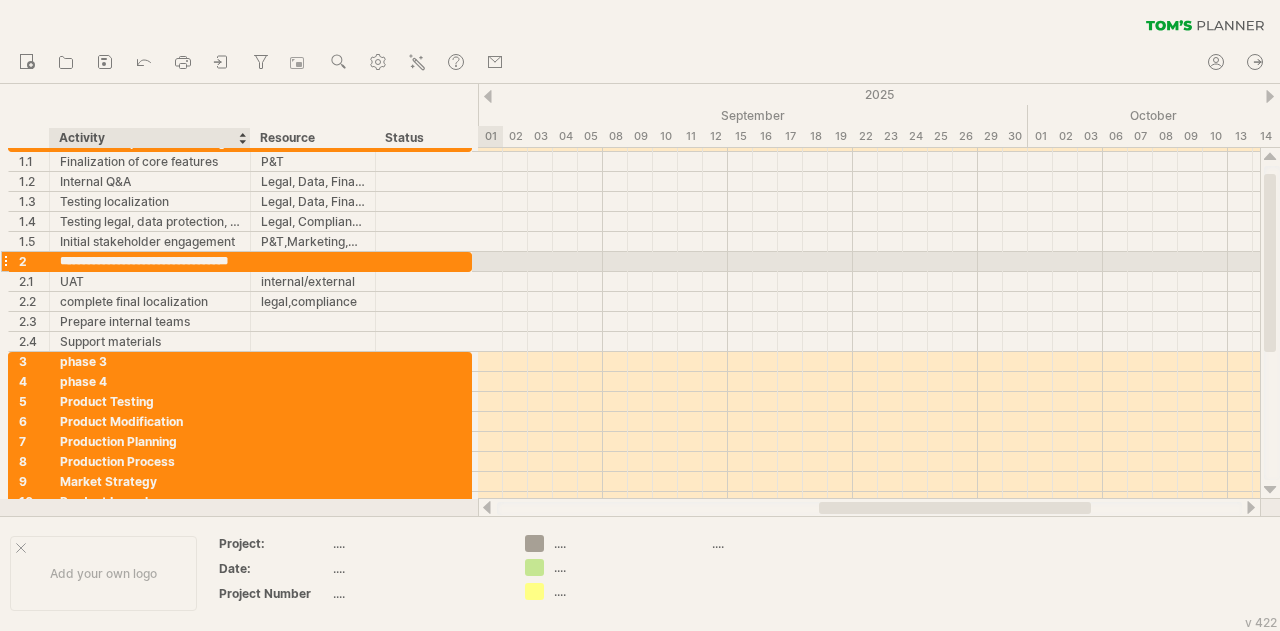 scroll, scrollTop: 0, scrollLeft: 39, axis: horizontal 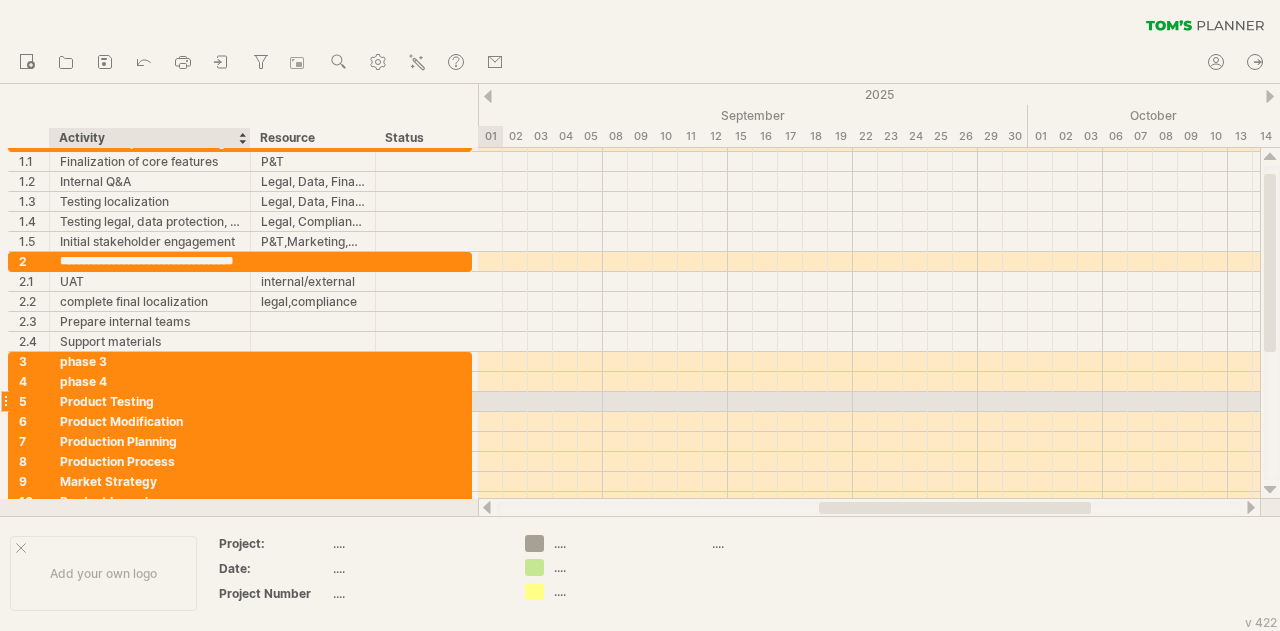 click on "Product Testing" at bounding box center (150, 401) 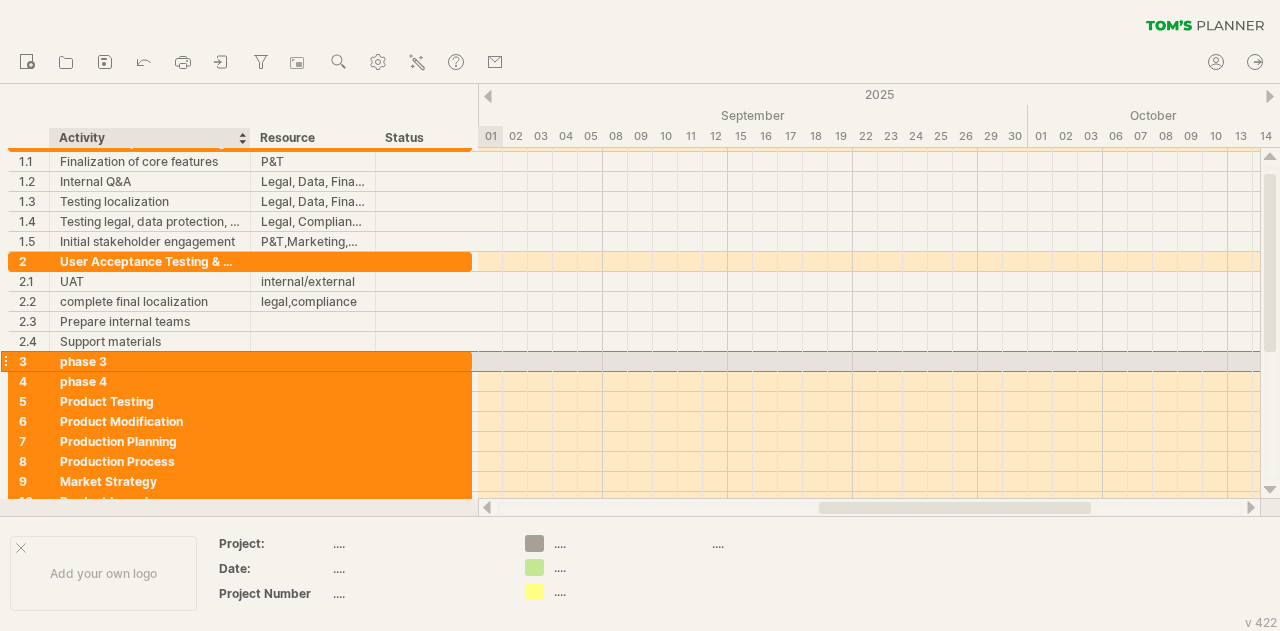 click on "phase 3" at bounding box center [150, 361] 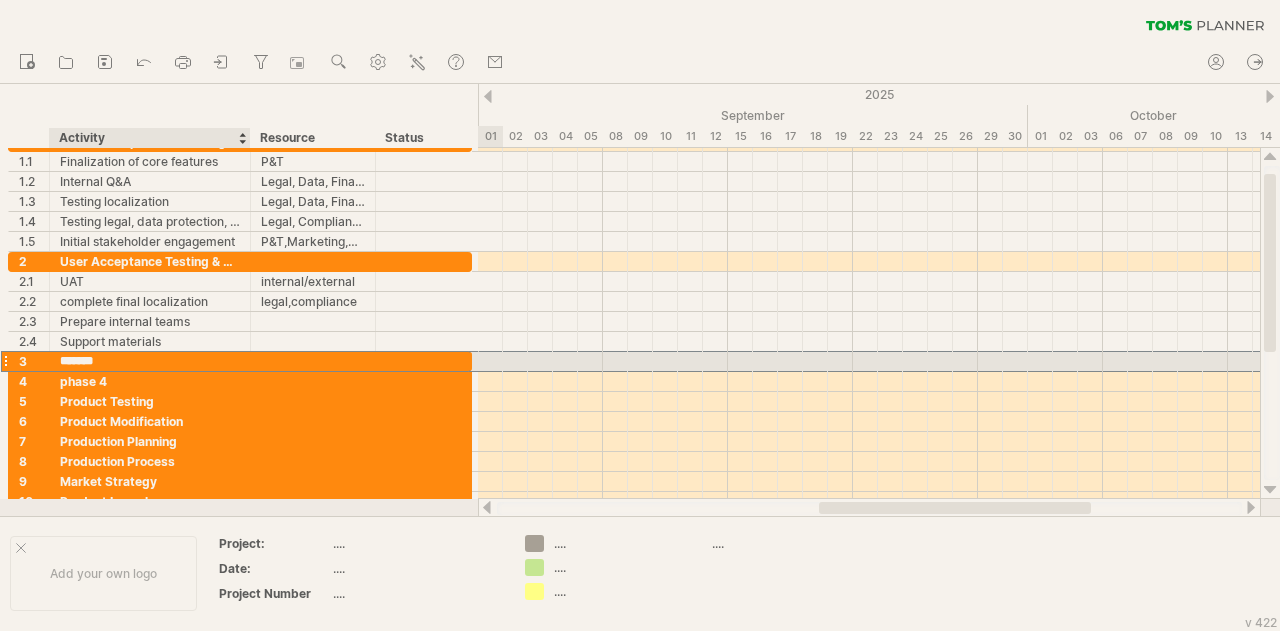 click on "*******" at bounding box center (150, 361) 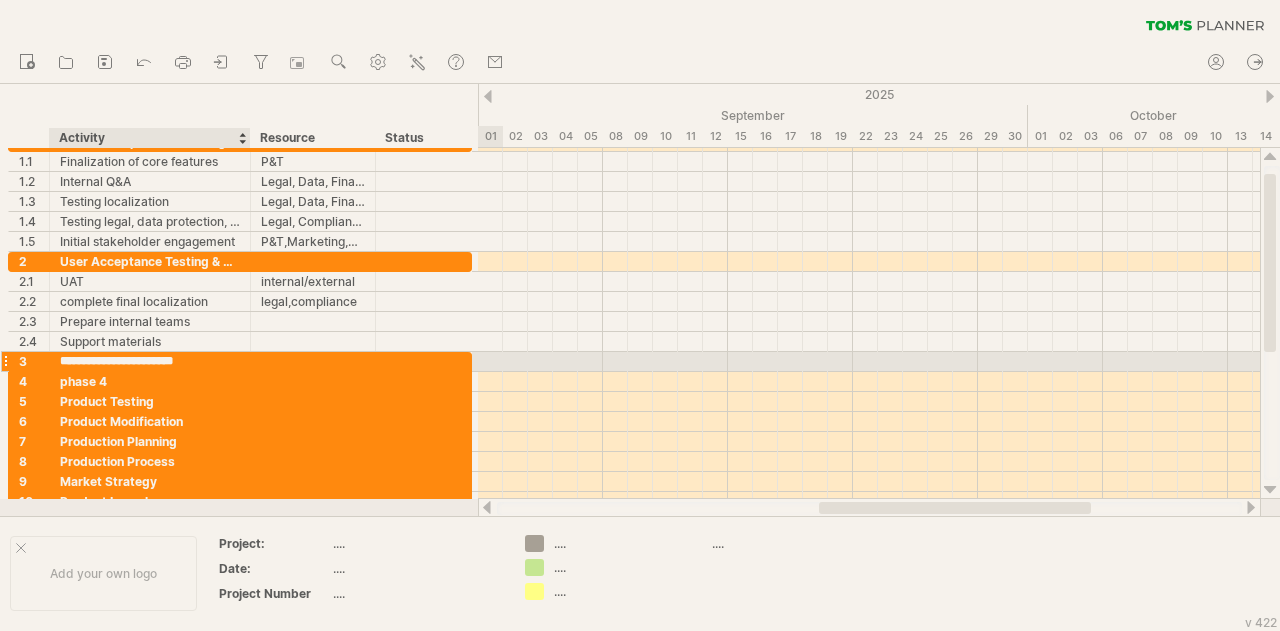 type on "**********" 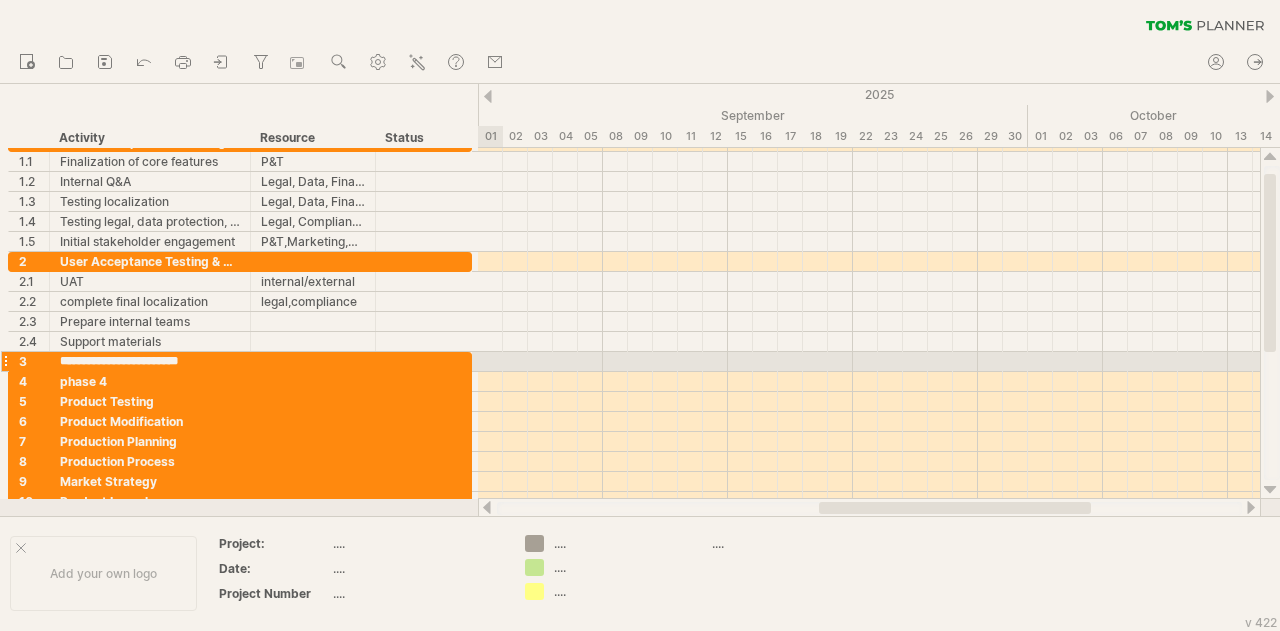 click at bounding box center [461, 363] 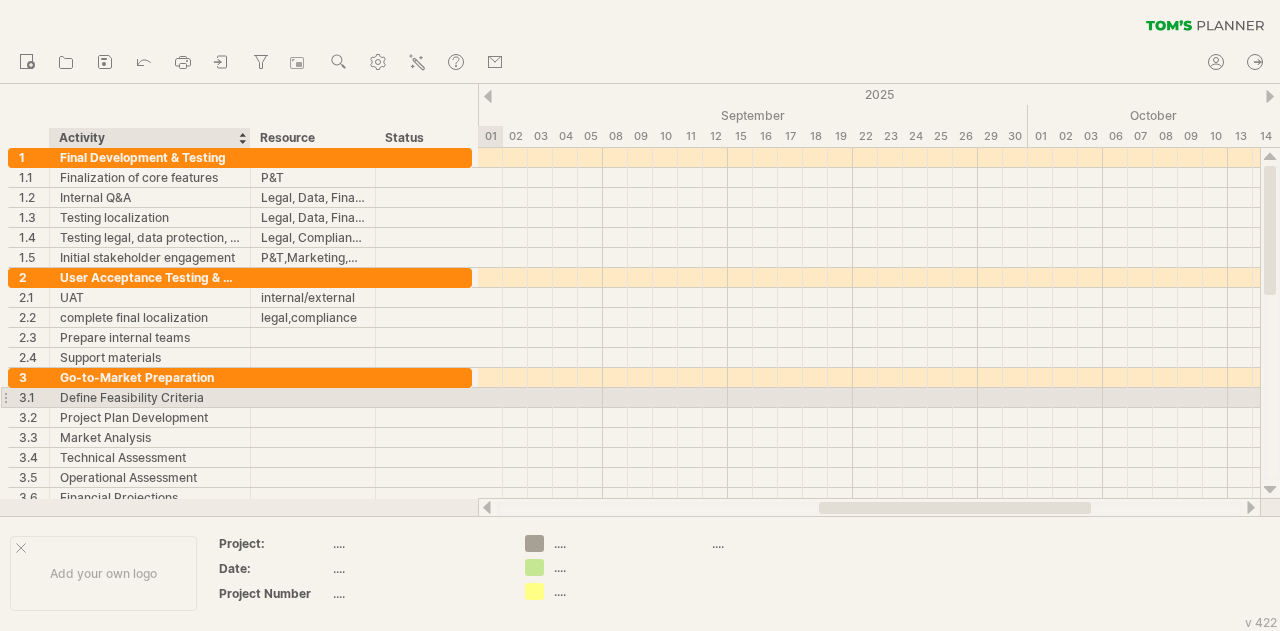 click on "Define Feasibility Criteria" at bounding box center (150, 397) 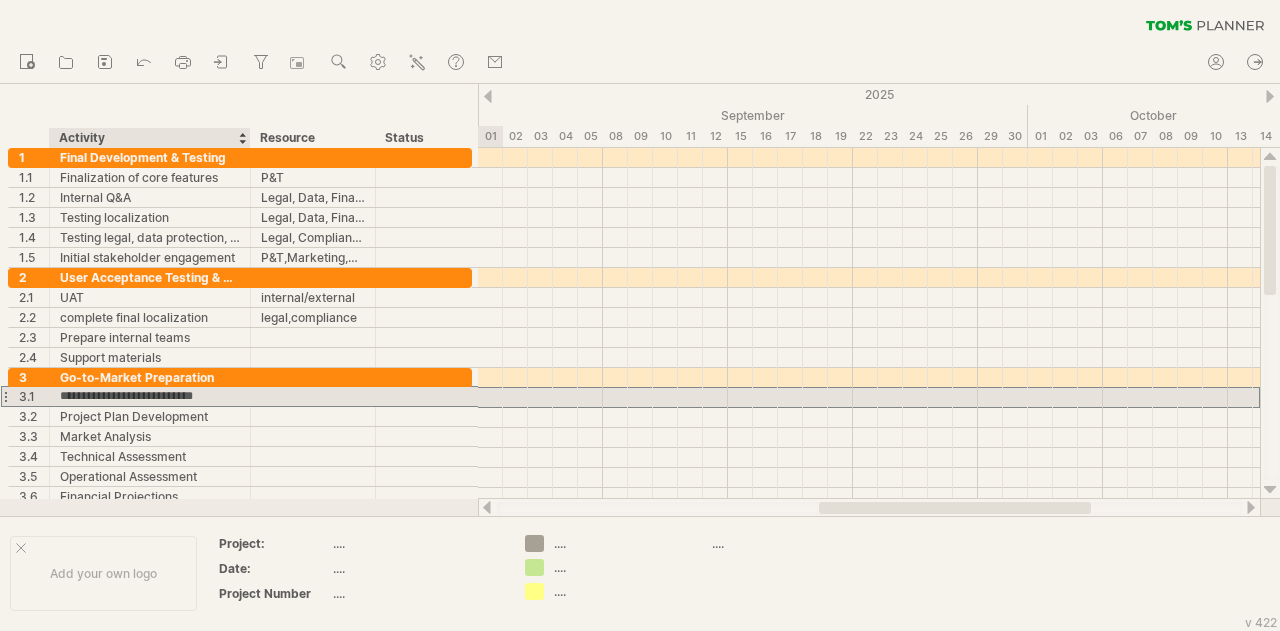 click on "**********" at bounding box center (150, 396) 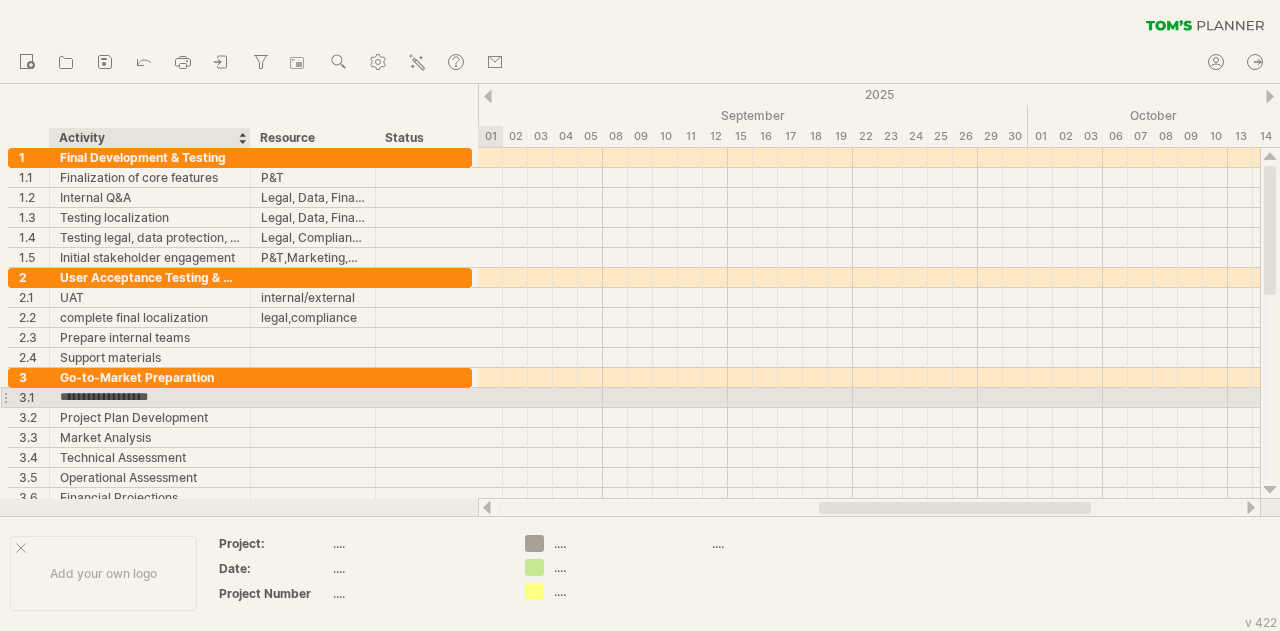 type on "**********" 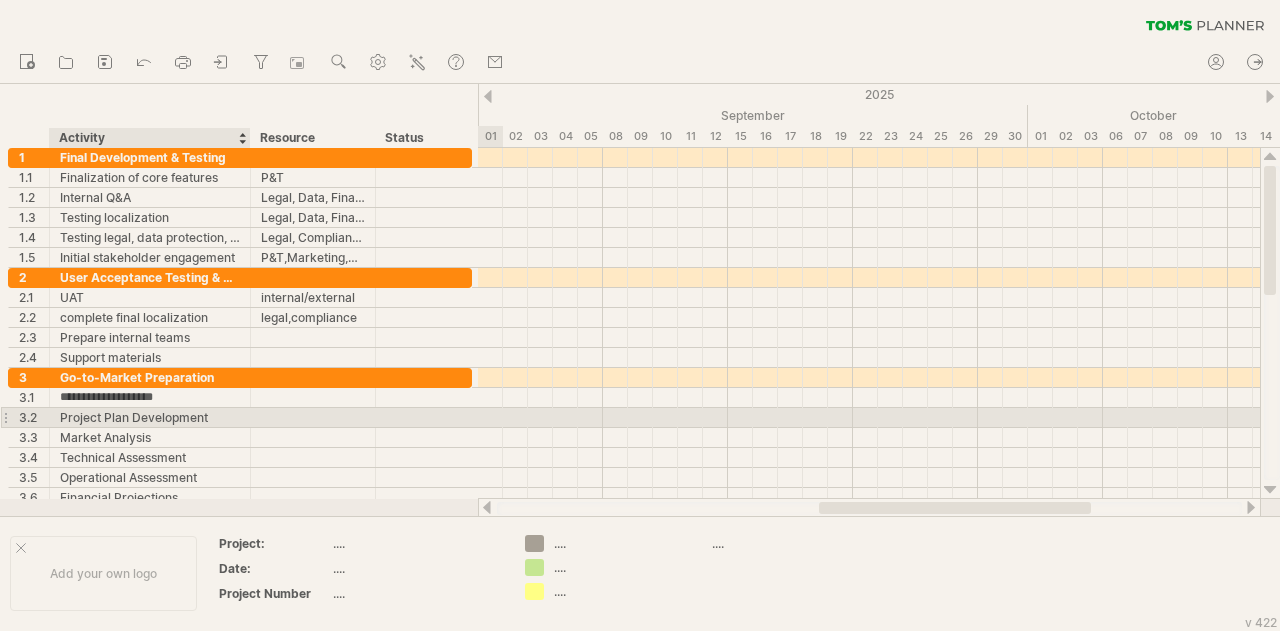 click on "Project Plan Development" at bounding box center (150, 417) 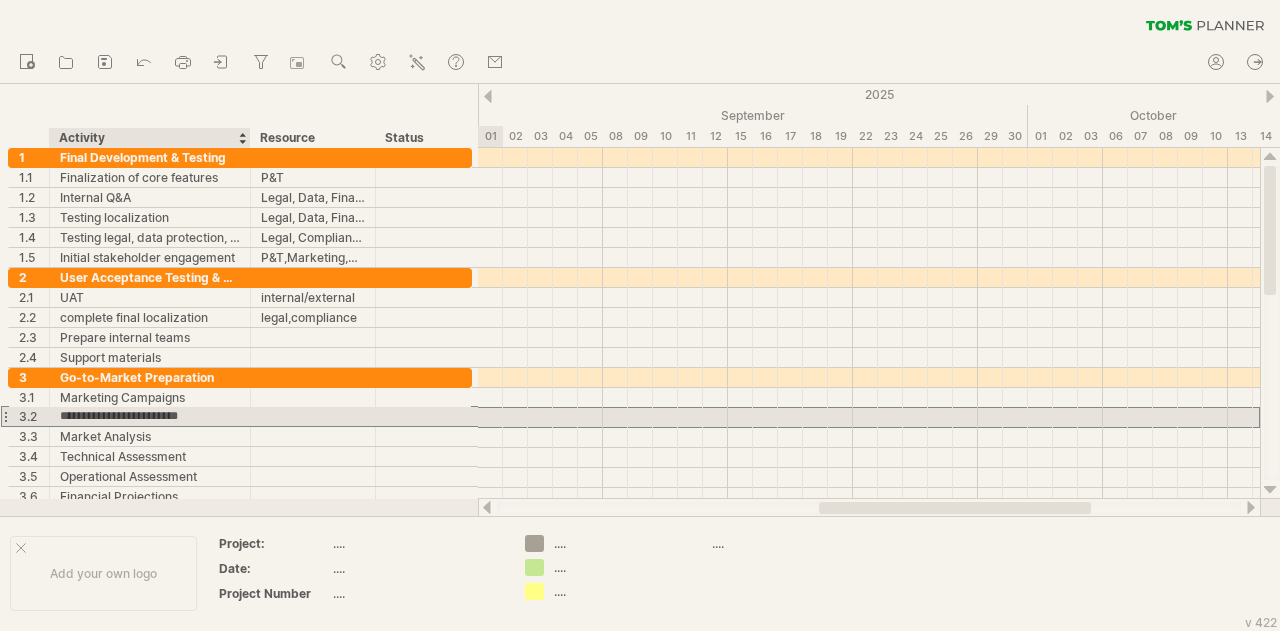 click on "**********" at bounding box center [150, 416] 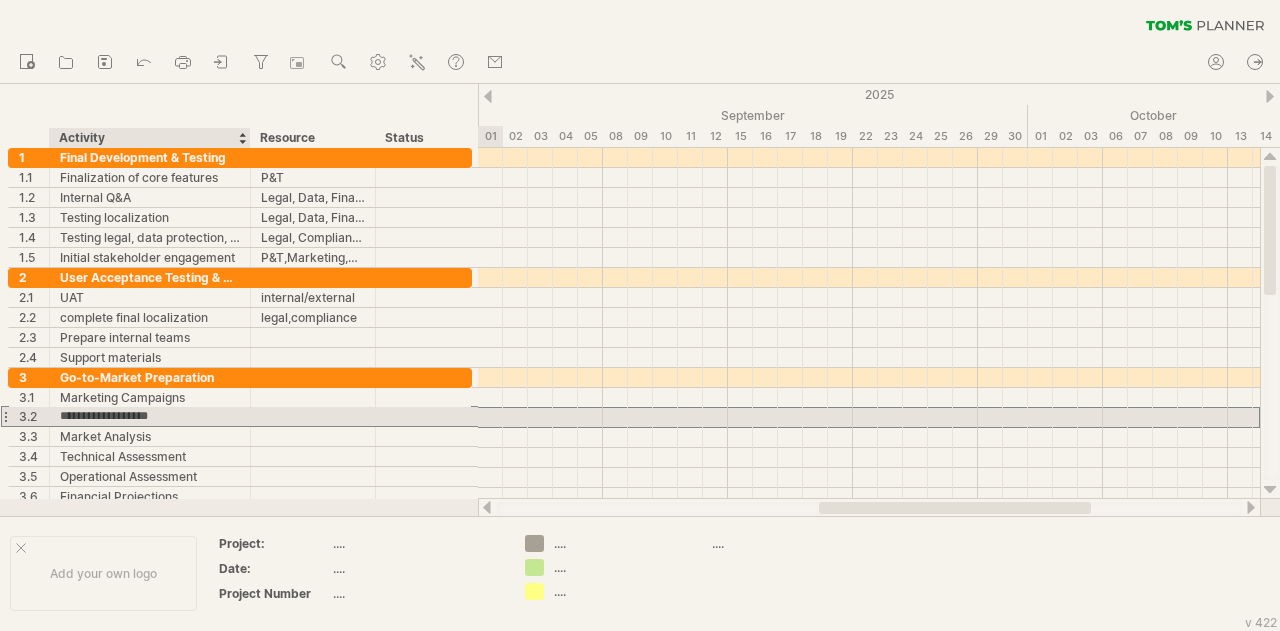 type on "**********" 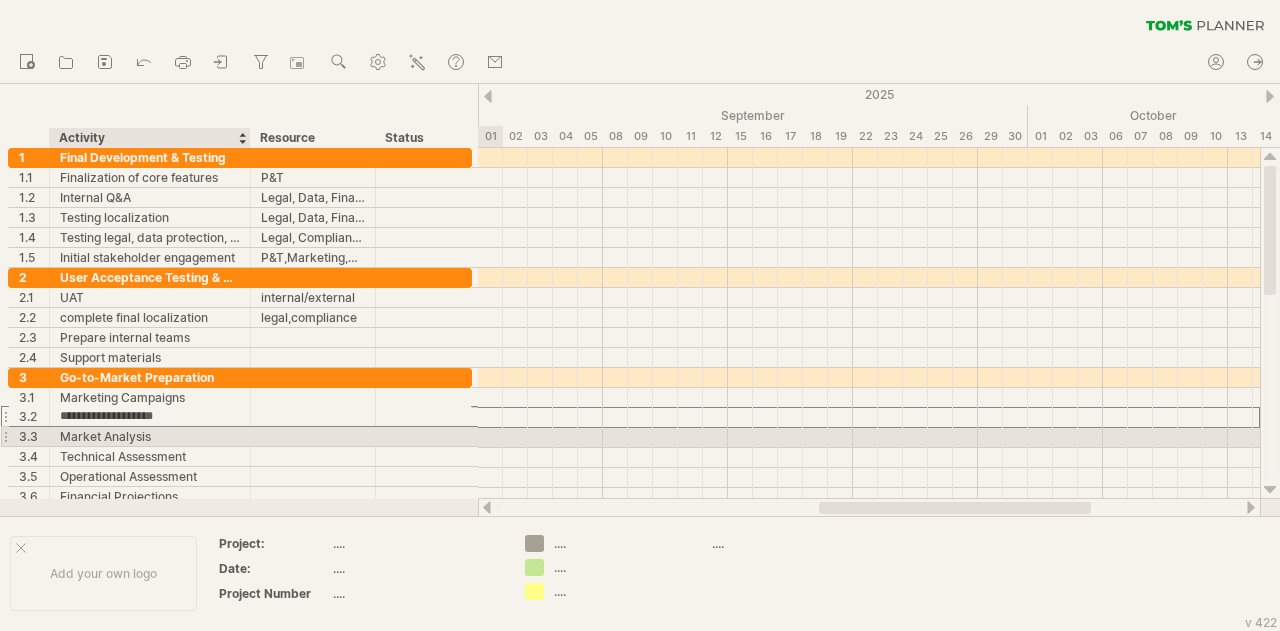 click on "Market Analysis" at bounding box center [150, 436] 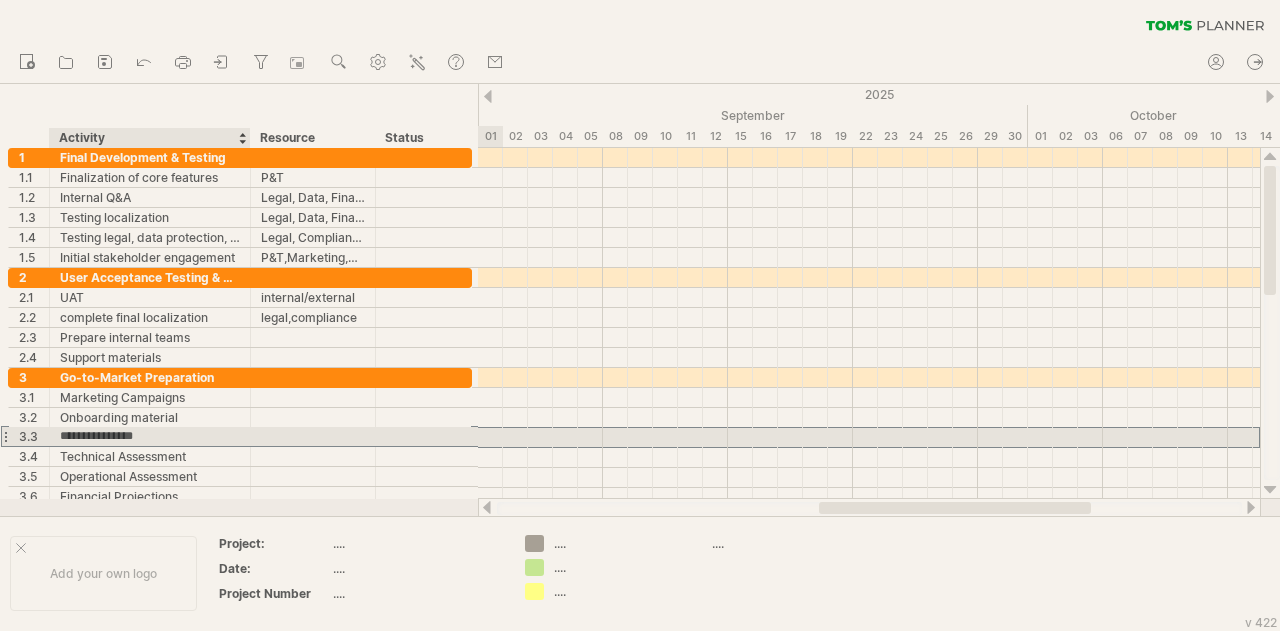 click on "**********" at bounding box center (150, 436) 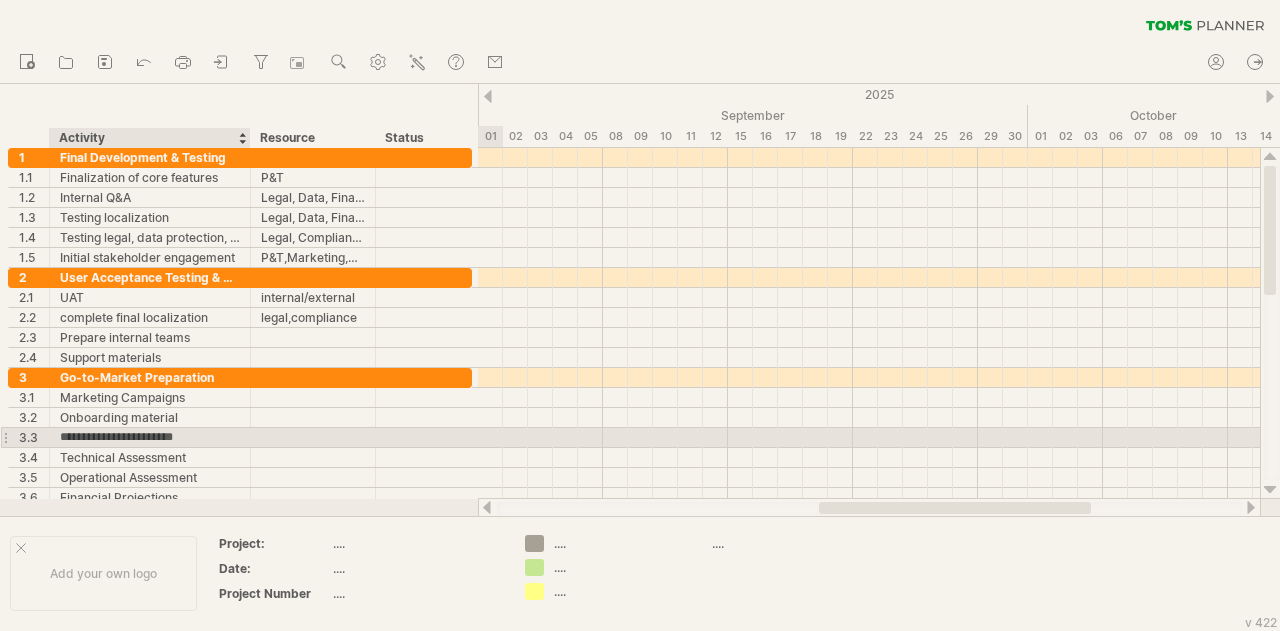 type on "**********" 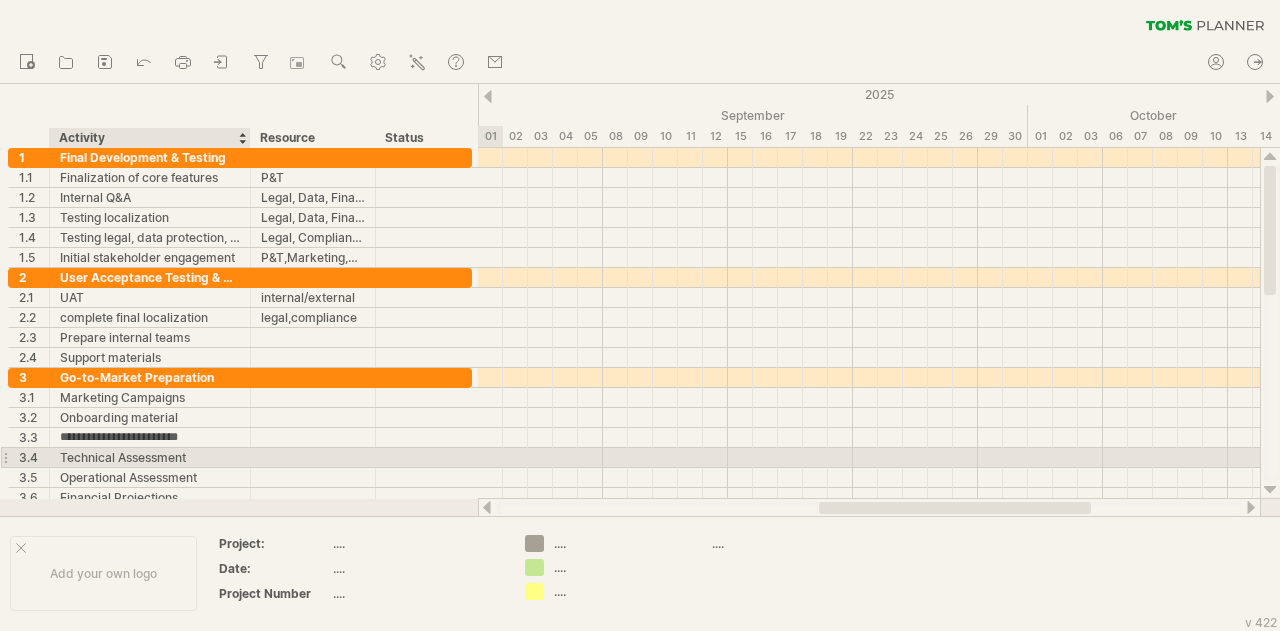 click on "Technical Assessment" at bounding box center [150, 457] 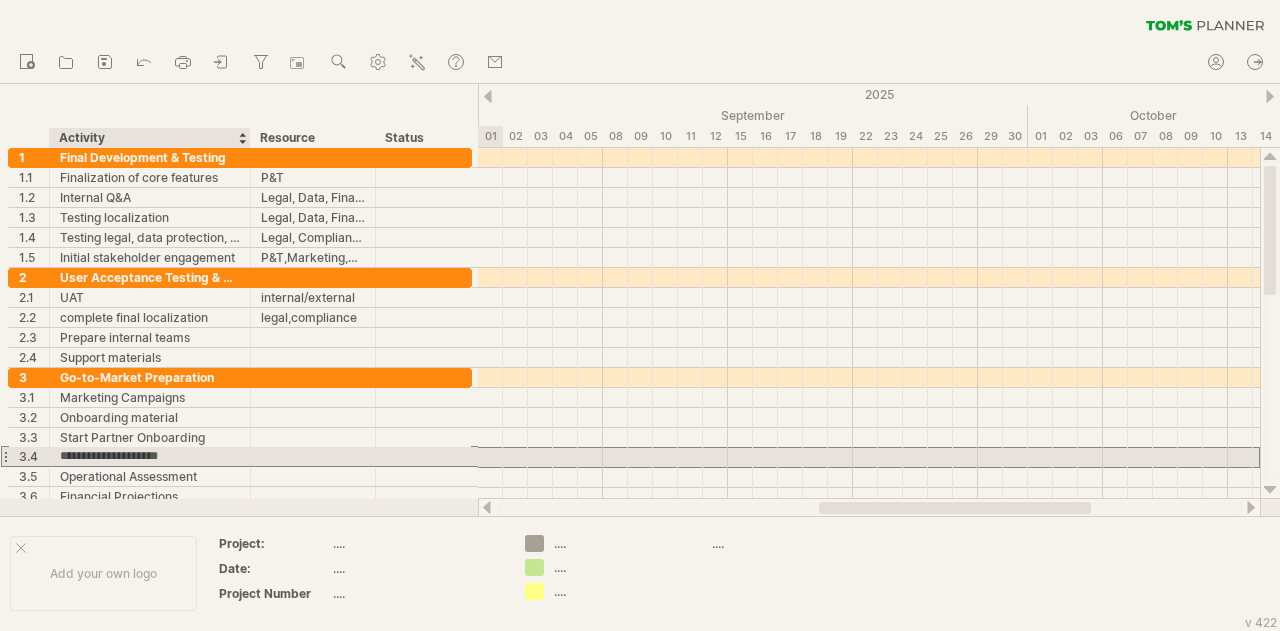 click on "**********" at bounding box center [150, 456] 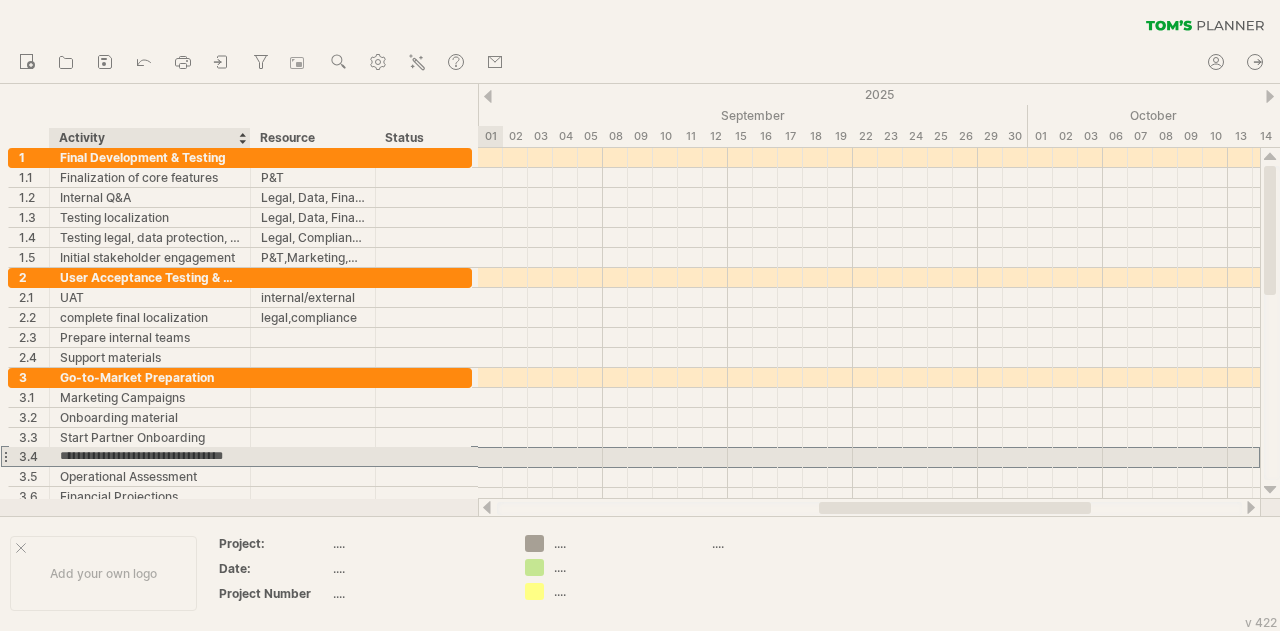 scroll, scrollTop: 0, scrollLeft: 16, axis: horizontal 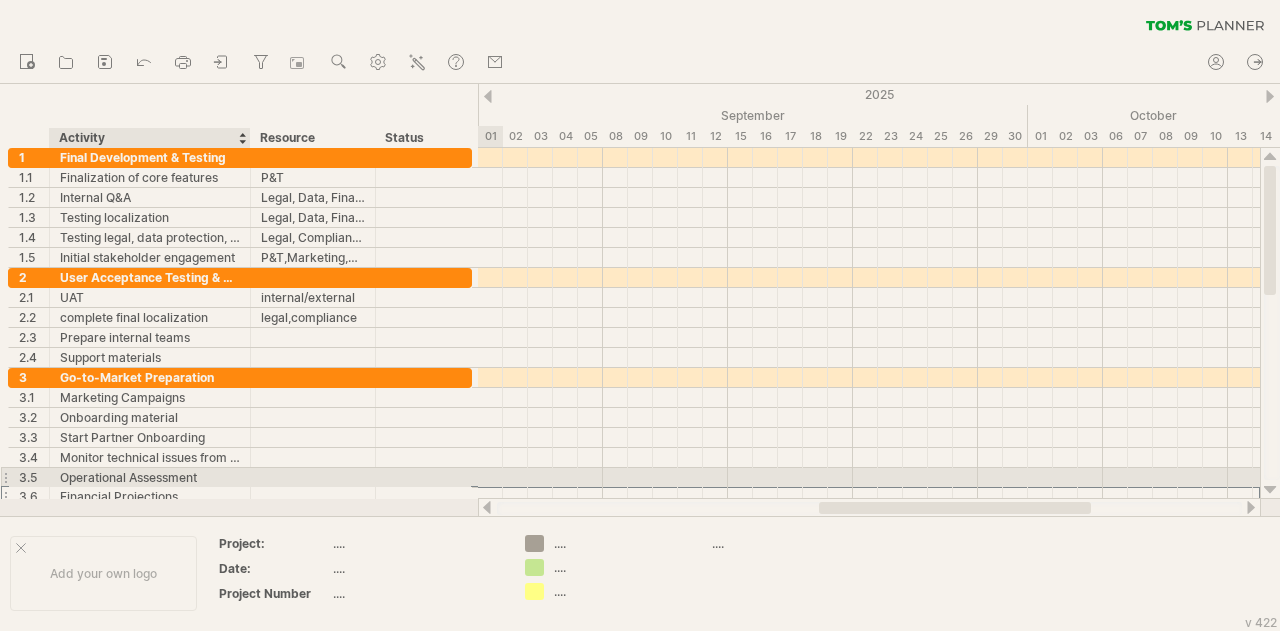 click on "Financial Projections" at bounding box center [150, 496] 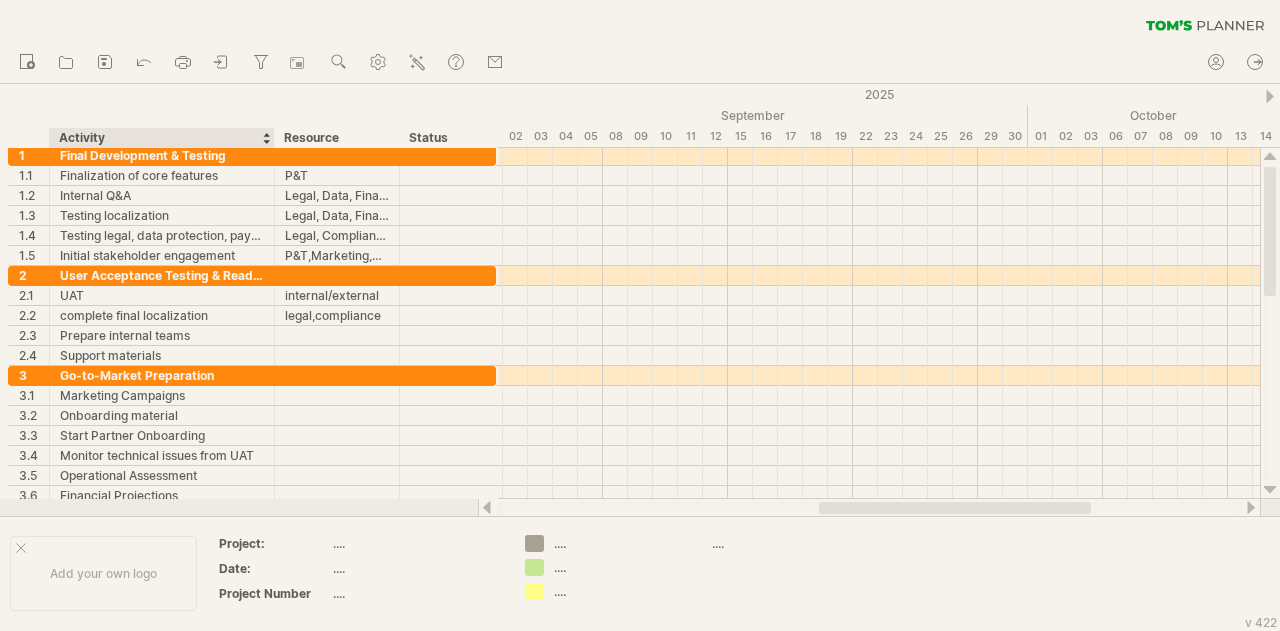 drag, startPoint x: 245, startPoint y: 137, endPoint x: 269, endPoint y: 137, distance: 24 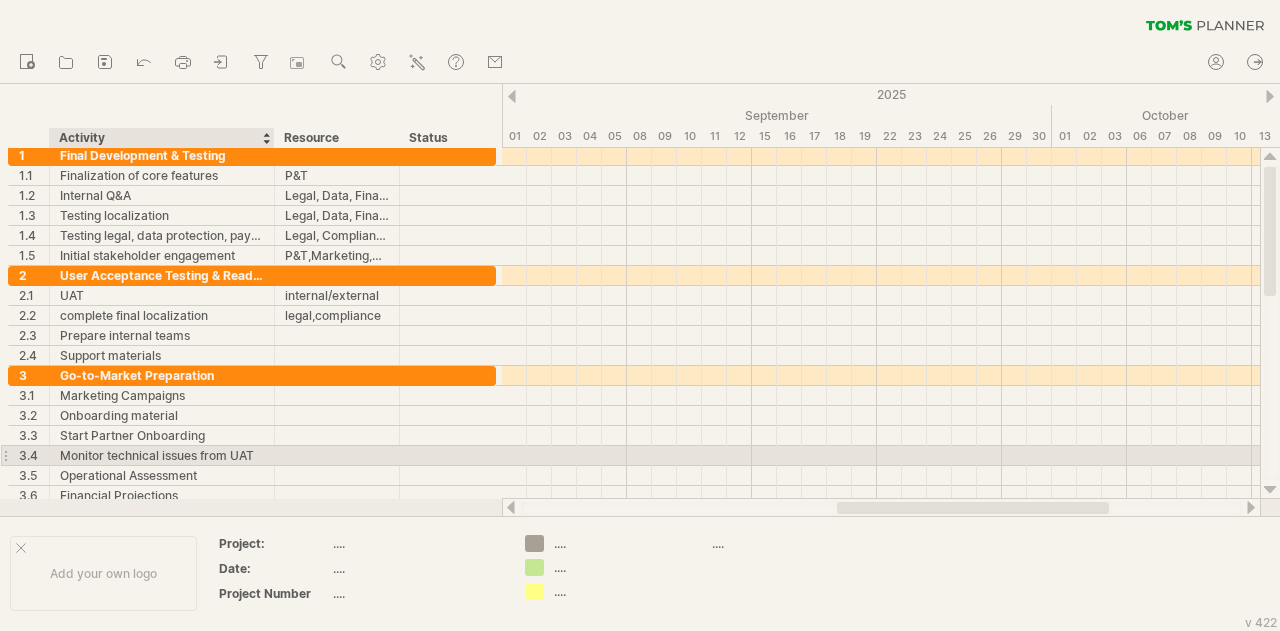 click on "Monitor technical issues from UAT" at bounding box center (162, 455) 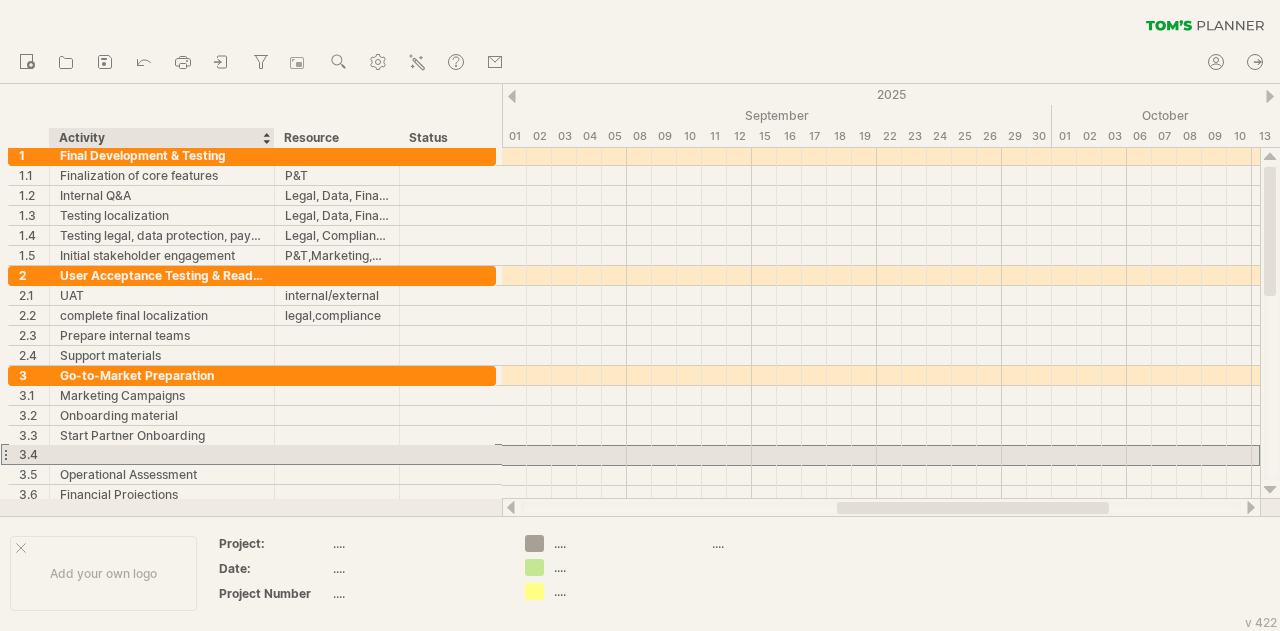 click on "**********" at bounding box center (60, 445) 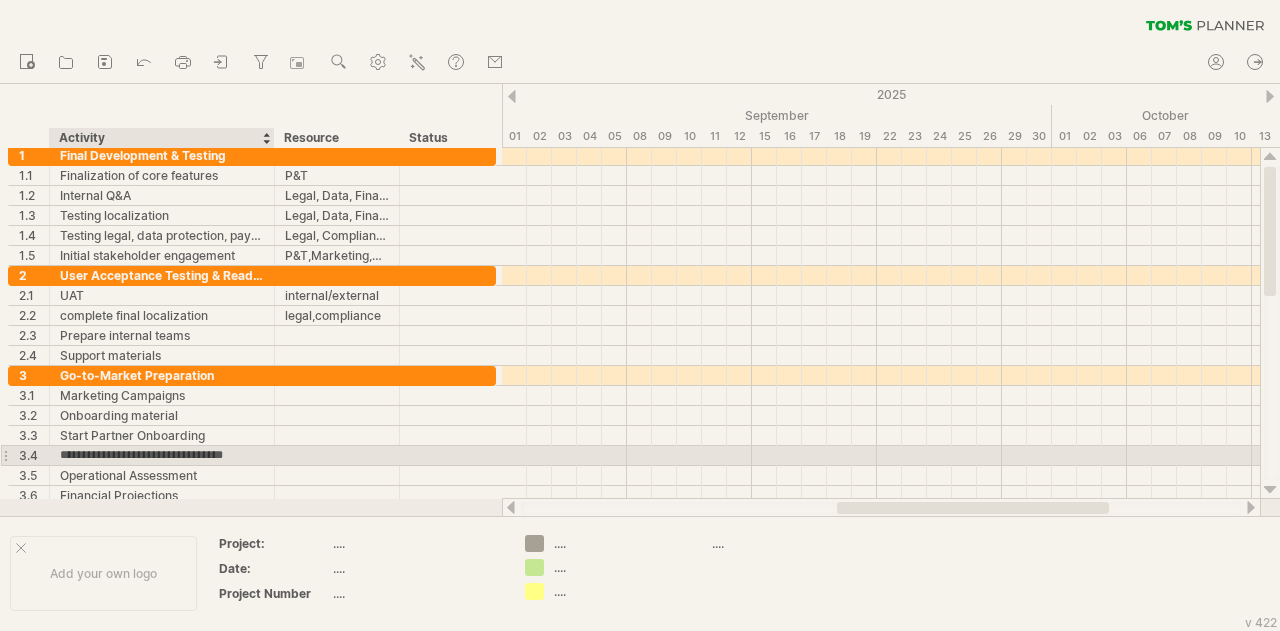 click on "**********" at bounding box center (162, 455) 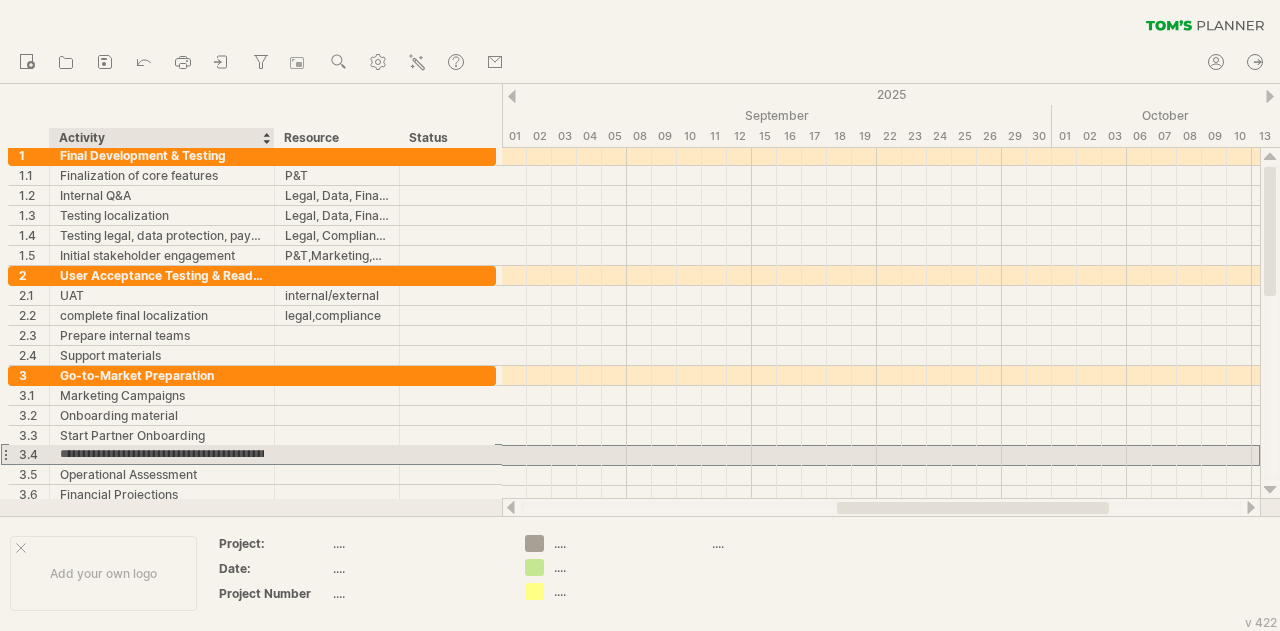 click on "**********" at bounding box center (162, 454) 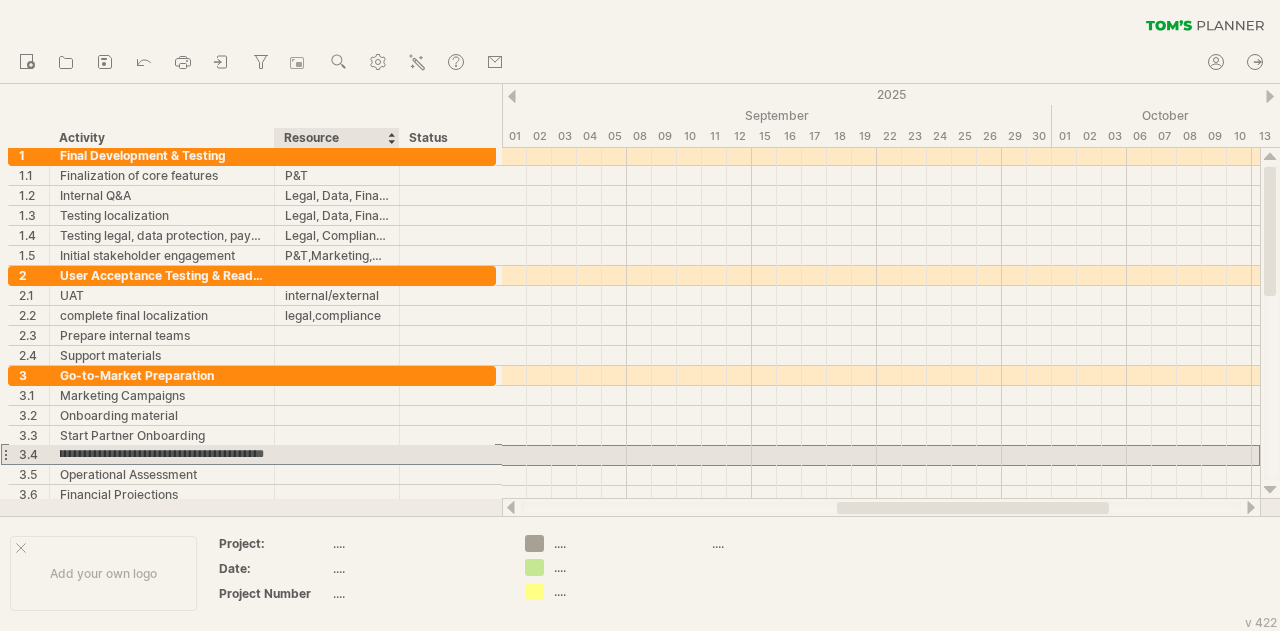 drag, startPoint x: 256, startPoint y: 451, endPoint x: 333, endPoint y: 457, distance: 77.23341 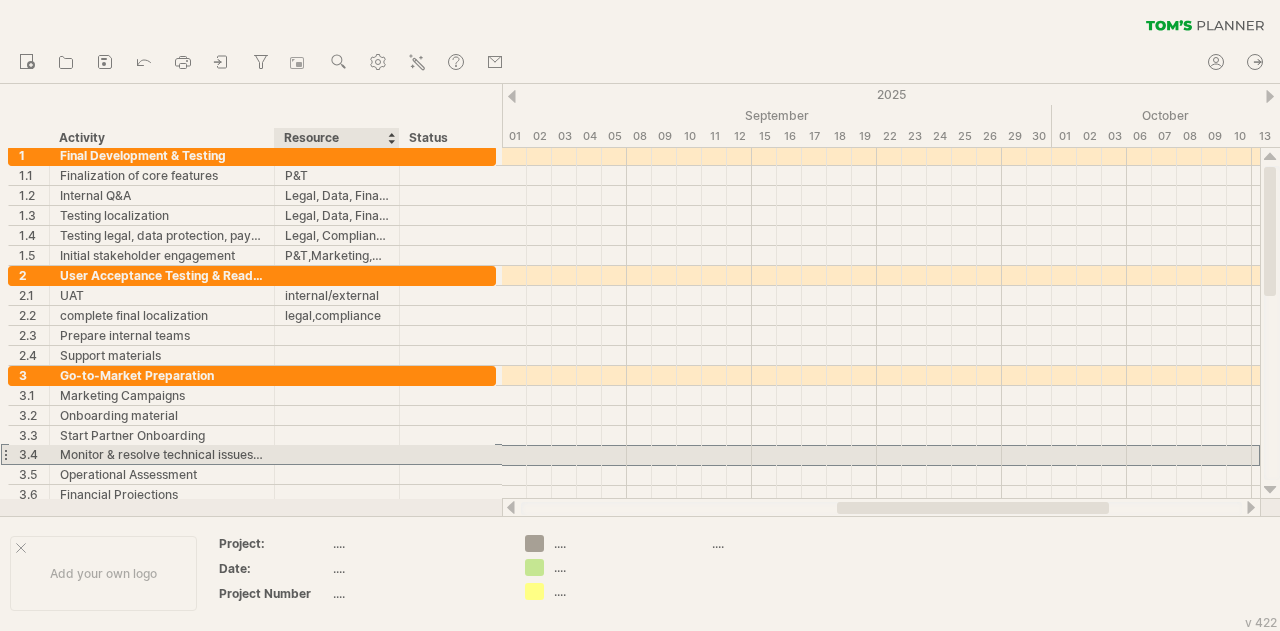 scroll, scrollTop: 0, scrollLeft: 0, axis: both 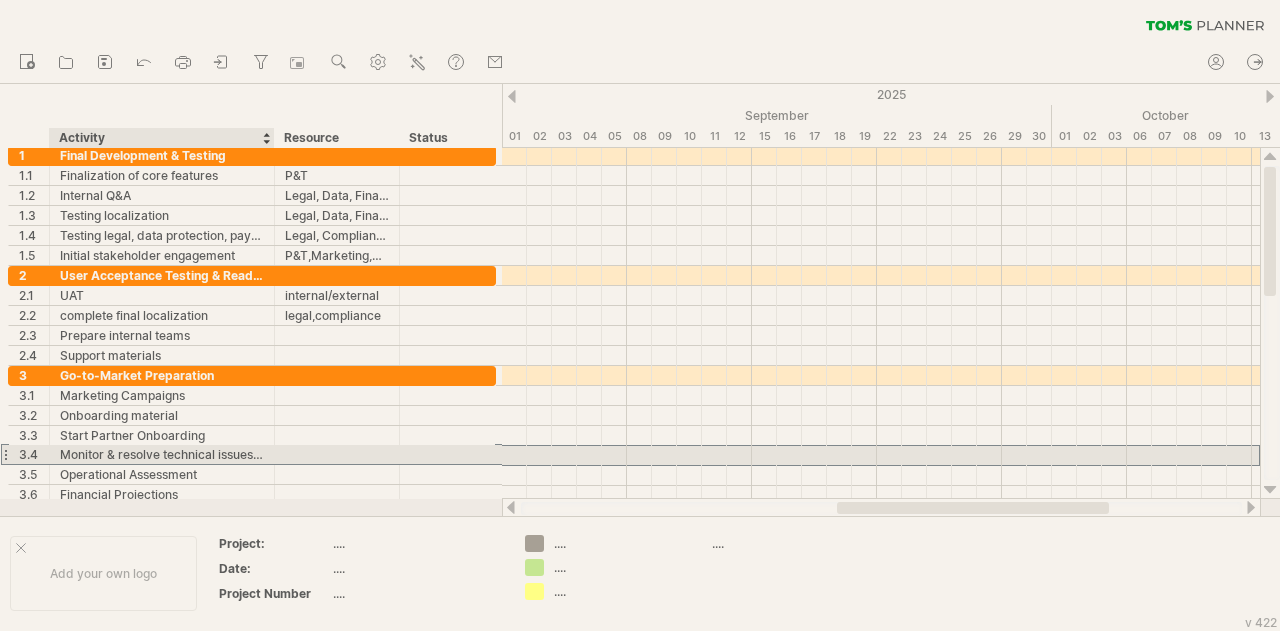 click on "Monitor & resolve technical issues from UAT" at bounding box center [162, 454] 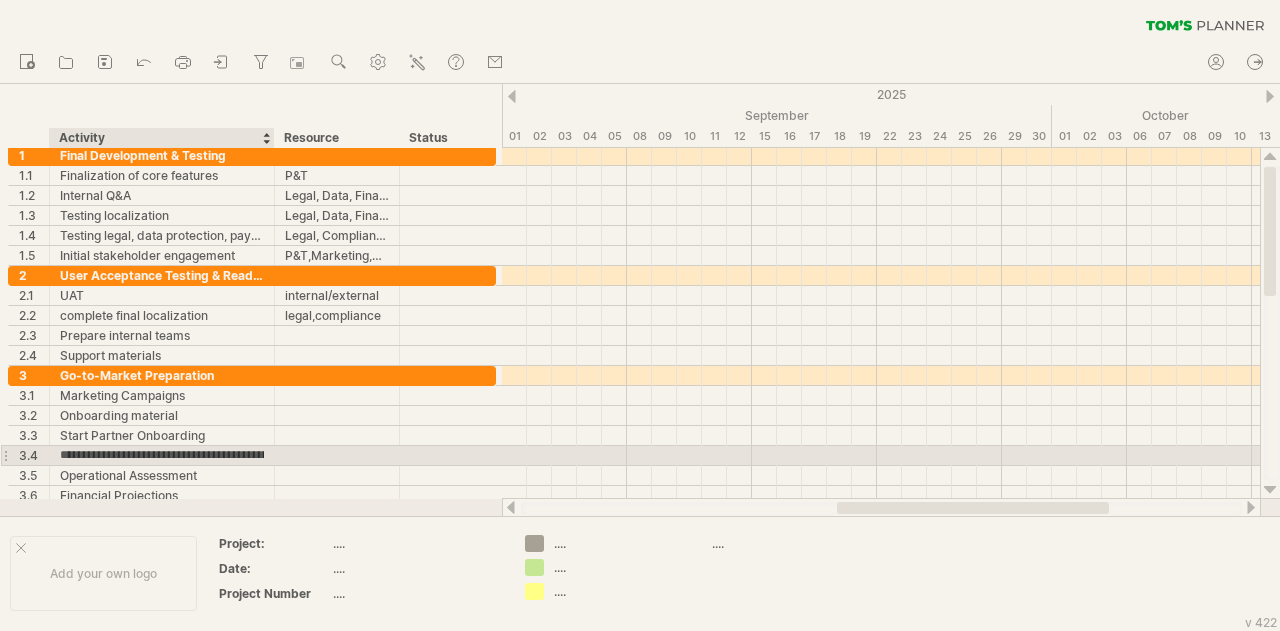 click on "**********" at bounding box center [162, 455] 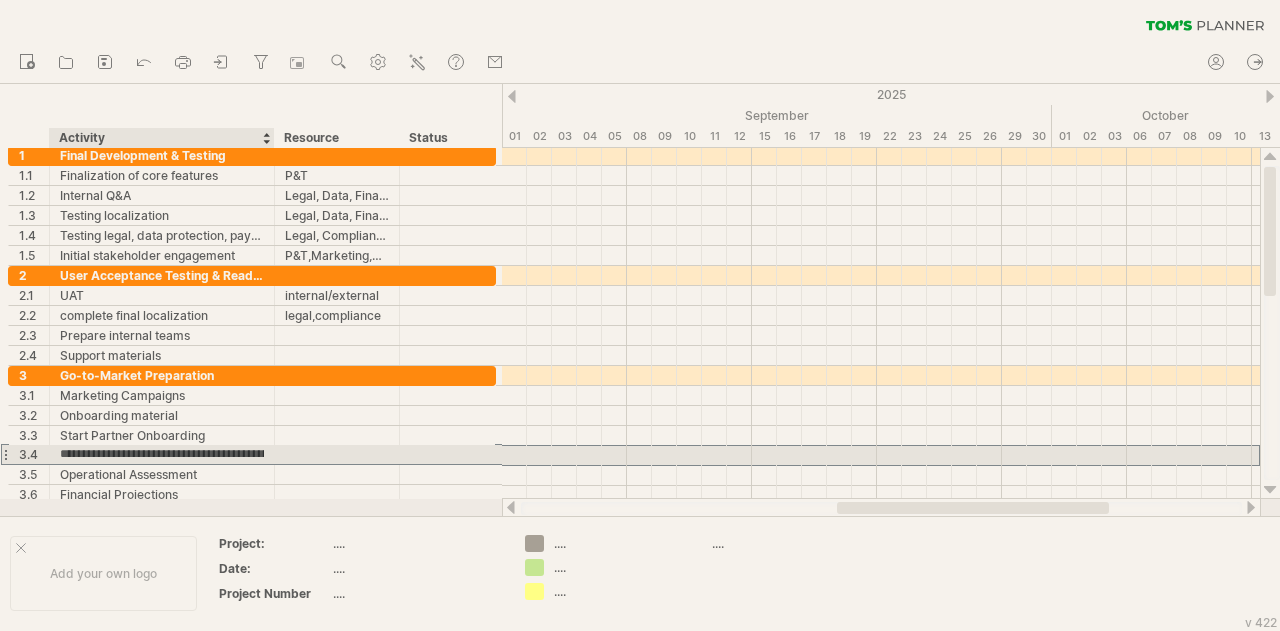 scroll, scrollTop: 0, scrollLeft: 48, axis: horizontal 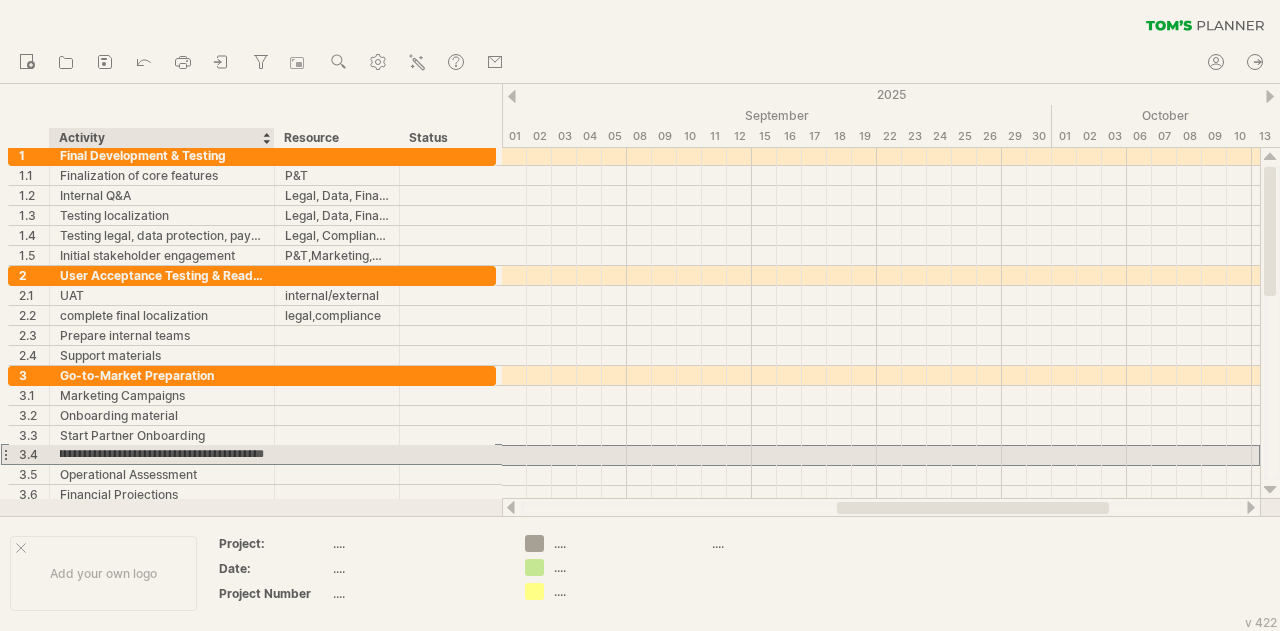 drag, startPoint x: 254, startPoint y: 452, endPoint x: 289, endPoint y: 454, distance: 35.057095 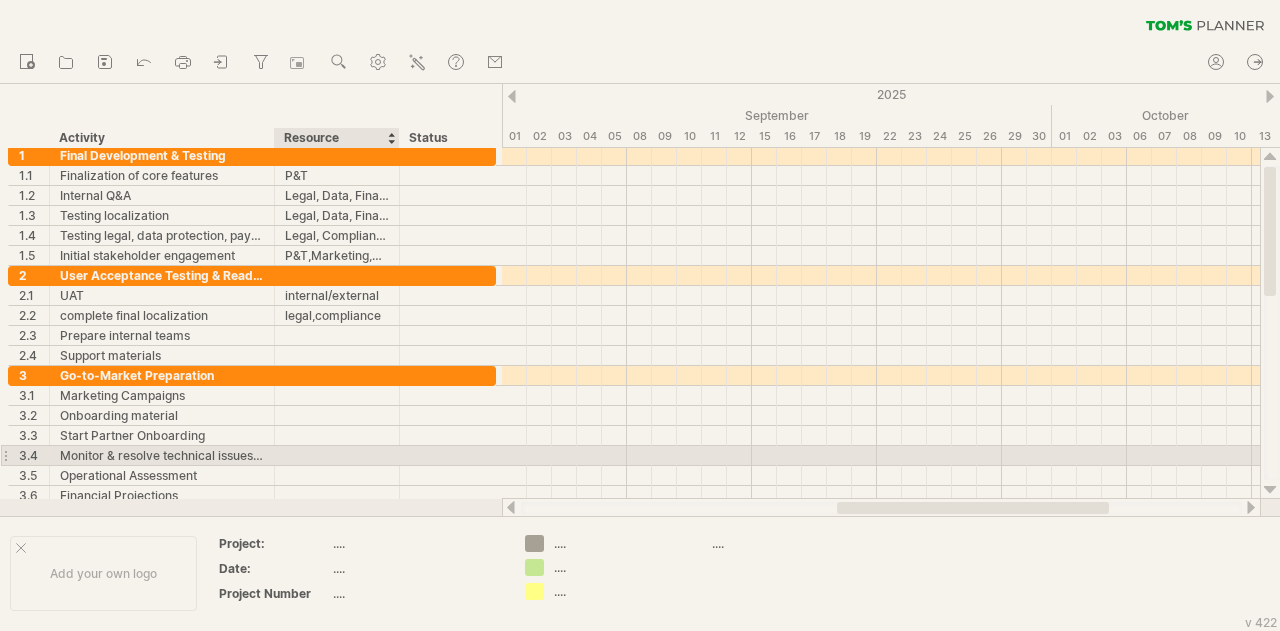 scroll, scrollTop: 0, scrollLeft: 0, axis: both 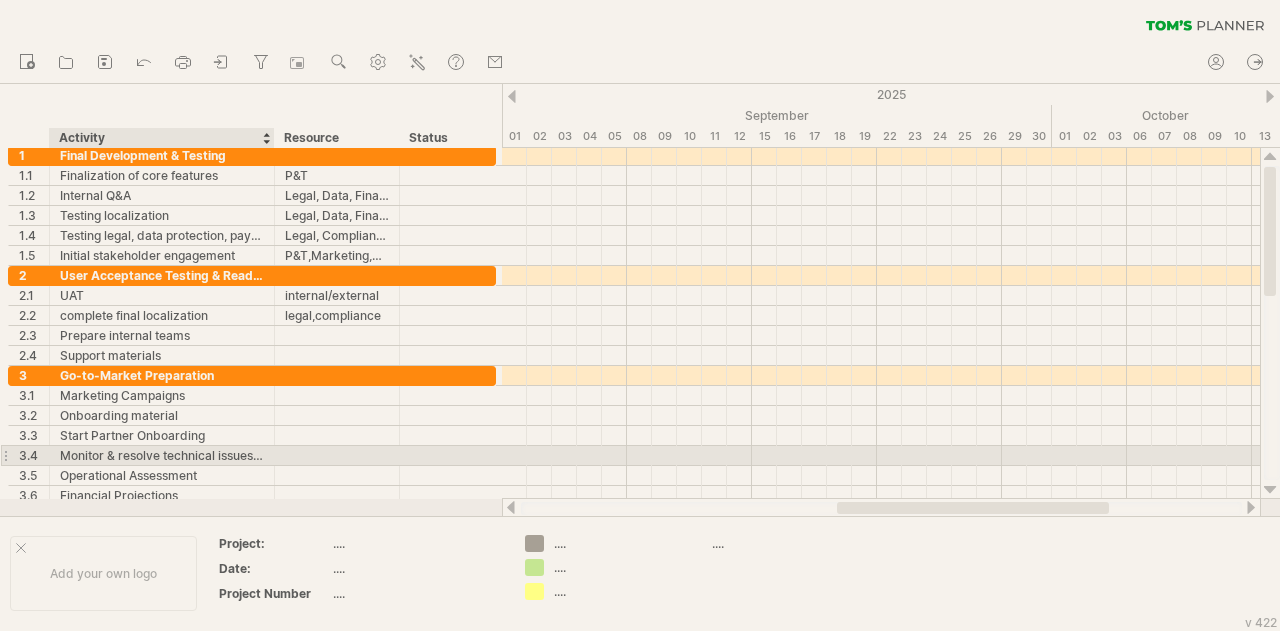 click on "Monitor & resolve technical issues from UAT" at bounding box center [162, 455] 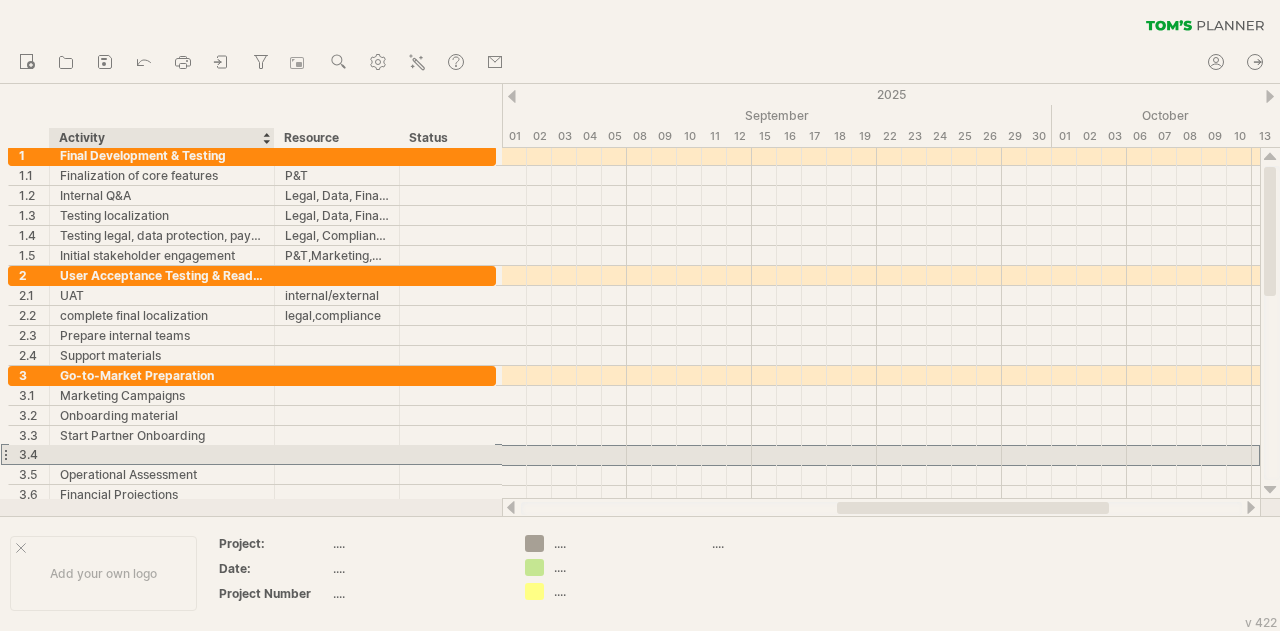 click on "**********" at bounding box center [60, 445] 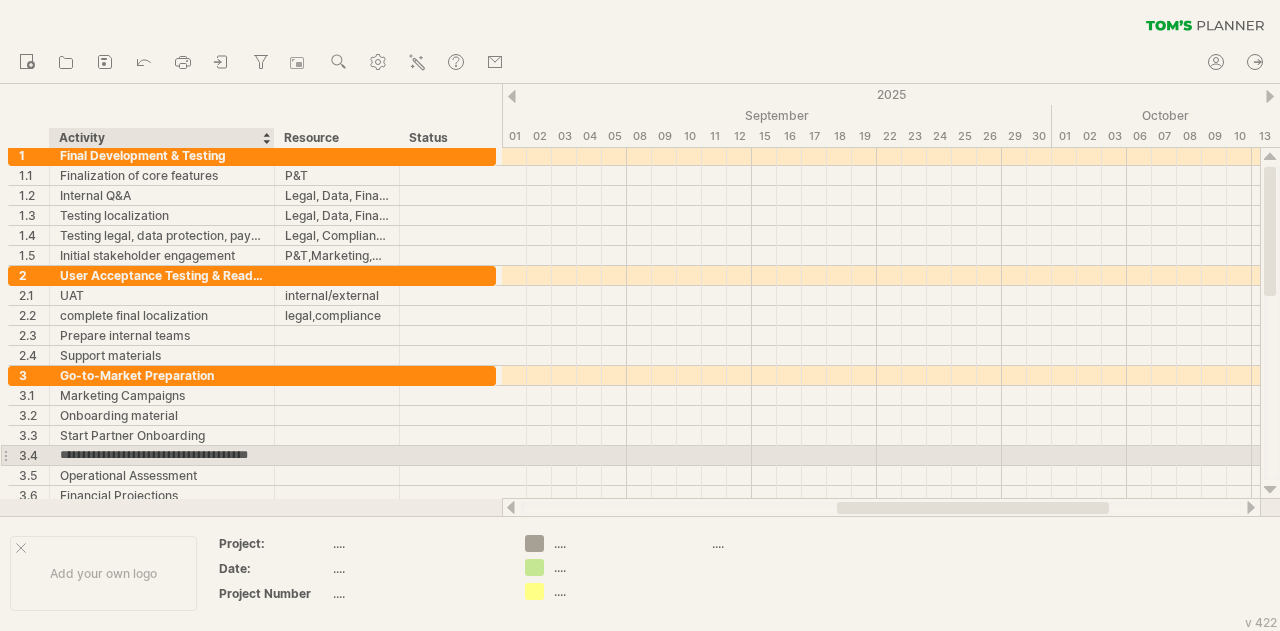 click on "**********" at bounding box center (162, 455) 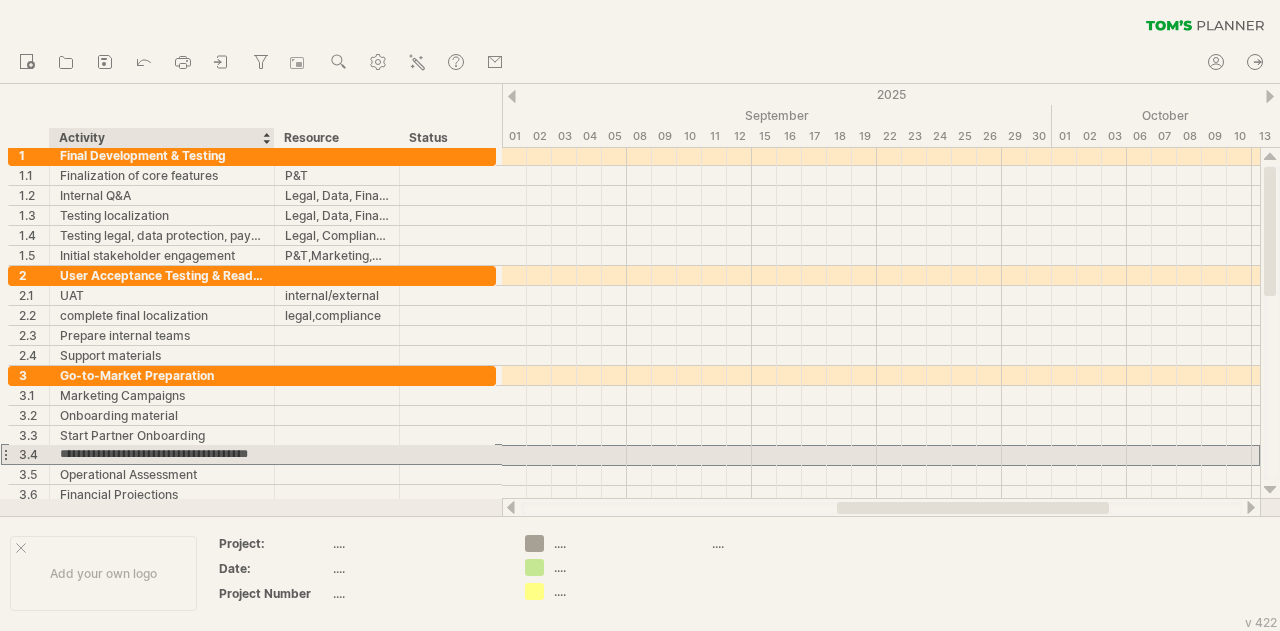 click on "**********" at bounding box center [162, 454] 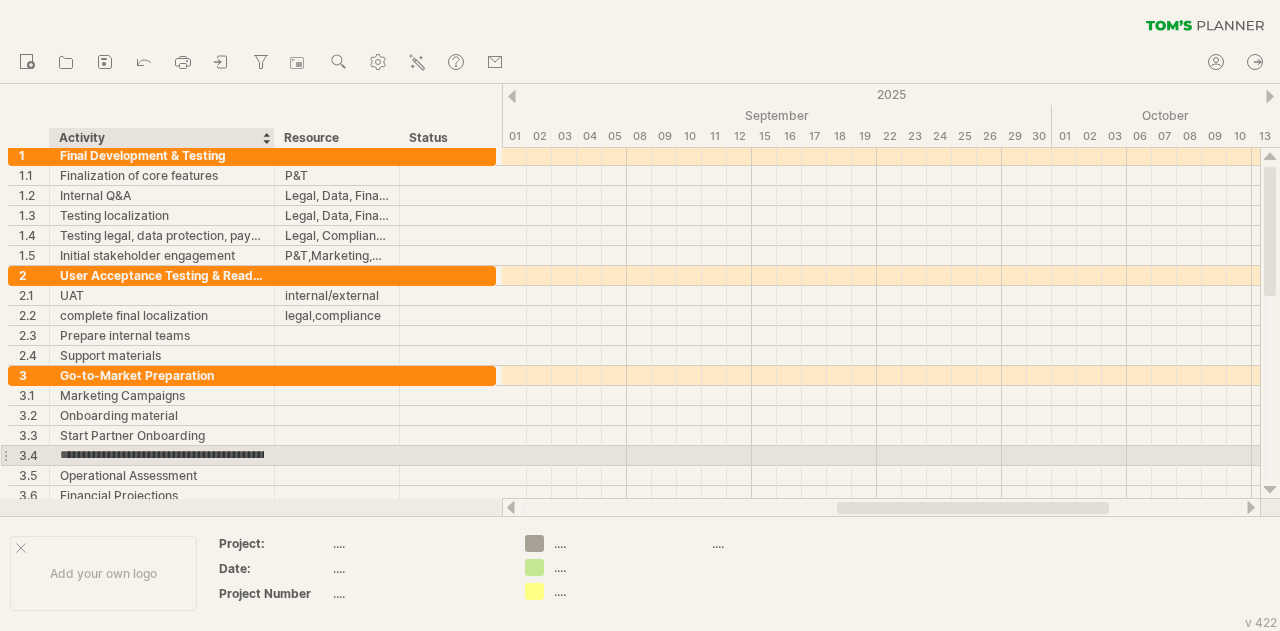 type on "**********" 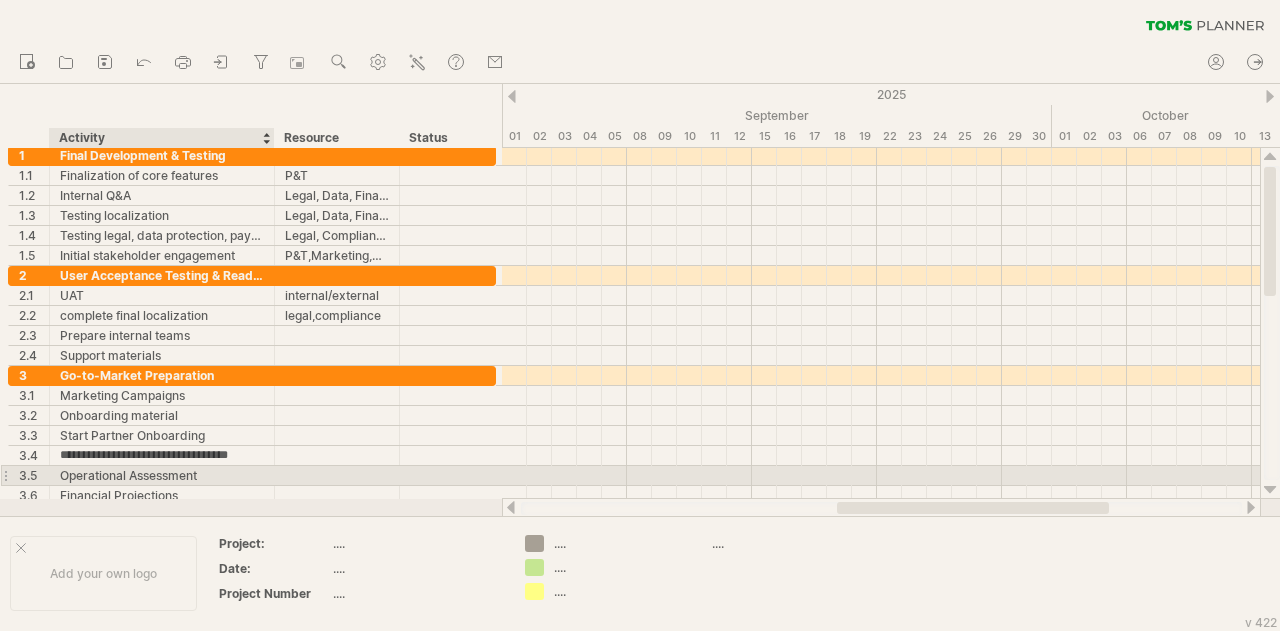 click on "Operational Assessment" at bounding box center (162, 475) 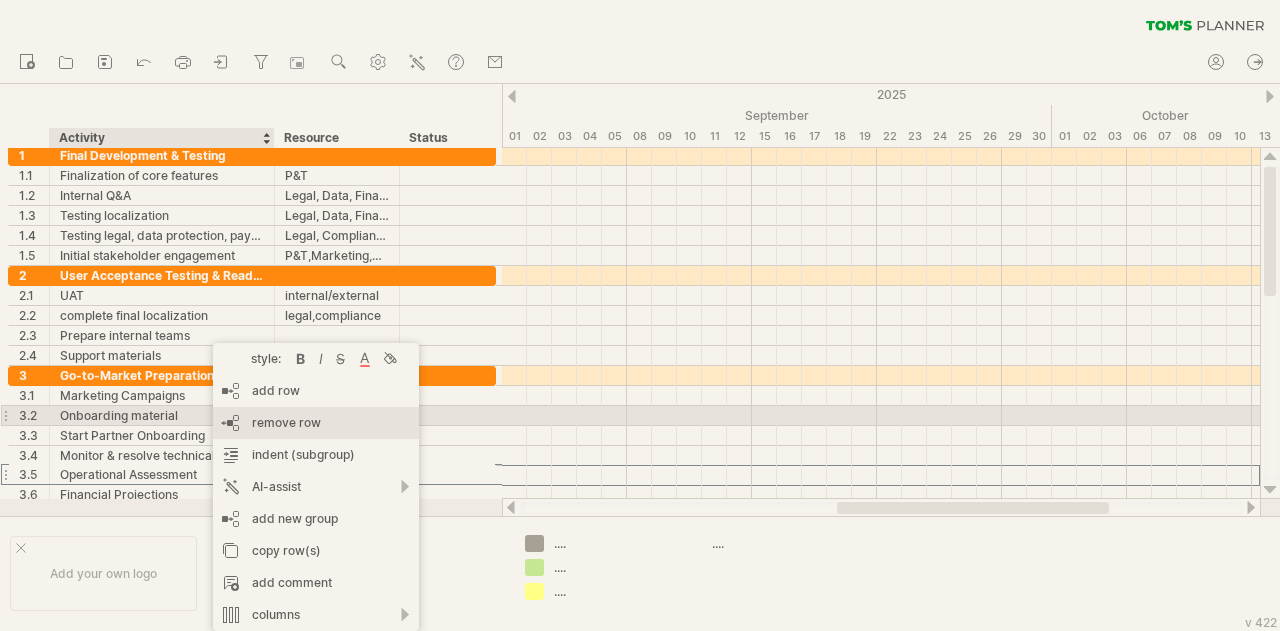 click on "remove row" at bounding box center [286, 422] 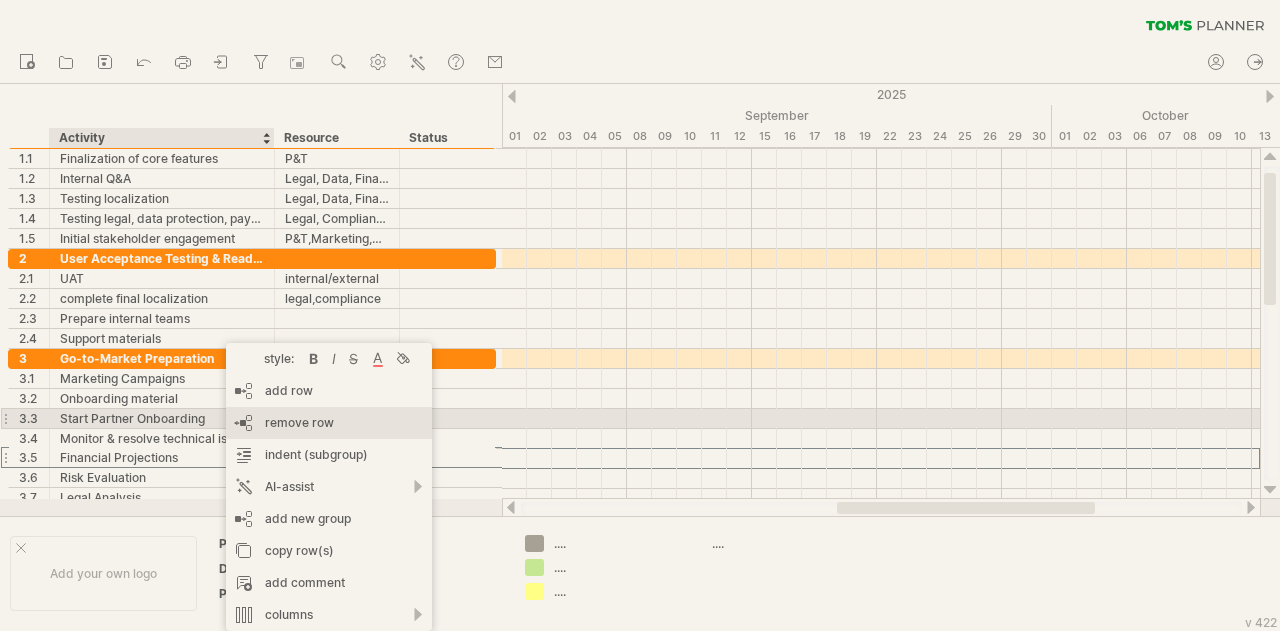 click on "remove row" at bounding box center [299, 422] 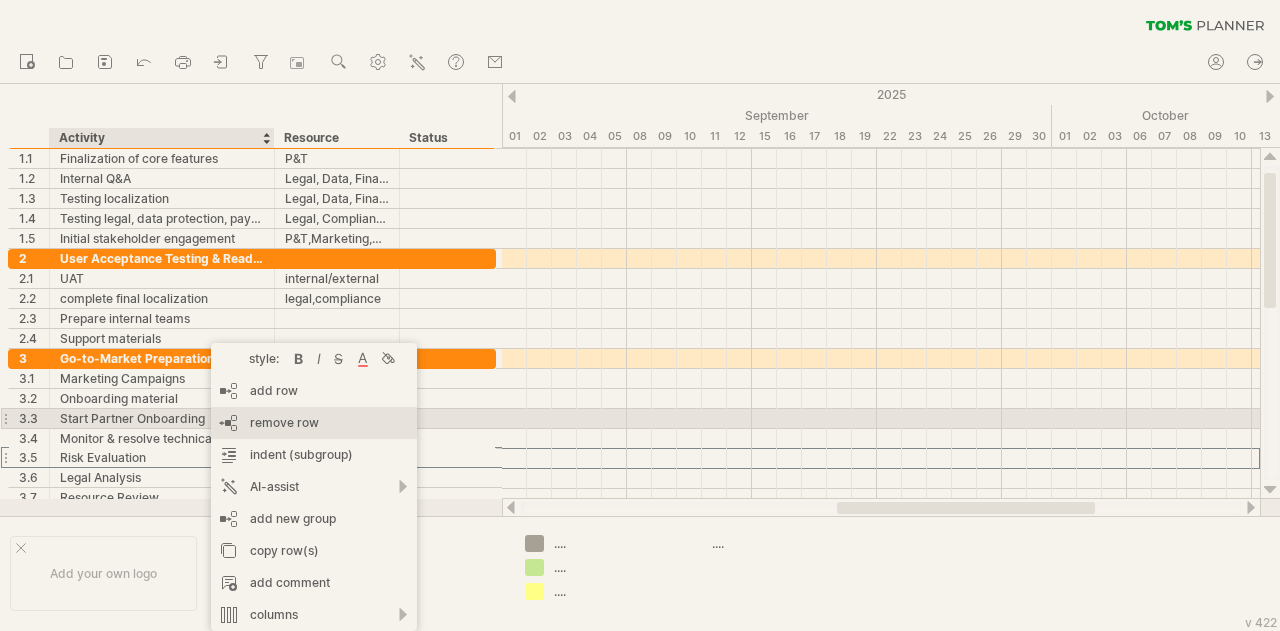click on "remove row" at bounding box center [284, 422] 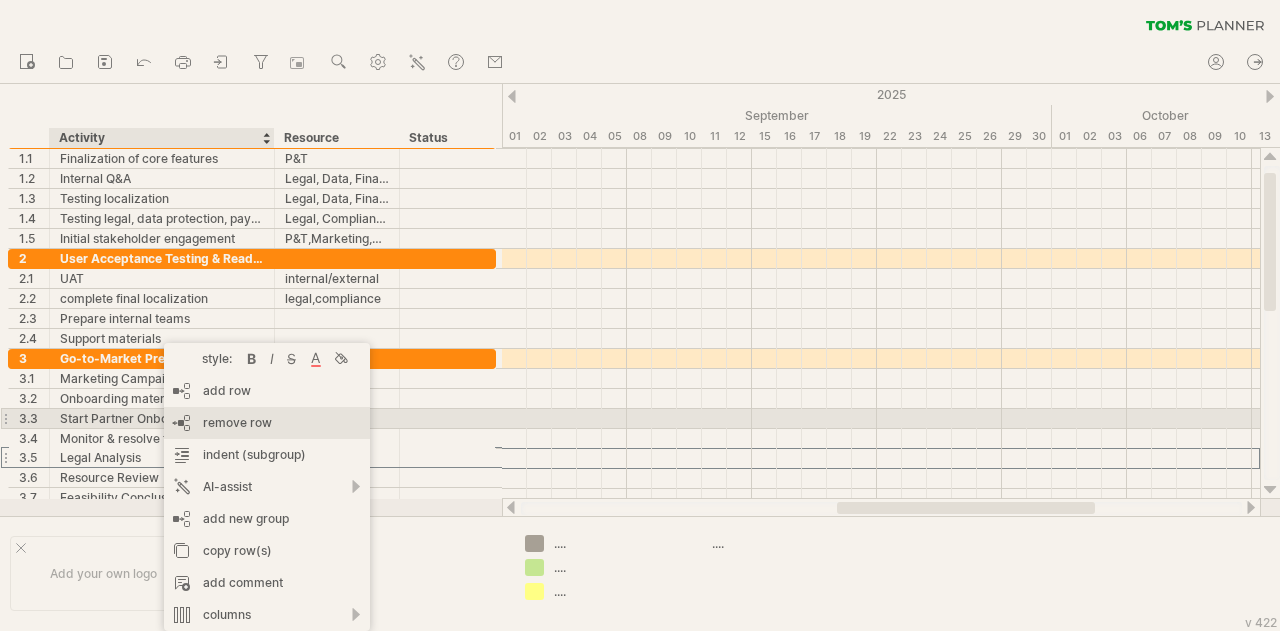 click on "remove row remove selected rows" at bounding box center [267, 423] 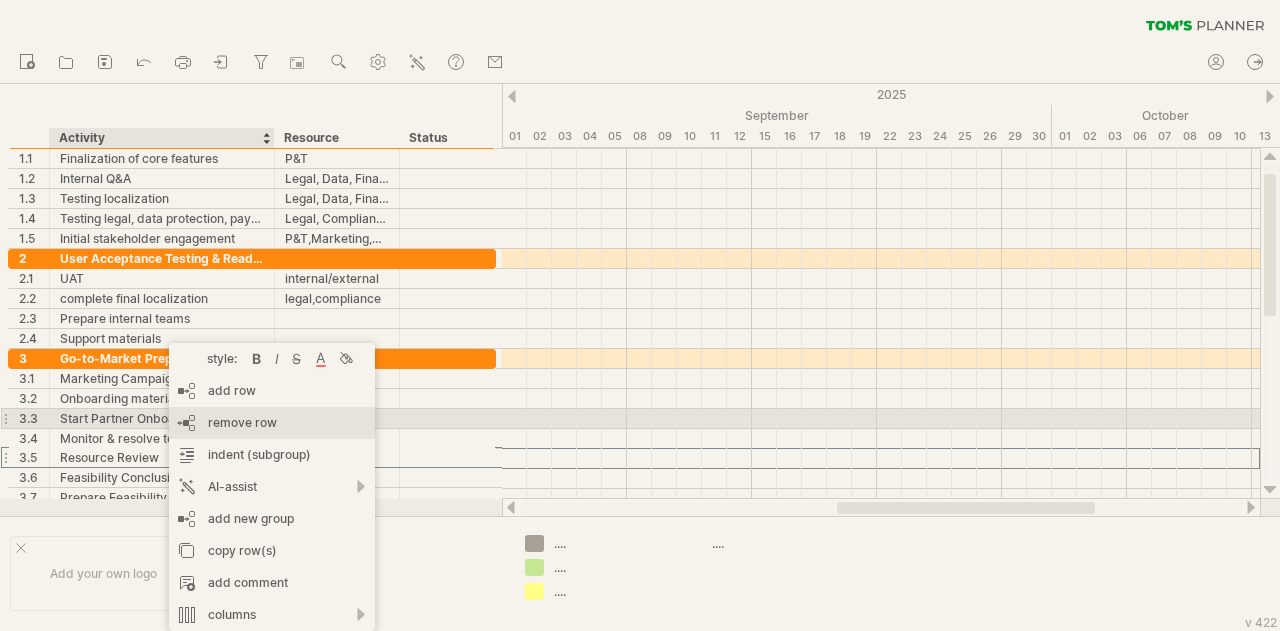 click on "remove row" at bounding box center [242, 422] 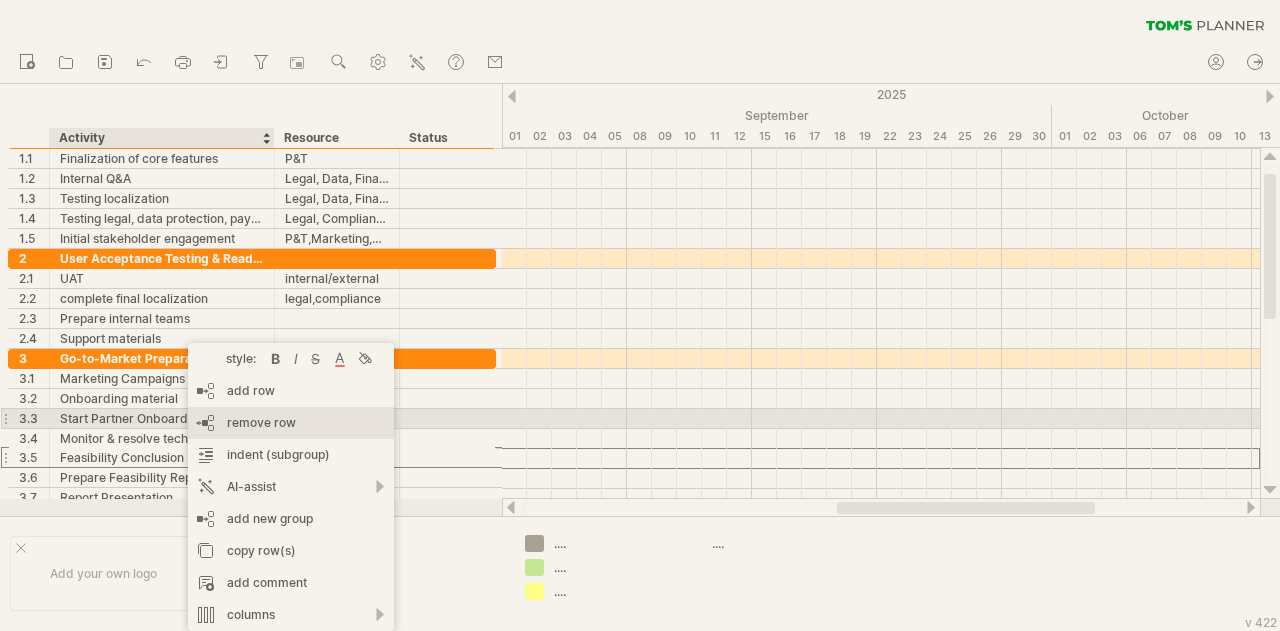 click on "remove row" at bounding box center [261, 422] 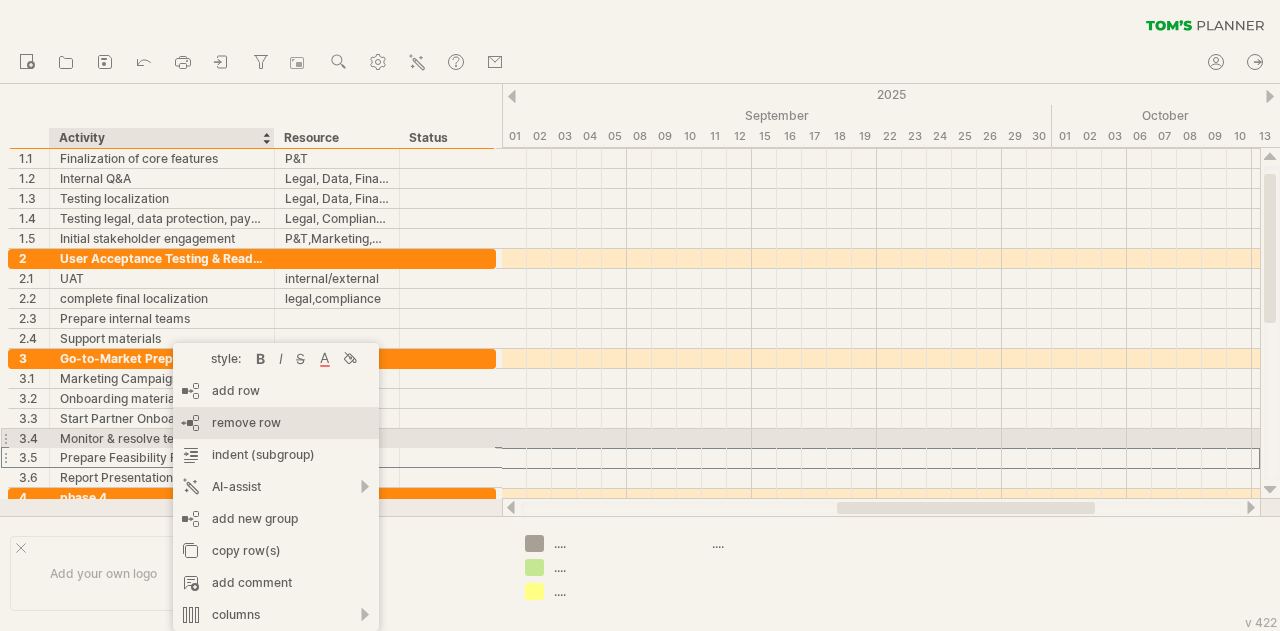 click on "remove row" at bounding box center (246, 422) 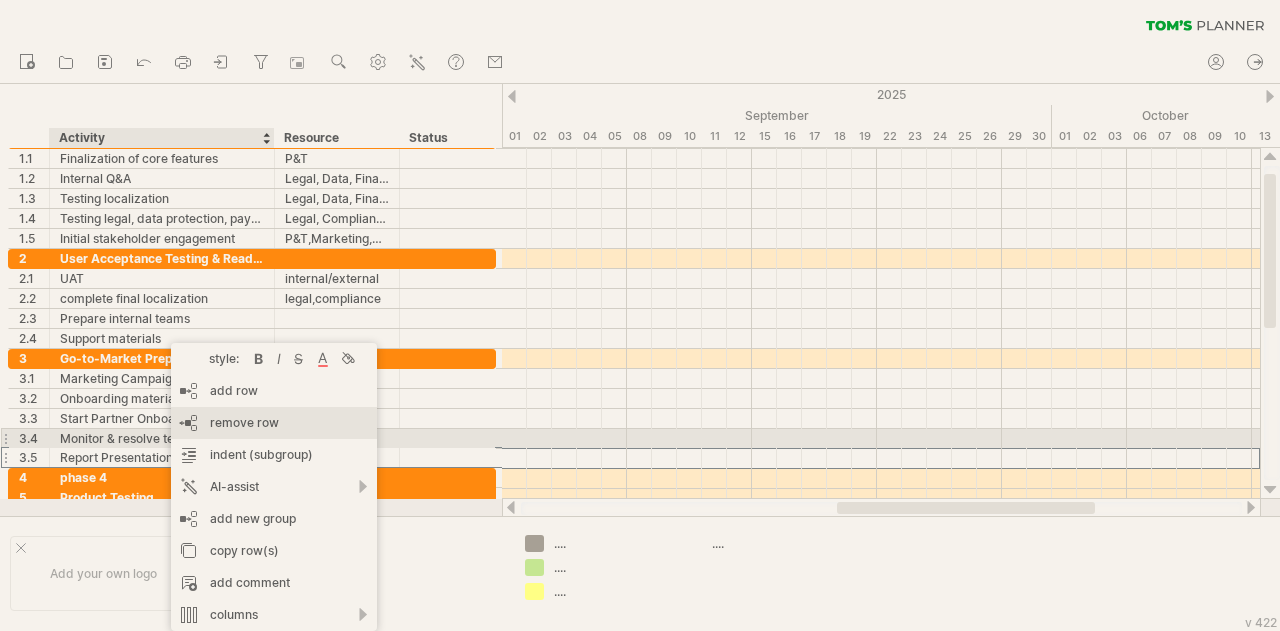 click on "remove row" at bounding box center (244, 422) 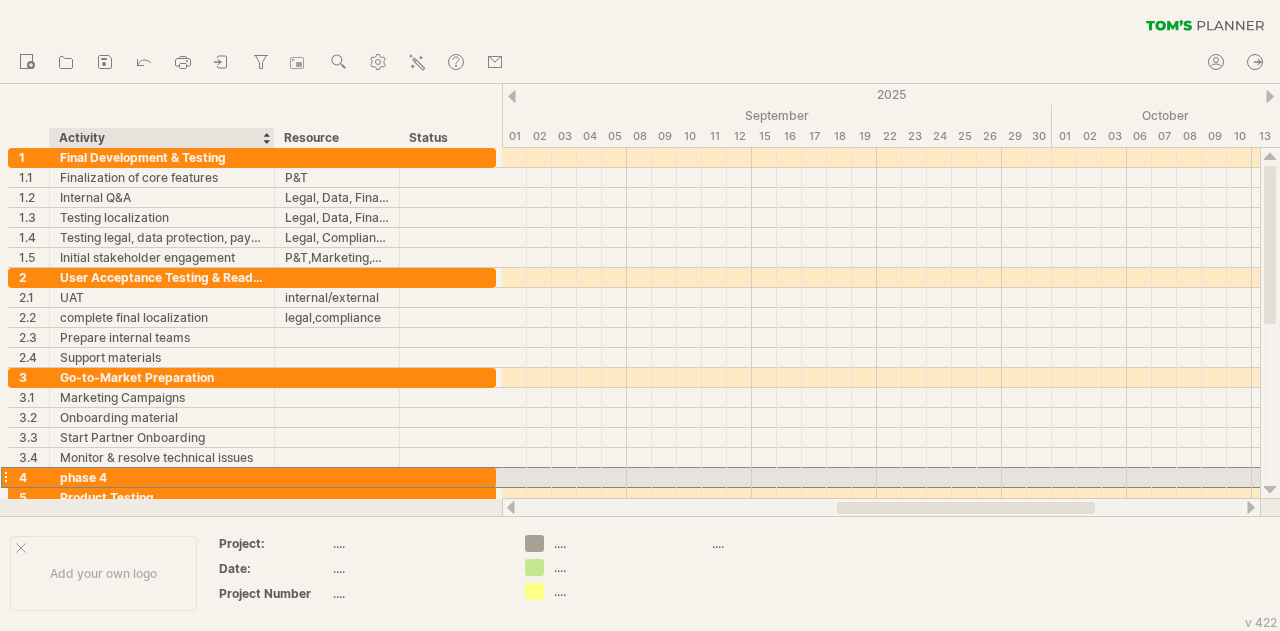 click on "phase 4" at bounding box center [162, 477] 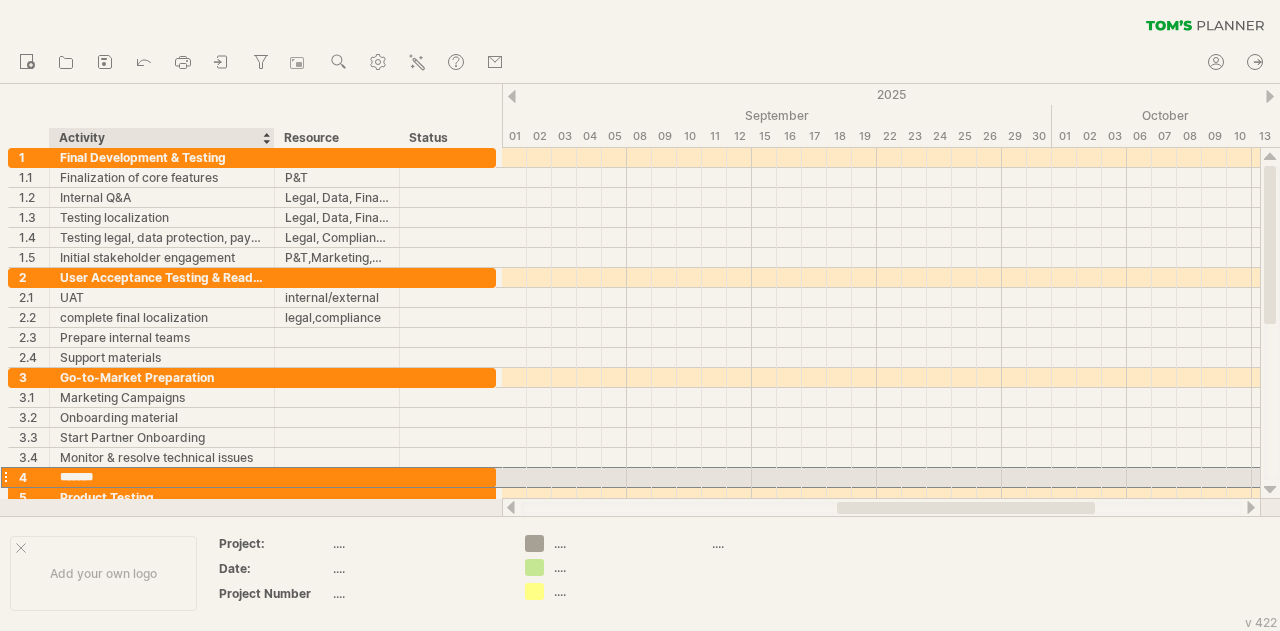 click on "*******" at bounding box center [162, 477] 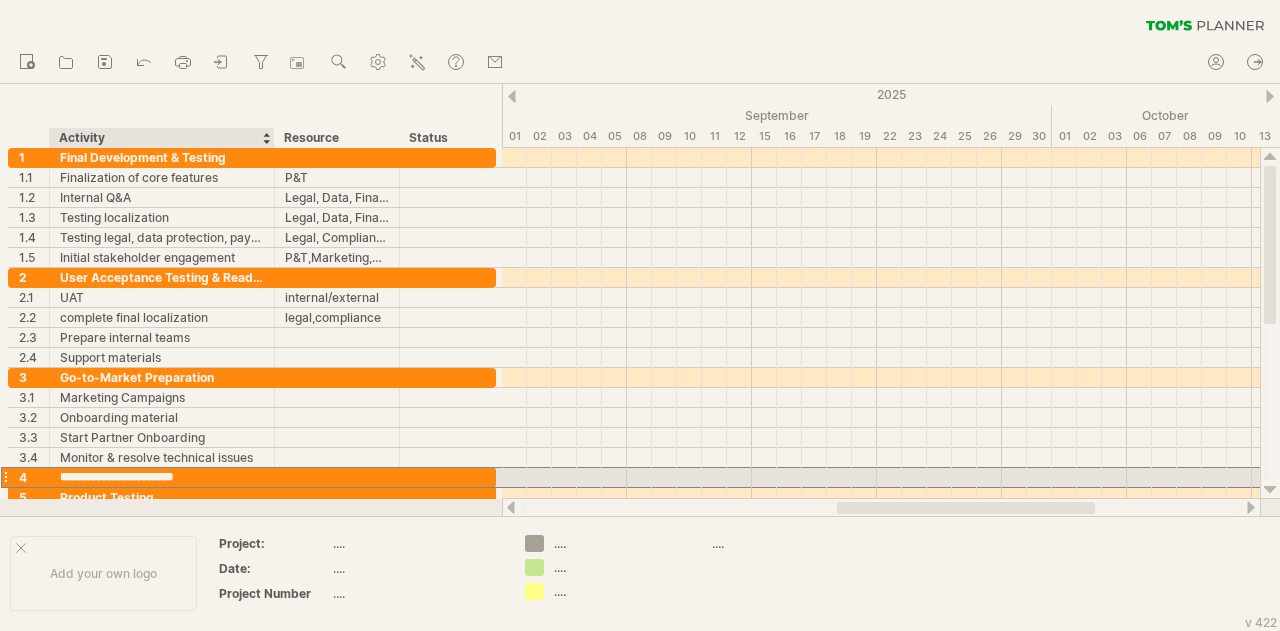 type on "**********" 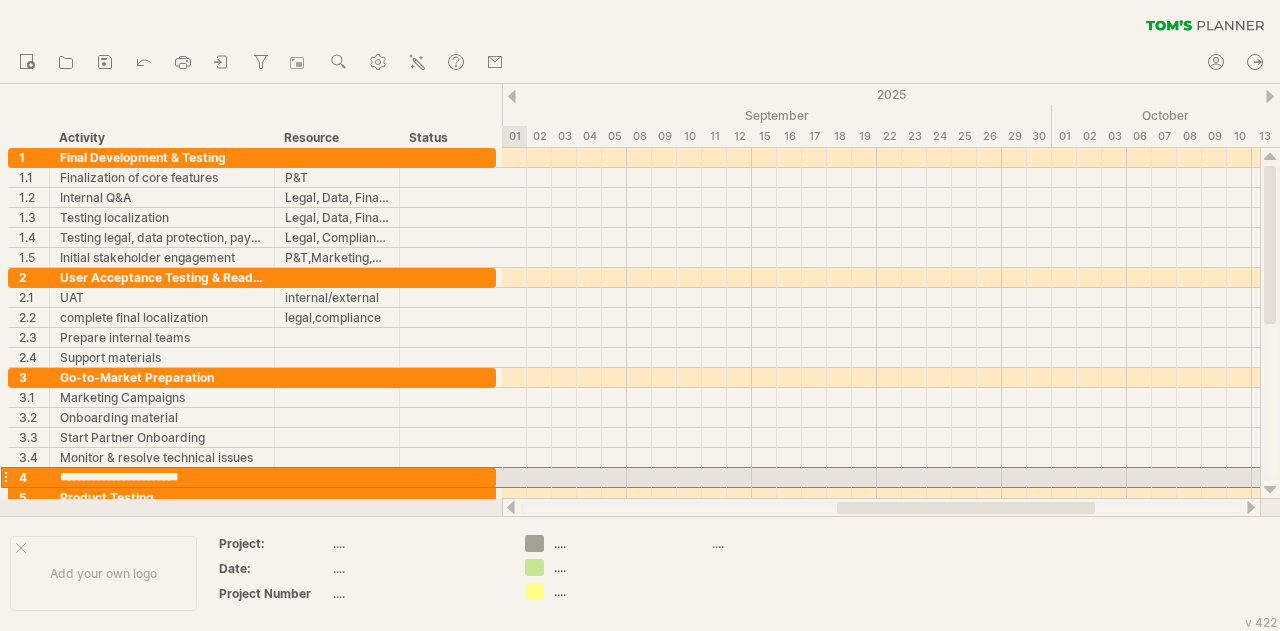 click at bounding box center [485, 479] 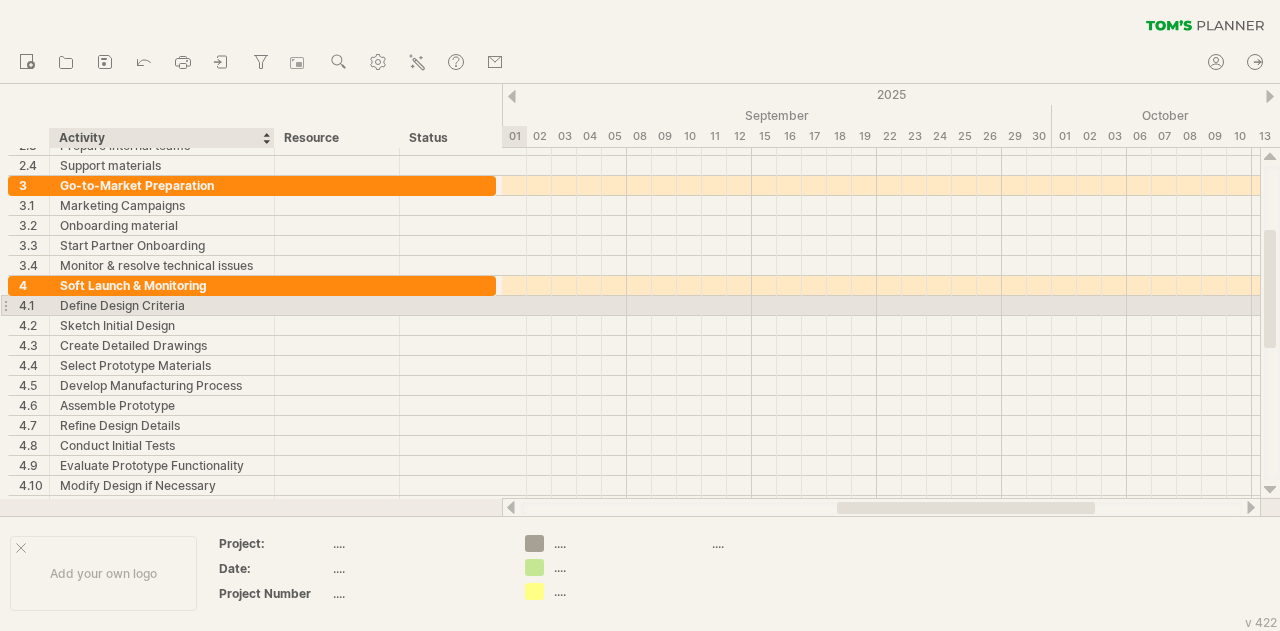 click on "Define Design Criteria" at bounding box center (162, 305) 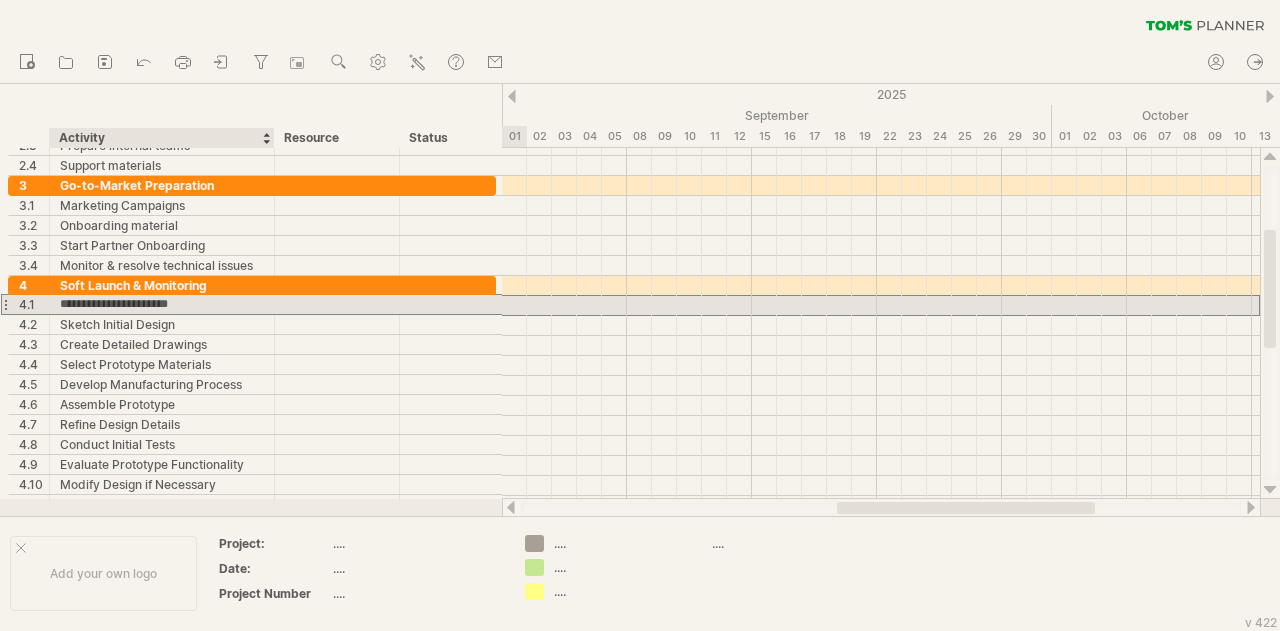 click on "**********" at bounding box center (162, 304) 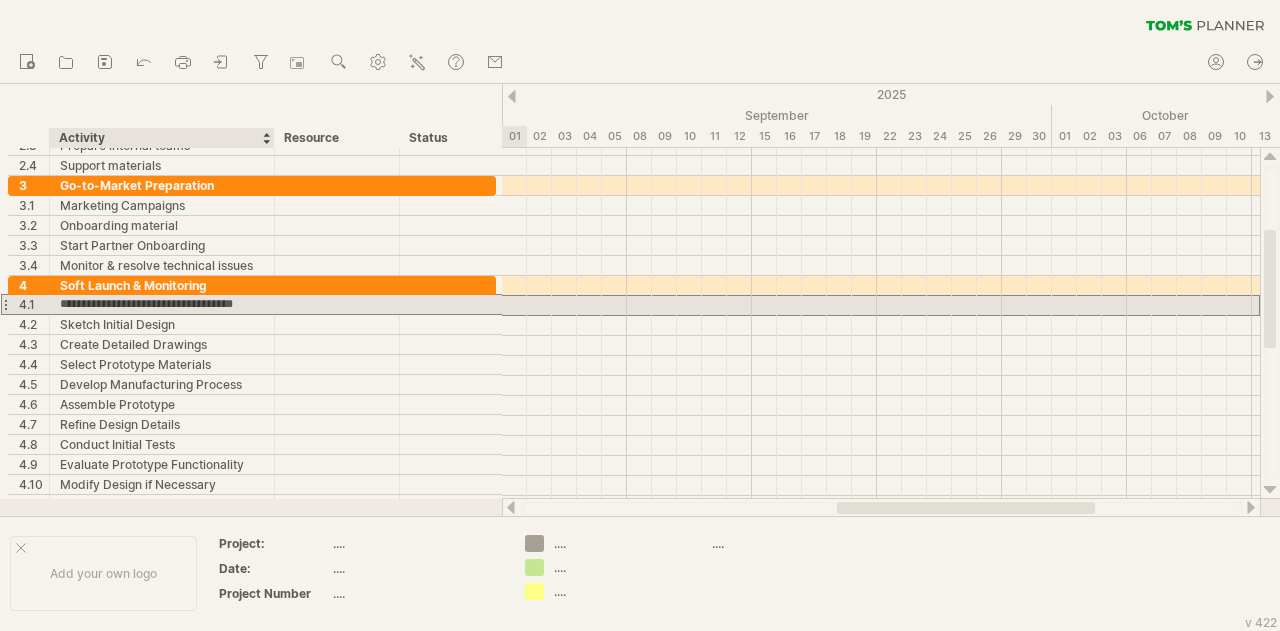 scroll, scrollTop: 0, scrollLeft: 15, axis: horizontal 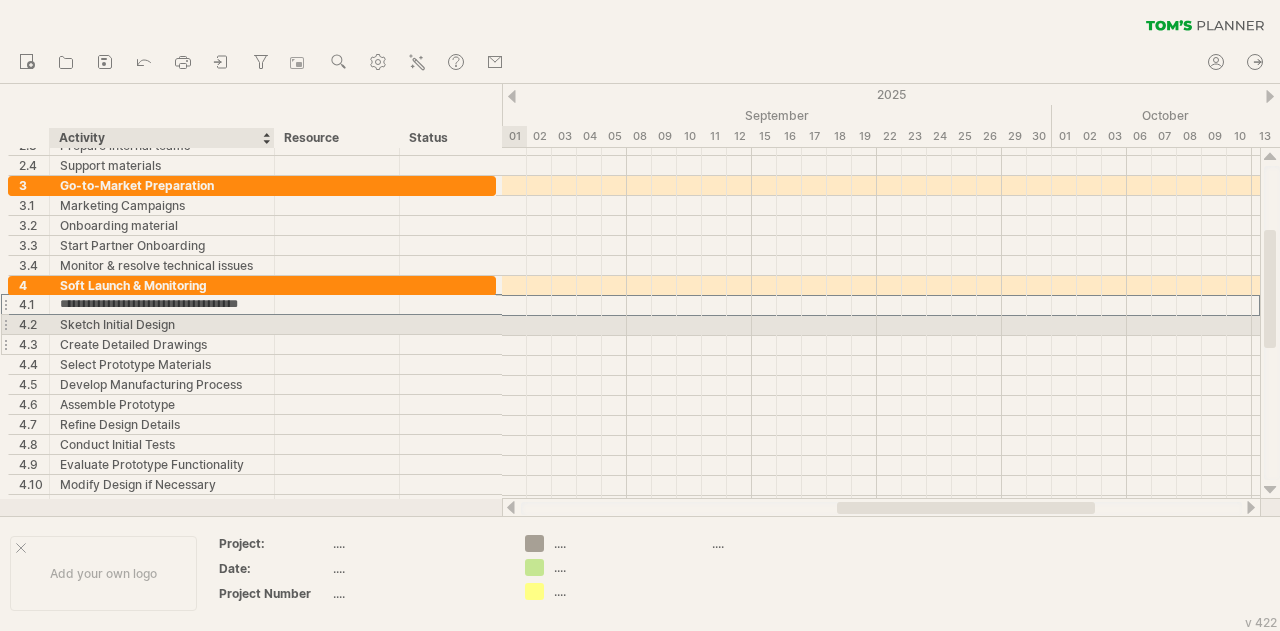 click on "Create Detailed Drawings" at bounding box center [162, 344] 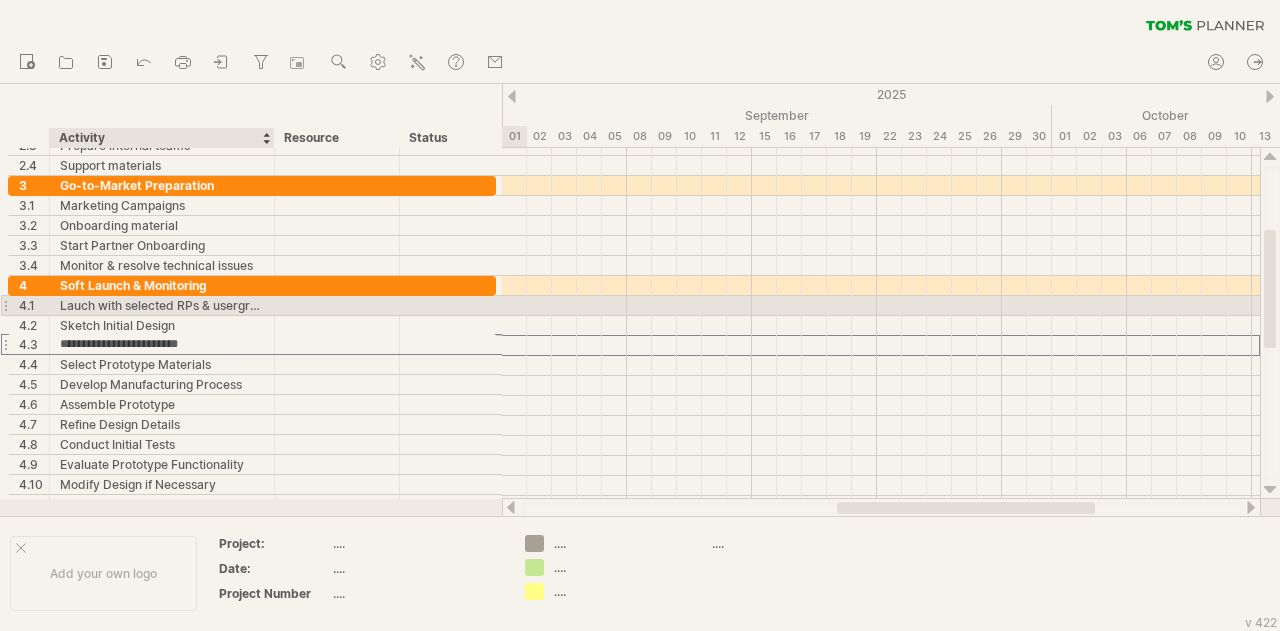 click on "Lauch with selected RPs & usergroups" at bounding box center [162, 305] 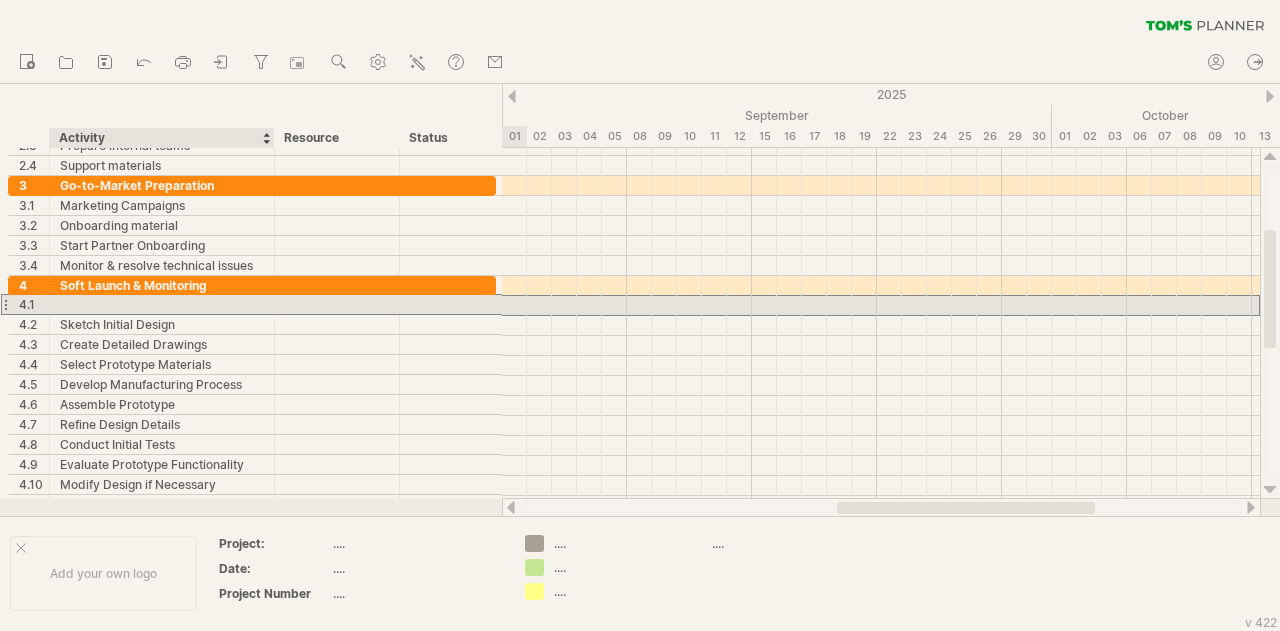 scroll, scrollTop: 0, scrollLeft: 0, axis: both 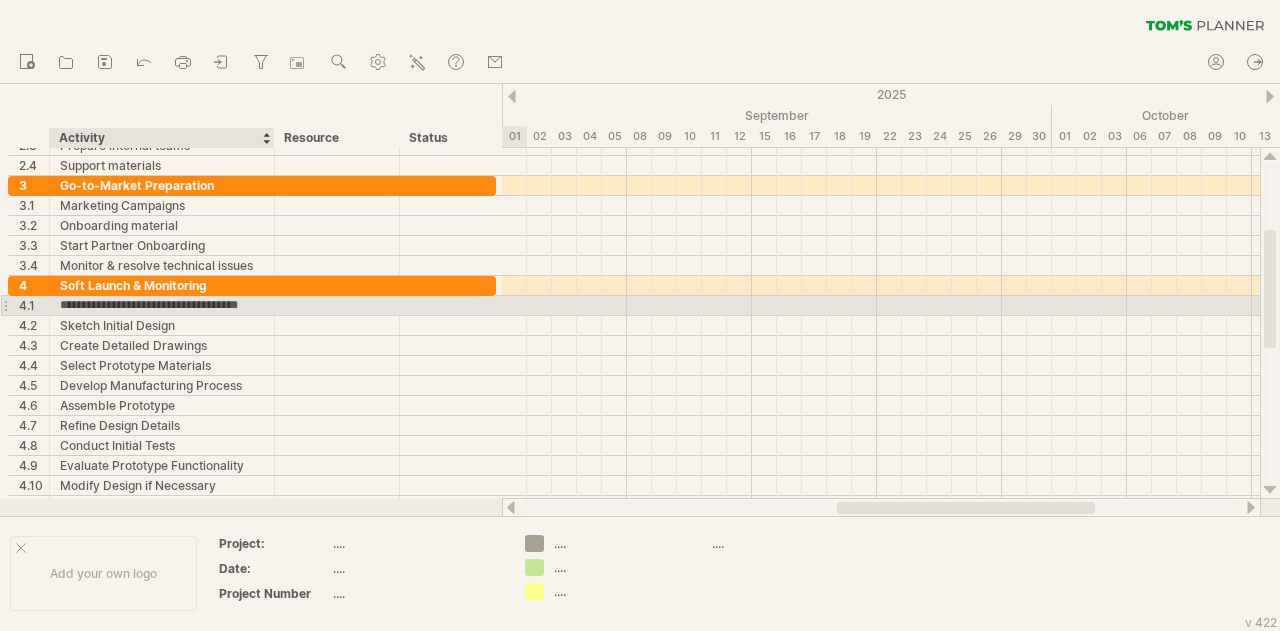 click on "**********" at bounding box center (162, 305) 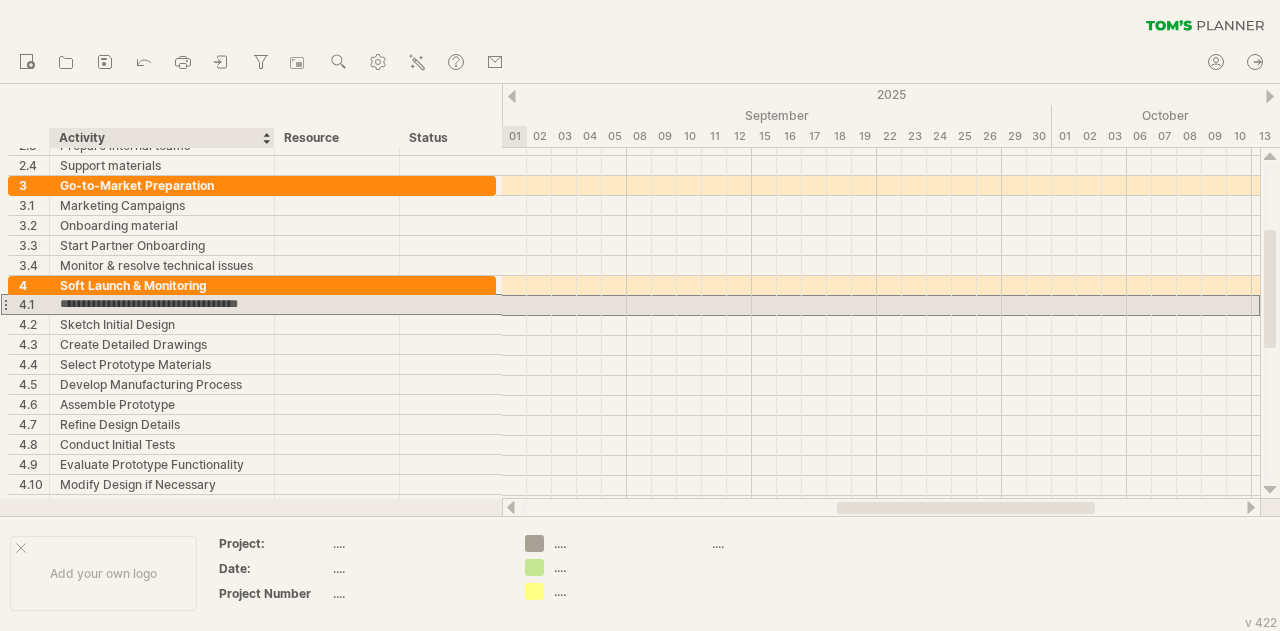 click on "**********" at bounding box center [162, 304] 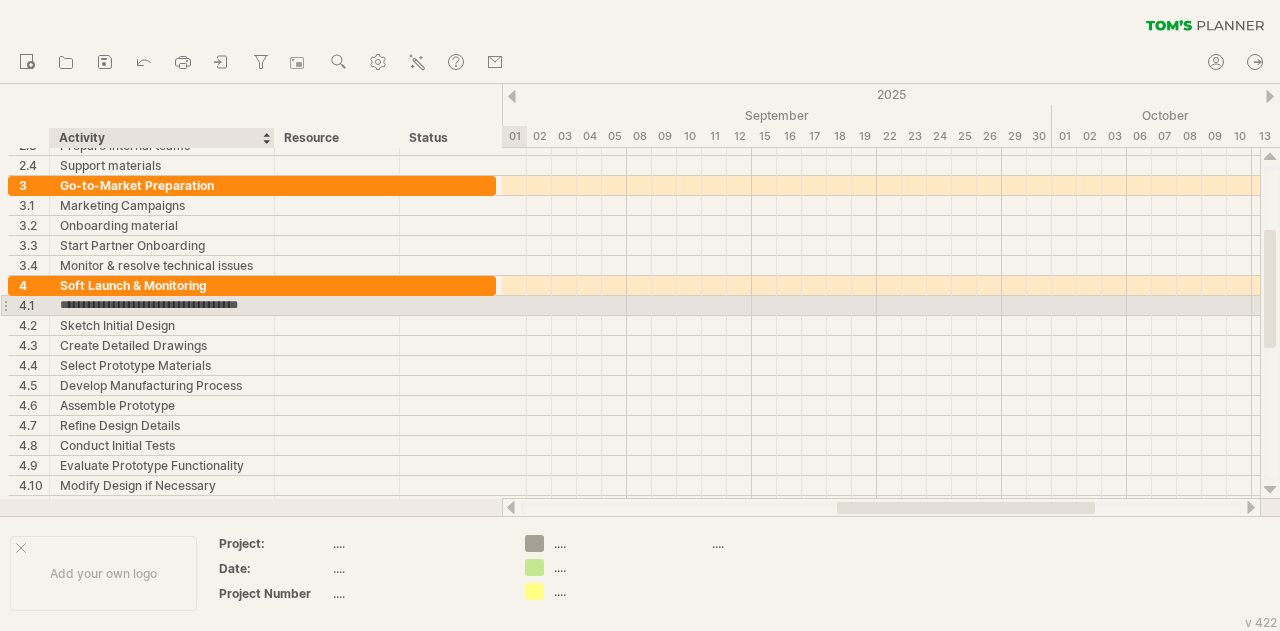 type on "**********" 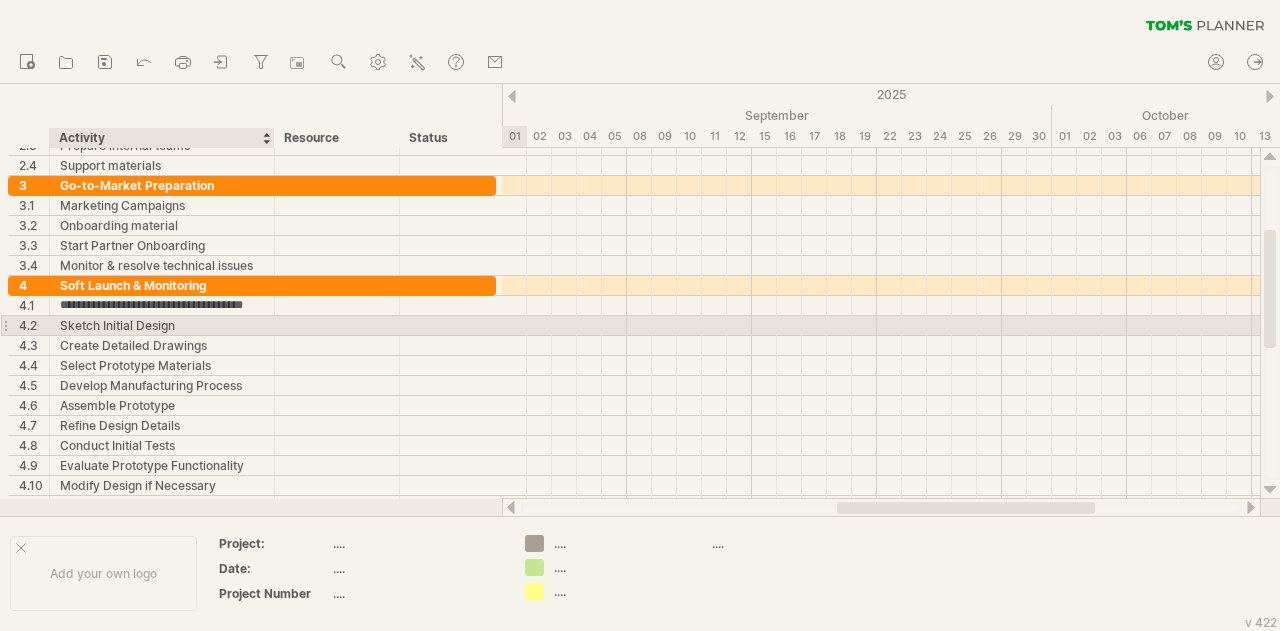click on "Sketch Initial Design" at bounding box center [162, 325] 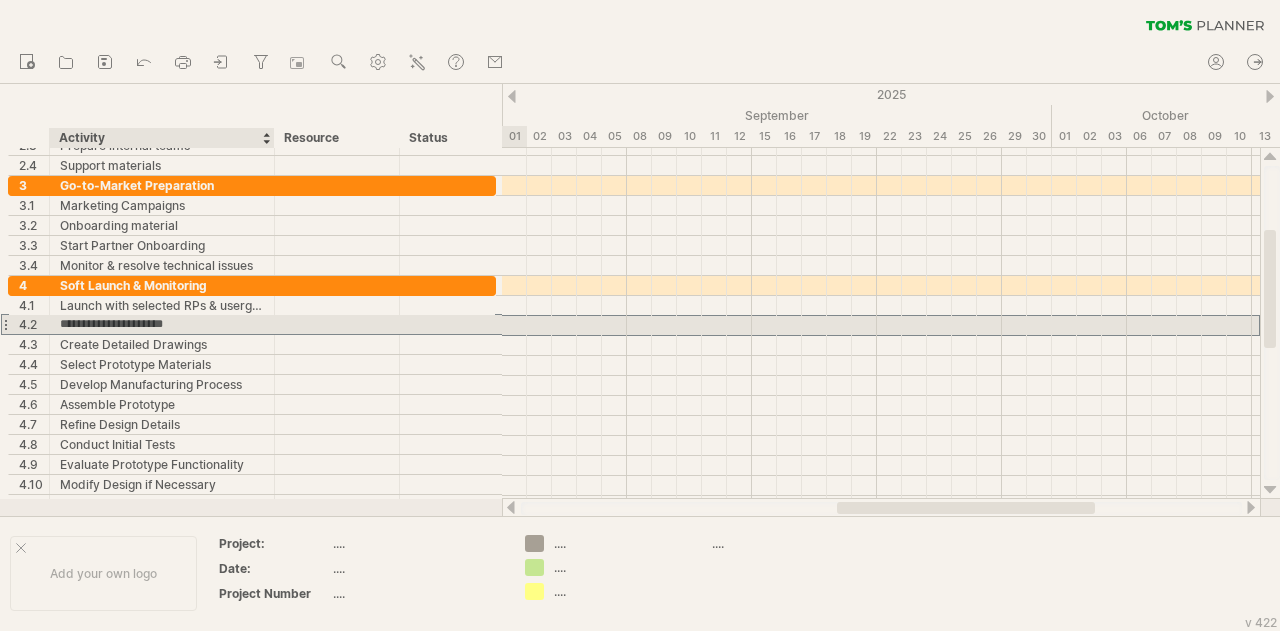 click on "**********" at bounding box center (162, 324) 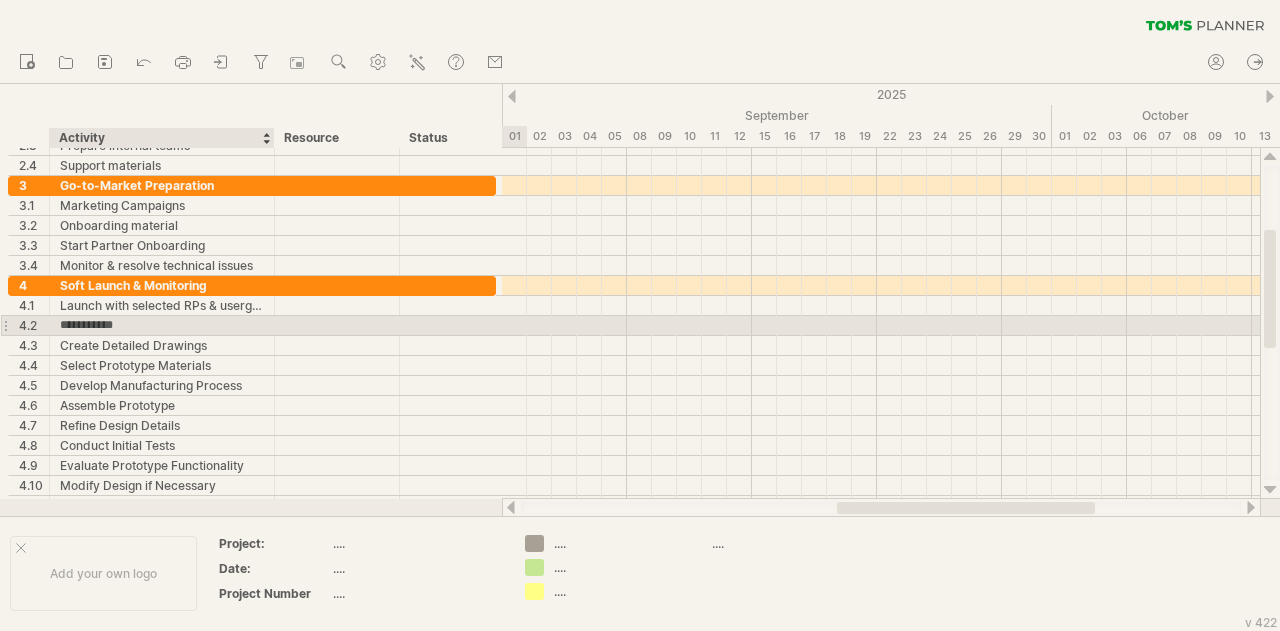 type on "**********" 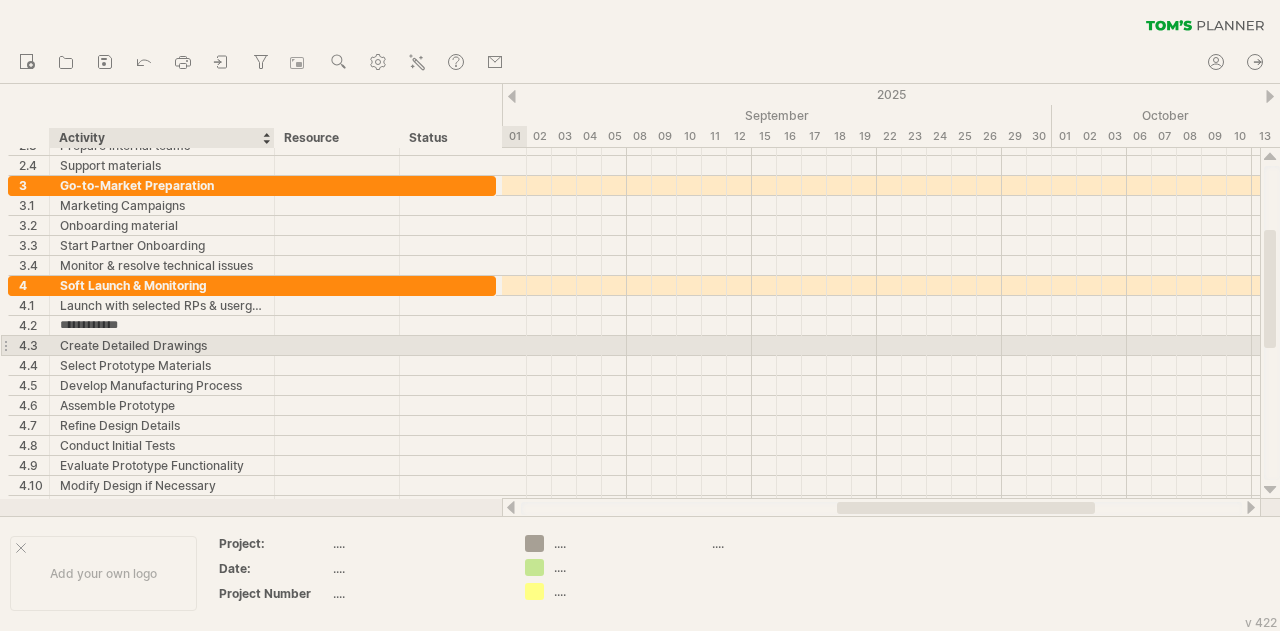 click on "Create Detailed Drawings" at bounding box center (162, 345) 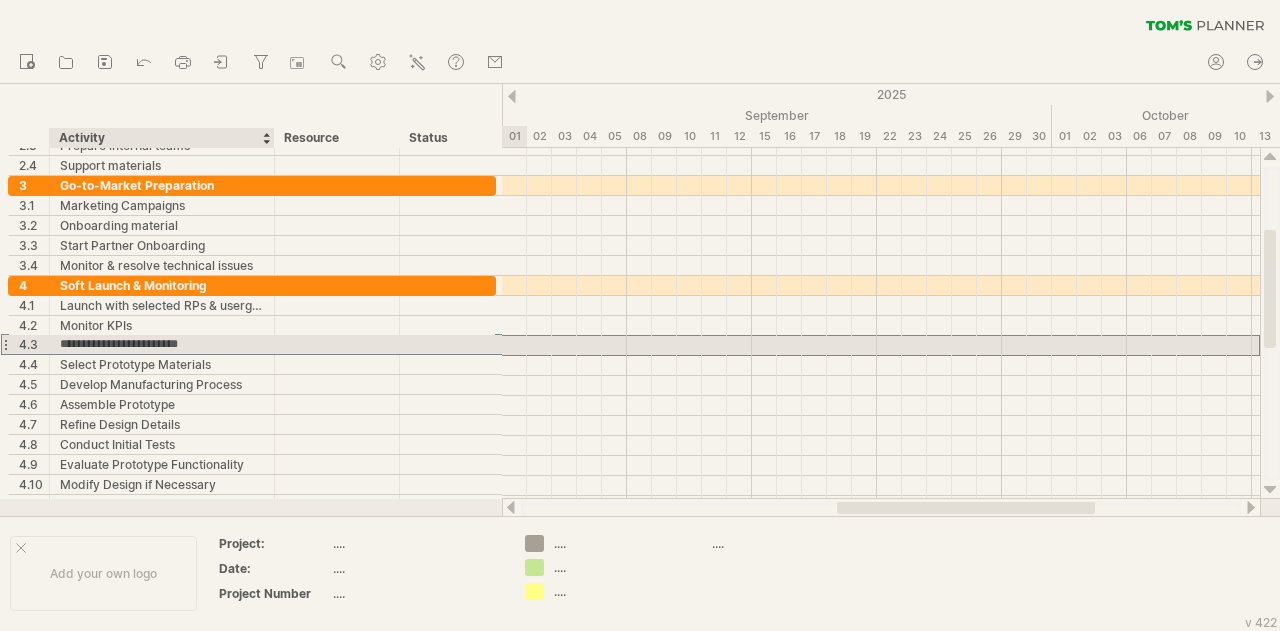 click on "**********" at bounding box center (162, 344) 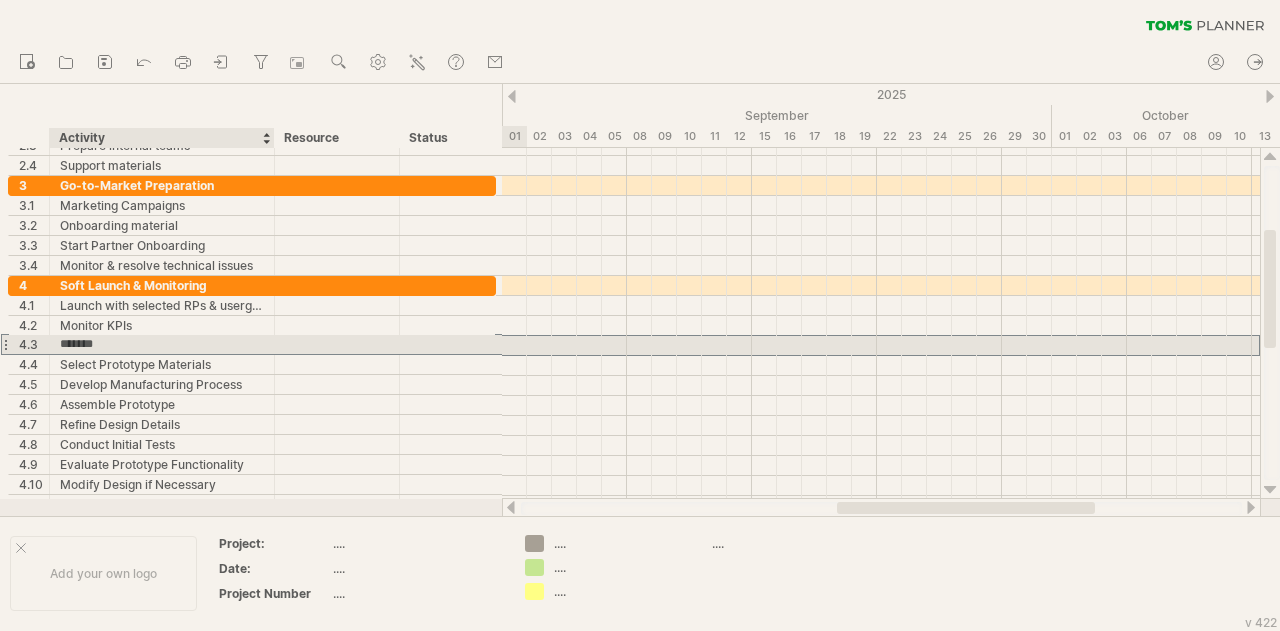 type on "********" 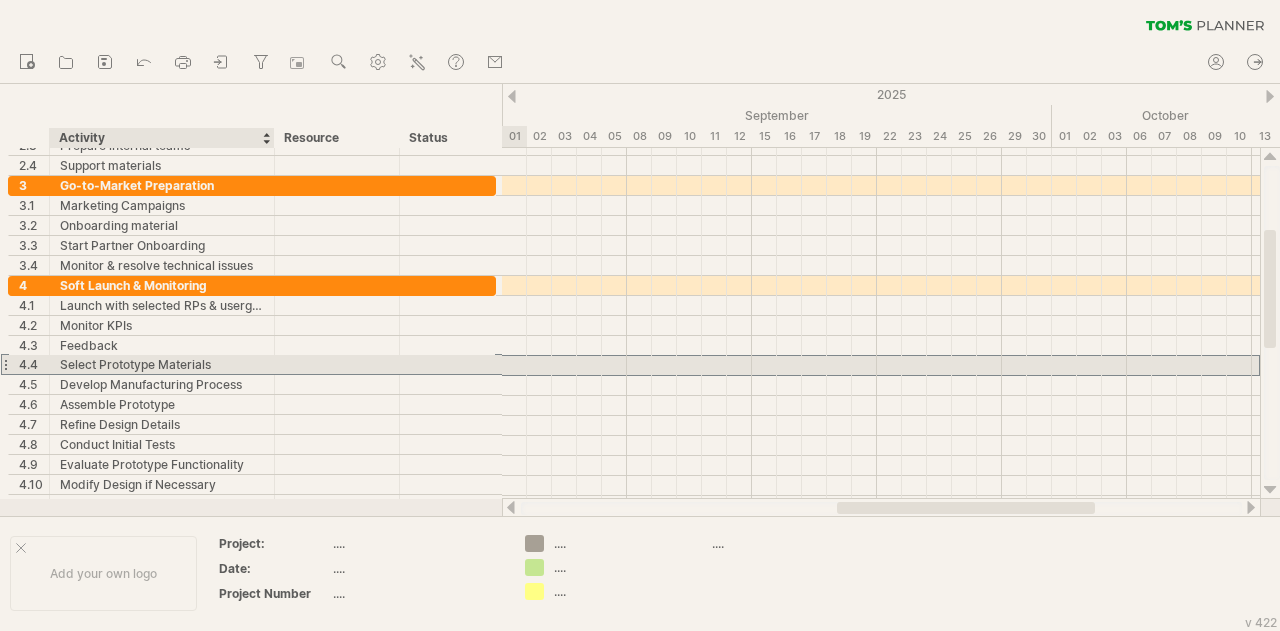 click on "Select Prototype Materials" at bounding box center [162, 364] 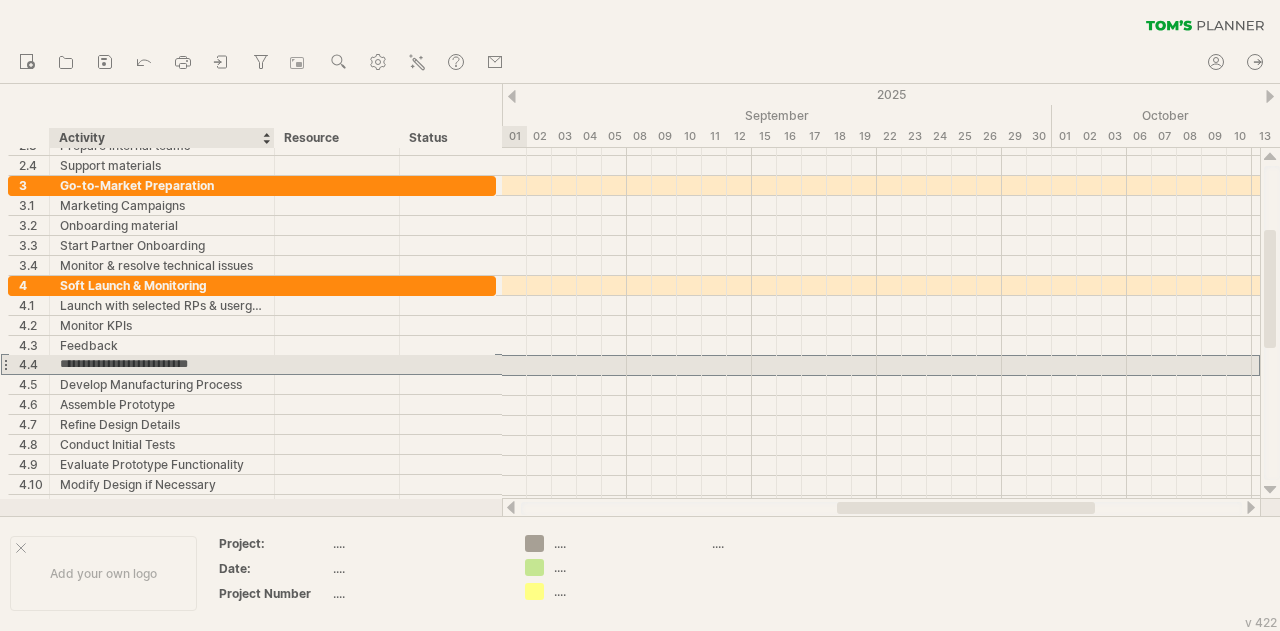click on "**********" at bounding box center [162, 364] 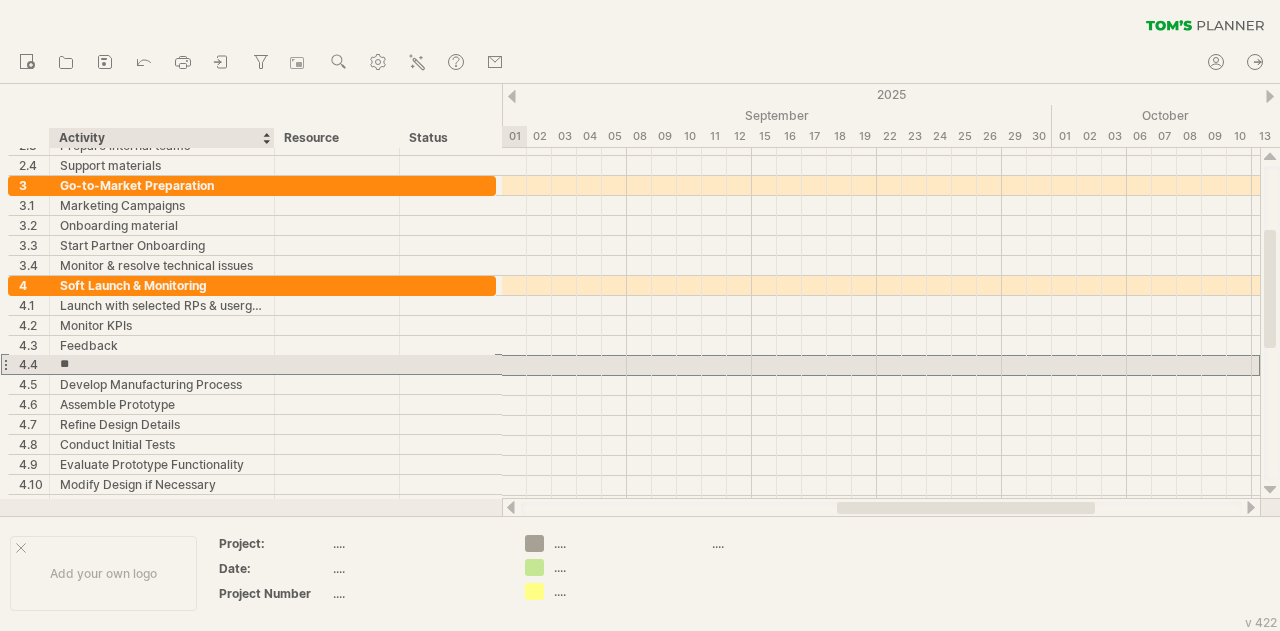 type on "*" 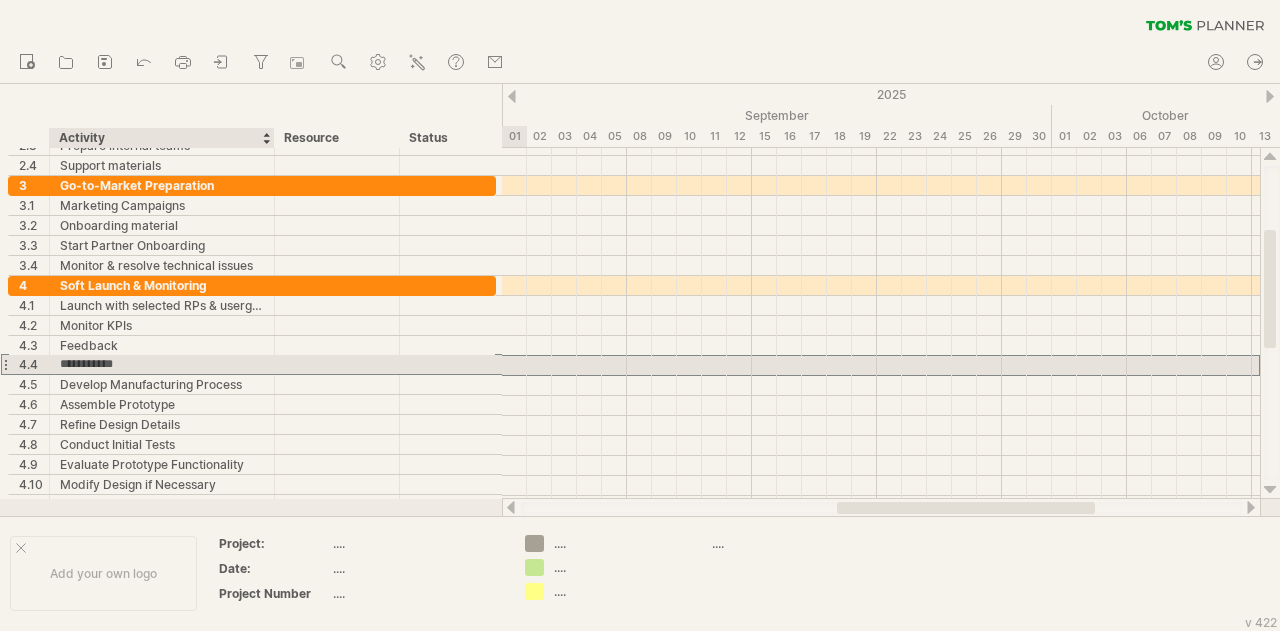type on "**********" 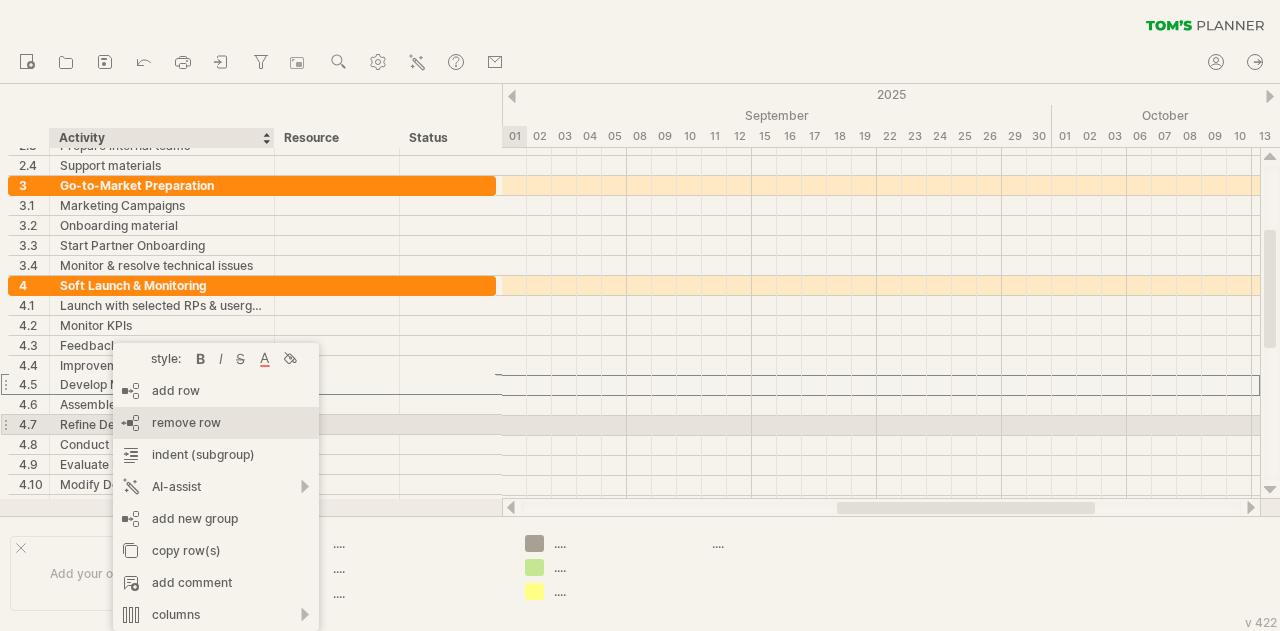click on "remove row remove selected rows" at bounding box center [216, 423] 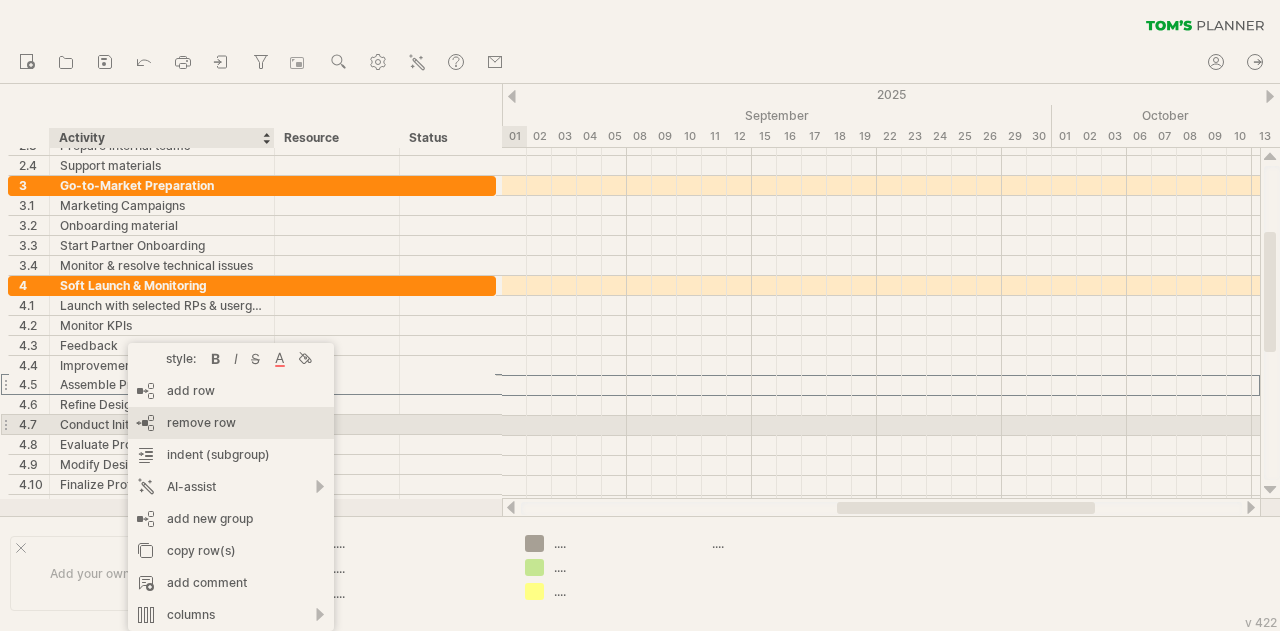 click on "remove row" at bounding box center (201, 422) 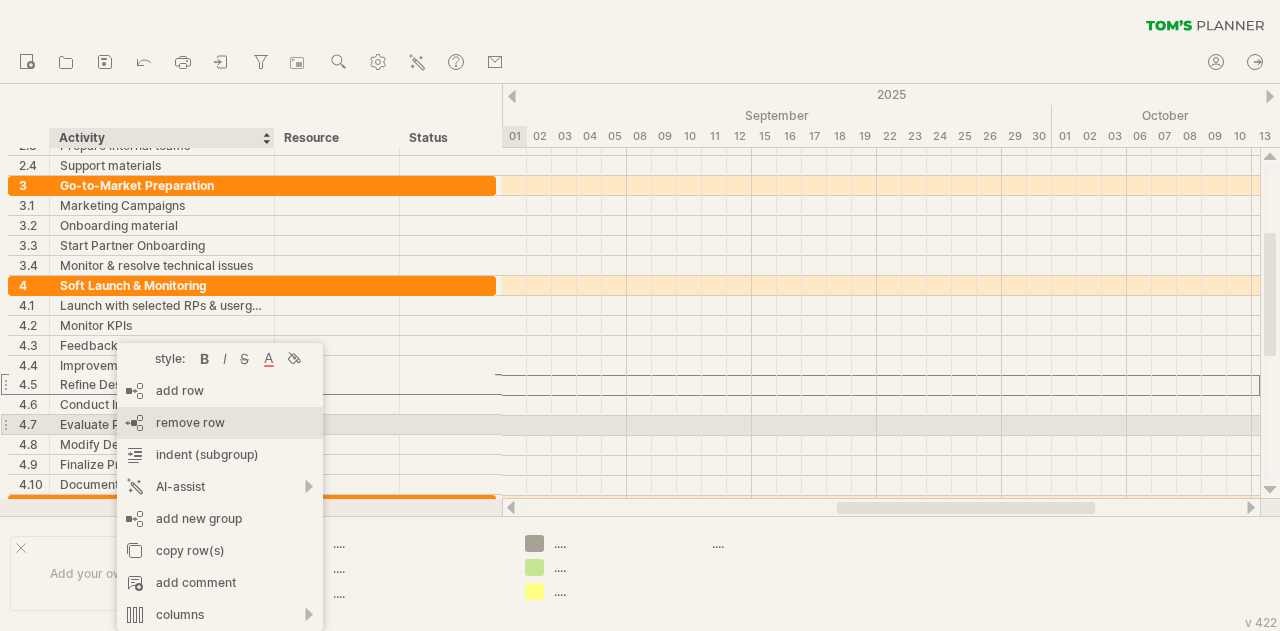 click on "remove row" at bounding box center (190, 422) 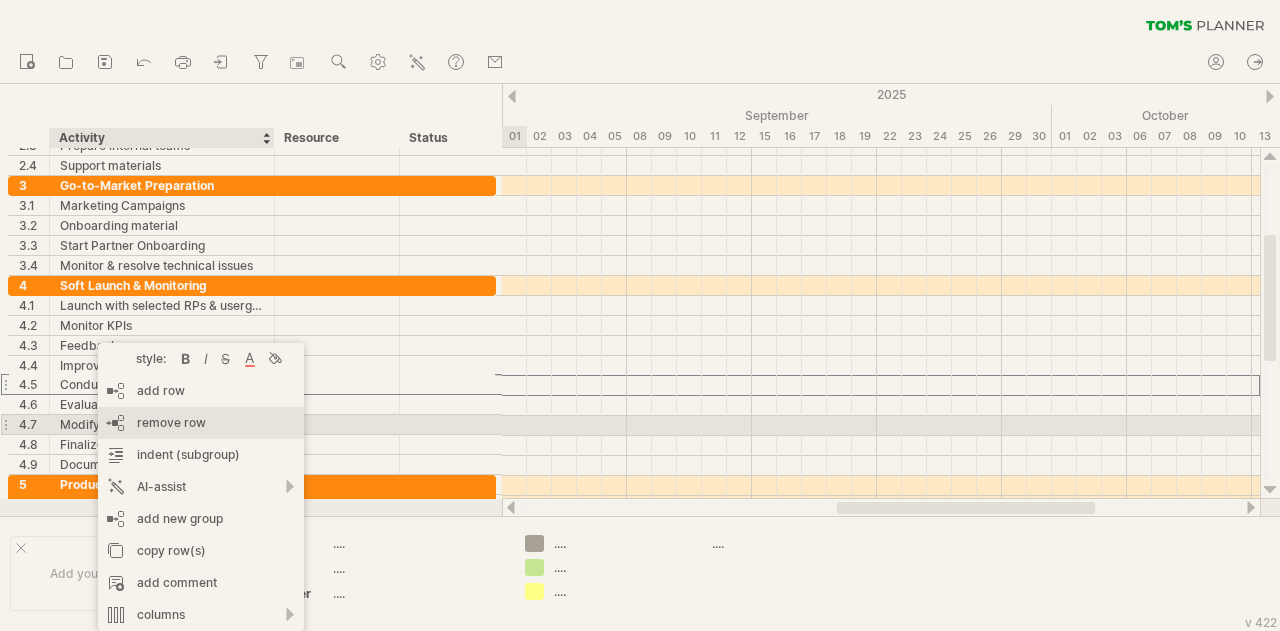 click on "remove row" at bounding box center [171, 422] 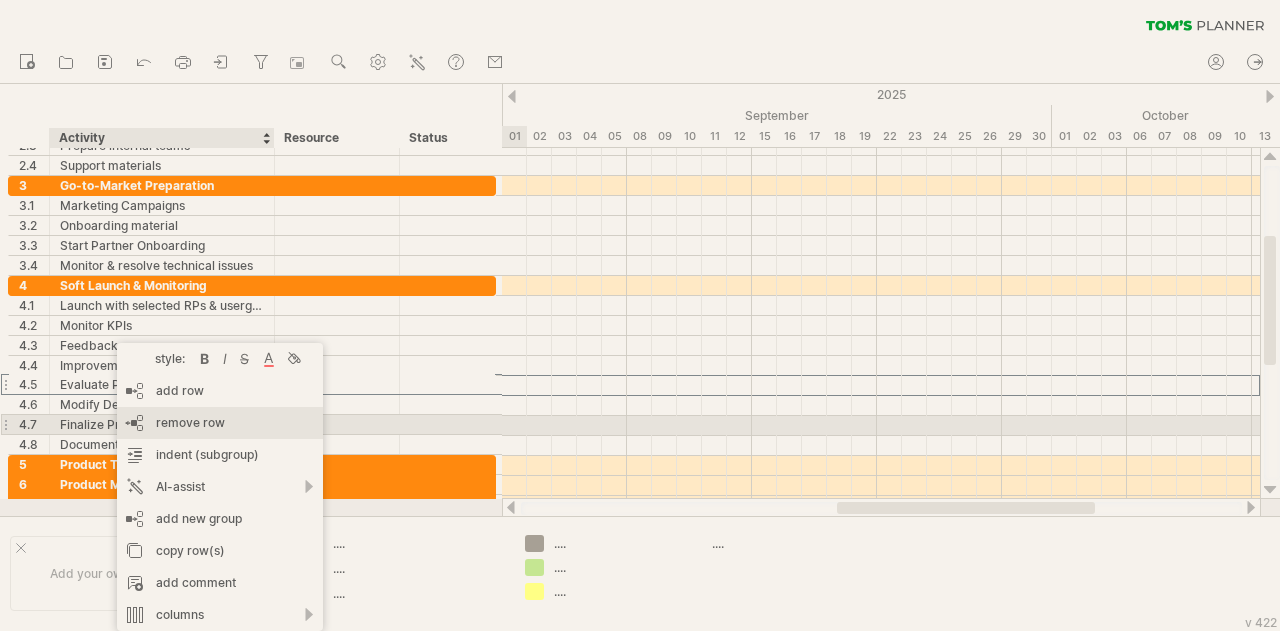 click on "remove row" at bounding box center [190, 422] 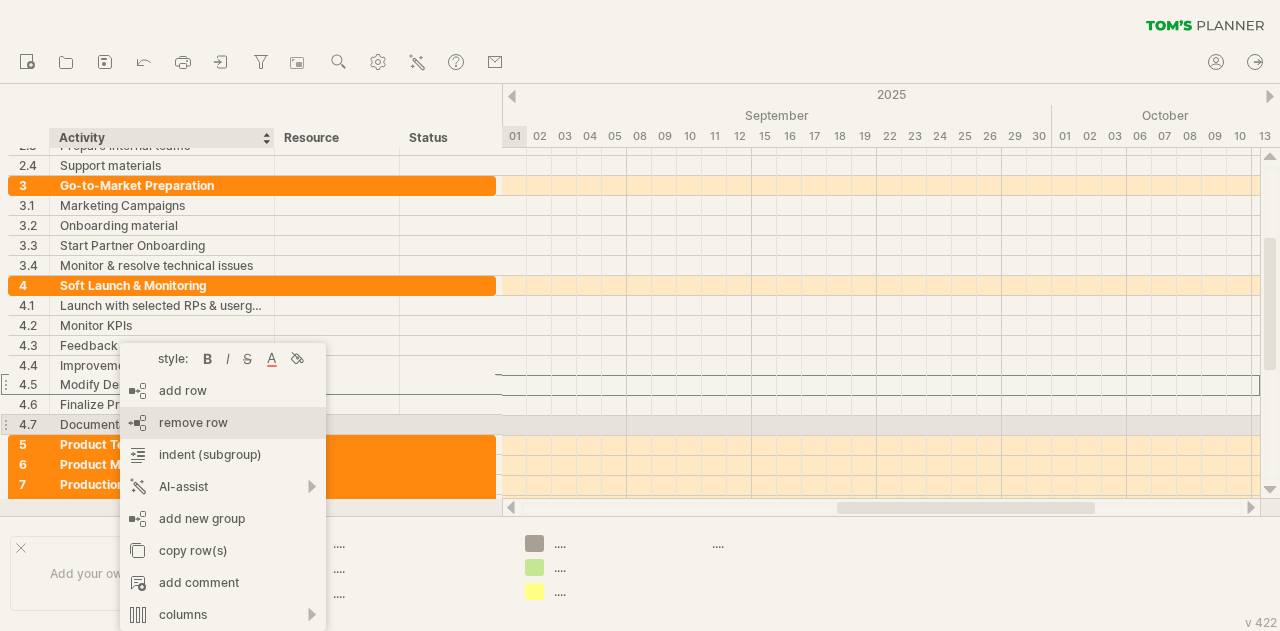click on "remove row" at bounding box center [193, 422] 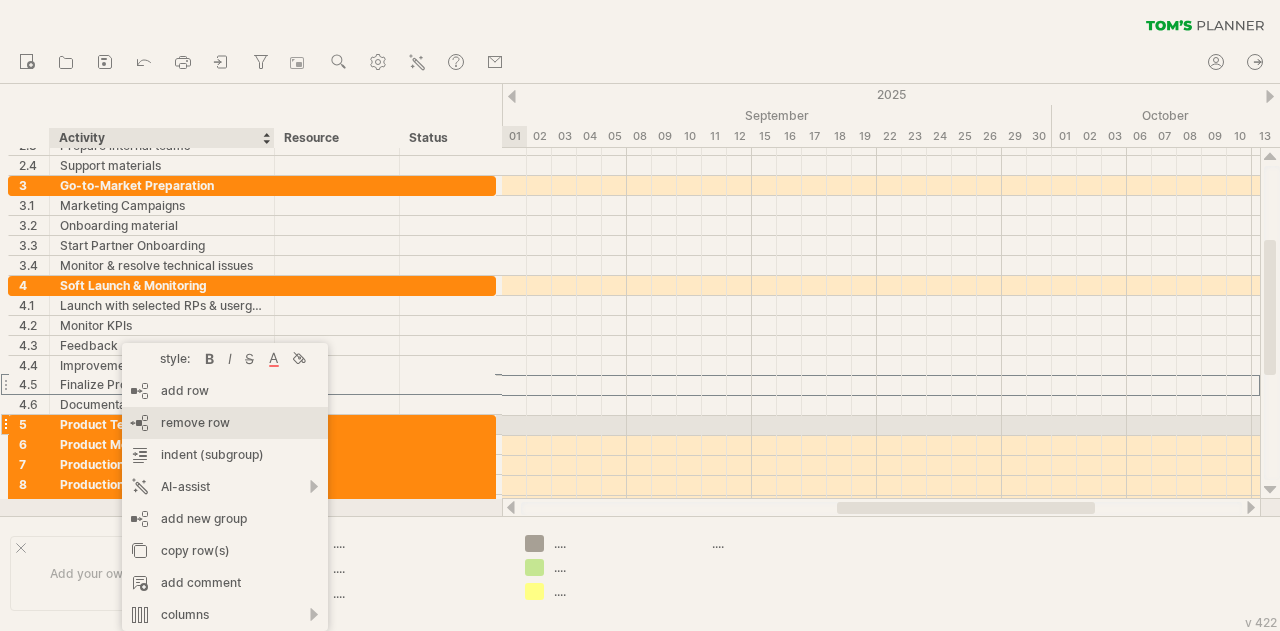 click on "remove row" at bounding box center [195, 422] 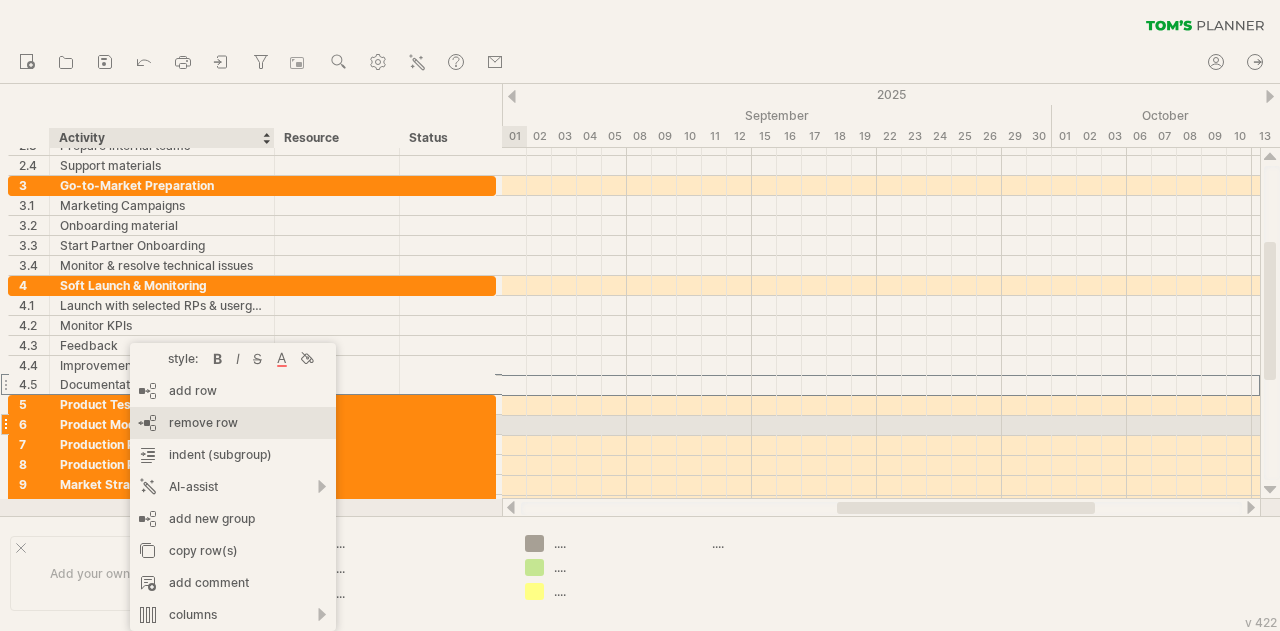 click on "remove row" at bounding box center (203, 422) 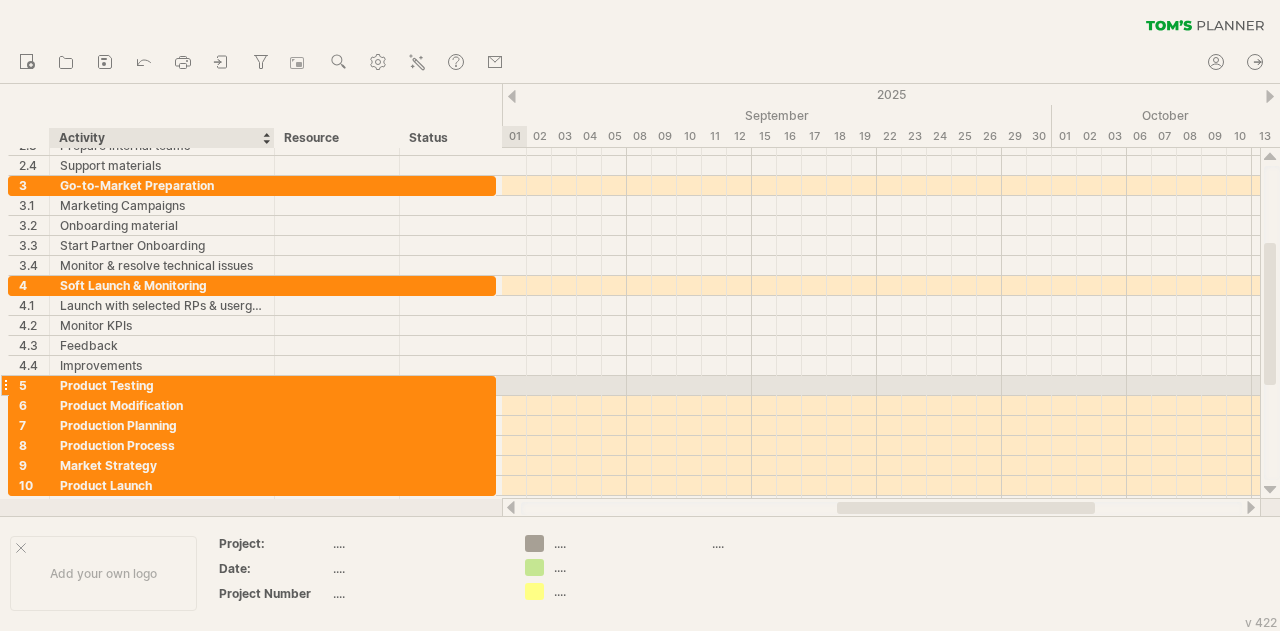click on "Product Testing" at bounding box center (162, 385) 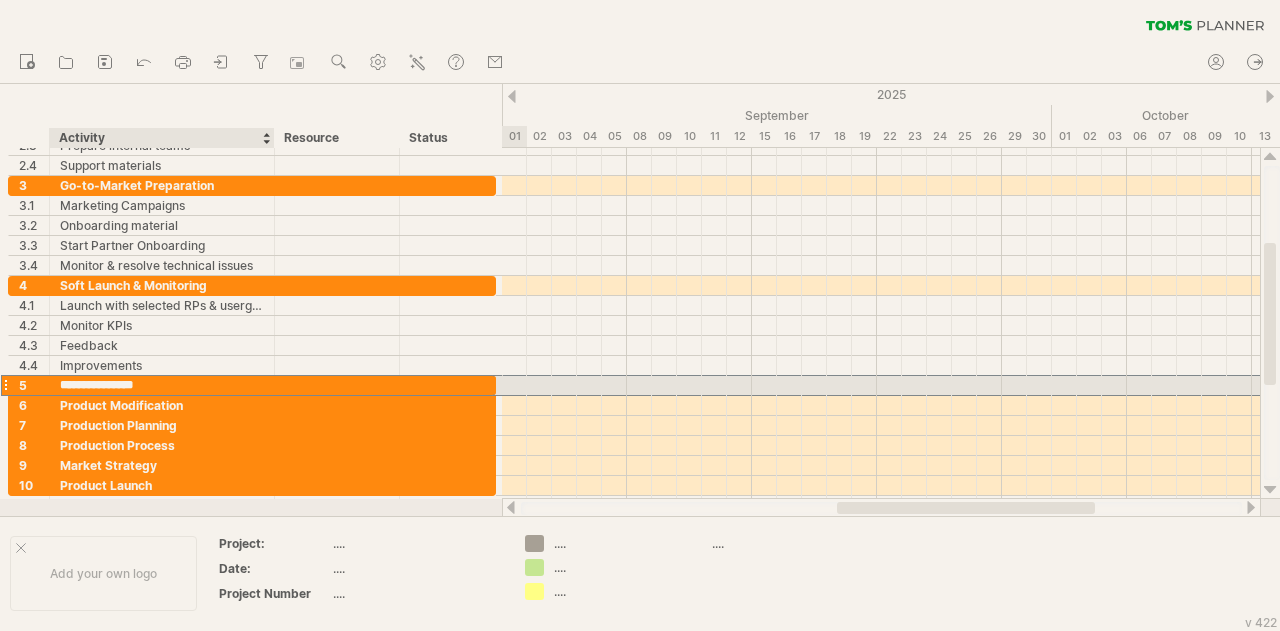 click on "**********" at bounding box center (162, 385) 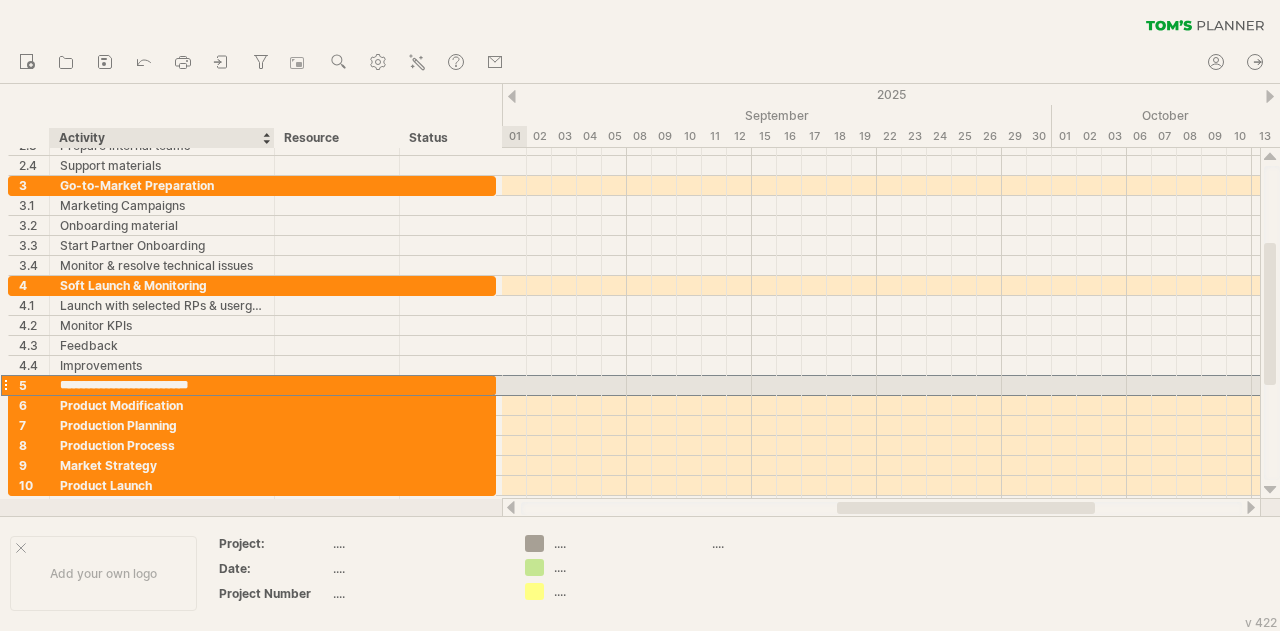 type on "**********" 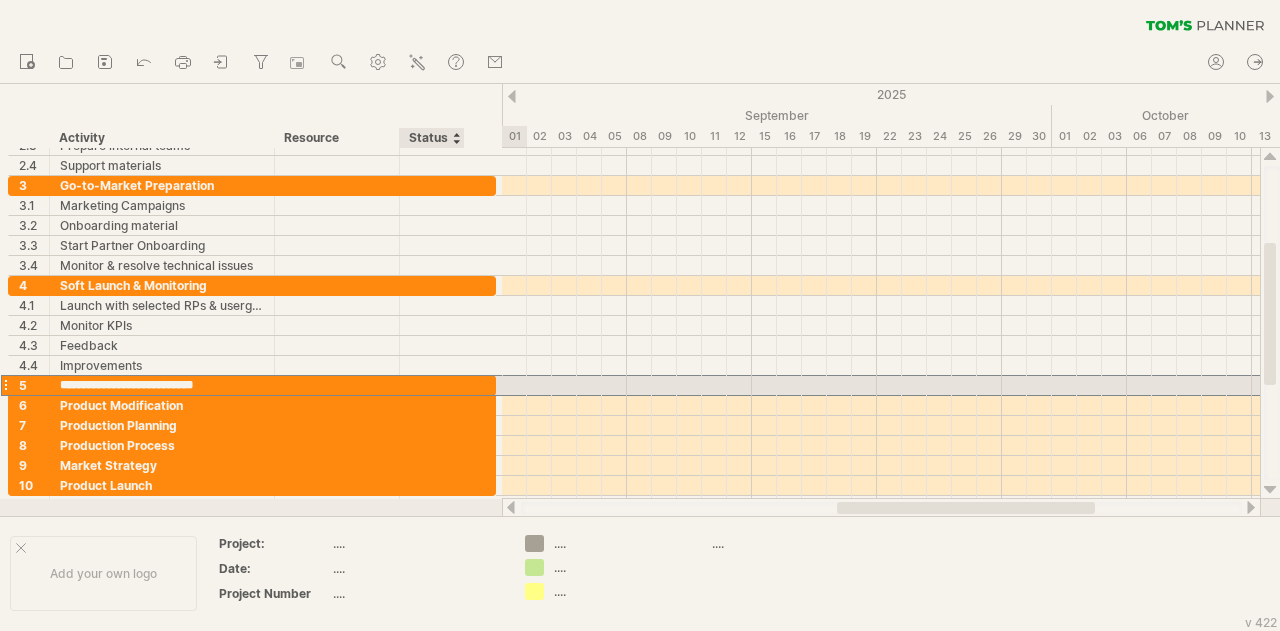 click at bounding box center (485, 387) 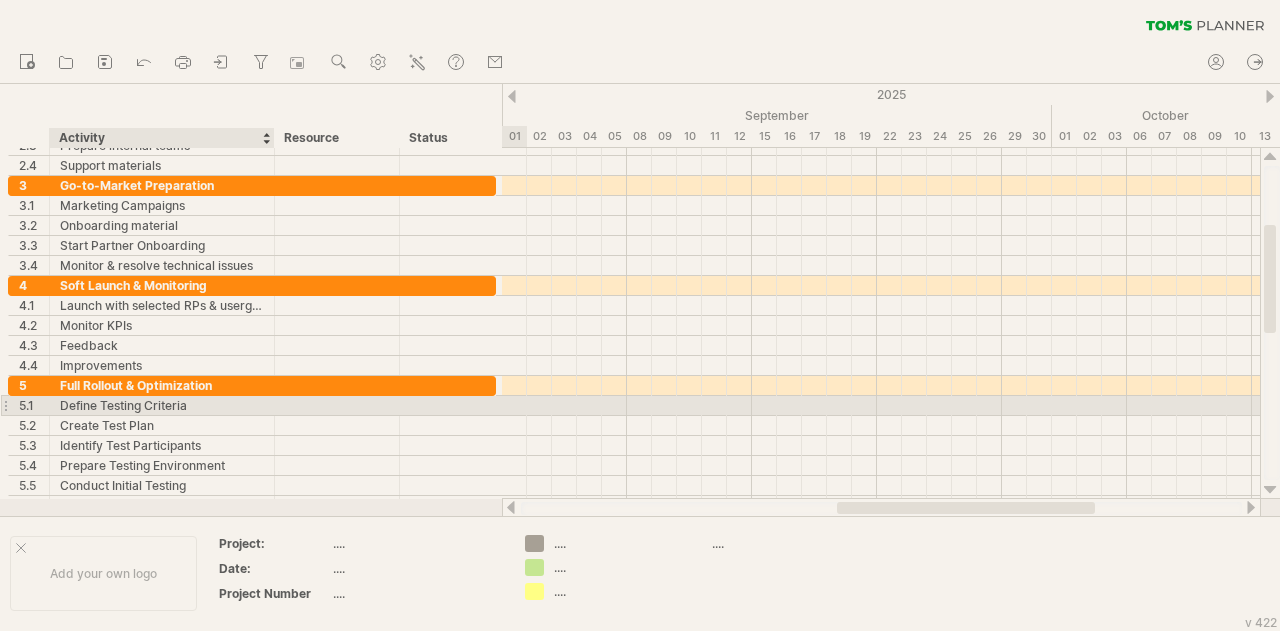 click on "Define Testing Criteria" at bounding box center [162, 405] 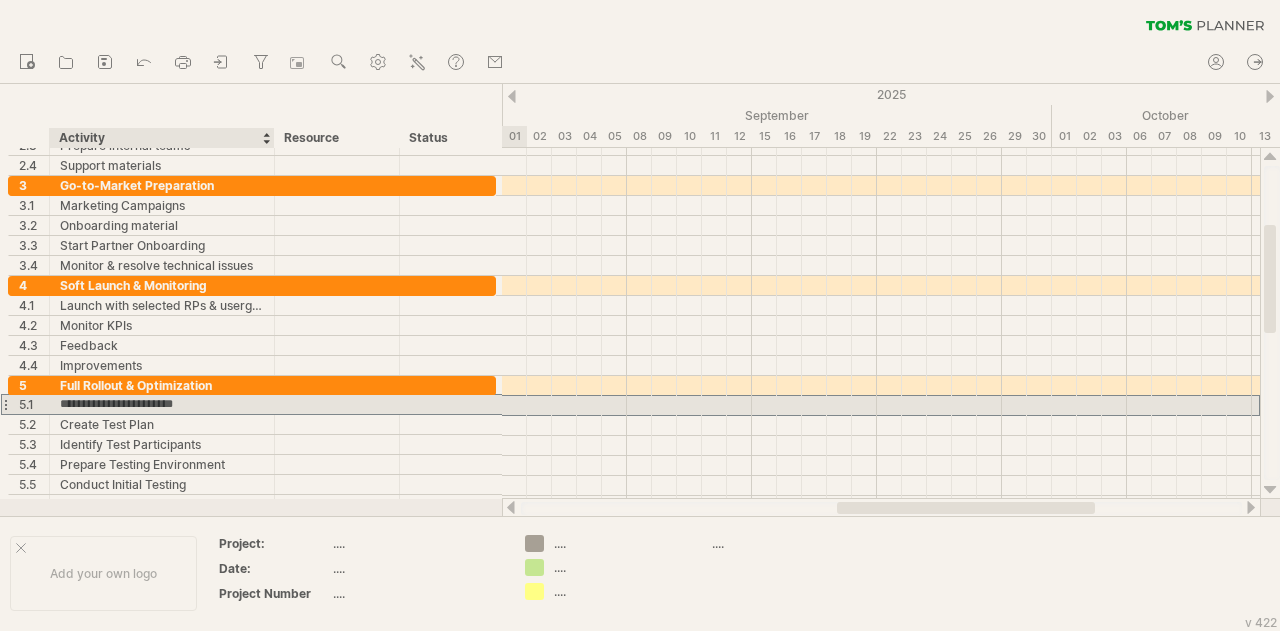 click on "**********" at bounding box center [162, 404] 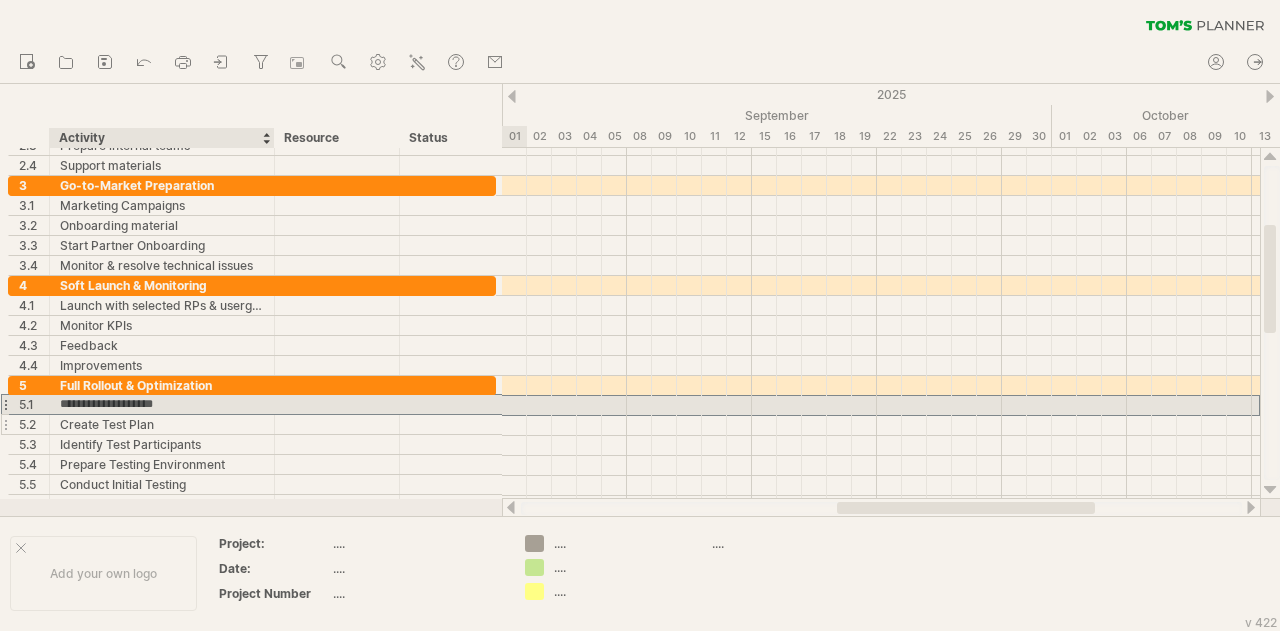 type on "**********" 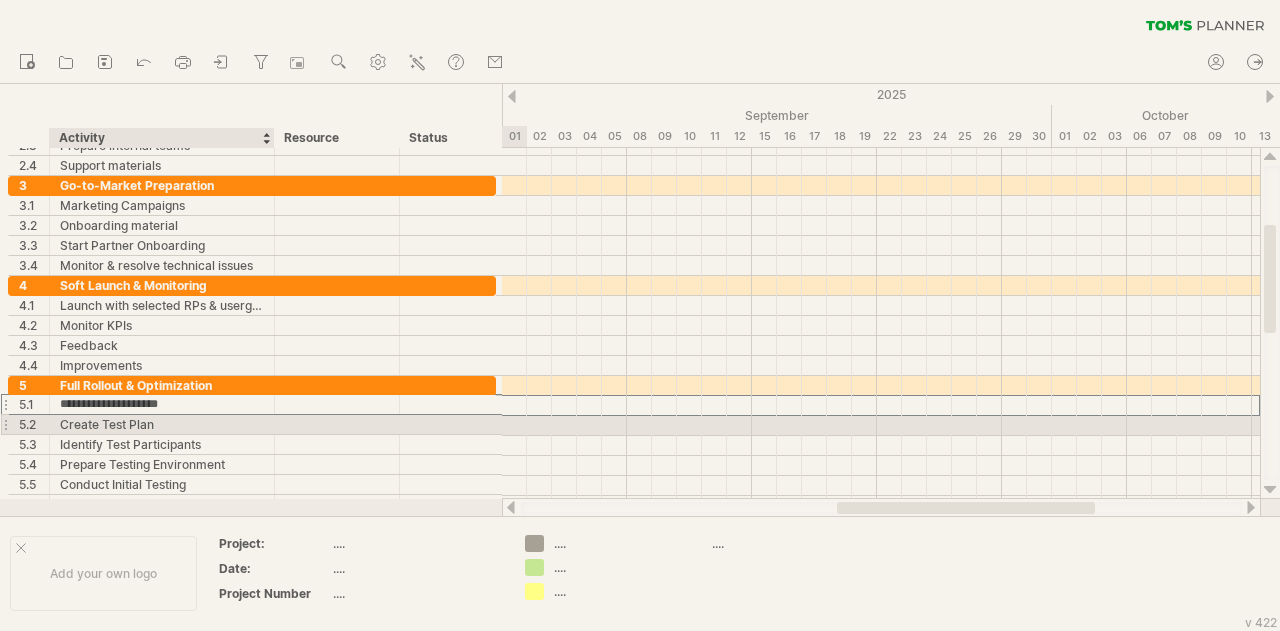 click on "Create Test Plan" at bounding box center [162, 424] 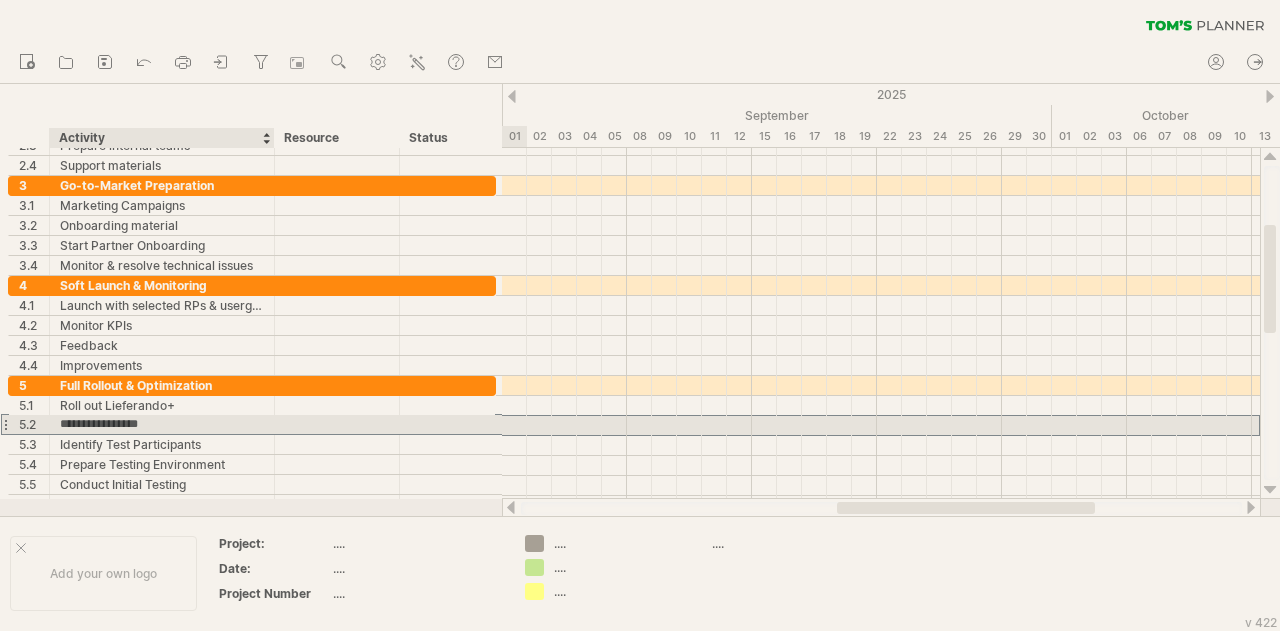 click on "**********" at bounding box center [162, 424] 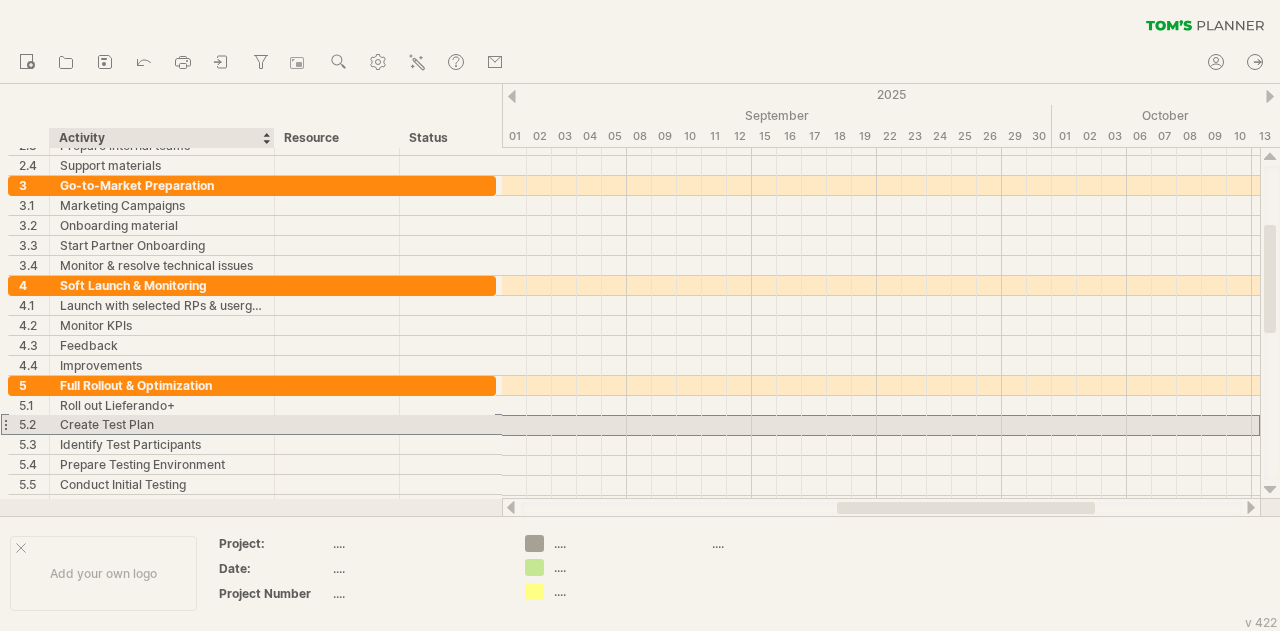 click on "Create Test Plan" at bounding box center (162, 424) 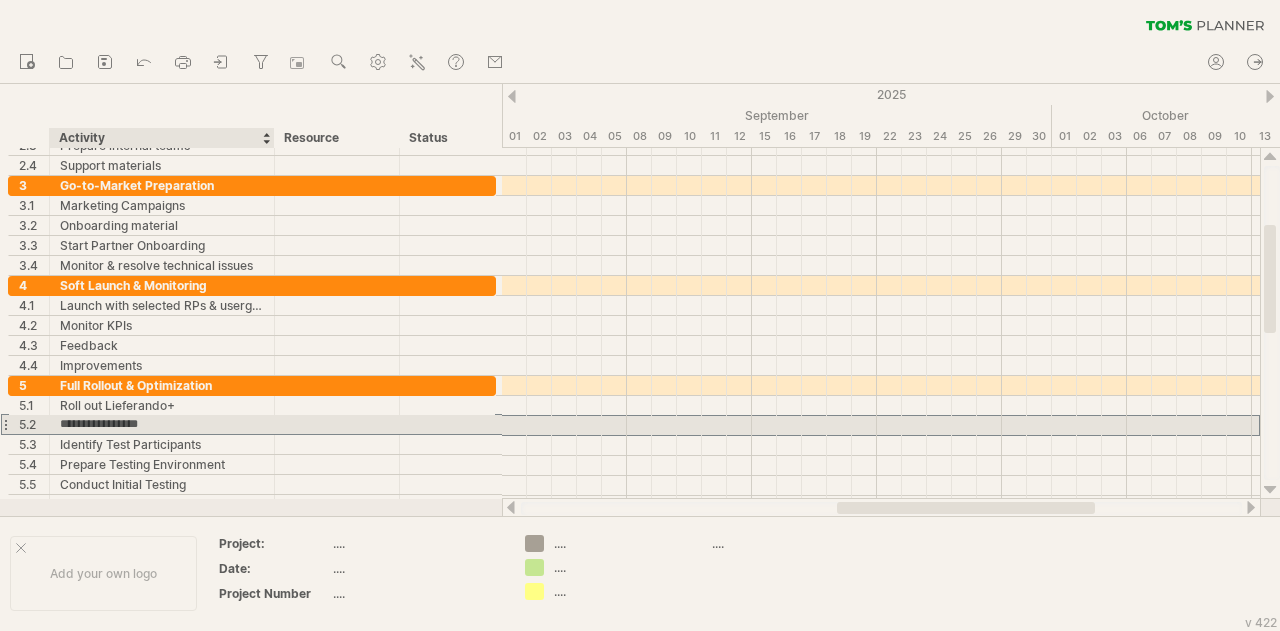 click on "**********" at bounding box center (162, 424) 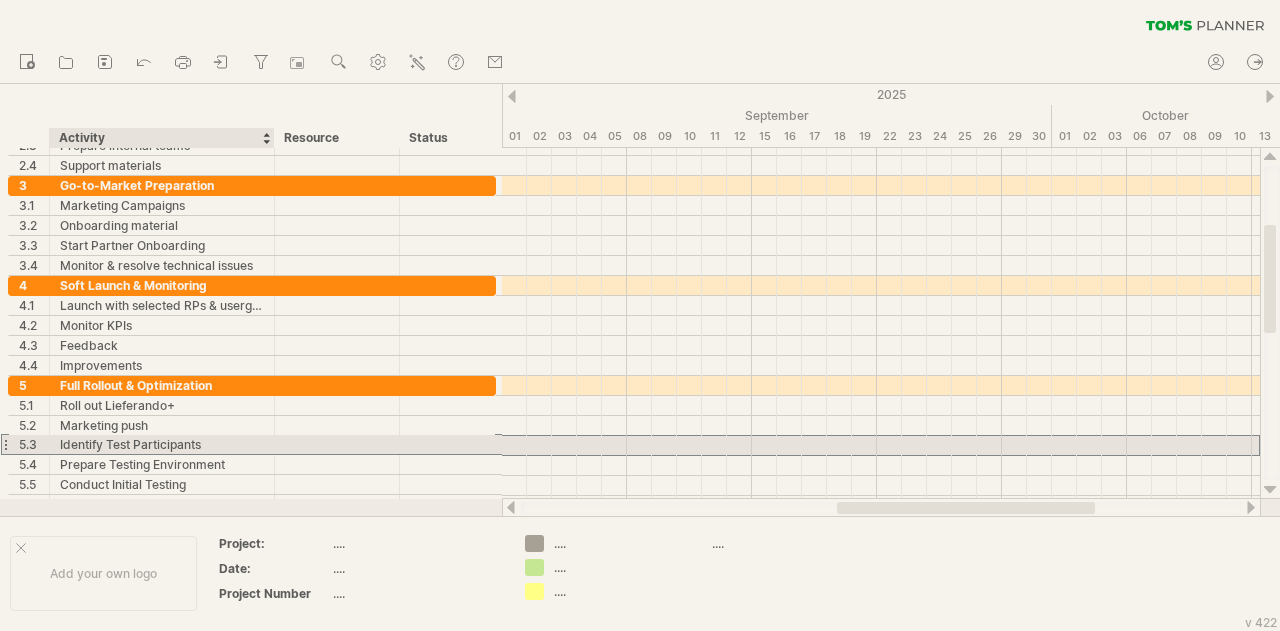 click on "Identify Test Participants" at bounding box center (162, 444) 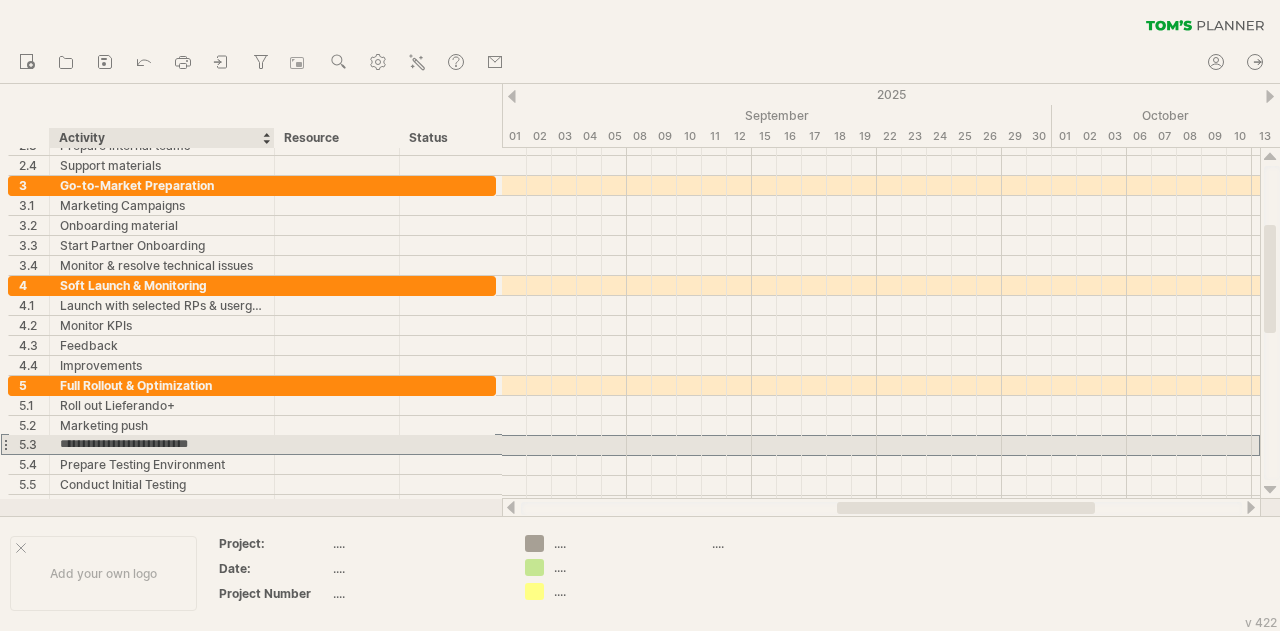 click on "**********" at bounding box center [162, 444] 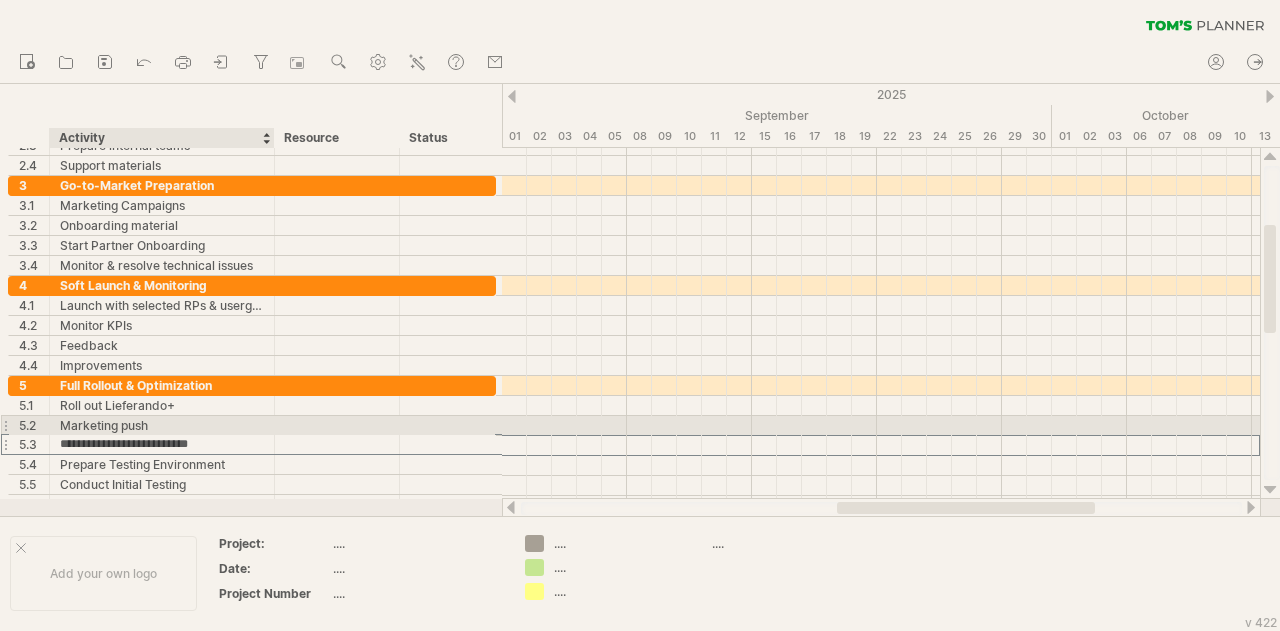 click on "Marketing push" at bounding box center [162, 425] 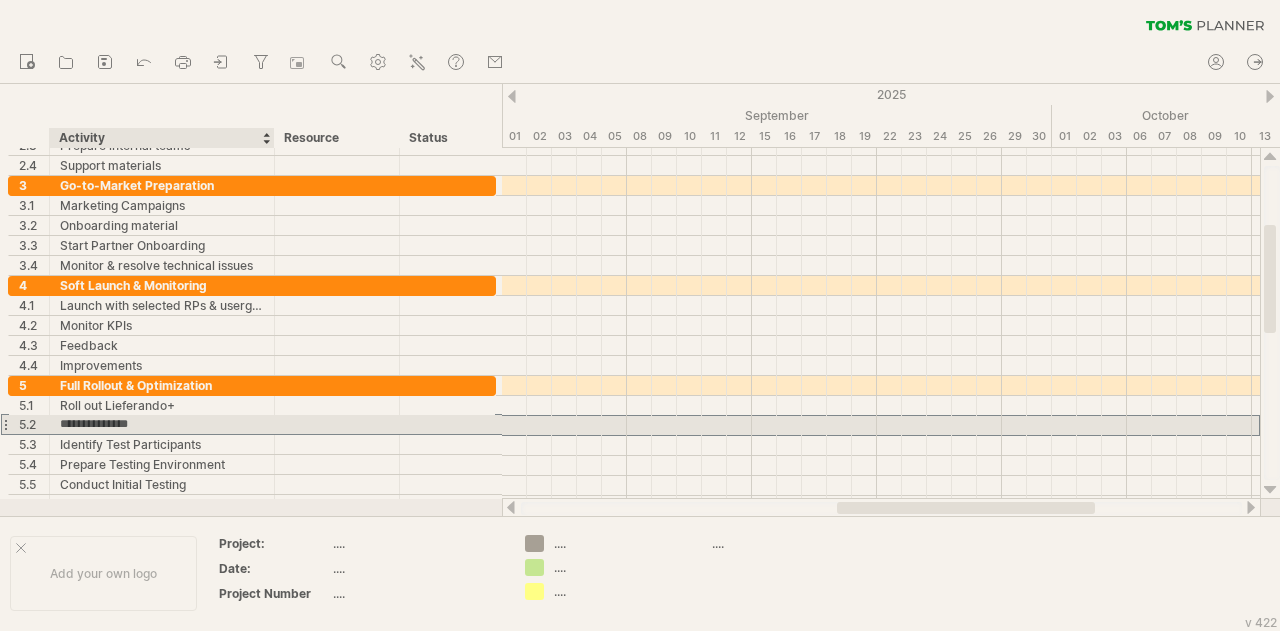 click on "**********" at bounding box center [162, 424] 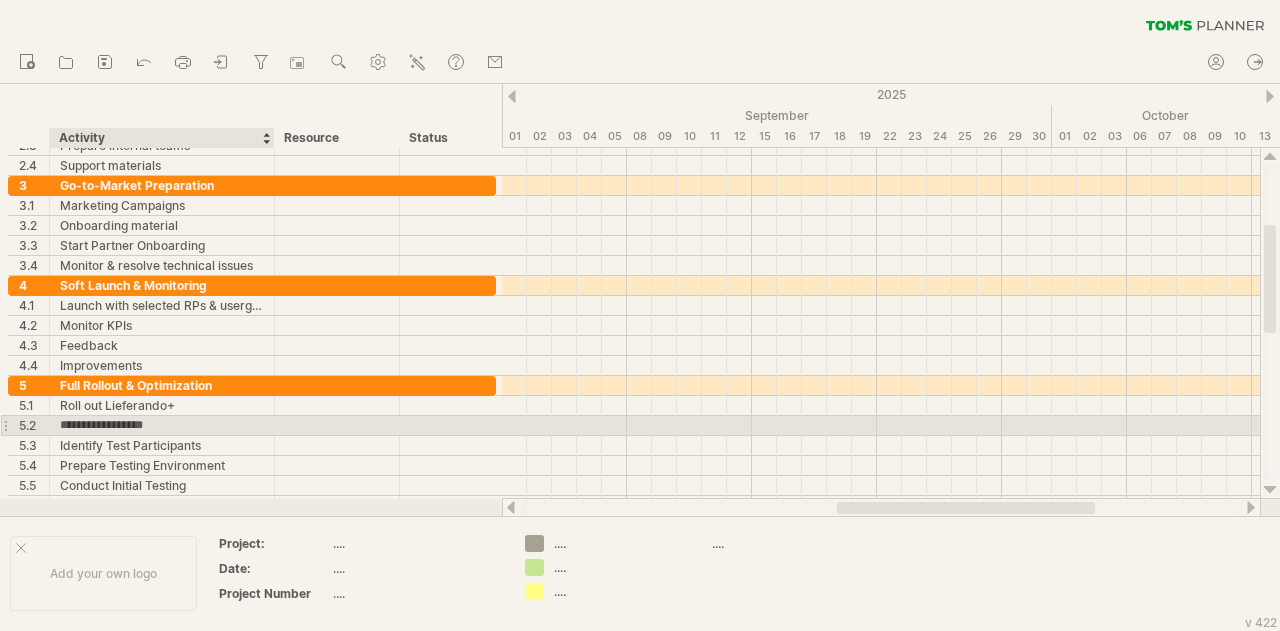 type on "**********" 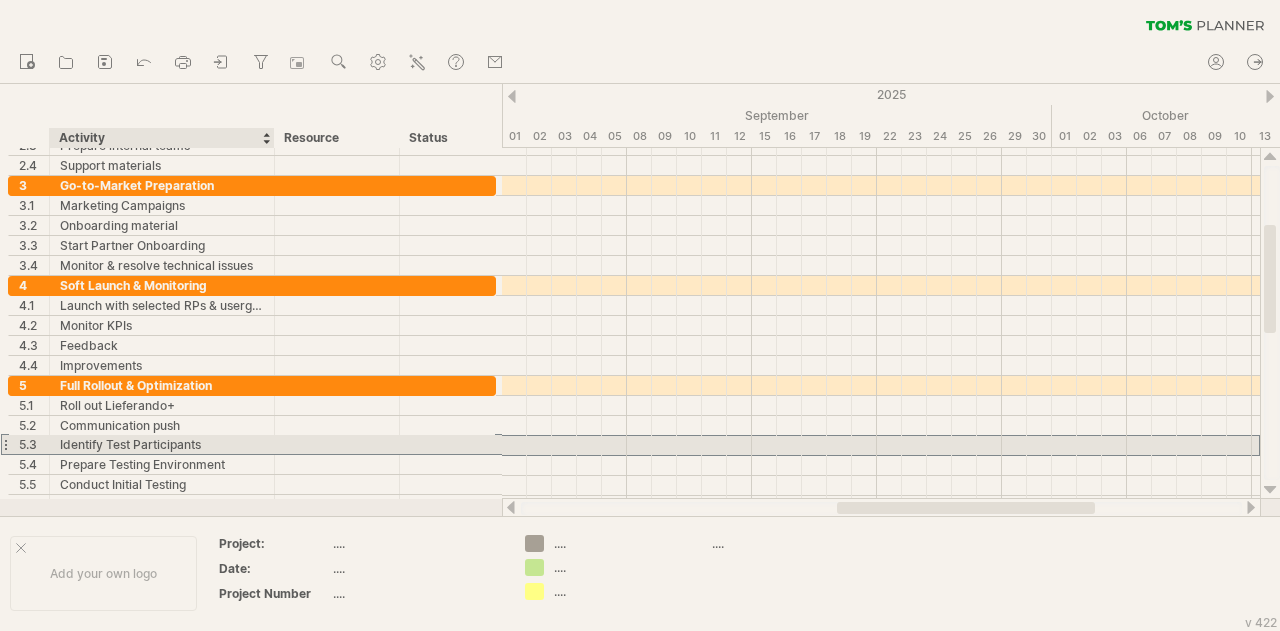 click on "Identify Test Participants" at bounding box center [162, 444] 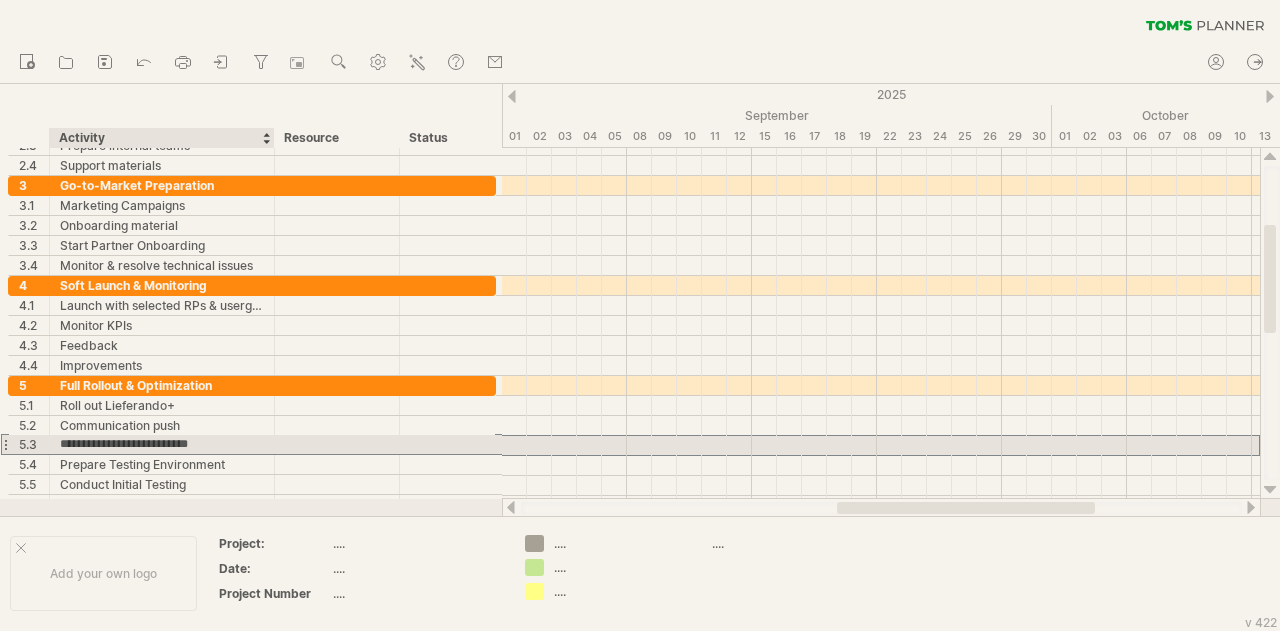 click on "**********" at bounding box center (162, 444) 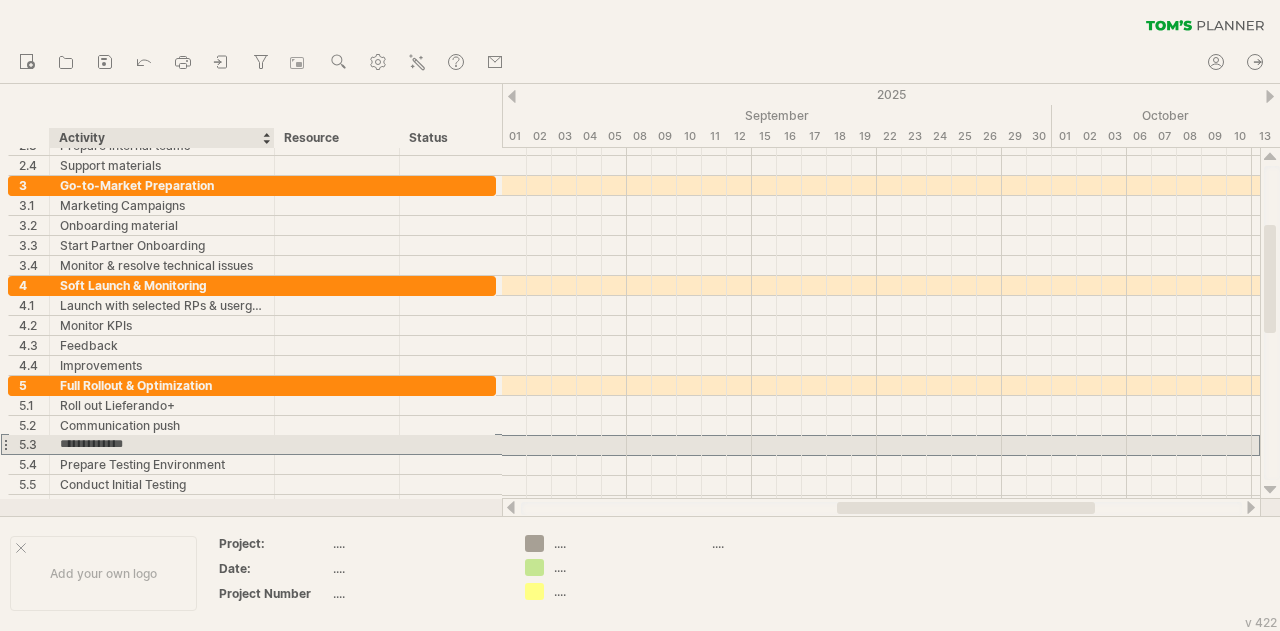 type on "**********" 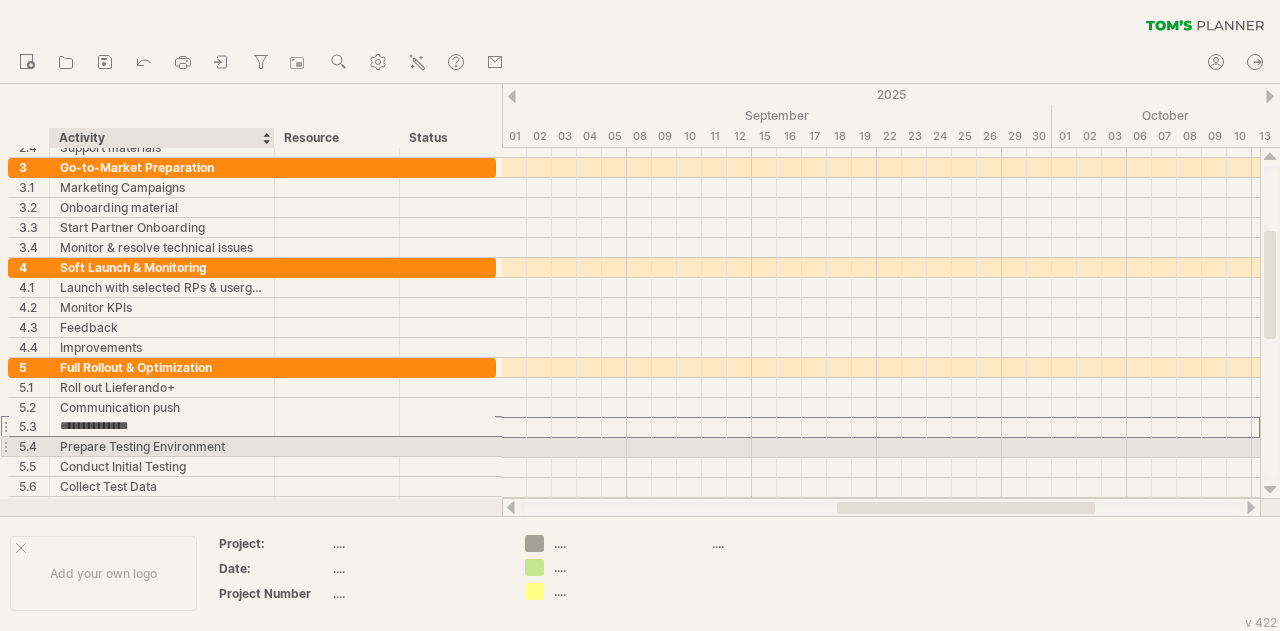 click on "Prepare Testing Environment" at bounding box center (162, 446) 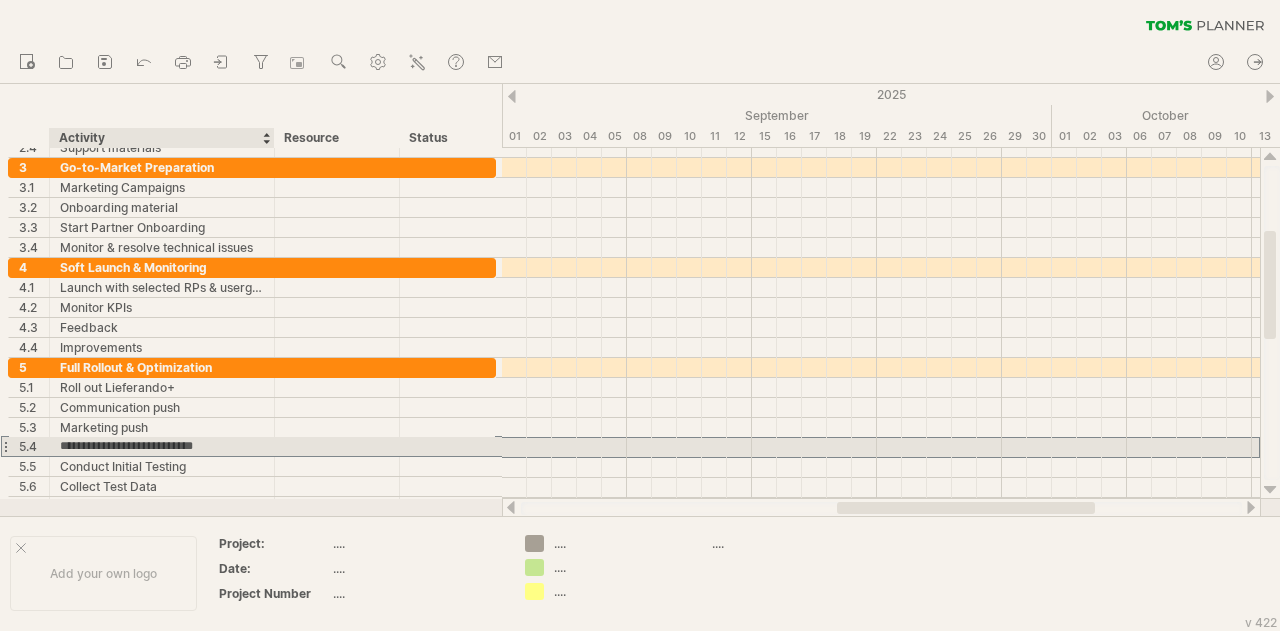 click on "**********" at bounding box center [162, 446] 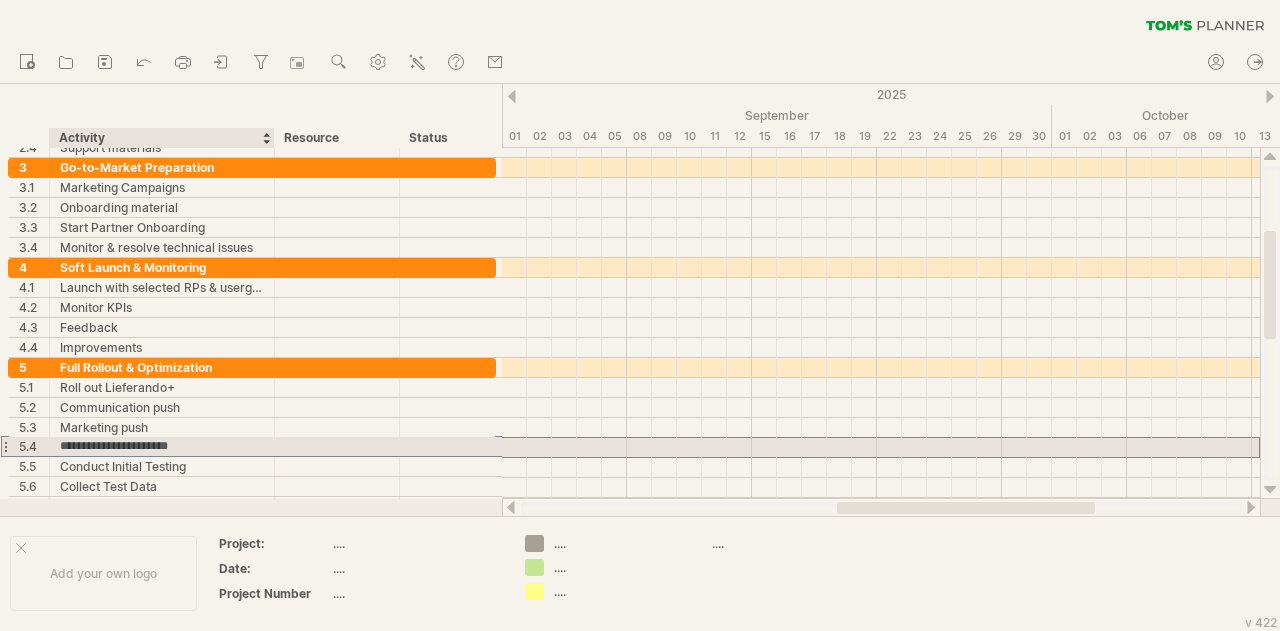 type on "**********" 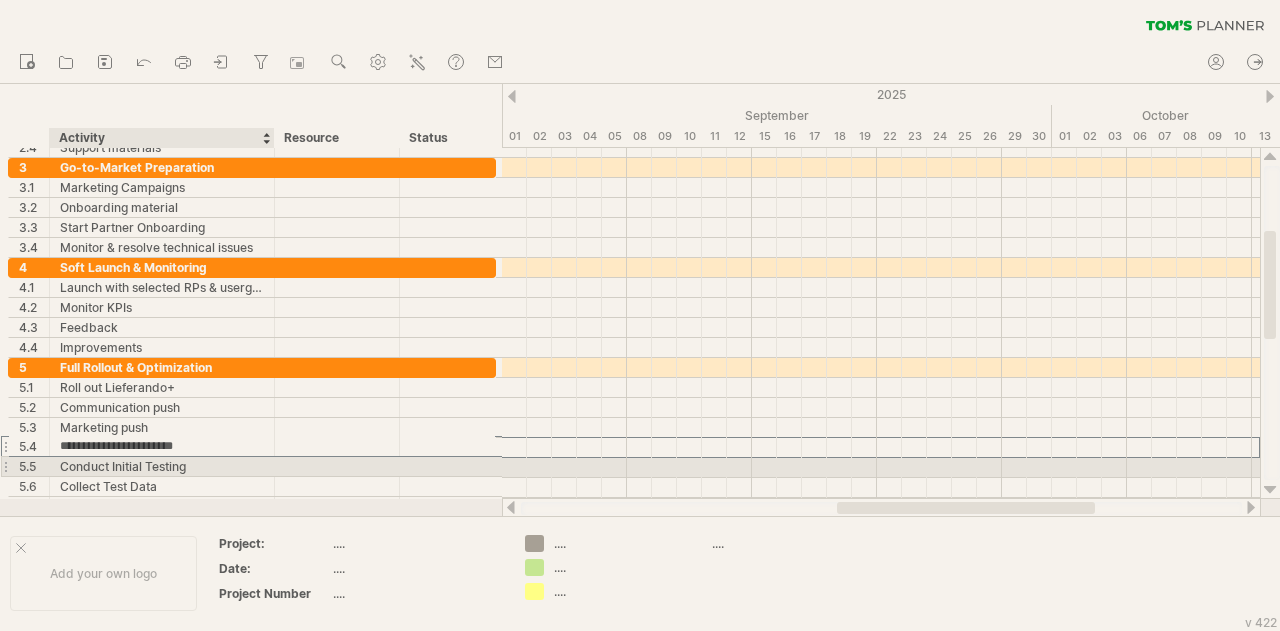 click on "Conduct Initial Testing" at bounding box center [162, 466] 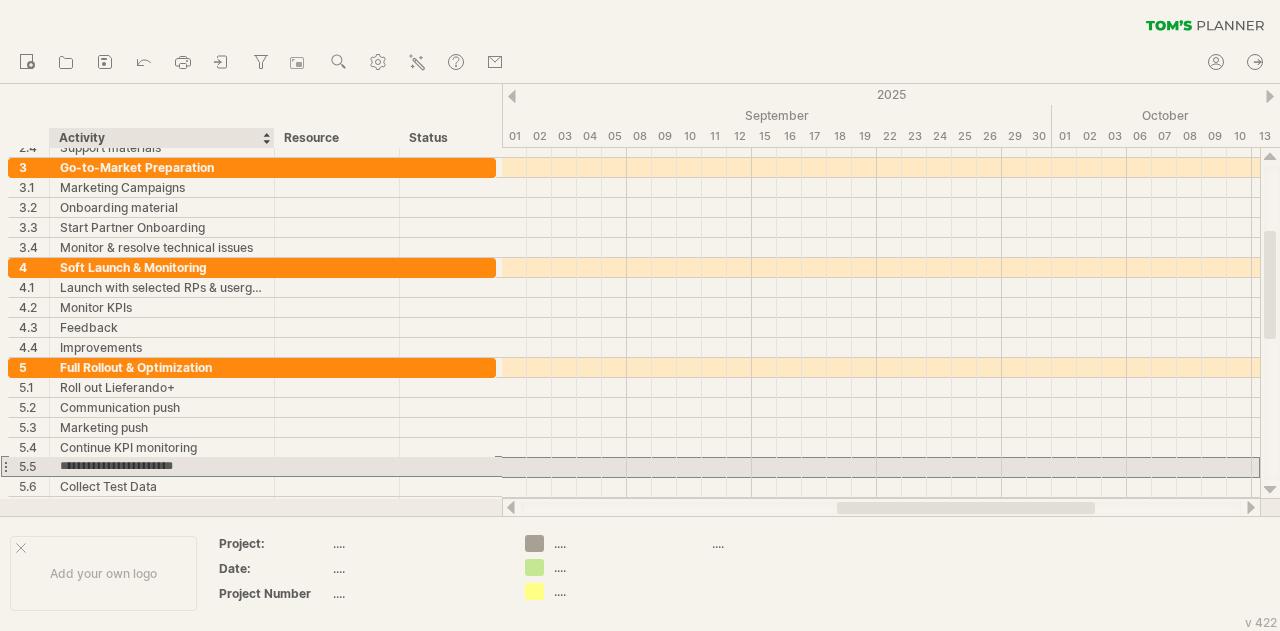 click on "**********" at bounding box center (162, 466) 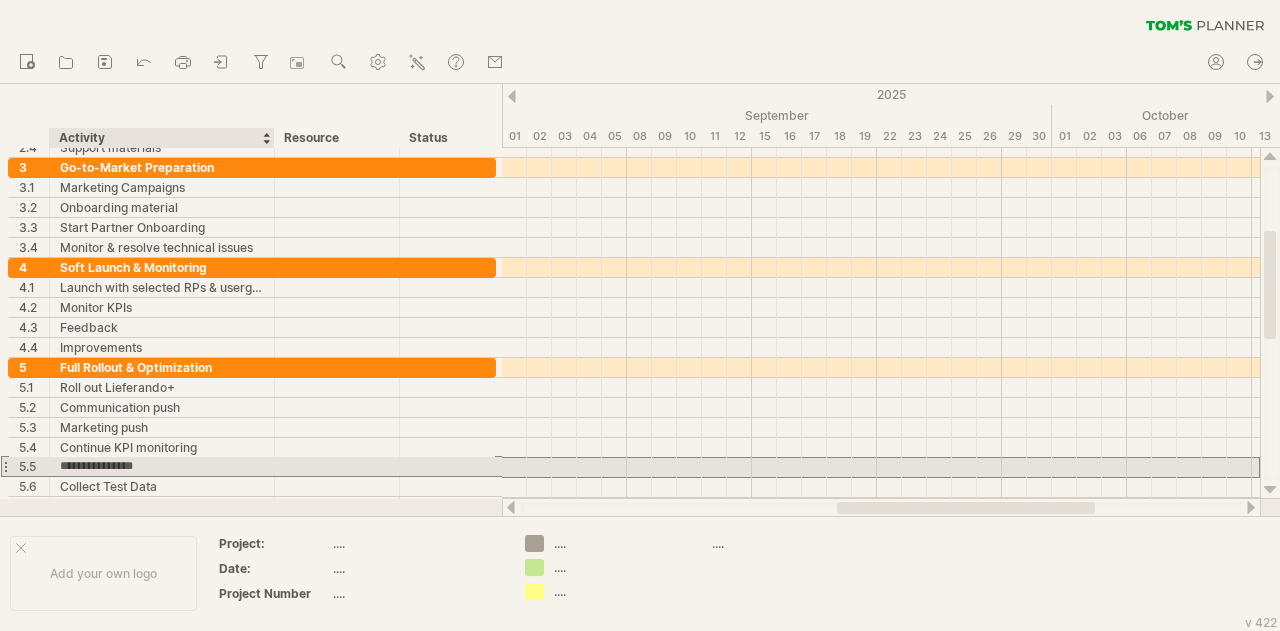type on "**********" 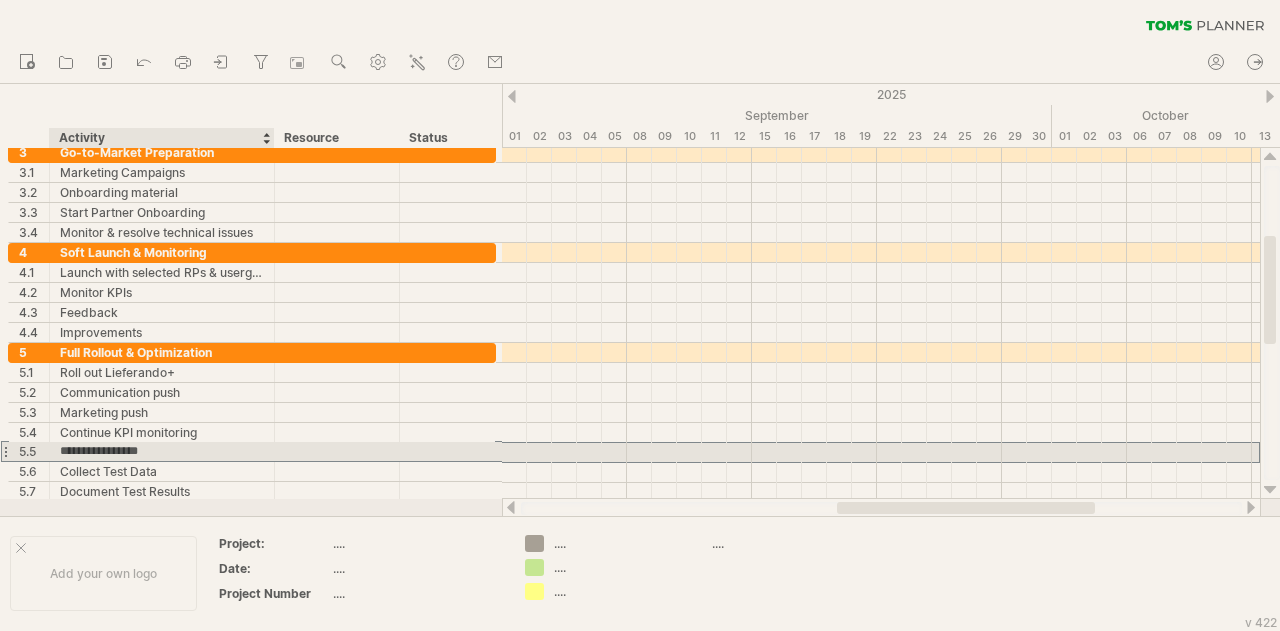 click on "Collect Test Data" at bounding box center (162, 471) 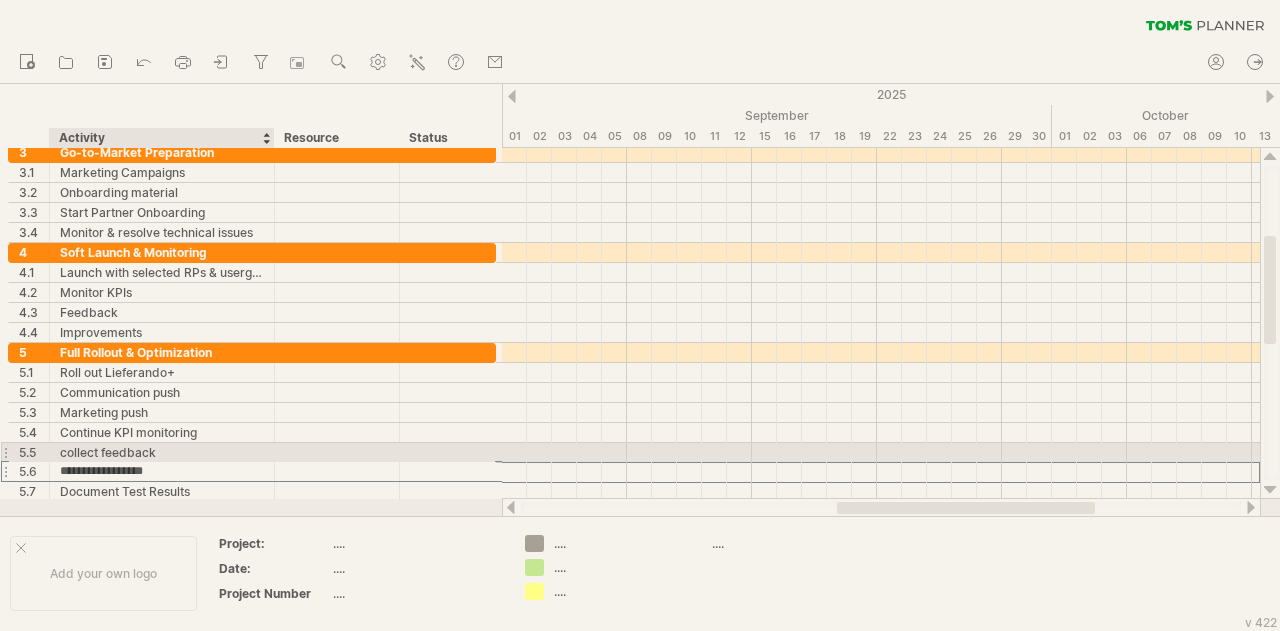 click on "**********" at bounding box center [162, 471] 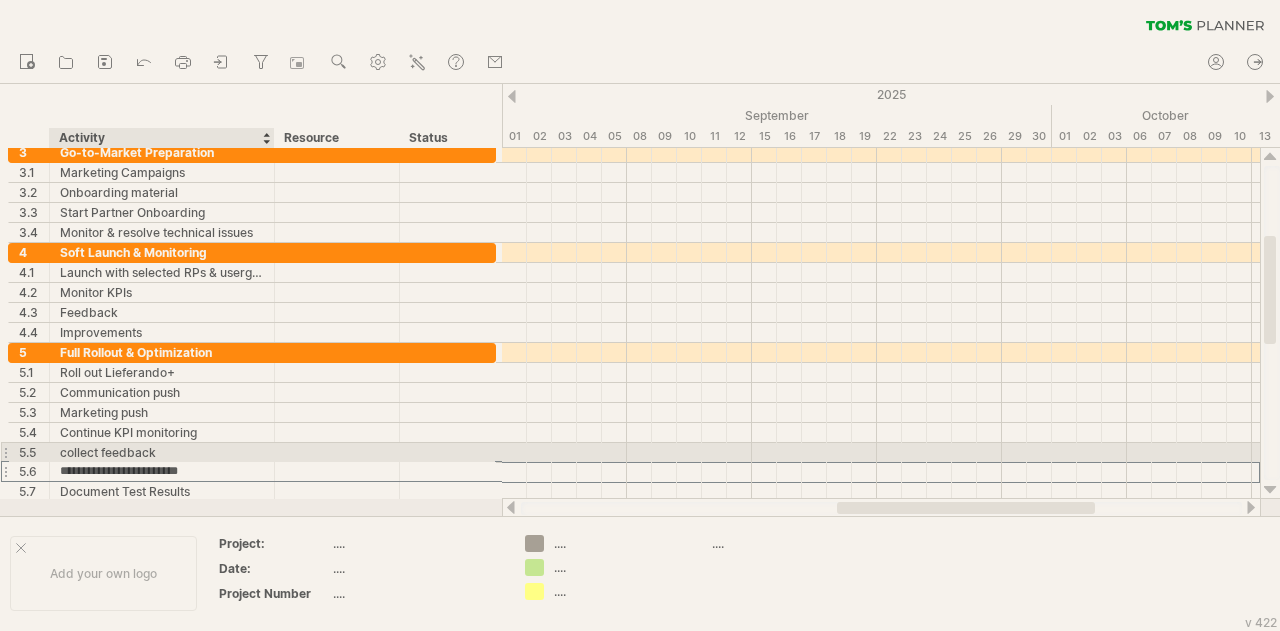 type on "**********" 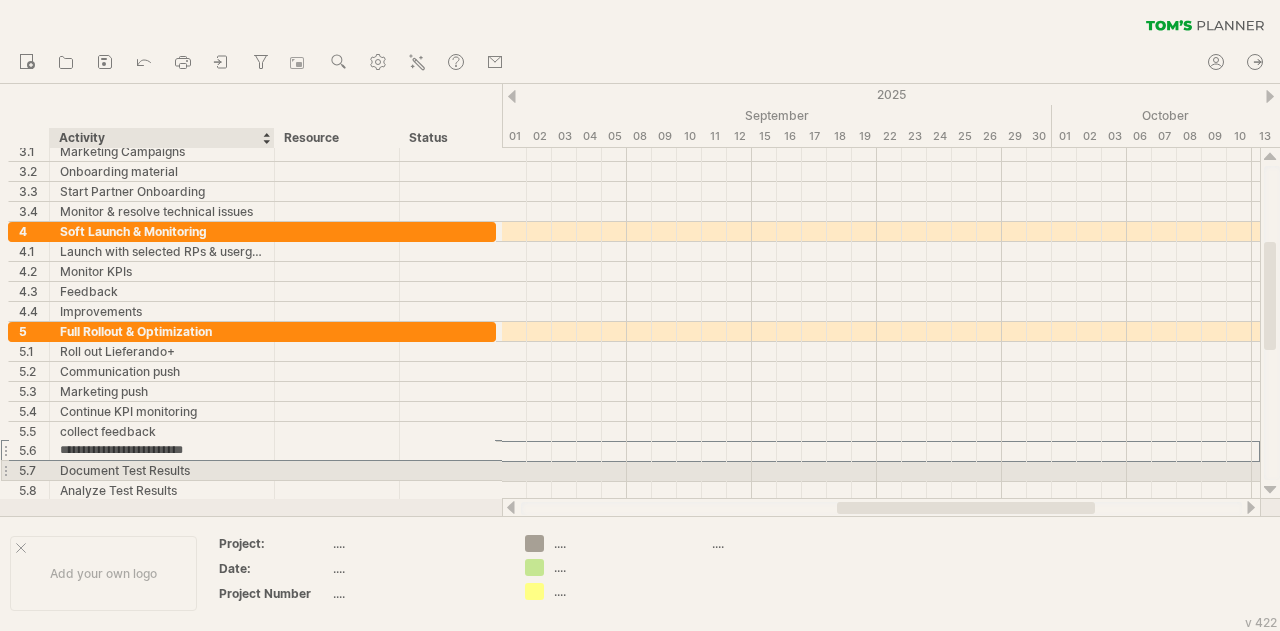 click on "Document Test Results" at bounding box center [162, 470] 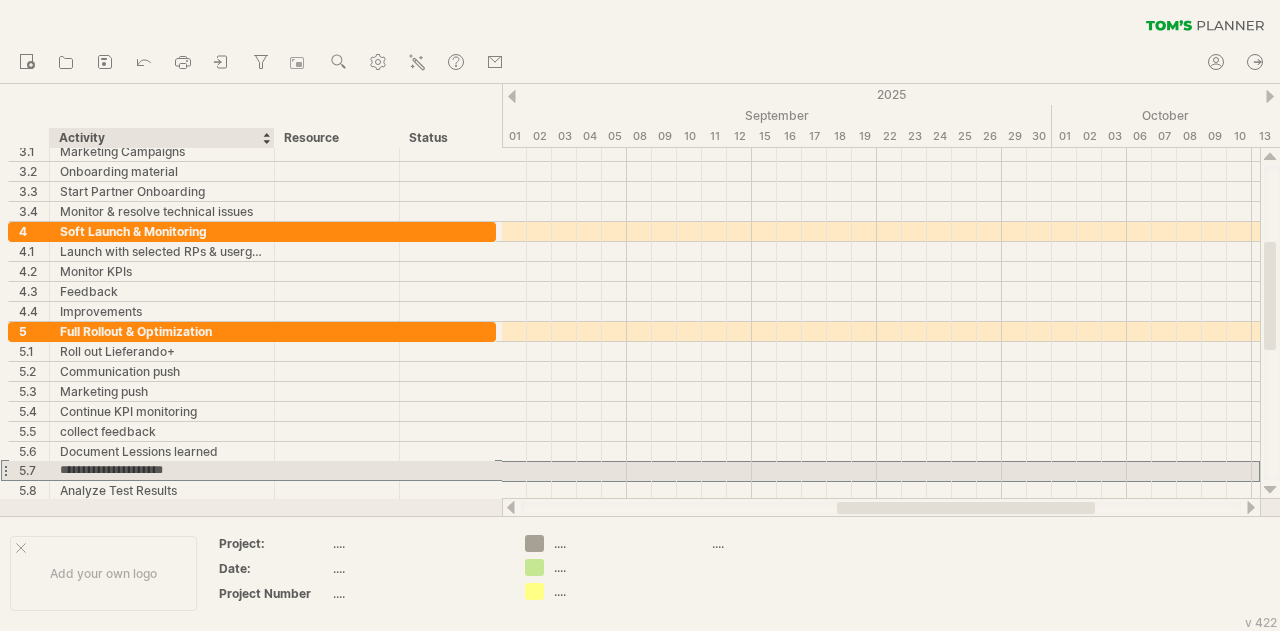 click on "**********" at bounding box center (162, 470) 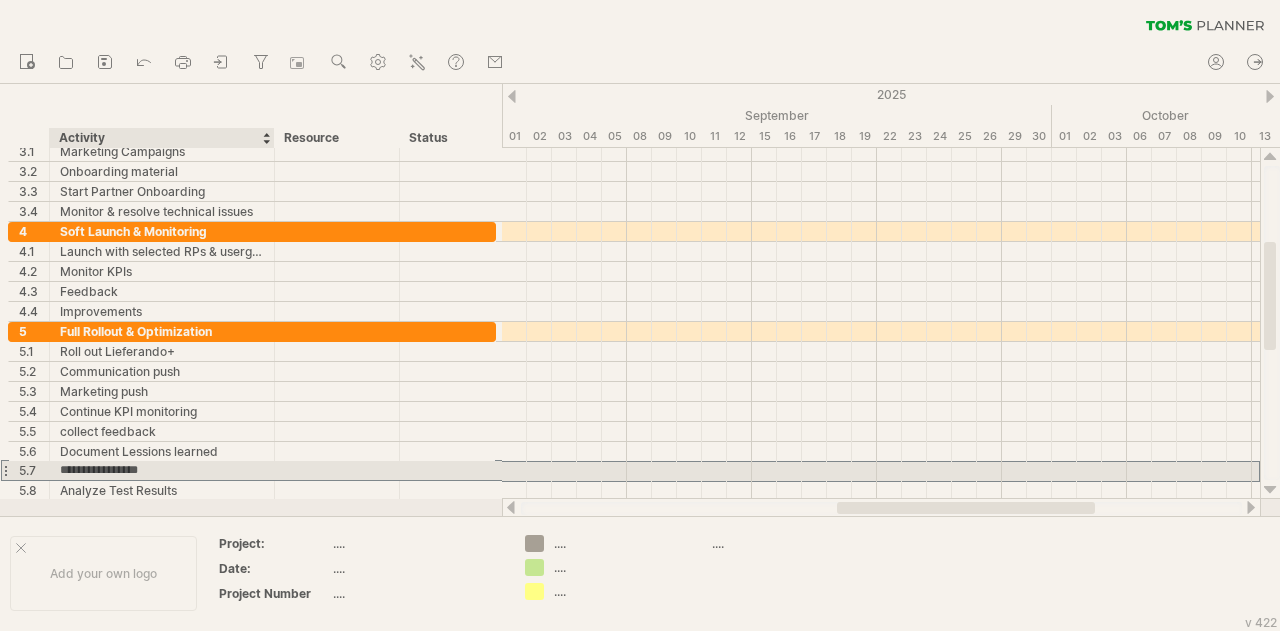 type on "**********" 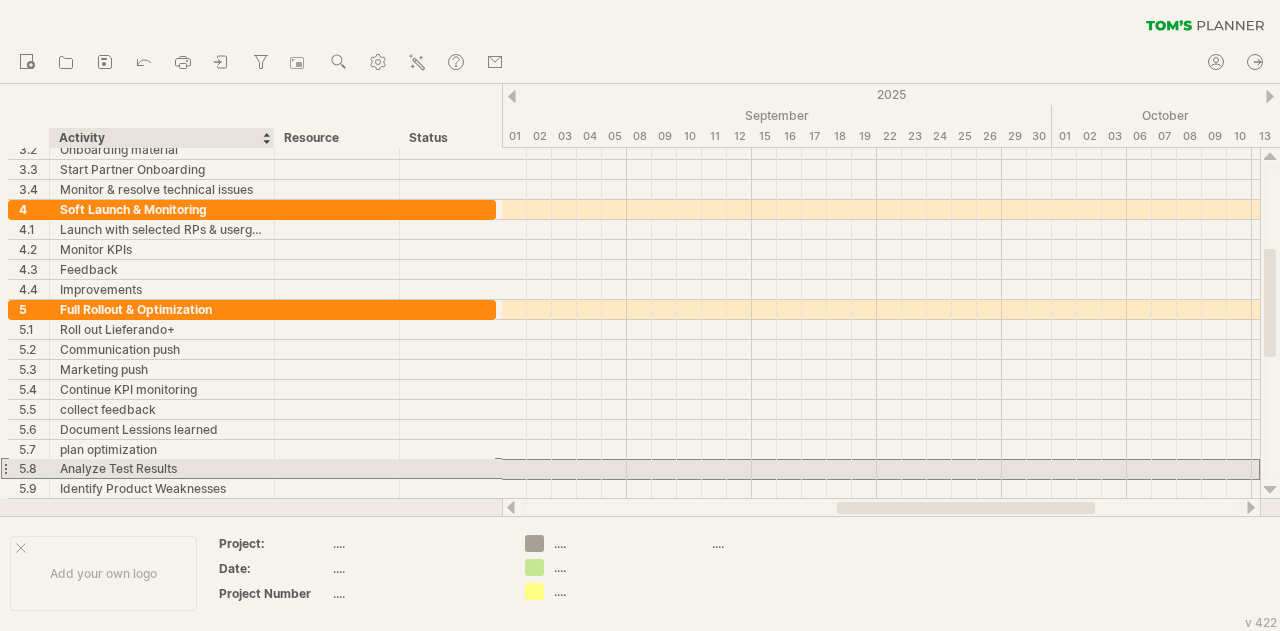 click on "Analyze Test Results" at bounding box center [162, 468] 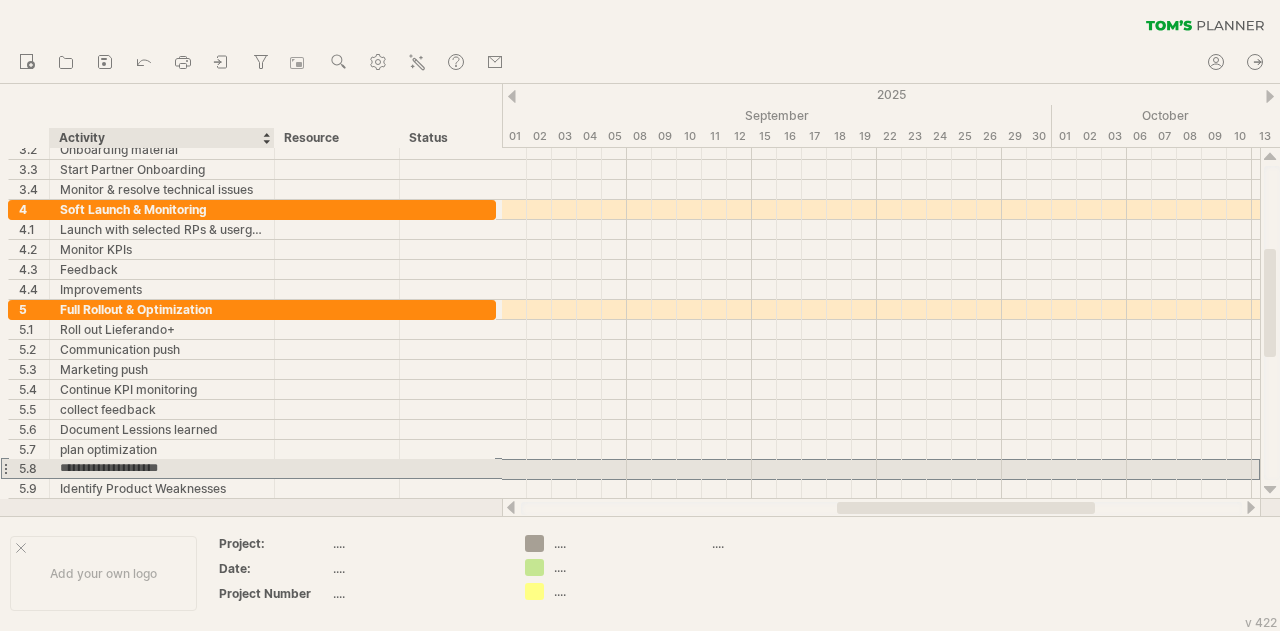 click on "**********" at bounding box center [162, 468] 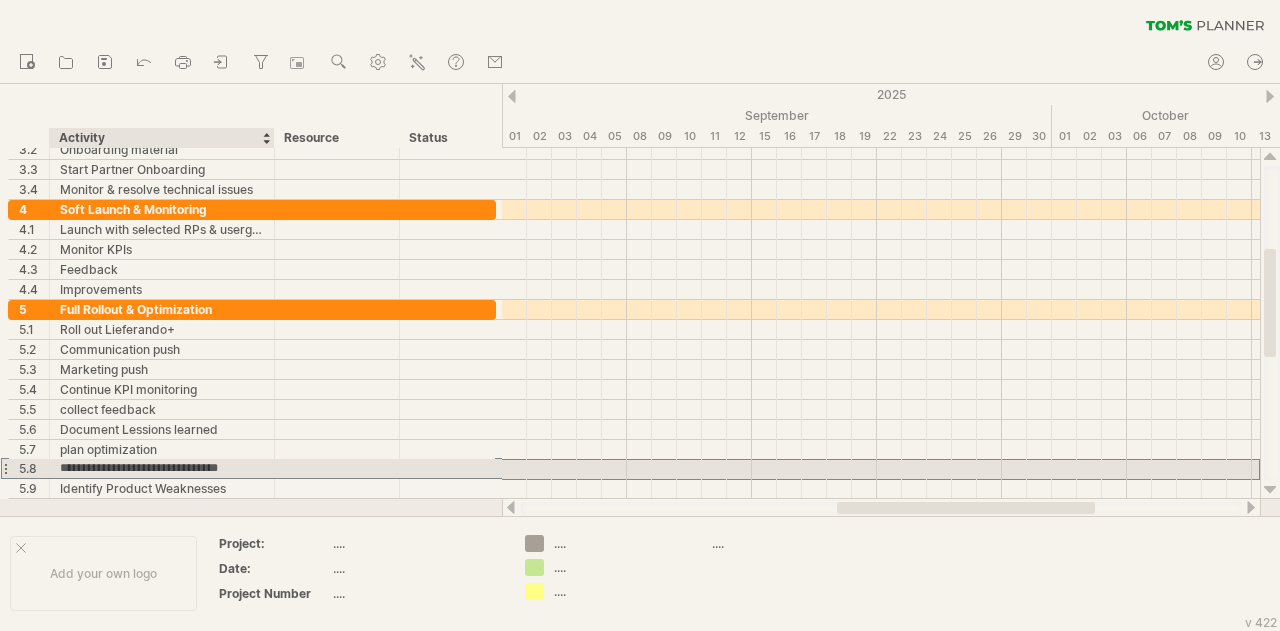 click on "**********" at bounding box center (162, 468) 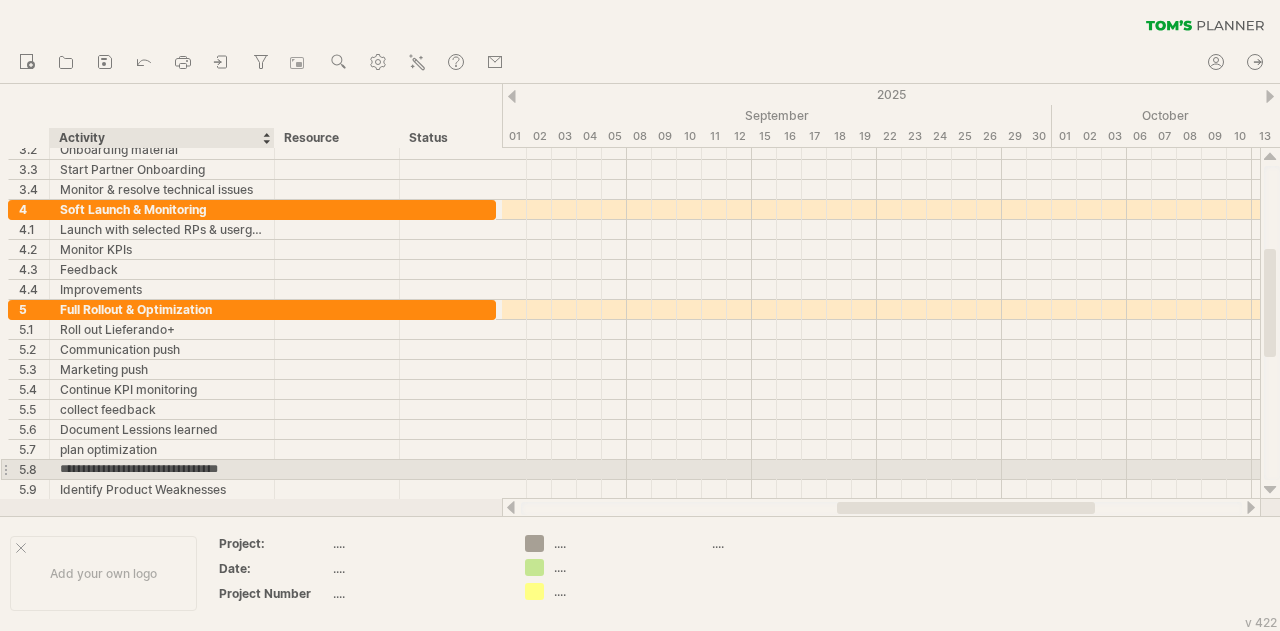 click on "**********" at bounding box center (162, 469) 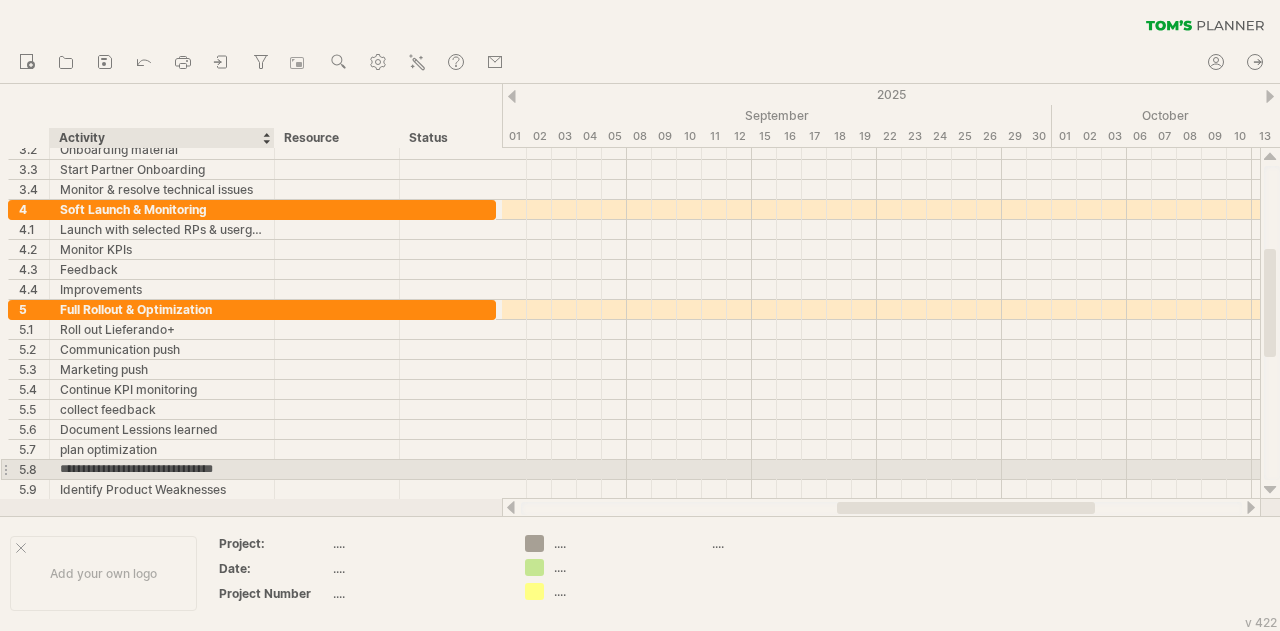 type on "**********" 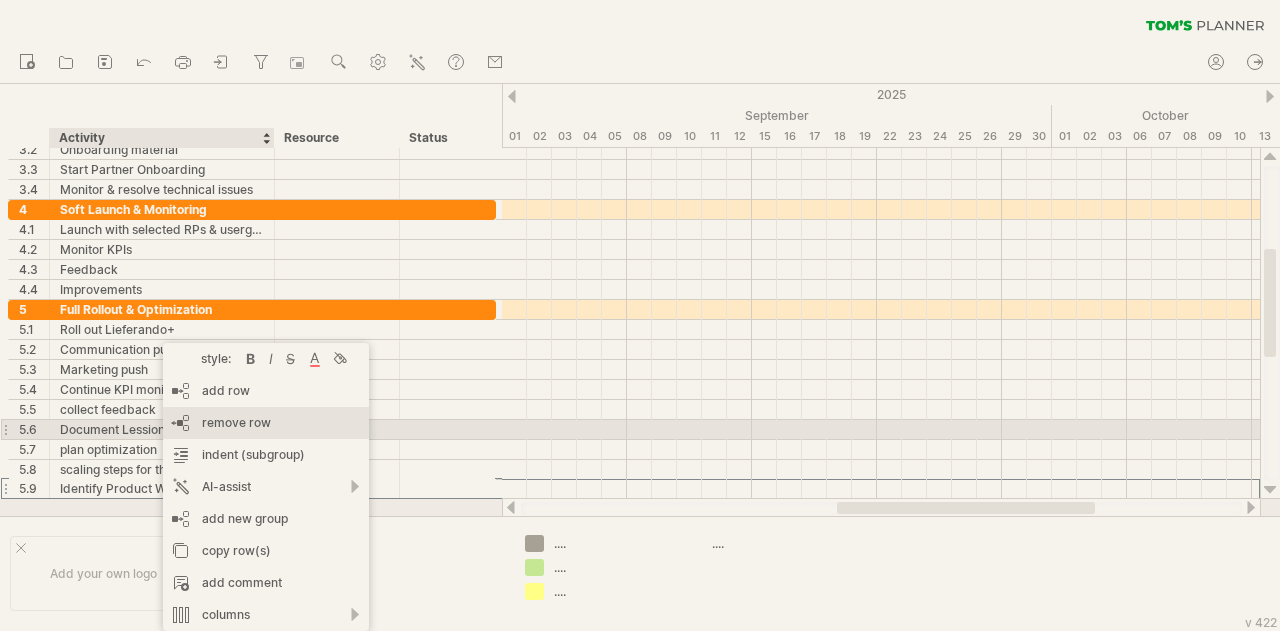 click on "remove row" at bounding box center (236, 422) 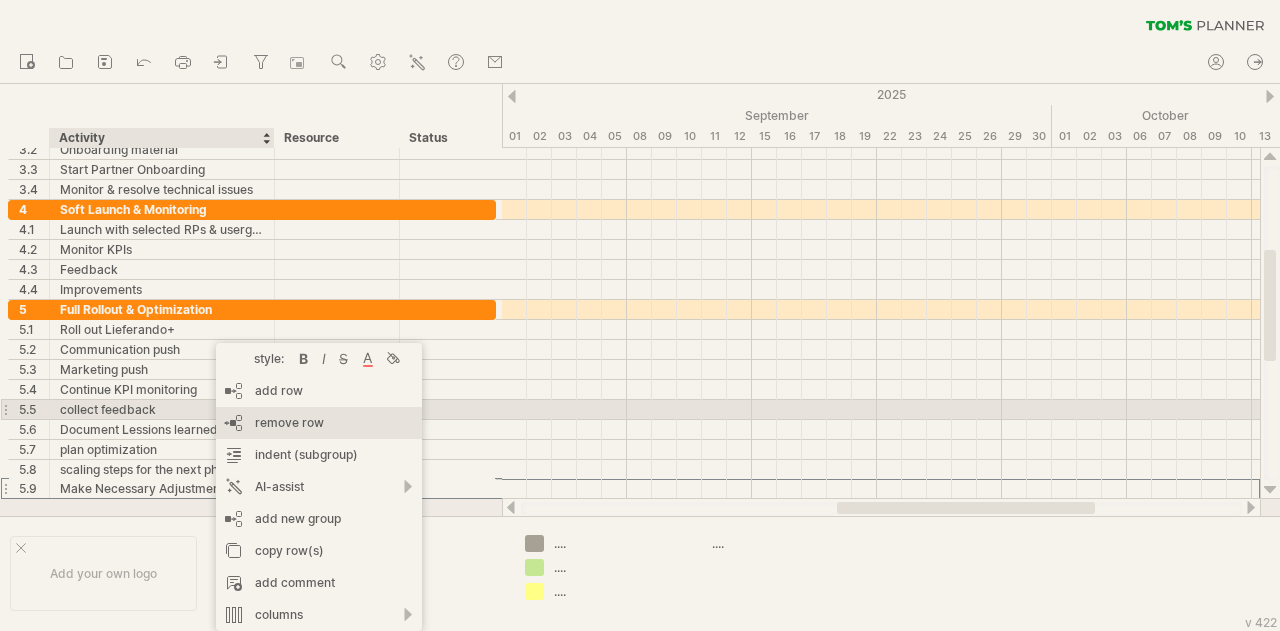 click on "remove row" at bounding box center [289, 422] 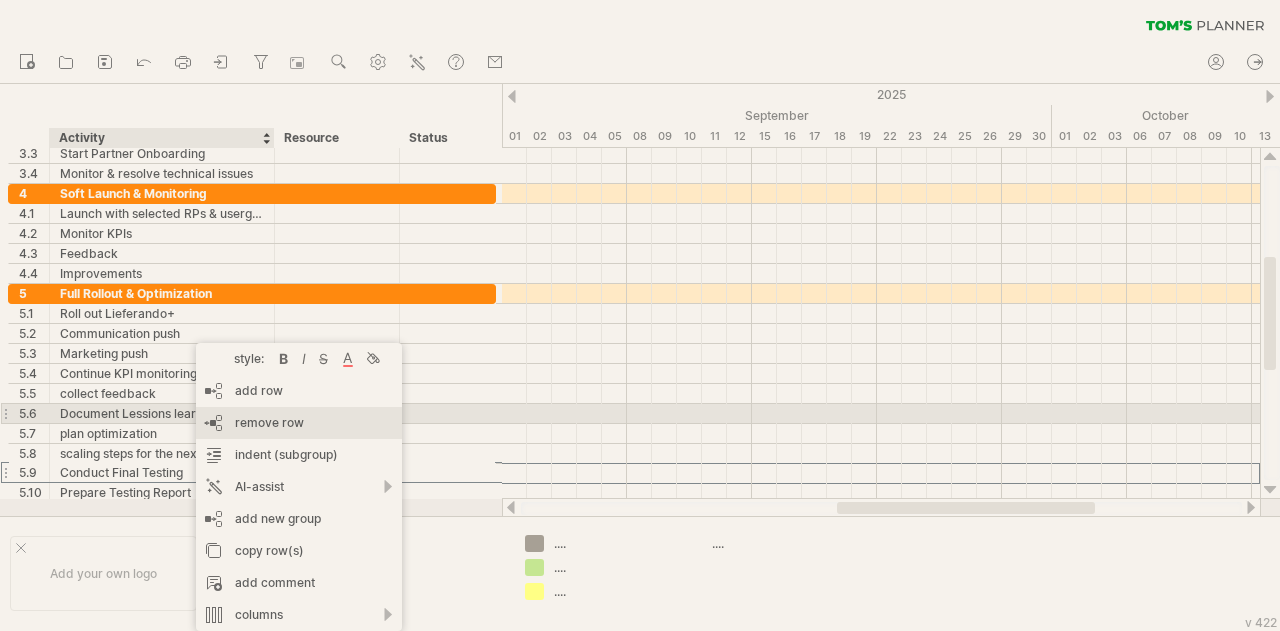 click on "remove row" at bounding box center [269, 422] 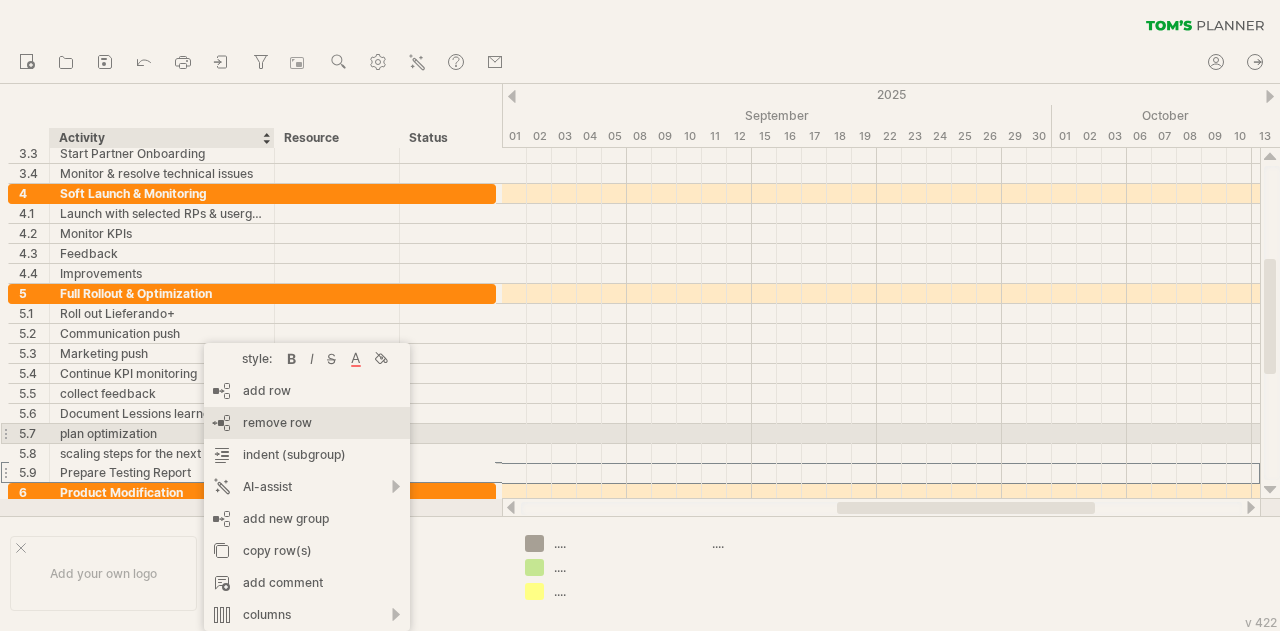 click on "remove row remove selected rows" at bounding box center [307, 423] 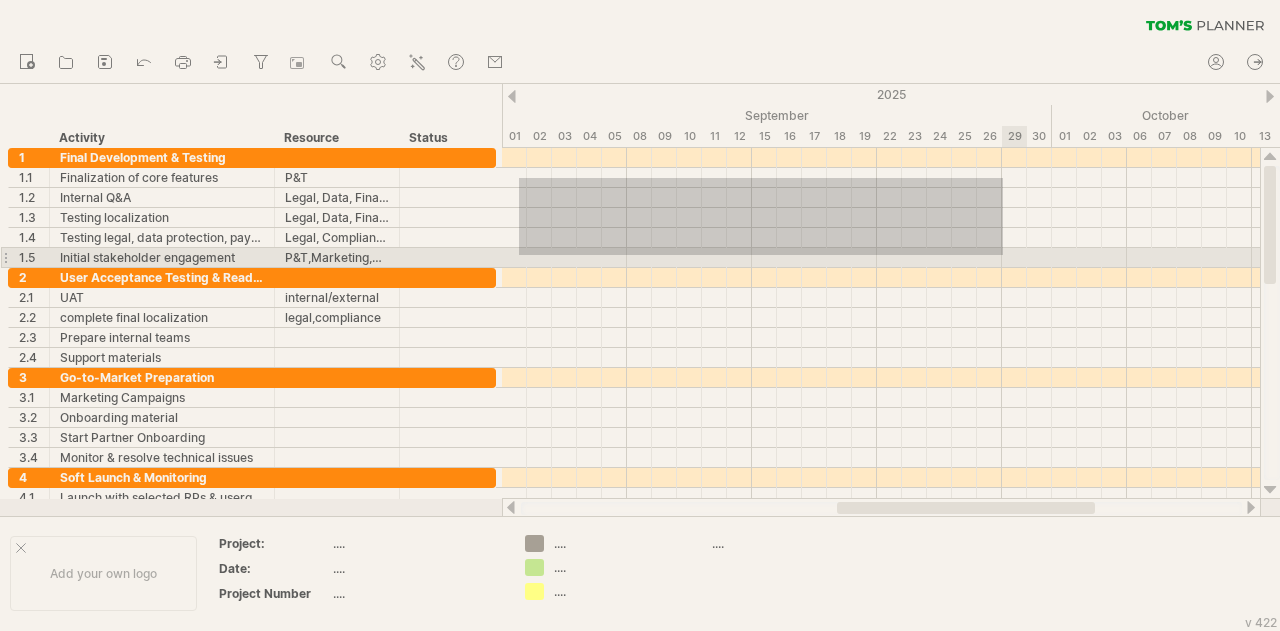 drag, startPoint x: 519, startPoint y: 178, endPoint x: 996, endPoint y: 250, distance: 482.40335 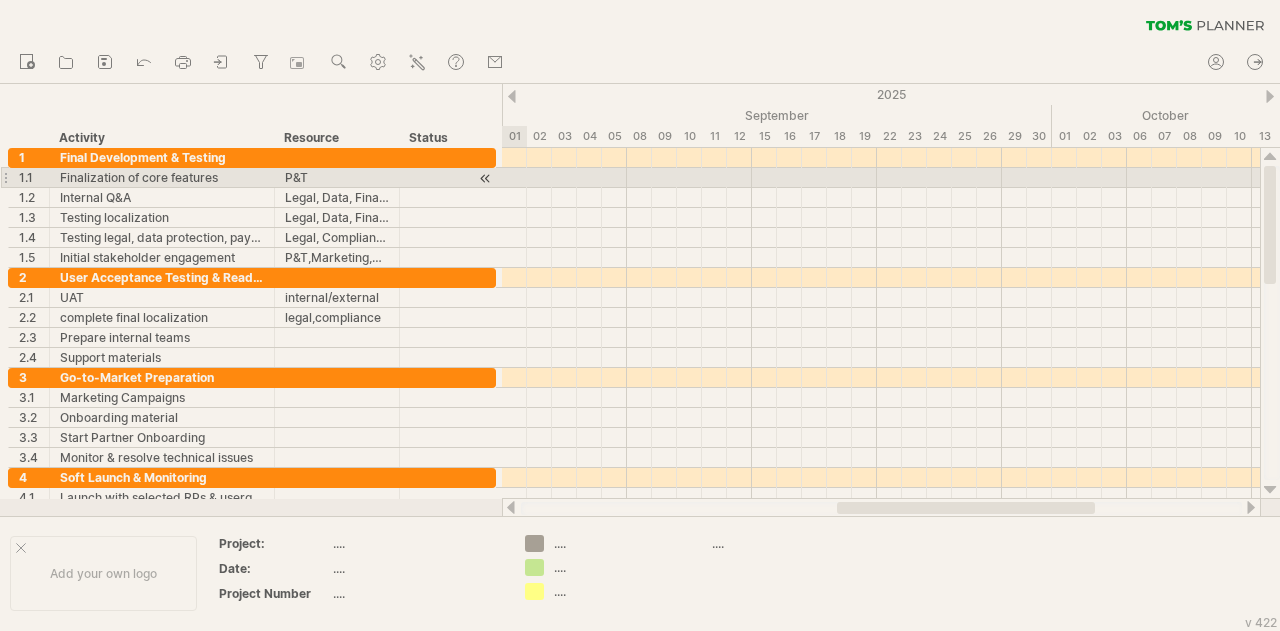 click at bounding box center [881, 178] 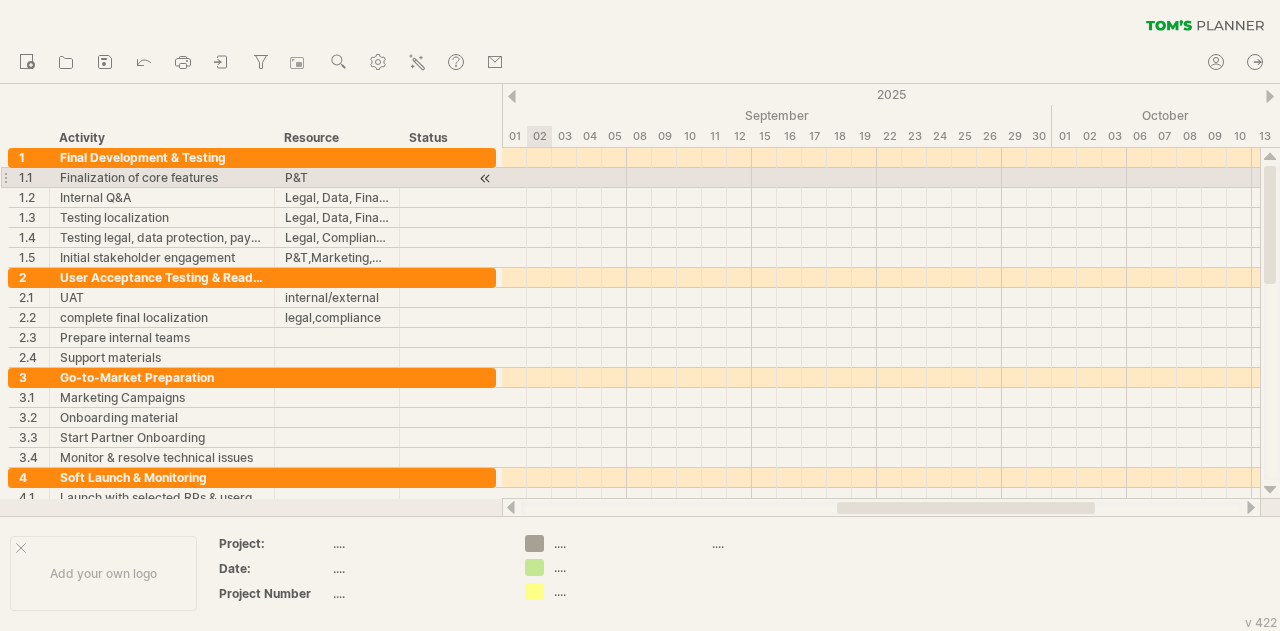click at bounding box center (881, 178) 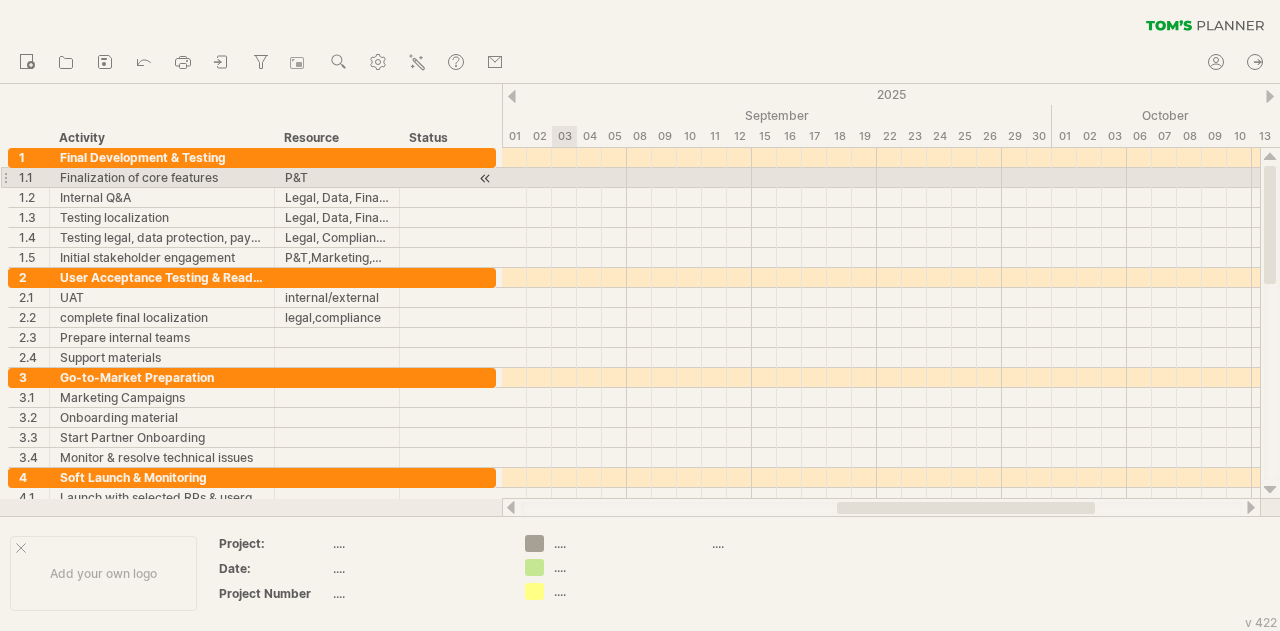 click at bounding box center (881, 178) 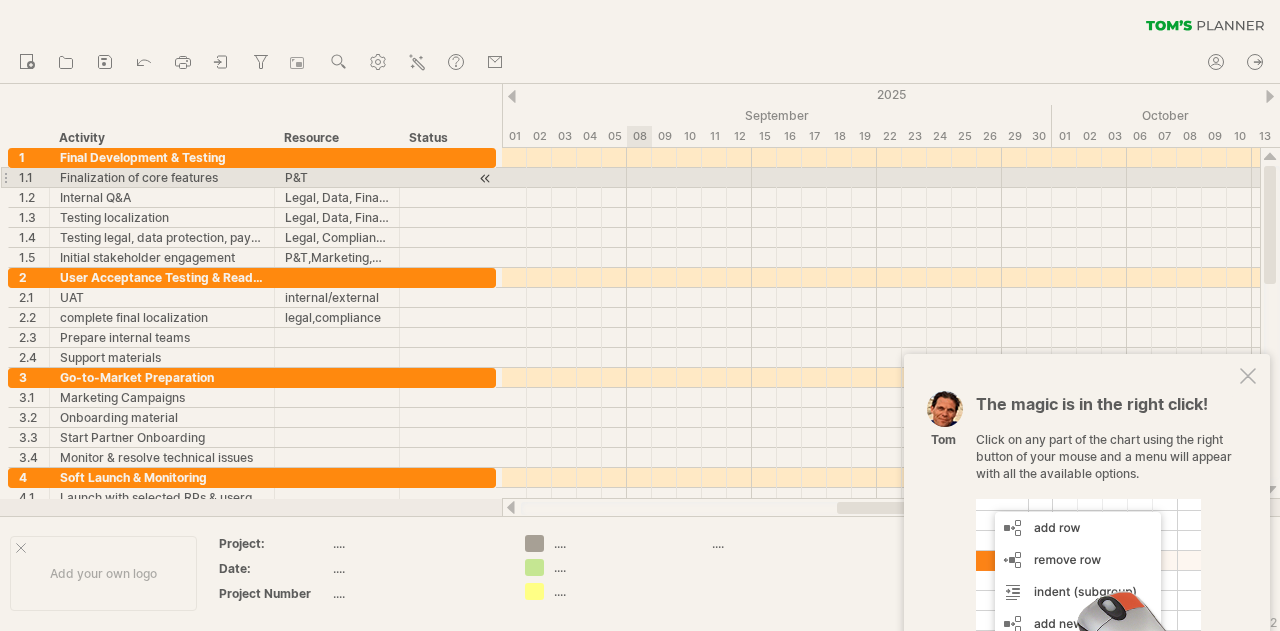click at bounding box center [881, 178] 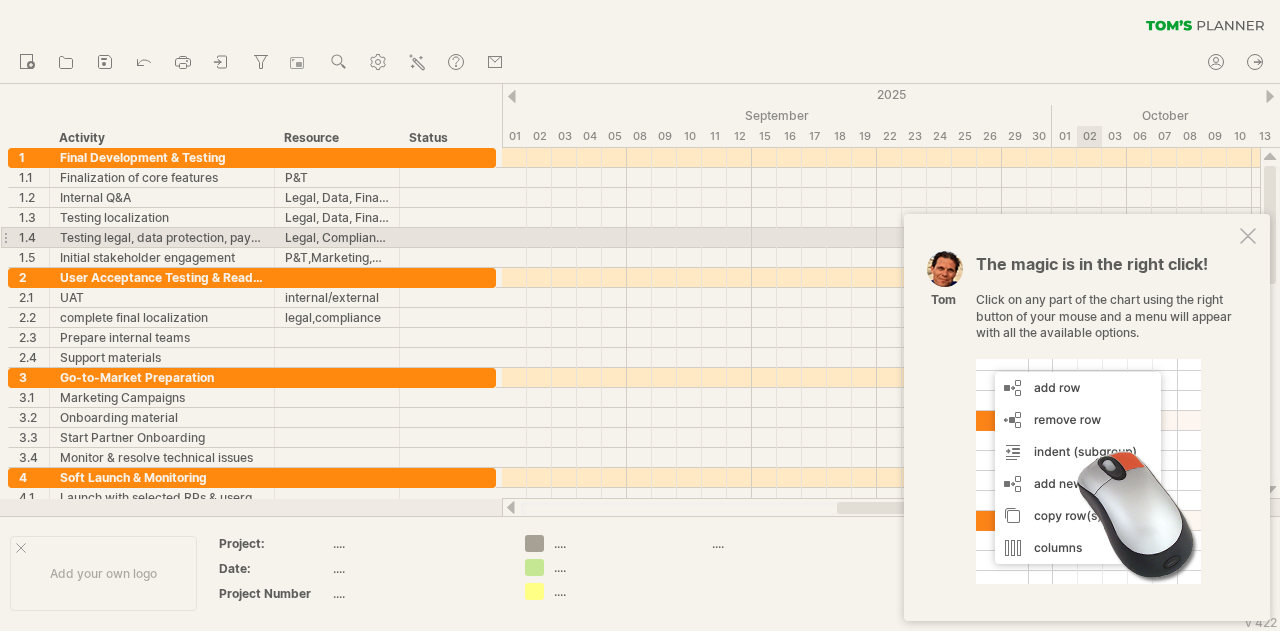 click at bounding box center (1248, 236) 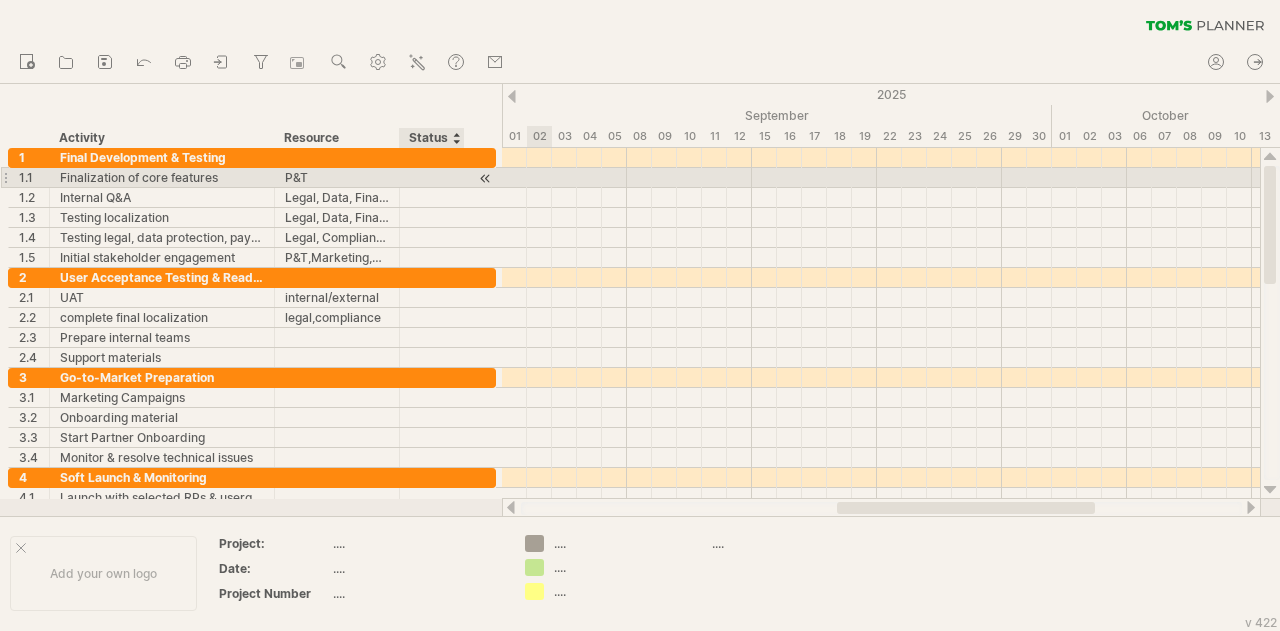 click at bounding box center [485, 178] 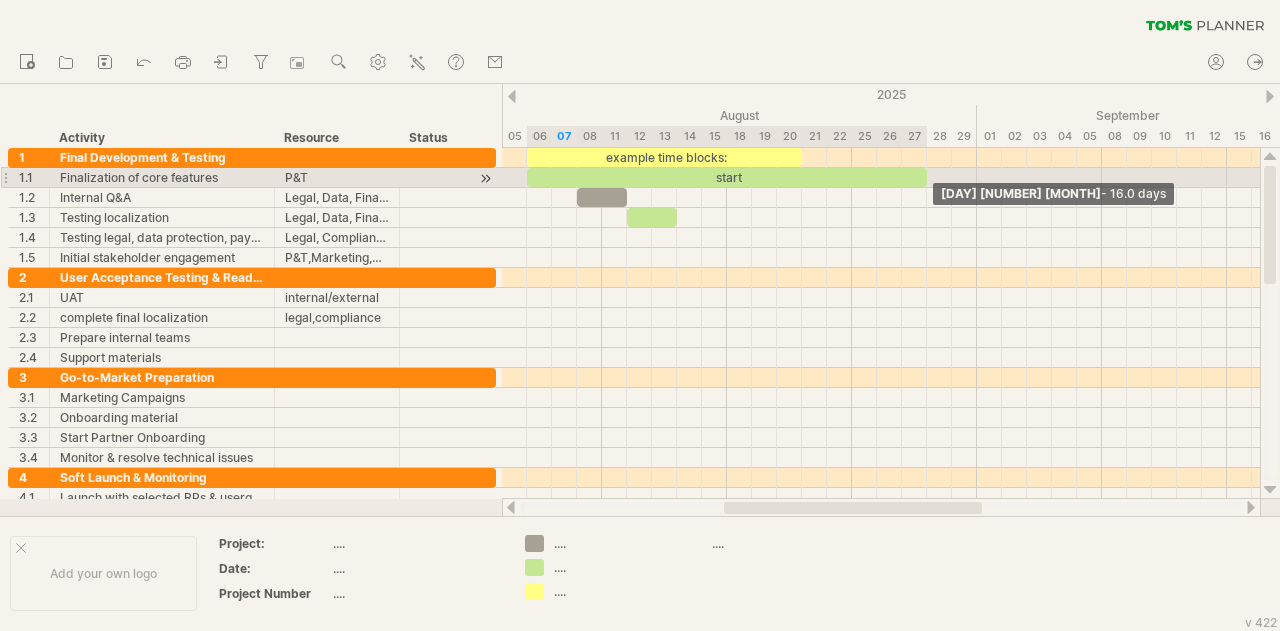 drag, startPoint x: 575, startPoint y: 177, endPoint x: 926, endPoint y: 173, distance: 351.0228 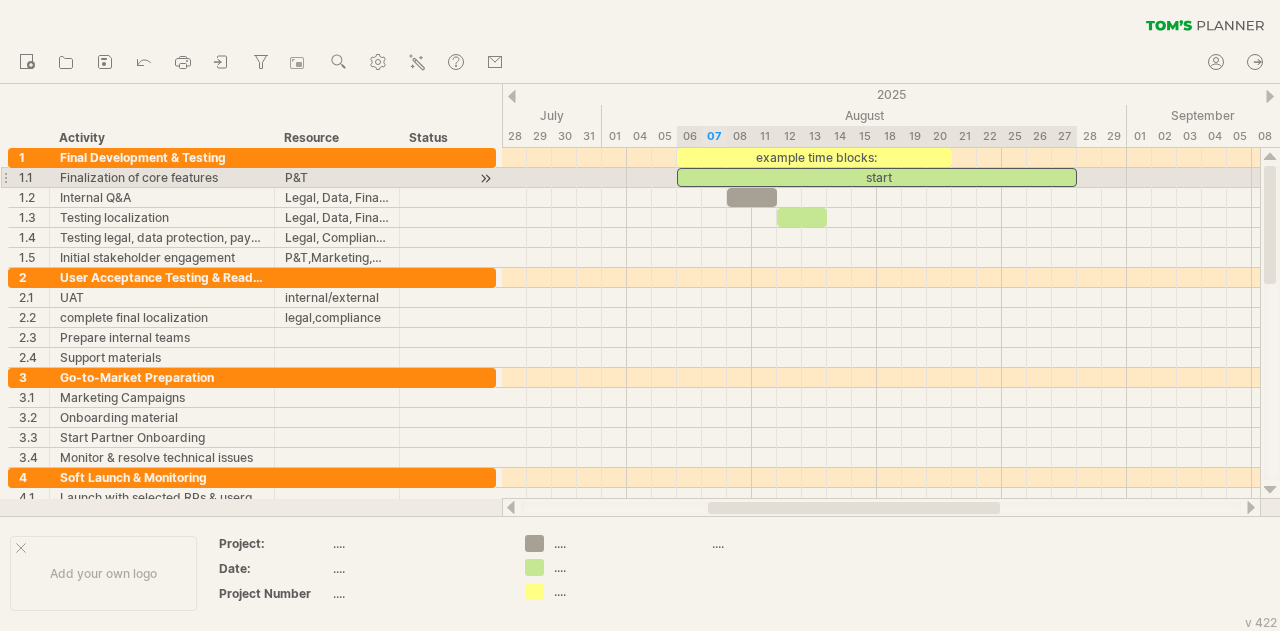 click on "start" at bounding box center [877, 177] 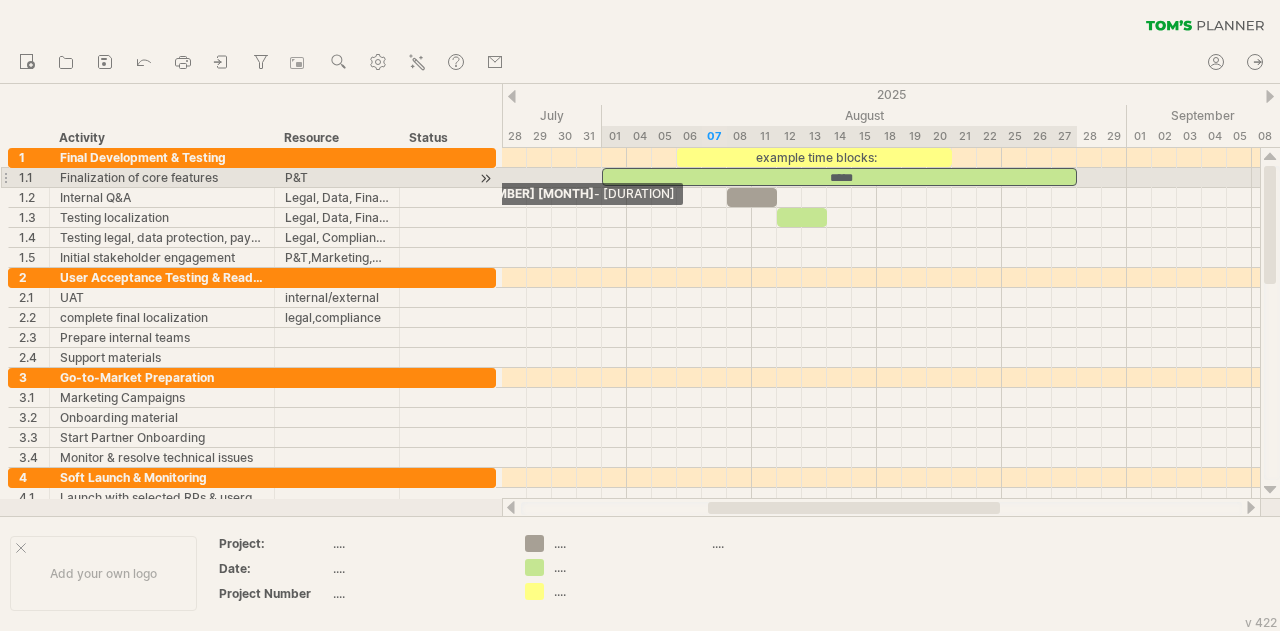 drag, startPoint x: 680, startPoint y: 179, endPoint x: 610, endPoint y: 179, distance: 70 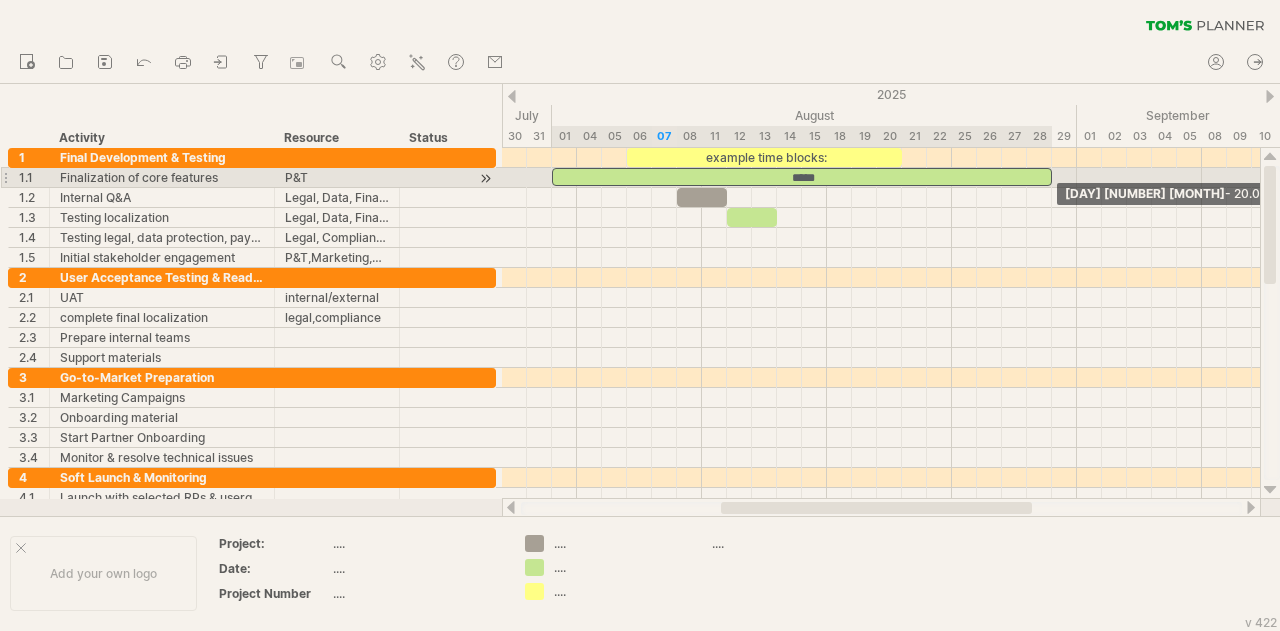 drag, startPoint x: 1026, startPoint y: 177, endPoint x: 1045, endPoint y: 180, distance: 19.235384 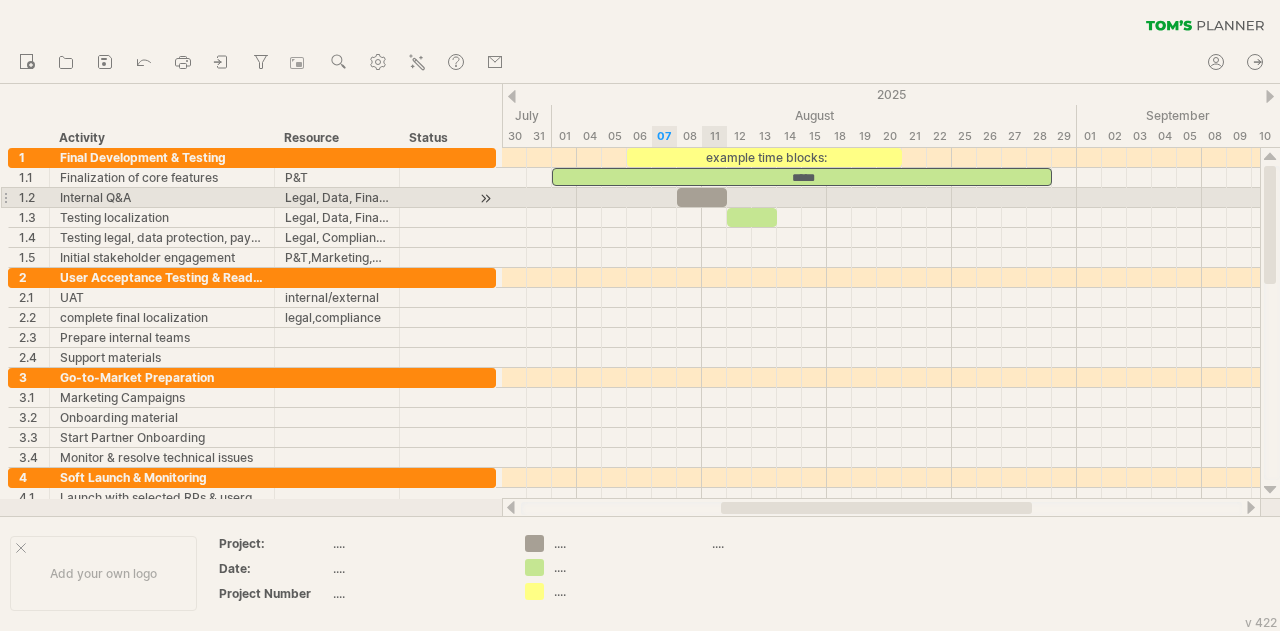 click at bounding box center [702, 197] 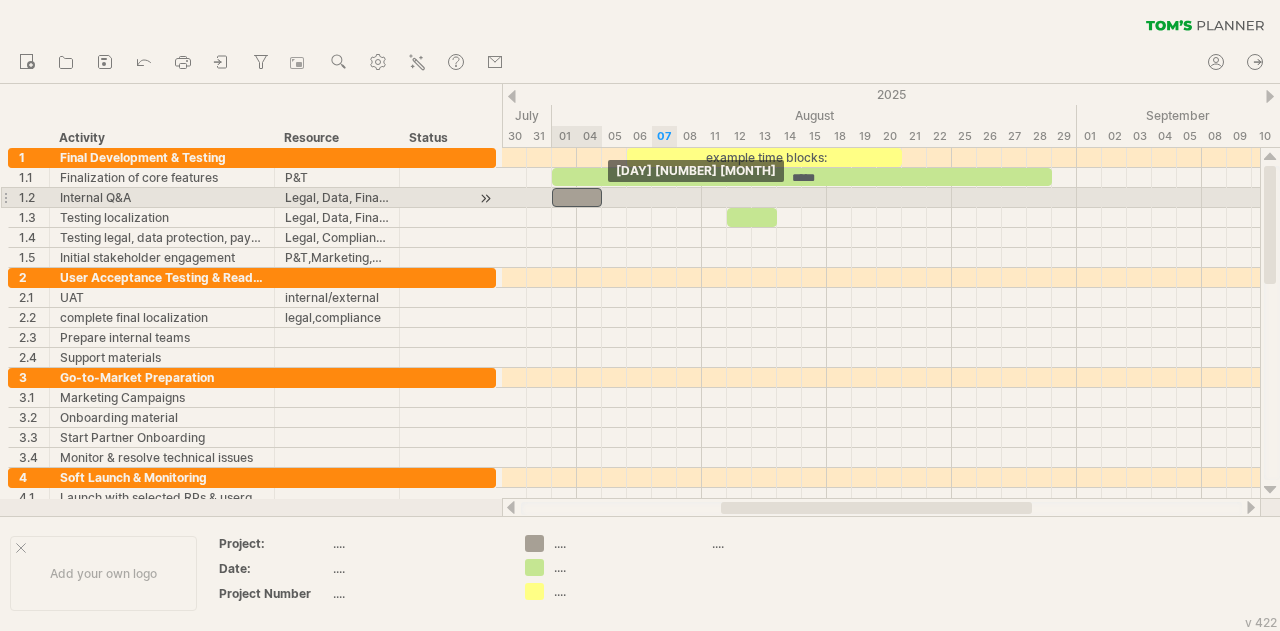 drag, startPoint x: 721, startPoint y: 197, endPoint x: 596, endPoint y: 199, distance: 125.016 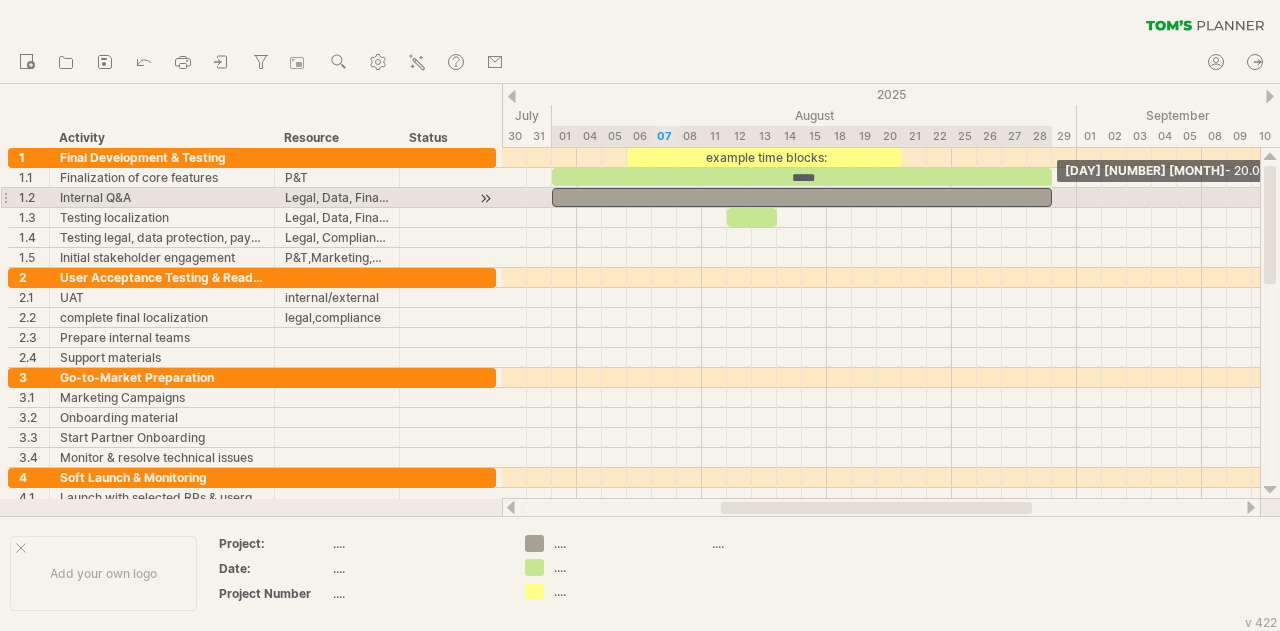 drag, startPoint x: 604, startPoint y: 197, endPoint x: 1047, endPoint y: 191, distance: 443.04062 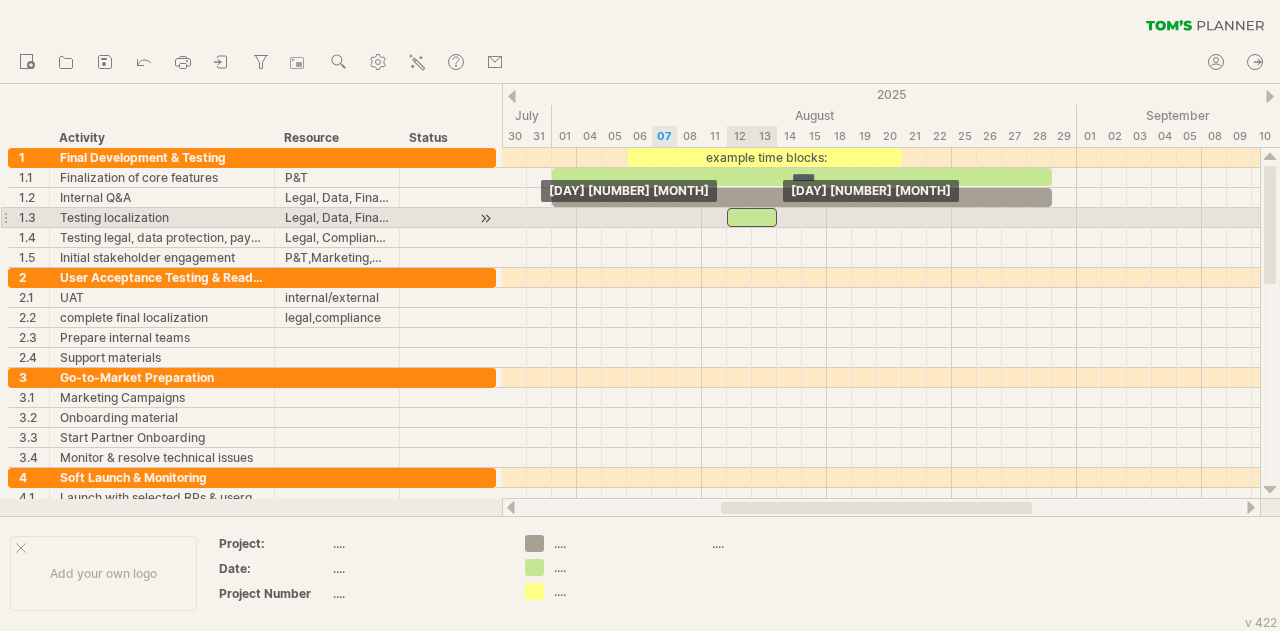 click at bounding box center [752, 217] 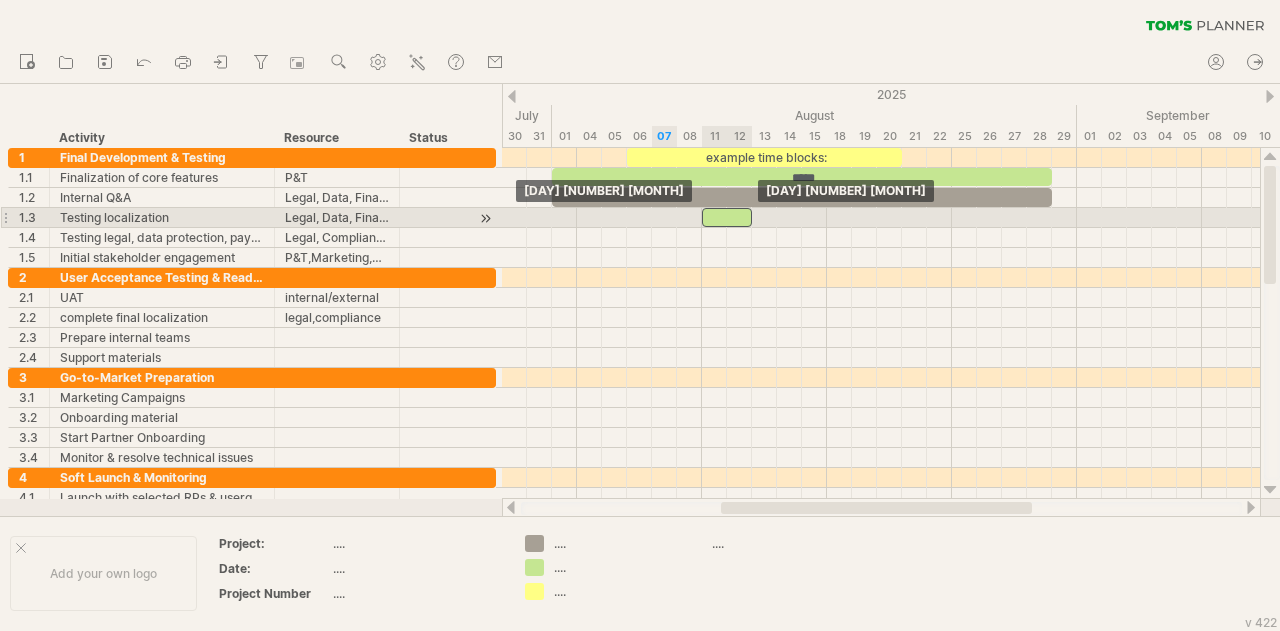 drag, startPoint x: 767, startPoint y: 218, endPoint x: 746, endPoint y: 220, distance: 21.095022 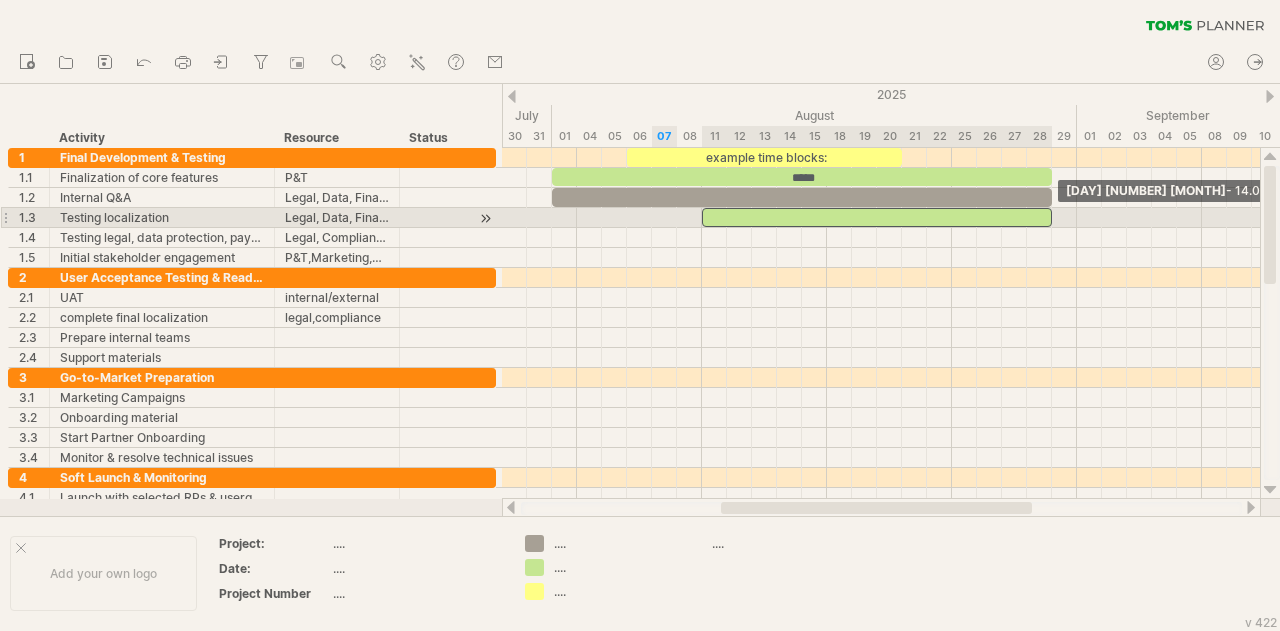 drag, startPoint x: 752, startPoint y: 217, endPoint x: 1050, endPoint y: 223, distance: 298.0604 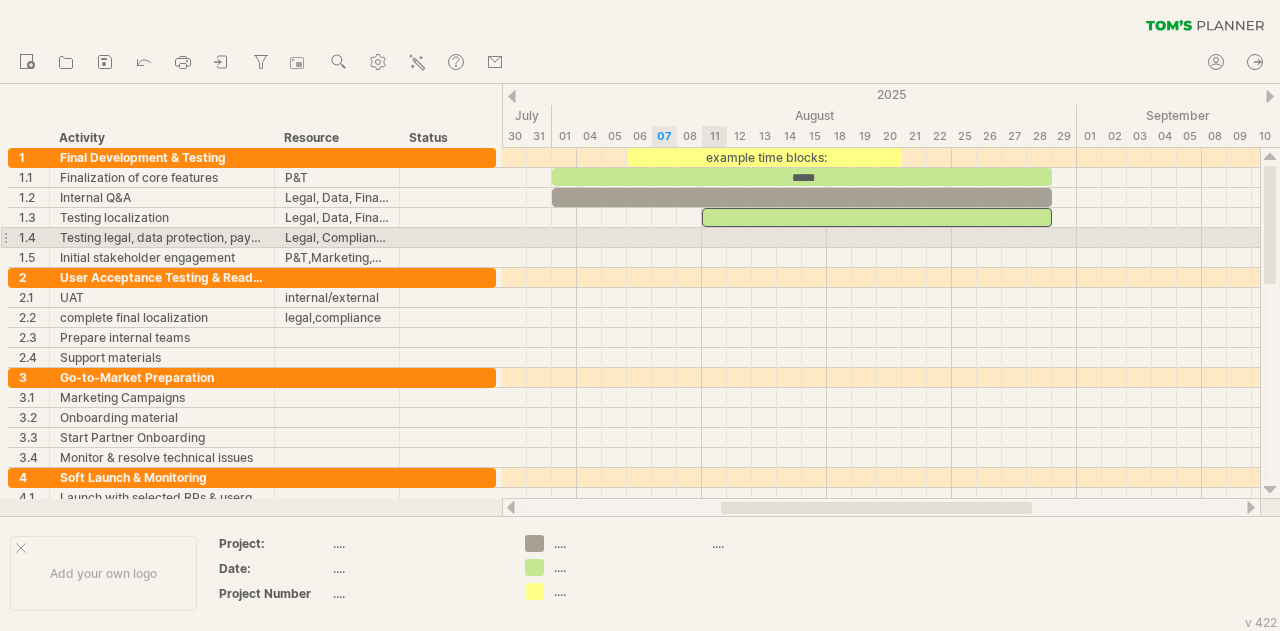 click at bounding box center [881, 238] 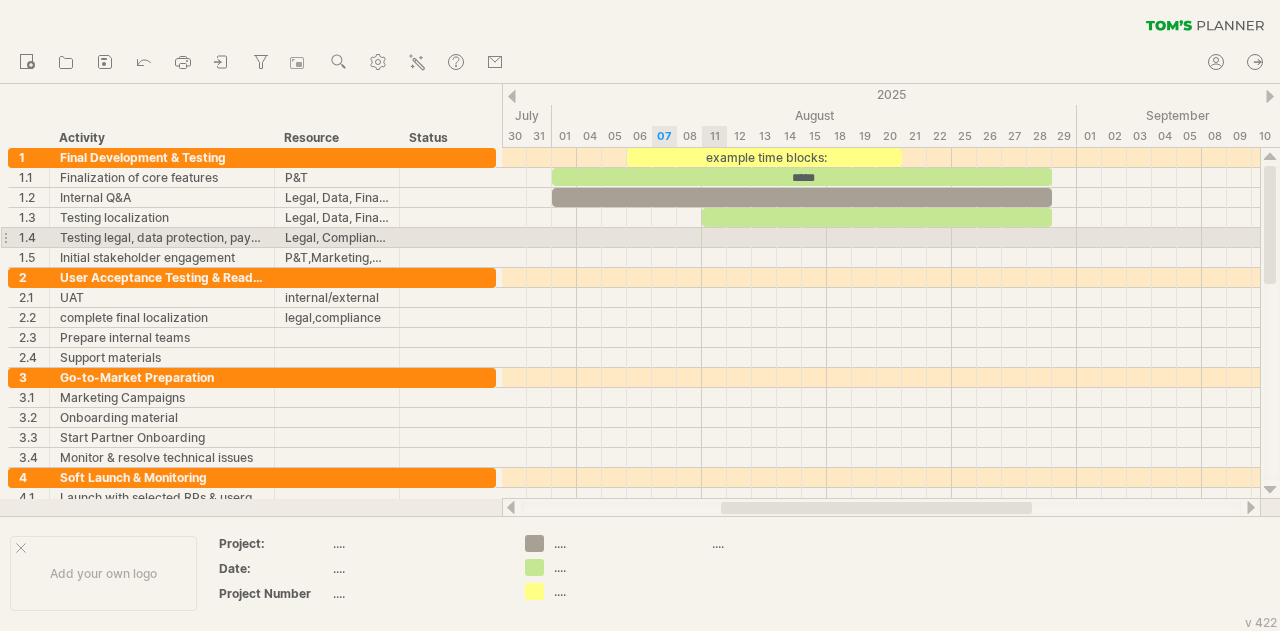 click at bounding box center (881, 238) 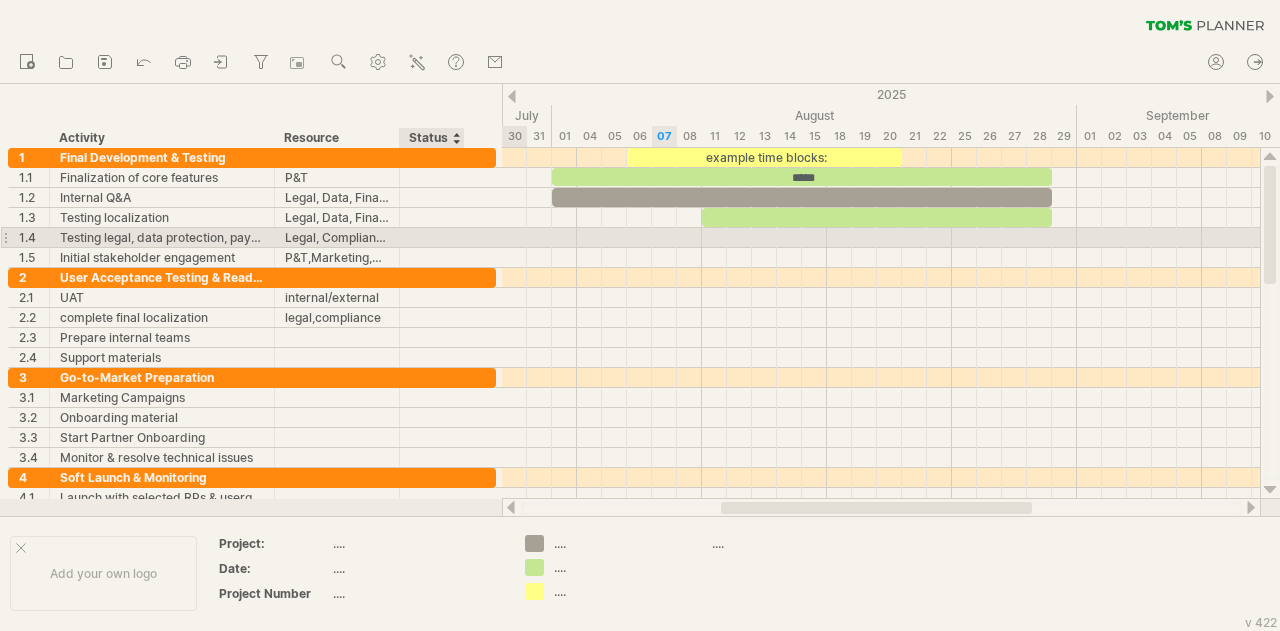 click on "**********" at bounding box center (252, 238) 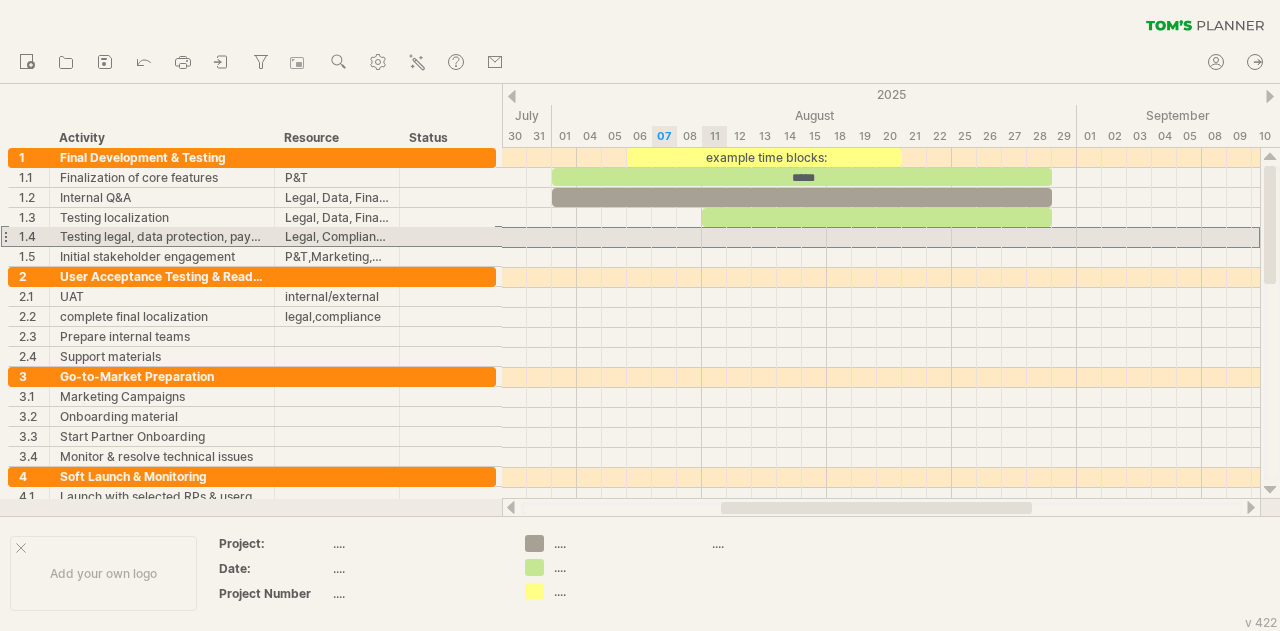 click at bounding box center (881, 237) 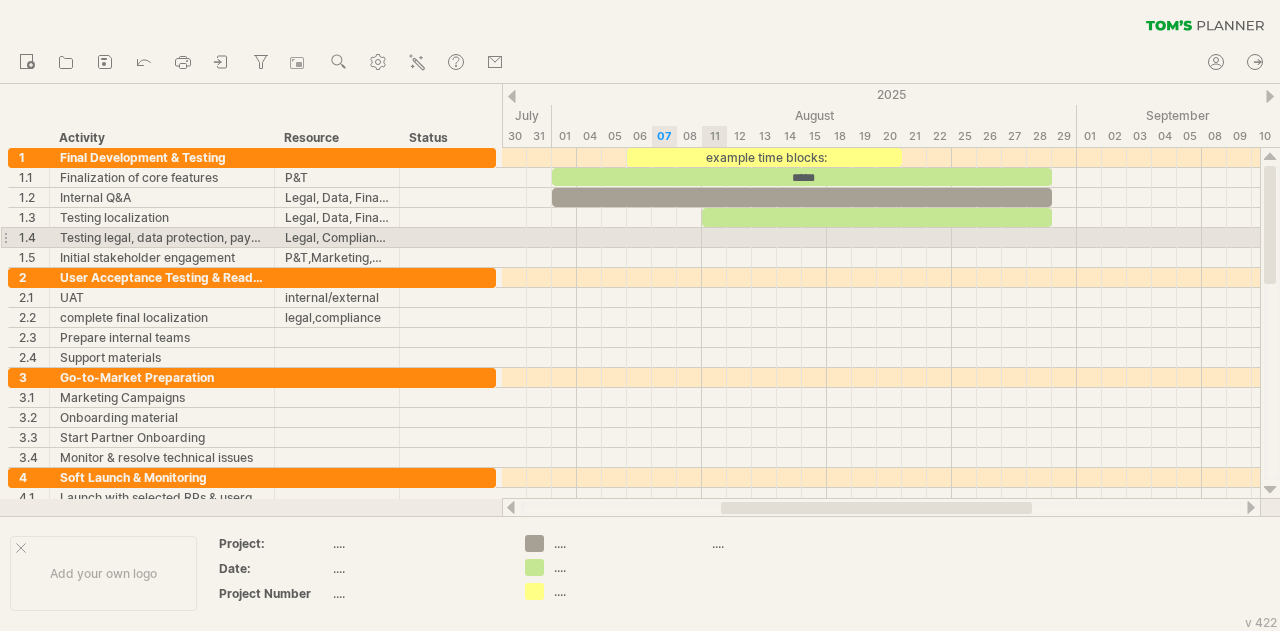 click at bounding box center (881, 238) 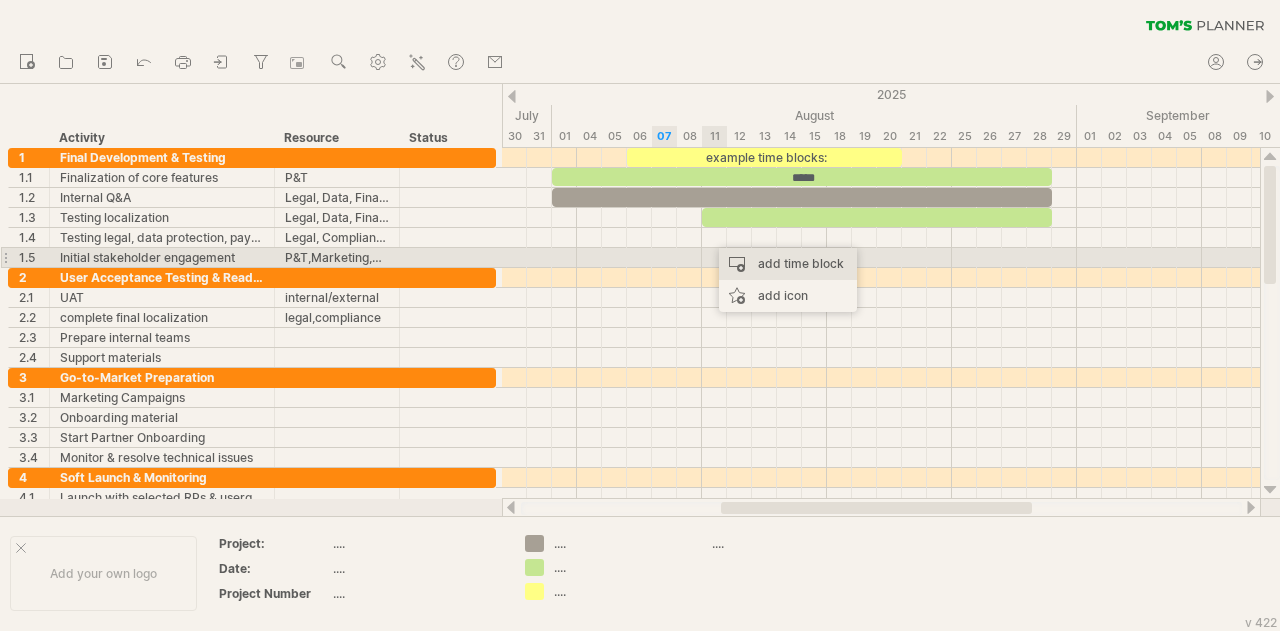click on "add time block" at bounding box center (788, 264) 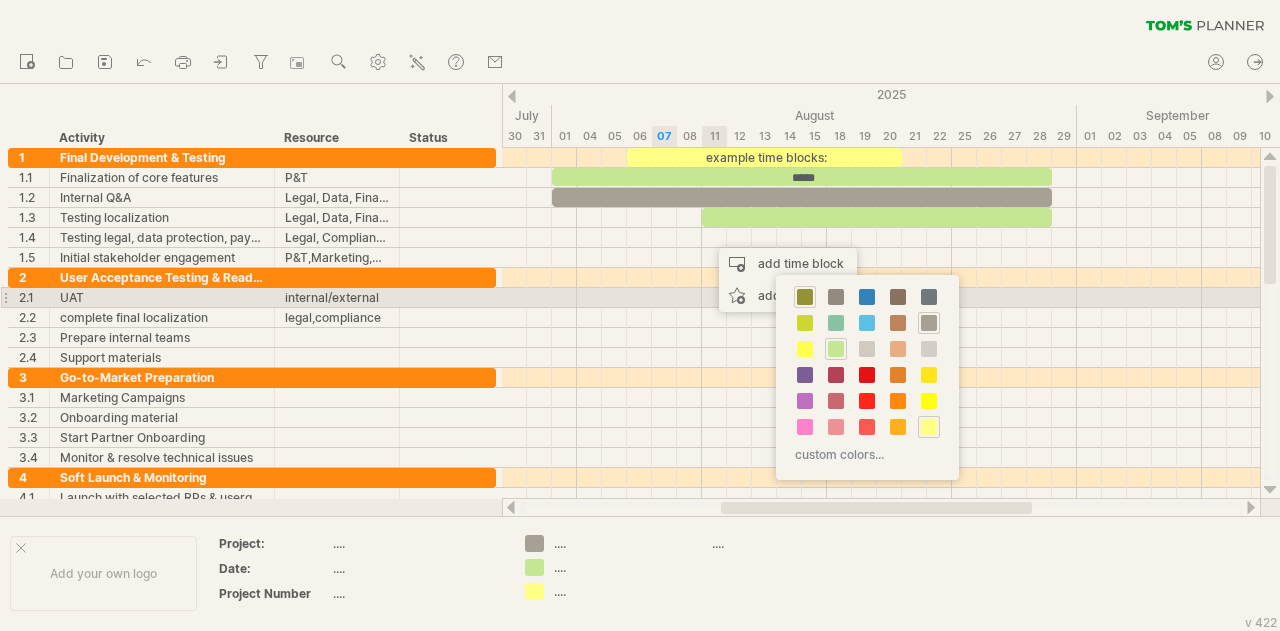 click at bounding box center [805, 297] 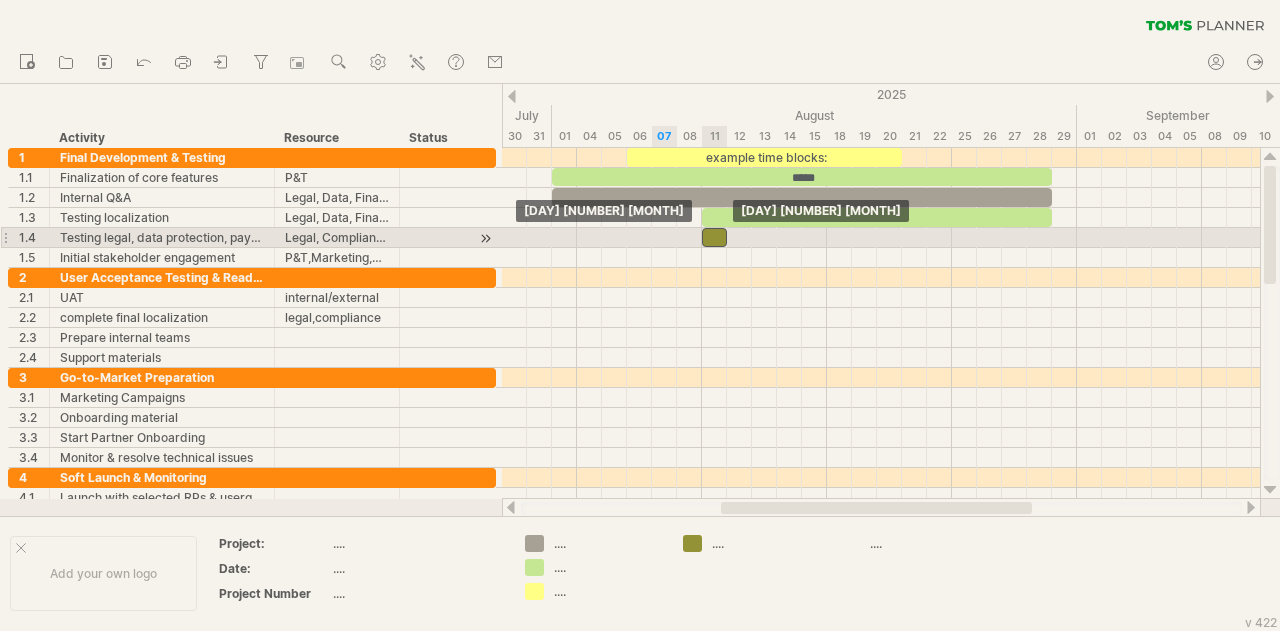 click at bounding box center [714, 237] 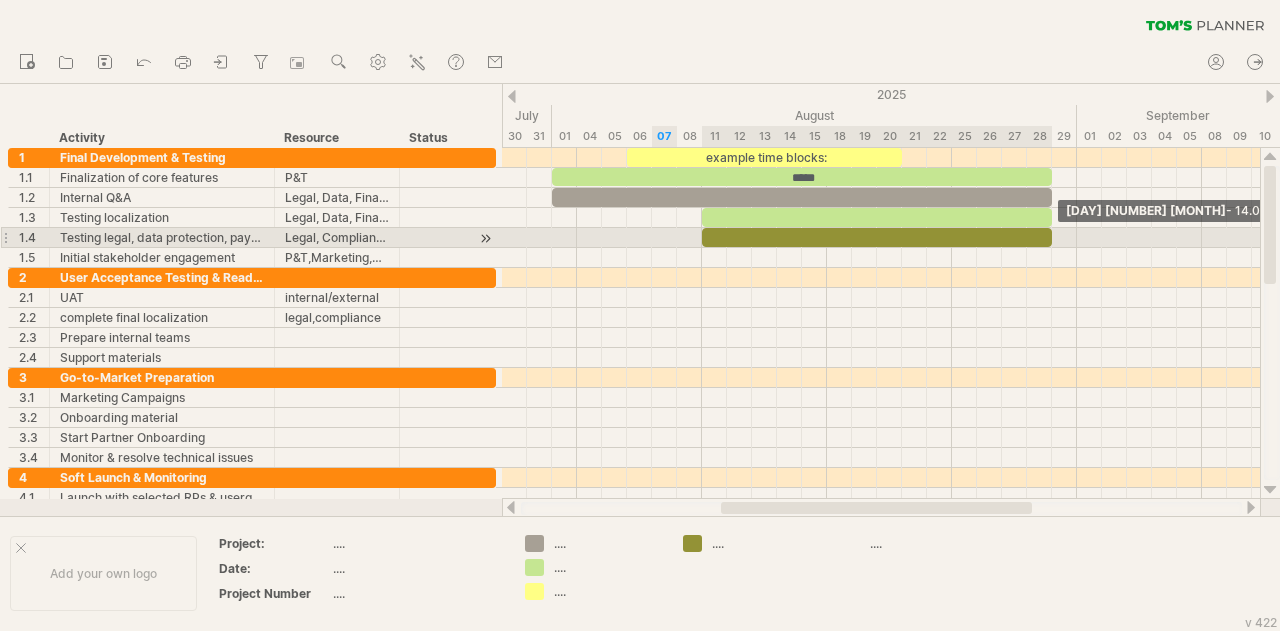 drag, startPoint x: 726, startPoint y: 236, endPoint x: 1050, endPoint y: 243, distance: 324.07562 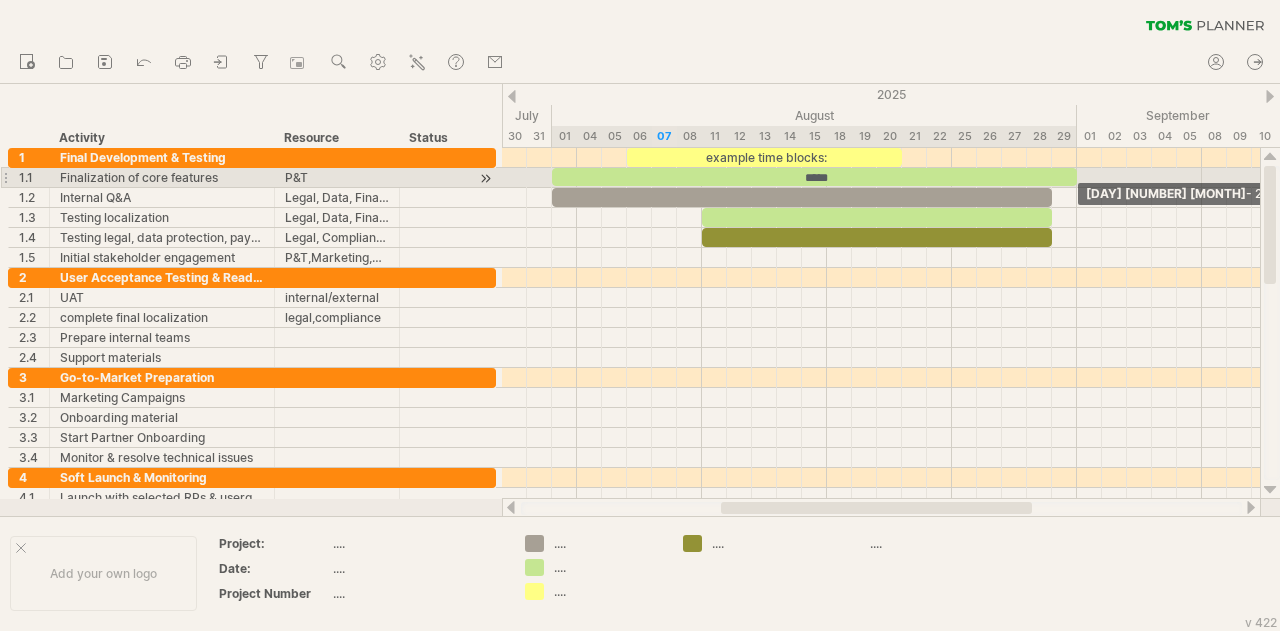 drag, startPoint x: 1050, startPoint y: 176, endPoint x: 1073, endPoint y: 174, distance: 23.086792 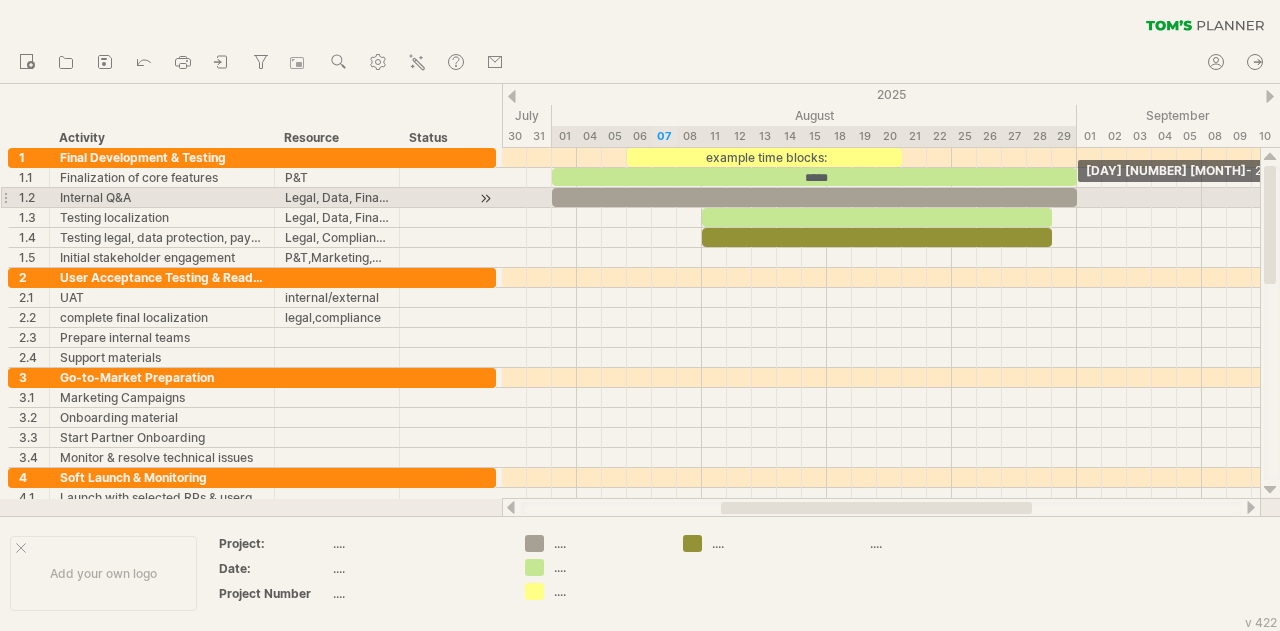 drag, startPoint x: 1051, startPoint y: 195, endPoint x: 1072, endPoint y: 195, distance: 21 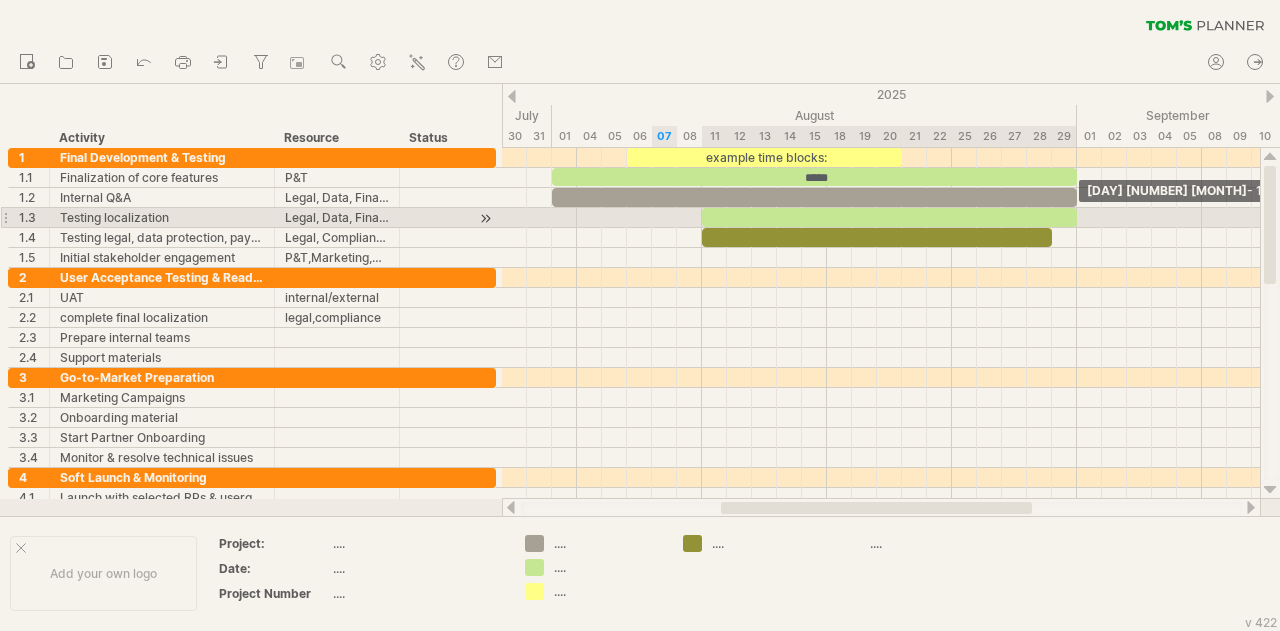 drag, startPoint x: 1050, startPoint y: 215, endPoint x: 1072, endPoint y: 217, distance: 22.090721 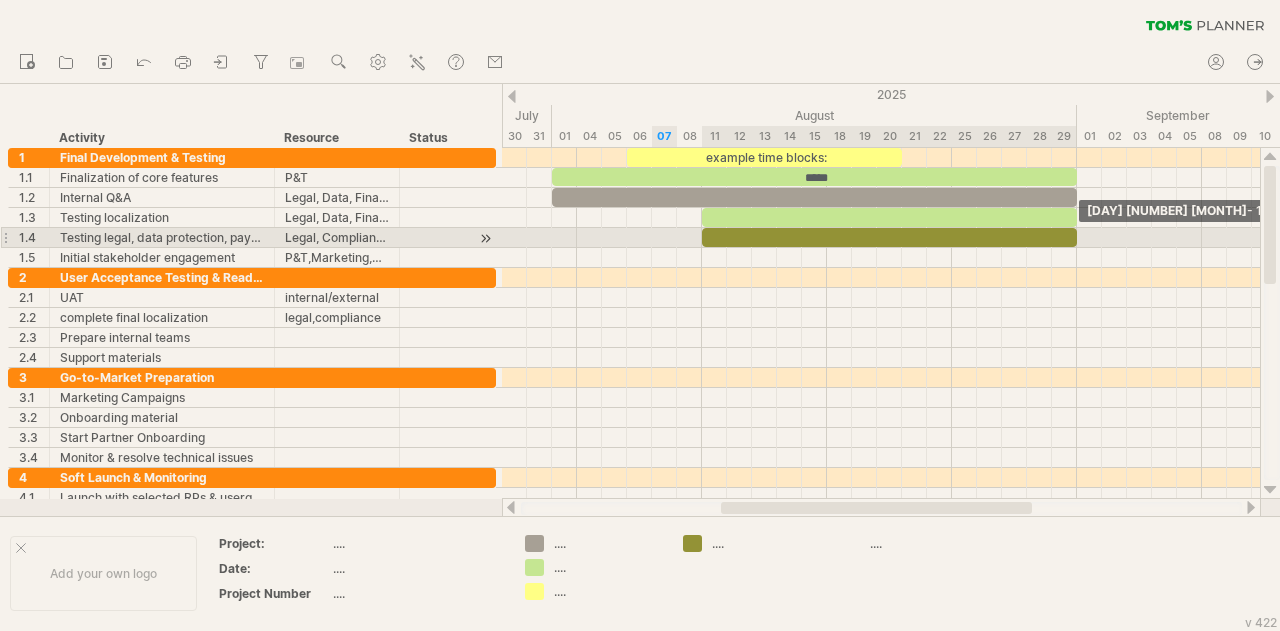 drag, startPoint x: 1050, startPoint y: 237, endPoint x: 1070, endPoint y: 237, distance: 20 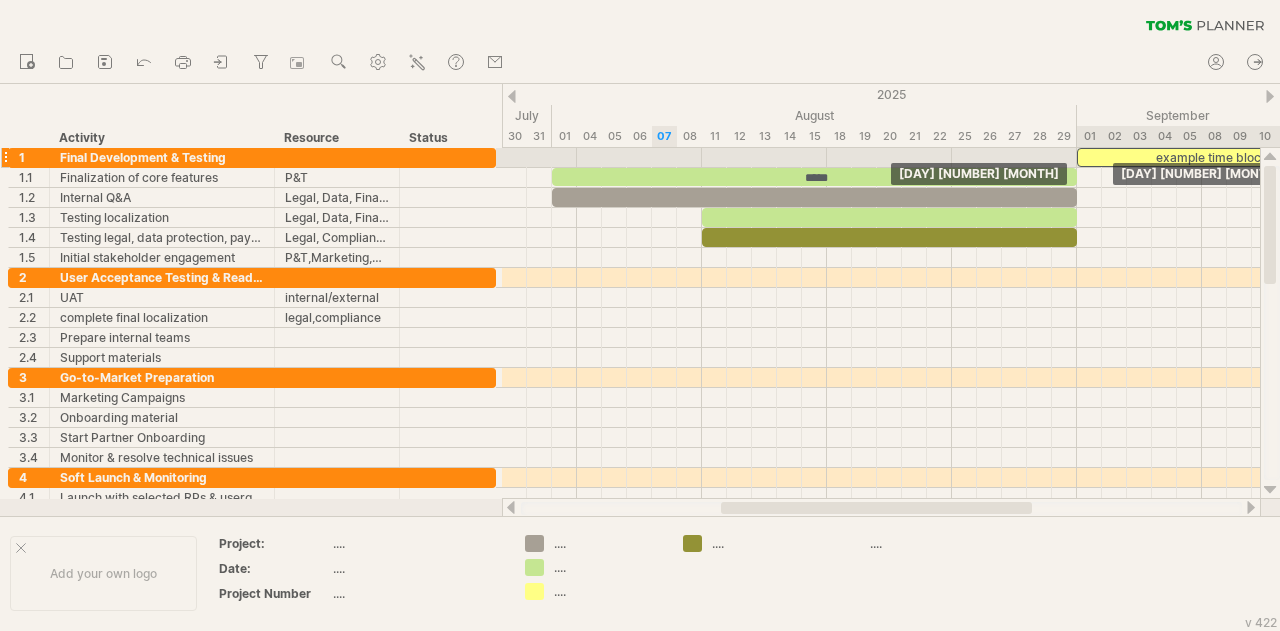 drag, startPoint x: 752, startPoint y: 161, endPoint x: 1199, endPoint y: 156, distance: 447.02795 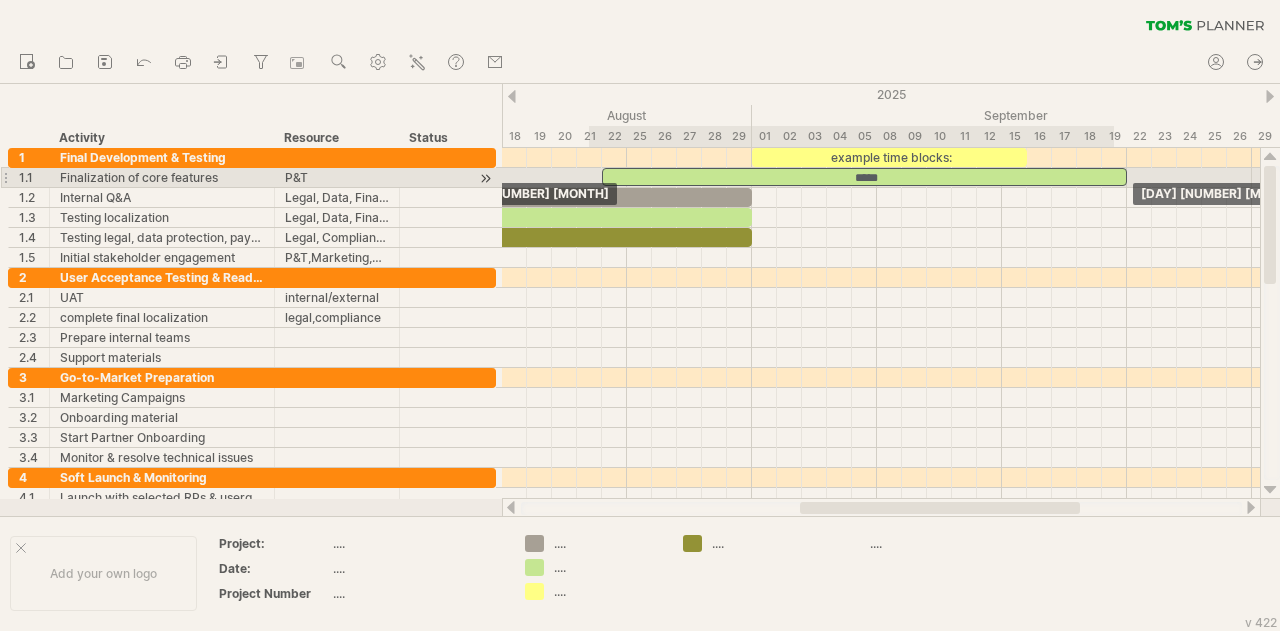 drag, startPoint x: 616, startPoint y: 179, endPoint x: 1064, endPoint y: 167, distance: 448.16068 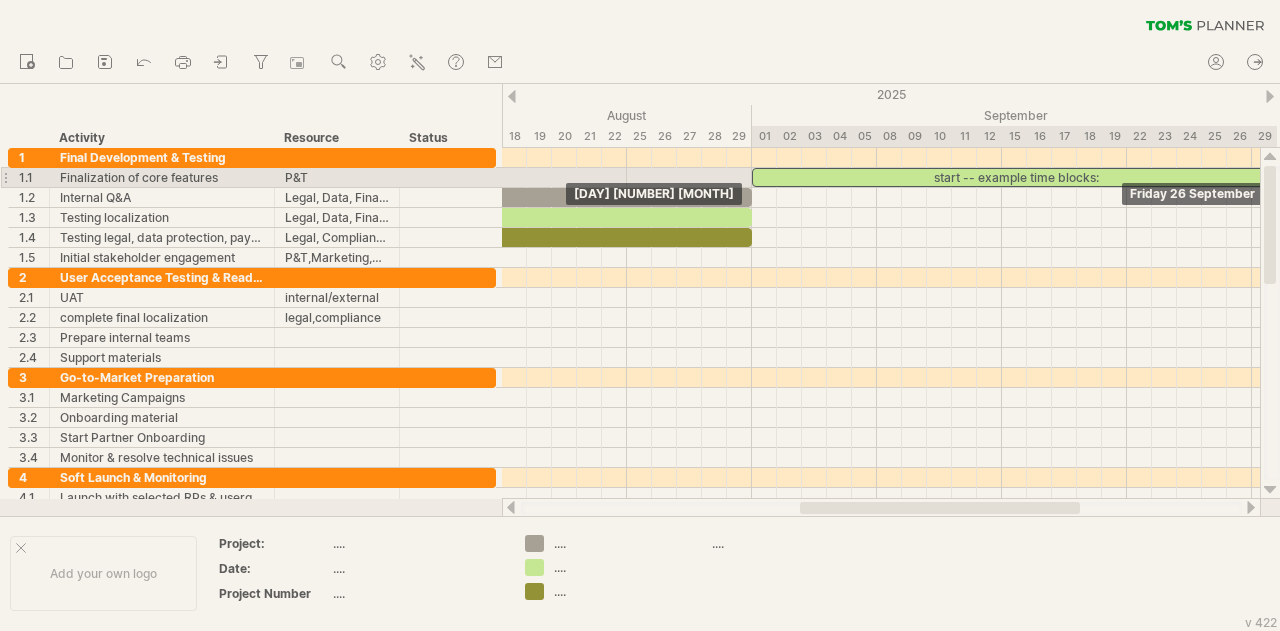 drag, startPoint x: 860, startPoint y: 161, endPoint x: 934, endPoint y: 183, distance: 77.201035 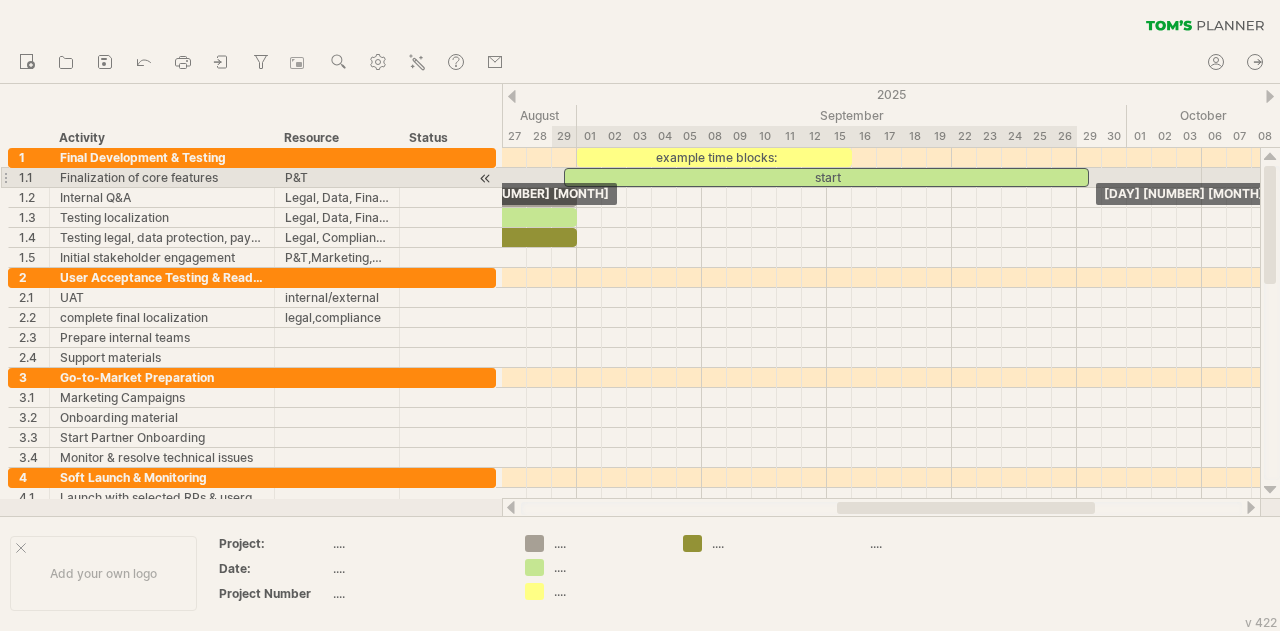 drag, startPoint x: 528, startPoint y: 175, endPoint x: 1045, endPoint y: 180, distance: 517.0242 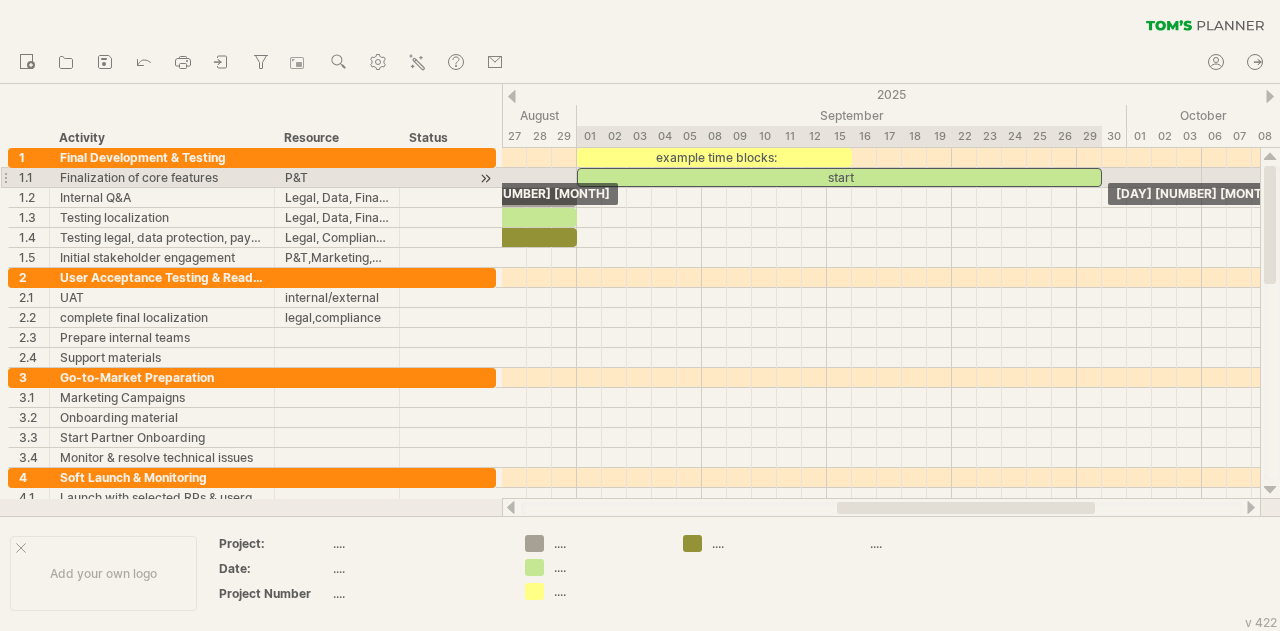 drag, startPoint x: 808, startPoint y: 178, endPoint x: 825, endPoint y: 179, distance: 17.029387 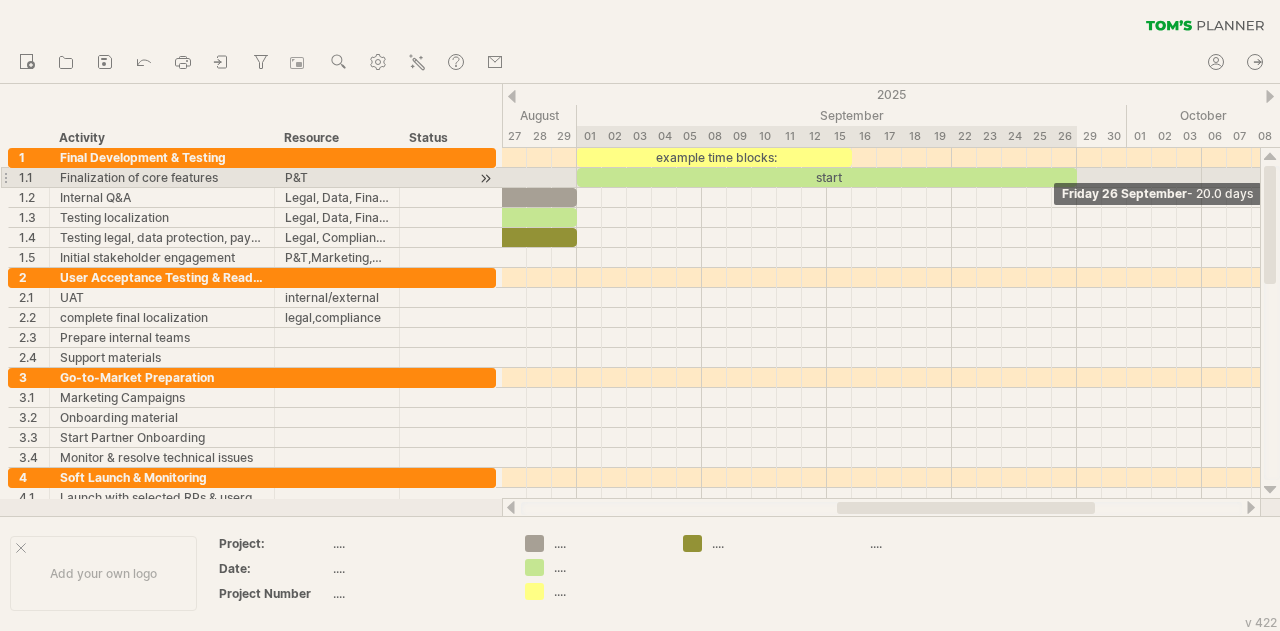 drag, startPoint x: 1102, startPoint y: 178, endPoint x: 1076, endPoint y: 178, distance: 26 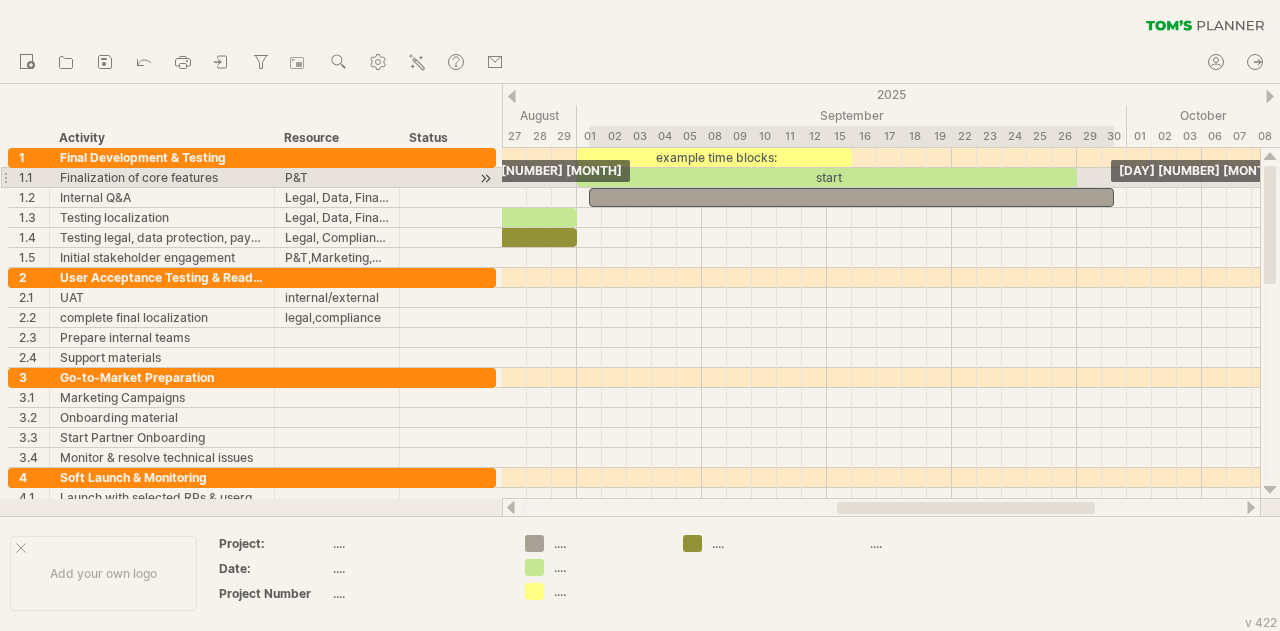 drag, startPoint x: 554, startPoint y: 193, endPoint x: 1092, endPoint y: 184, distance: 538.07526 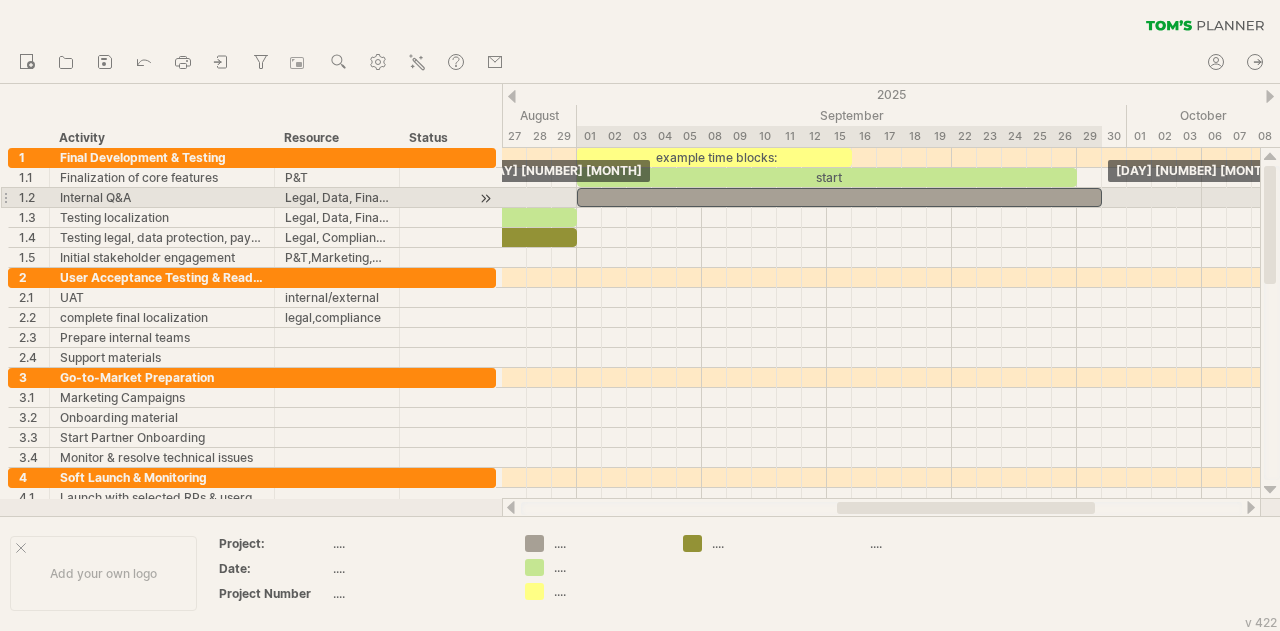 drag, startPoint x: 1082, startPoint y: 195, endPoint x: 1070, endPoint y: 195, distance: 12 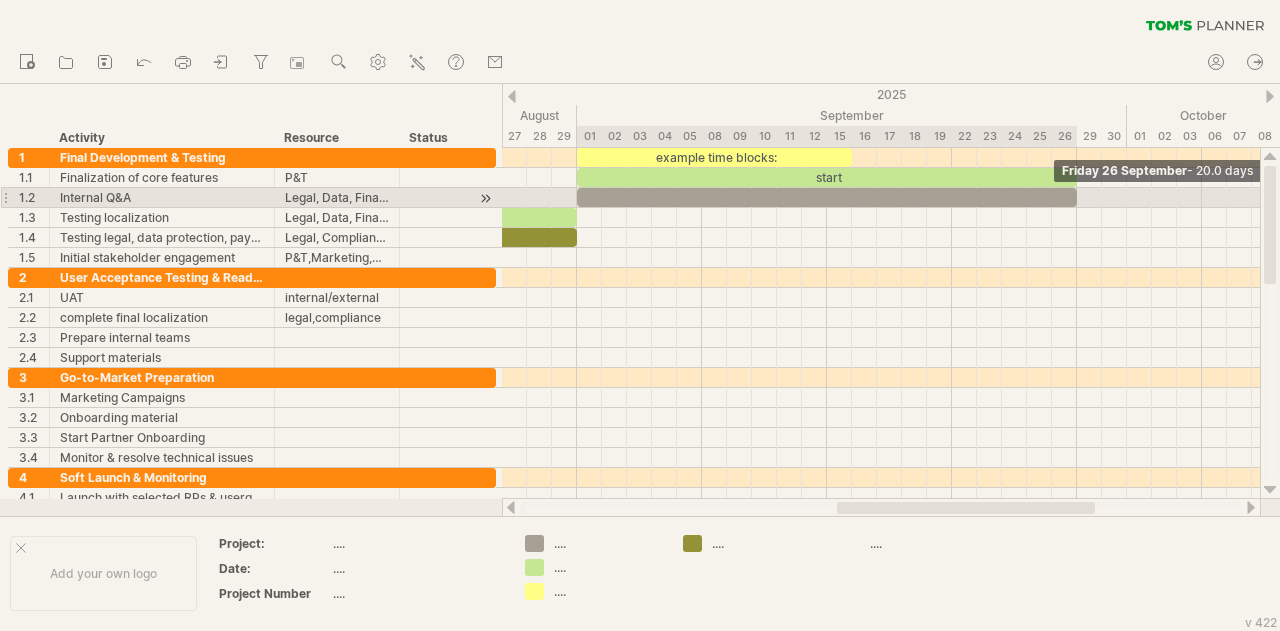 drag, startPoint x: 1102, startPoint y: 196, endPoint x: 1076, endPoint y: 195, distance: 26.019224 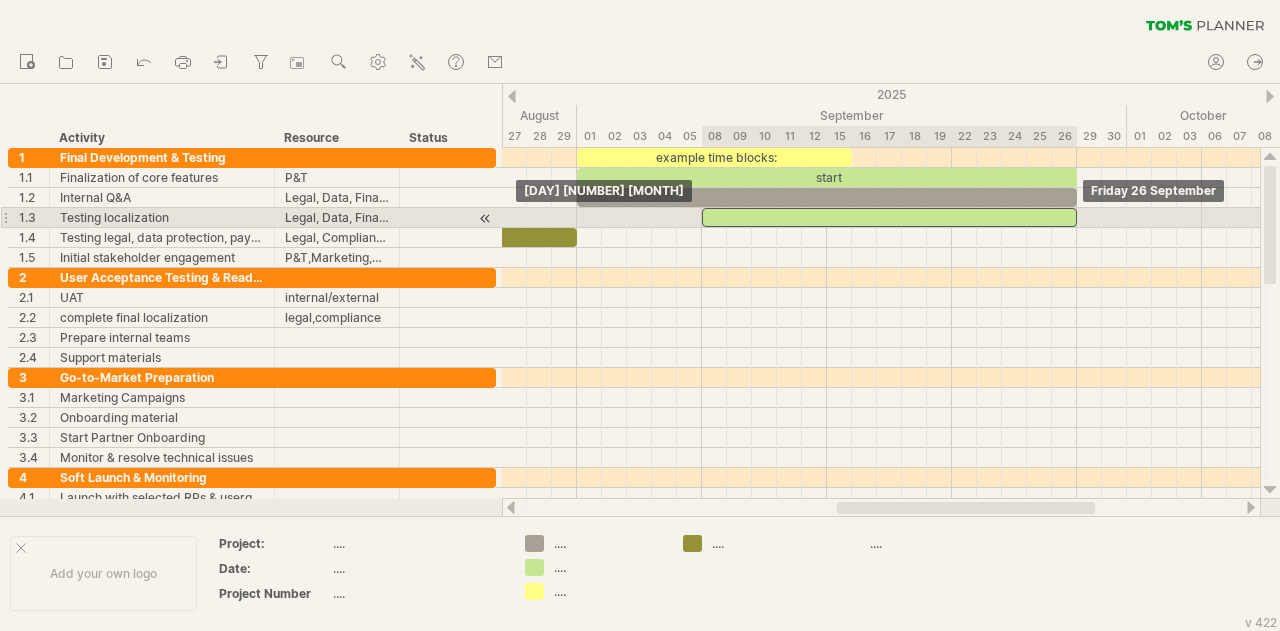 drag, startPoint x: 564, startPoint y: 214, endPoint x: 1070, endPoint y: 210, distance: 506.0158 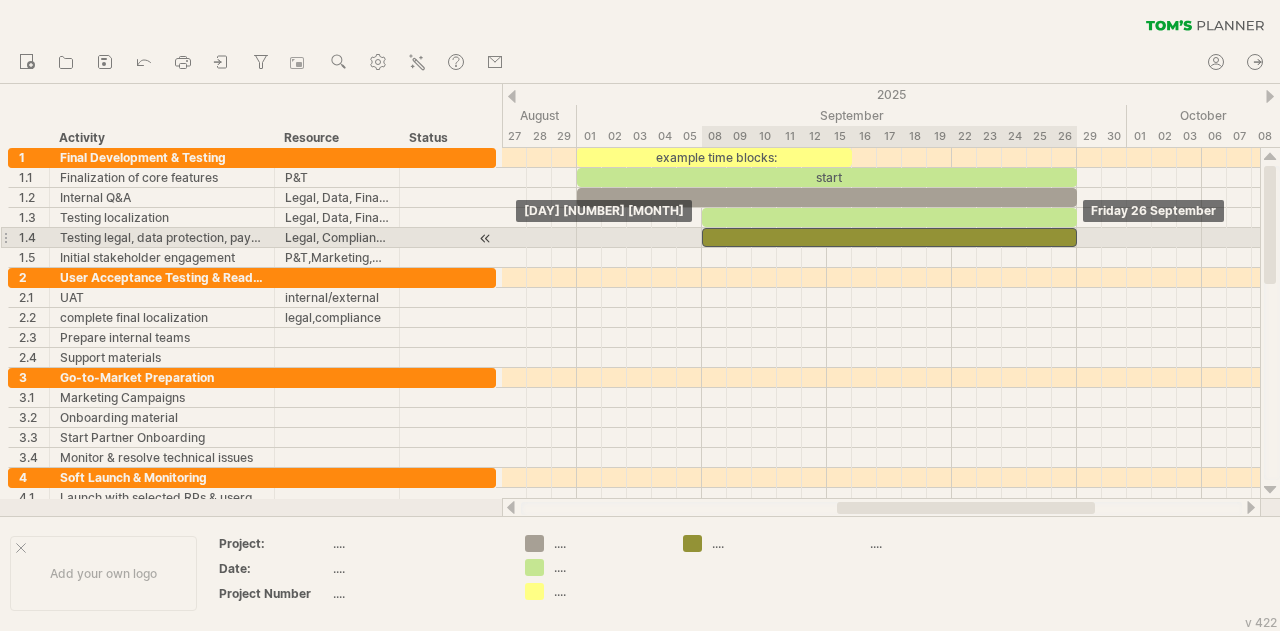 drag, startPoint x: 546, startPoint y: 234, endPoint x: 1049, endPoint y: 237, distance: 503.00894 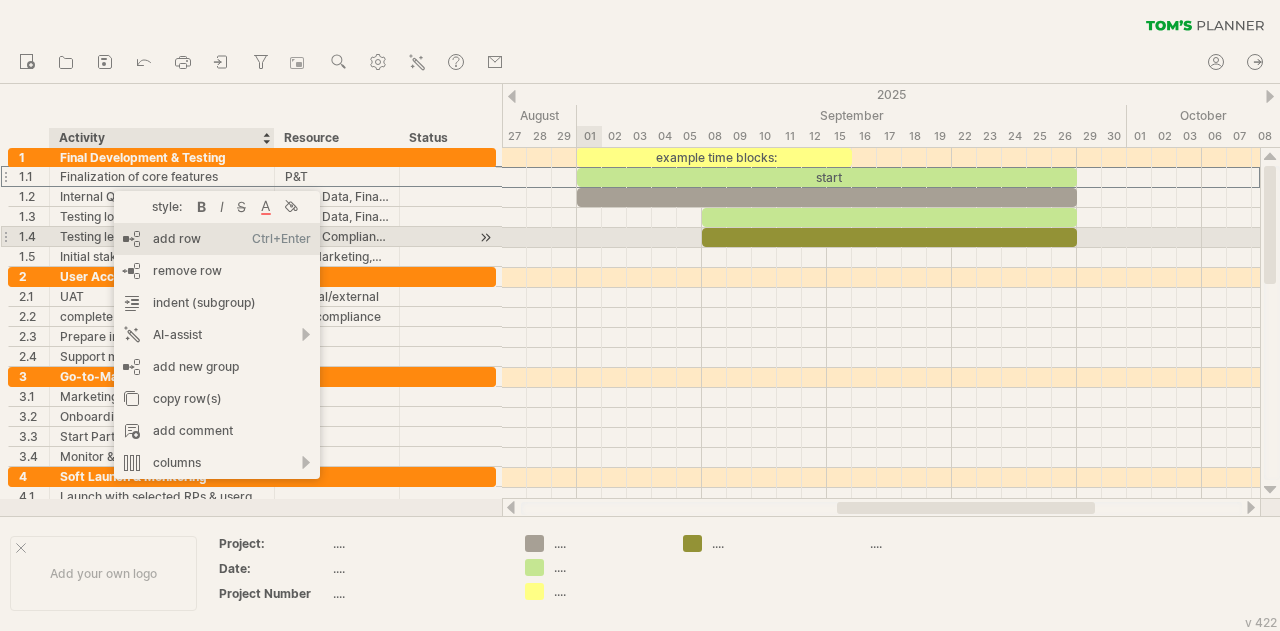 click on "add row Ctrl+Enter Cmd+Enter" at bounding box center (217, 239) 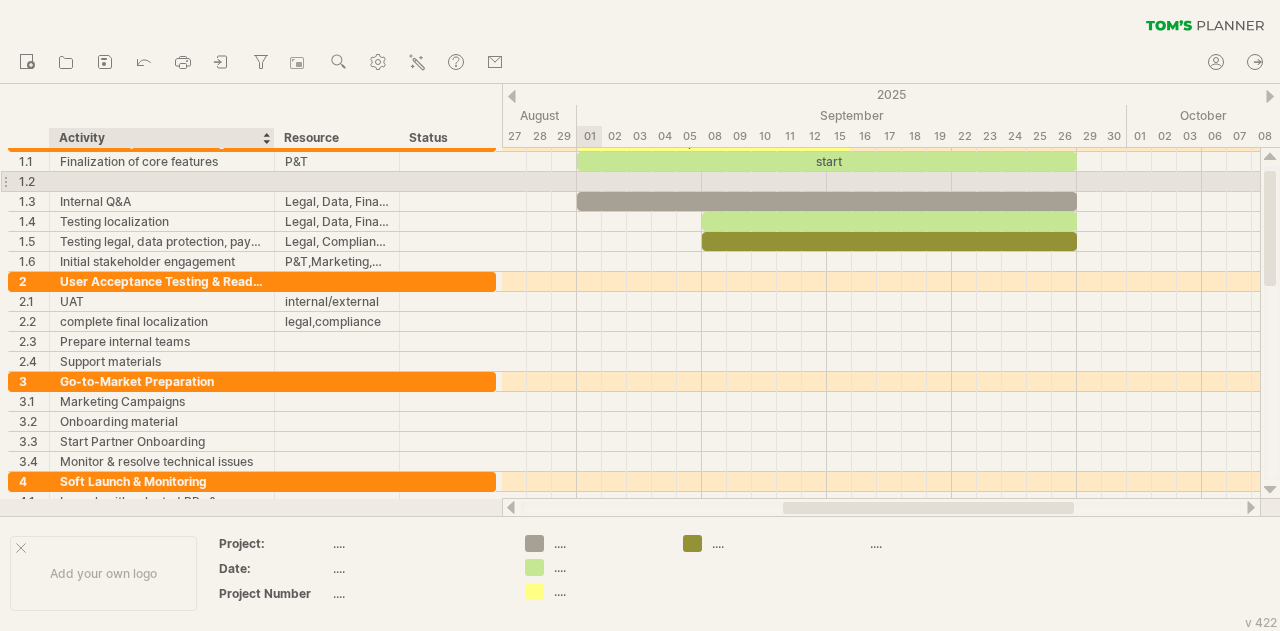 click at bounding box center [162, 181] 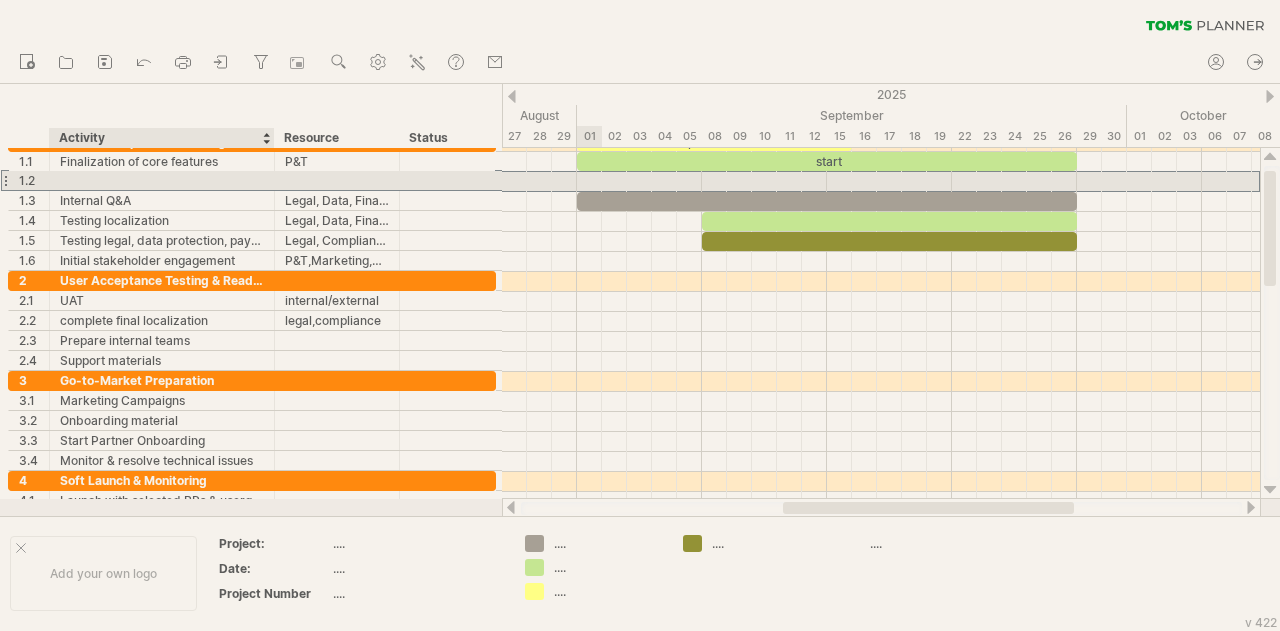 click at bounding box center (162, 180) 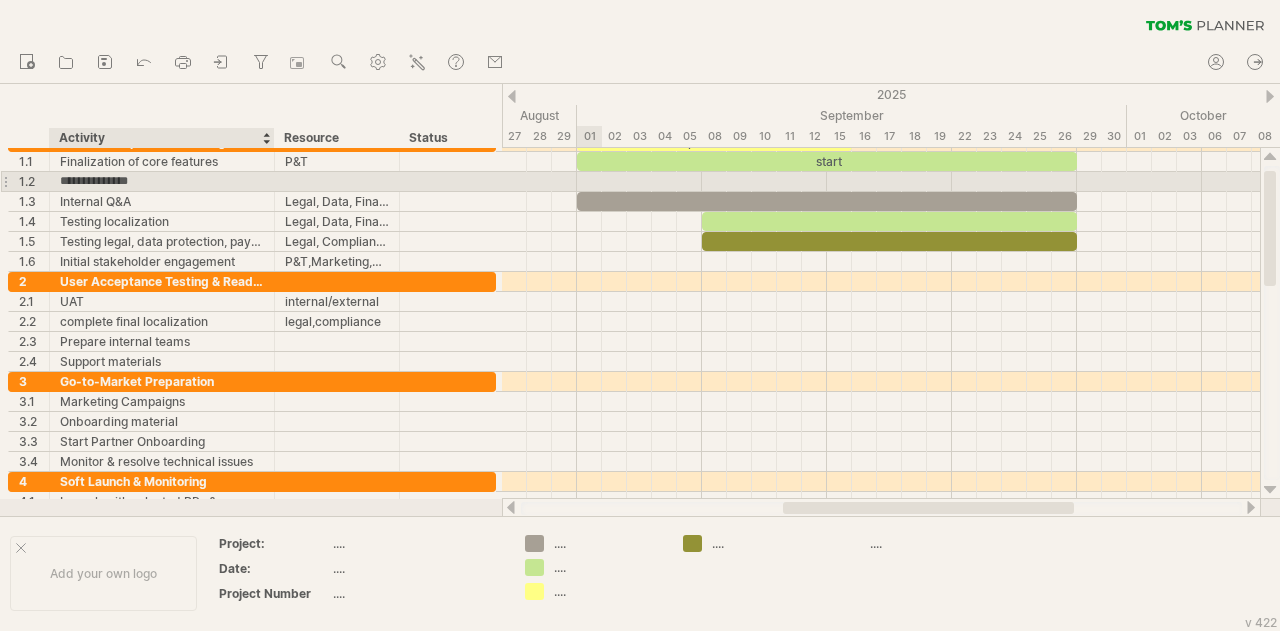 type on "**********" 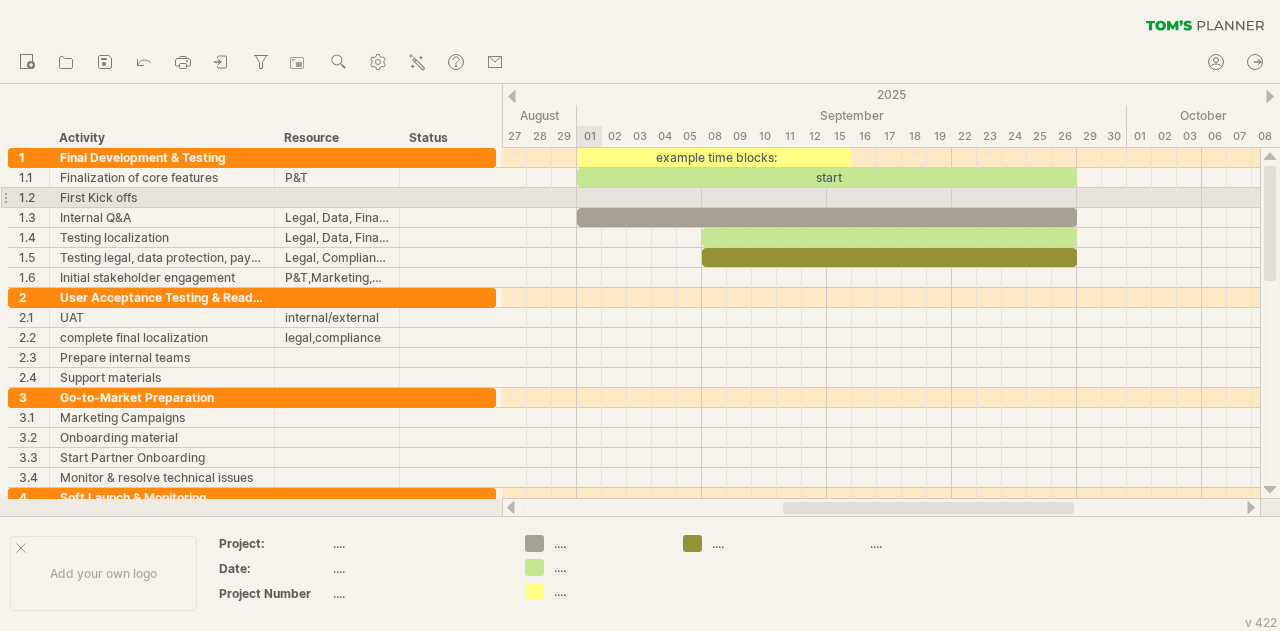 click at bounding box center (881, 198) 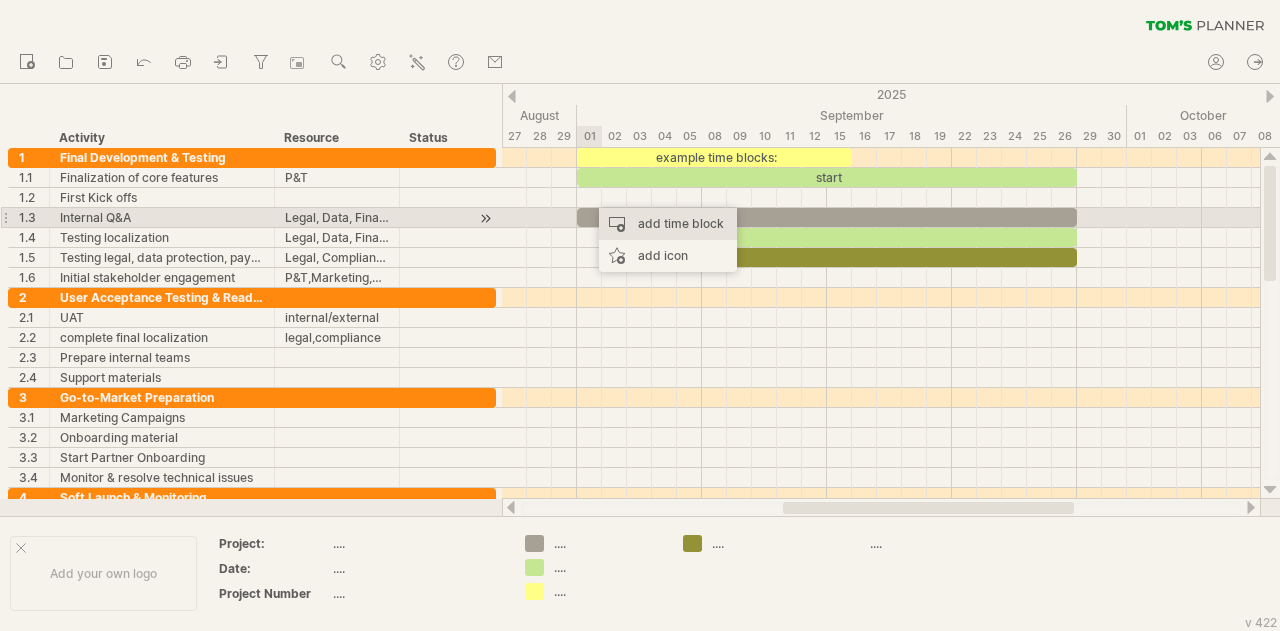 click on "add time block" at bounding box center [668, 224] 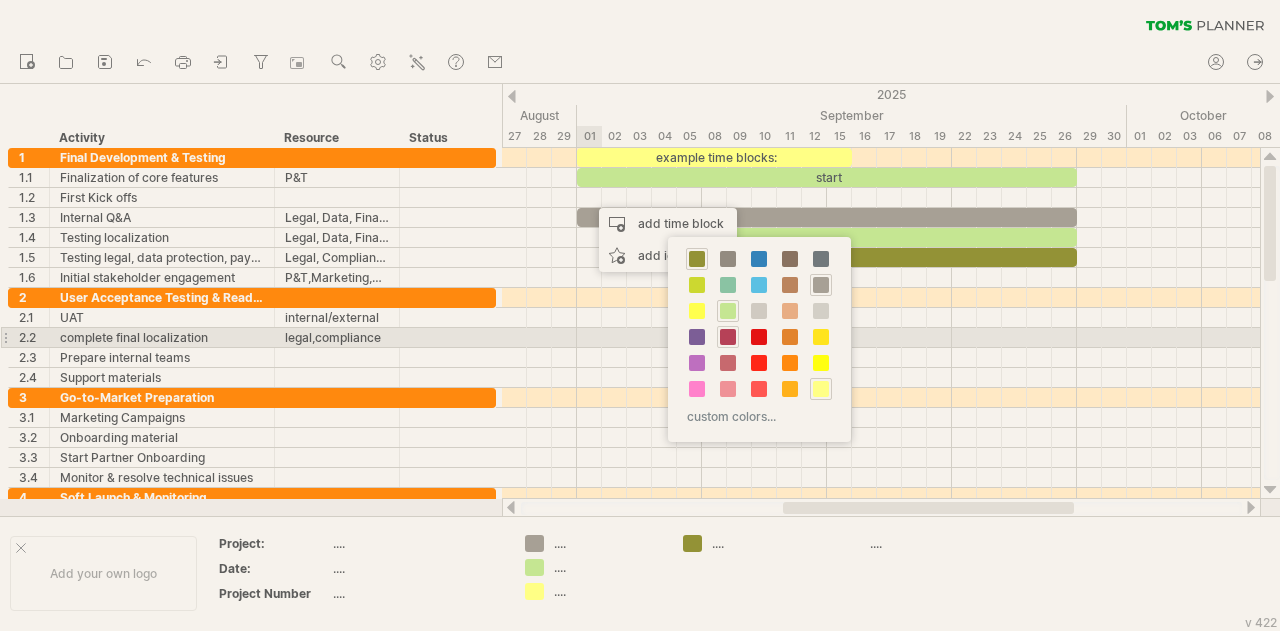 click at bounding box center (728, 337) 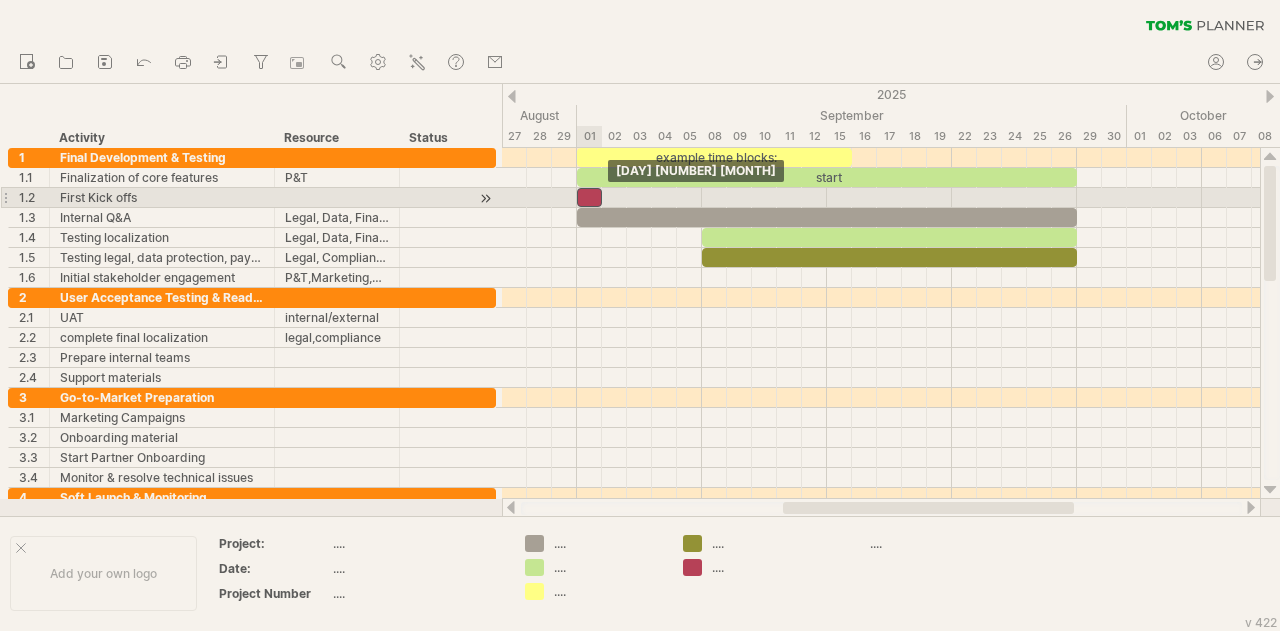 click at bounding box center (589, 197) 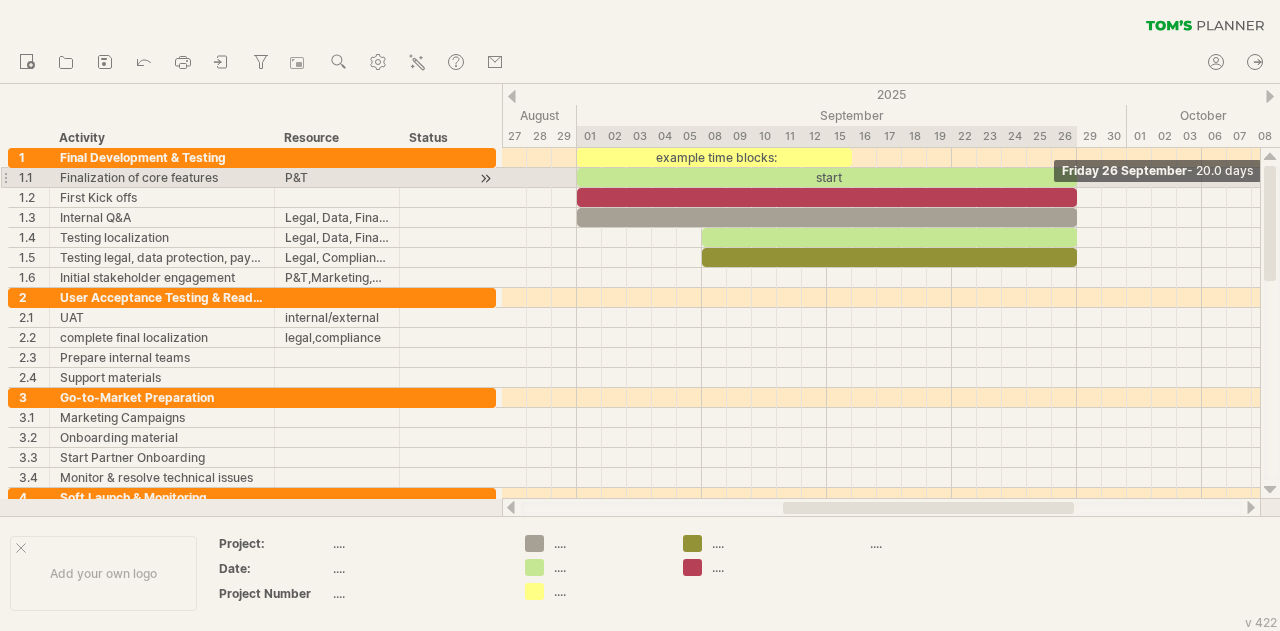 drag, startPoint x: 603, startPoint y: 197, endPoint x: 1072, endPoint y: 169, distance: 469.83508 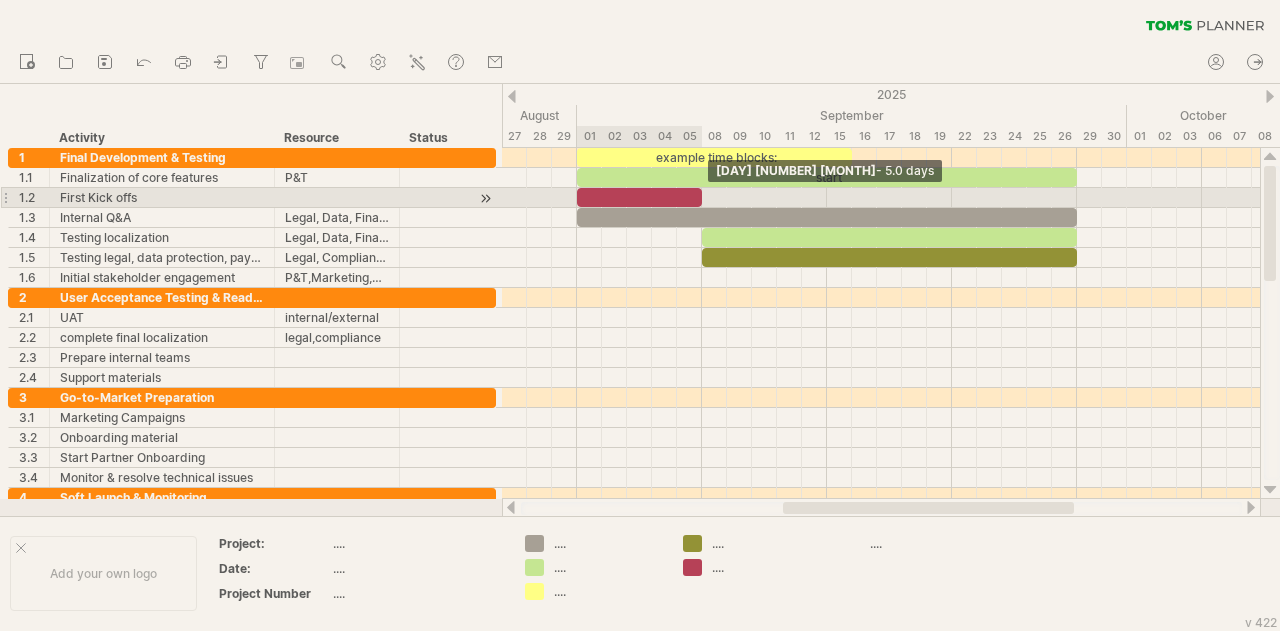 drag, startPoint x: 1077, startPoint y: 199, endPoint x: 705, endPoint y: 196, distance: 372.0121 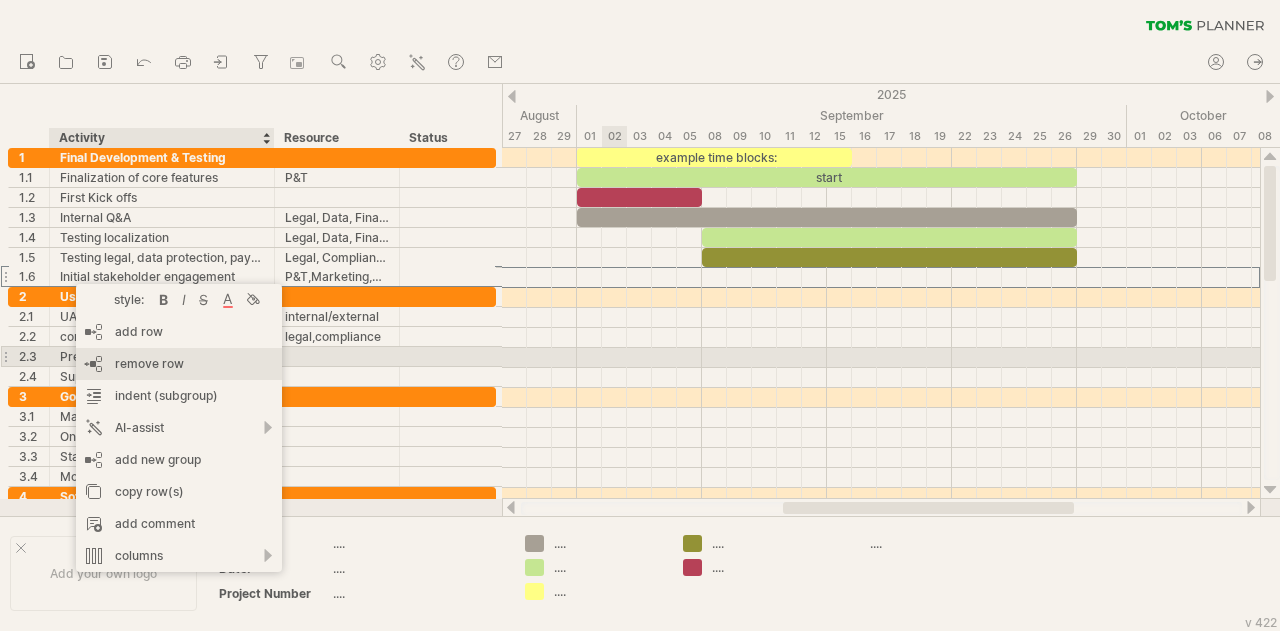 click on "remove row" at bounding box center [149, 363] 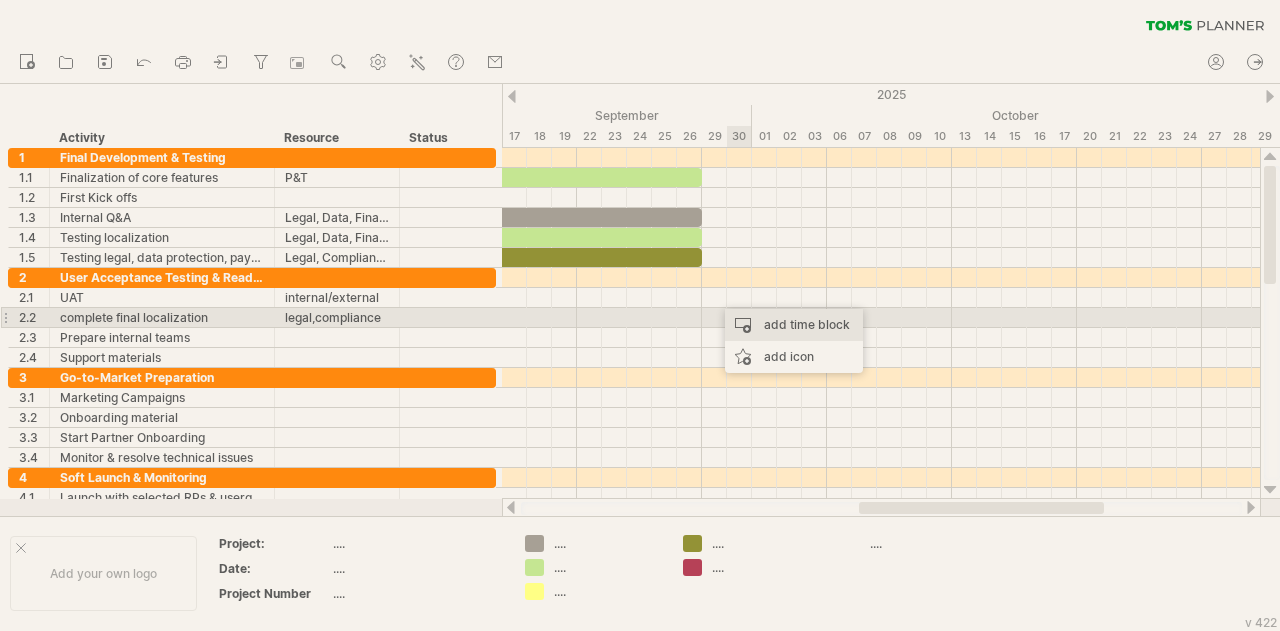 click on "add time block" at bounding box center [794, 325] 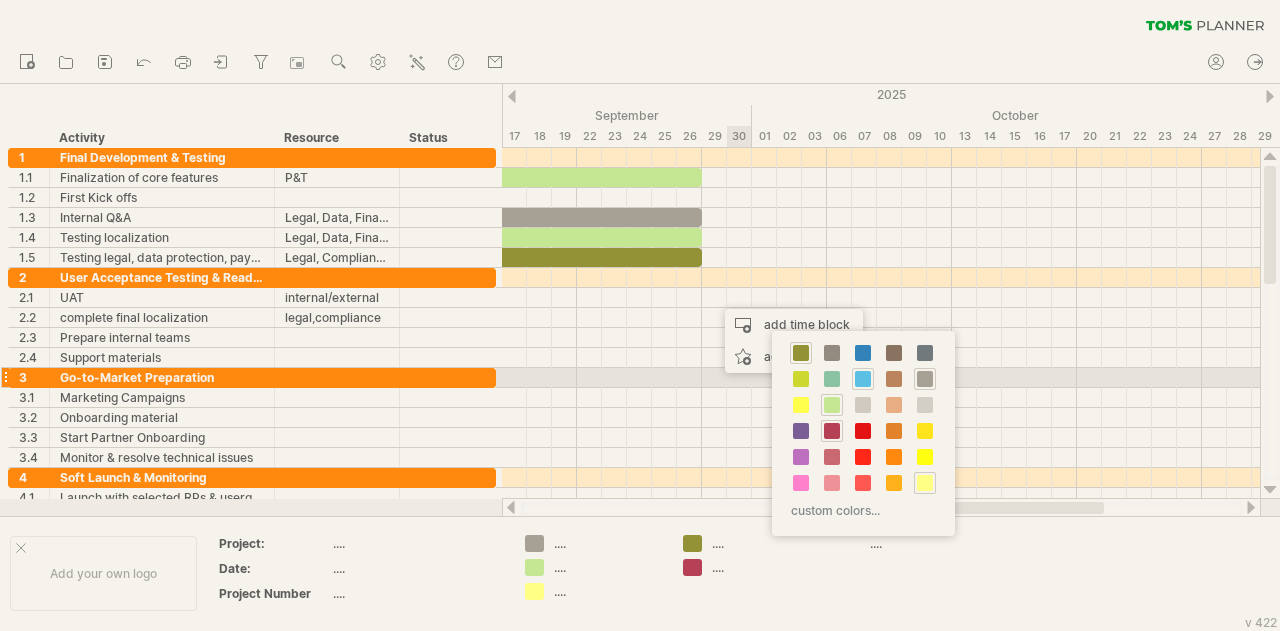 click at bounding box center [863, 379] 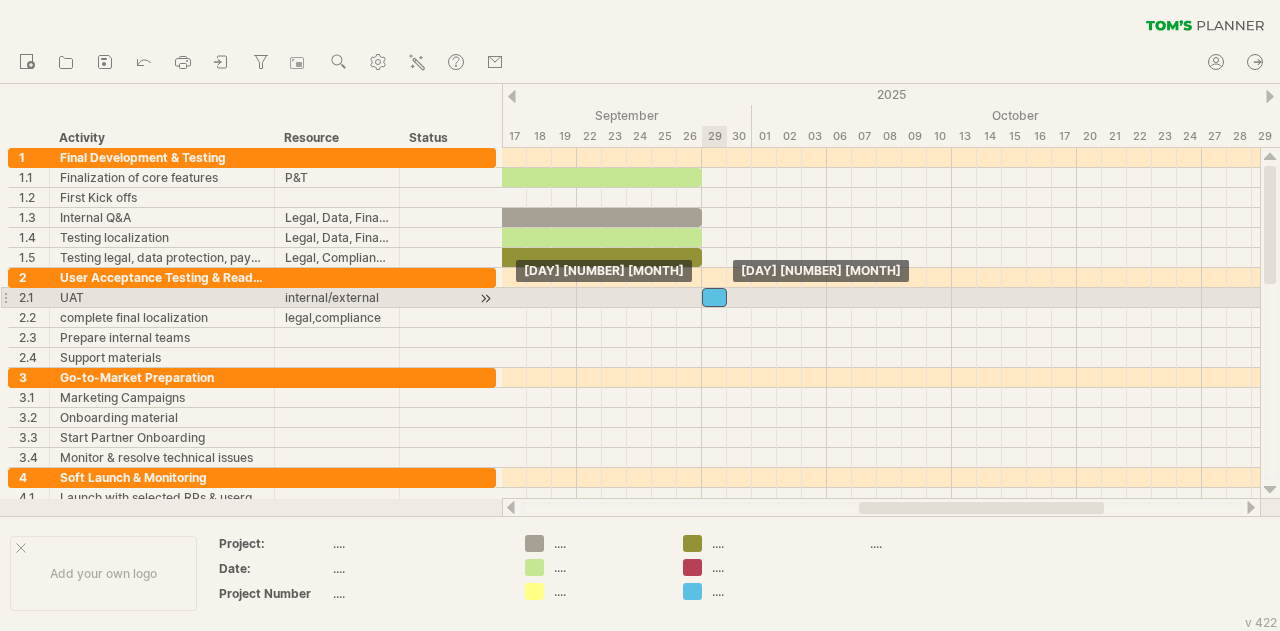 drag, startPoint x: 722, startPoint y: 292, endPoint x: 712, endPoint y: 293, distance: 10.049875 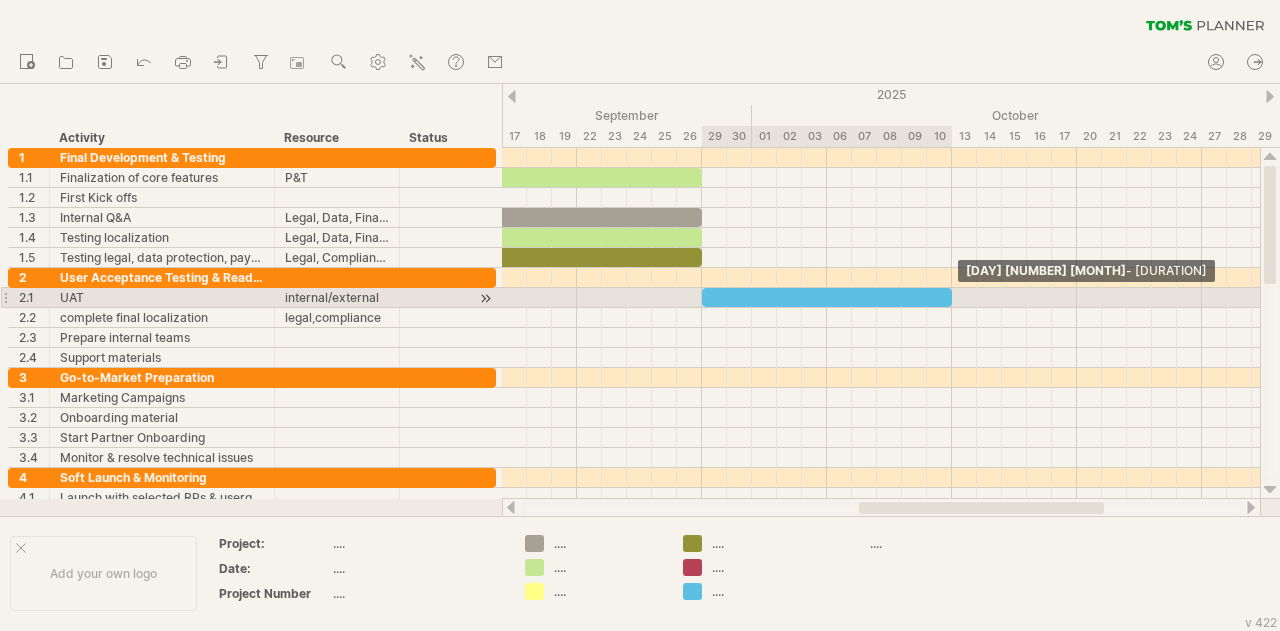 drag, startPoint x: 728, startPoint y: 293, endPoint x: 950, endPoint y: 292, distance: 222.00226 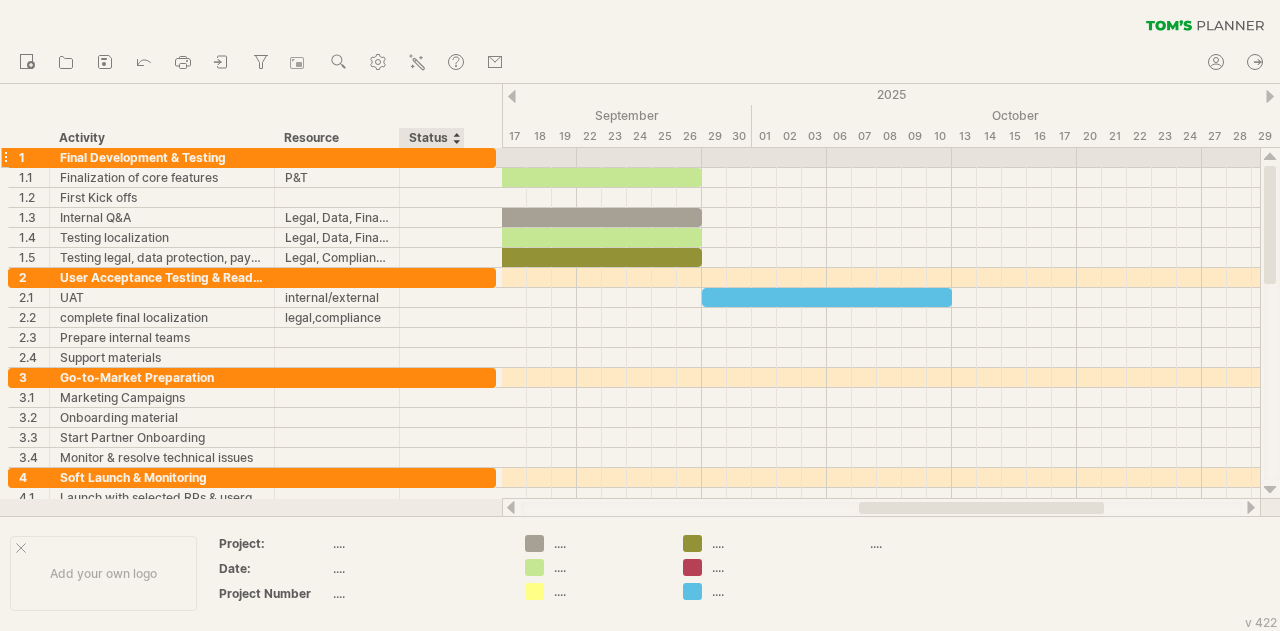 click at bounding box center (485, 159) 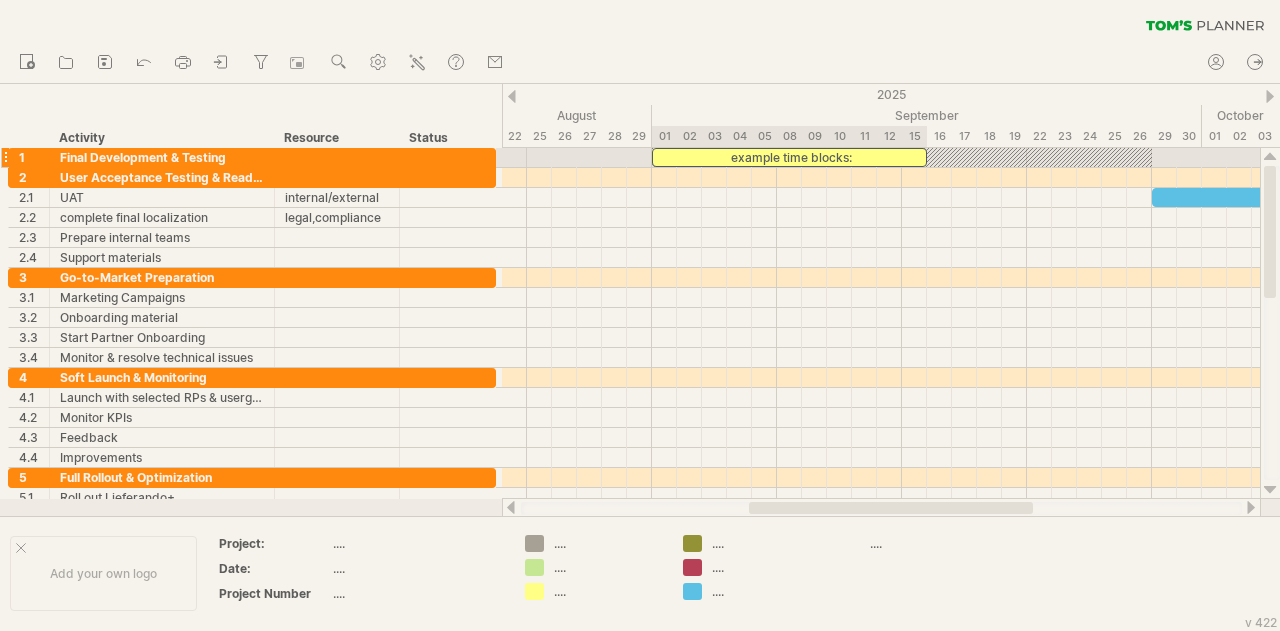 click on "example time blocks:" at bounding box center [789, 157] 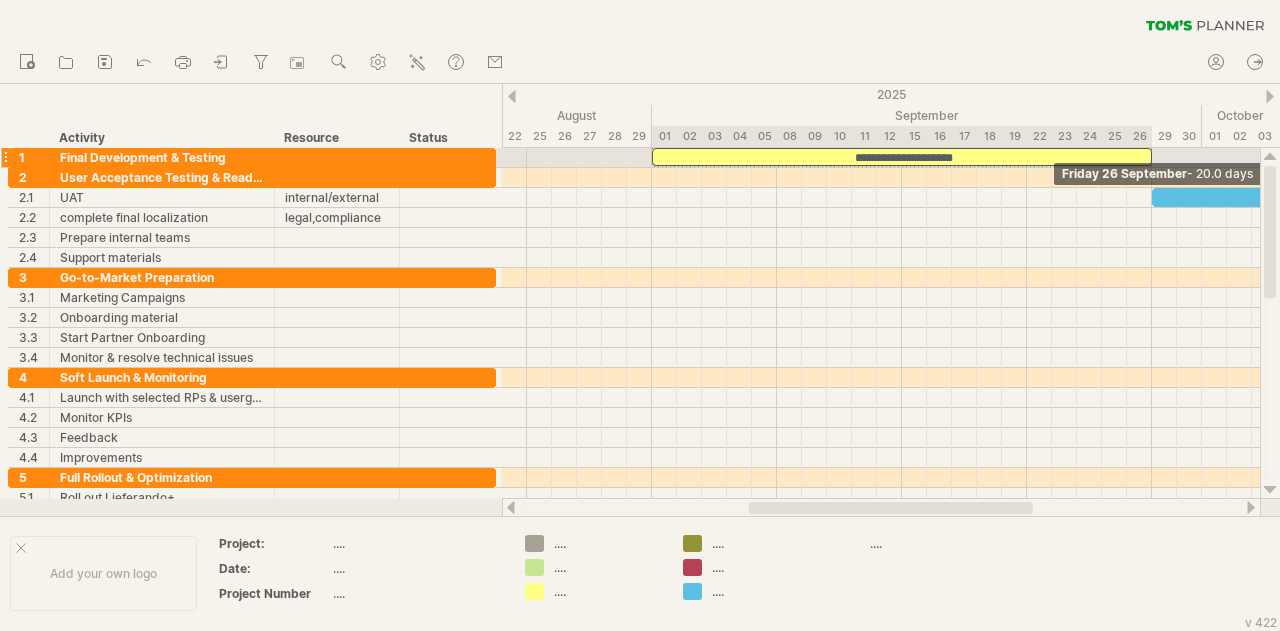 drag, startPoint x: 926, startPoint y: 156, endPoint x: 1152, endPoint y: 159, distance: 226.01991 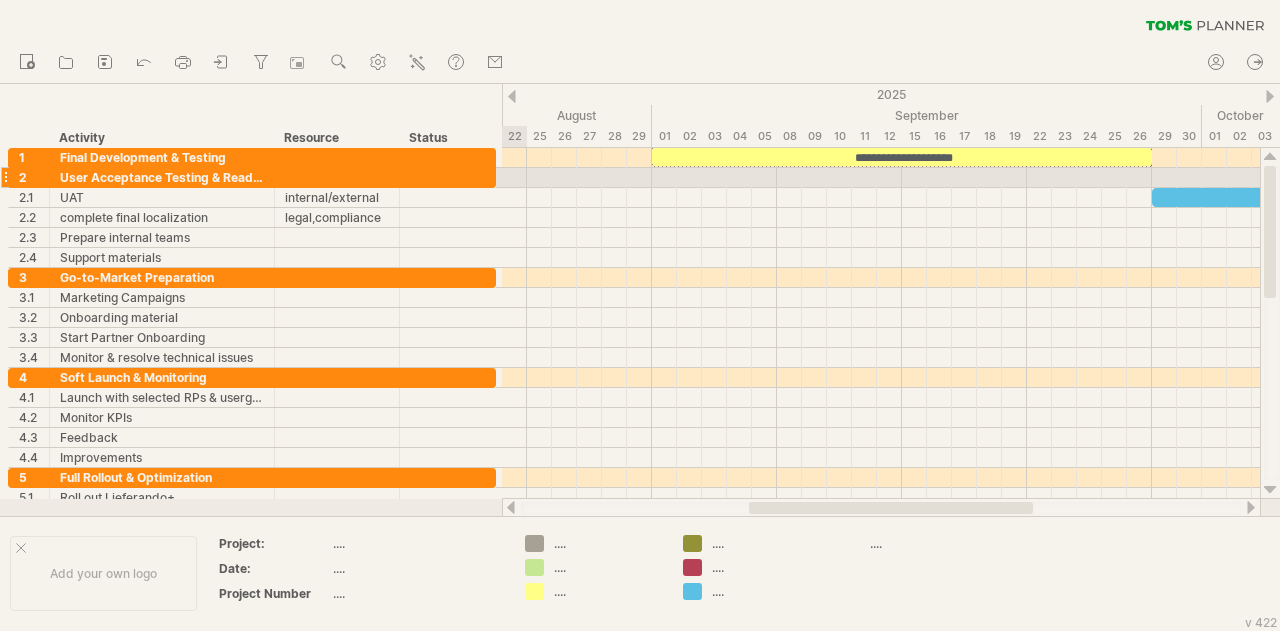 click at bounding box center [485, 179] 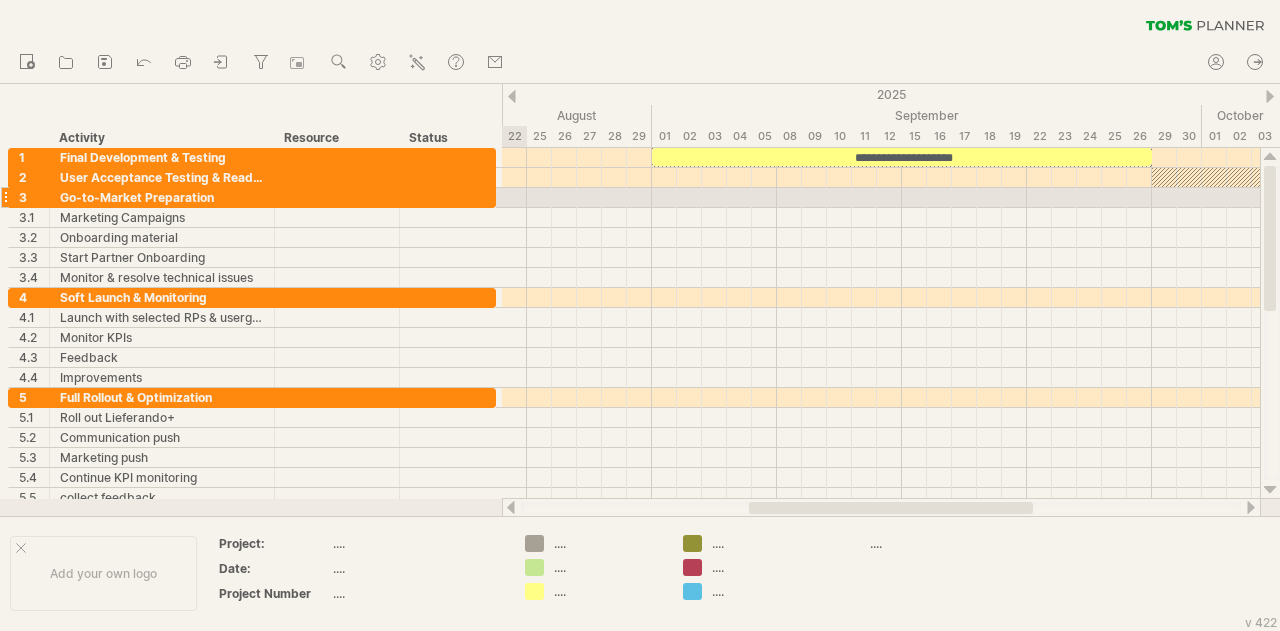 click at bounding box center (485, 199) 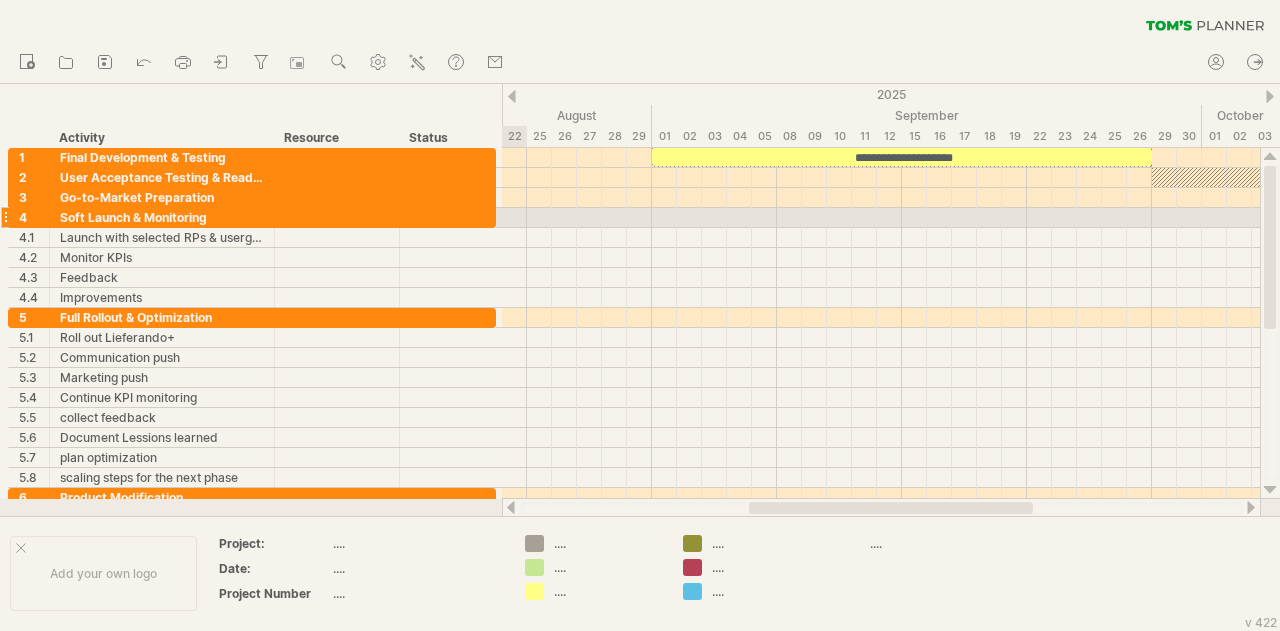 click at bounding box center (485, 219) 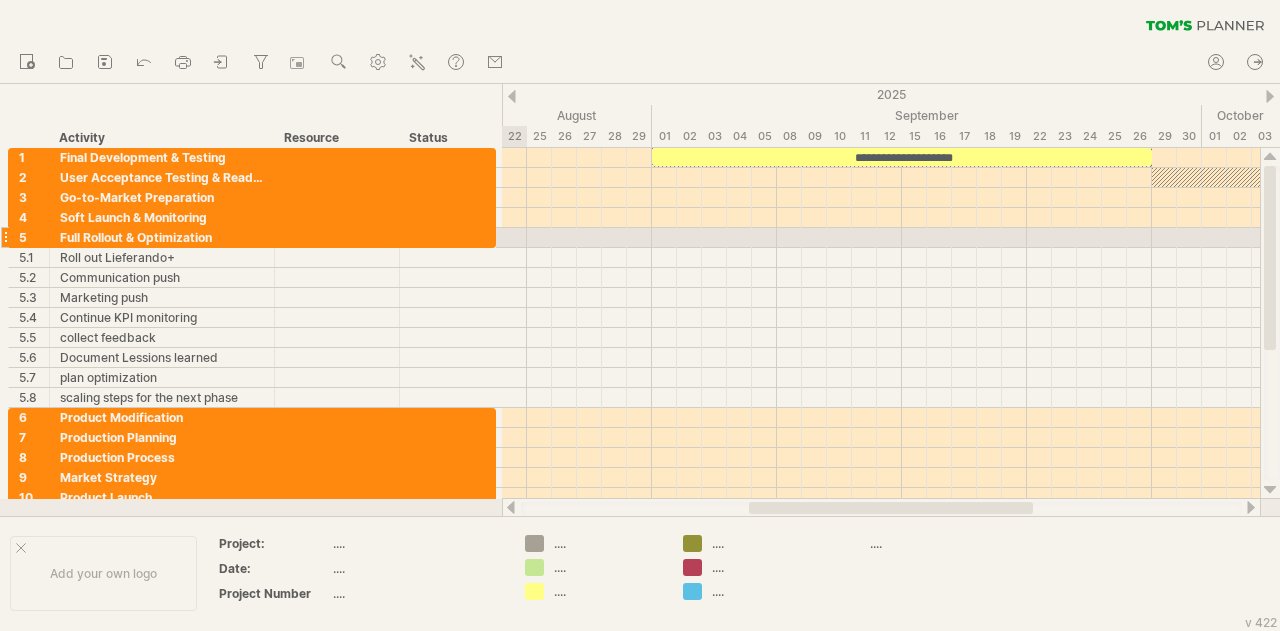 click at bounding box center [485, 239] 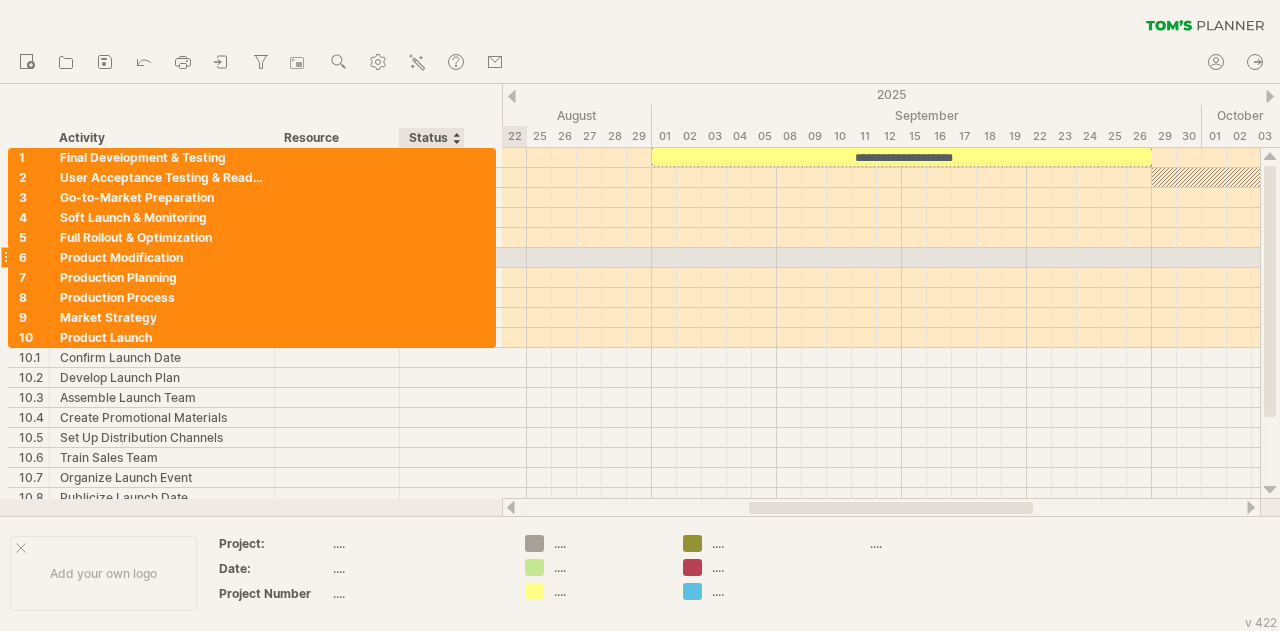 click at bounding box center (485, 259) 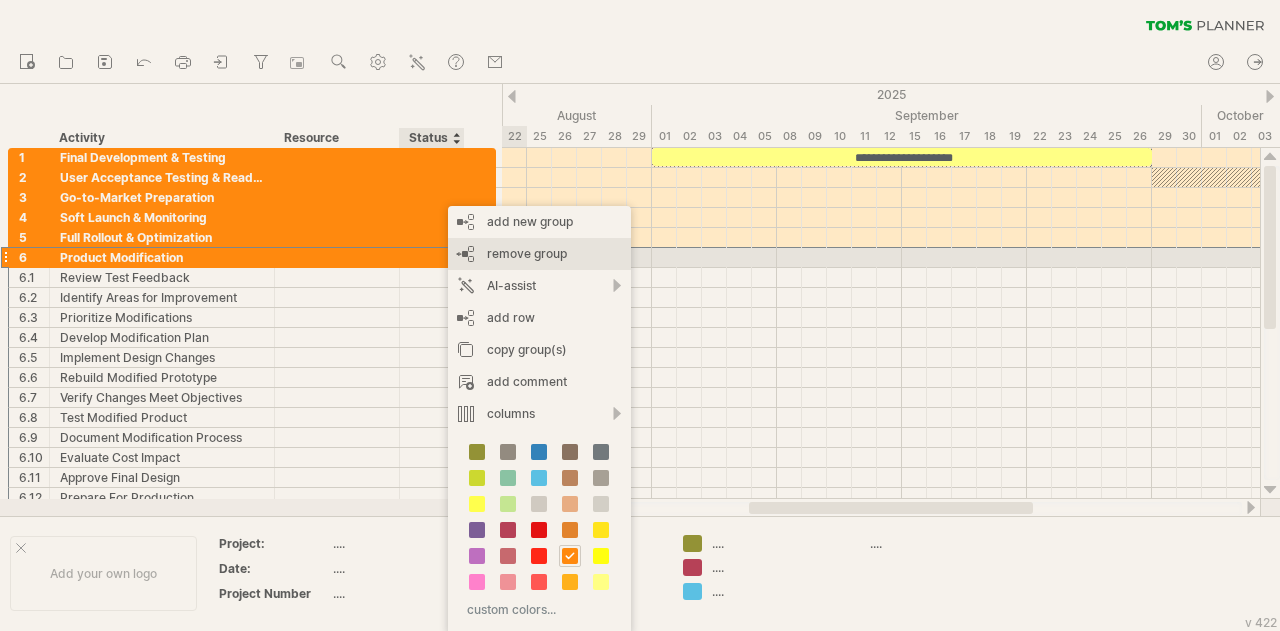 click on "remove group remove selected groups" at bounding box center [539, 254] 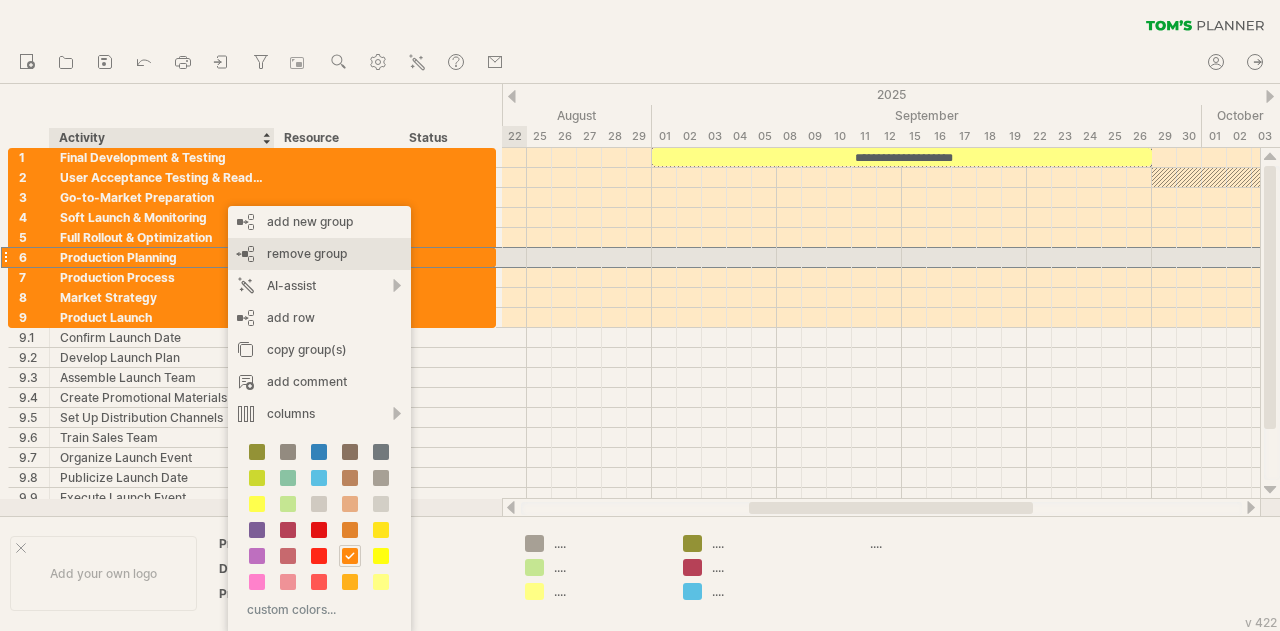 click on "remove group remove selected groups" at bounding box center (319, 254) 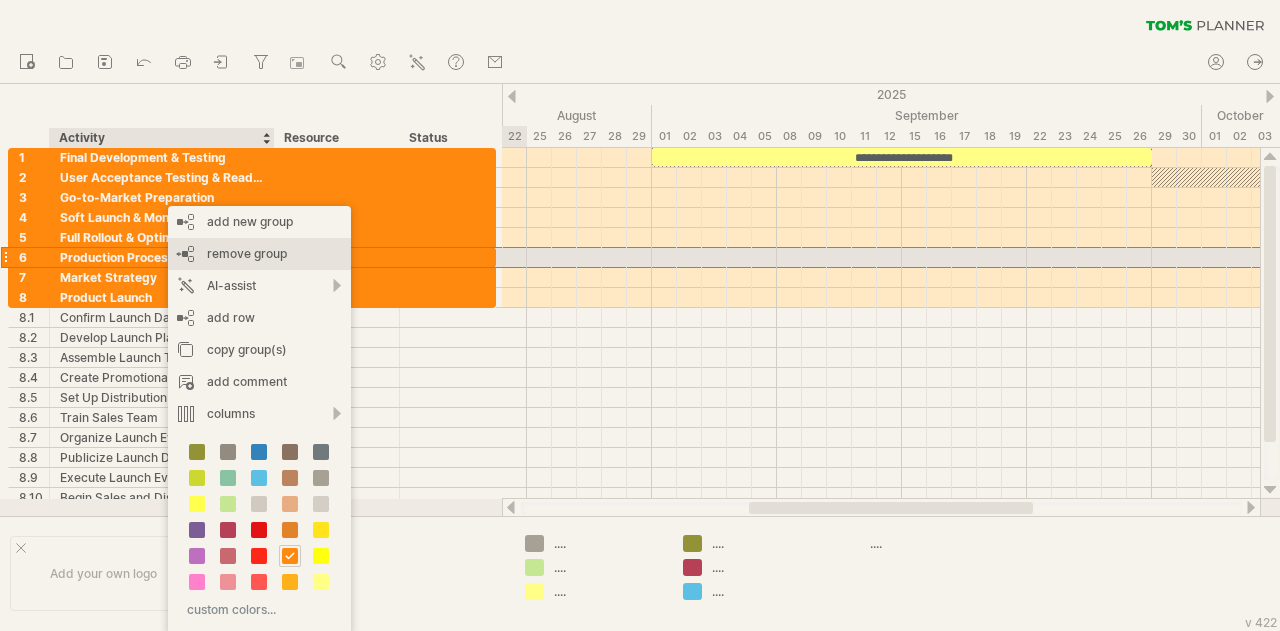 click on "remove group remove selected groups" at bounding box center (259, 254) 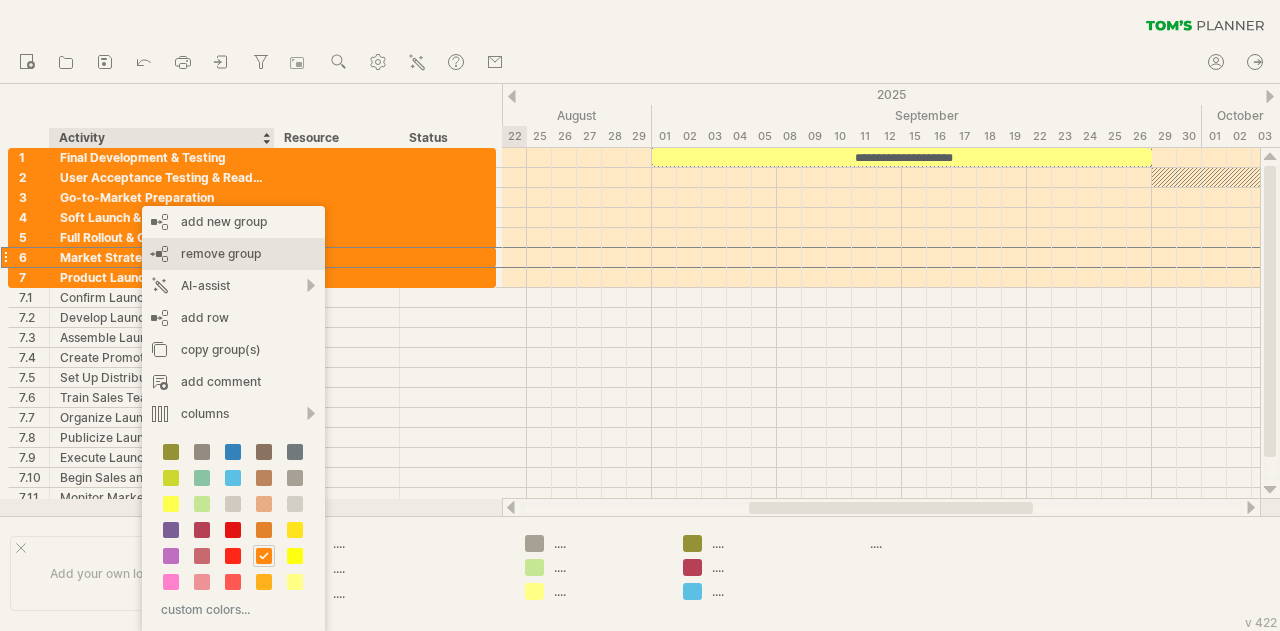 click on "remove group remove selected groups" at bounding box center (233, 254) 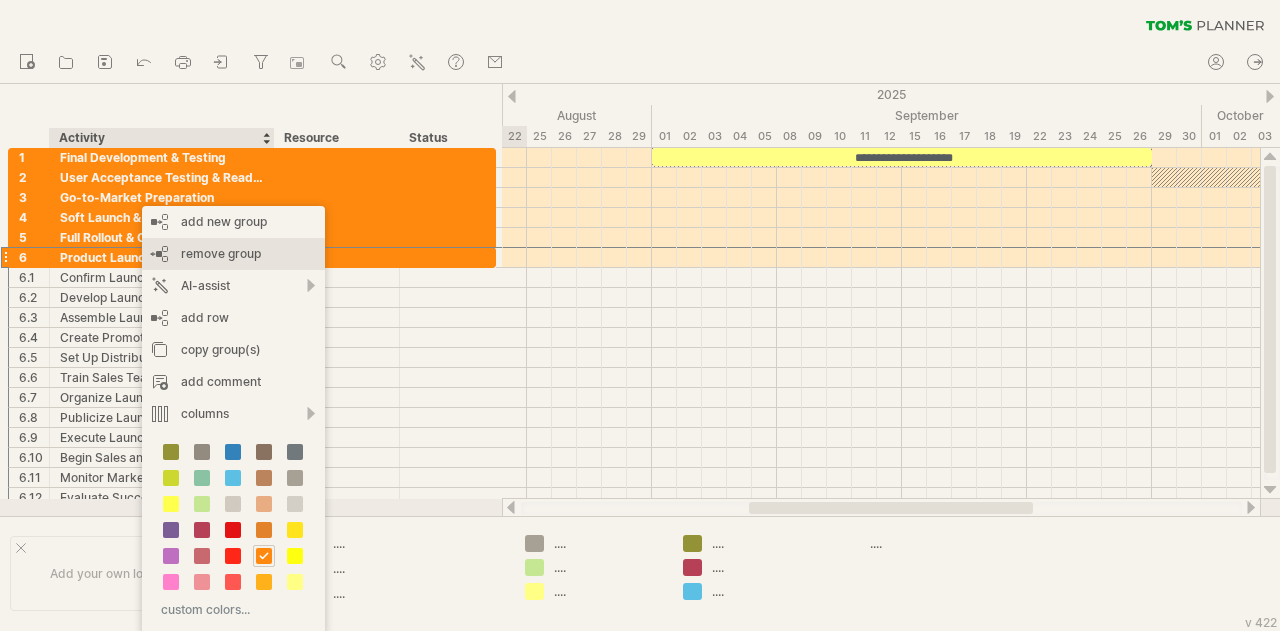 click on "remove group" at bounding box center [221, 253] 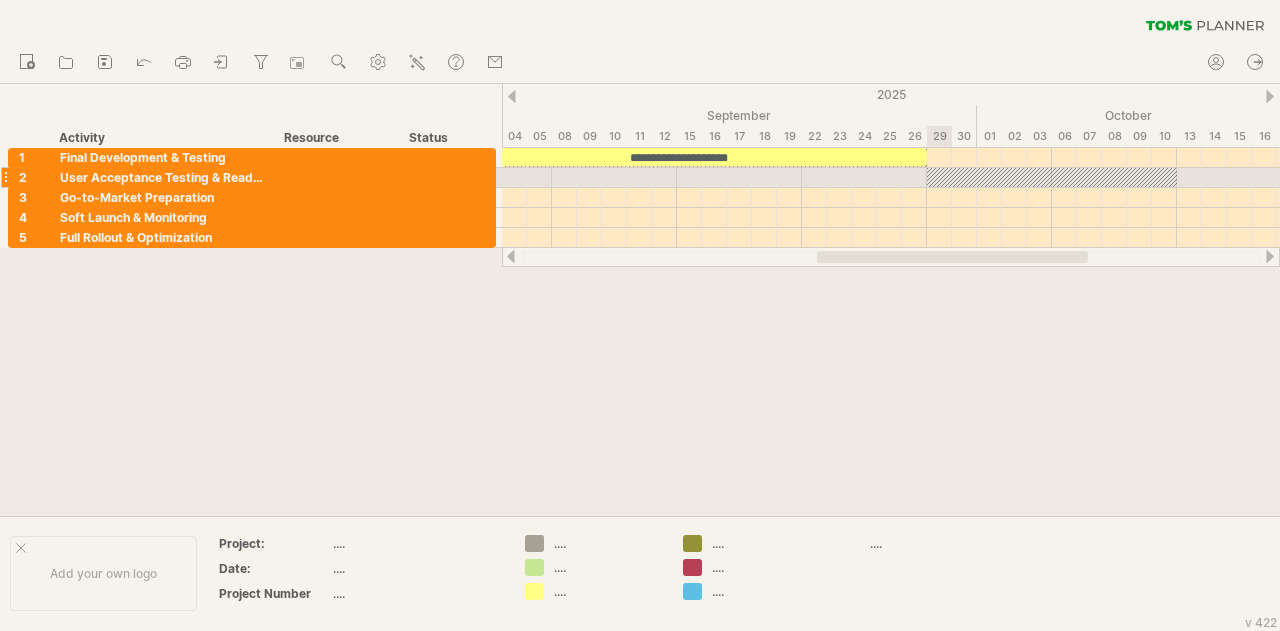 click at bounding box center (1052, 177) 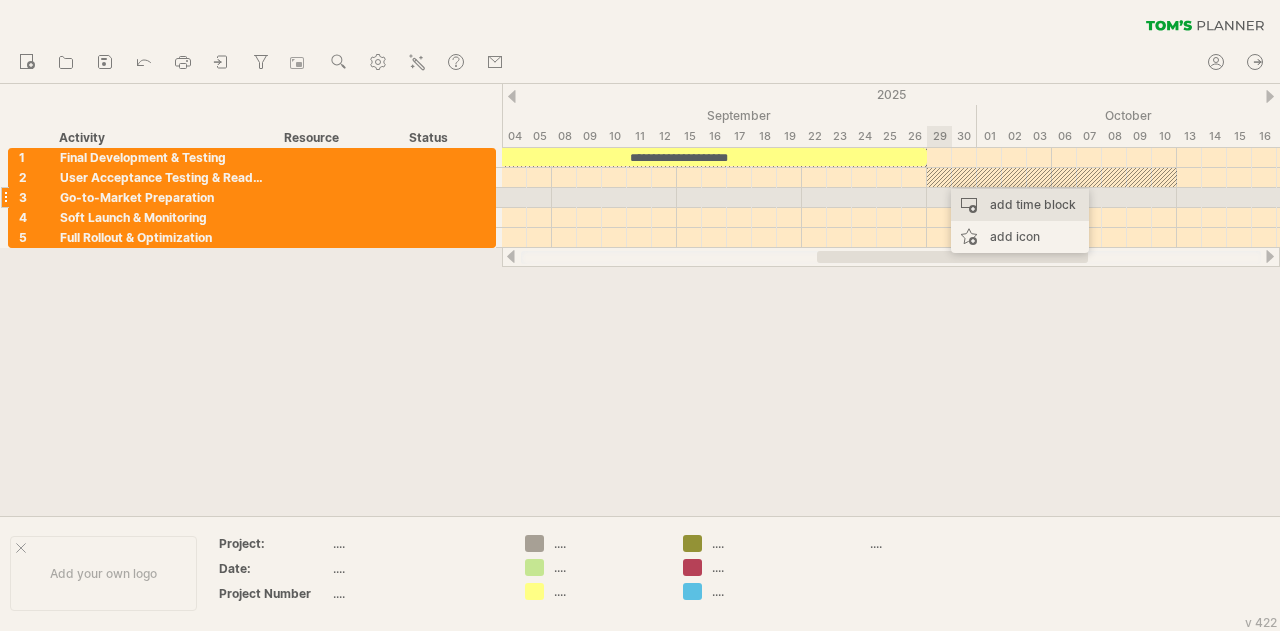 click on "add time block" at bounding box center [1020, 205] 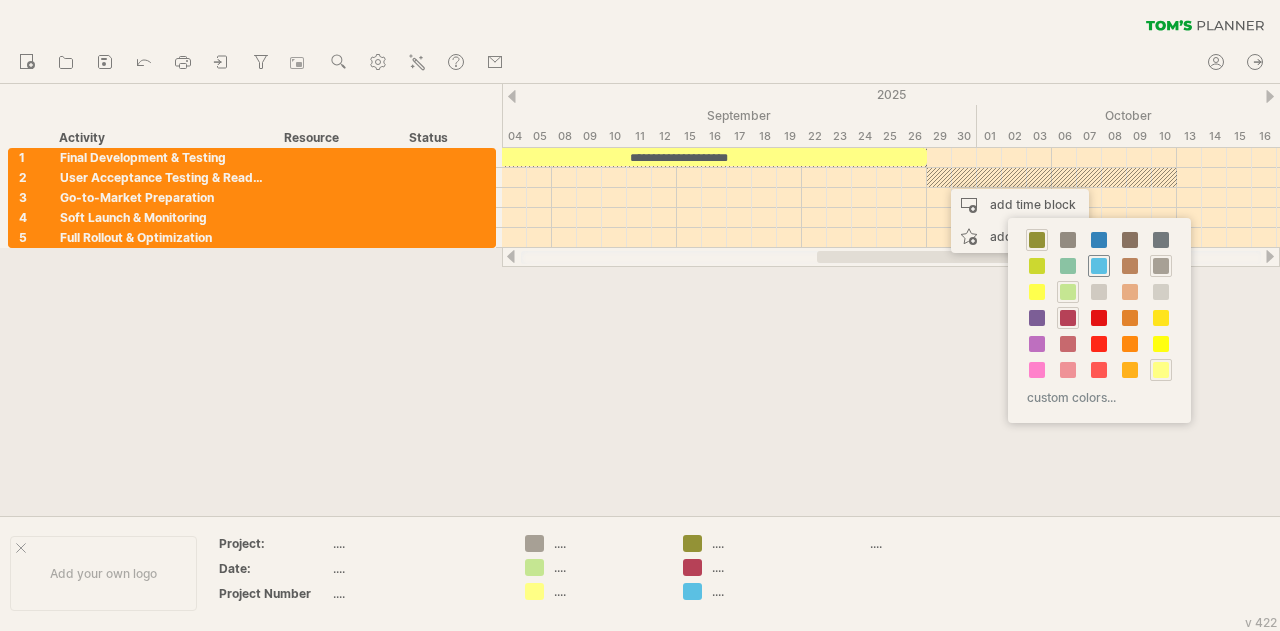 click at bounding box center [1099, 266] 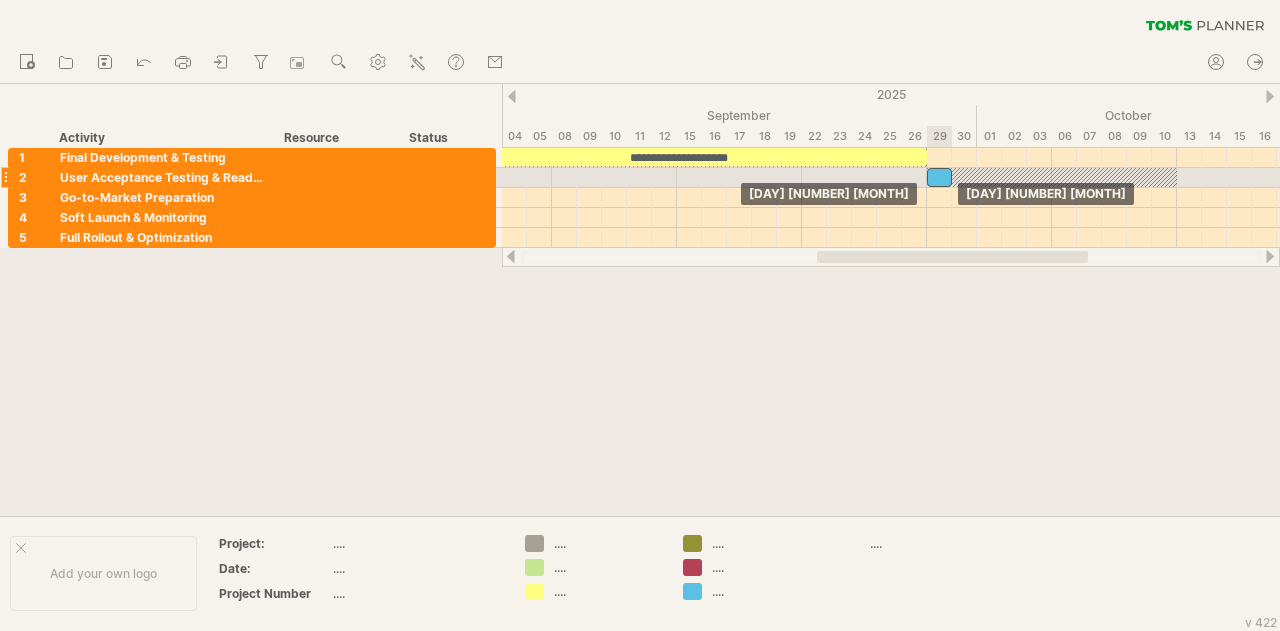 click at bounding box center (939, 177) 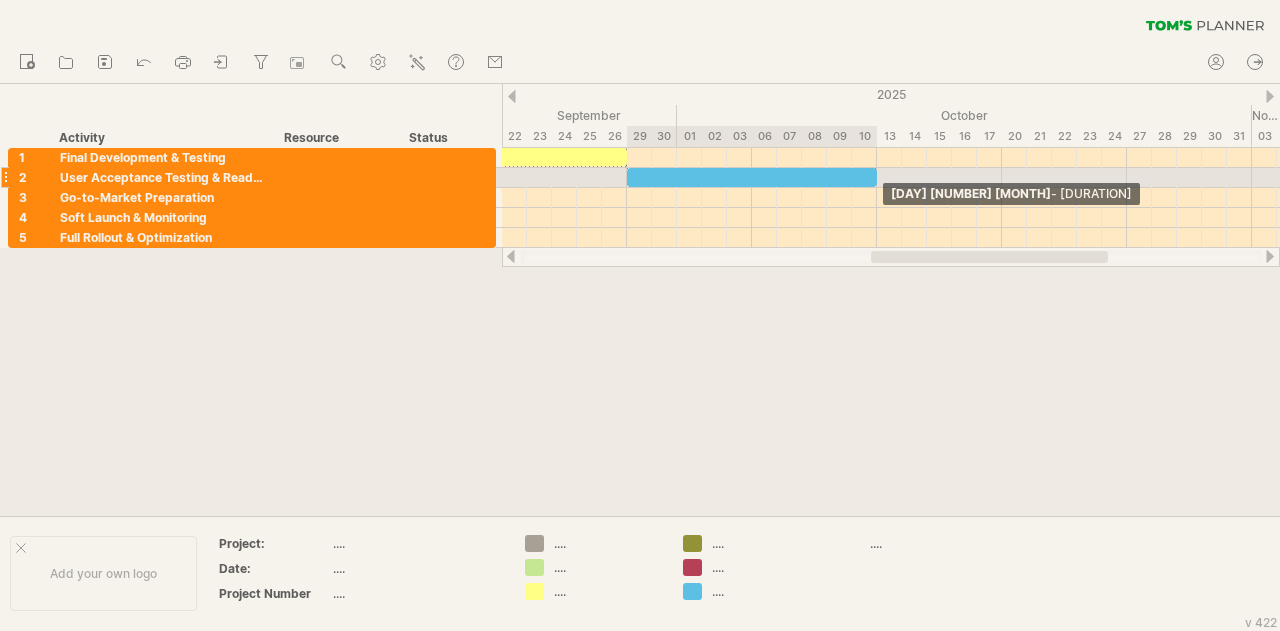 drag, startPoint x: 648, startPoint y: 180, endPoint x: 875, endPoint y: 179, distance: 227.0022 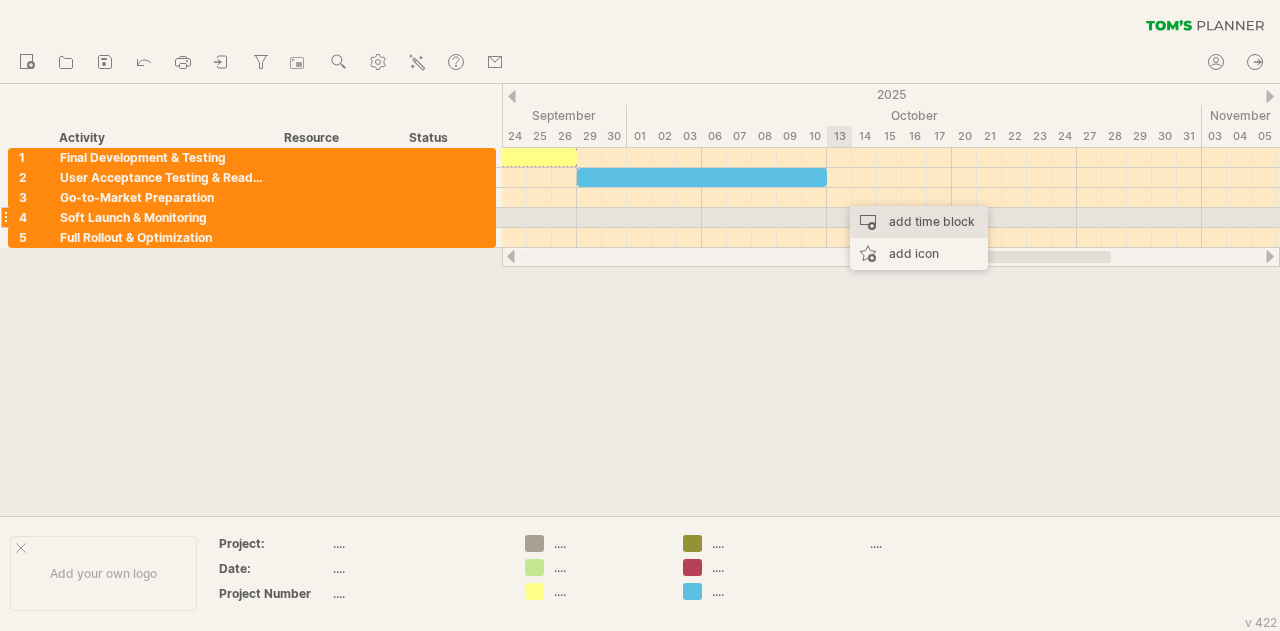 click on "add time block" at bounding box center [919, 222] 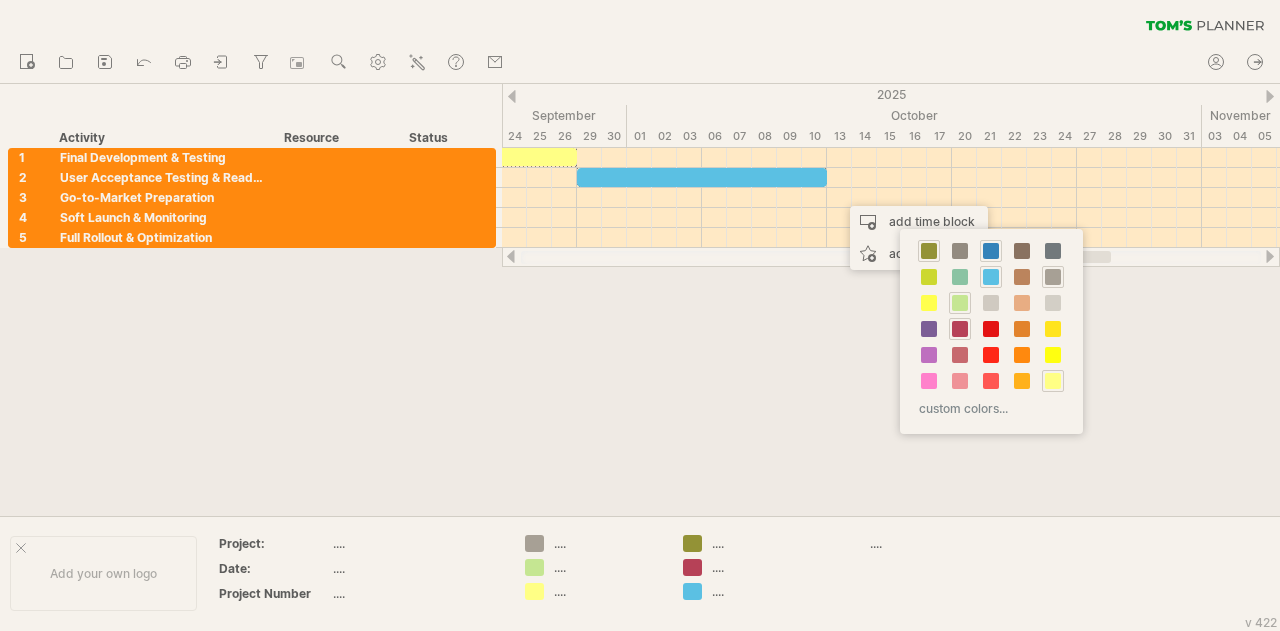click at bounding box center [991, 251] 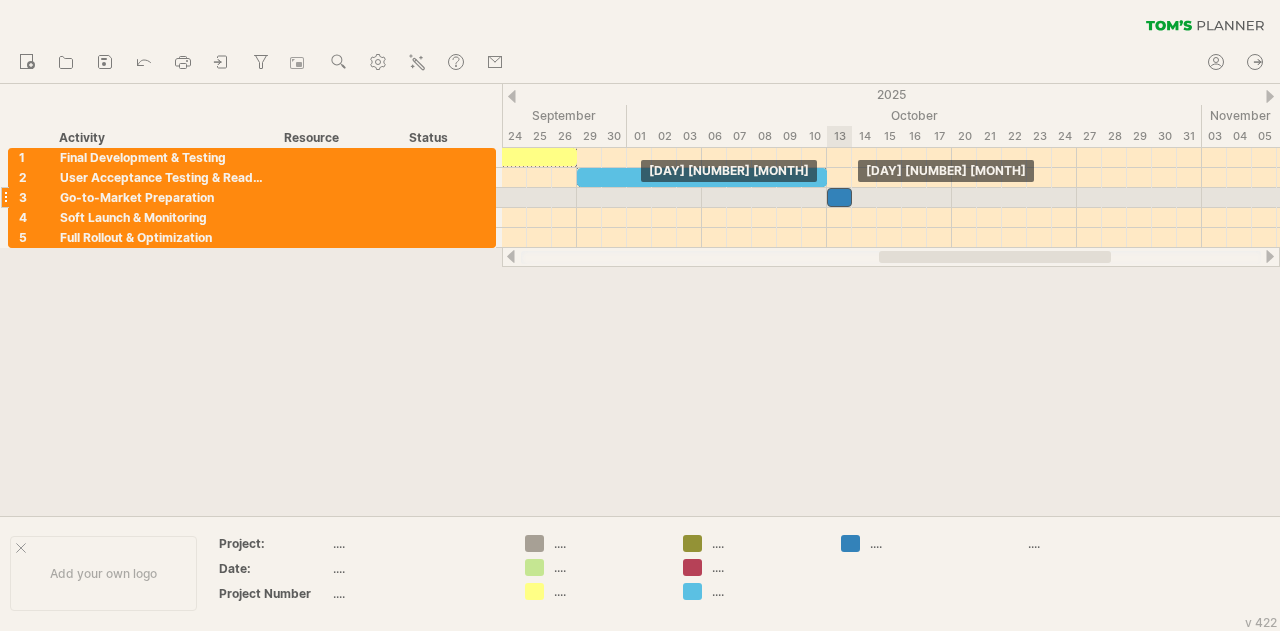 click at bounding box center (839, 197) 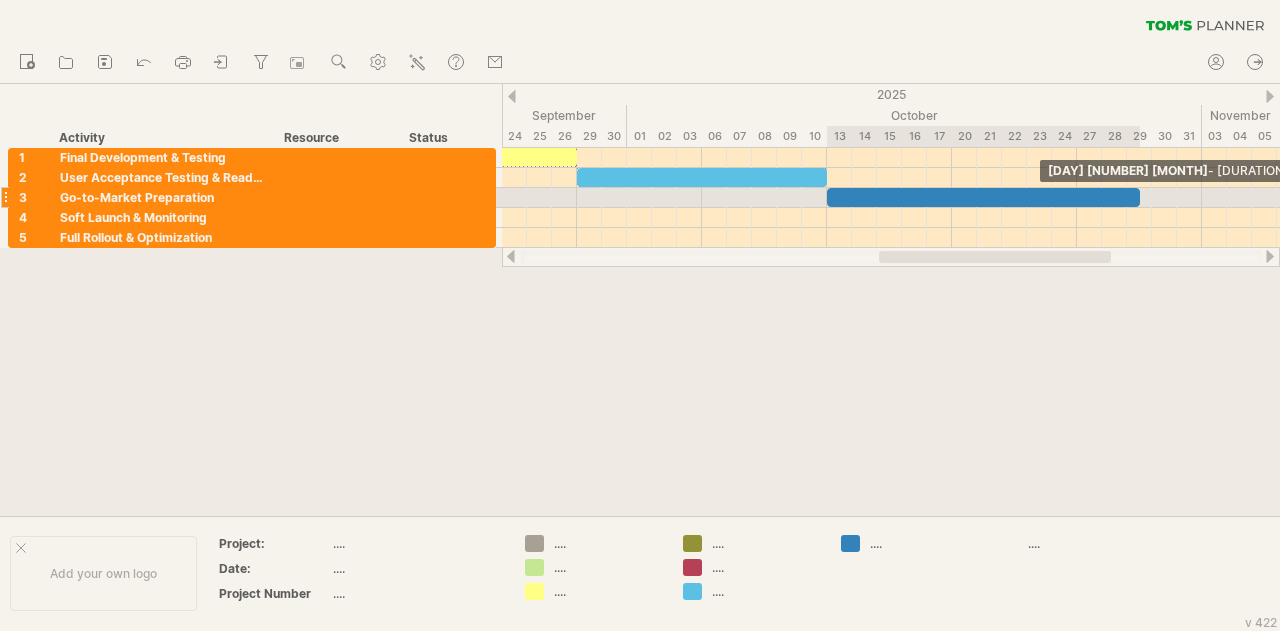 drag, startPoint x: 849, startPoint y: 198, endPoint x: 1148, endPoint y: 196, distance: 299.00668 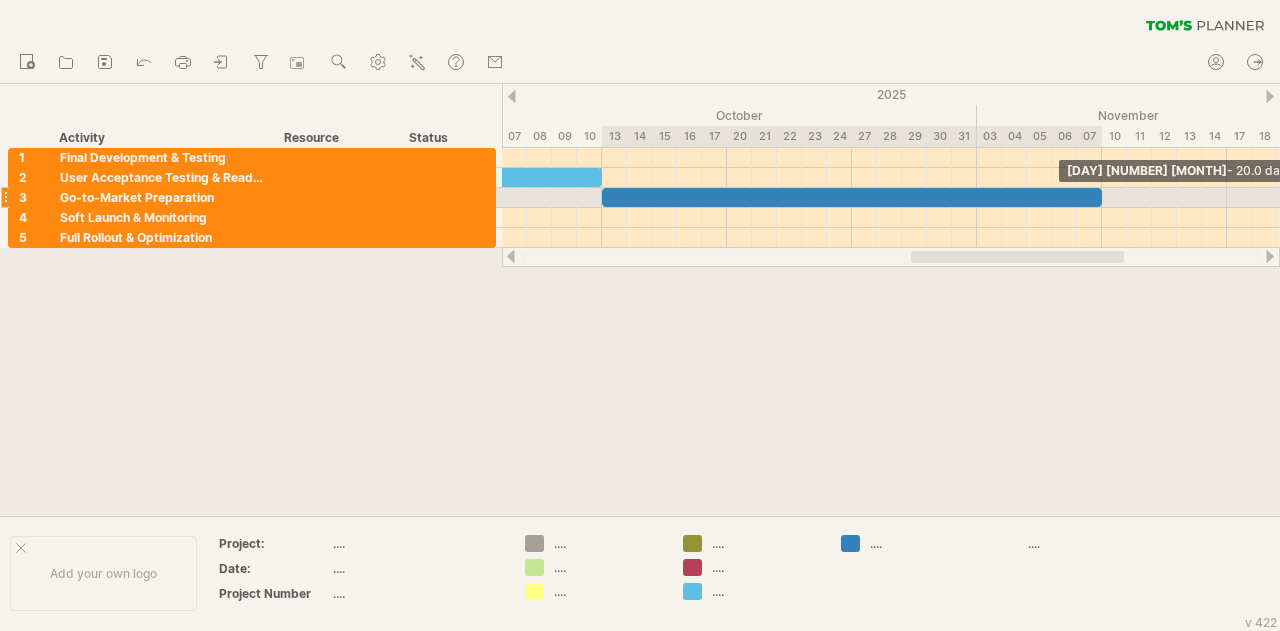 drag, startPoint x: 926, startPoint y: 196, endPoint x: 1099, endPoint y: 194, distance: 173.01157 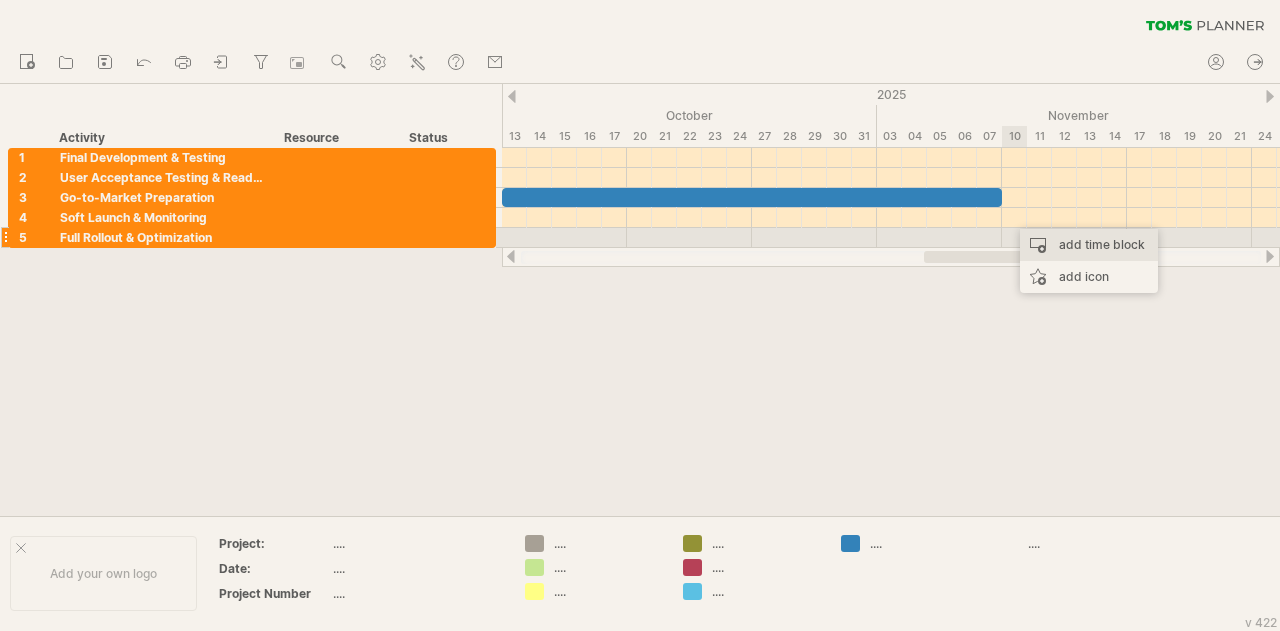click on "add time block" at bounding box center [1089, 245] 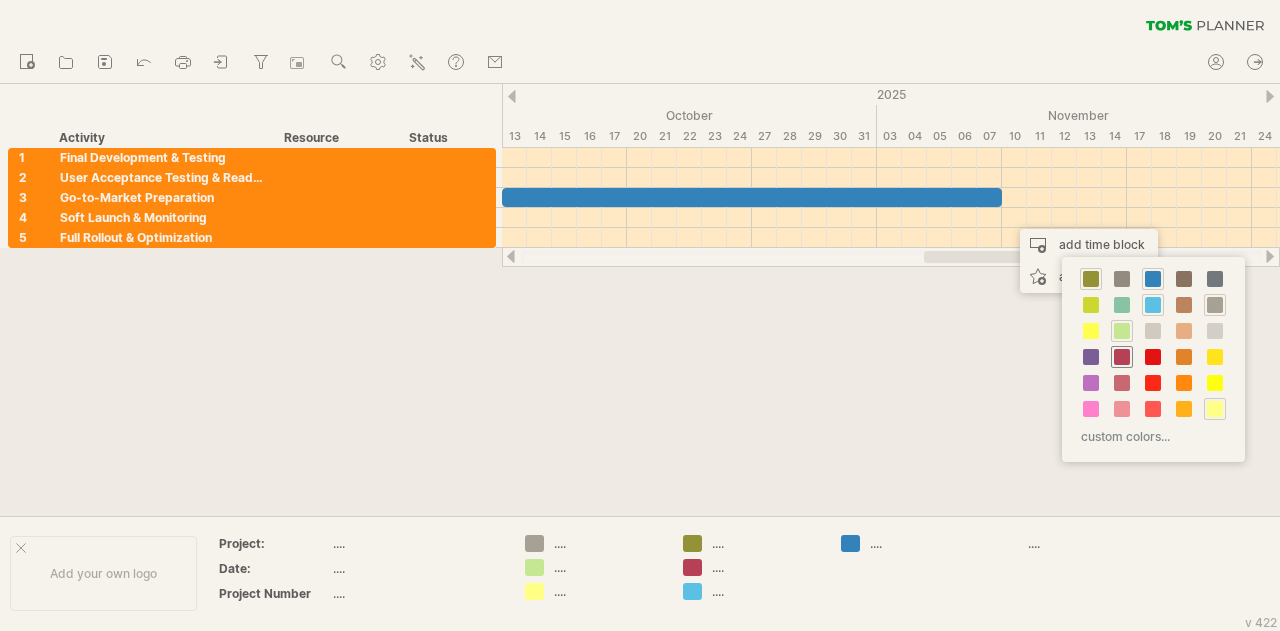 click at bounding box center (1122, 357) 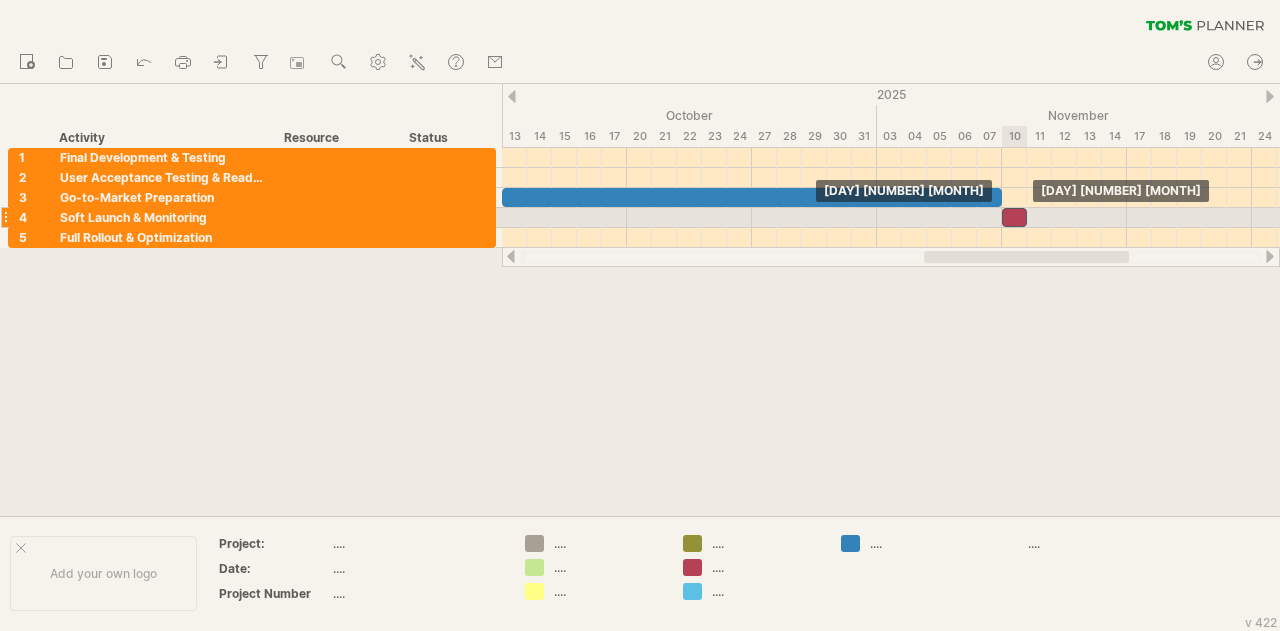 click at bounding box center [1014, 217] 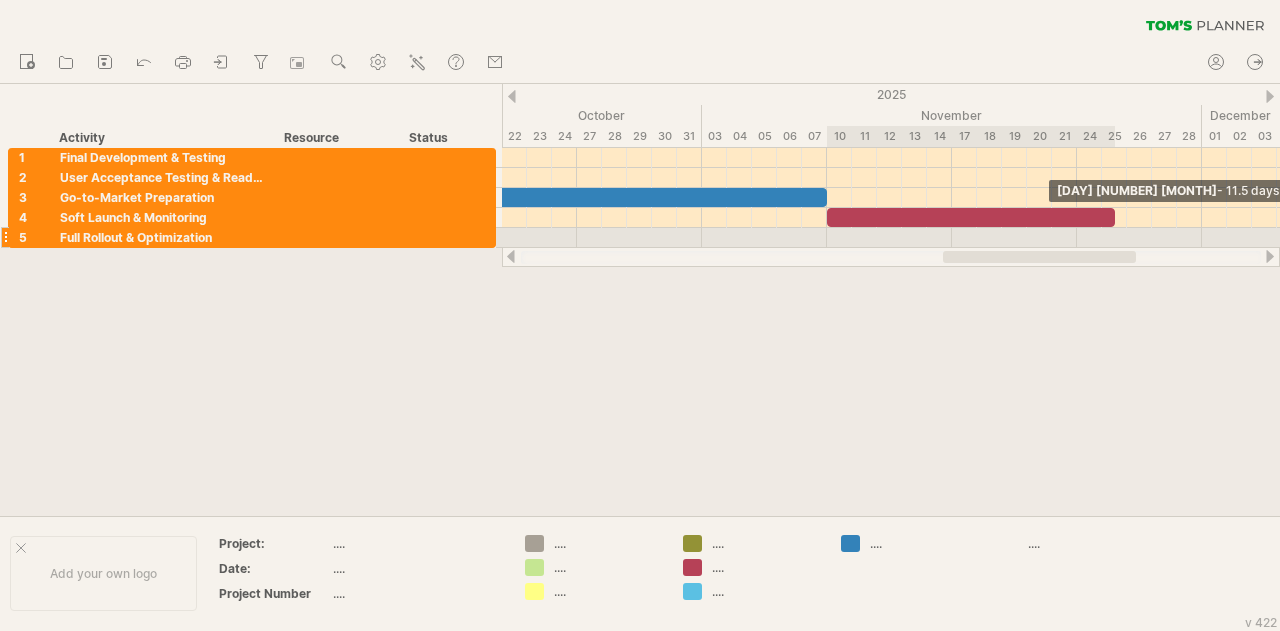 drag, startPoint x: 850, startPoint y: 217, endPoint x: 1116, endPoint y: 231, distance: 266.36816 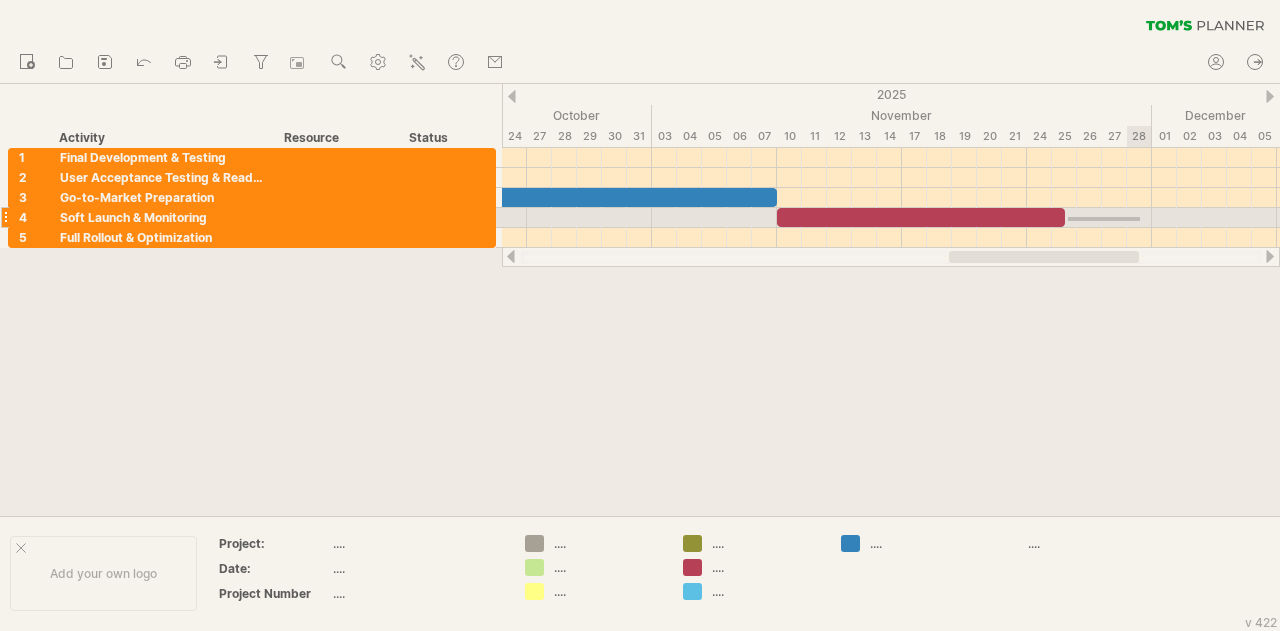 drag, startPoint x: 1068, startPoint y: 217, endPoint x: 1140, endPoint y: 220, distance: 72.06247 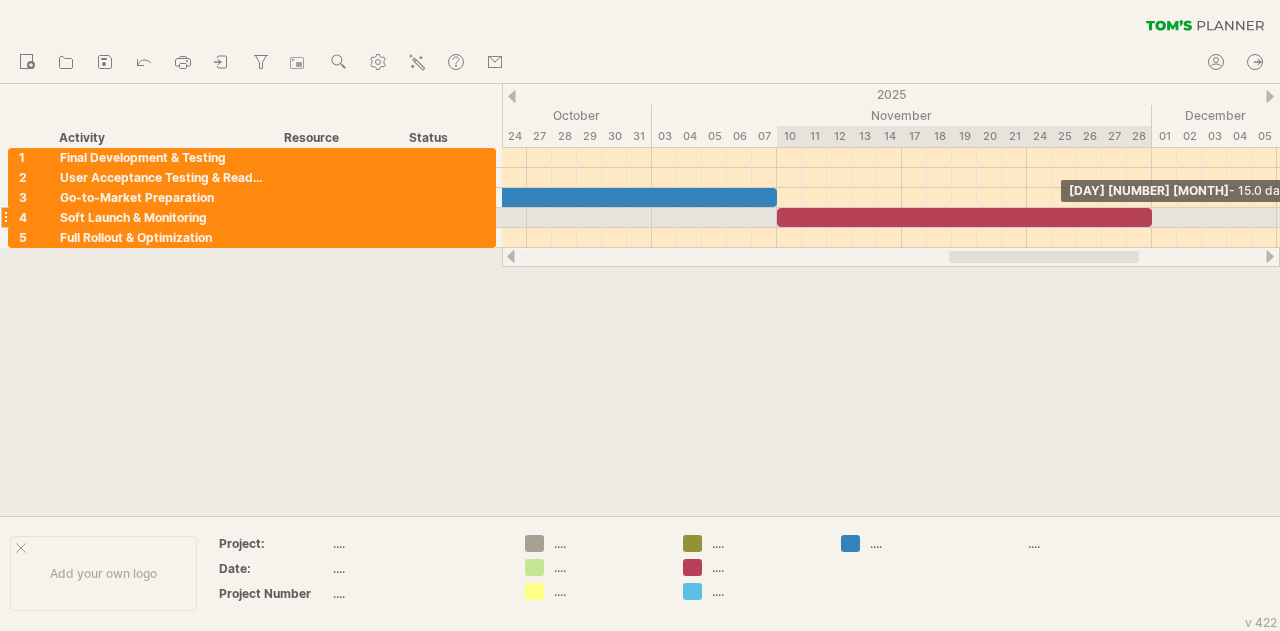 drag, startPoint x: 1064, startPoint y: 215, endPoint x: 1147, endPoint y: 219, distance: 83.09633 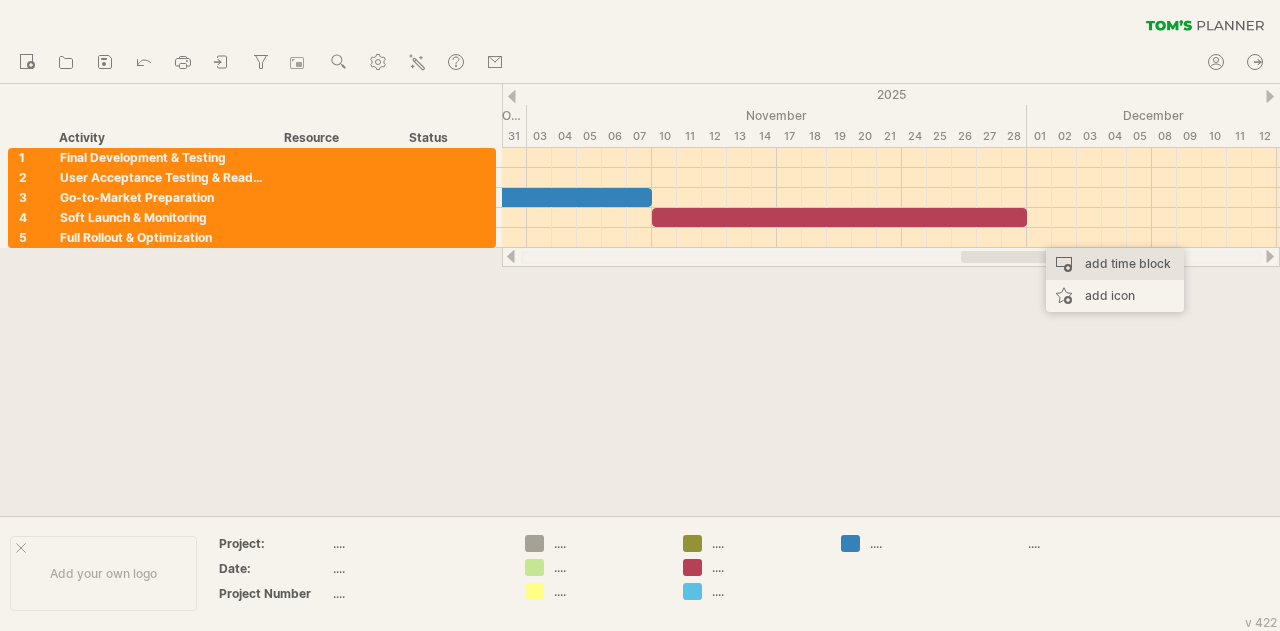 click on "add time block" at bounding box center [1115, 264] 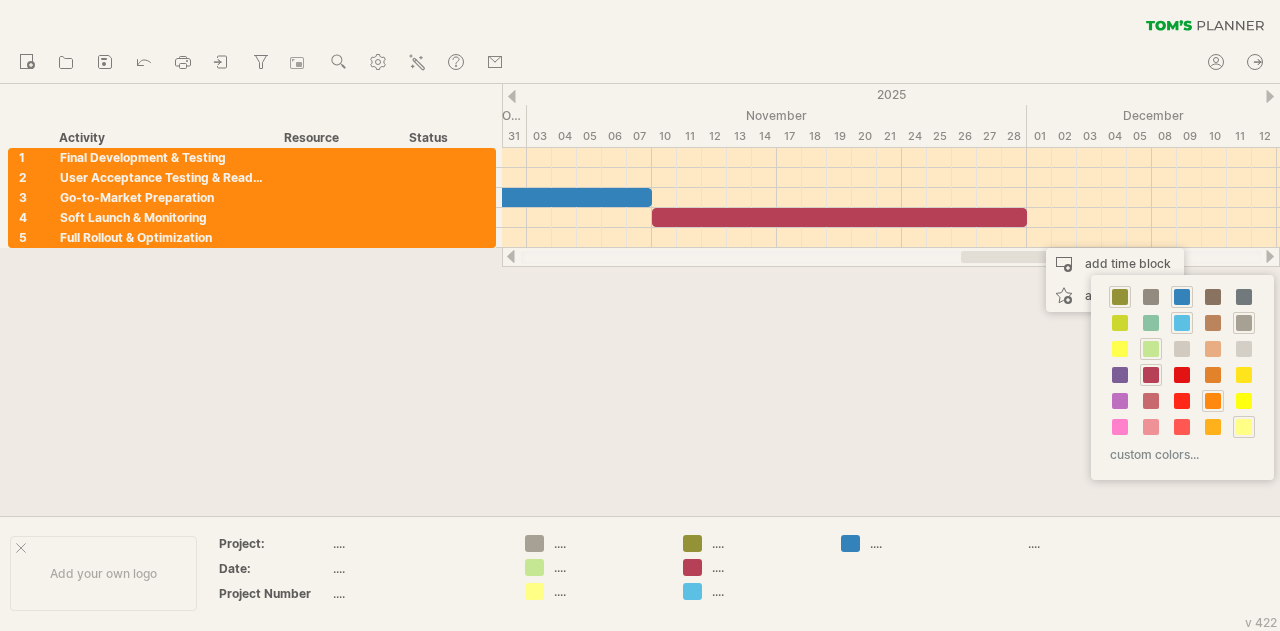 click at bounding box center [1213, 401] 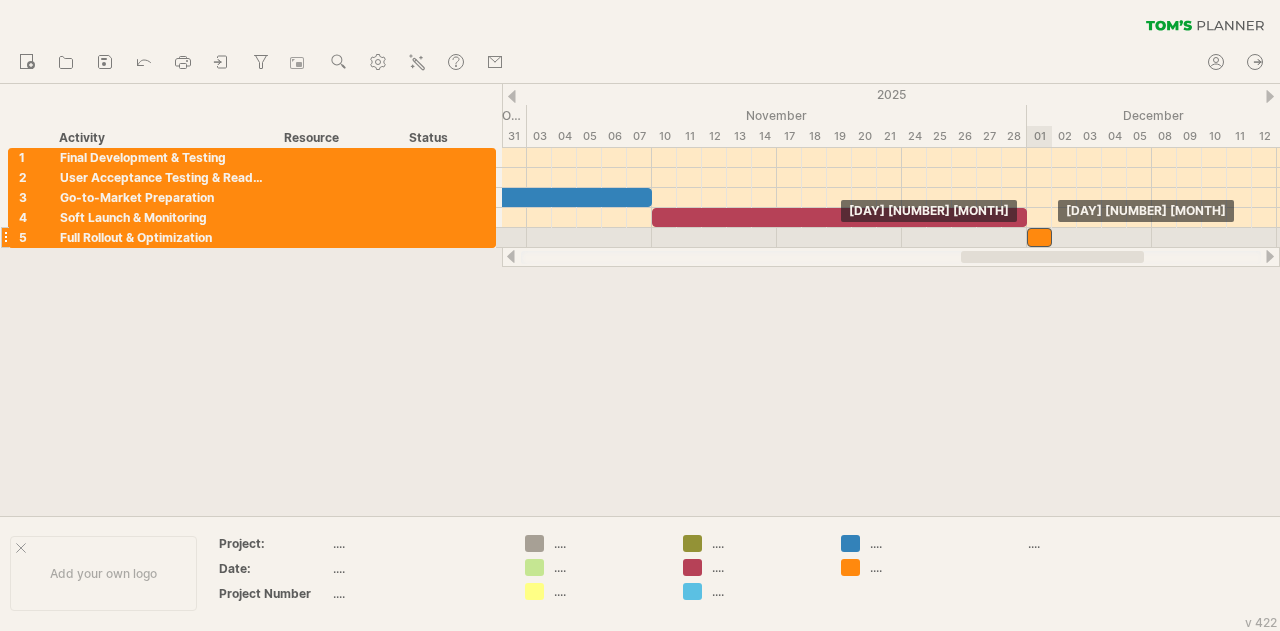 click at bounding box center [1039, 237] 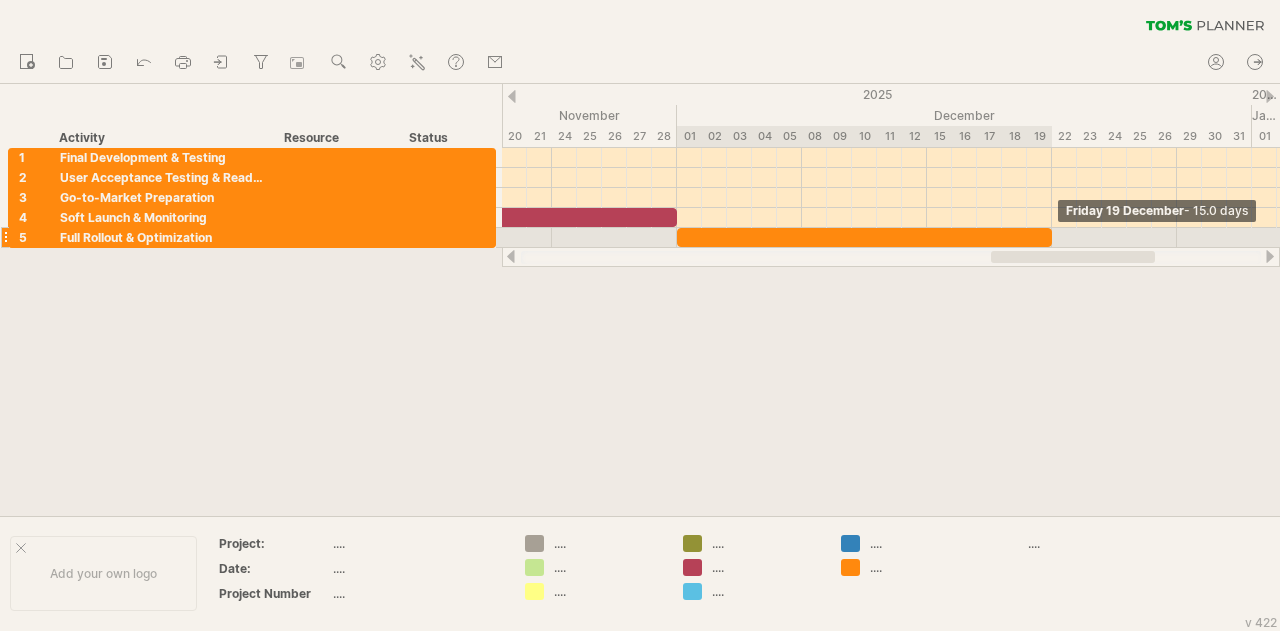 drag, startPoint x: 699, startPoint y: 236, endPoint x: 1050, endPoint y: 236, distance: 351 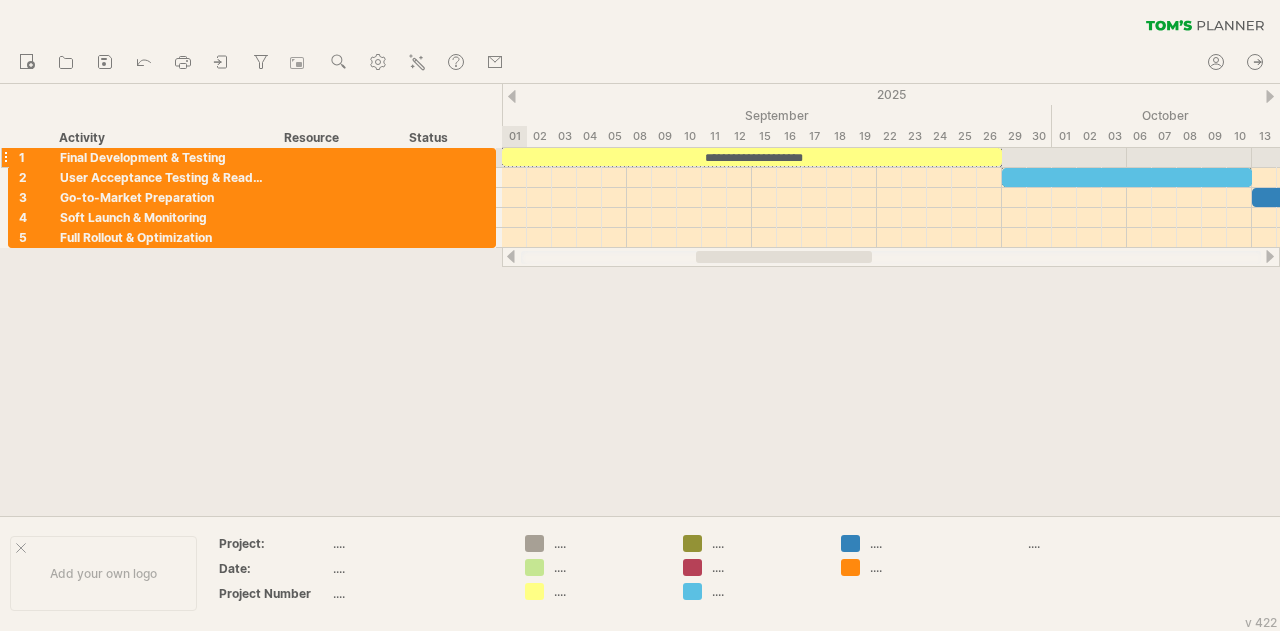 click at bounding box center (485, 159) 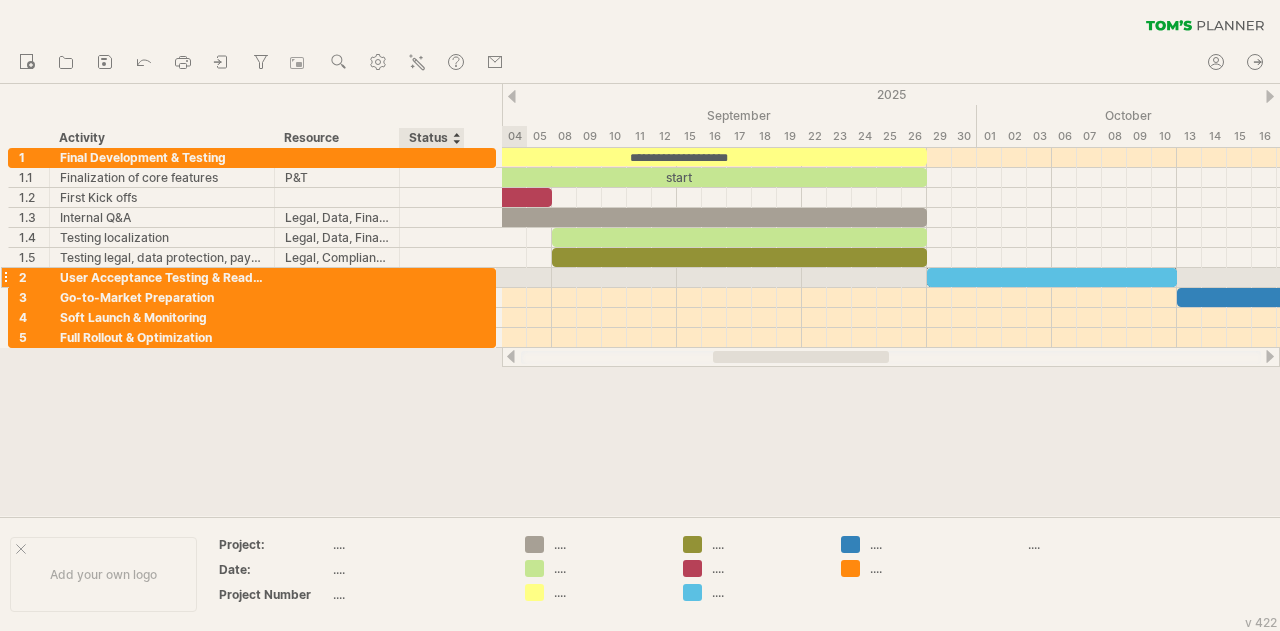 click at bounding box center [485, 279] 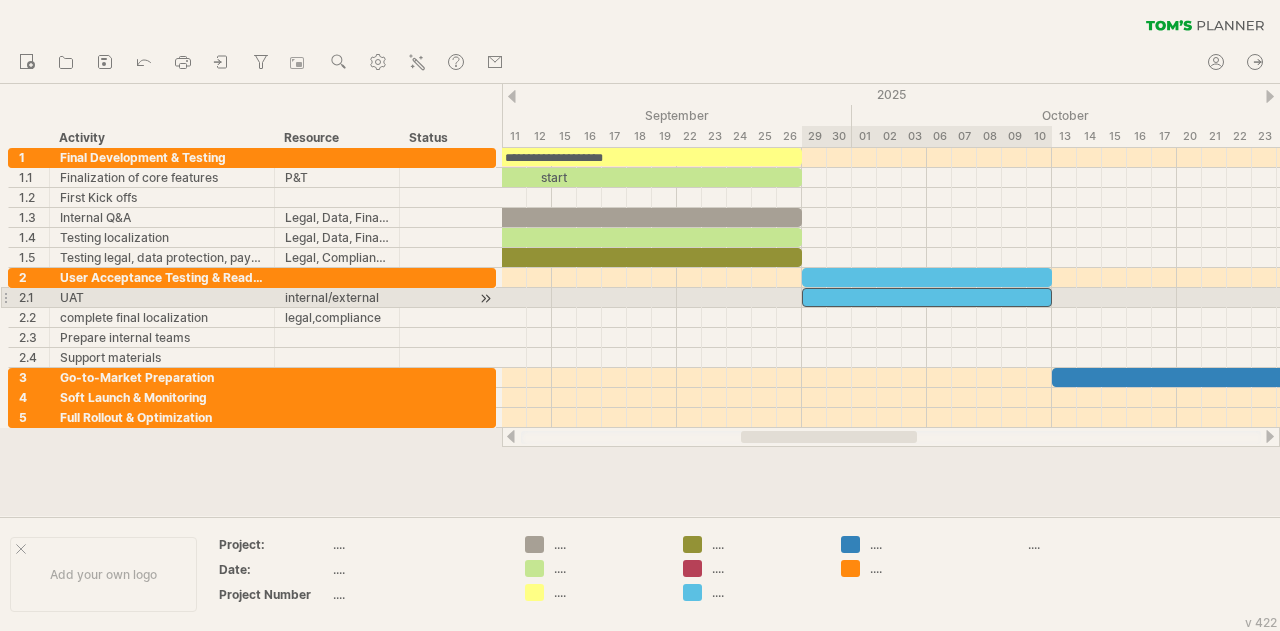 click at bounding box center [927, 297] 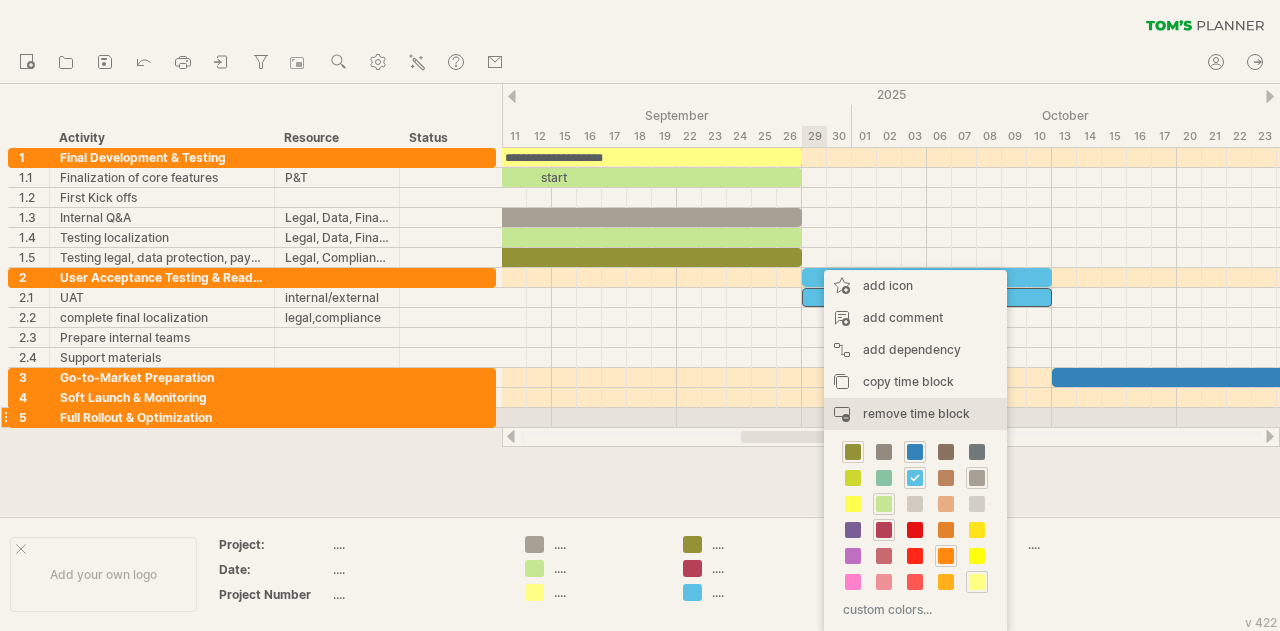 click on "remove time block" at bounding box center [916, 413] 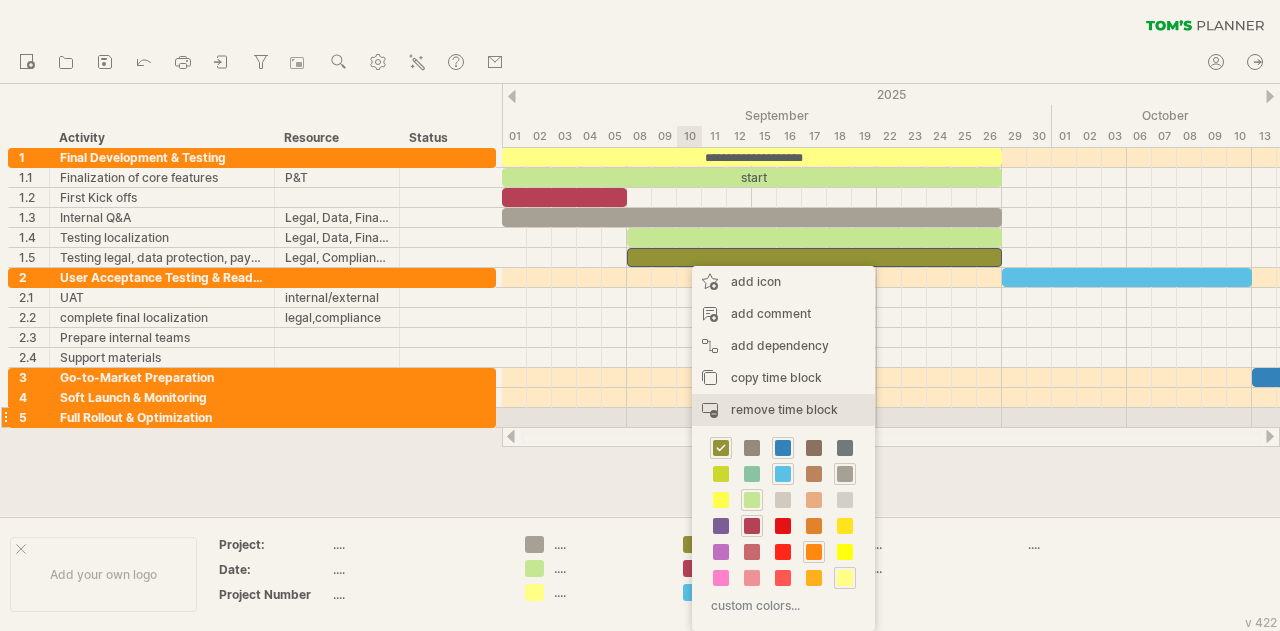 click on "remove time block" at bounding box center (784, 409) 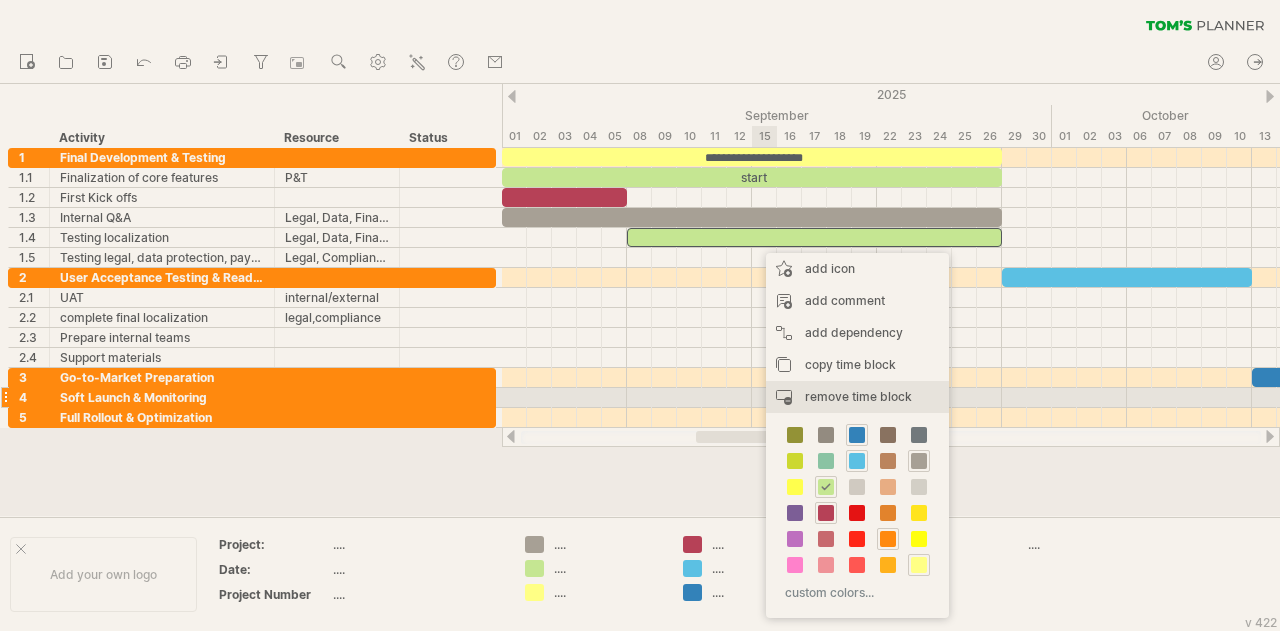 click on "remove time block" at bounding box center (858, 396) 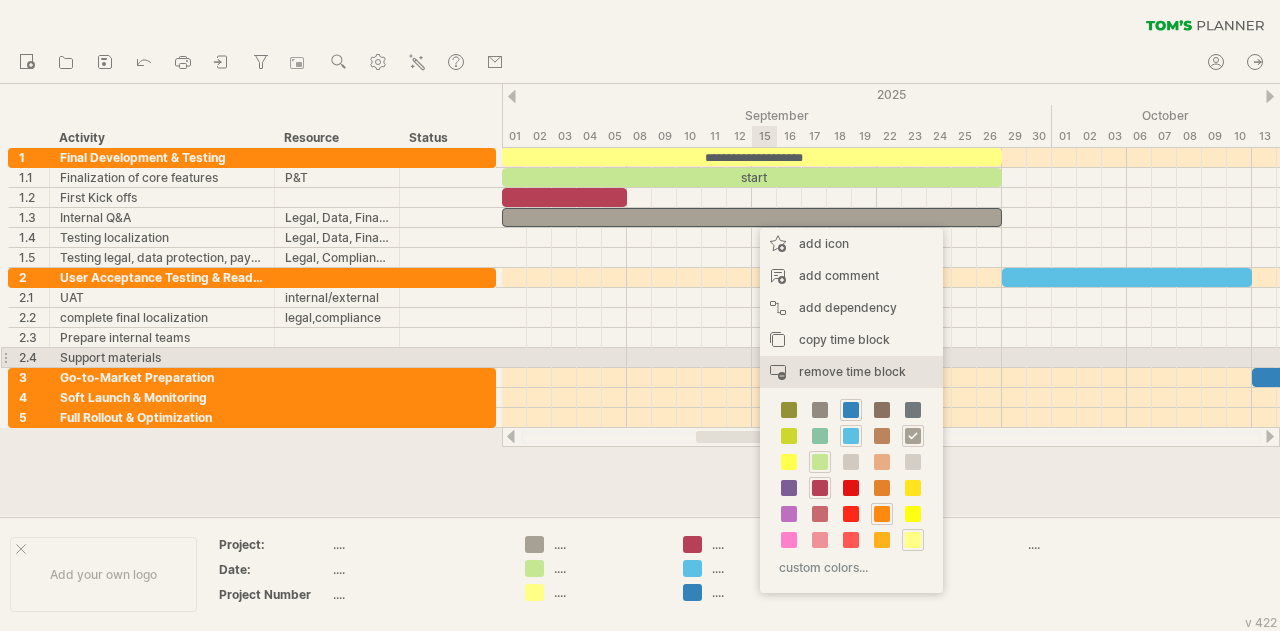 click on "remove time block" at bounding box center [852, 371] 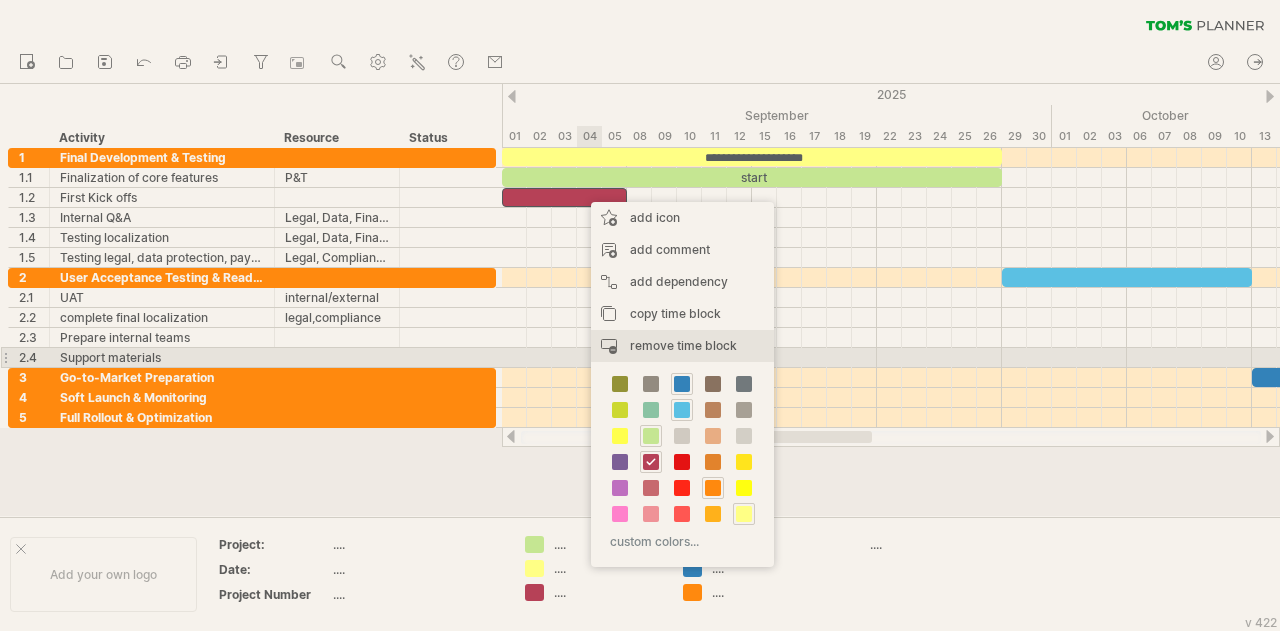 click on "remove time block" at bounding box center (683, 345) 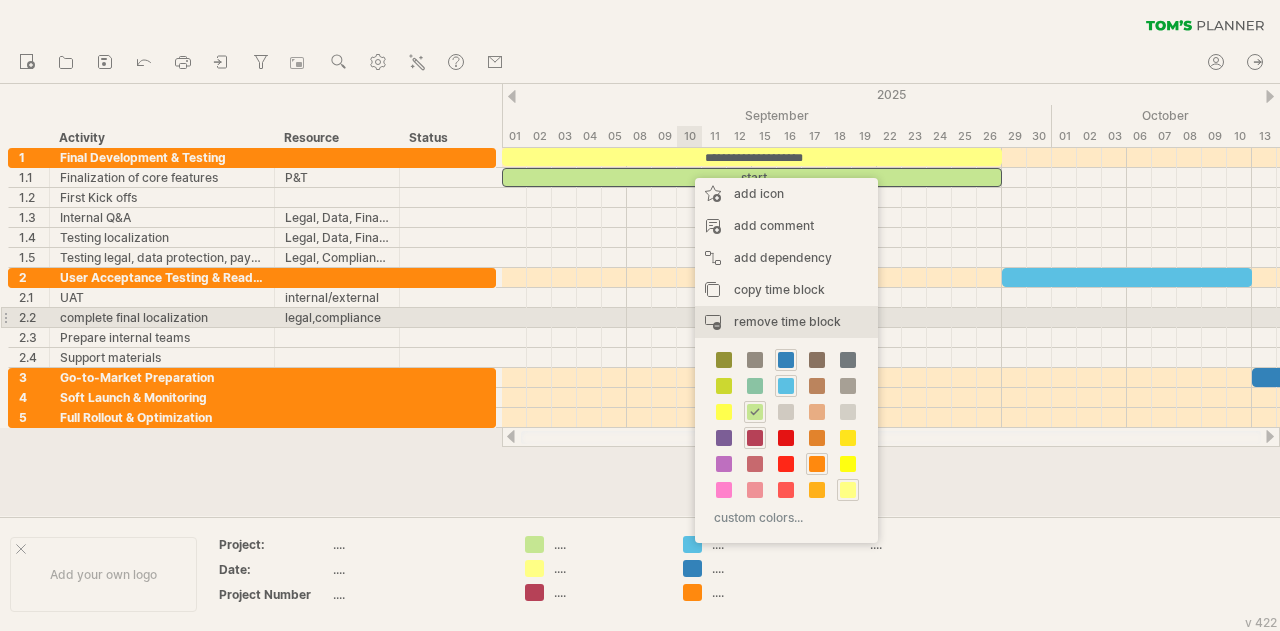 click on "remove time block" at bounding box center (787, 321) 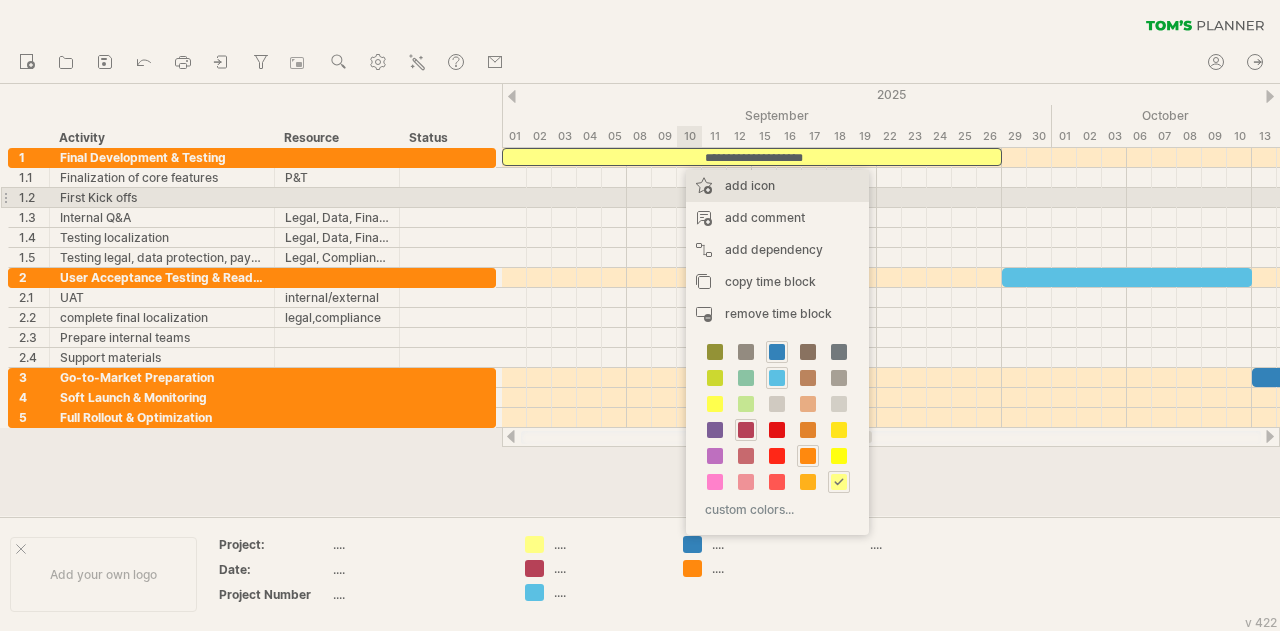 click on "add icon" at bounding box center [777, 186] 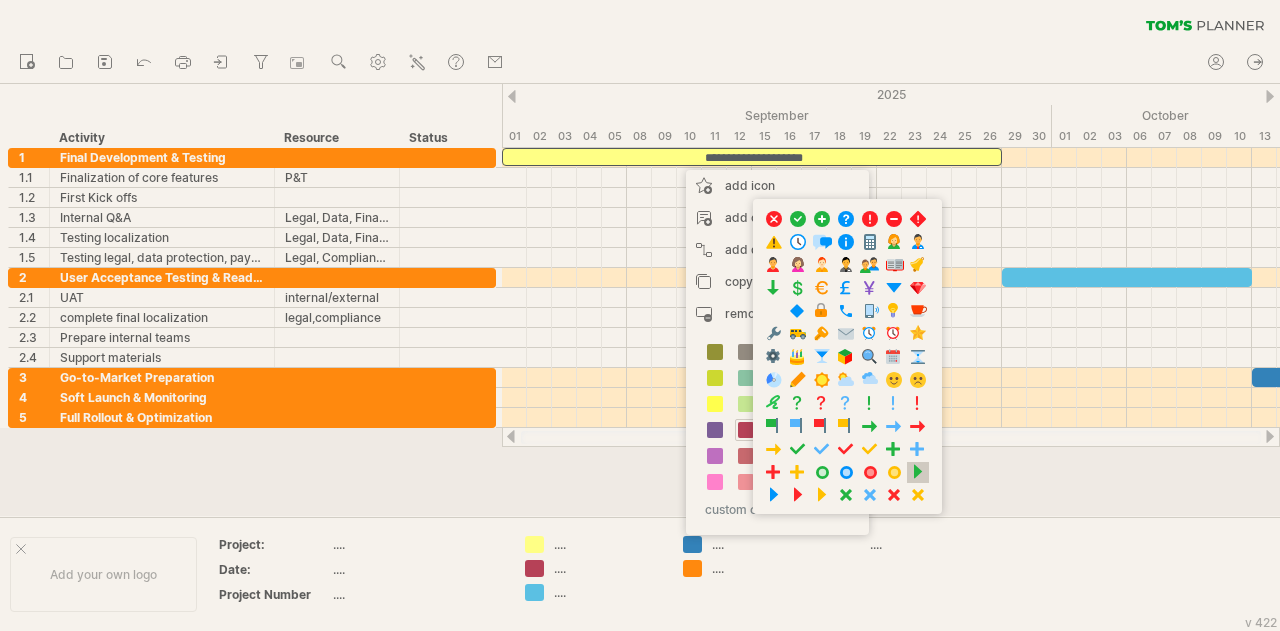 click at bounding box center (918, 472) 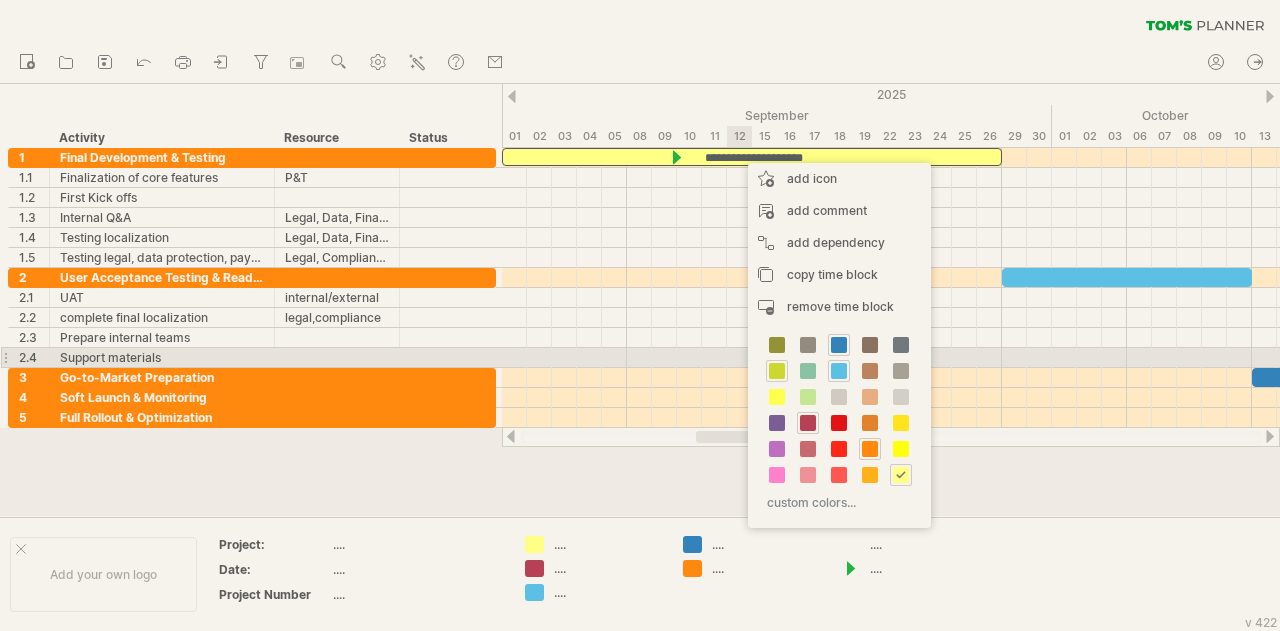 click at bounding box center [777, 371] 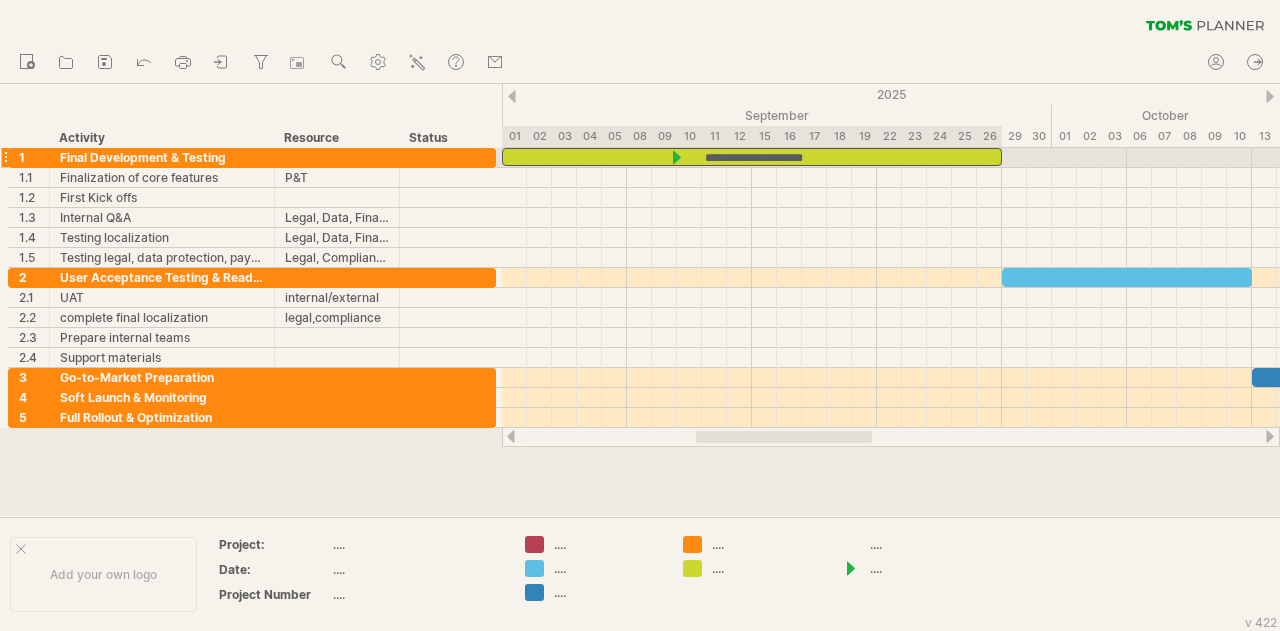 click on "**********" at bounding box center [752, 157] 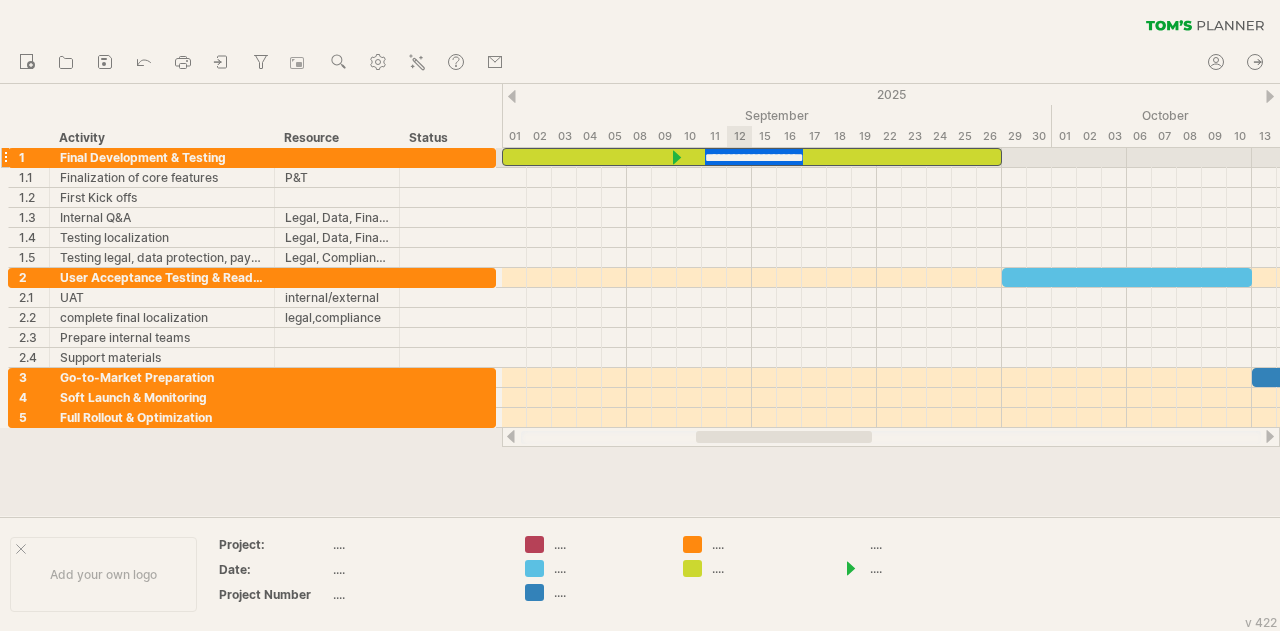 click on "**********" at bounding box center [752, 157] 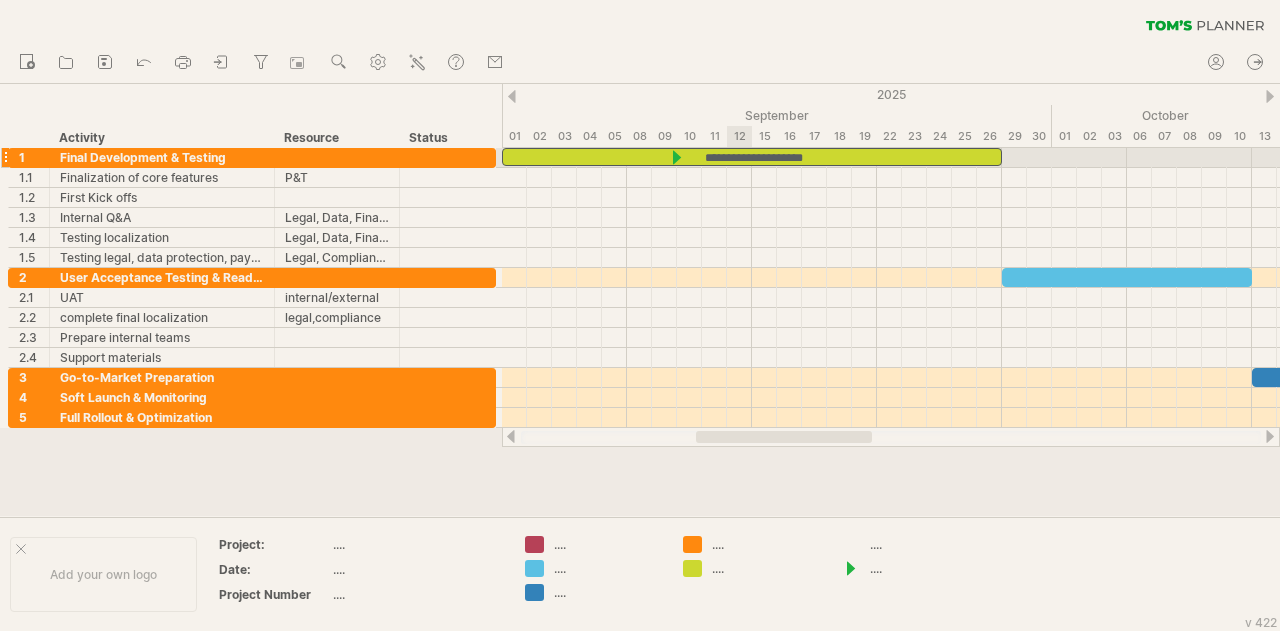click on "**********" at bounding box center [752, 157] 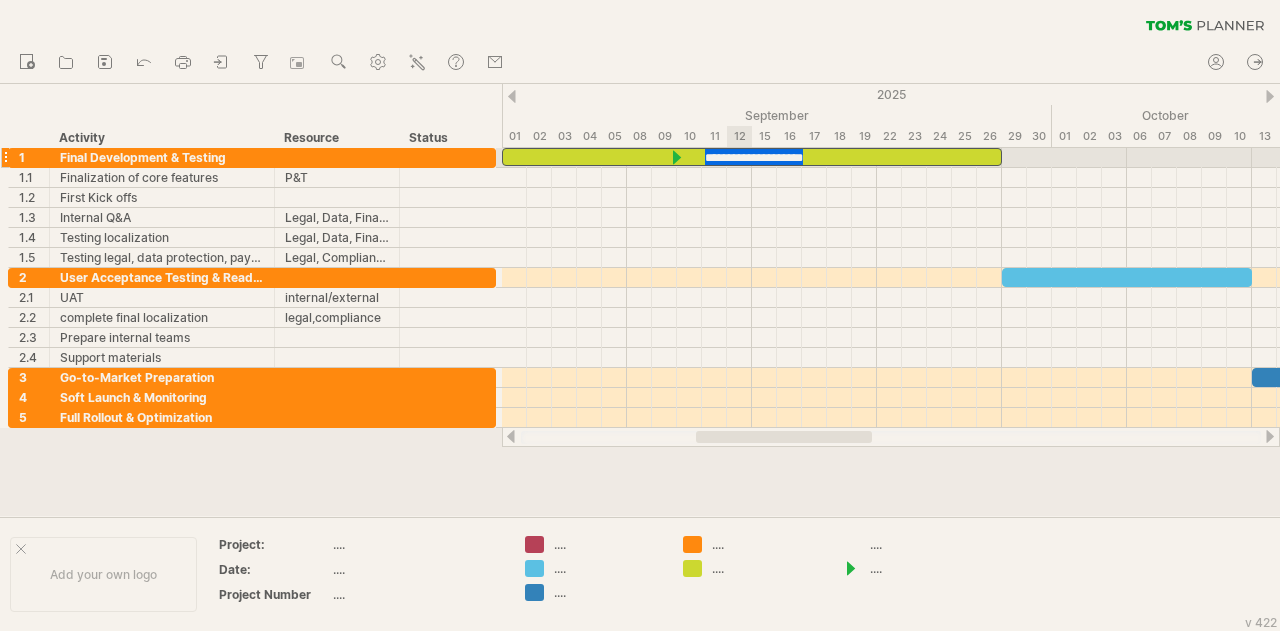 type 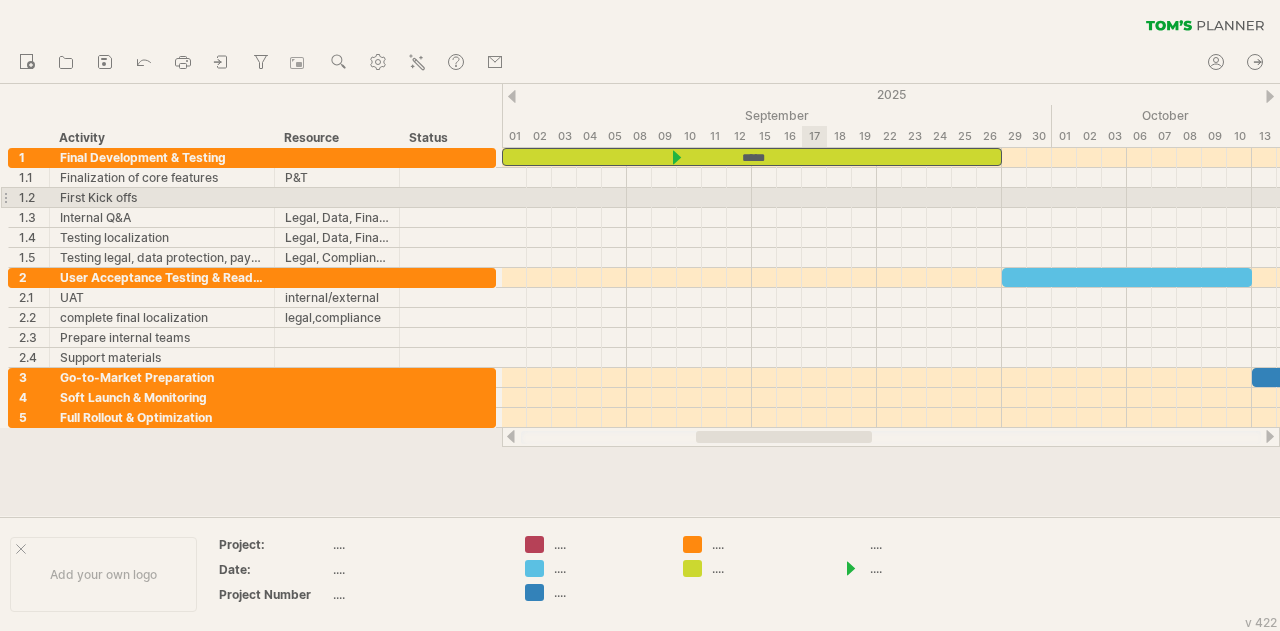 click at bounding box center (891, 198) 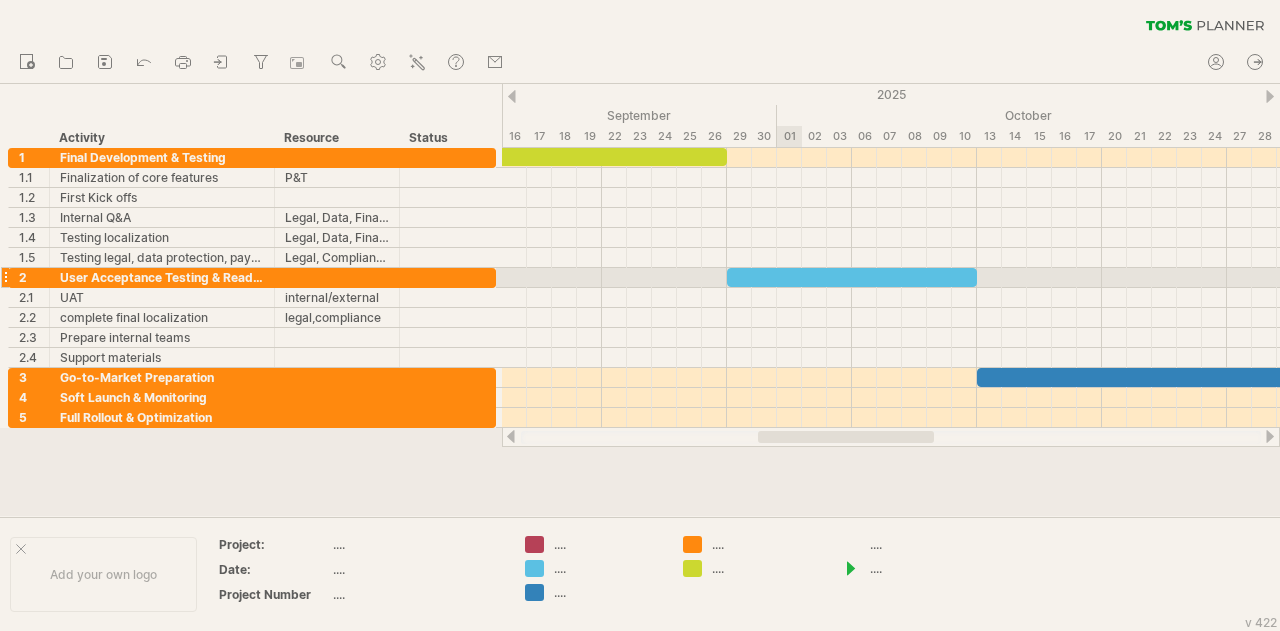 click at bounding box center (852, 277) 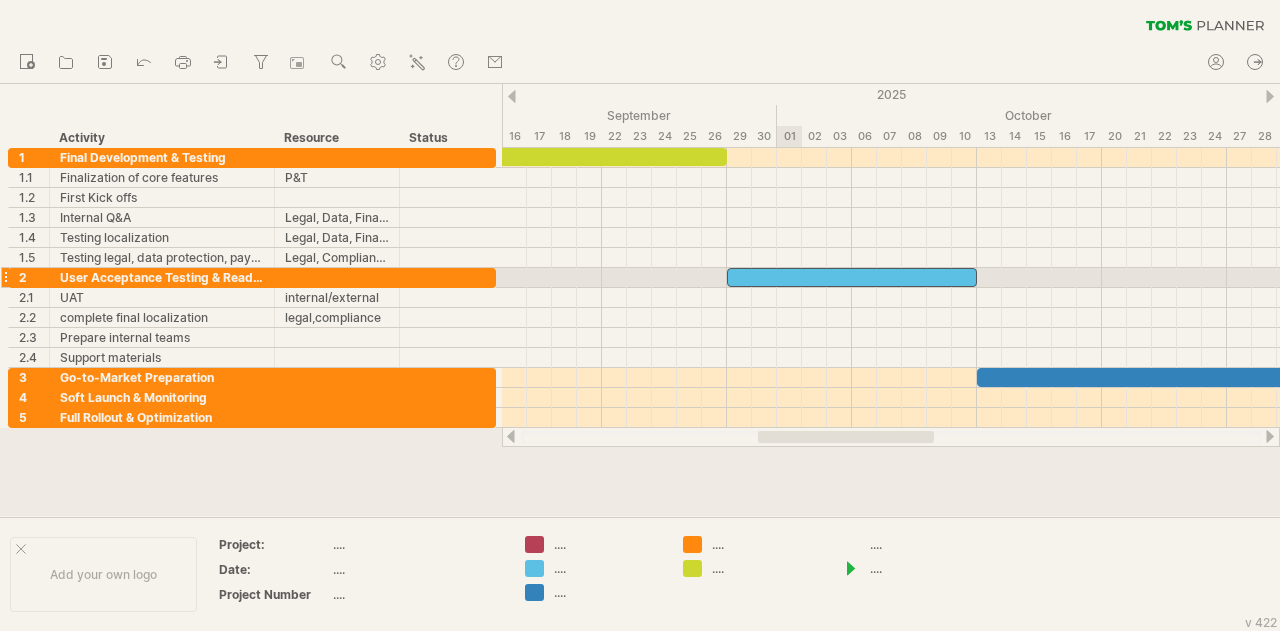 click at bounding box center (852, 277) 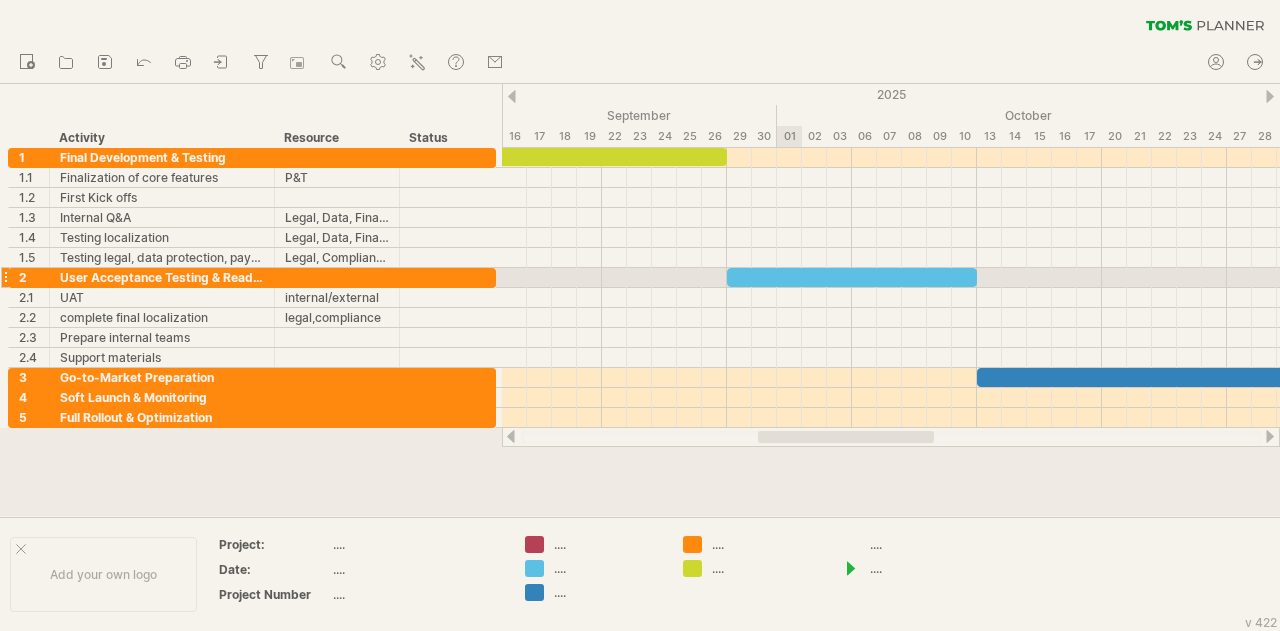 type 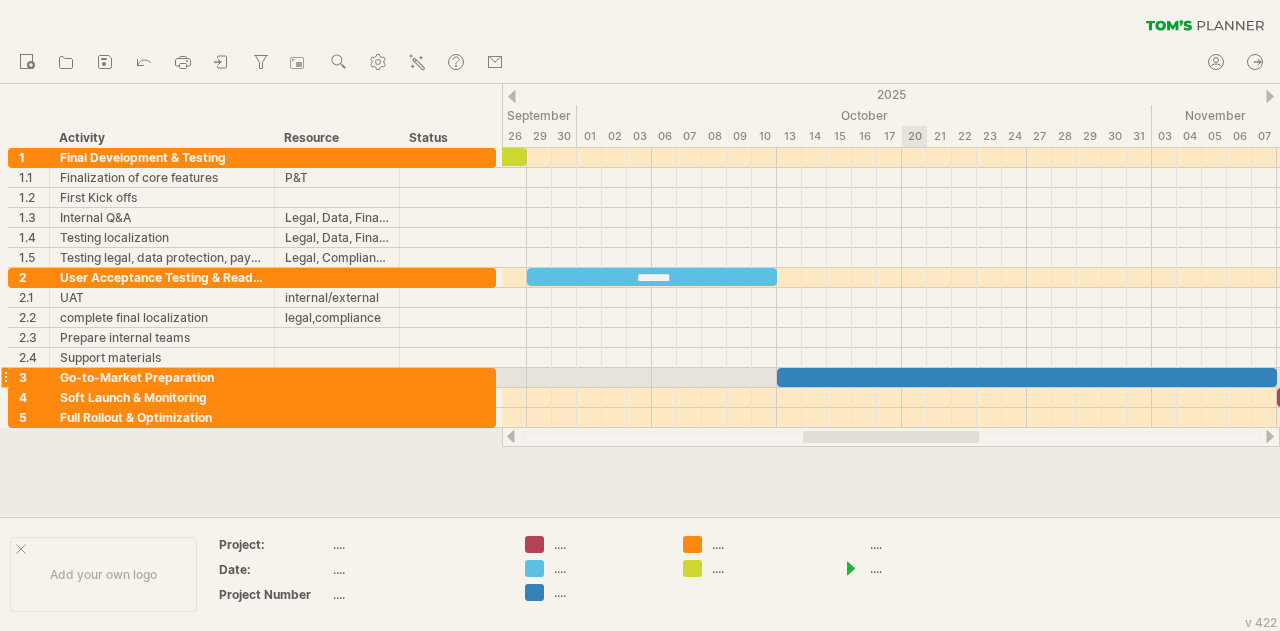 click at bounding box center (1027, 377) 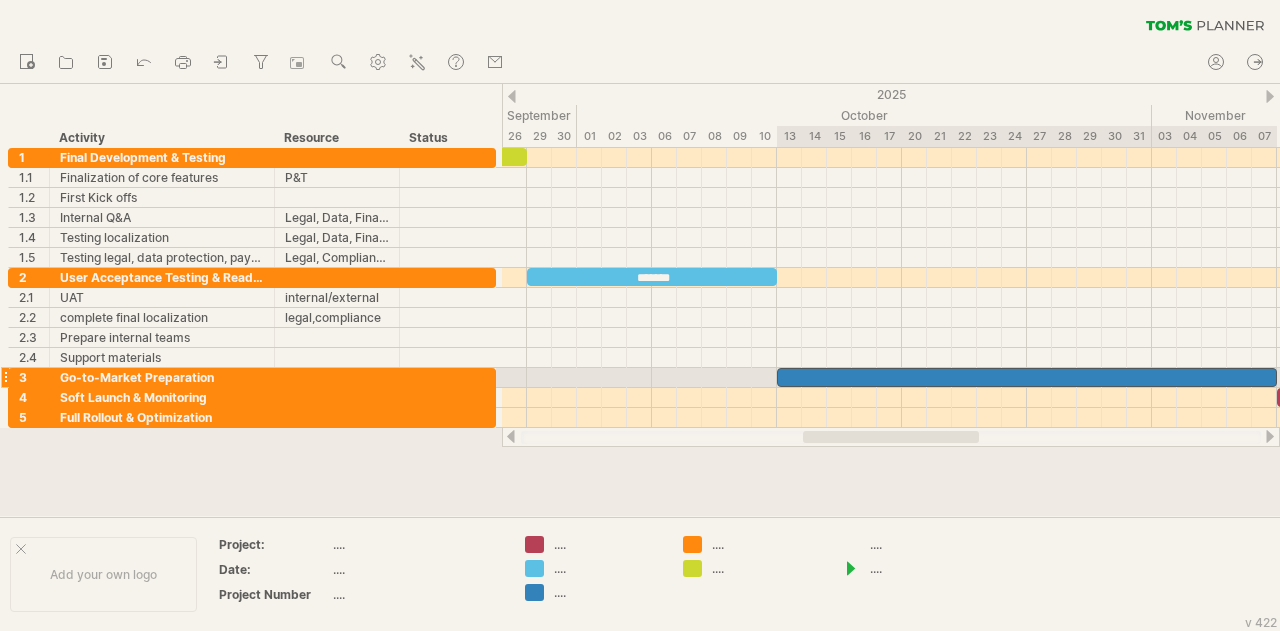 click at bounding box center [1027, 377] 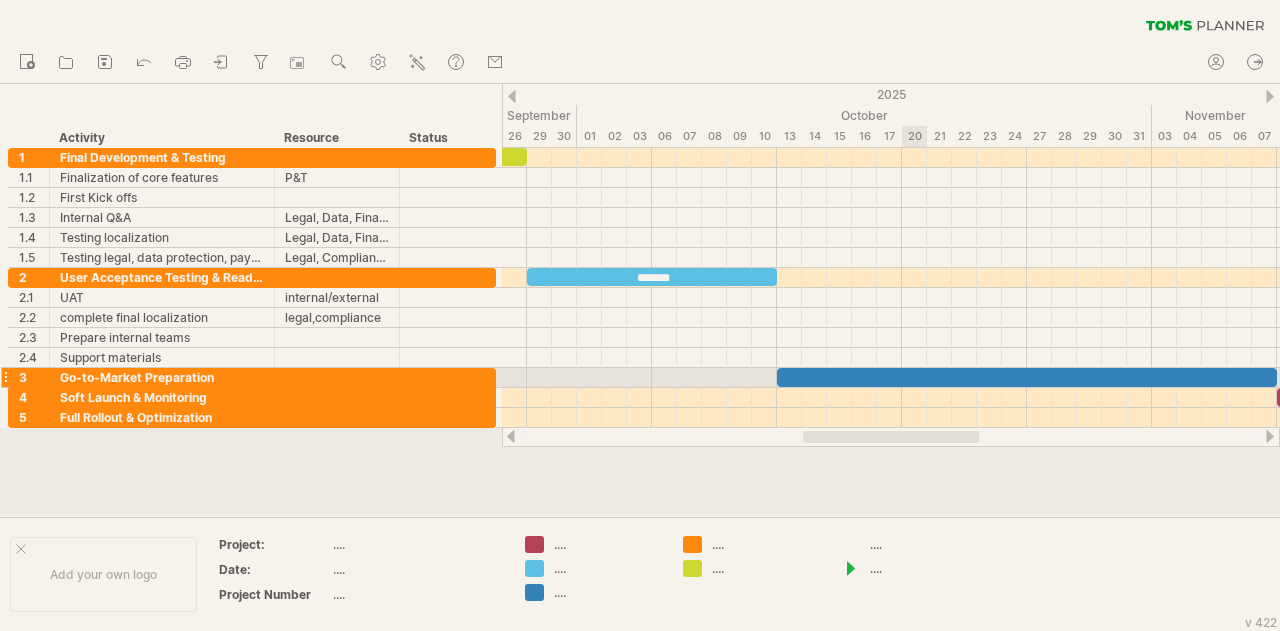 type 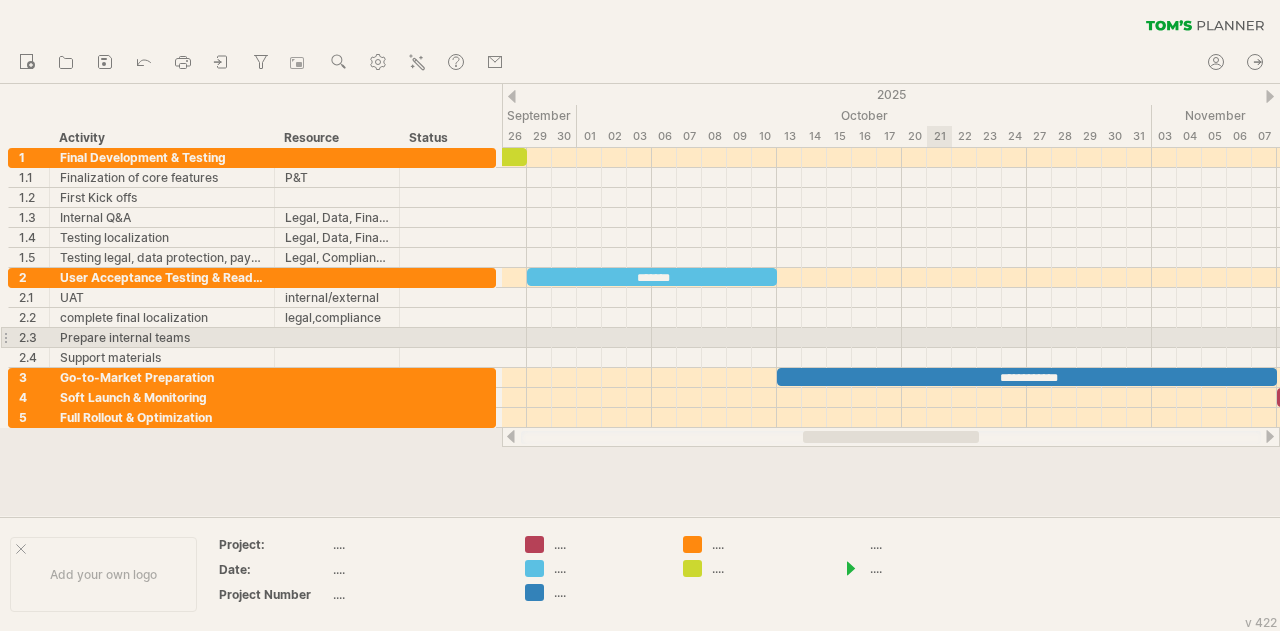 click at bounding box center [891, 358] 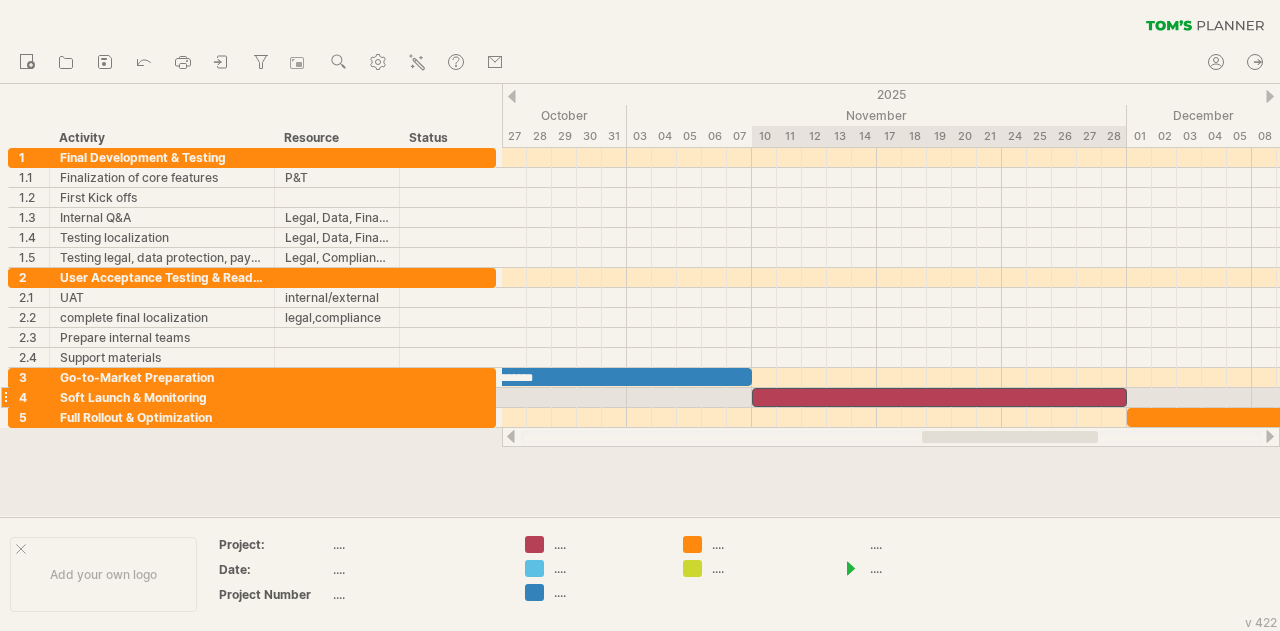 click at bounding box center [939, 397] 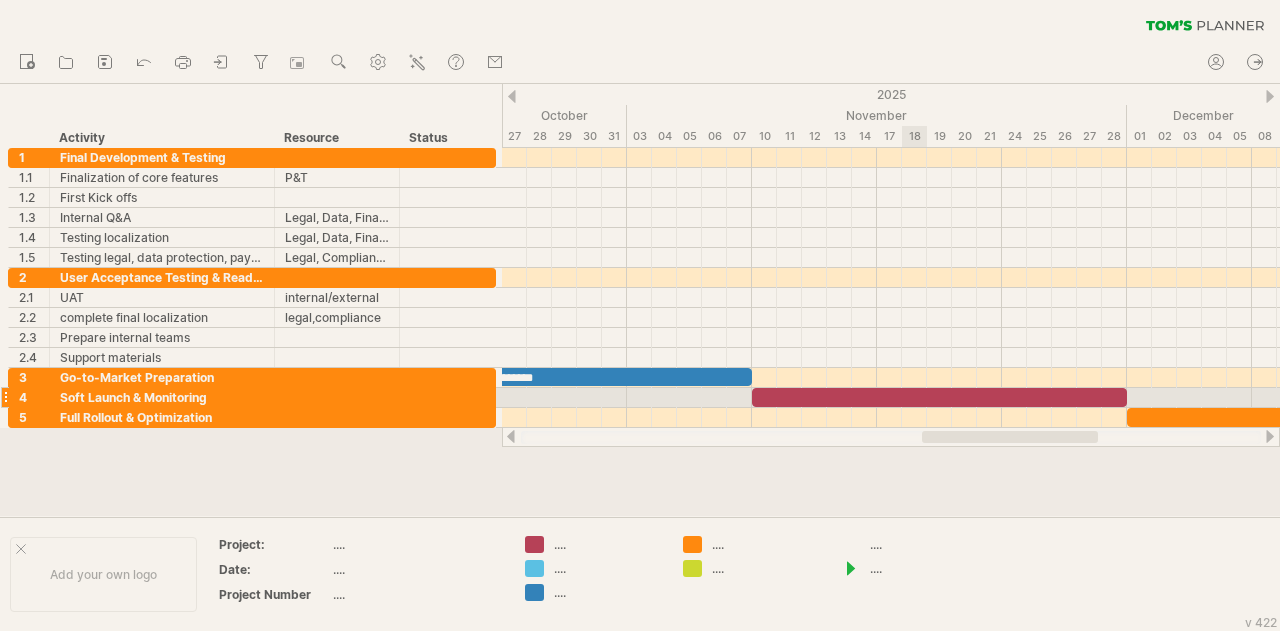 type 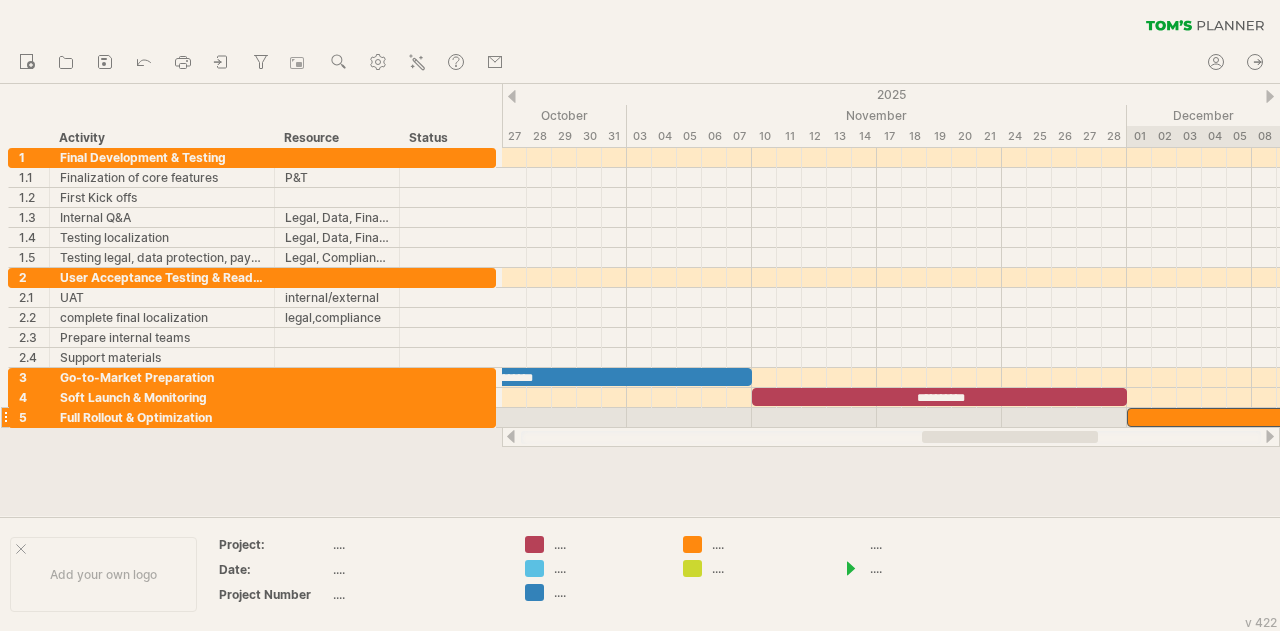 click at bounding box center (1314, 417) 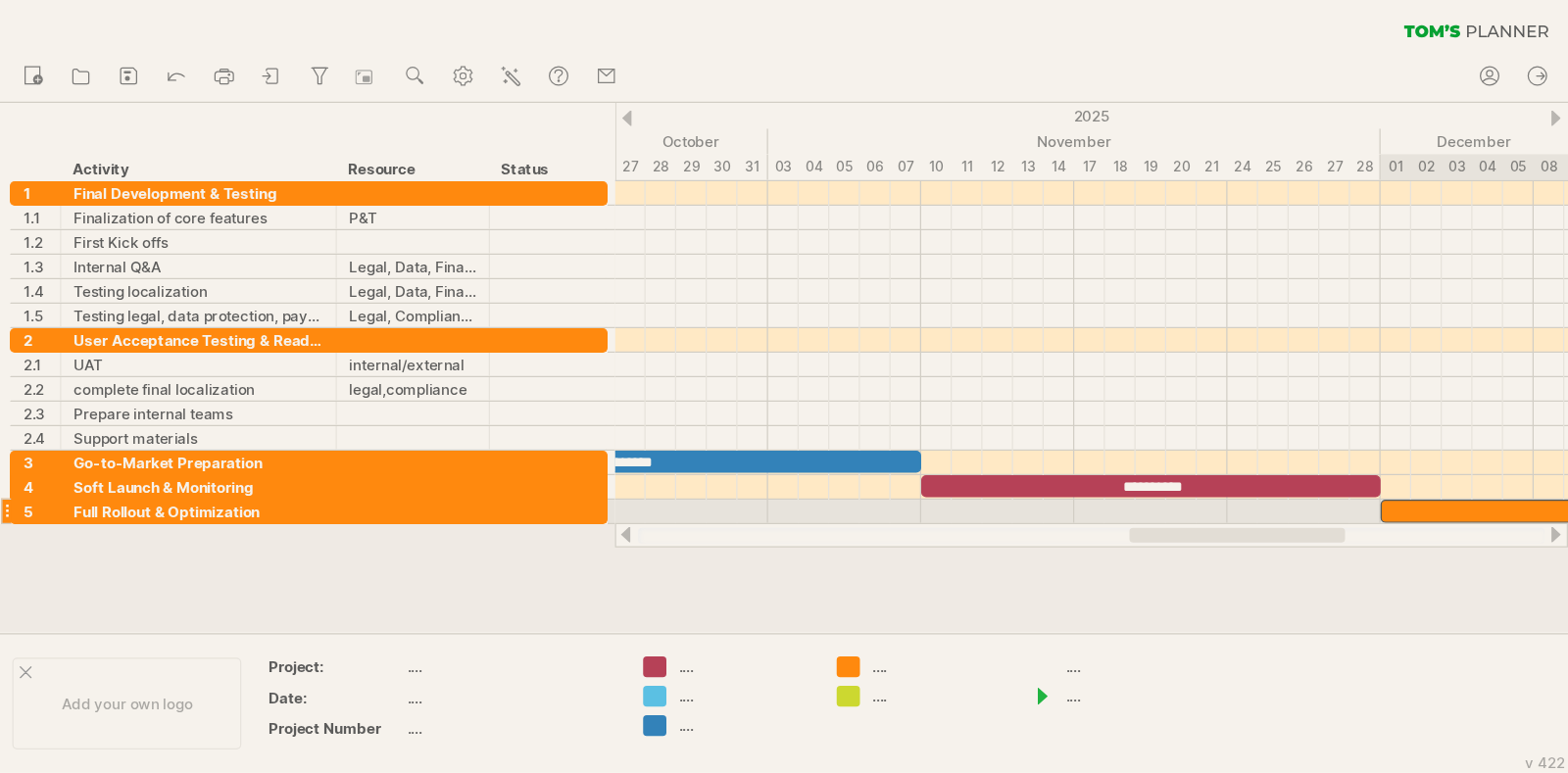 scroll, scrollTop: 0, scrollLeft: 0, axis: both 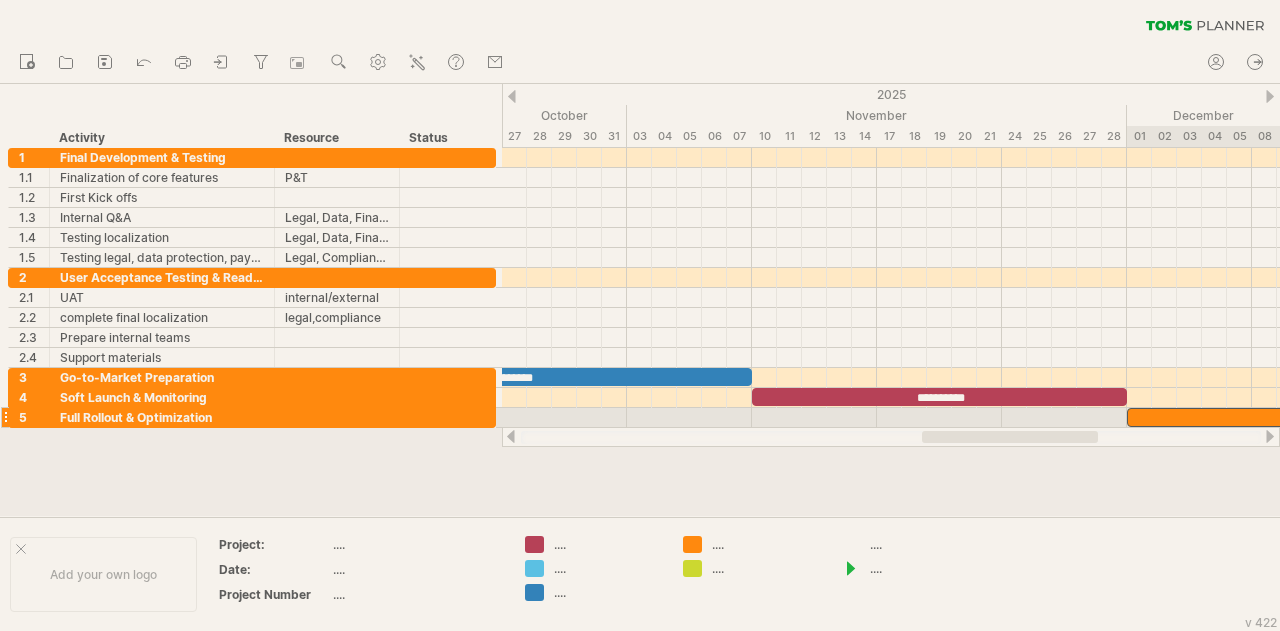 click at bounding box center (1314, 417) 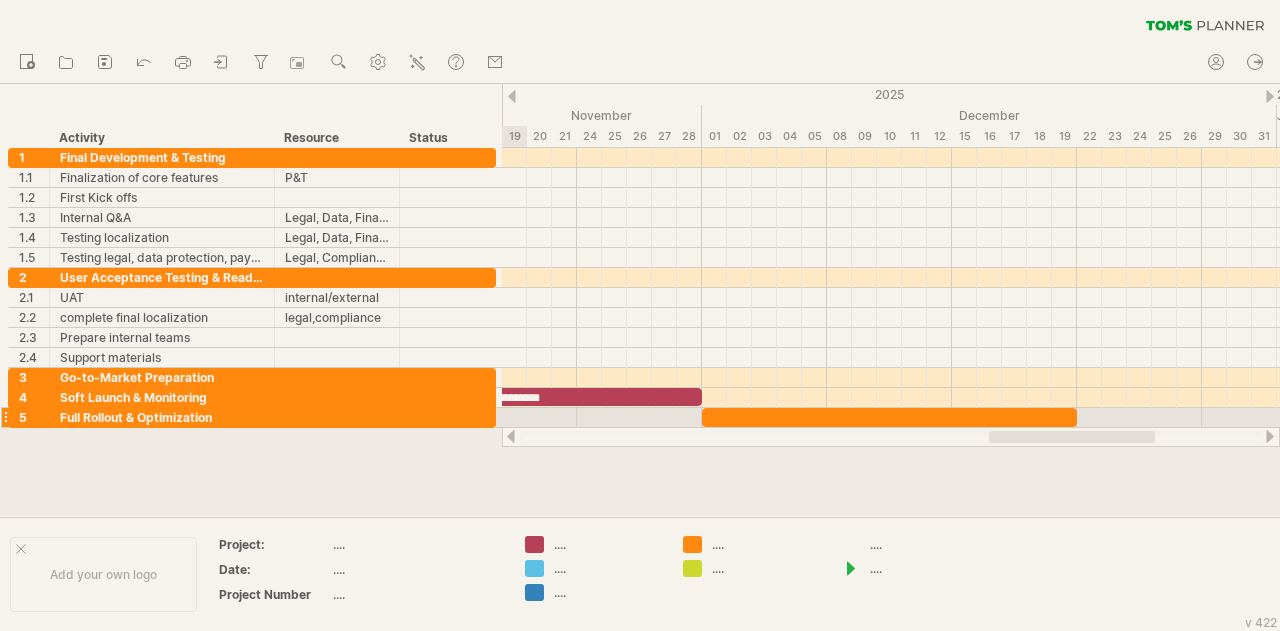 type 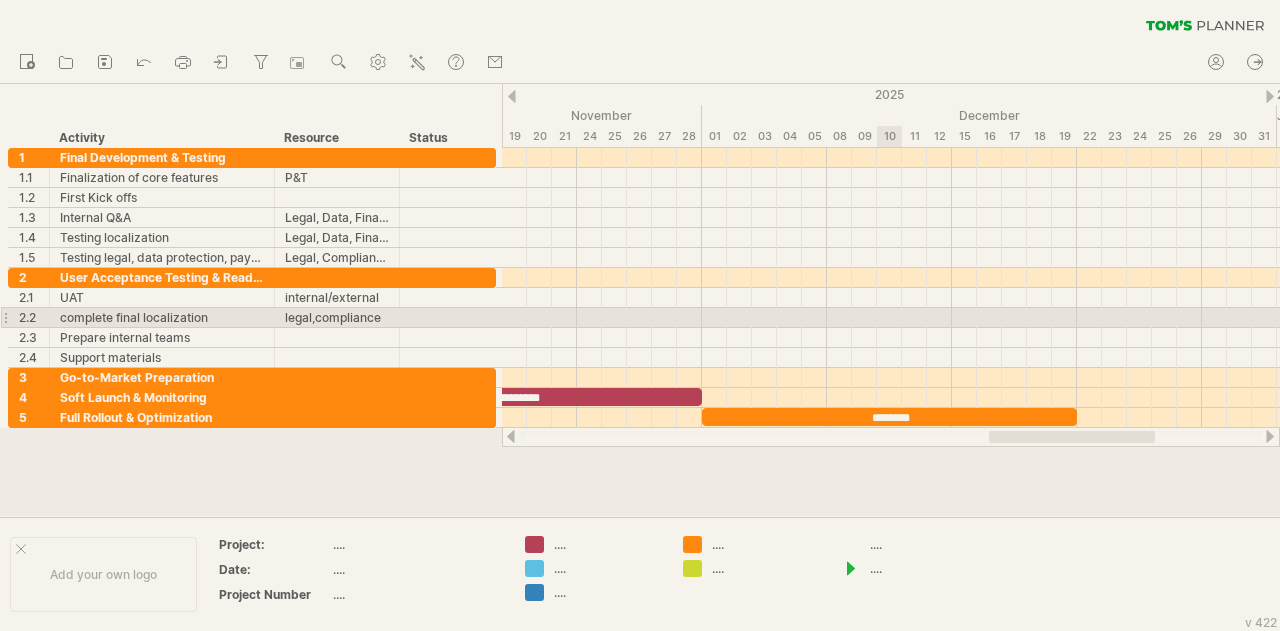 click at bounding box center (891, 338) 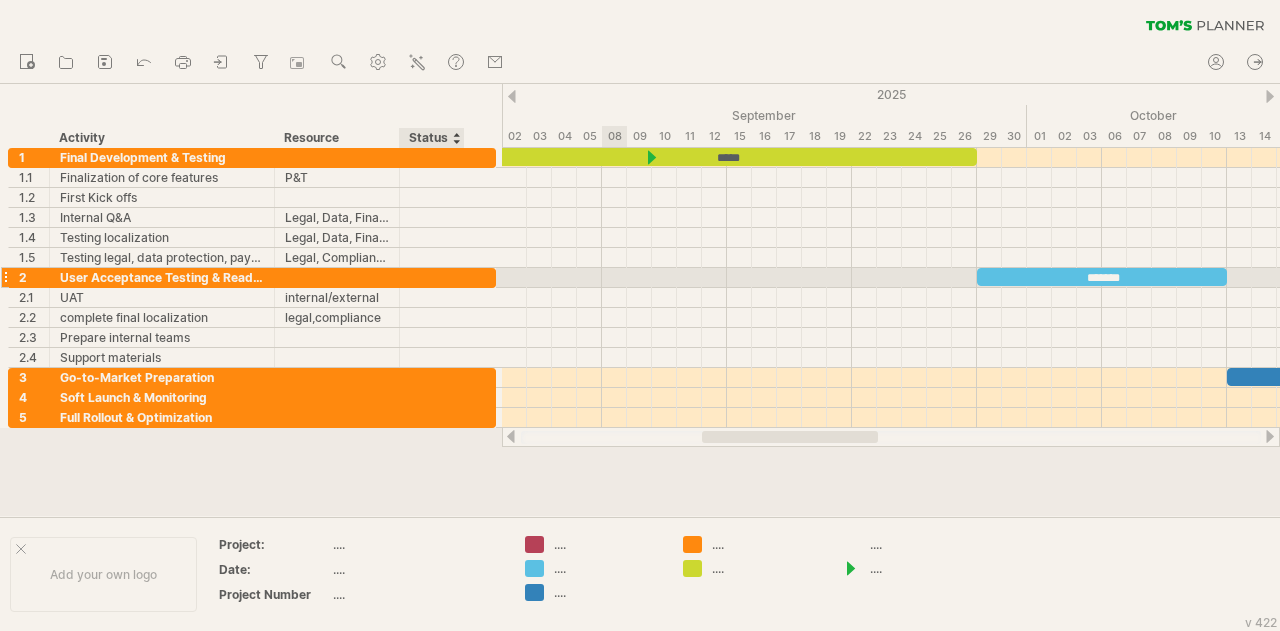 click at bounding box center [485, 279] 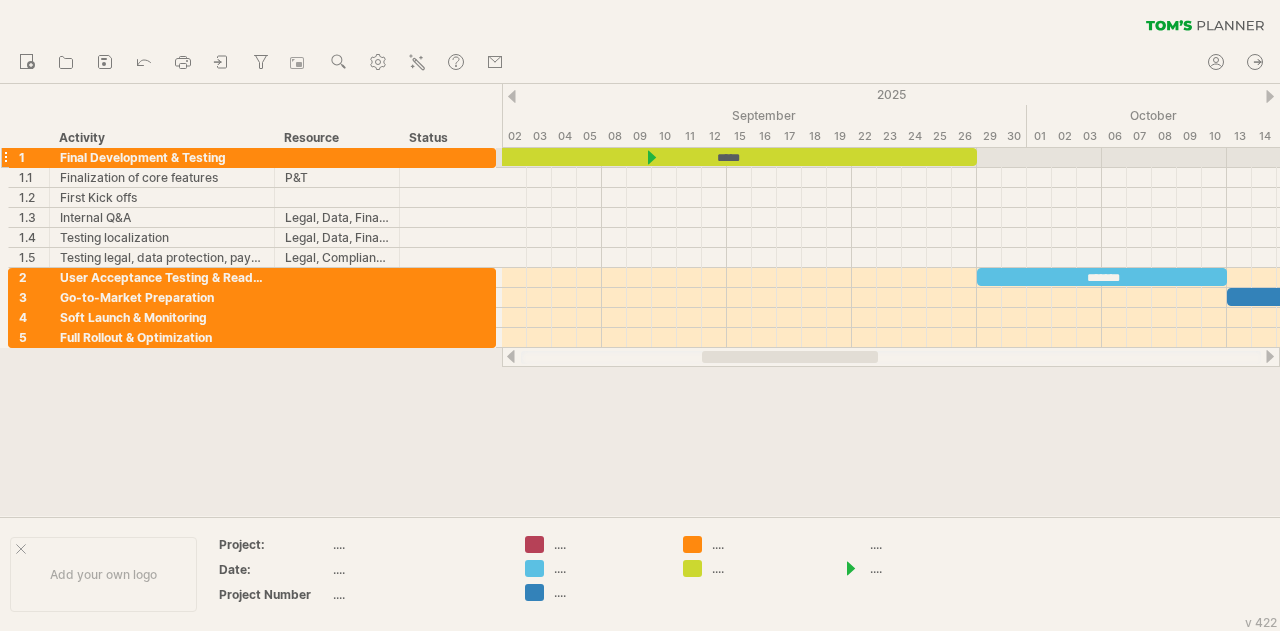click at bounding box center [485, 159] 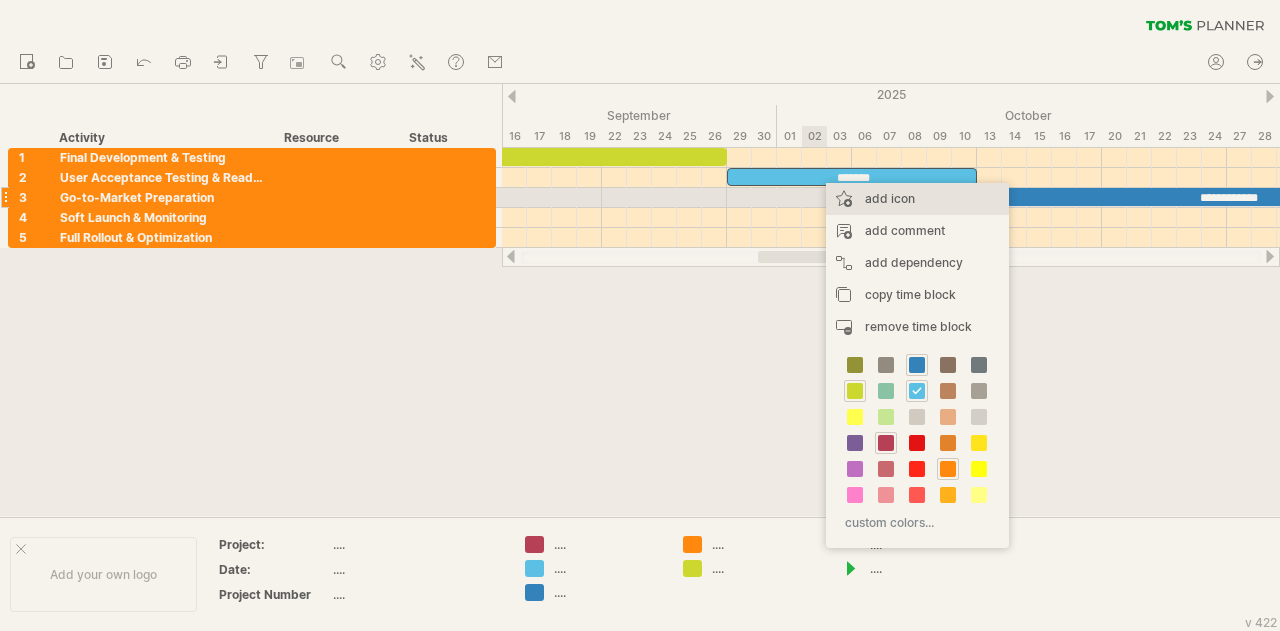 click on "add icon" at bounding box center (917, 199) 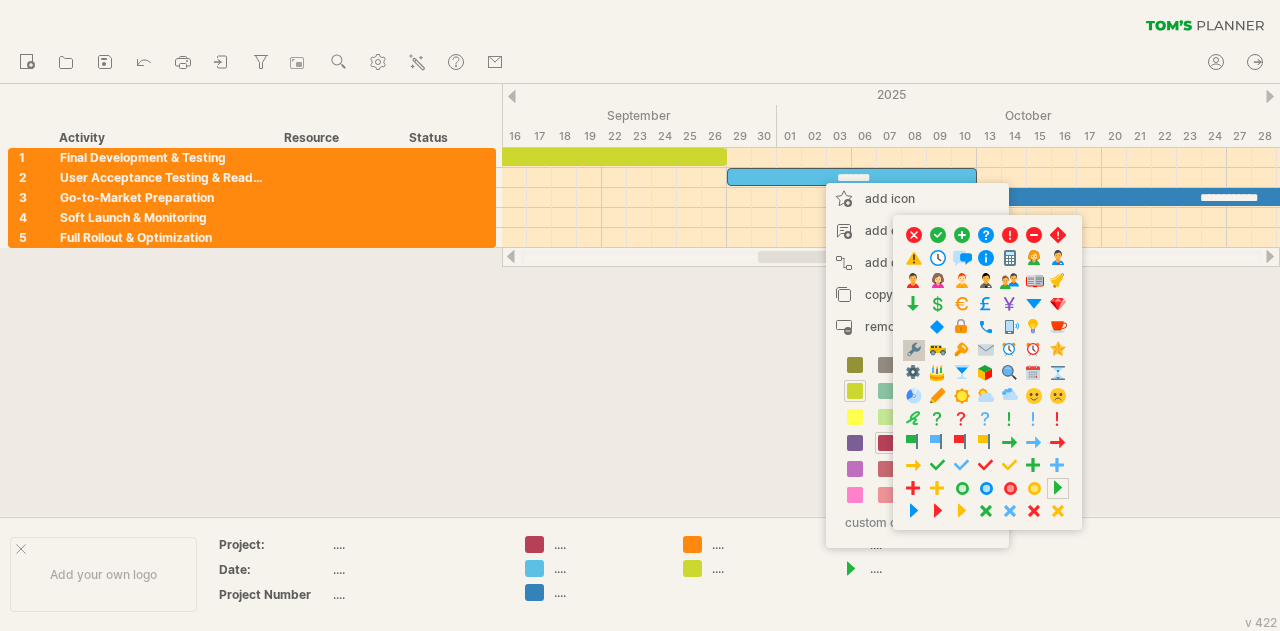 click at bounding box center [914, 350] 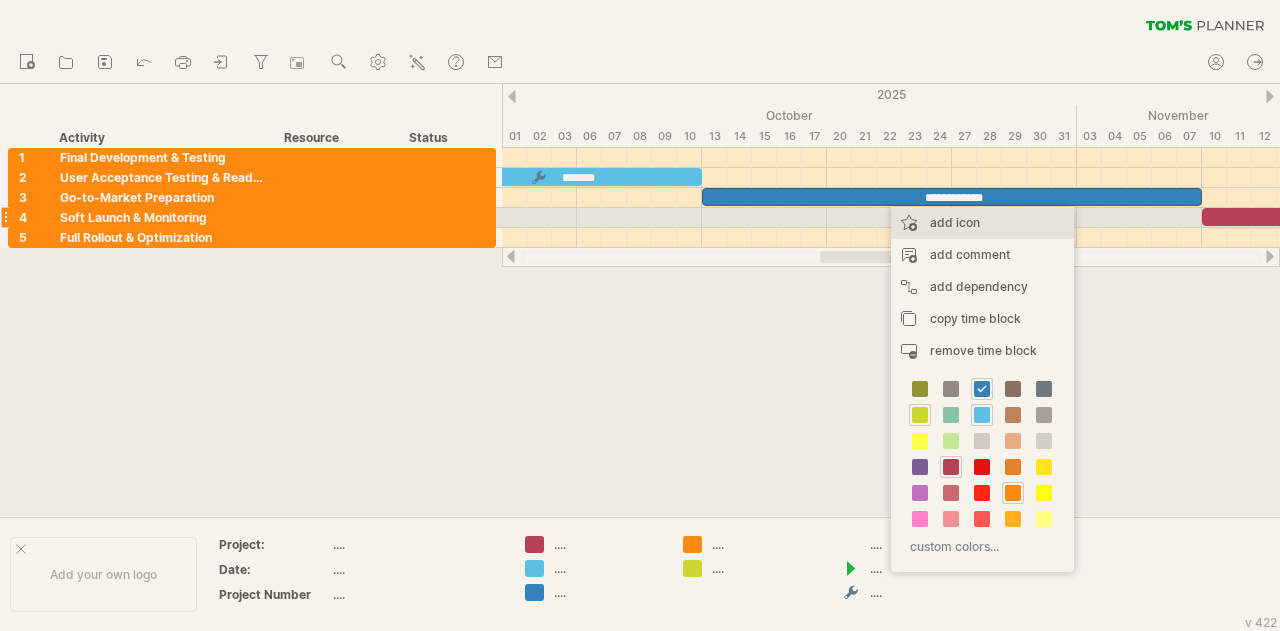 click on "add icon" at bounding box center [982, 223] 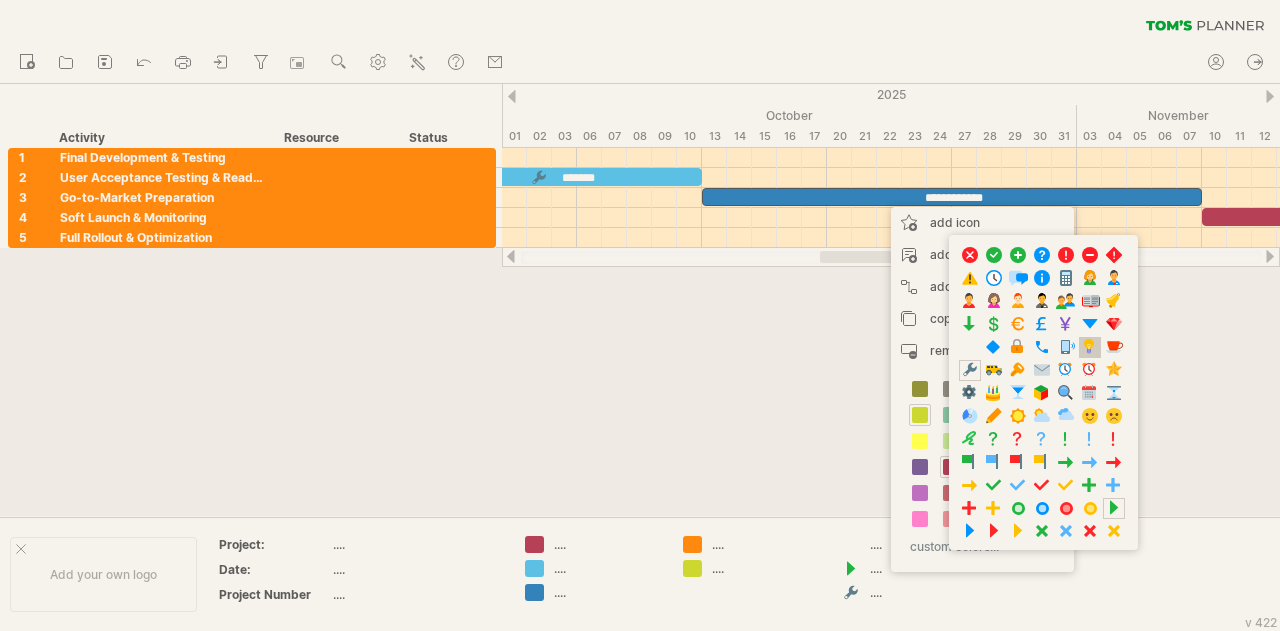 click at bounding box center [1090, 347] 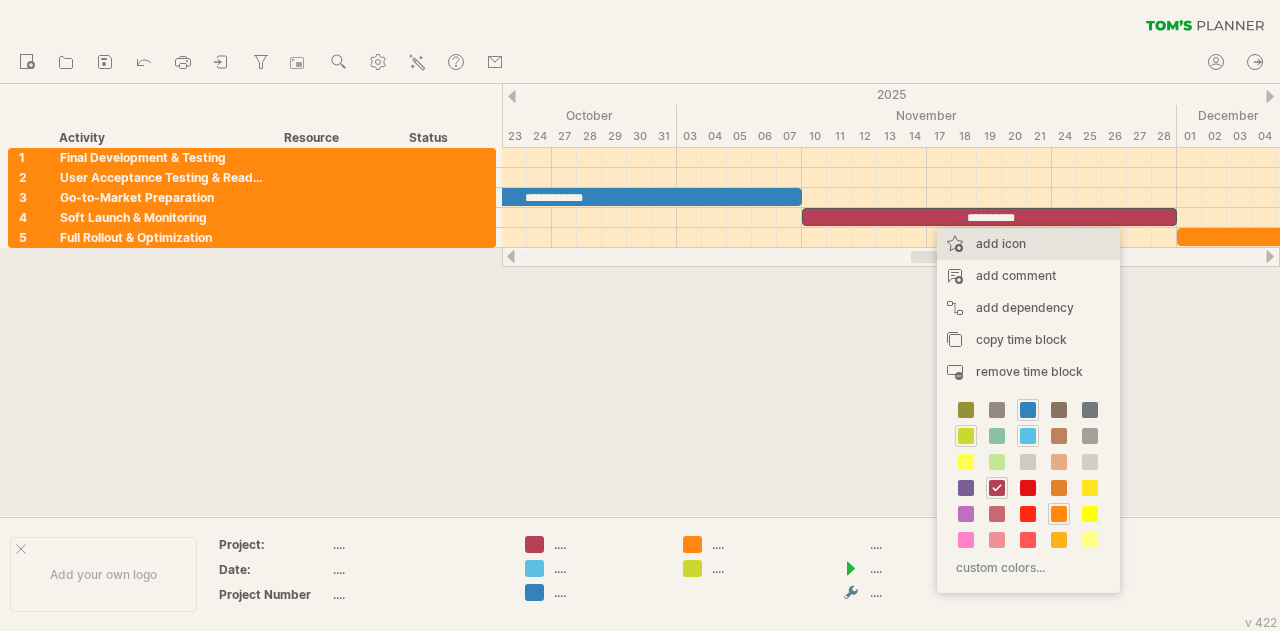 click on "add icon" at bounding box center [1028, 244] 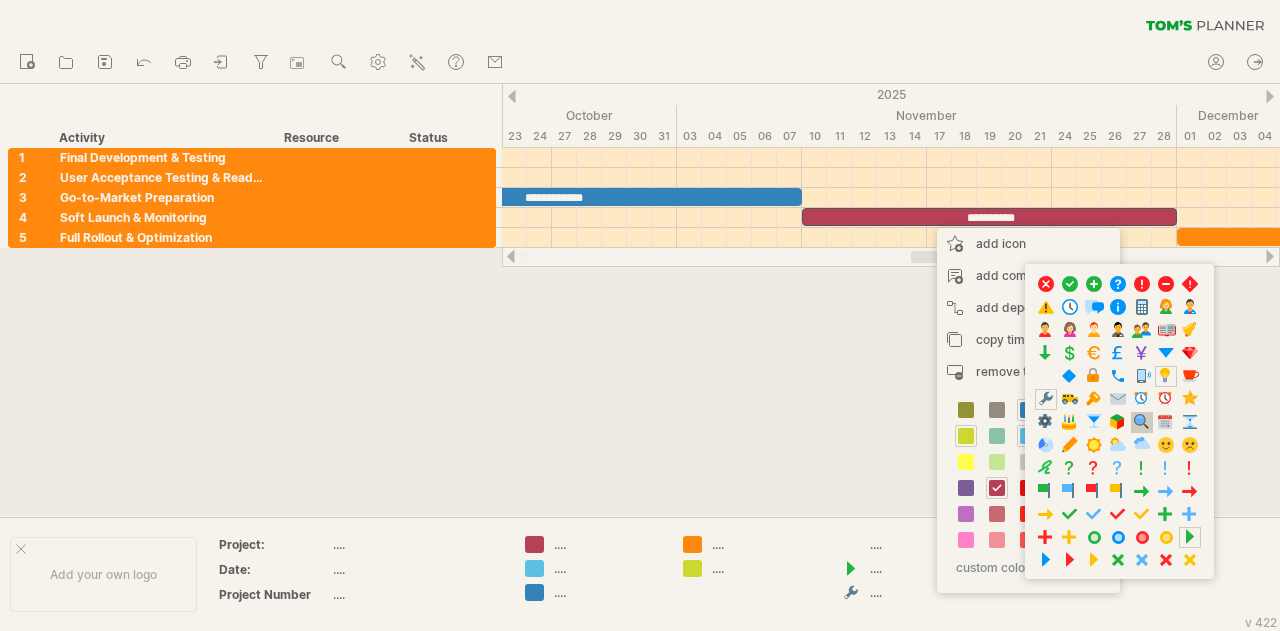 click at bounding box center [1142, 422] 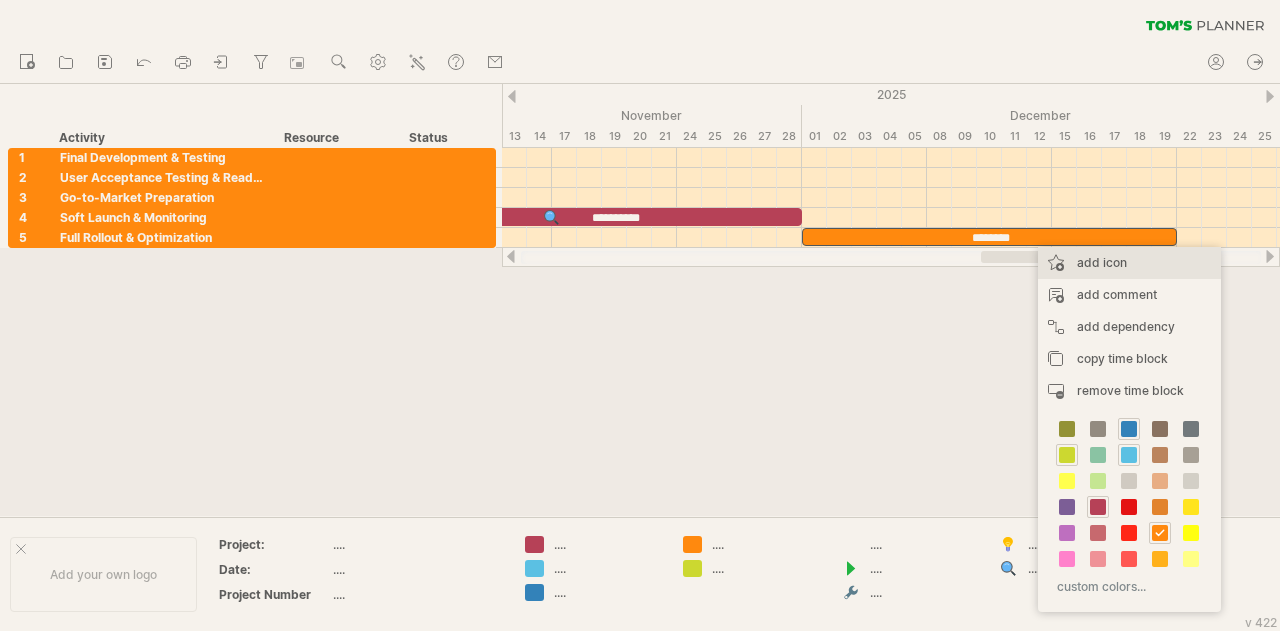 click on "add icon" at bounding box center [1129, 263] 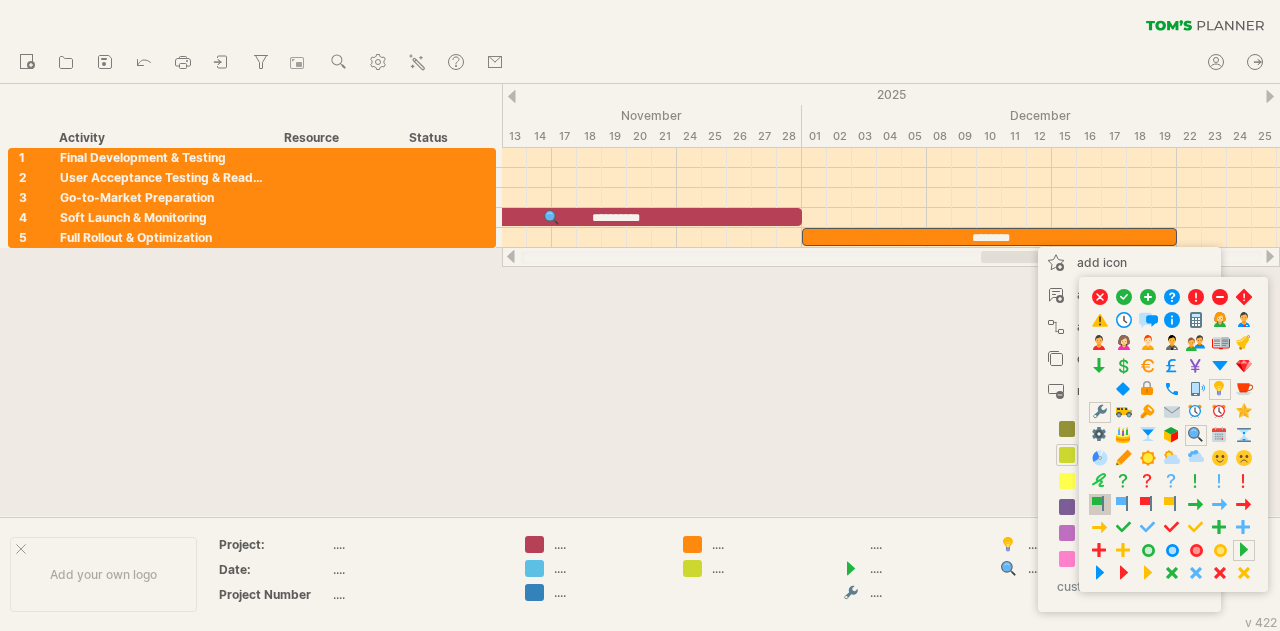 click at bounding box center [1100, 504] 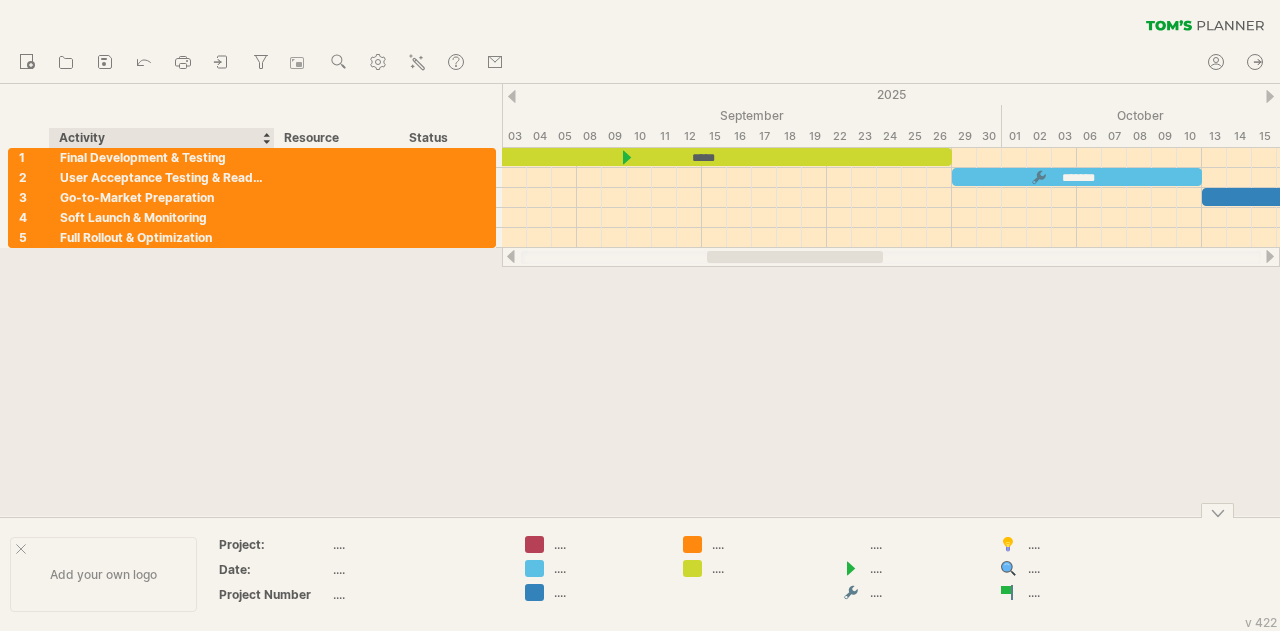 click on "Add your own logo" at bounding box center [103, 574] 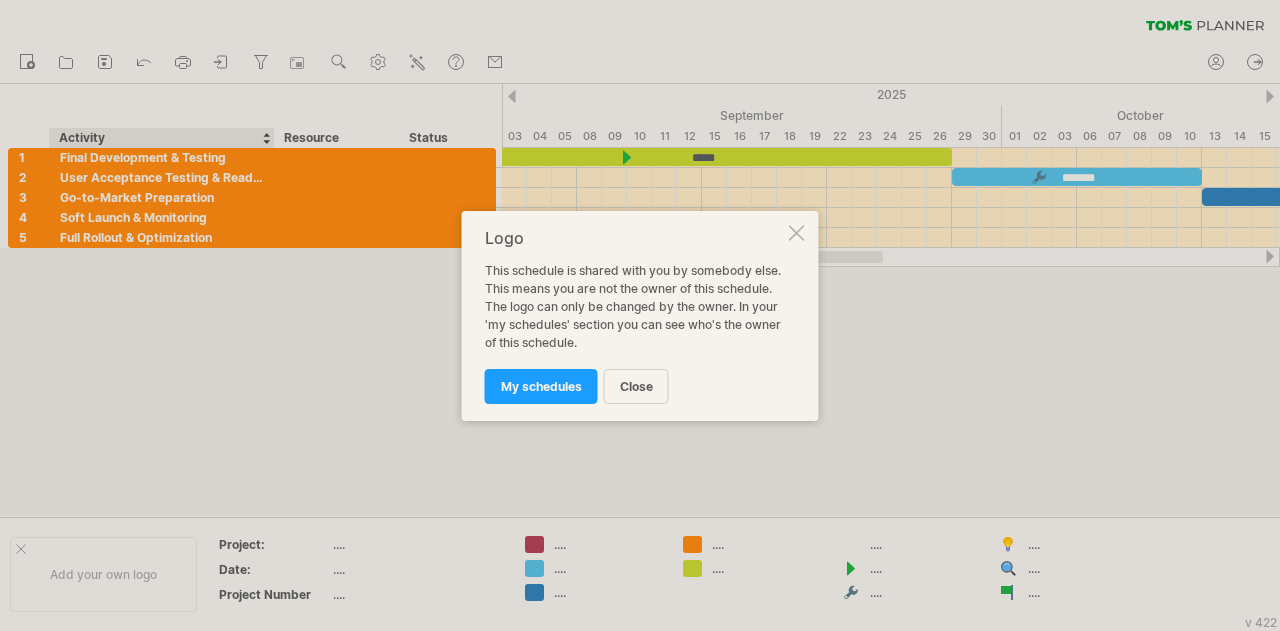 click at bounding box center [797, 233] 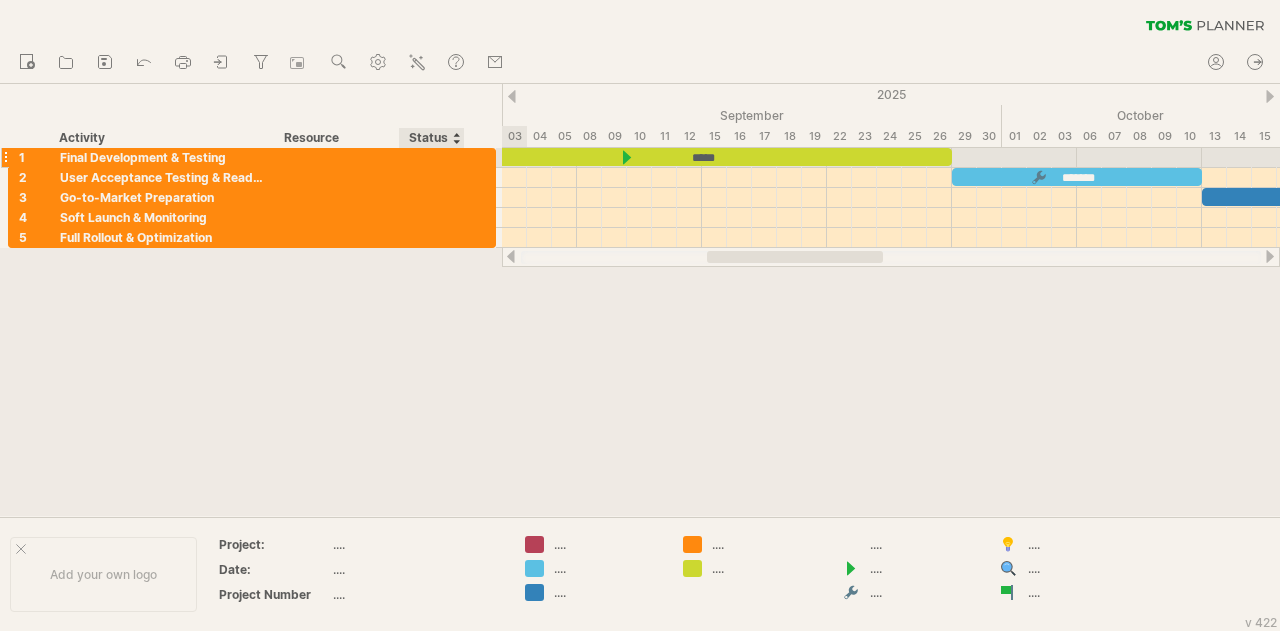 click at bounding box center [432, 157] 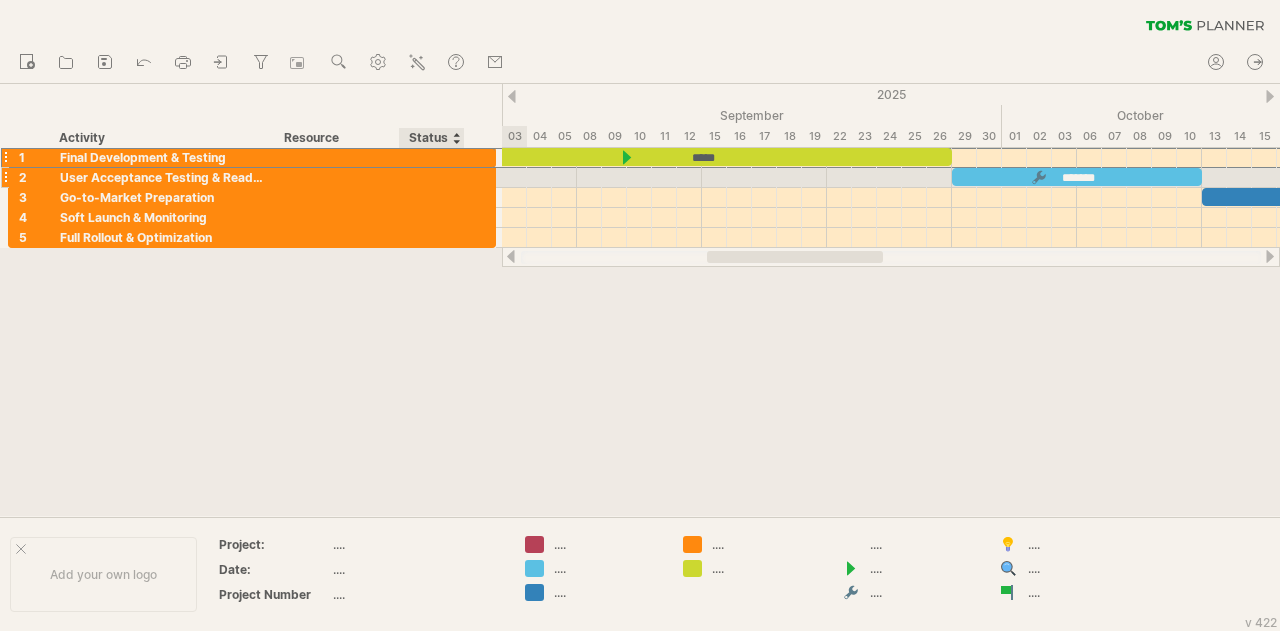 click at bounding box center (432, 177) 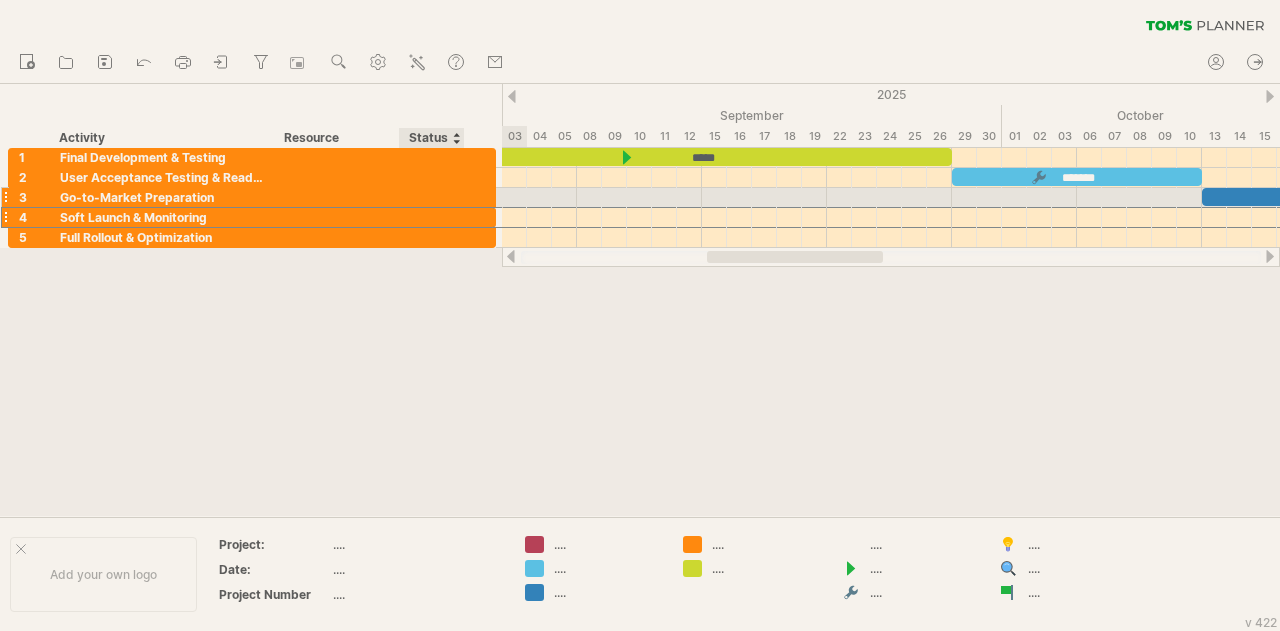 click at bounding box center [432, 217] 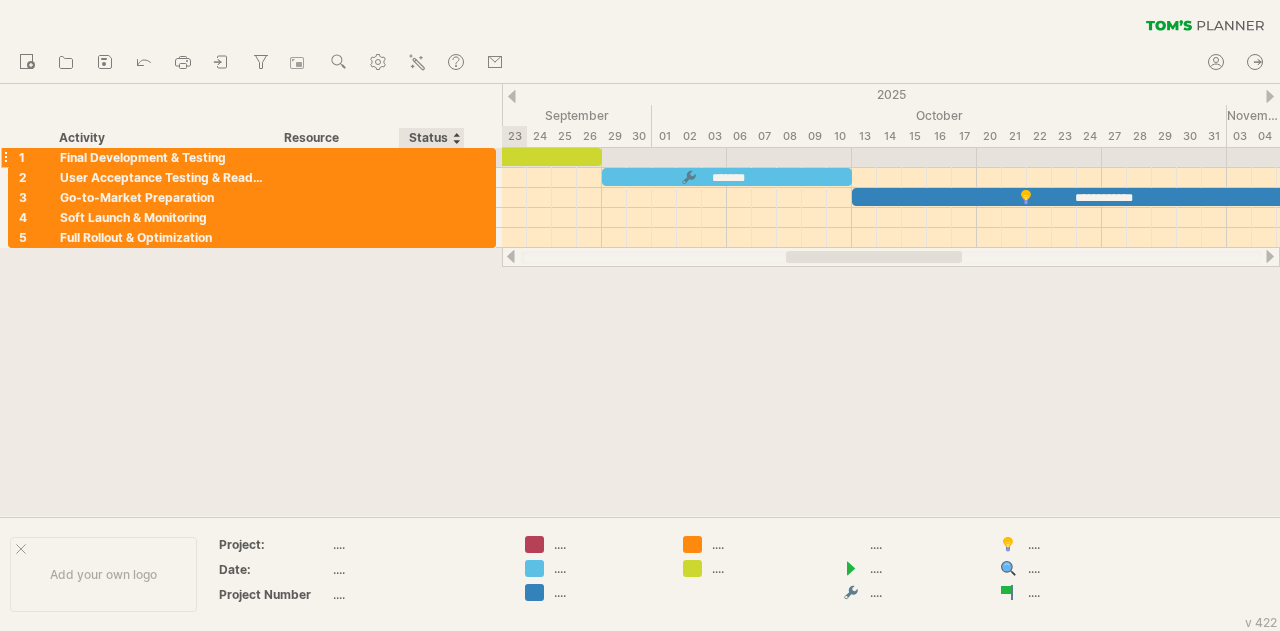 click at bounding box center (485, 159) 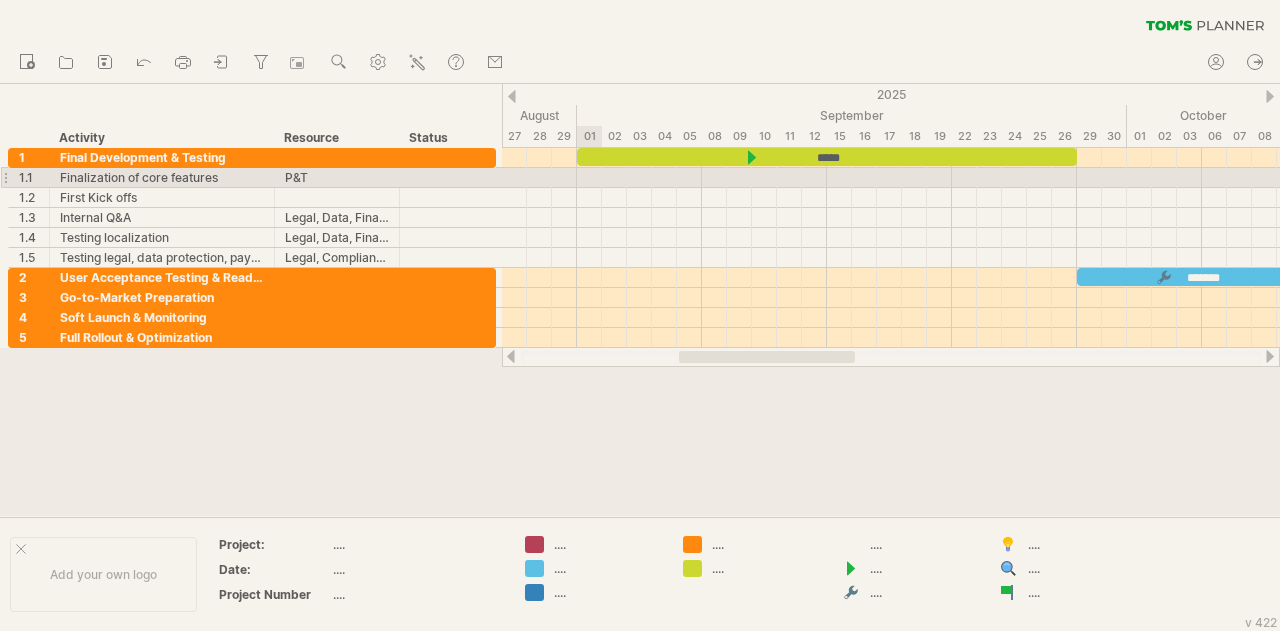 click at bounding box center (891, 178) 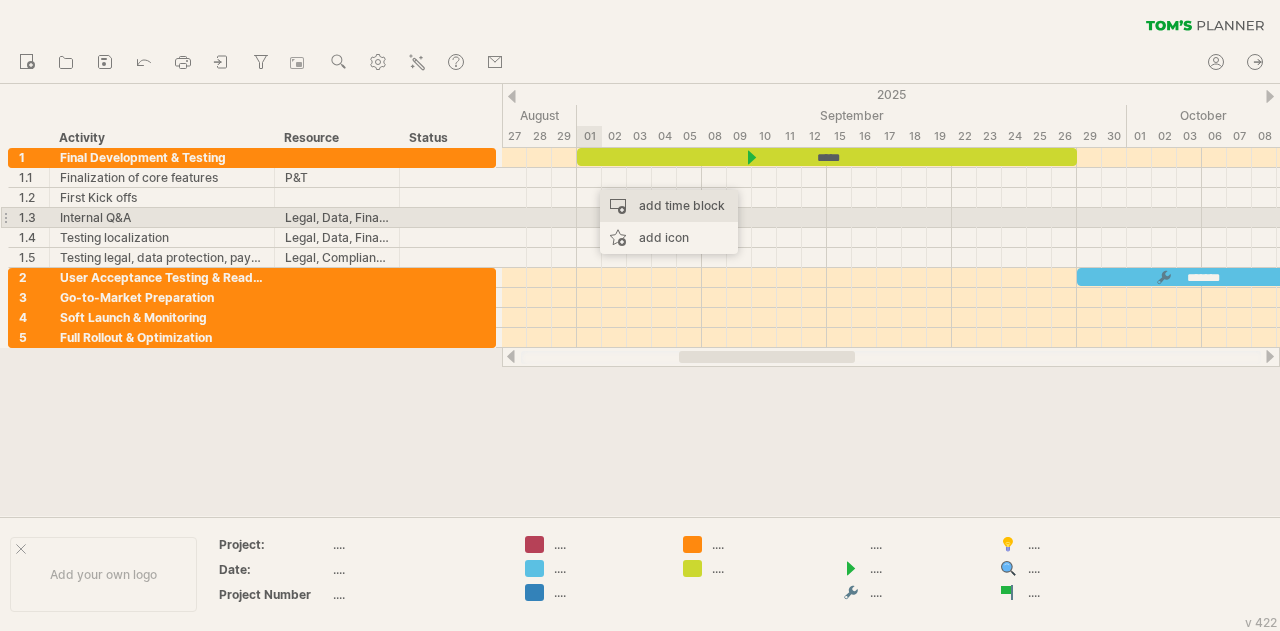 click on "add time block" at bounding box center (669, 206) 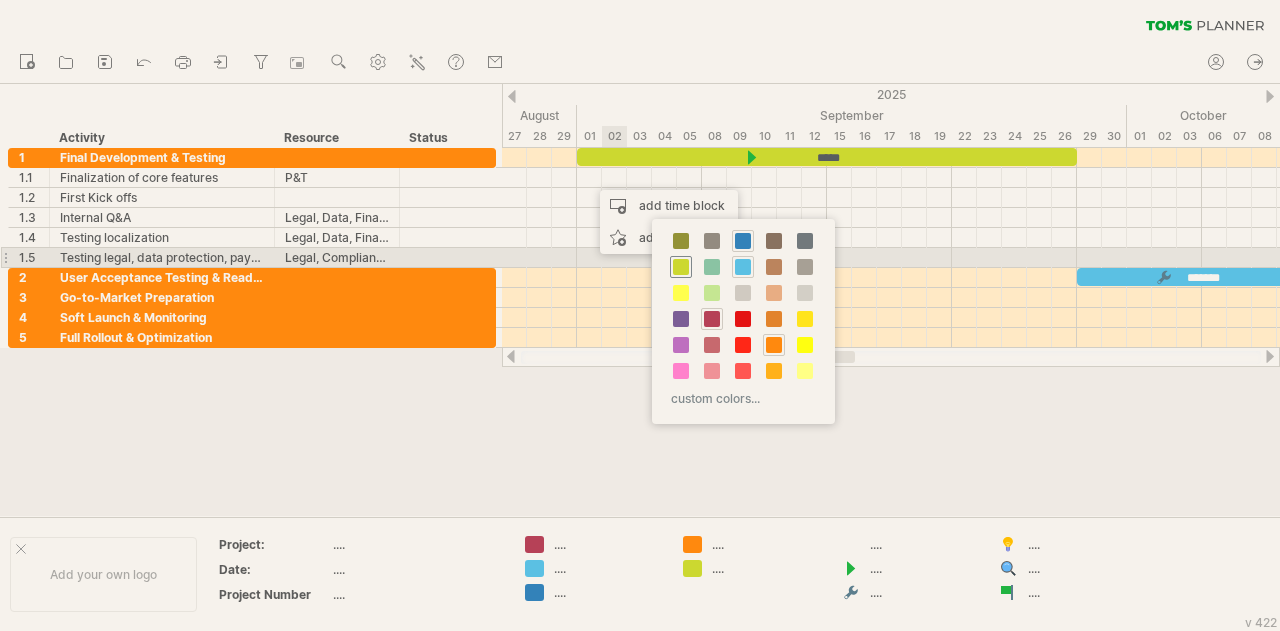 click at bounding box center [681, 267] 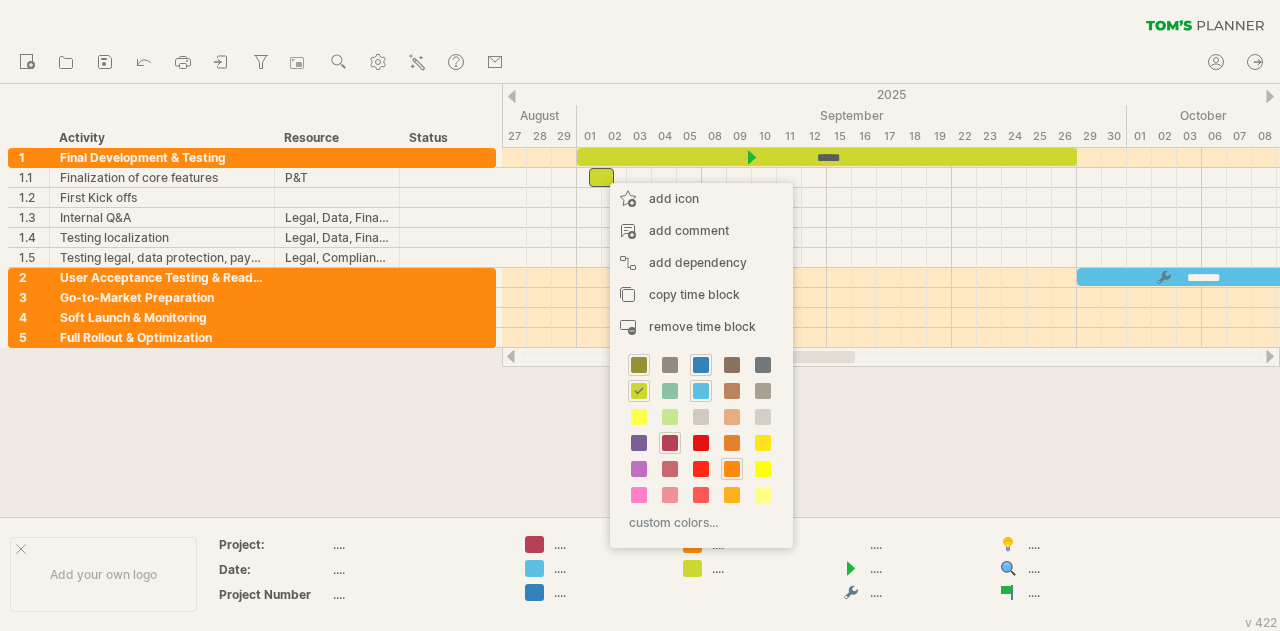 click at bounding box center (639, 365) 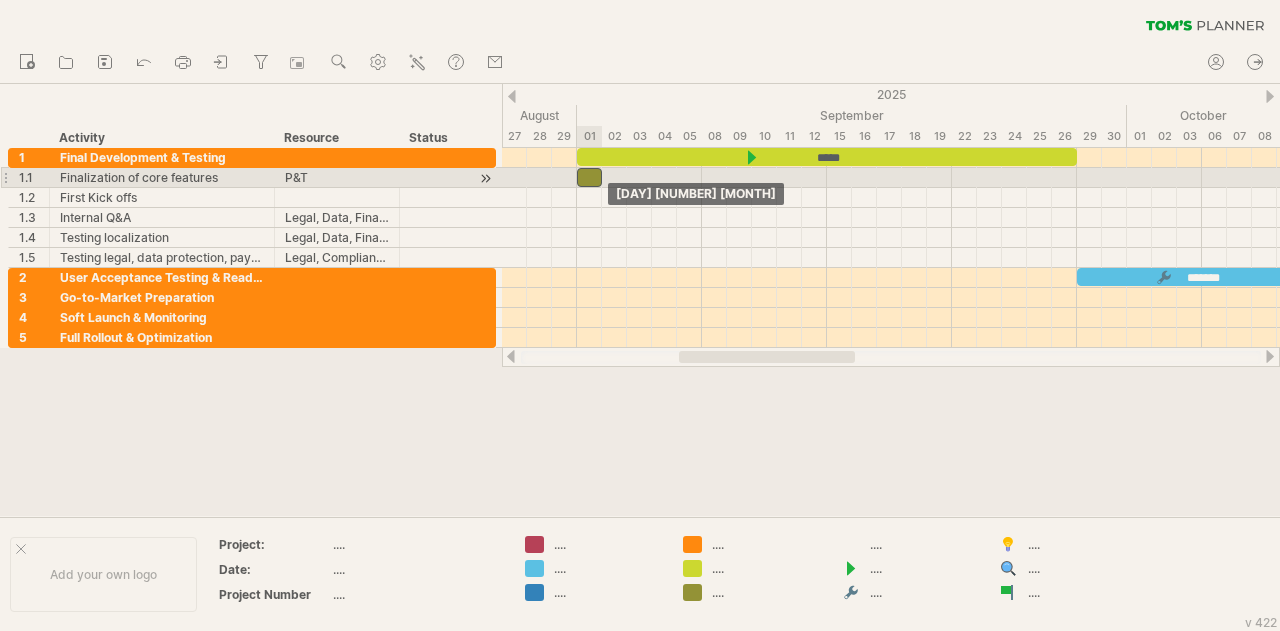 click at bounding box center [589, 177] 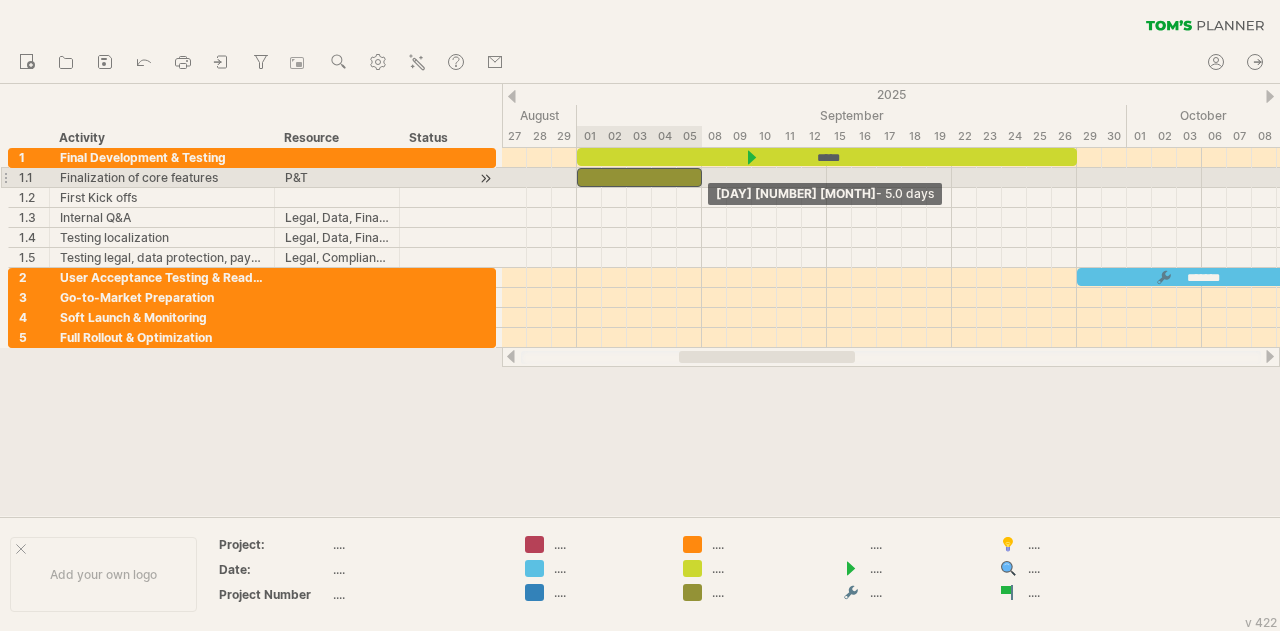 drag, startPoint x: 602, startPoint y: 177, endPoint x: 700, endPoint y: 179, distance: 98.02041 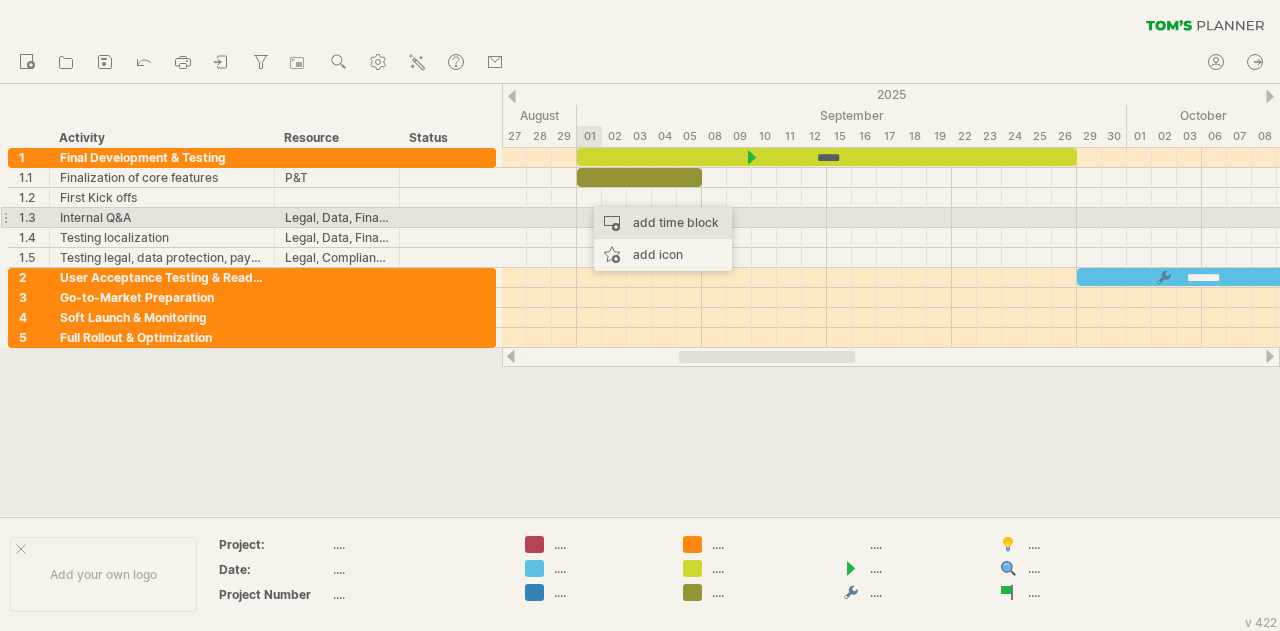 click on "add time block" at bounding box center [663, 223] 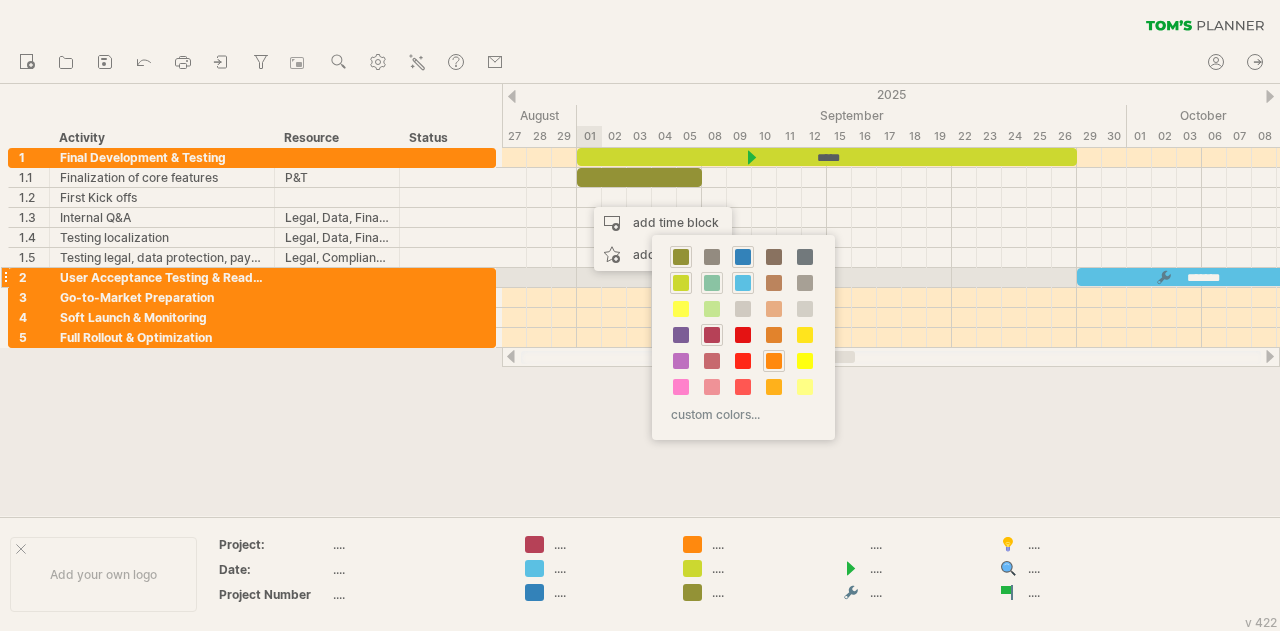 click at bounding box center (712, 283) 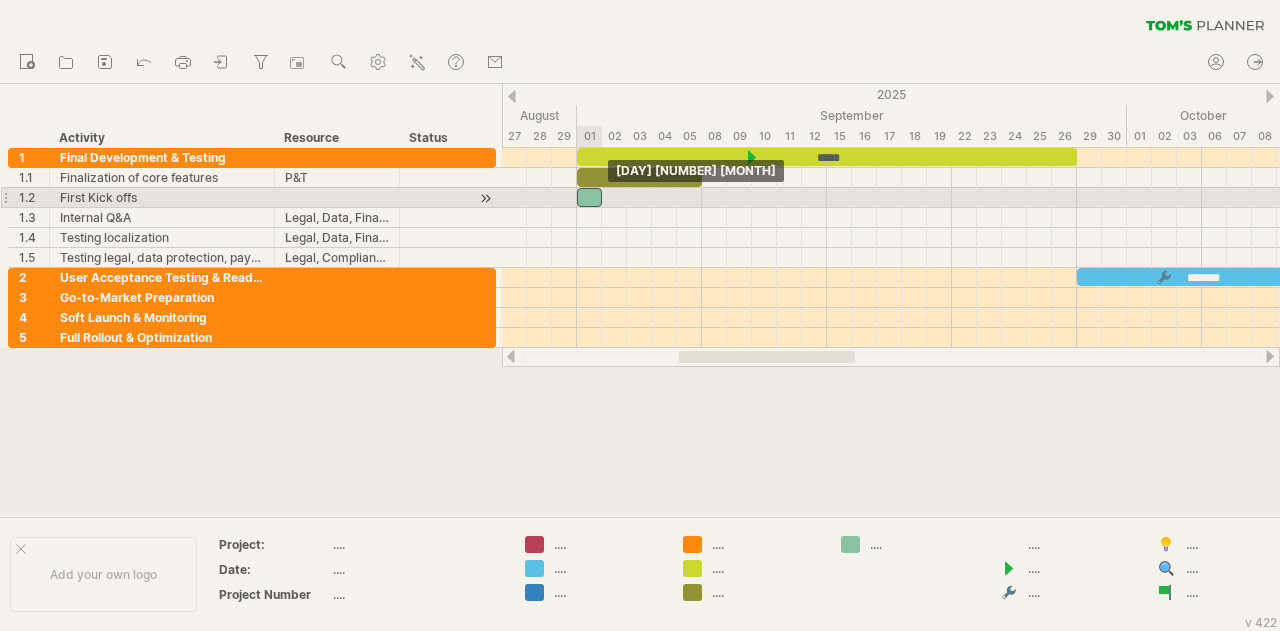 click at bounding box center [589, 197] 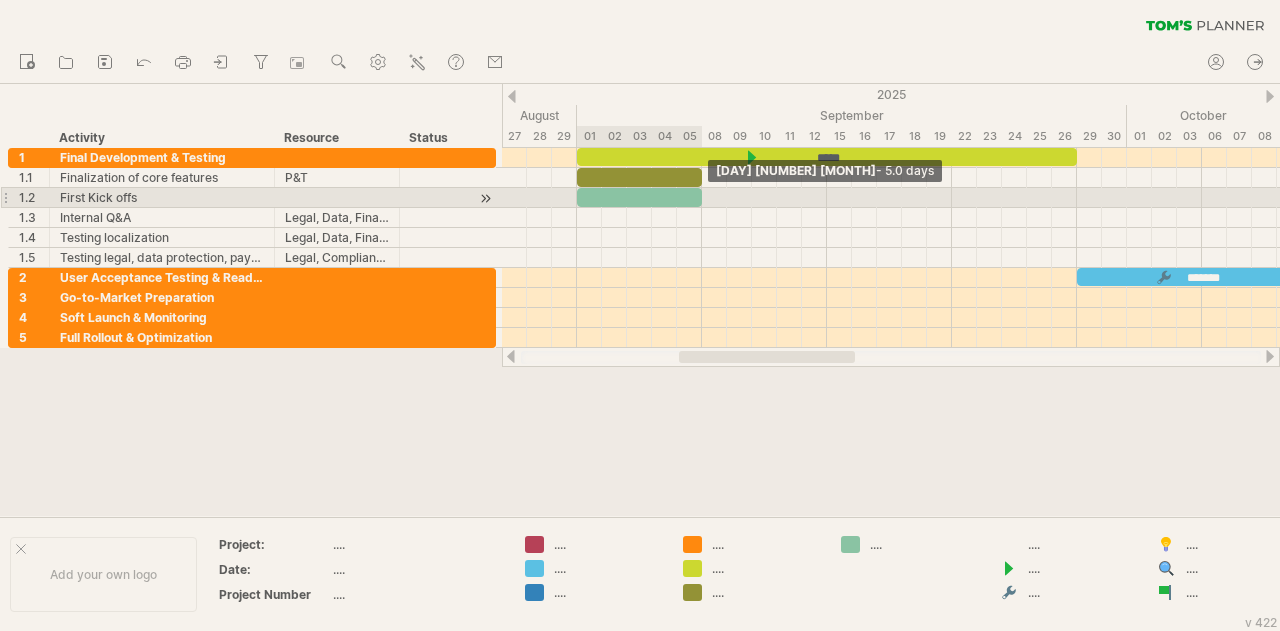 drag, startPoint x: 599, startPoint y: 195, endPoint x: 704, endPoint y: 201, distance: 105.17129 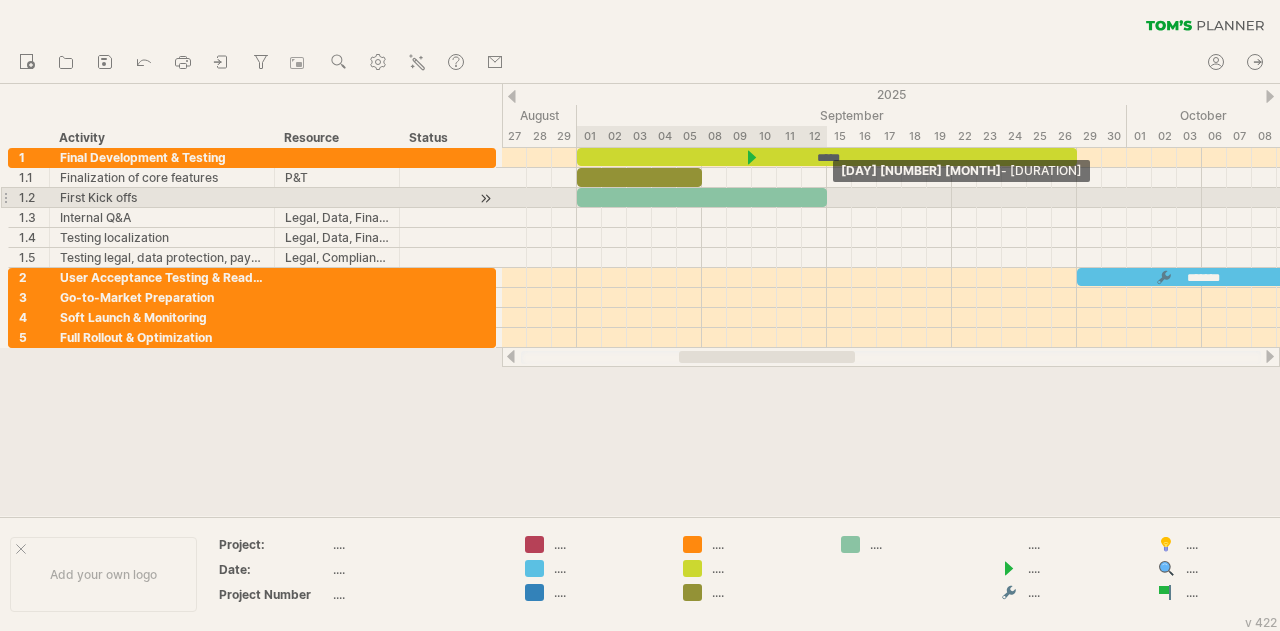 drag, startPoint x: 704, startPoint y: 201, endPoint x: 830, endPoint y: 204, distance: 126.035706 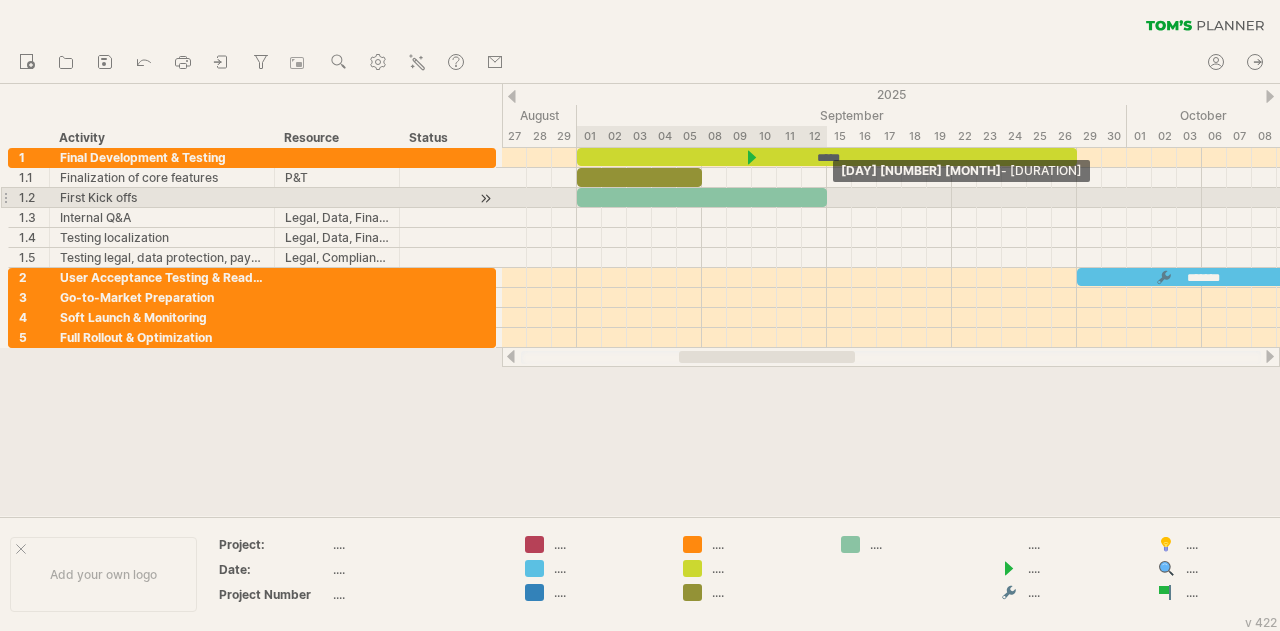 click at bounding box center [827, 197] 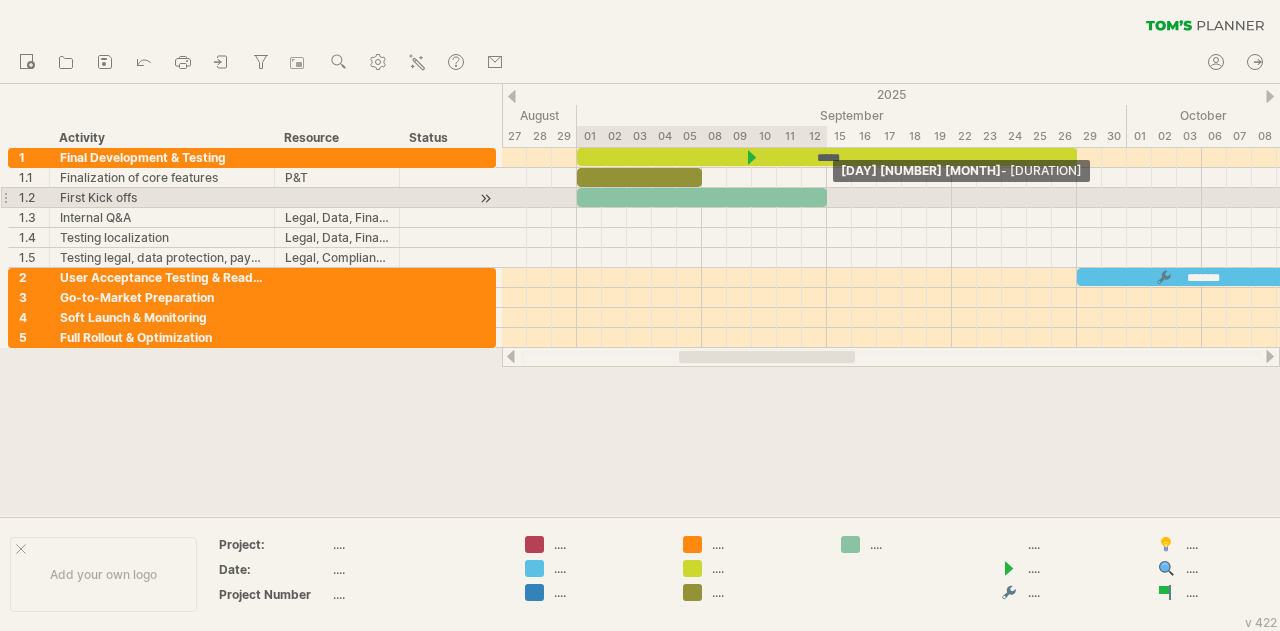 click at bounding box center (827, 197) 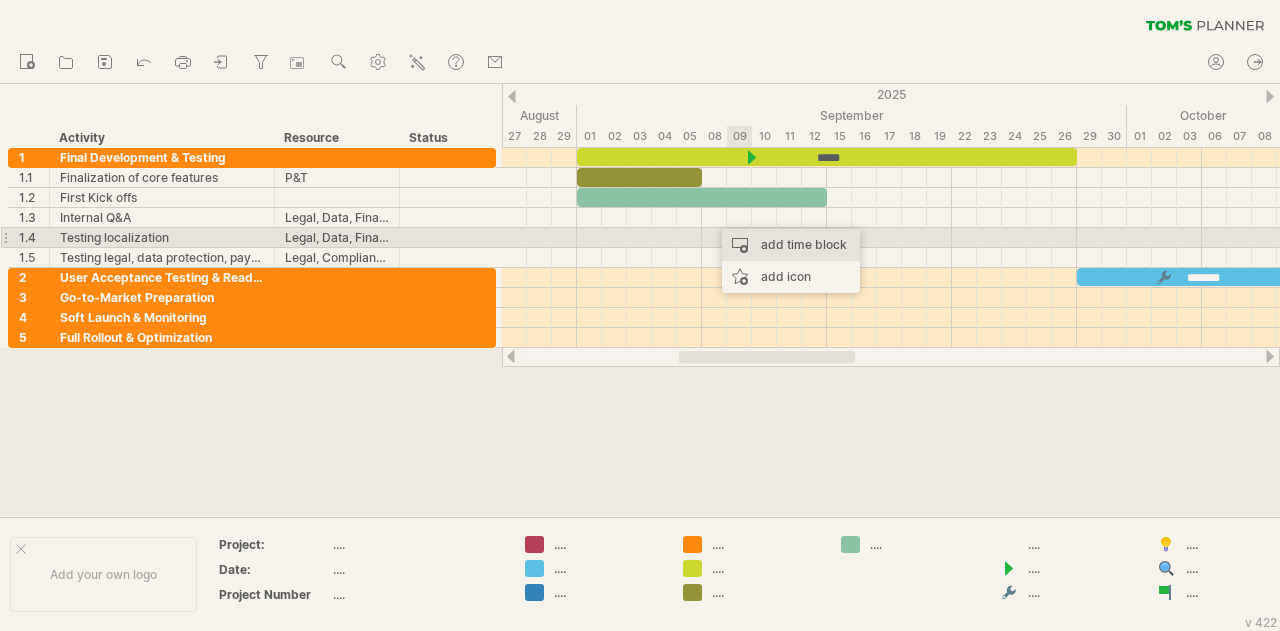 click on "add time block" at bounding box center (791, 245) 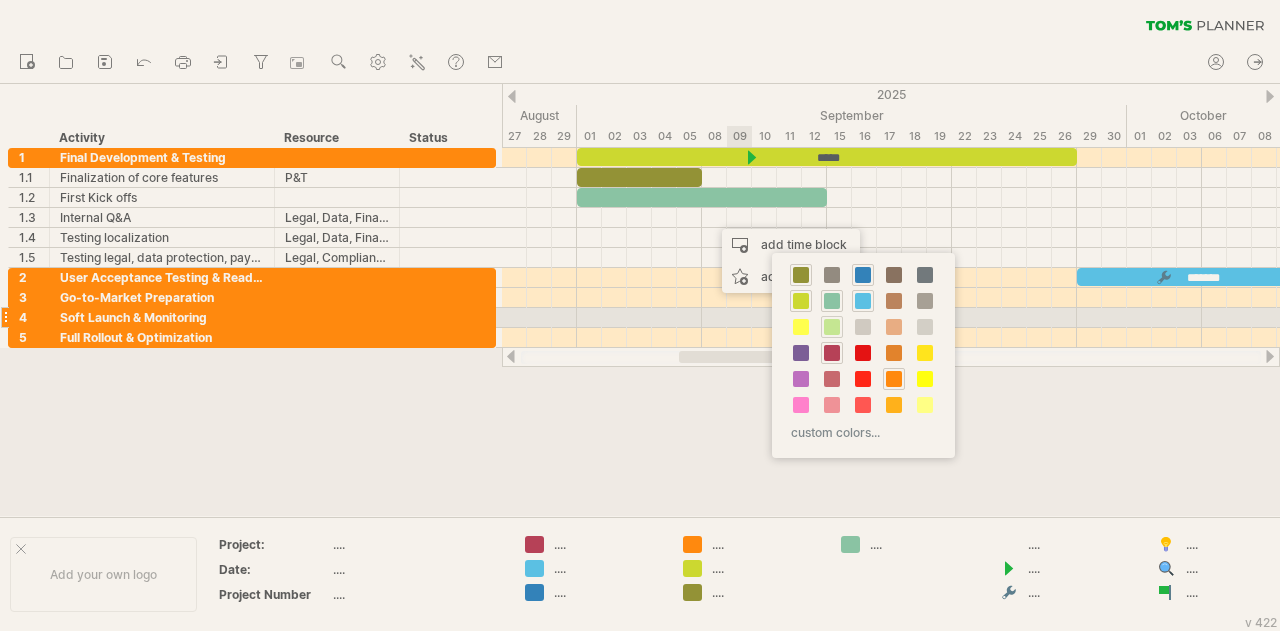 click at bounding box center (832, 327) 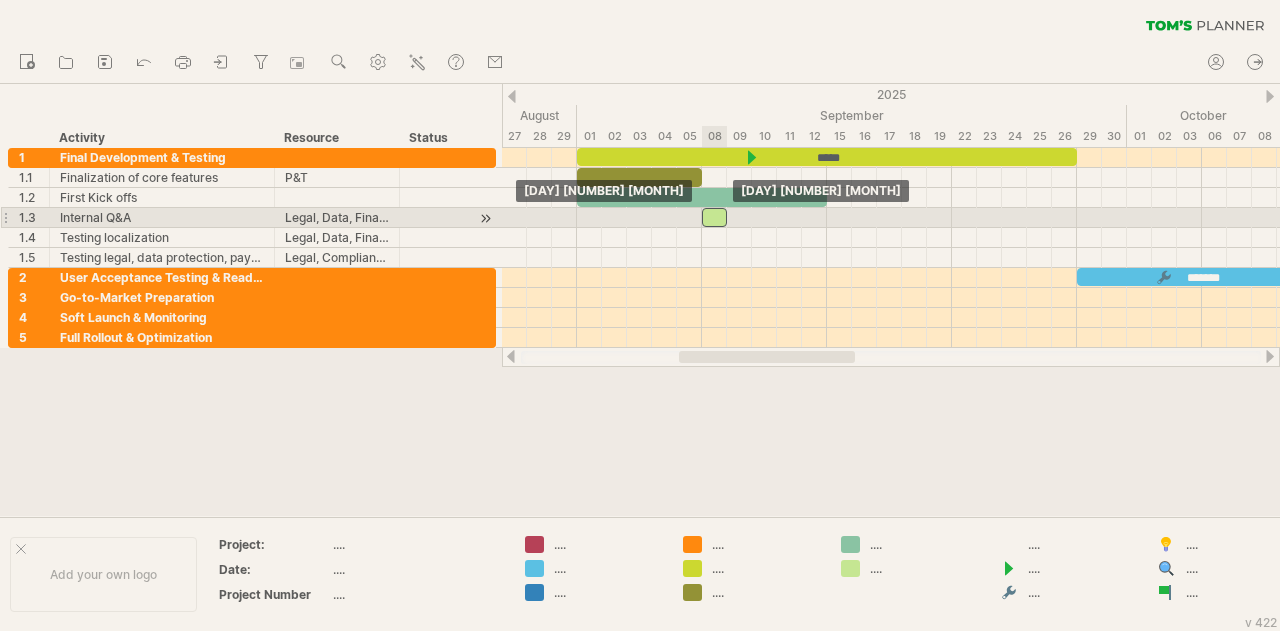 drag, startPoint x: 726, startPoint y: 216, endPoint x: 711, endPoint y: 216, distance: 15 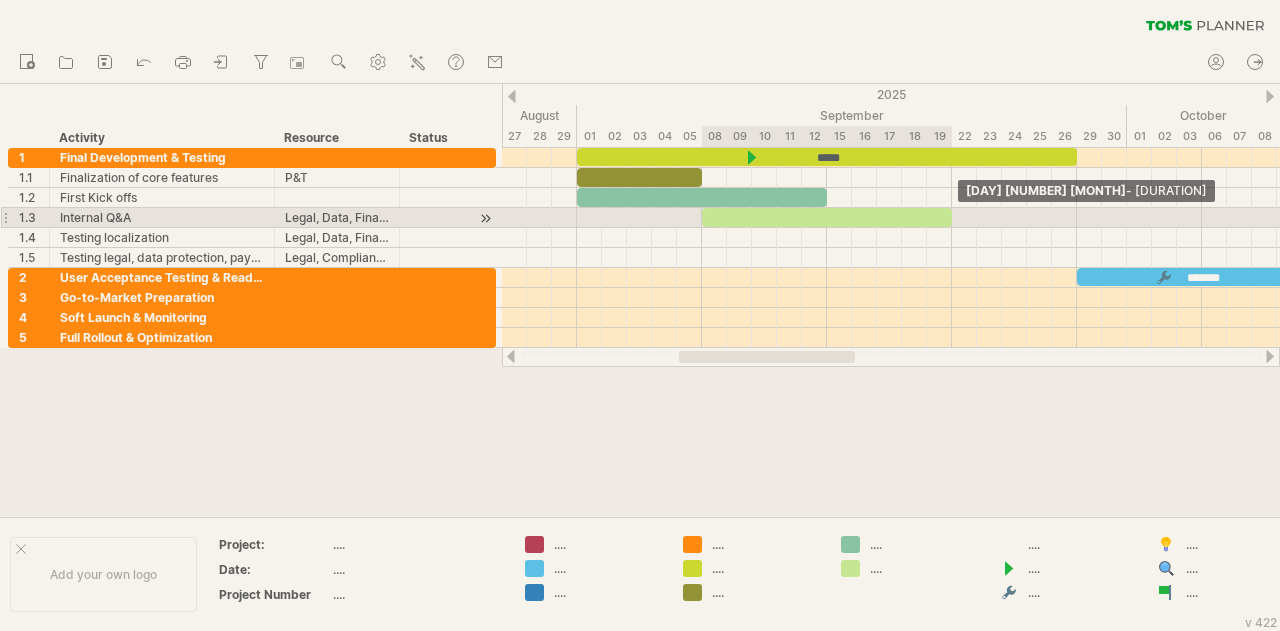 drag, startPoint x: 725, startPoint y: 216, endPoint x: 950, endPoint y: 218, distance: 225.0089 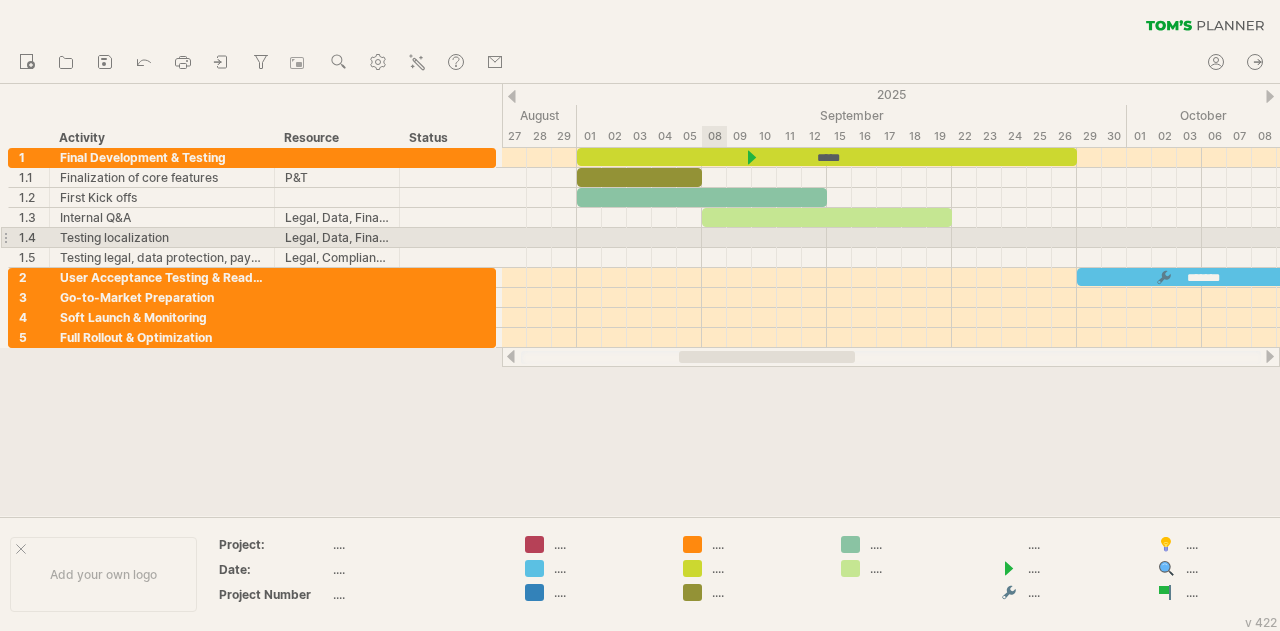 click at bounding box center (891, 238) 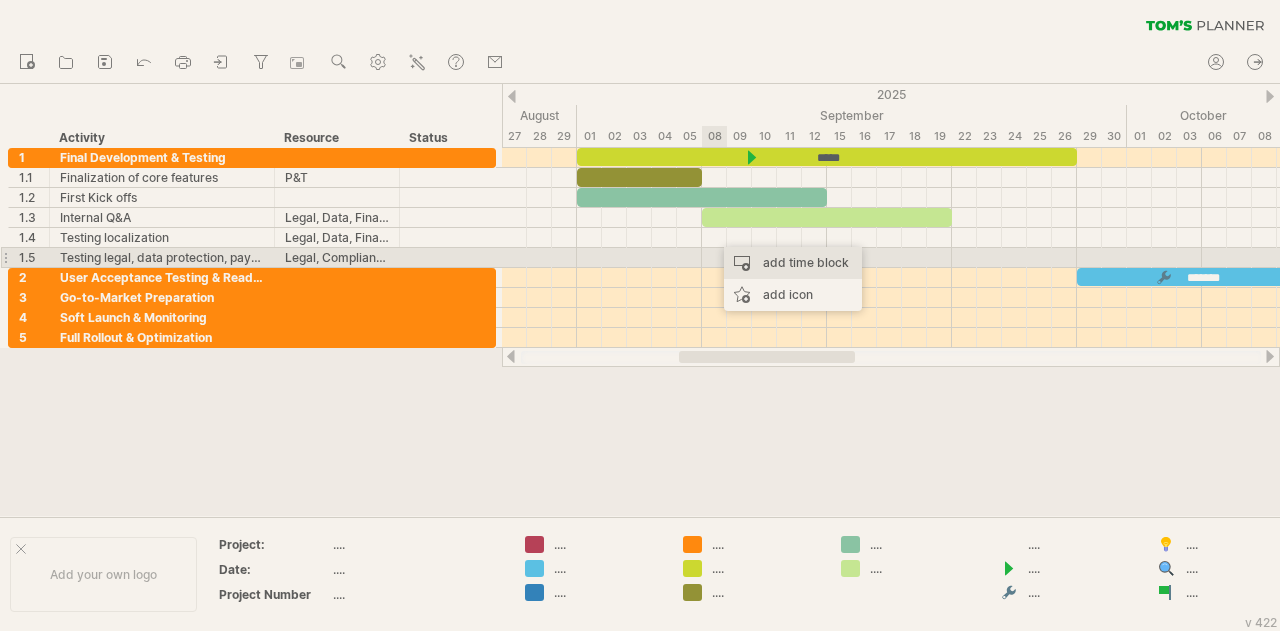 click on "add time block" at bounding box center [793, 263] 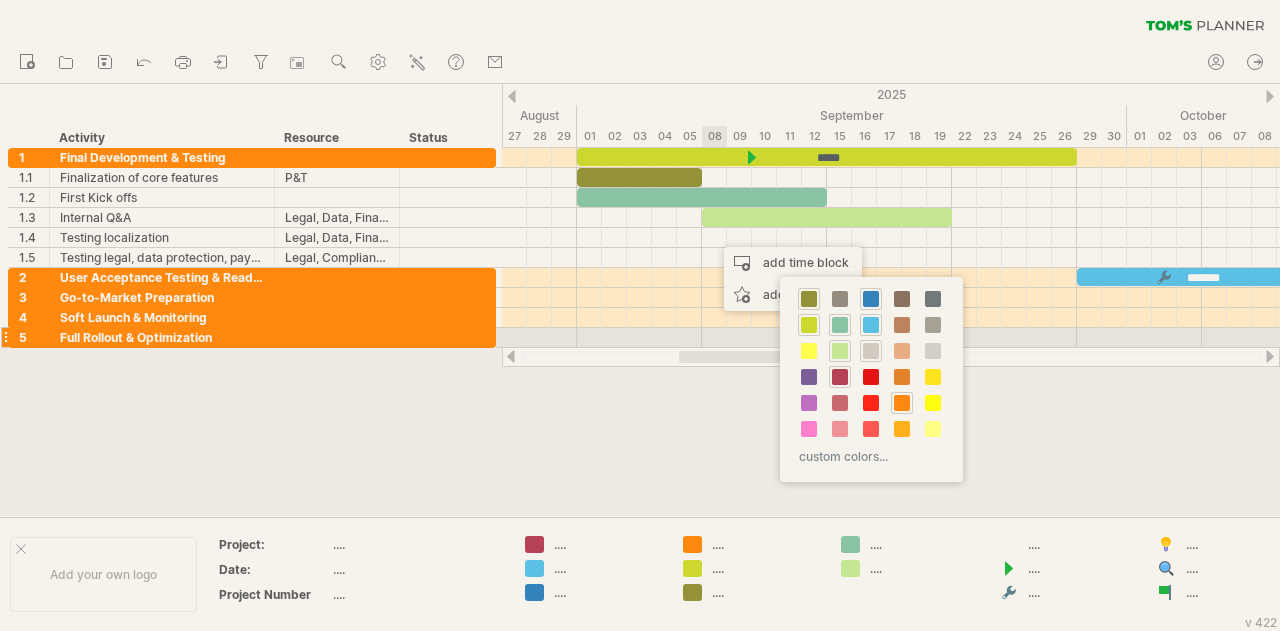 click at bounding box center [871, 351] 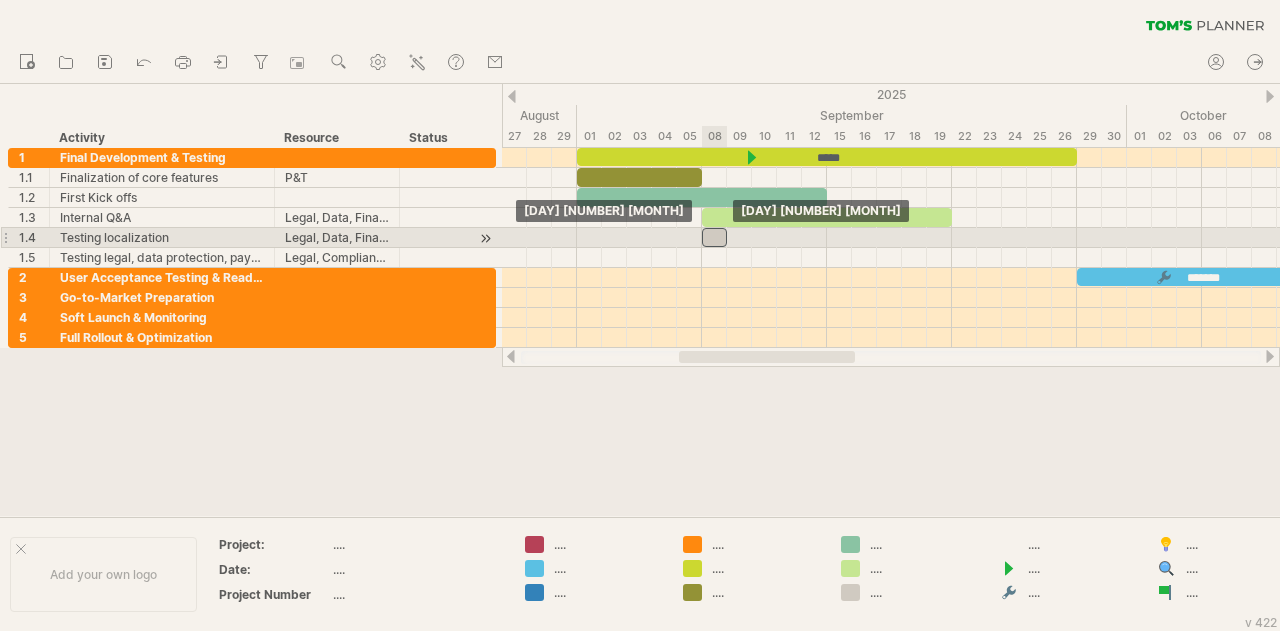 click at bounding box center (714, 237) 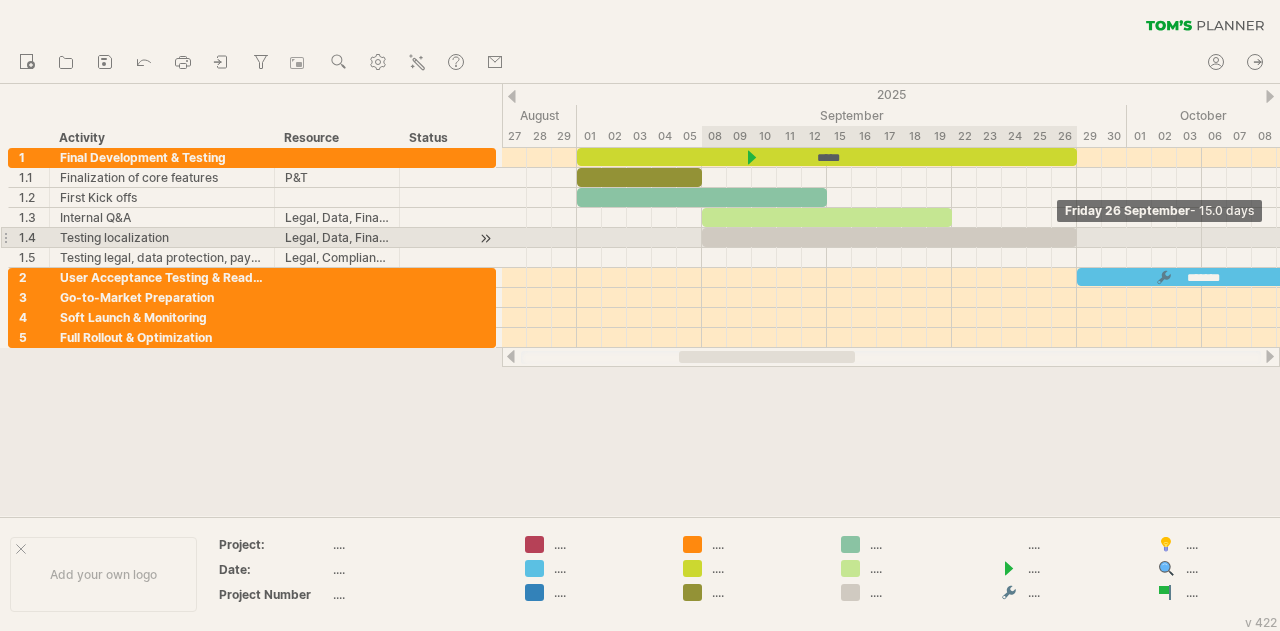 drag, startPoint x: 729, startPoint y: 236, endPoint x: 1080, endPoint y: 231, distance: 351.0356 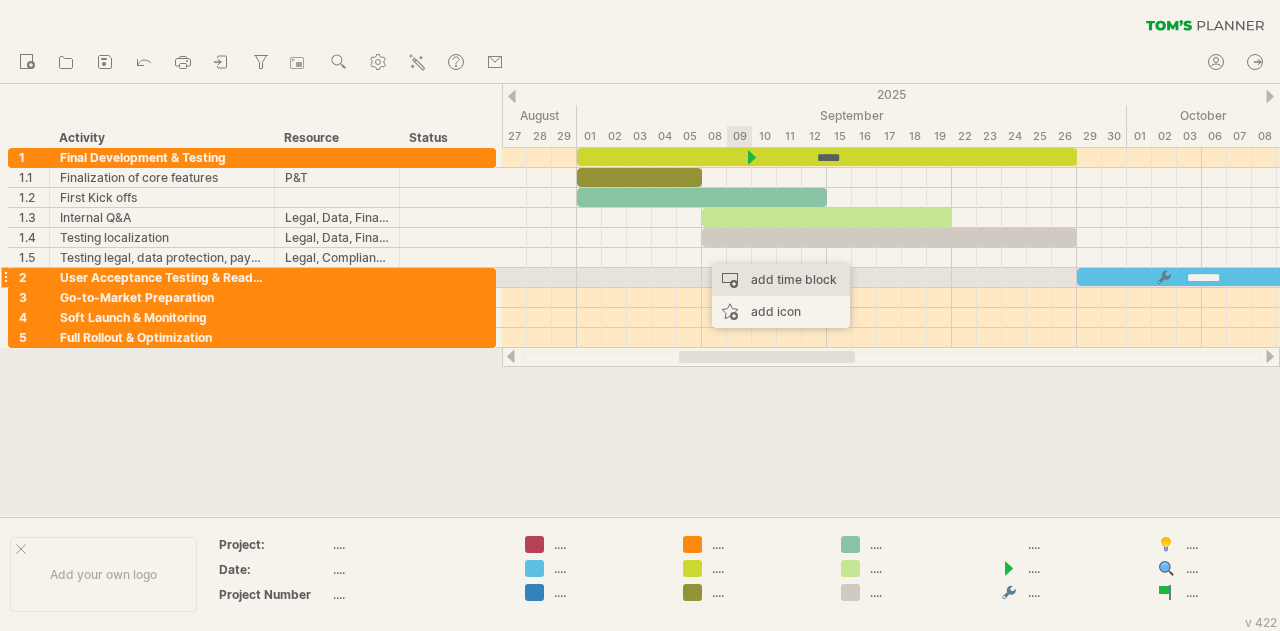 click on "add time block" at bounding box center (781, 280) 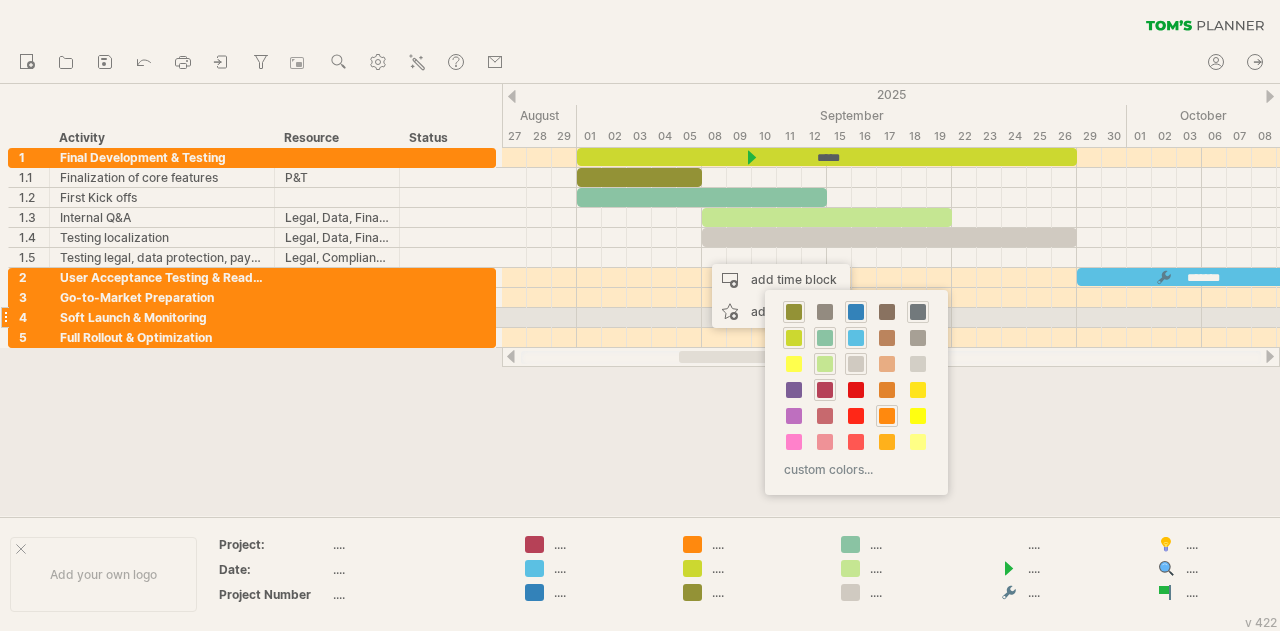 click at bounding box center [918, 312] 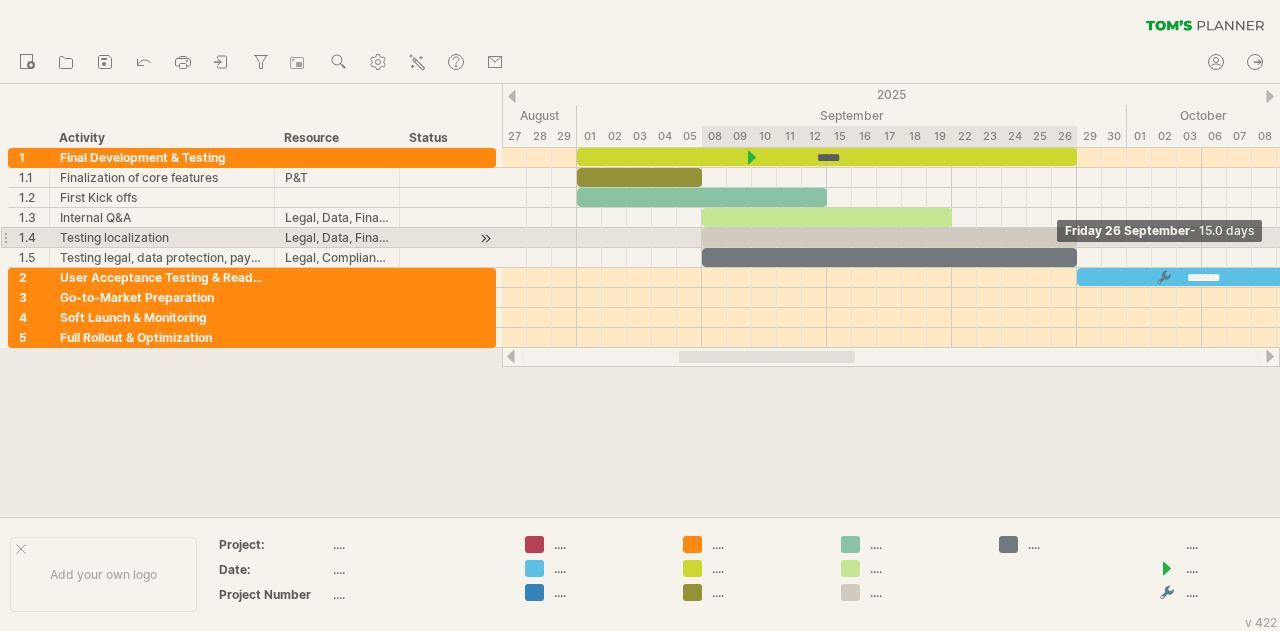 drag, startPoint x: 726, startPoint y: 254, endPoint x: 1082, endPoint y: 244, distance: 356.1404 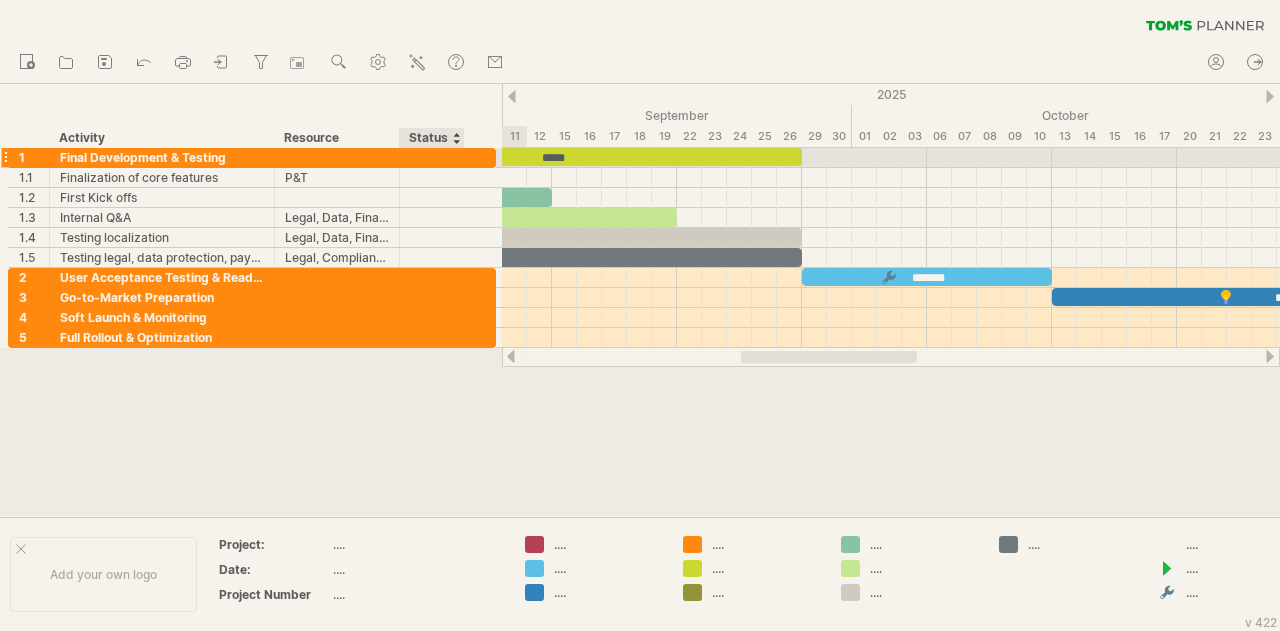 click at bounding box center (485, 159) 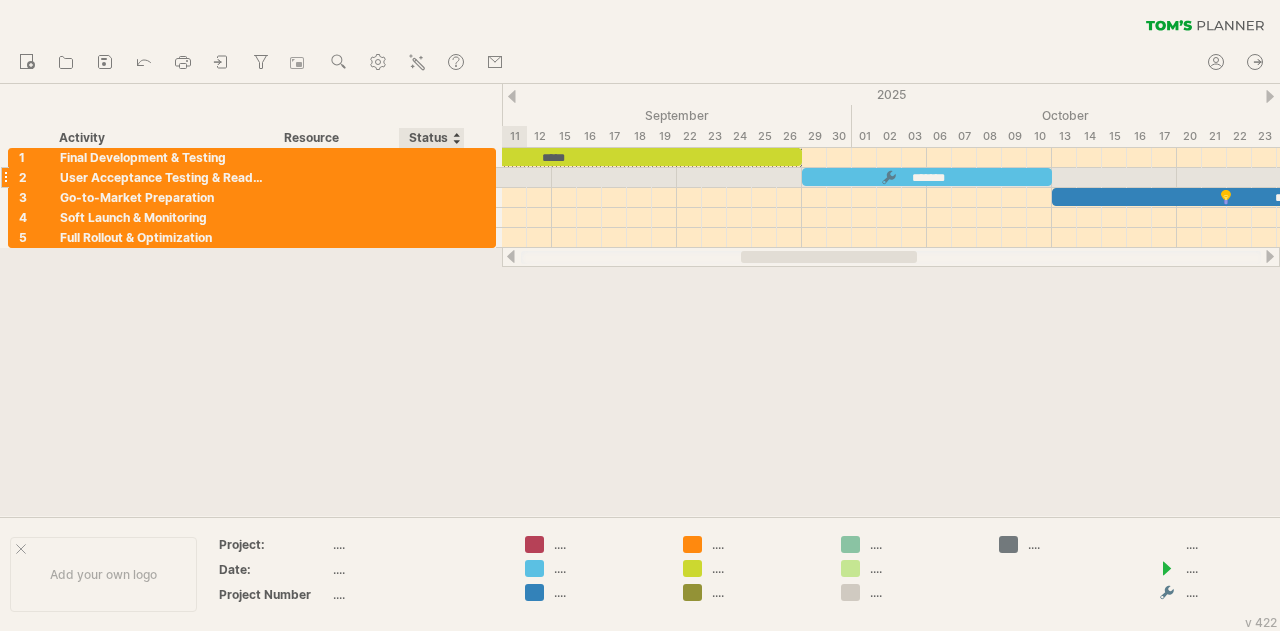 click at bounding box center (485, 179) 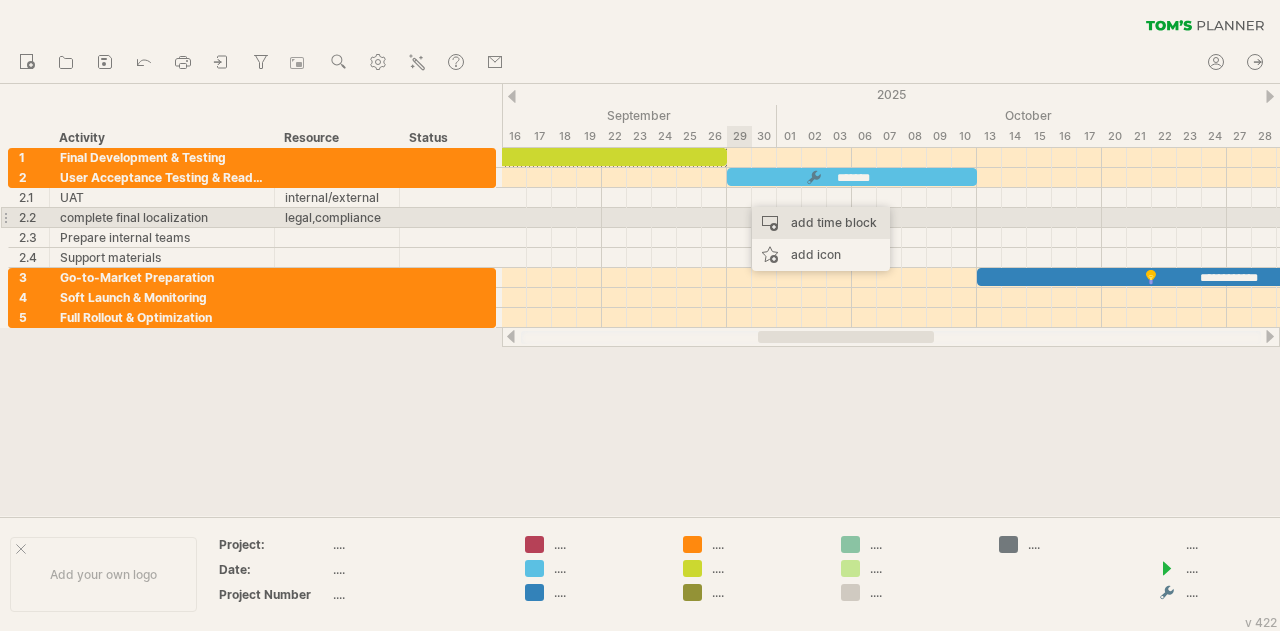 click on "add time block" at bounding box center [821, 223] 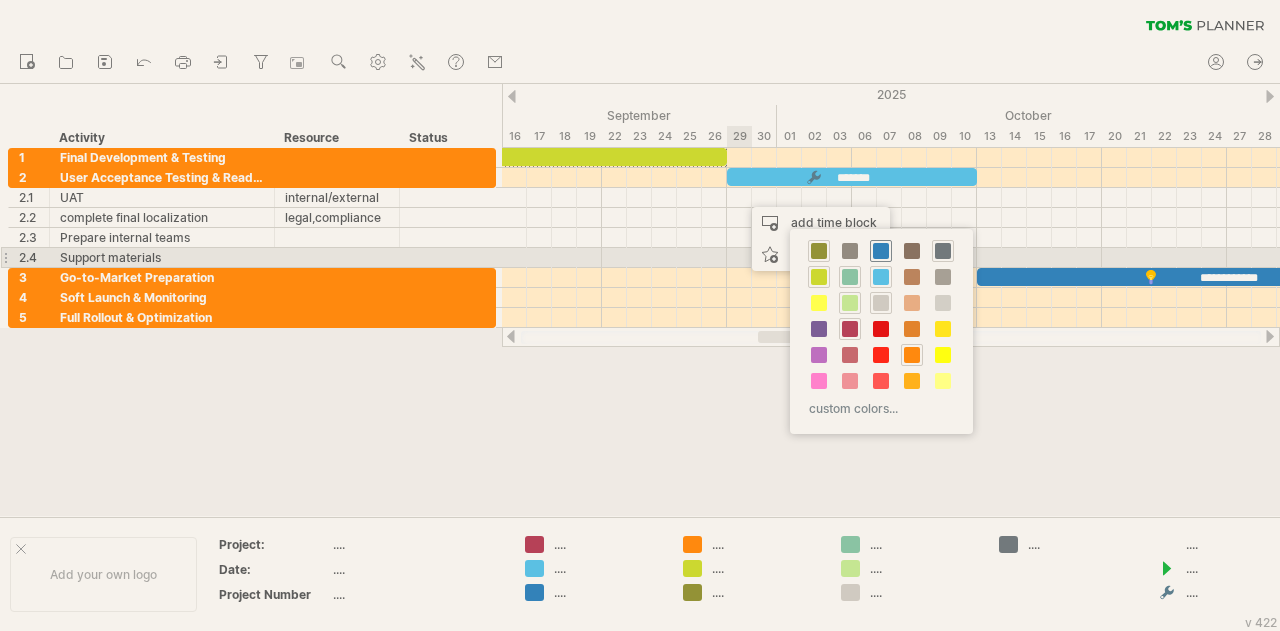click at bounding box center [881, 251] 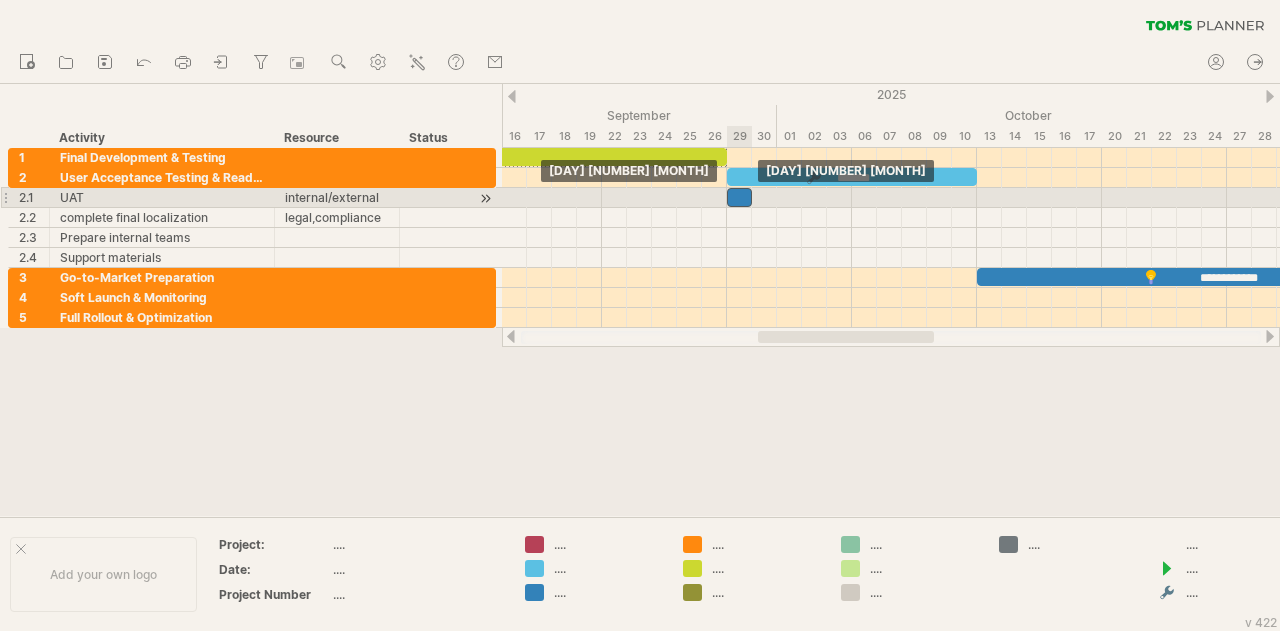 drag, startPoint x: 750, startPoint y: 195, endPoint x: 739, endPoint y: 196, distance: 11.045361 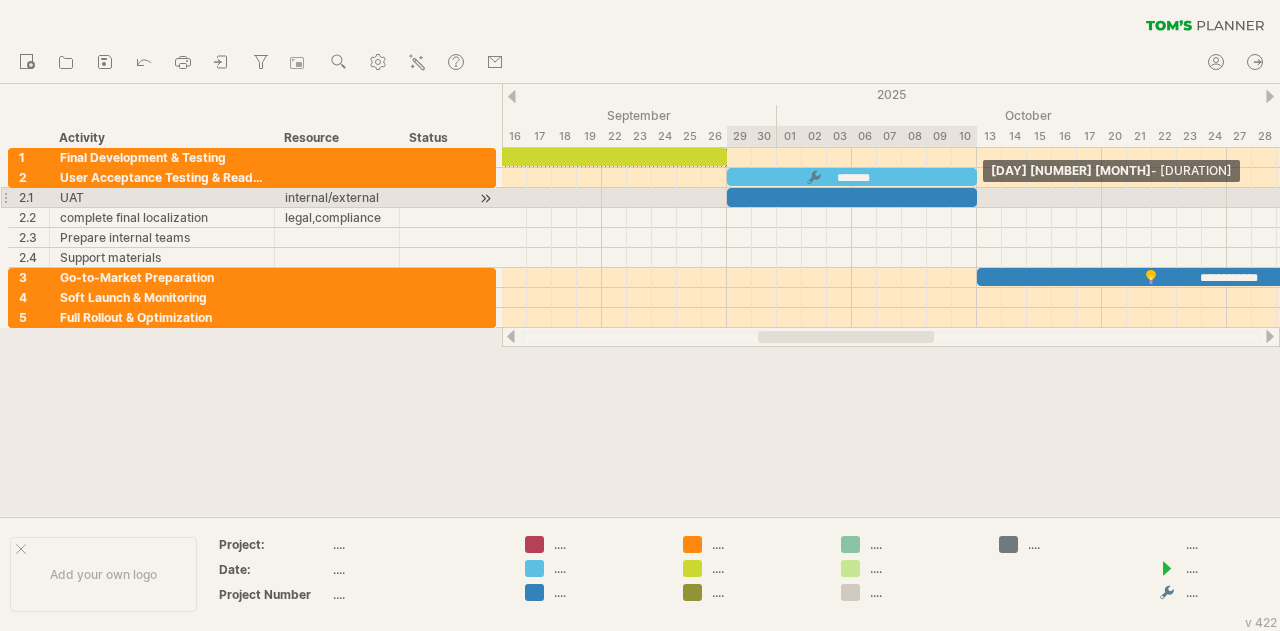 drag, startPoint x: 752, startPoint y: 197, endPoint x: 972, endPoint y: 197, distance: 220 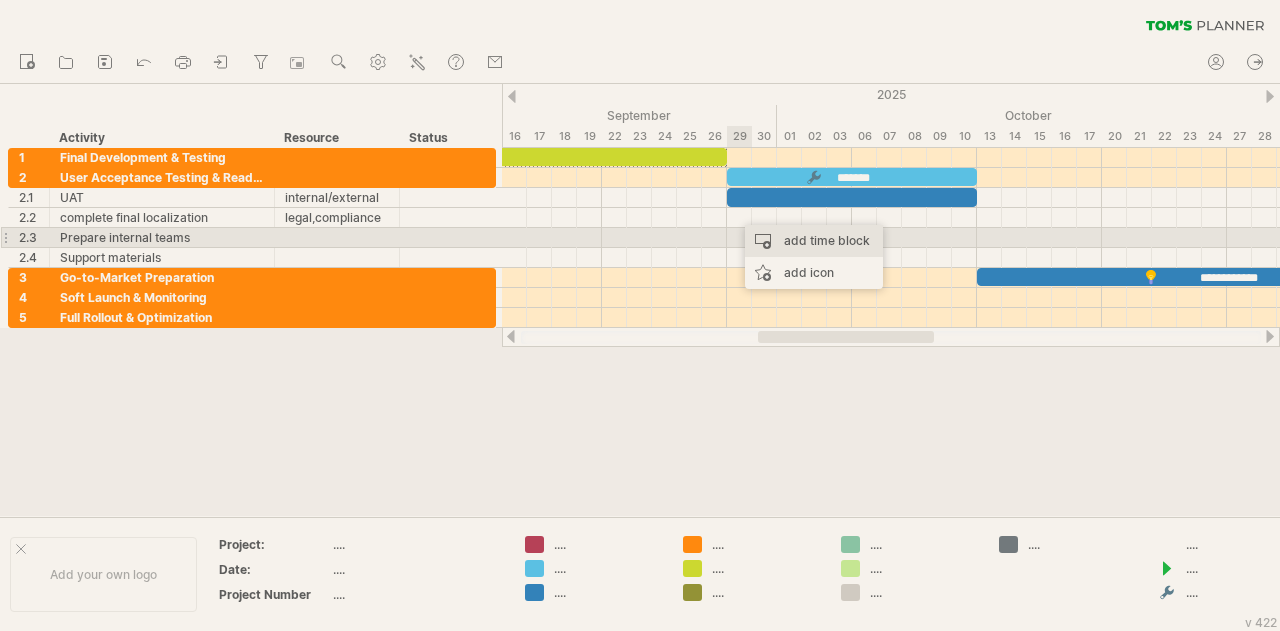 click on "add time block" at bounding box center [814, 241] 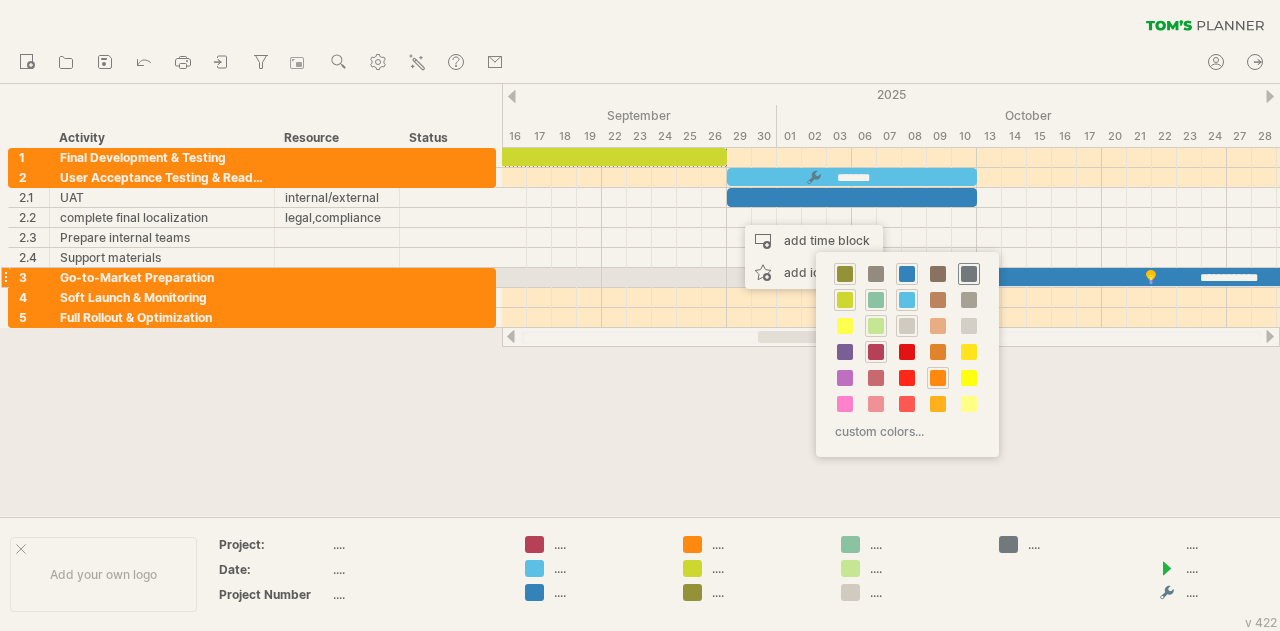 click at bounding box center (969, 274) 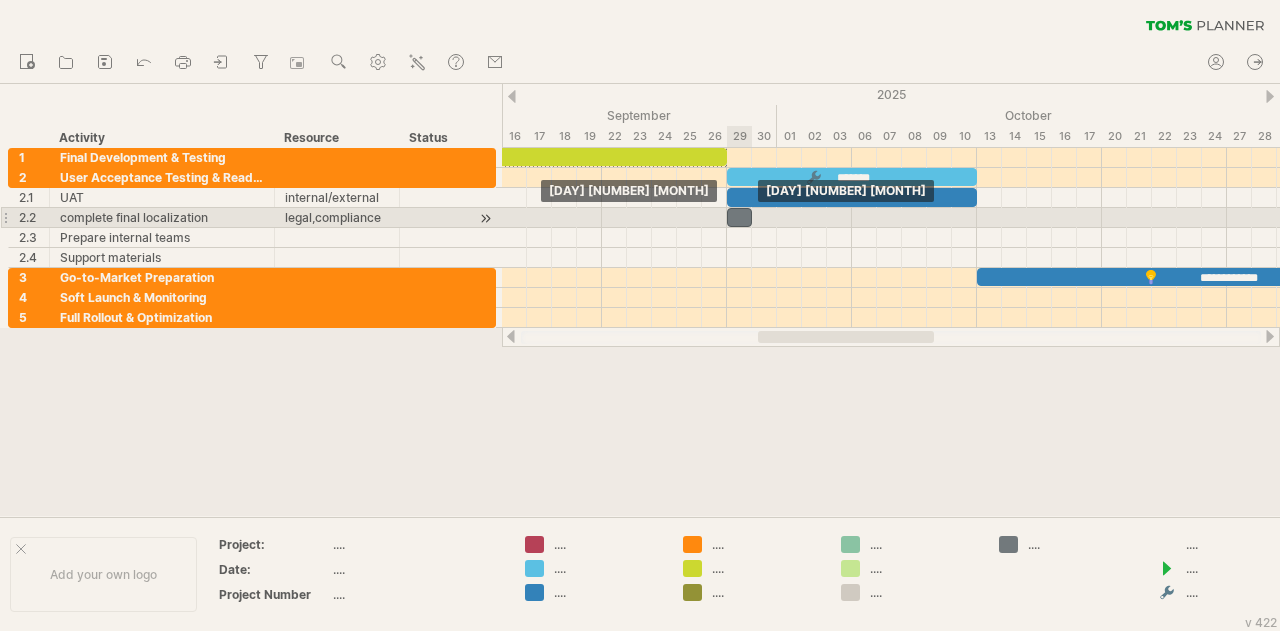 drag, startPoint x: 752, startPoint y: 215, endPoint x: 742, endPoint y: 216, distance: 10.049875 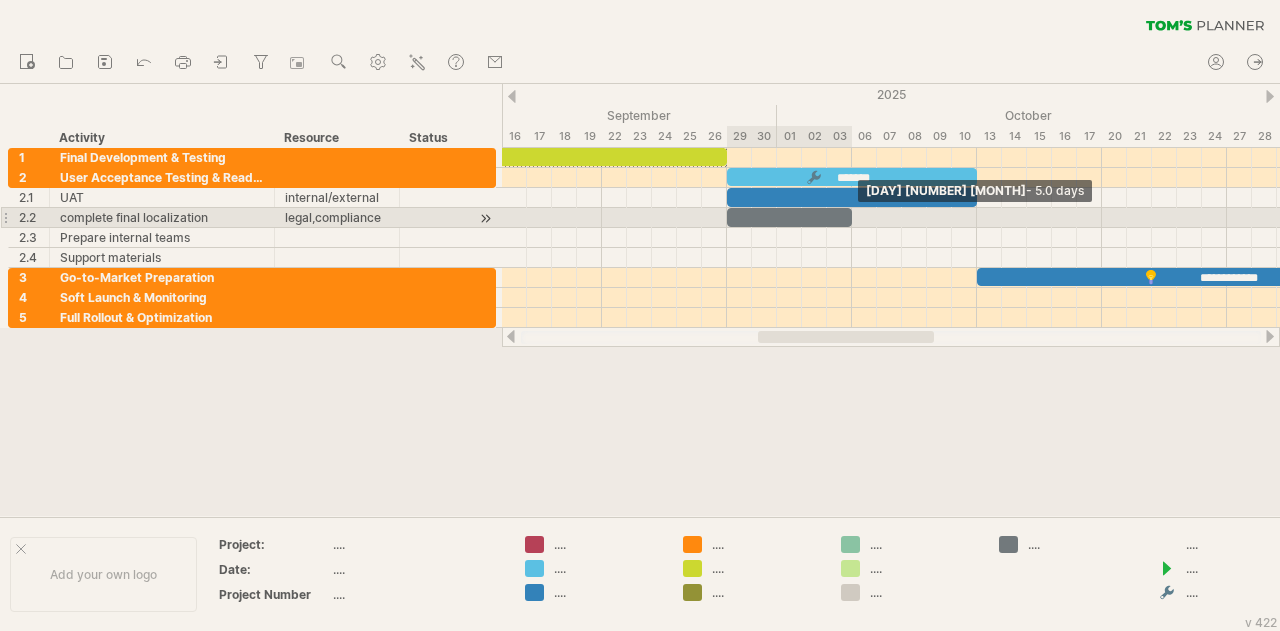 drag, startPoint x: 750, startPoint y: 216, endPoint x: 846, endPoint y: 217, distance: 96.00521 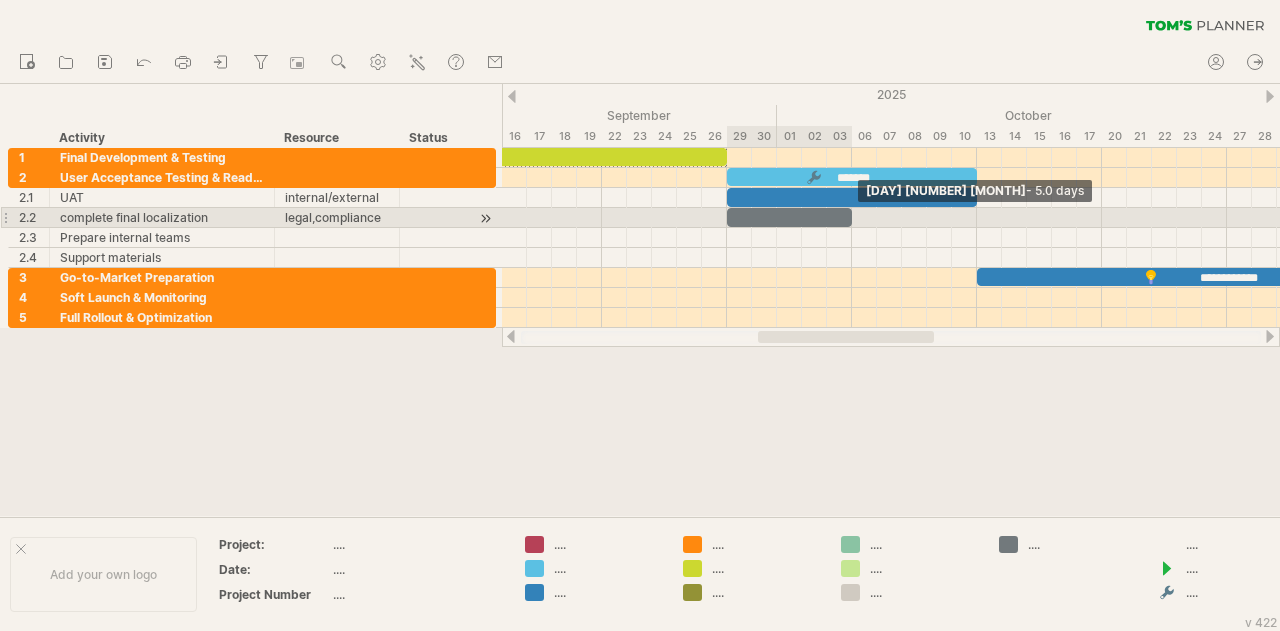 click at bounding box center (789, 217) 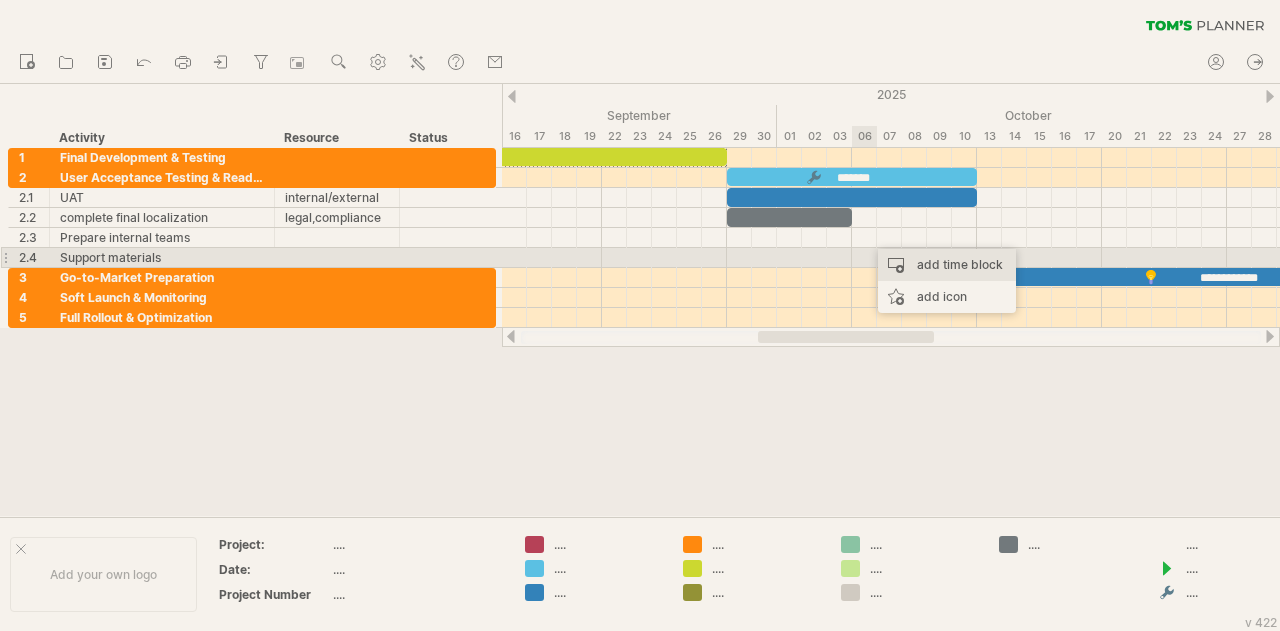 click on "add time block" at bounding box center (947, 265) 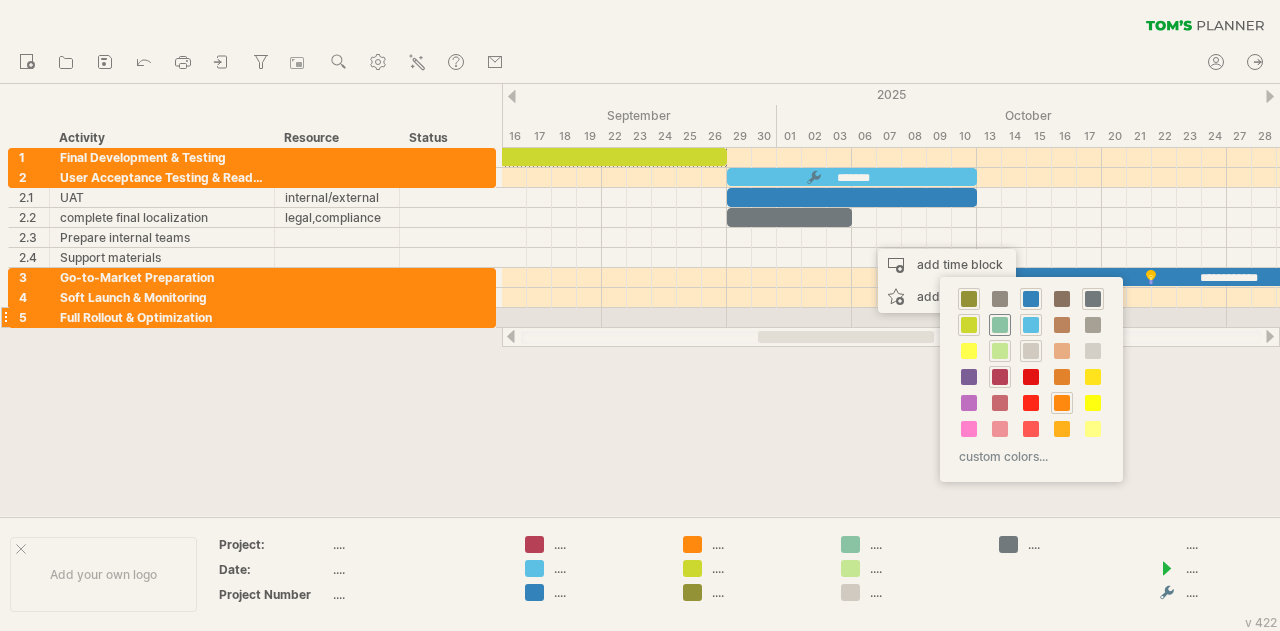 click at bounding box center [1000, 325] 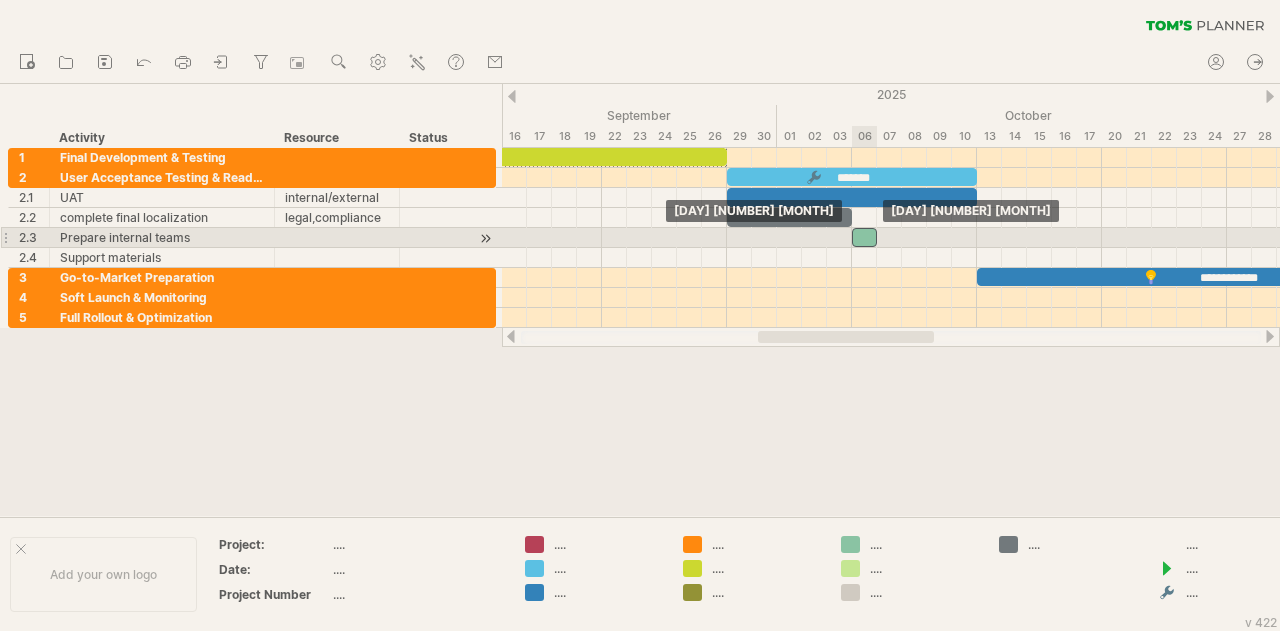 drag, startPoint x: 876, startPoint y: 233, endPoint x: 865, endPoint y: 234, distance: 11.045361 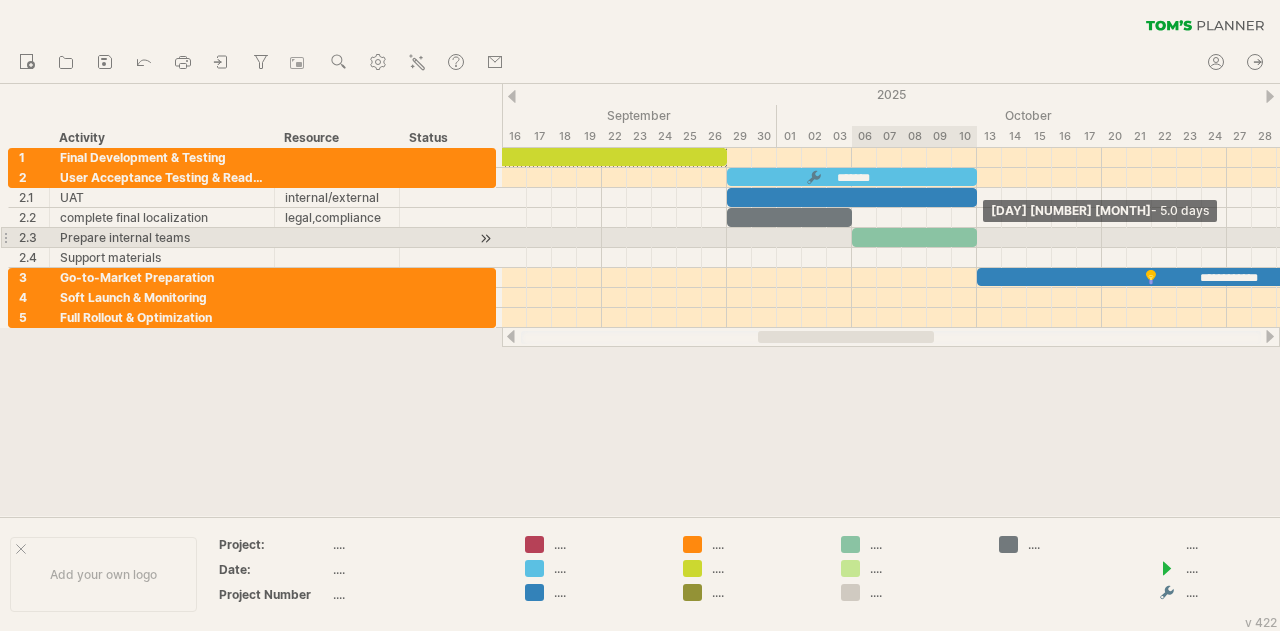 drag, startPoint x: 879, startPoint y: 235, endPoint x: 978, endPoint y: 235, distance: 99 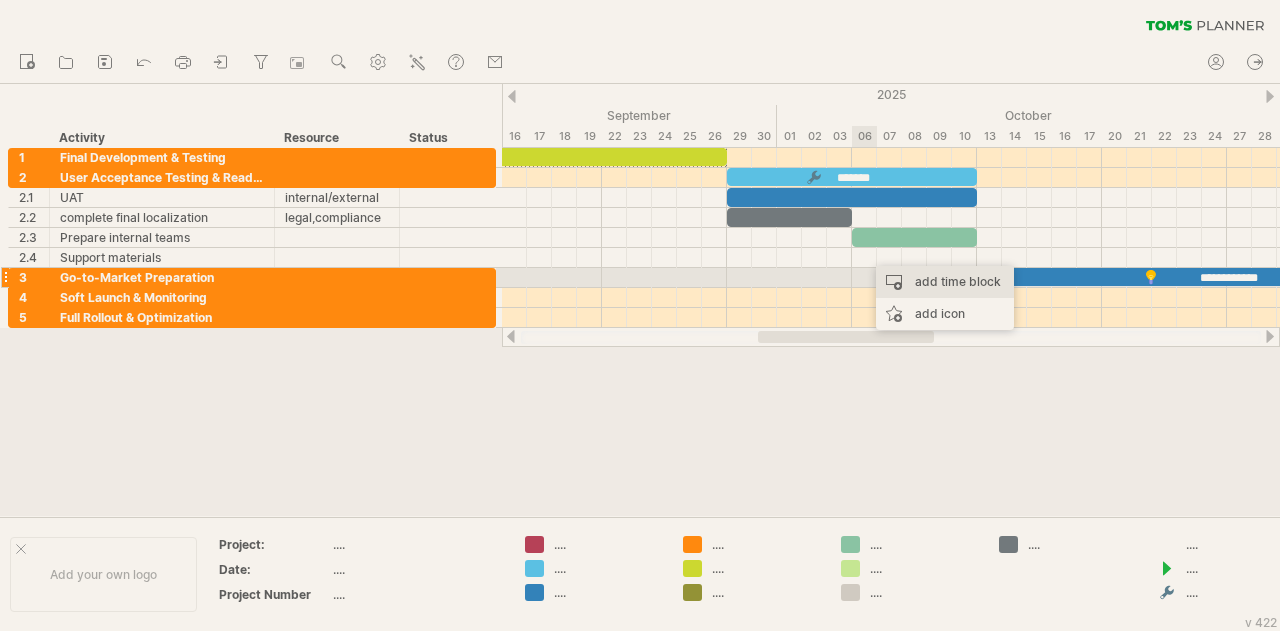 click on "add time block" at bounding box center (945, 282) 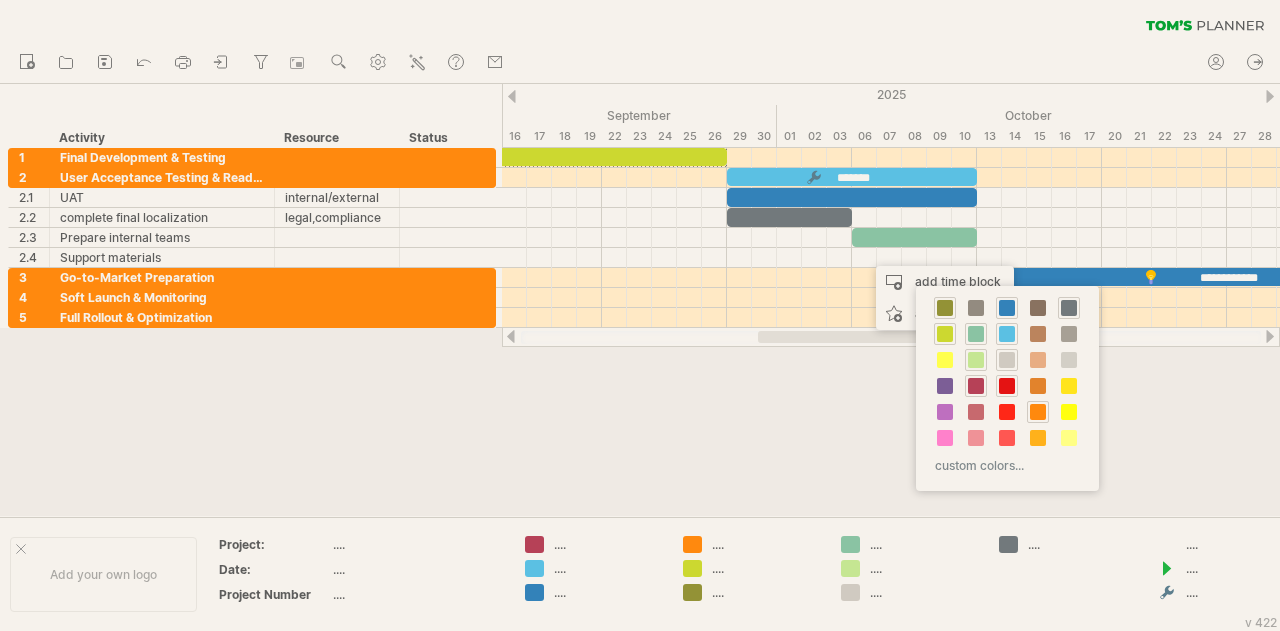 click at bounding box center (1007, 386) 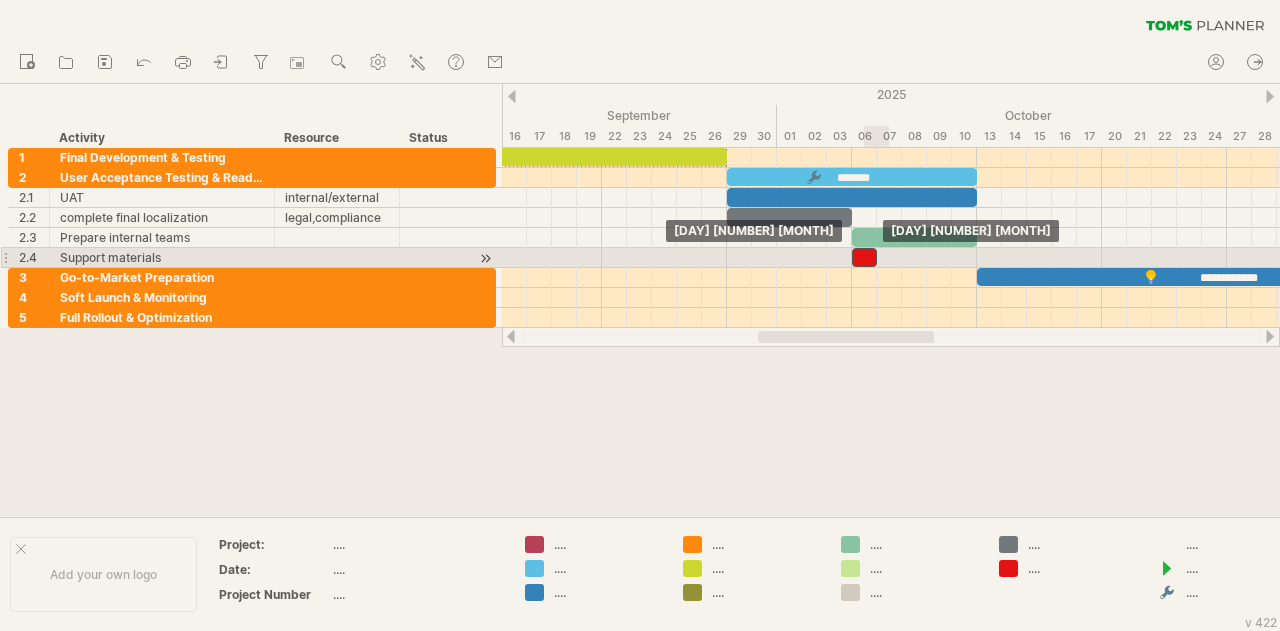 click at bounding box center (864, 257) 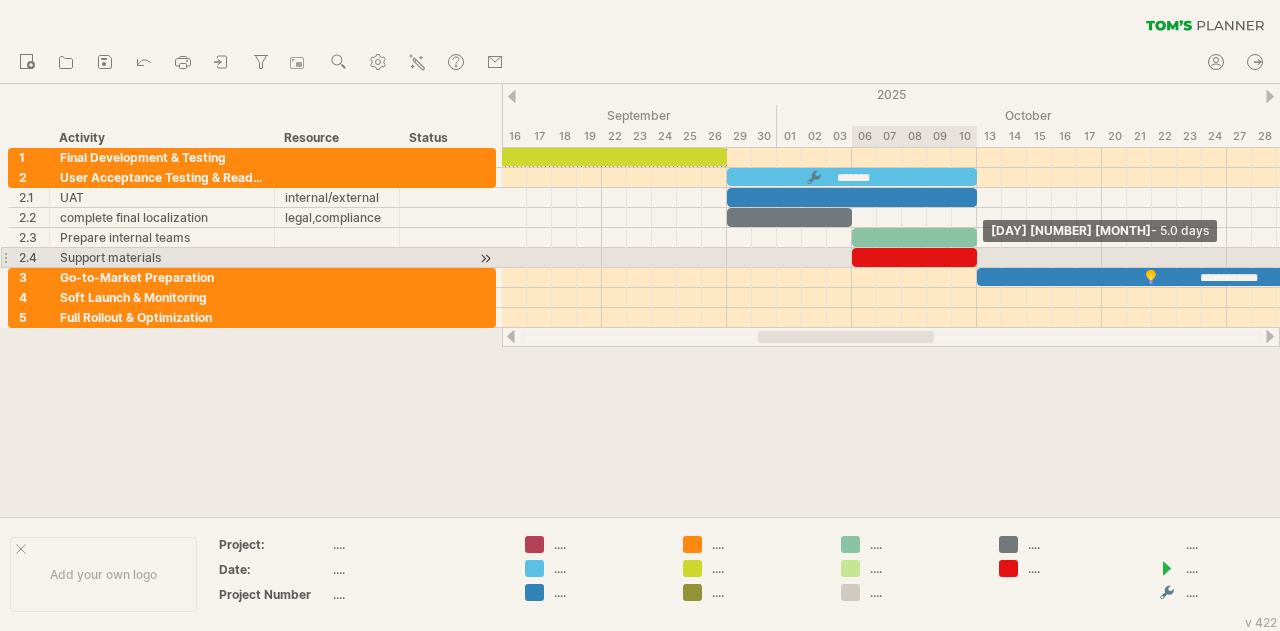 drag, startPoint x: 877, startPoint y: 255, endPoint x: 975, endPoint y: 262, distance: 98.24968 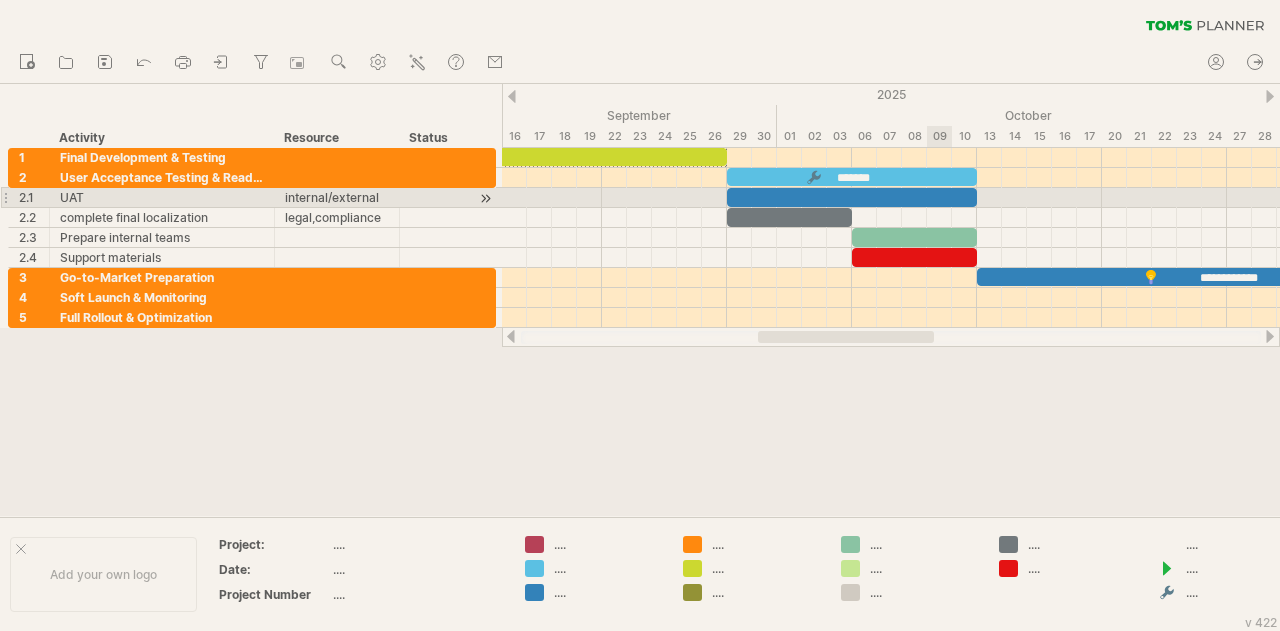 click at bounding box center (852, 197) 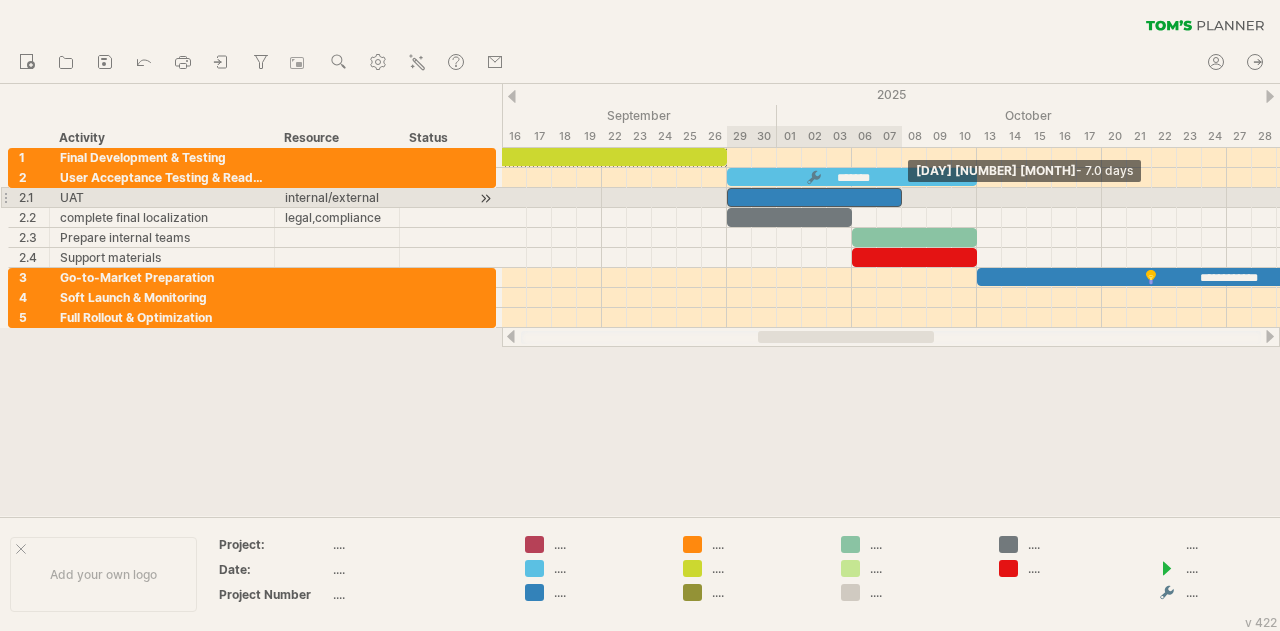 drag, startPoint x: 978, startPoint y: 197, endPoint x: 904, endPoint y: 203, distance: 74.24284 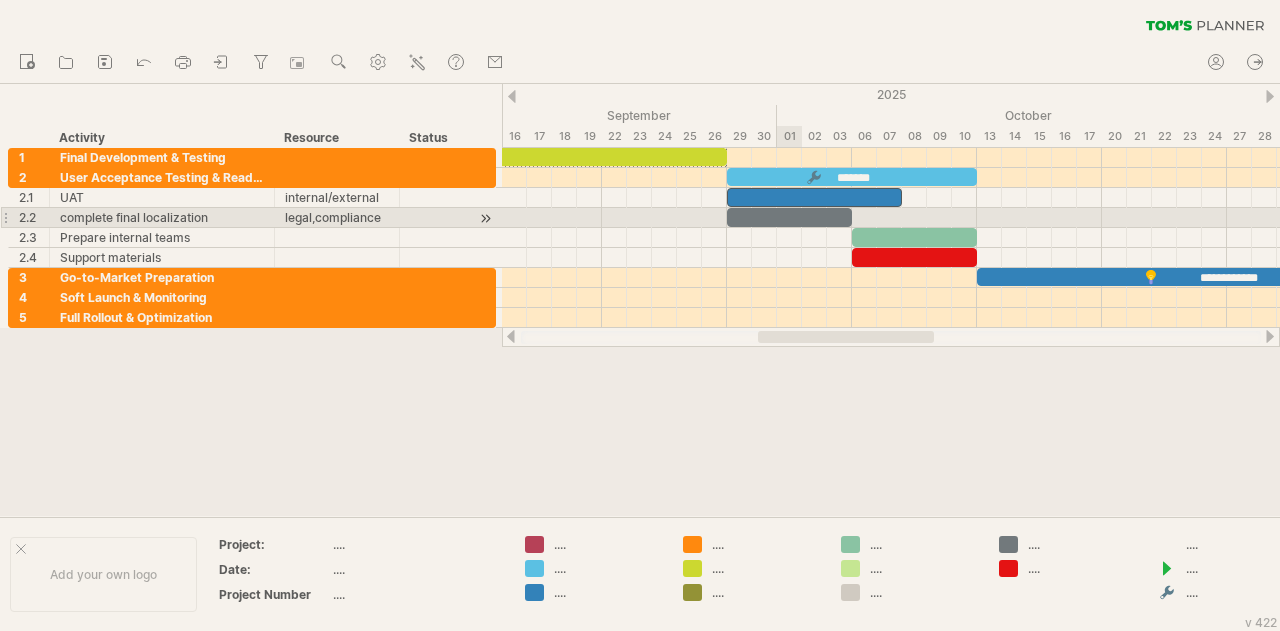 click at bounding box center [789, 217] 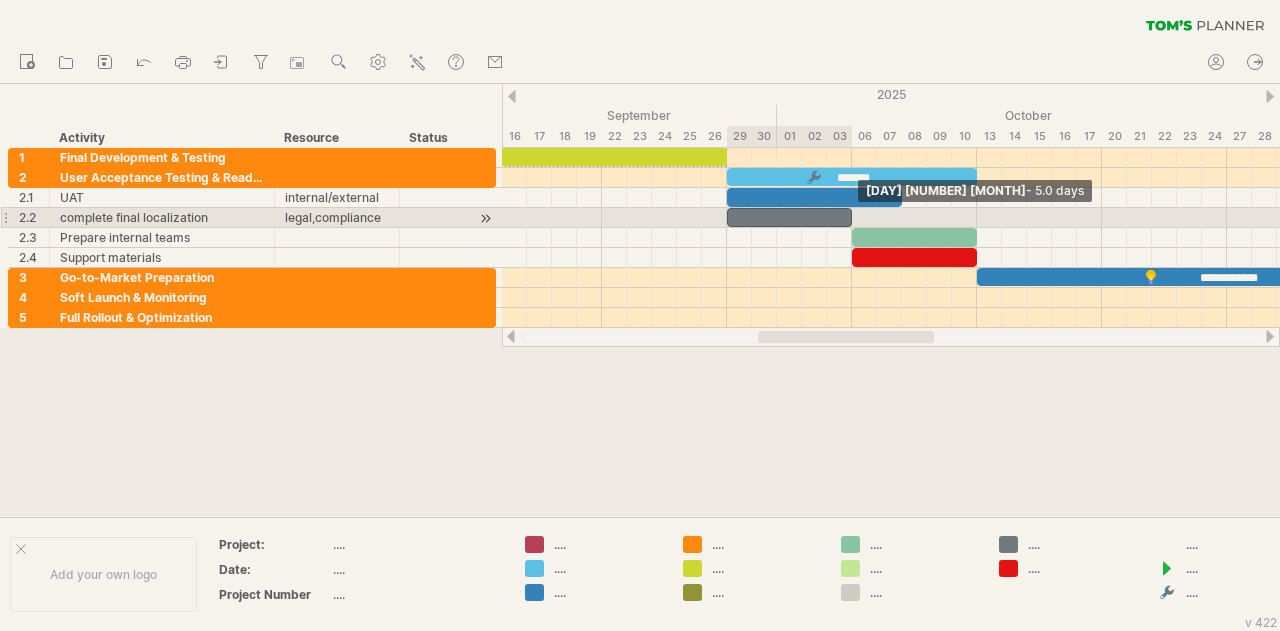 click at bounding box center [852, 217] 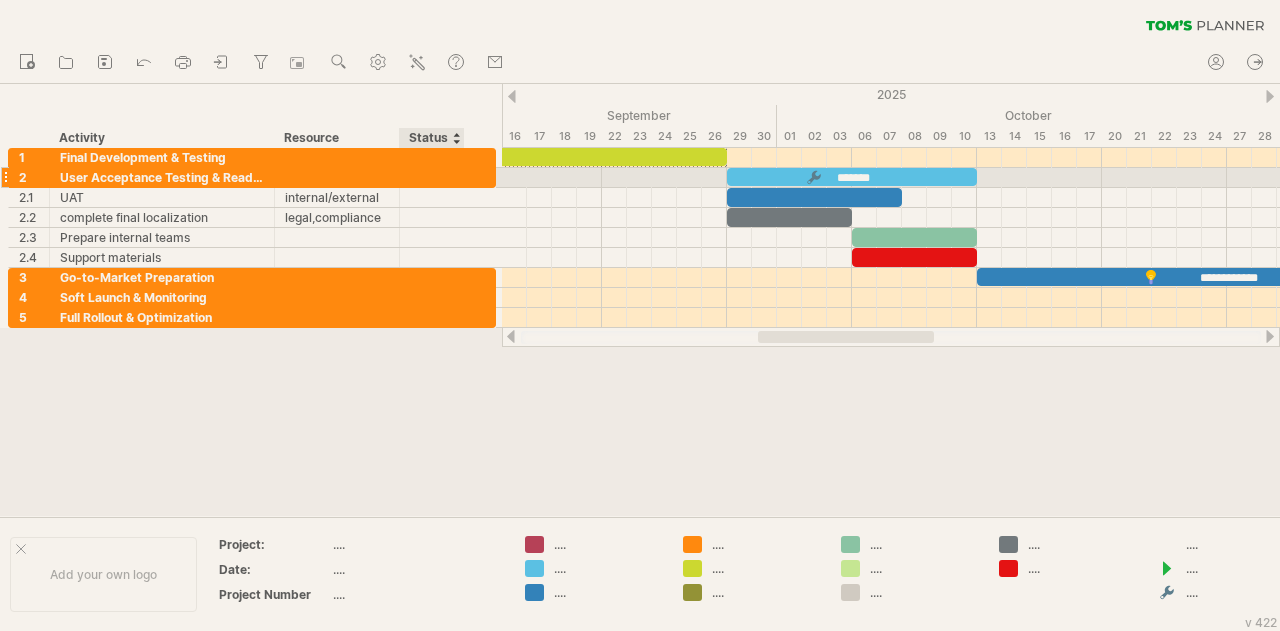 click at bounding box center [485, 179] 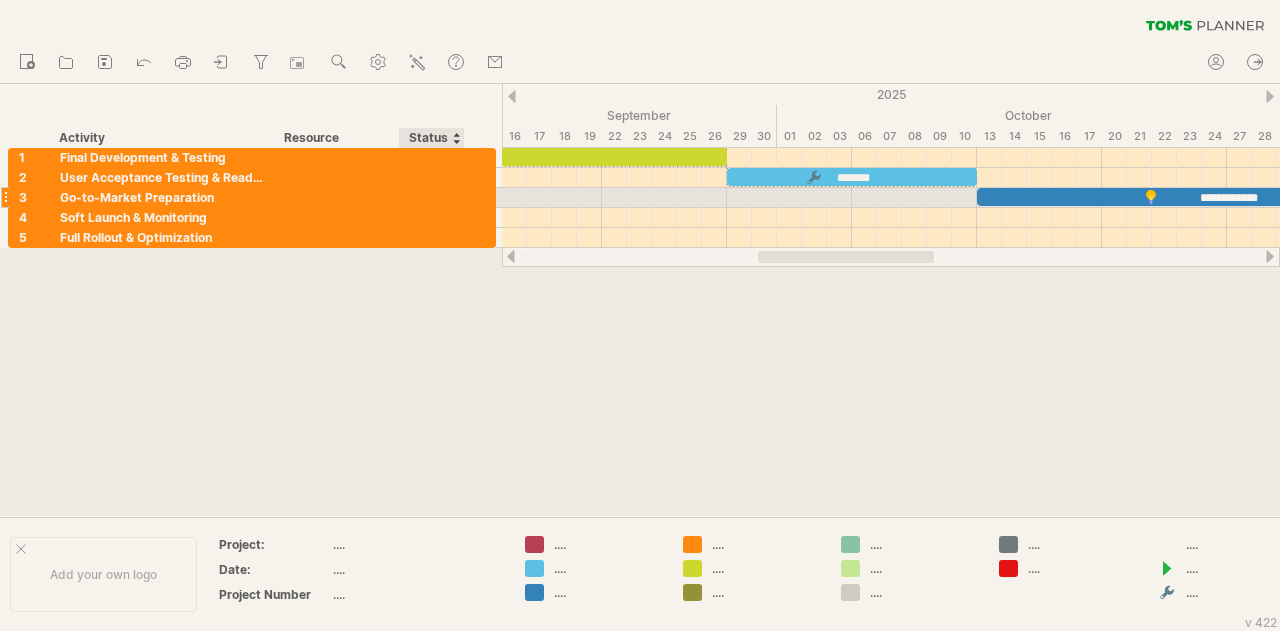click at bounding box center (485, 199) 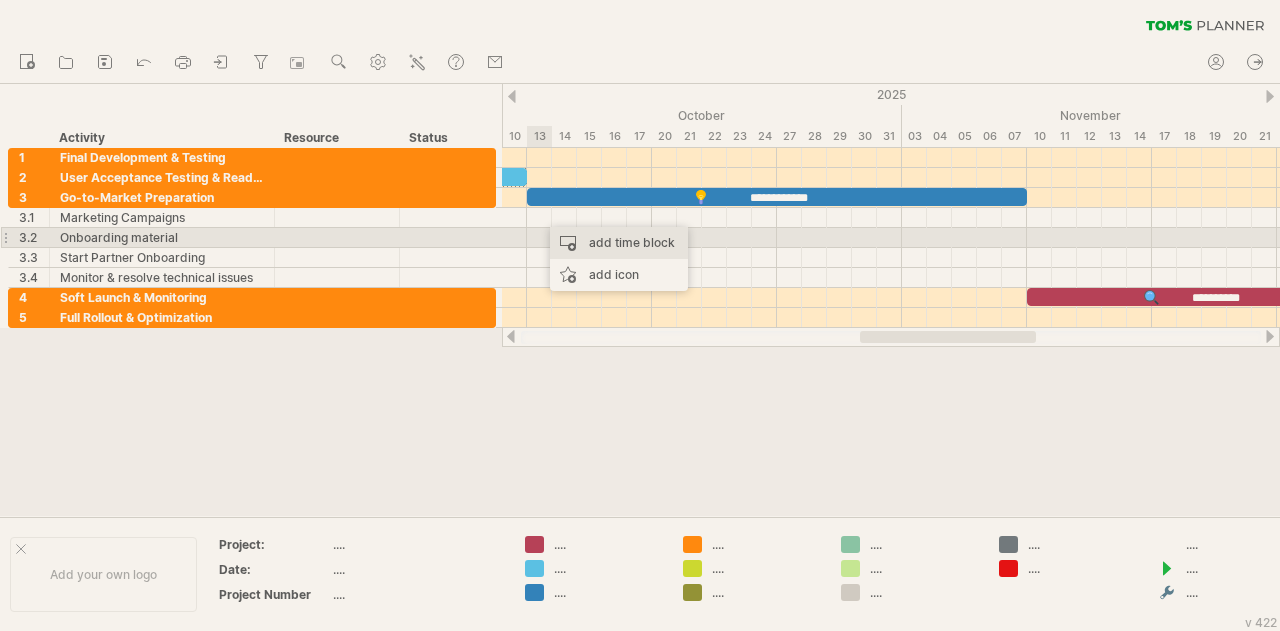 click on "add time block" at bounding box center (619, 243) 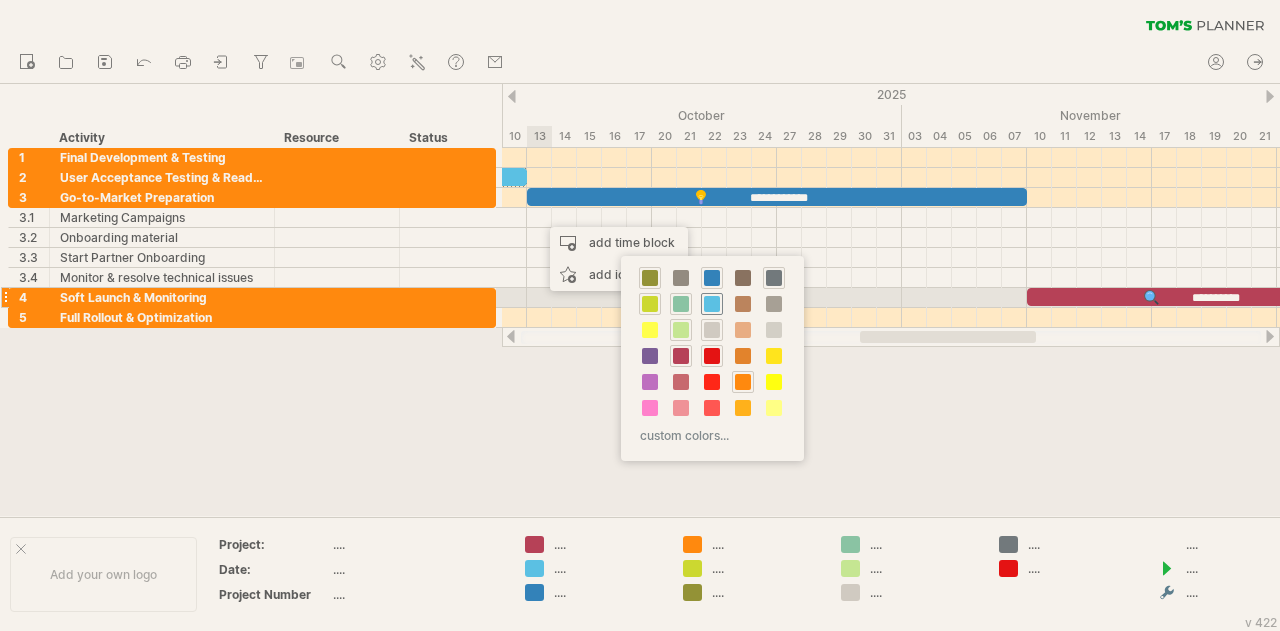 click at bounding box center (712, 304) 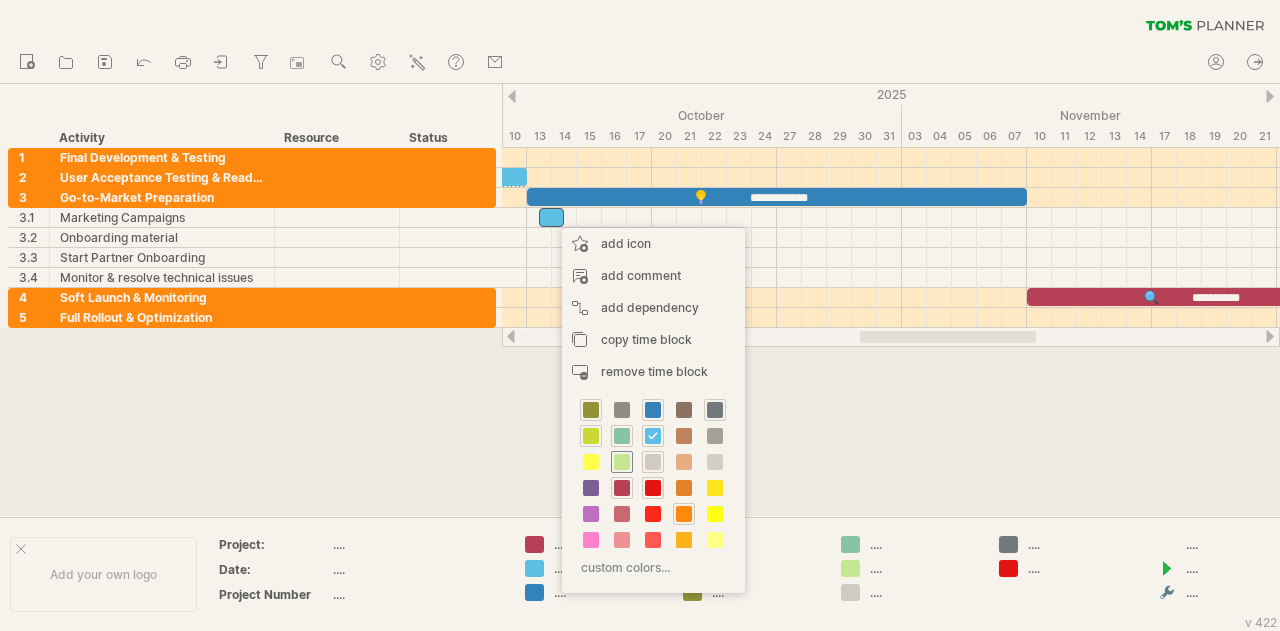 click at bounding box center (622, 462) 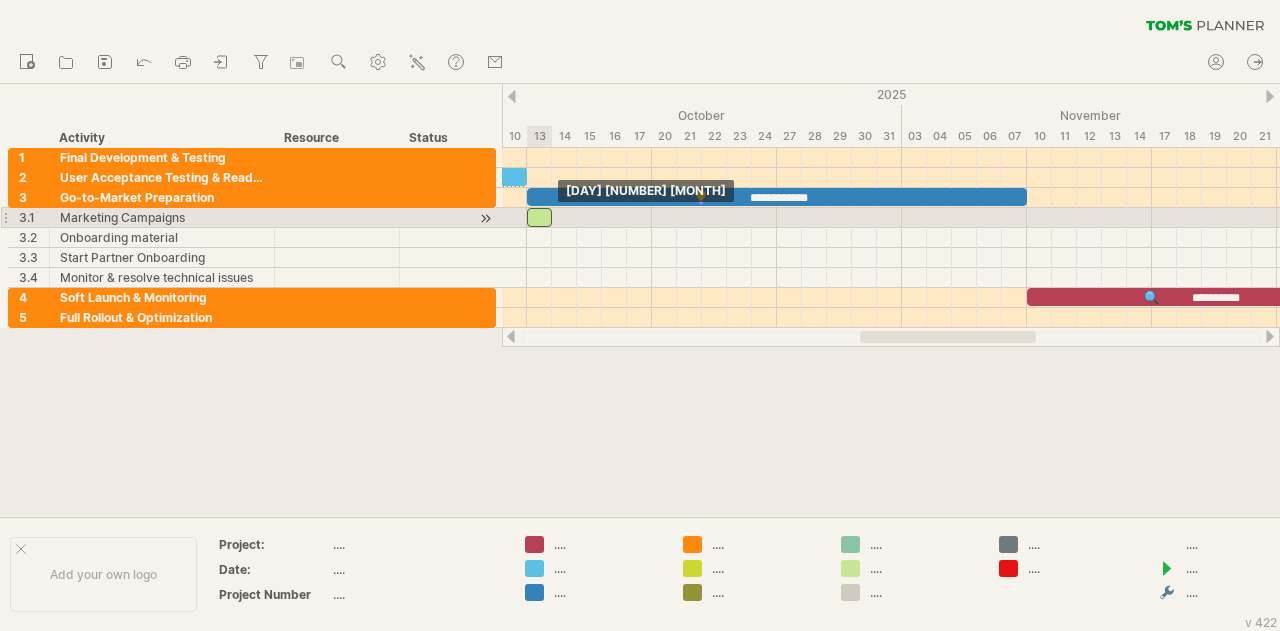 drag, startPoint x: 552, startPoint y: 218, endPoint x: 540, endPoint y: 218, distance: 12 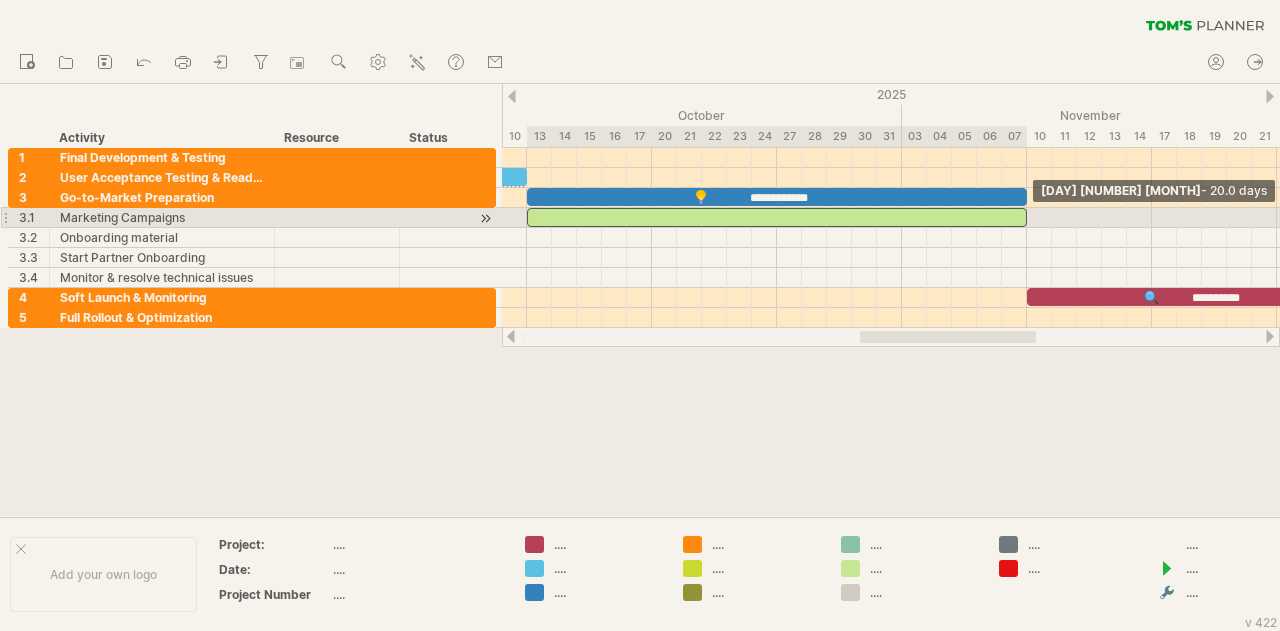 drag, startPoint x: 551, startPoint y: 215, endPoint x: 1026, endPoint y: 221, distance: 475.0379 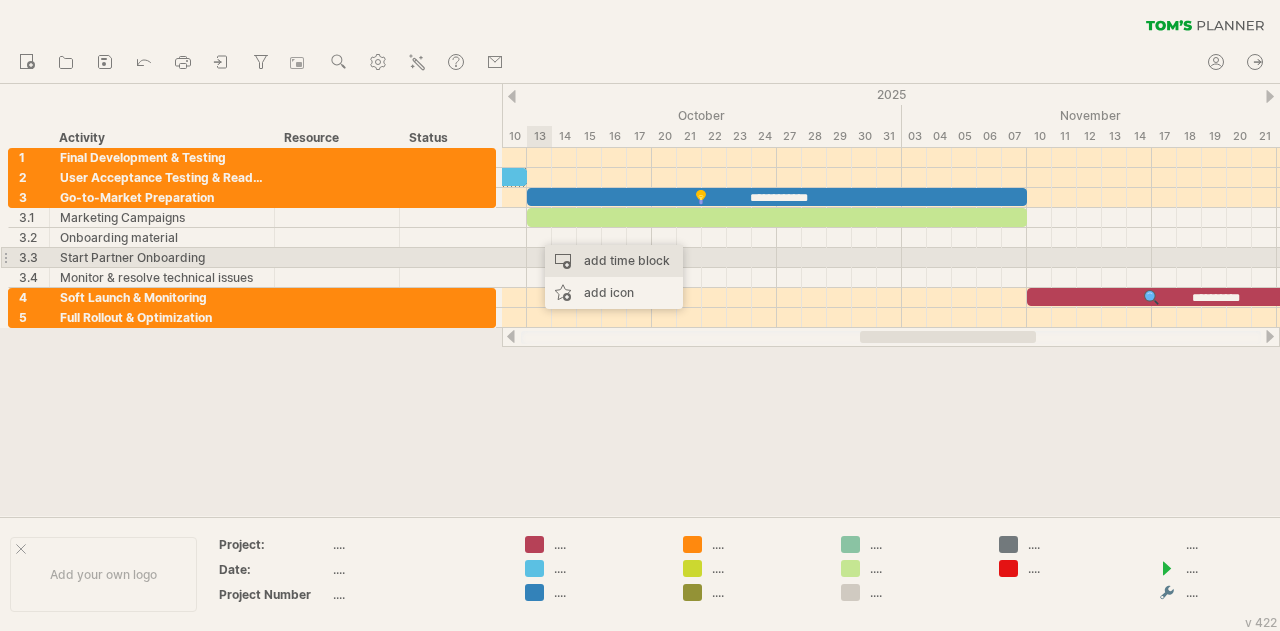 click on "add time block" at bounding box center (614, 261) 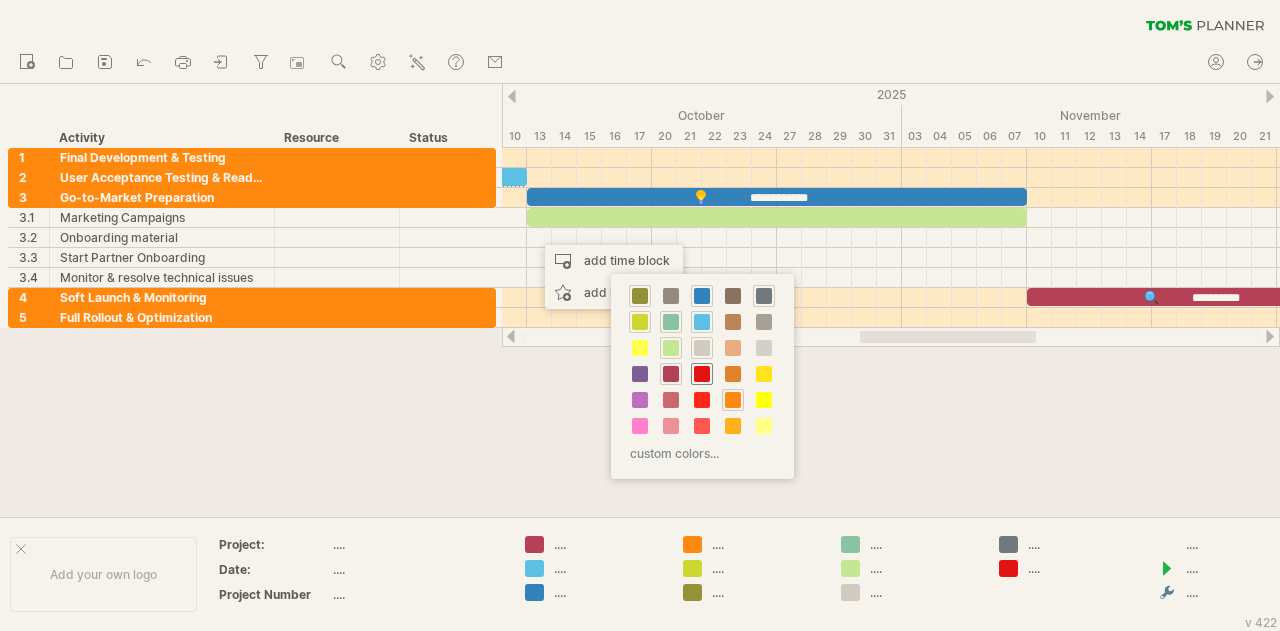click at bounding box center [702, 374] 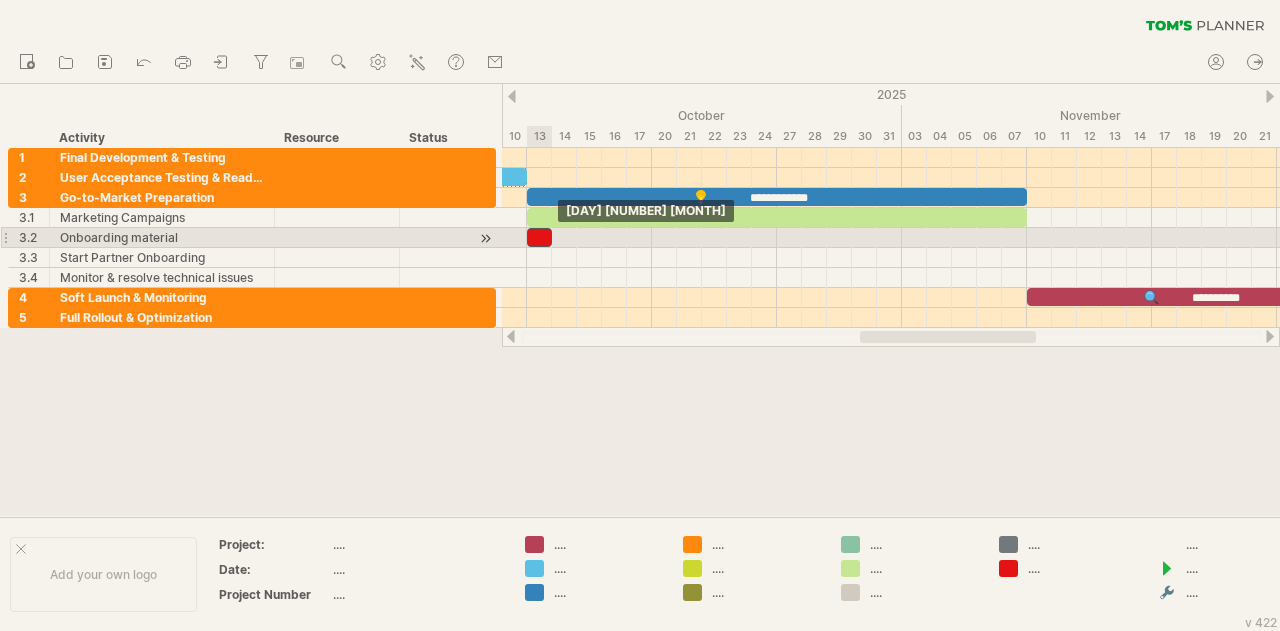 click at bounding box center (539, 237) 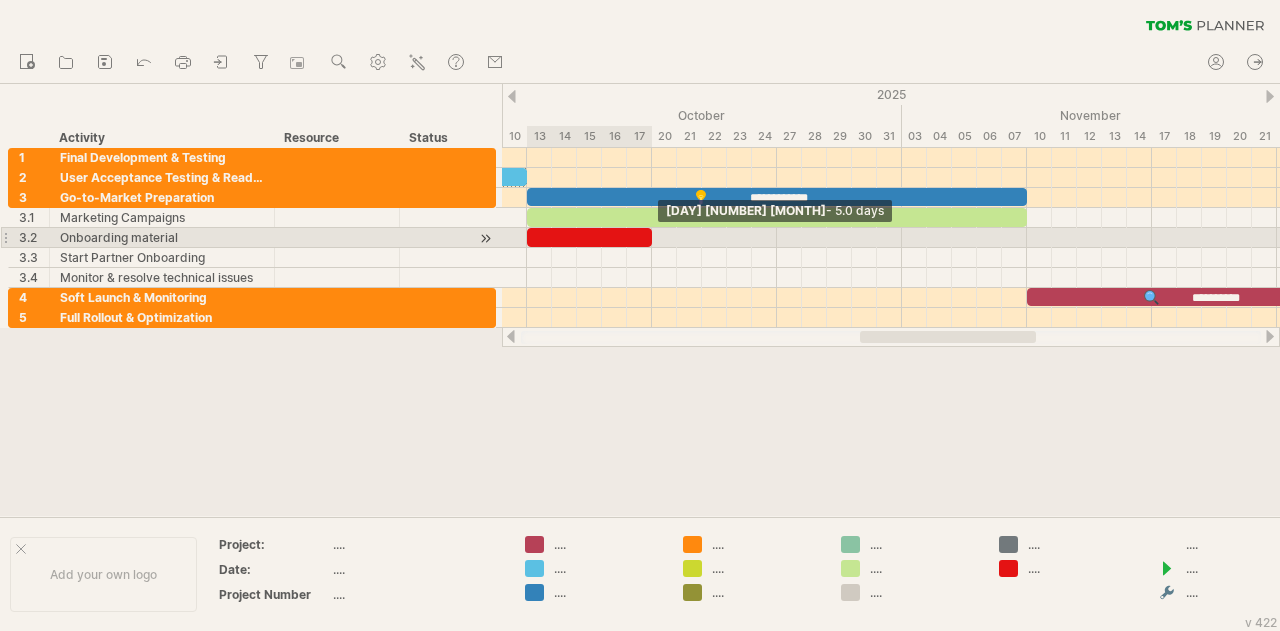 drag, startPoint x: 552, startPoint y: 235, endPoint x: 658, endPoint y: 243, distance: 106.30146 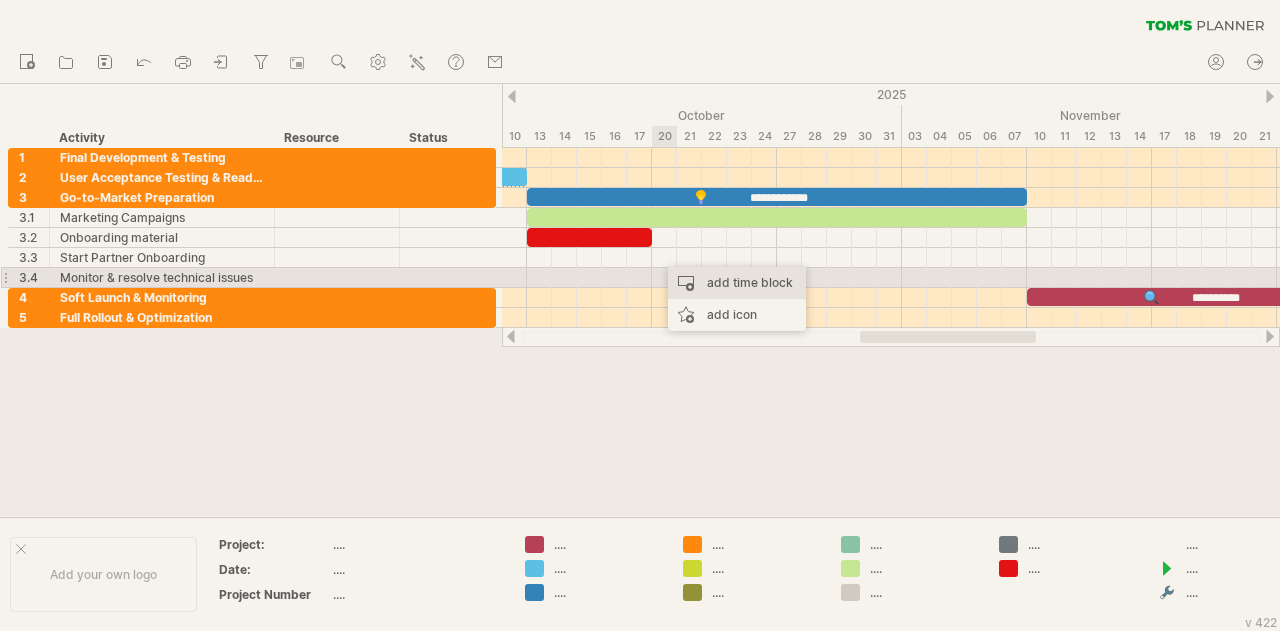 click on "add time block" at bounding box center (737, 283) 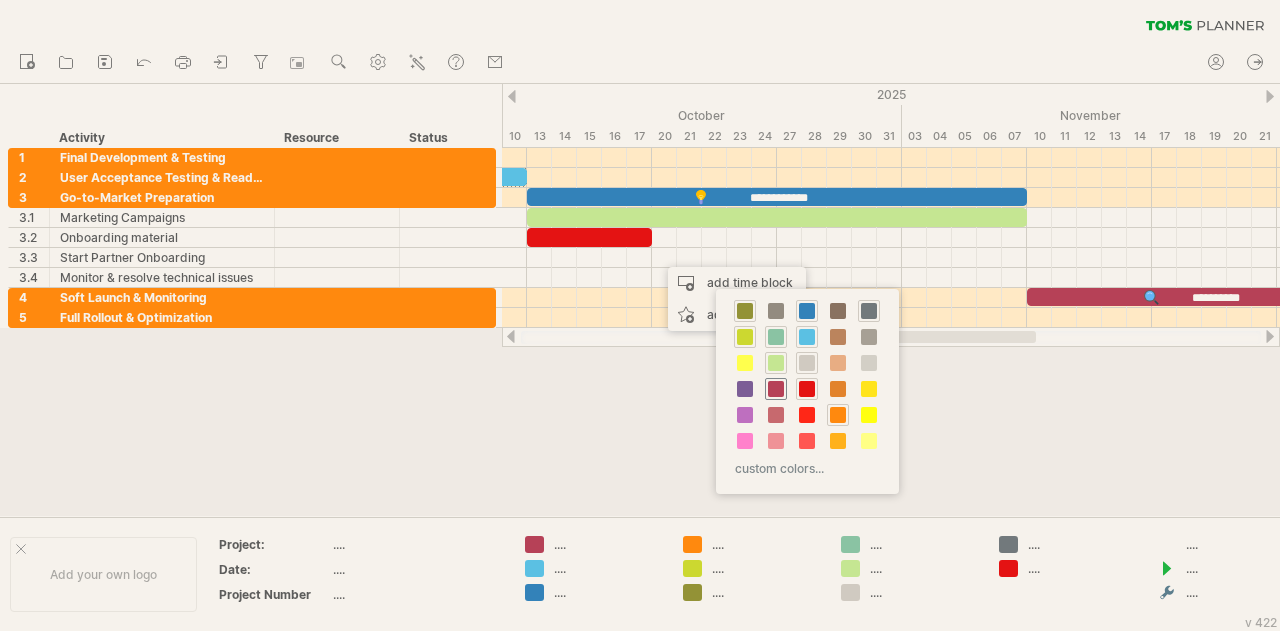 click at bounding box center (776, 389) 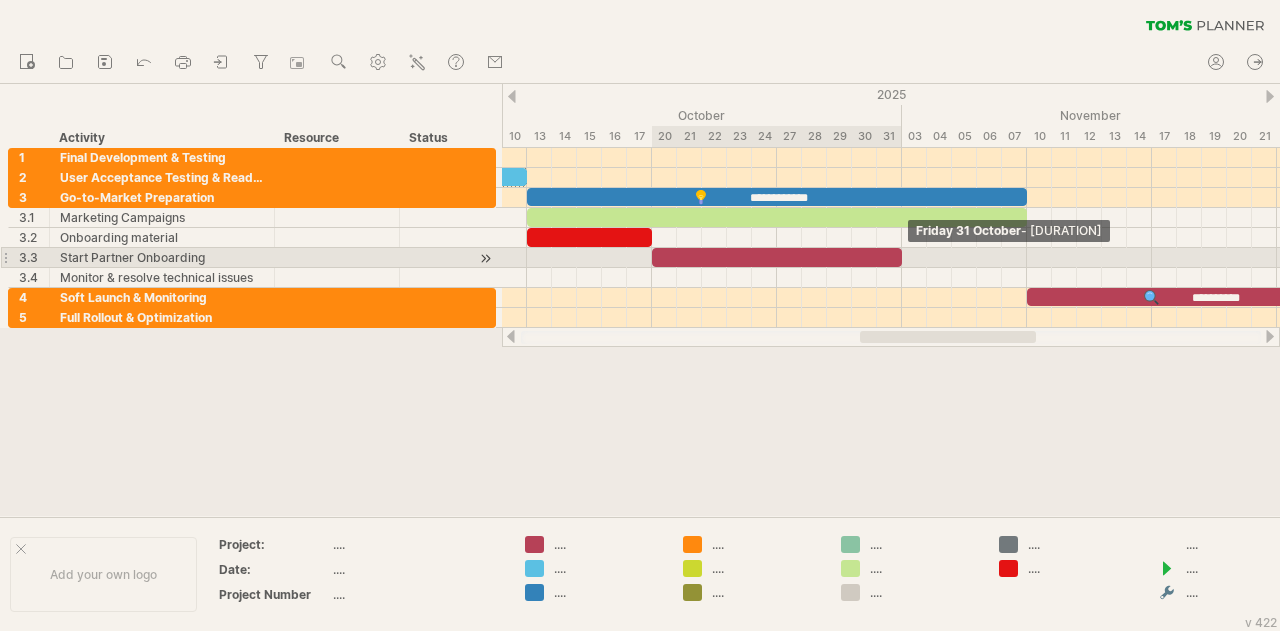 drag, startPoint x: 675, startPoint y: 257, endPoint x: 894, endPoint y: 254, distance: 219.02055 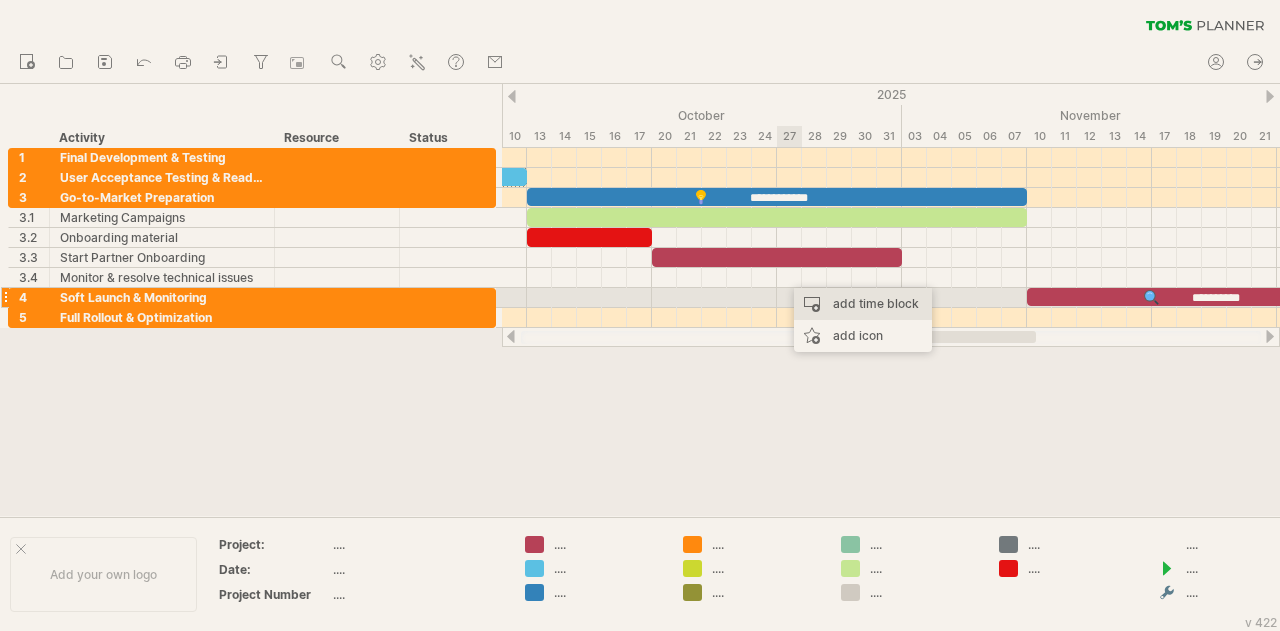 click on "add time block" at bounding box center [863, 304] 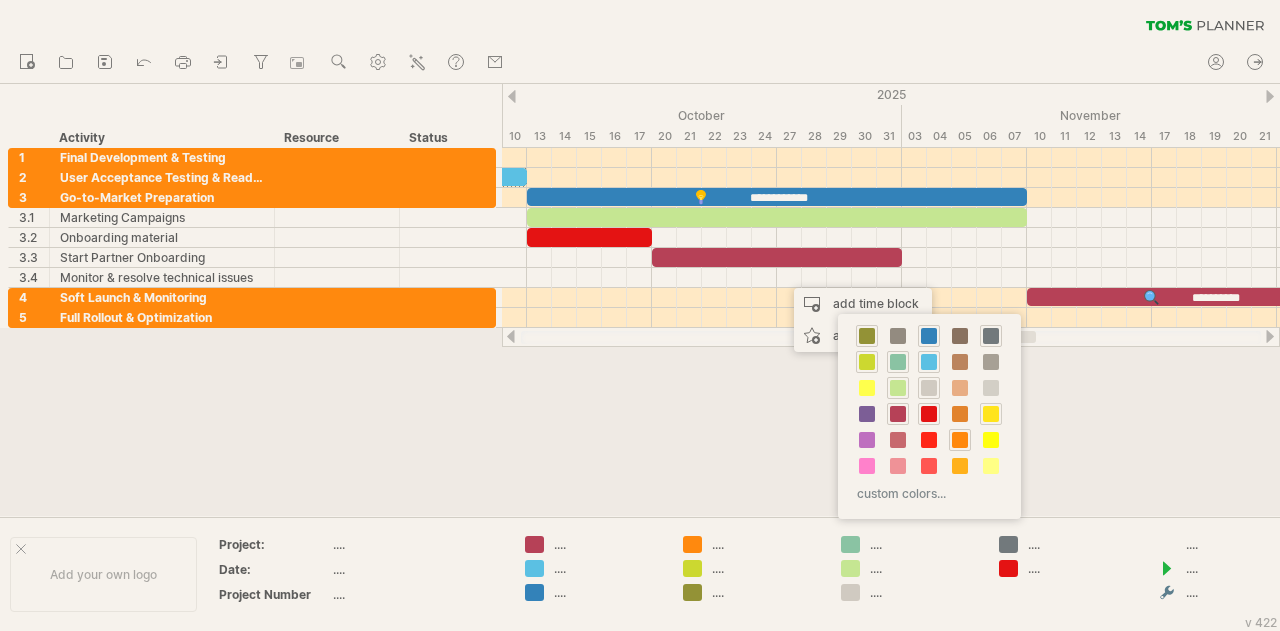 click at bounding box center [991, 414] 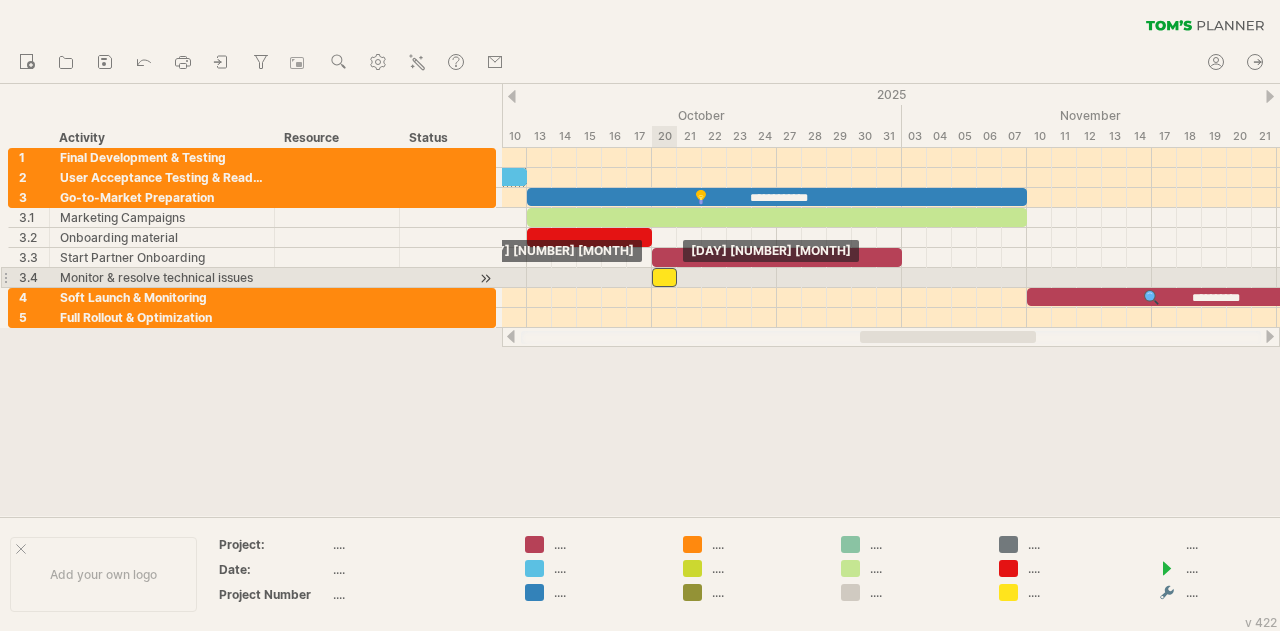 drag, startPoint x: 804, startPoint y: 277, endPoint x: 667, endPoint y: 274, distance: 137.03284 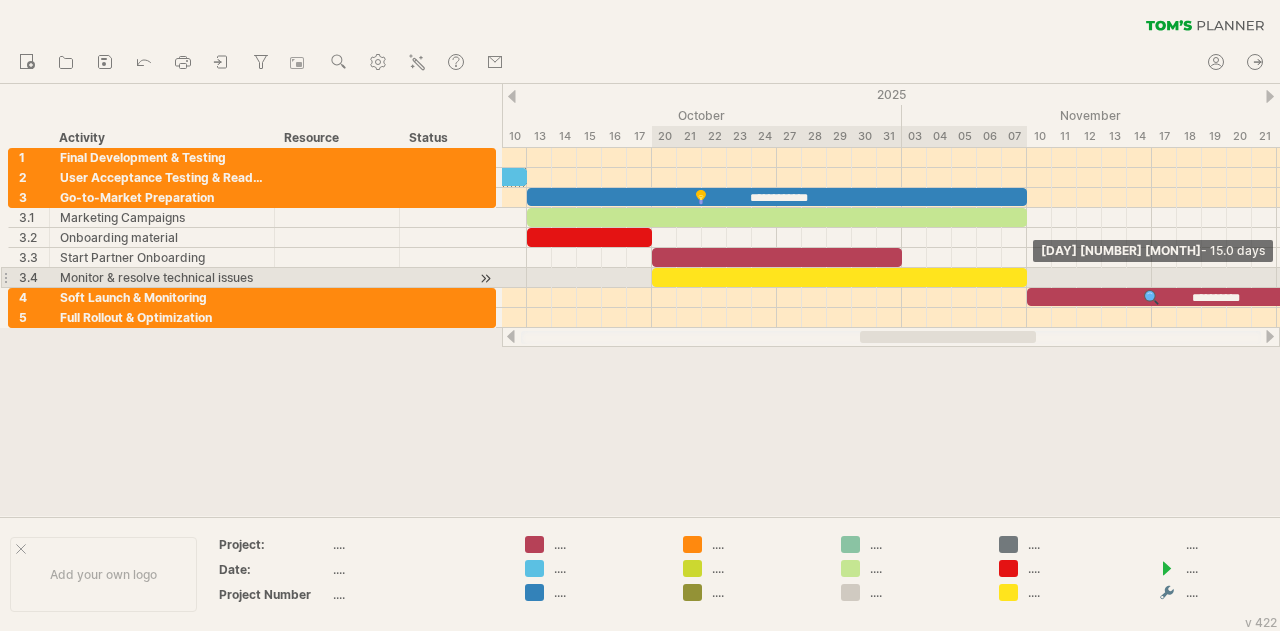 drag, startPoint x: 678, startPoint y: 274, endPoint x: 1025, endPoint y: 276, distance: 347.00577 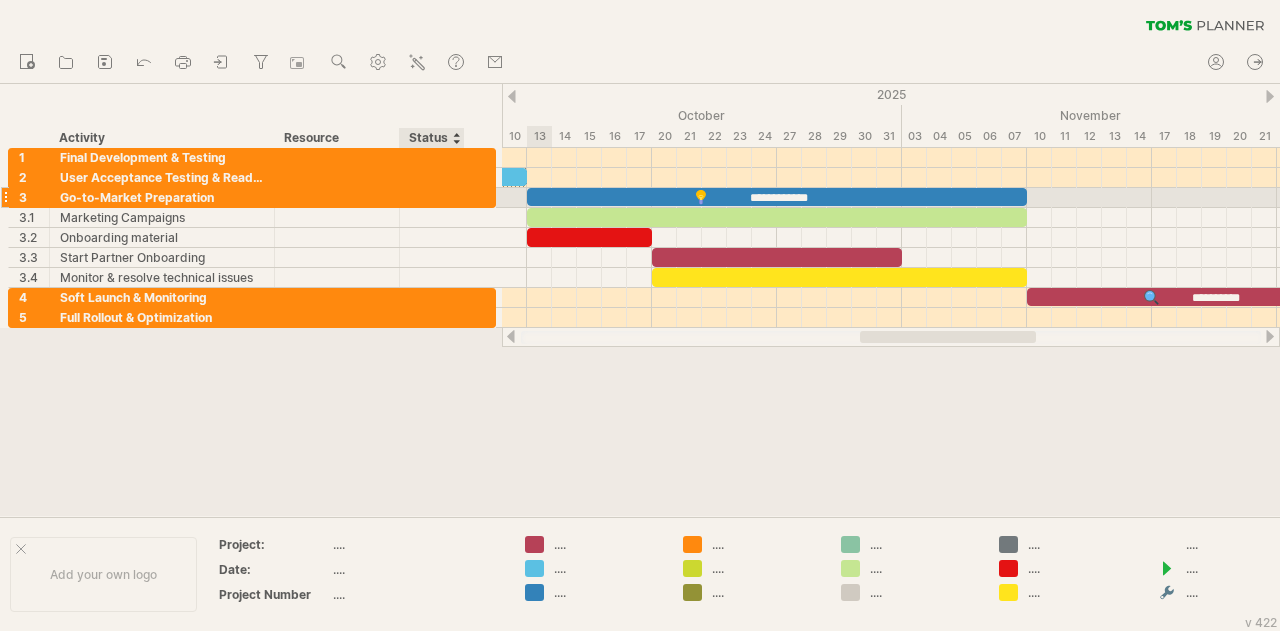 click at bounding box center [485, 199] 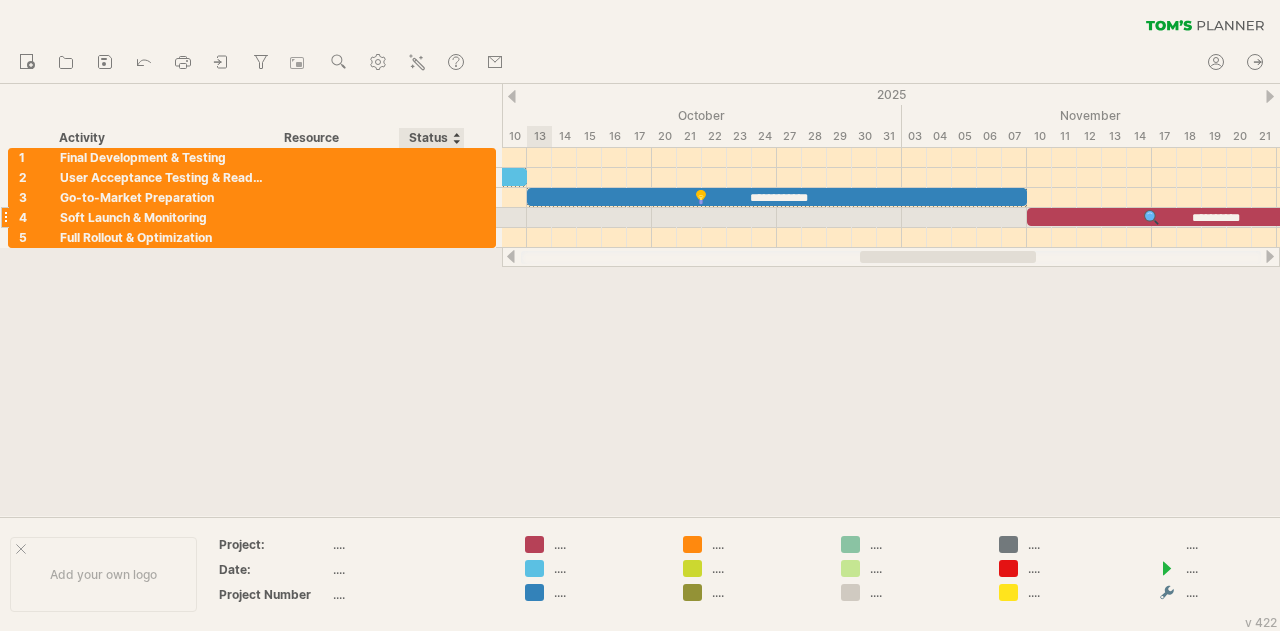 click at bounding box center [485, 219] 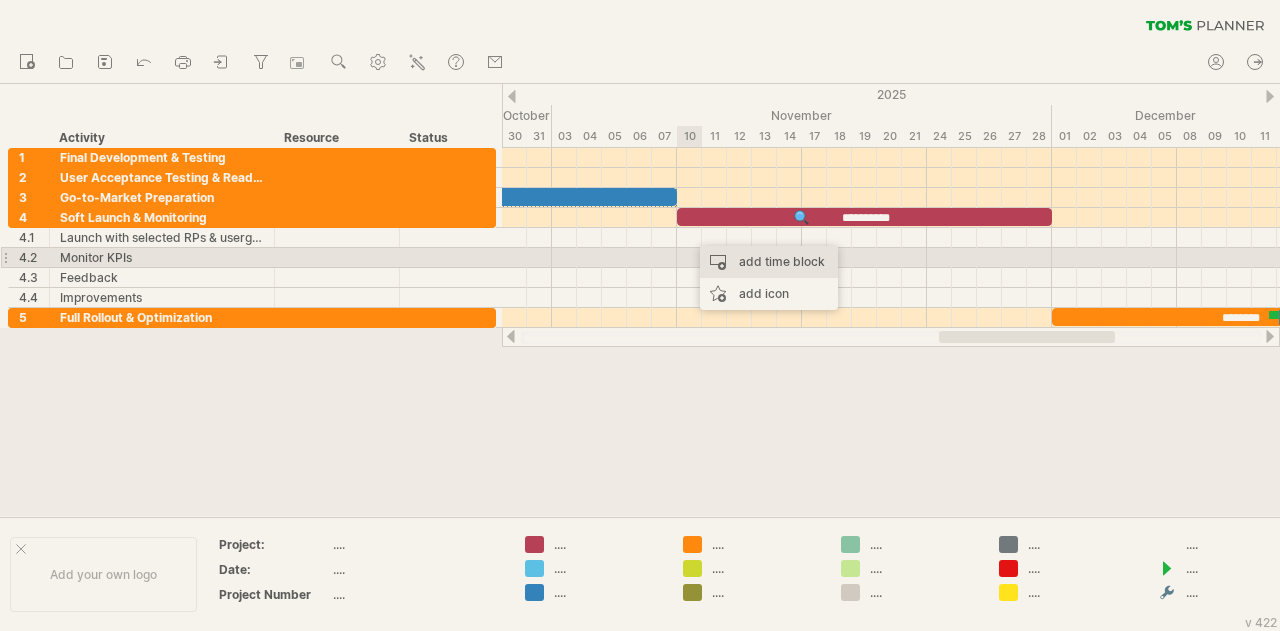 click on "add time block" at bounding box center (769, 262) 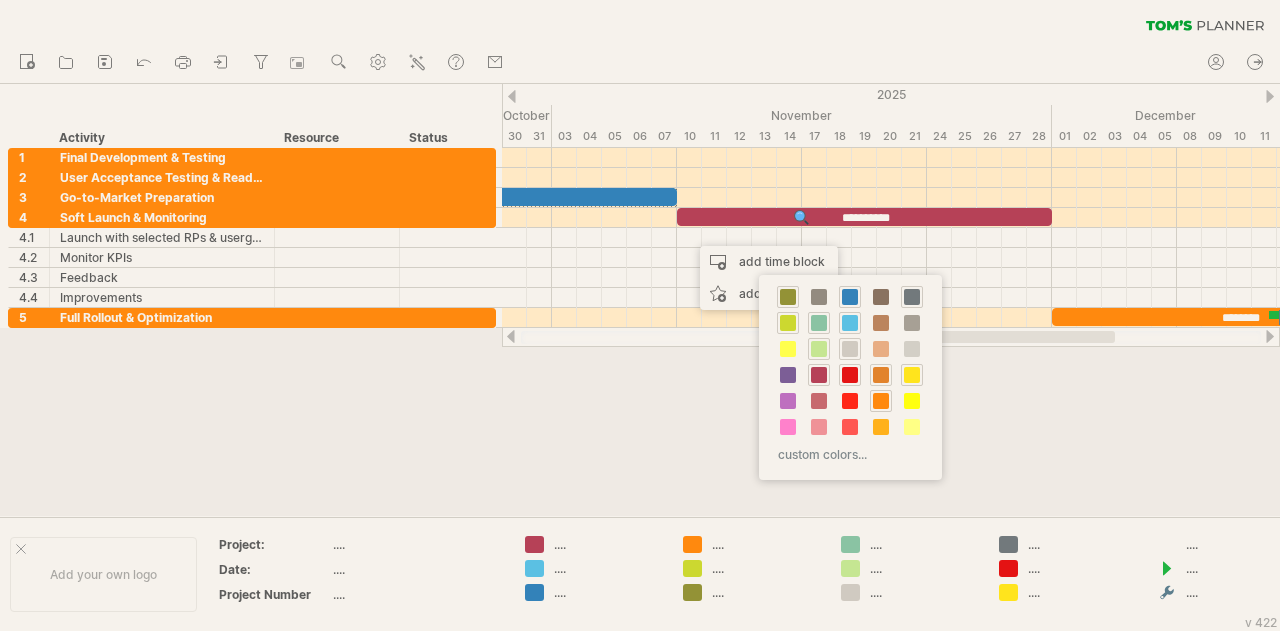 click at bounding box center [881, 375] 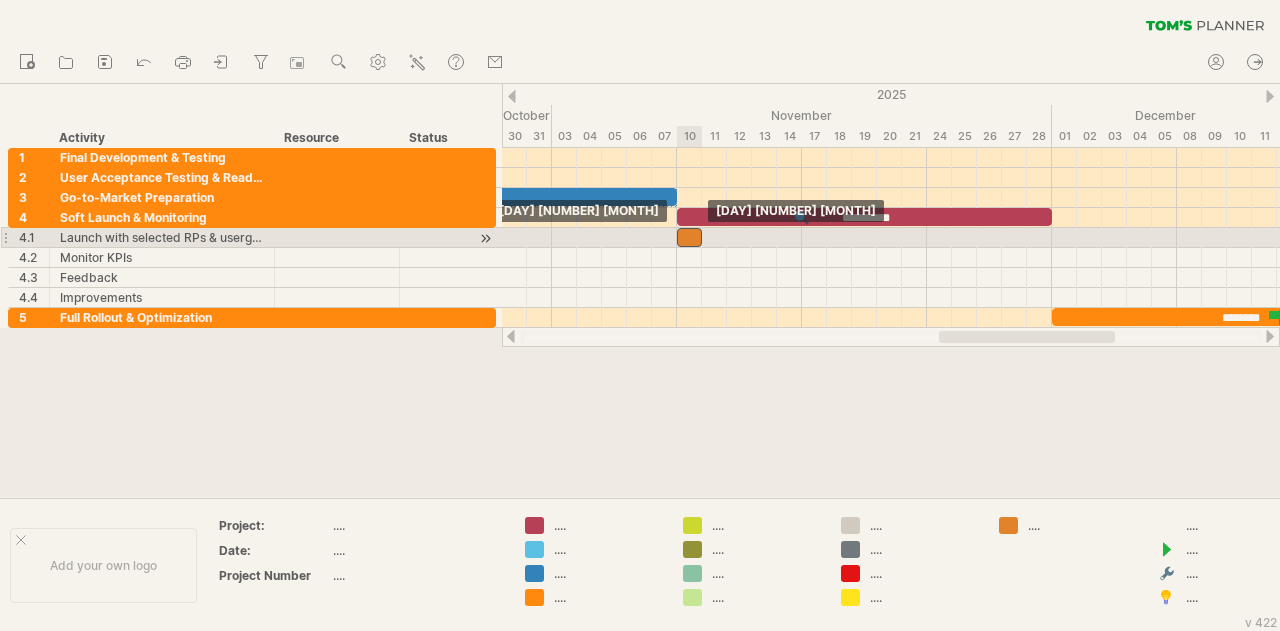 drag, startPoint x: 703, startPoint y: 233, endPoint x: 688, endPoint y: 235, distance: 15.132746 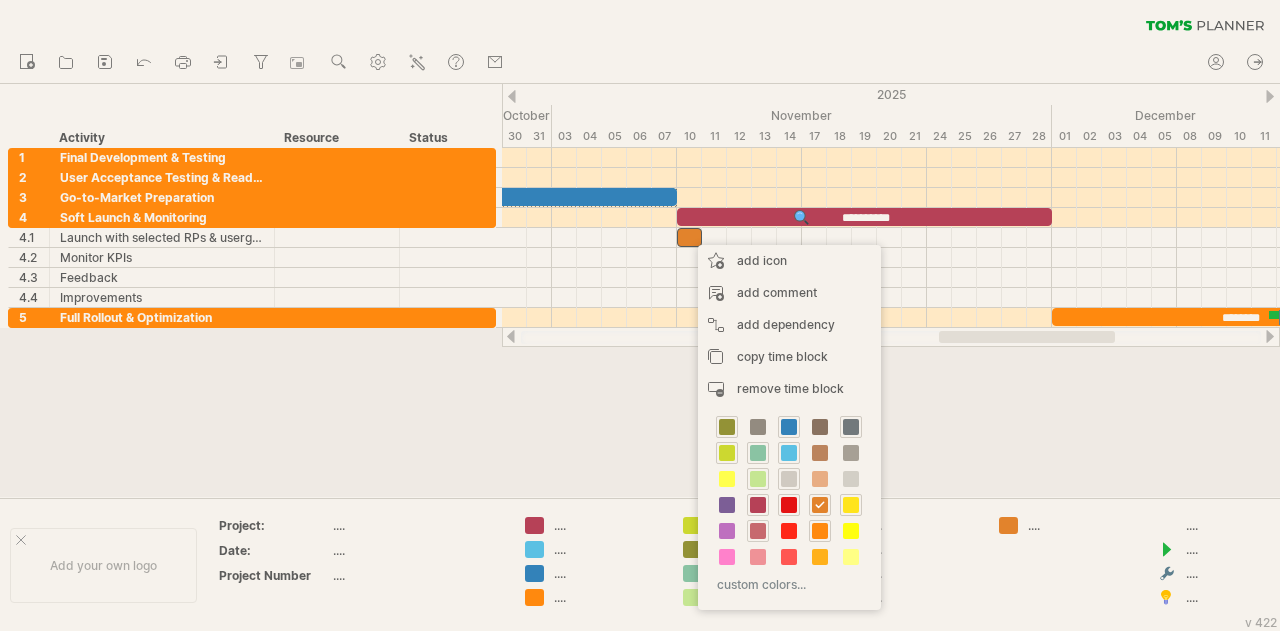 click at bounding box center (758, 531) 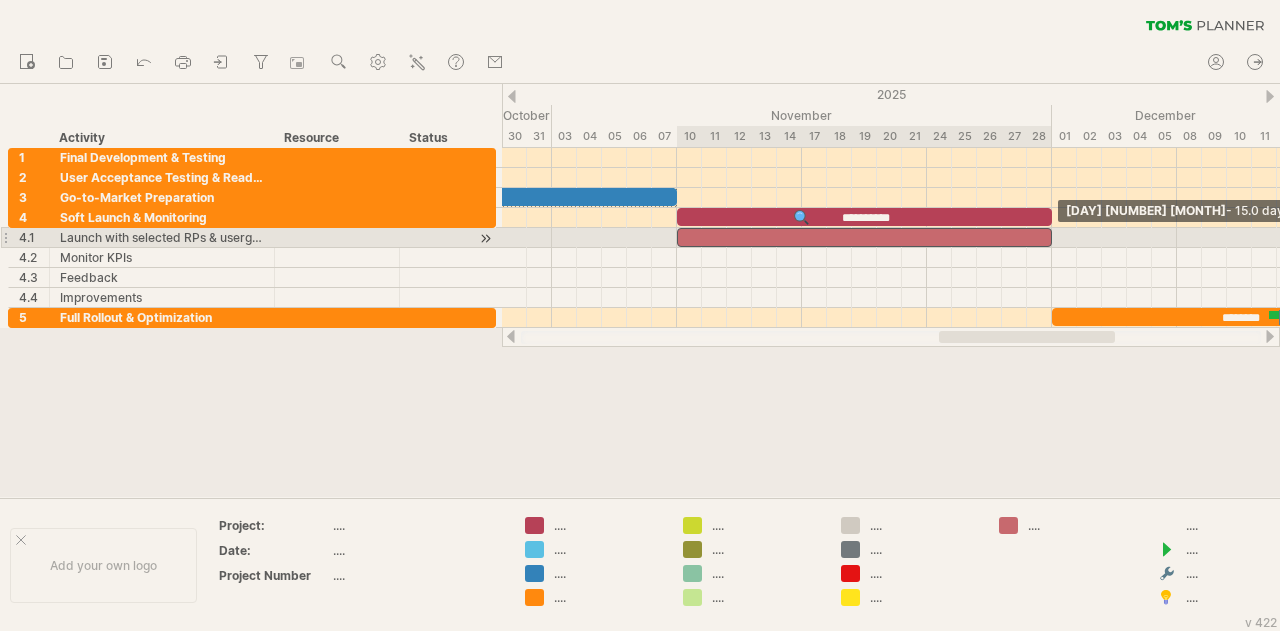 drag, startPoint x: 699, startPoint y: 235, endPoint x: 1044, endPoint y: 239, distance: 345.0232 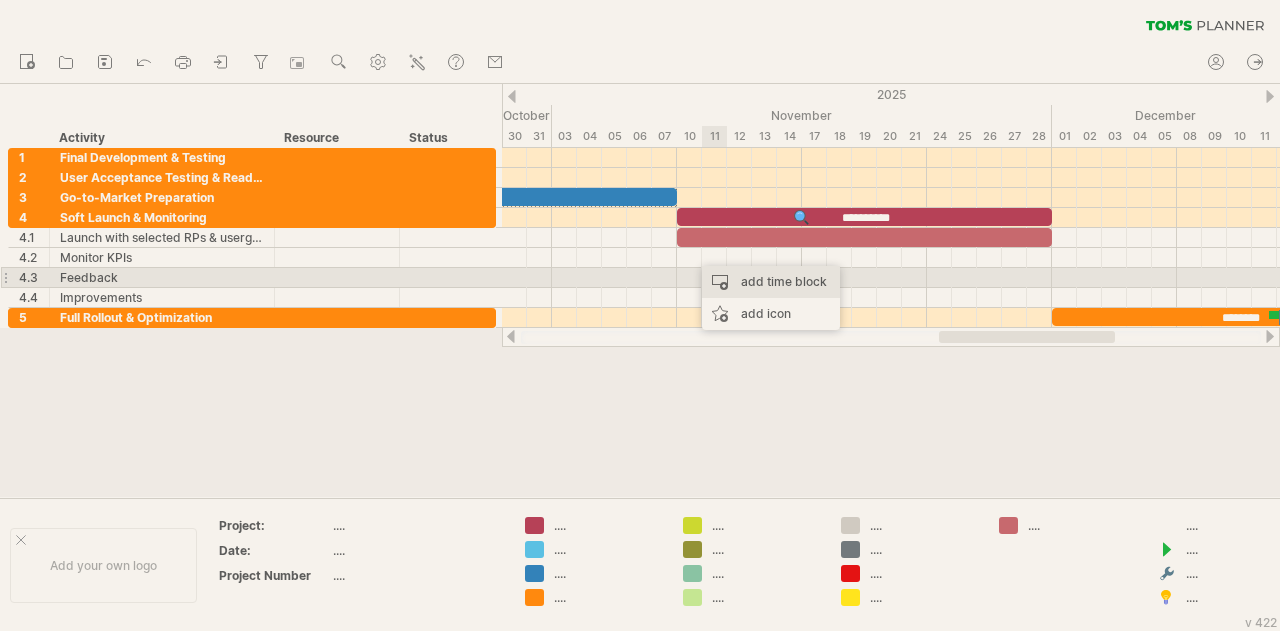 click on "add time block" at bounding box center (771, 282) 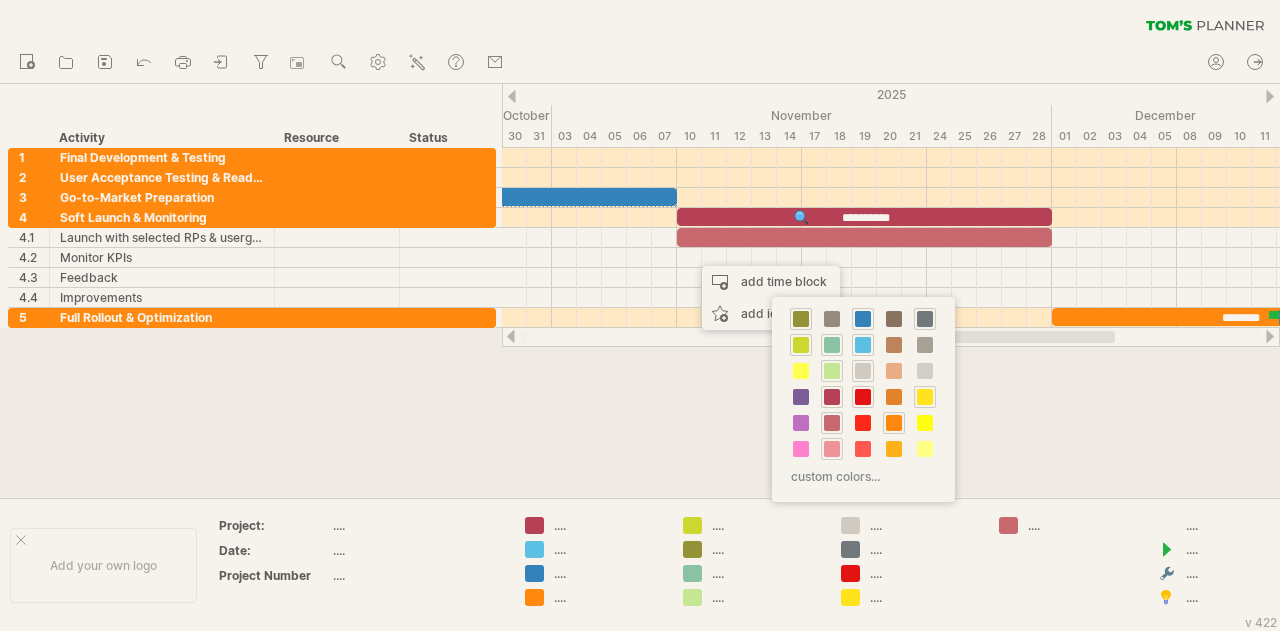 click at bounding box center (832, 449) 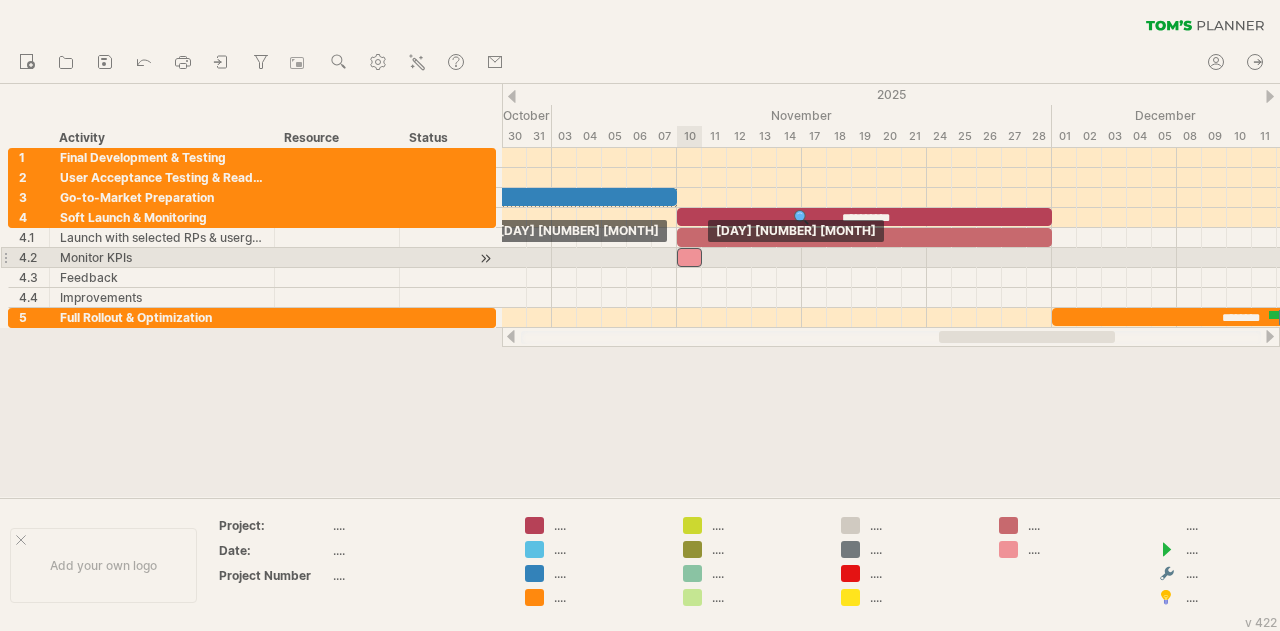 drag, startPoint x: 706, startPoint y: 252, endPoint x: 696, endPoint y: 253, distance: 10.049875 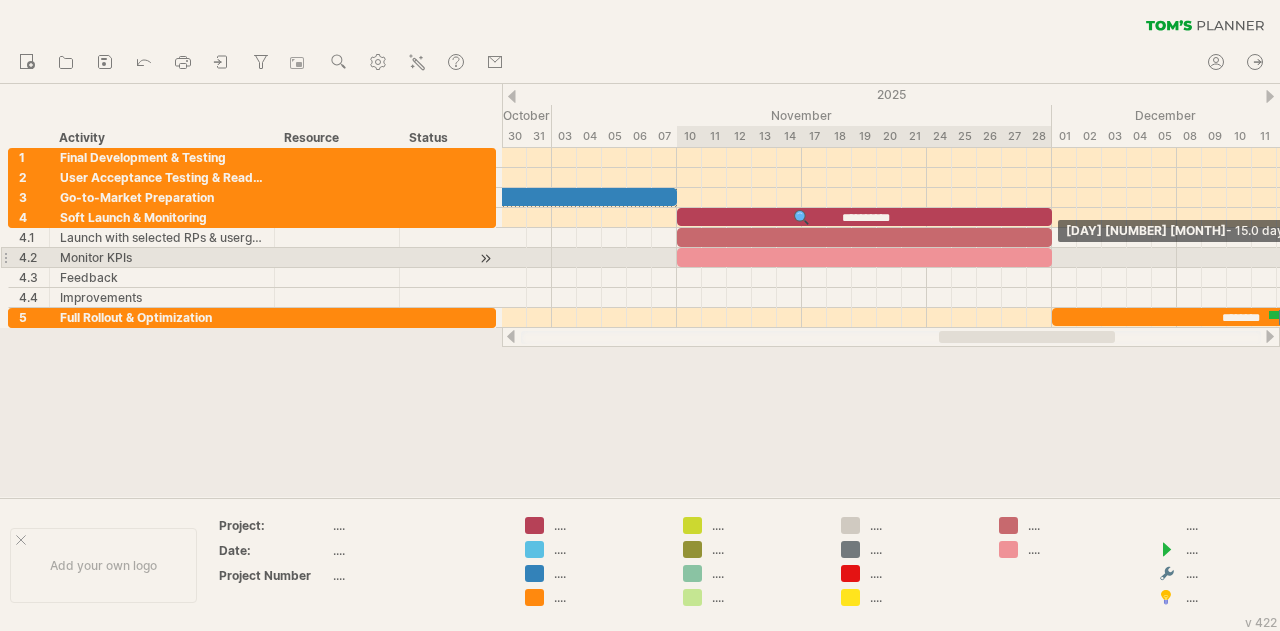 drag, startPoint x: 702, startPoint y: 255, endPoint x: 1048, endPoint y: 265, distance: 346.14447 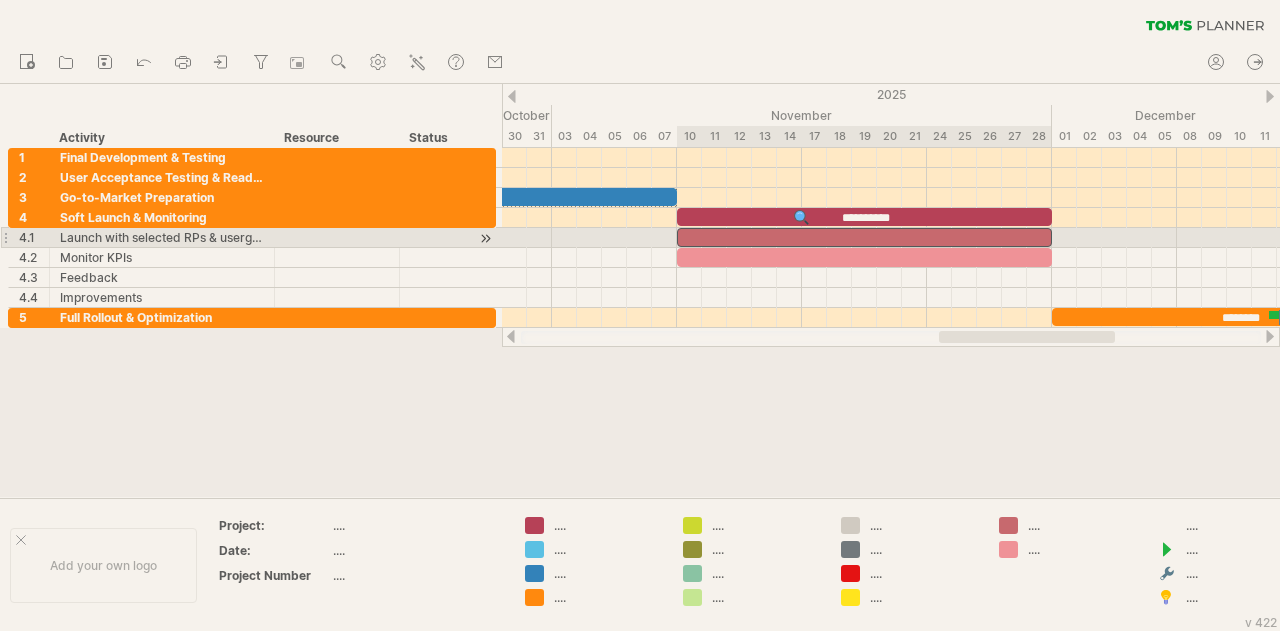 click at bounding box center [864, 237] 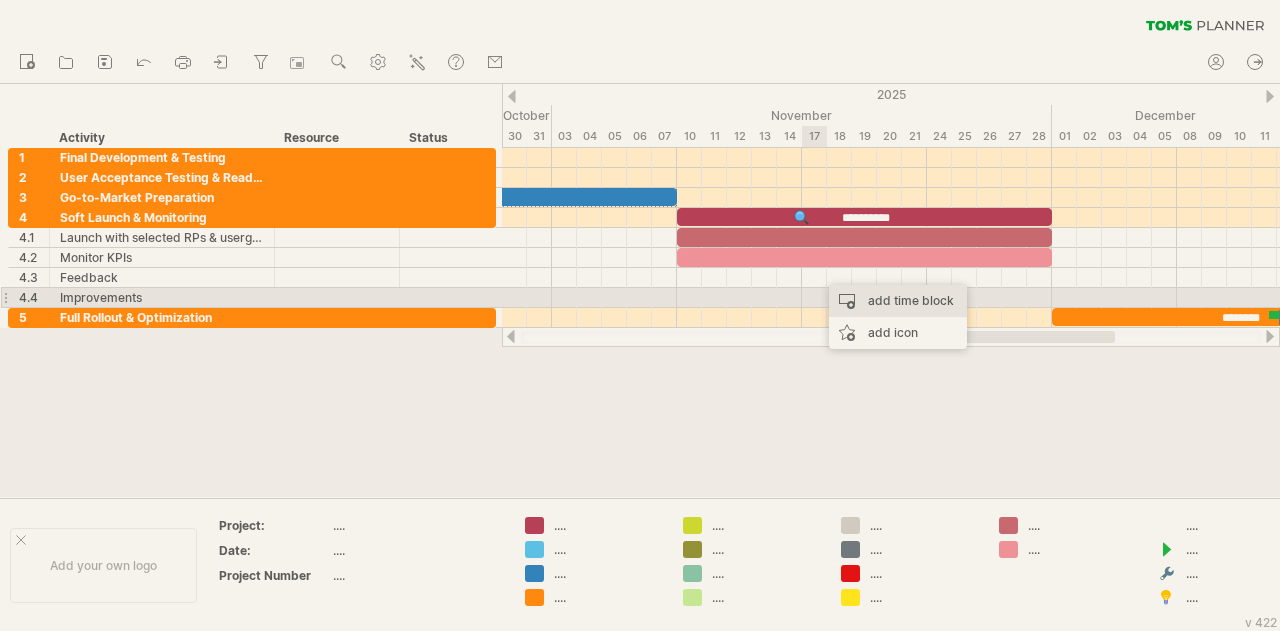 click on "add time block" at bounding box center [898, 301] 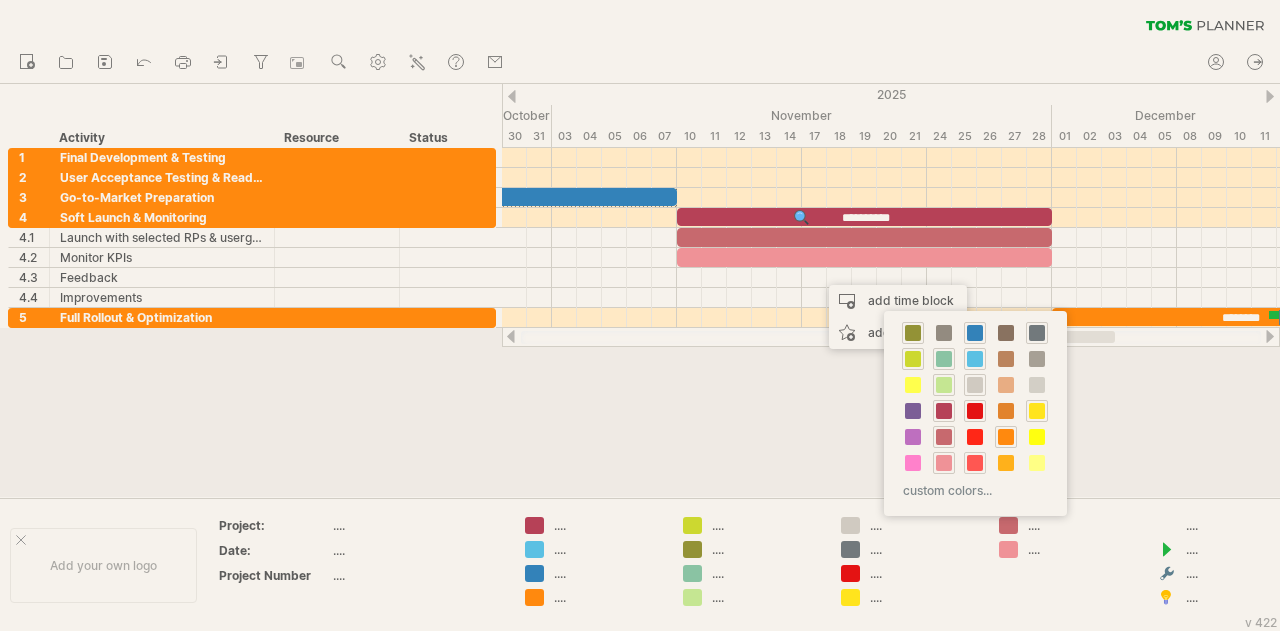 click at bounding box center [975, 463] 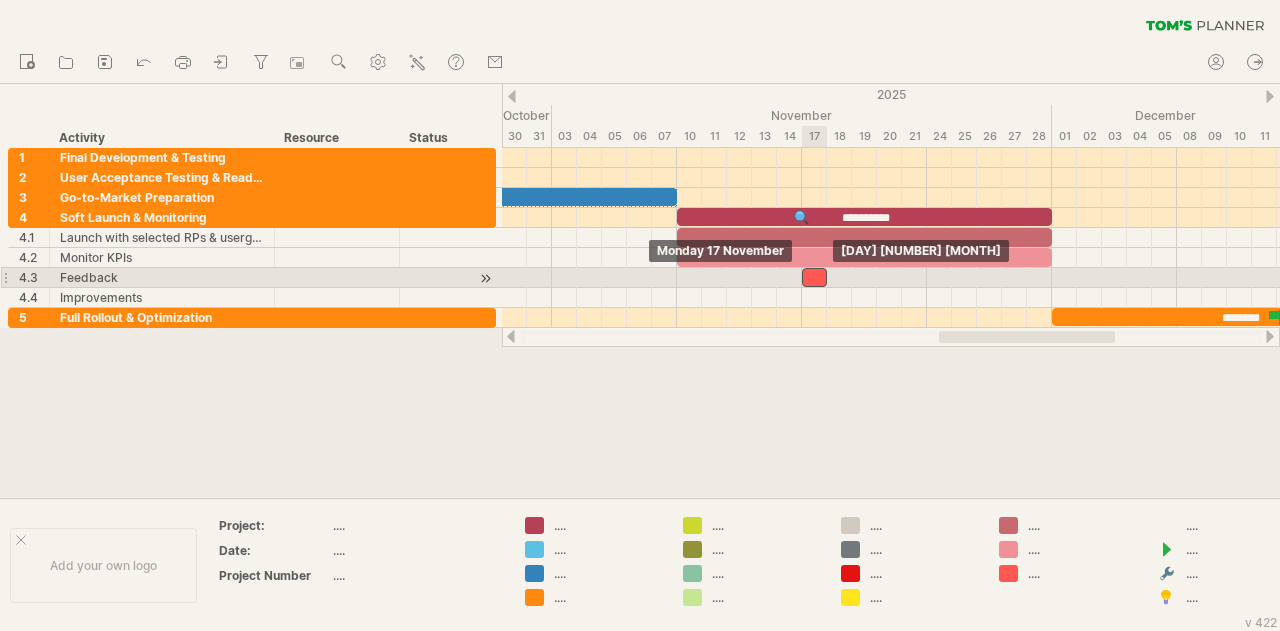 drag, startPoint x: 830, startPoint y: 275, endPoint x: 818, endPoint y: 275, distance: 12 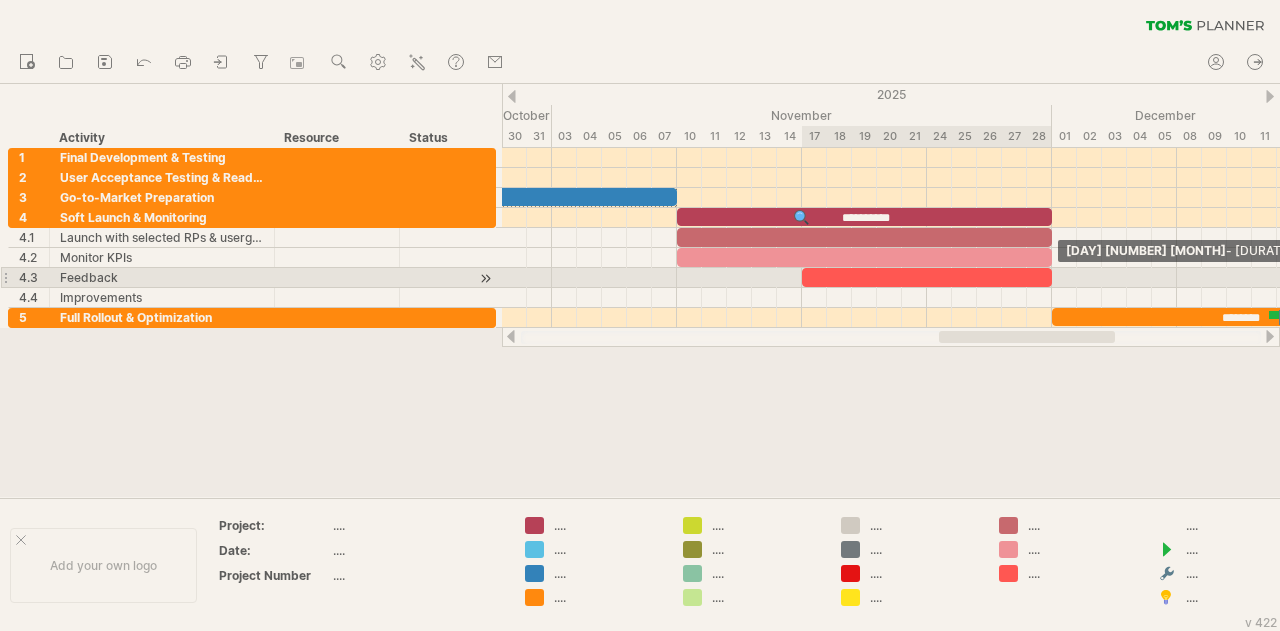 drag, startPoint x: 826, startPoint y: 273, endPoint x: 1054, endPoint y: 275, distance: 228.00877 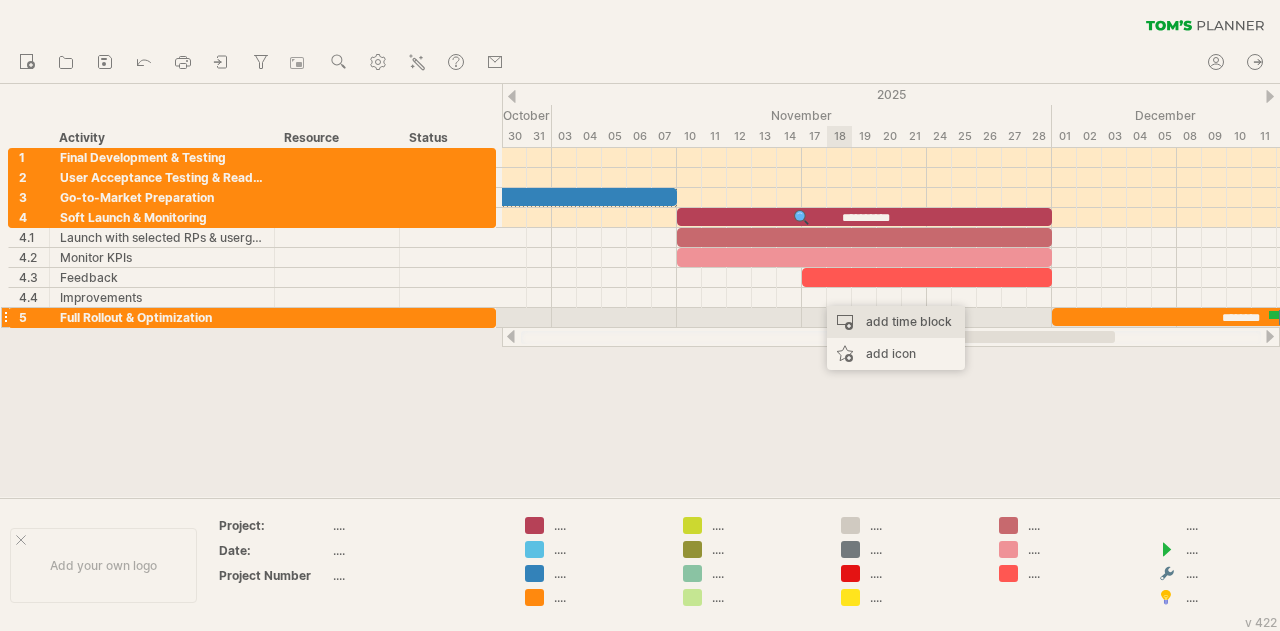 click on "add time block" at bounding box center (896, 322) 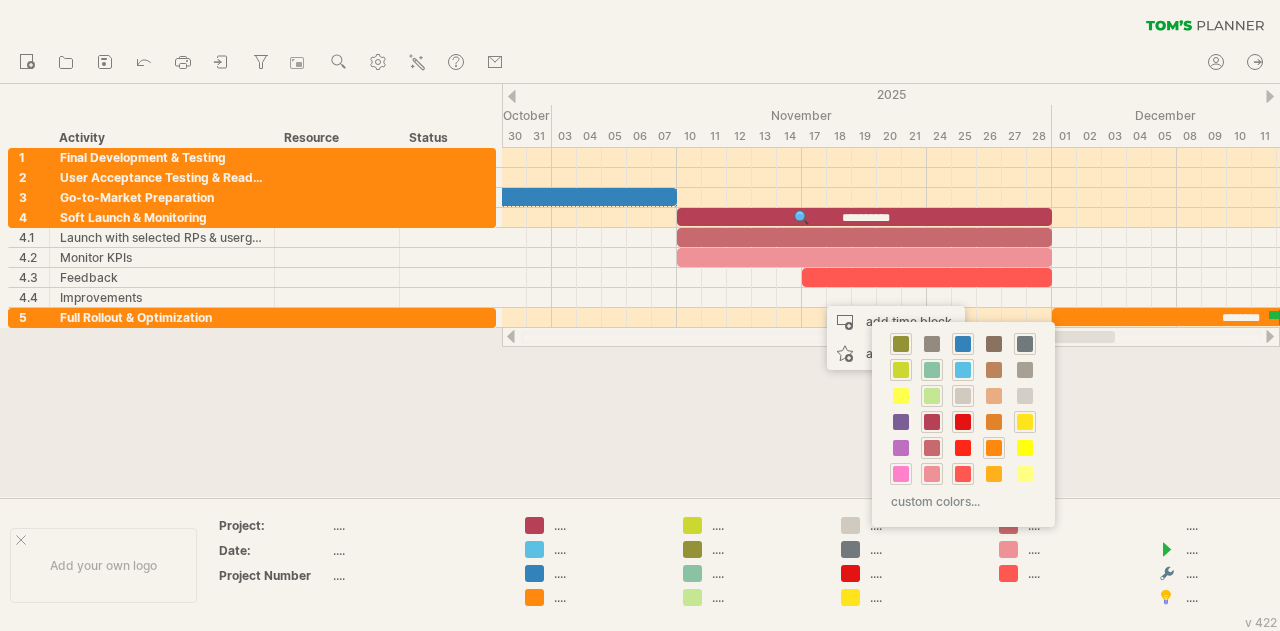 click at bounding box center [901, 474] 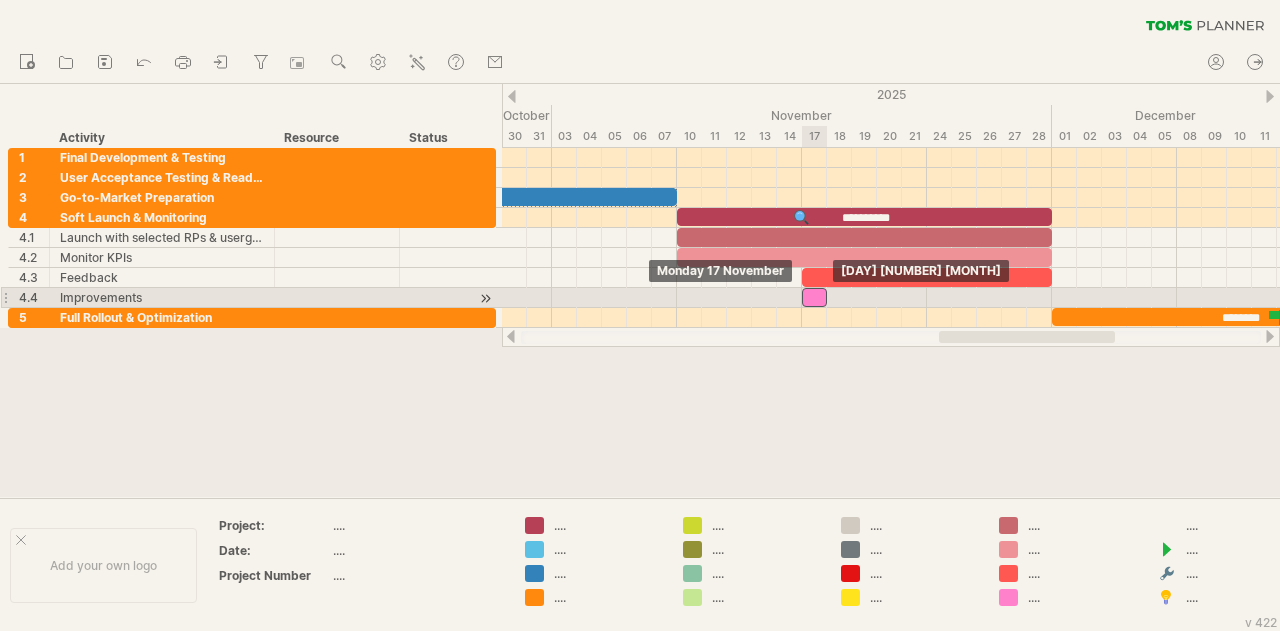 drag, startPoint x: 828, startPoint y: 294, endPoint x: 816, endPoint y: 294, distance: 12 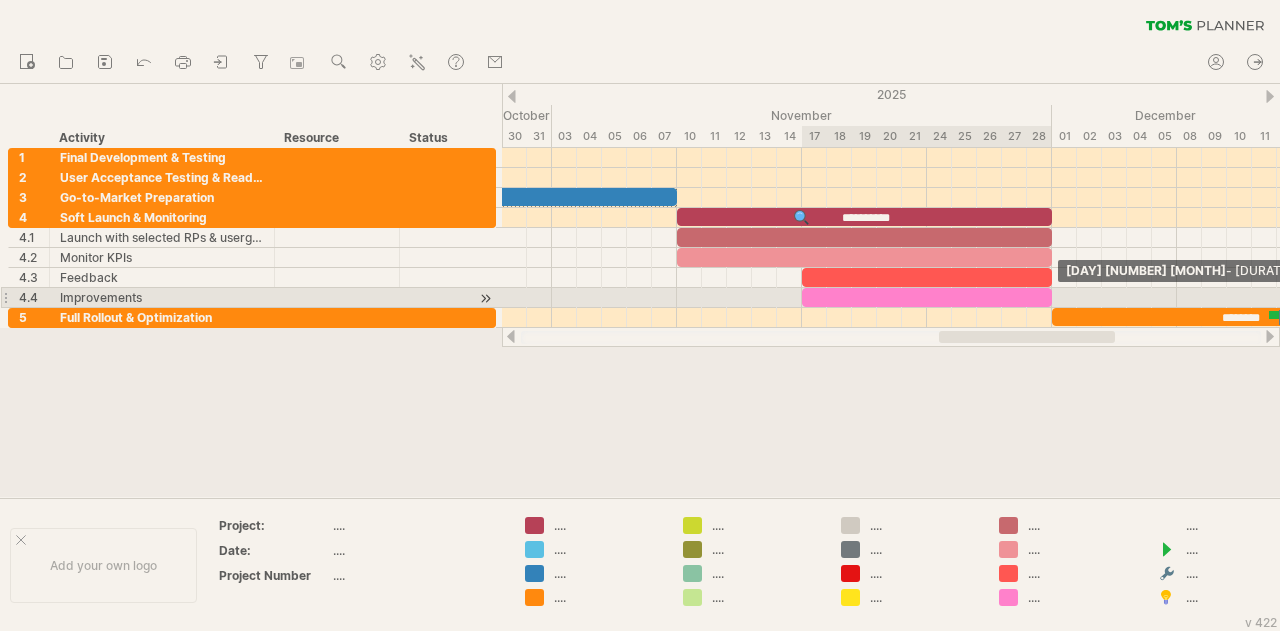 drag, startPoint x: 825, startPoint y: 294, endPoint x: 1049, endPoint y: 295, distance: 224.00223 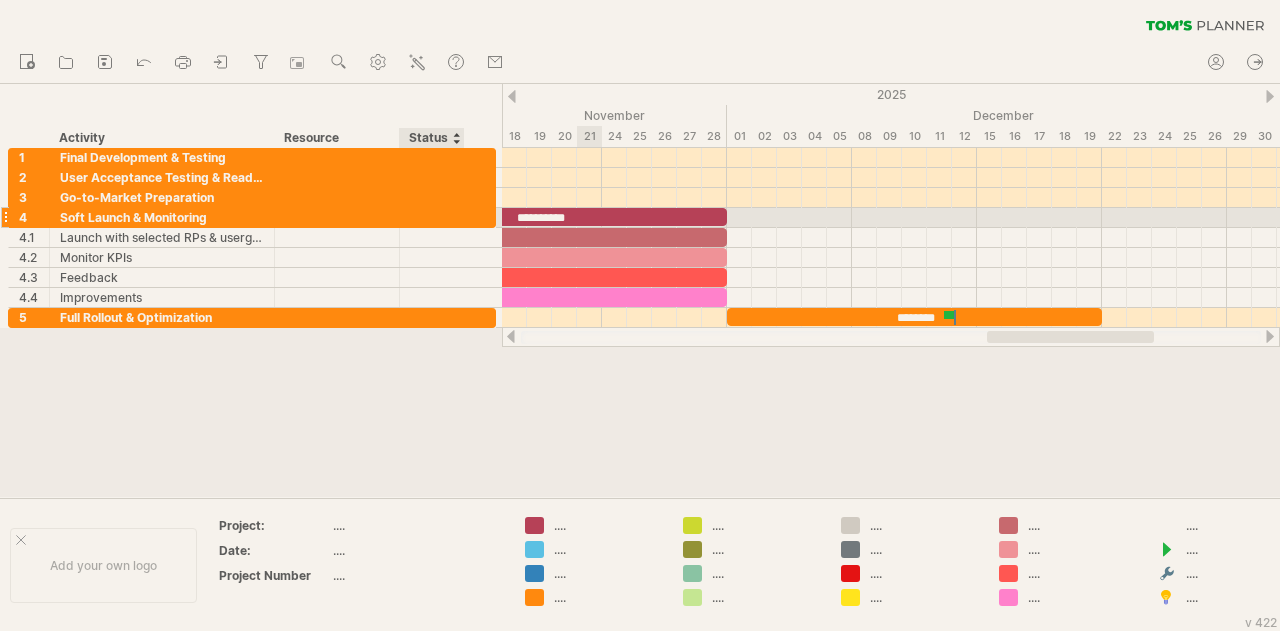 click at bounding box center (485, 219) 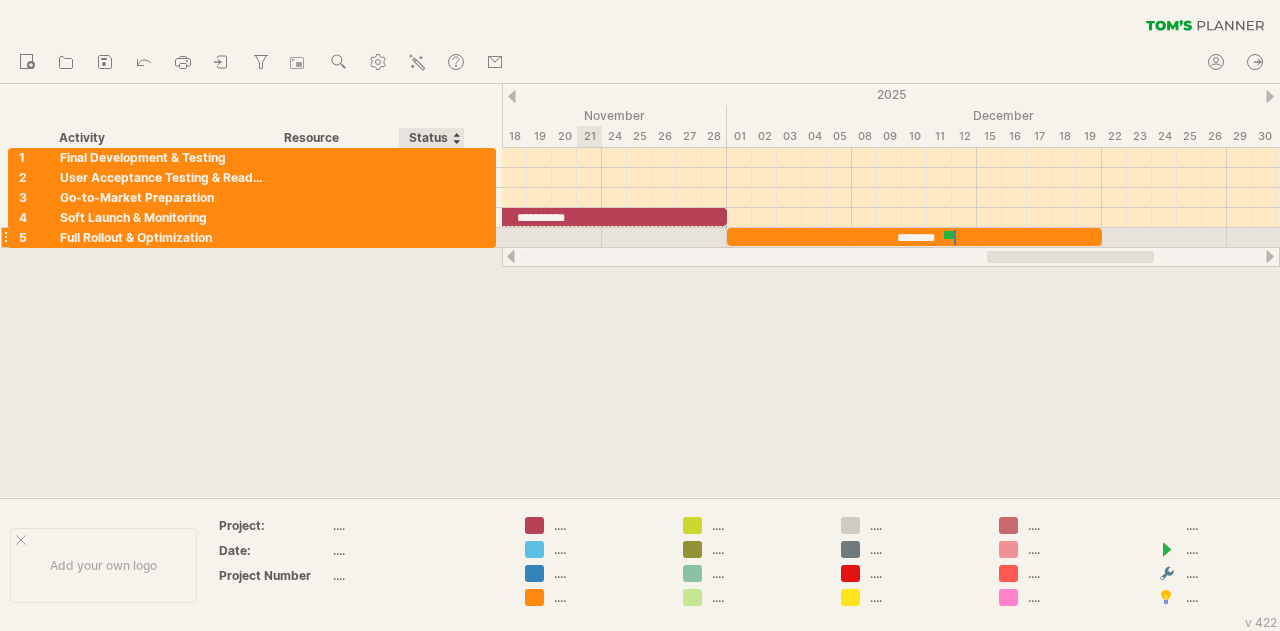 click at bounding box center [485, 239] 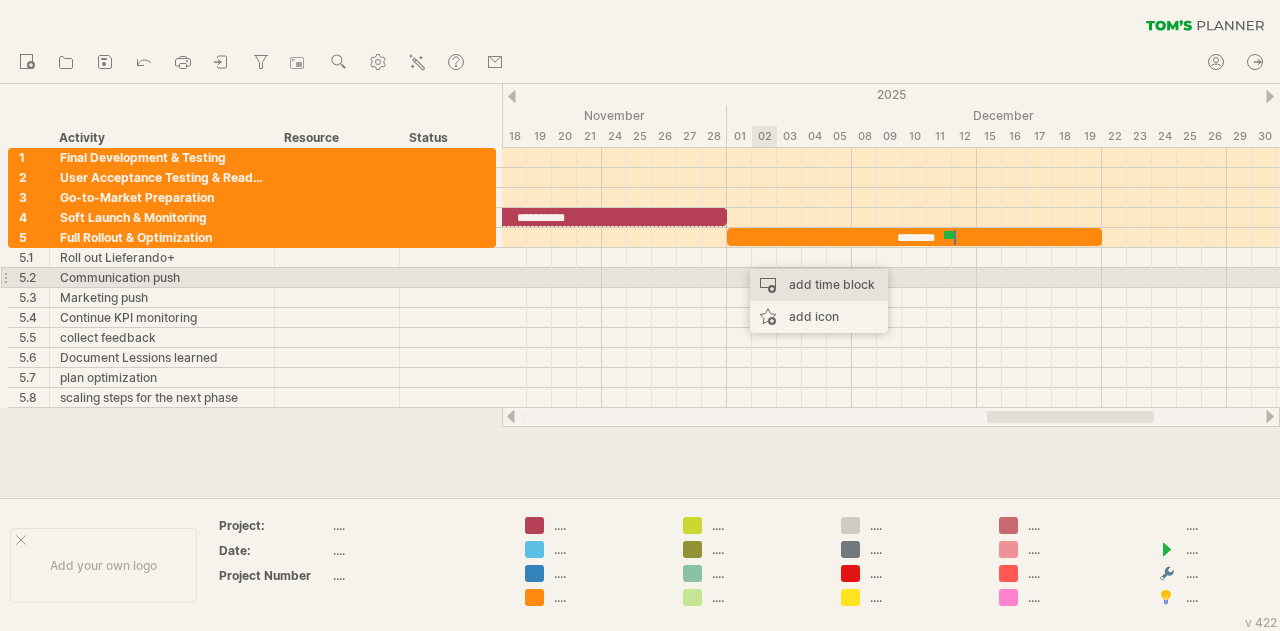 click on "add time block" at bounding box center (819, 285) 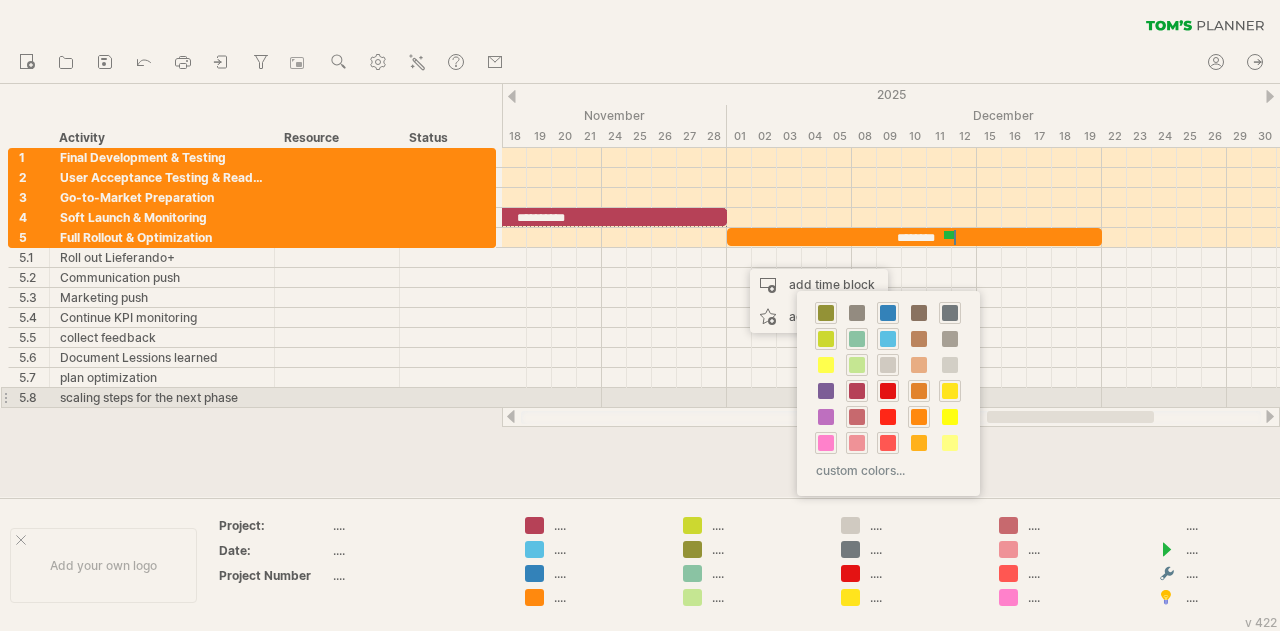 click at bounding box center [919, 391] 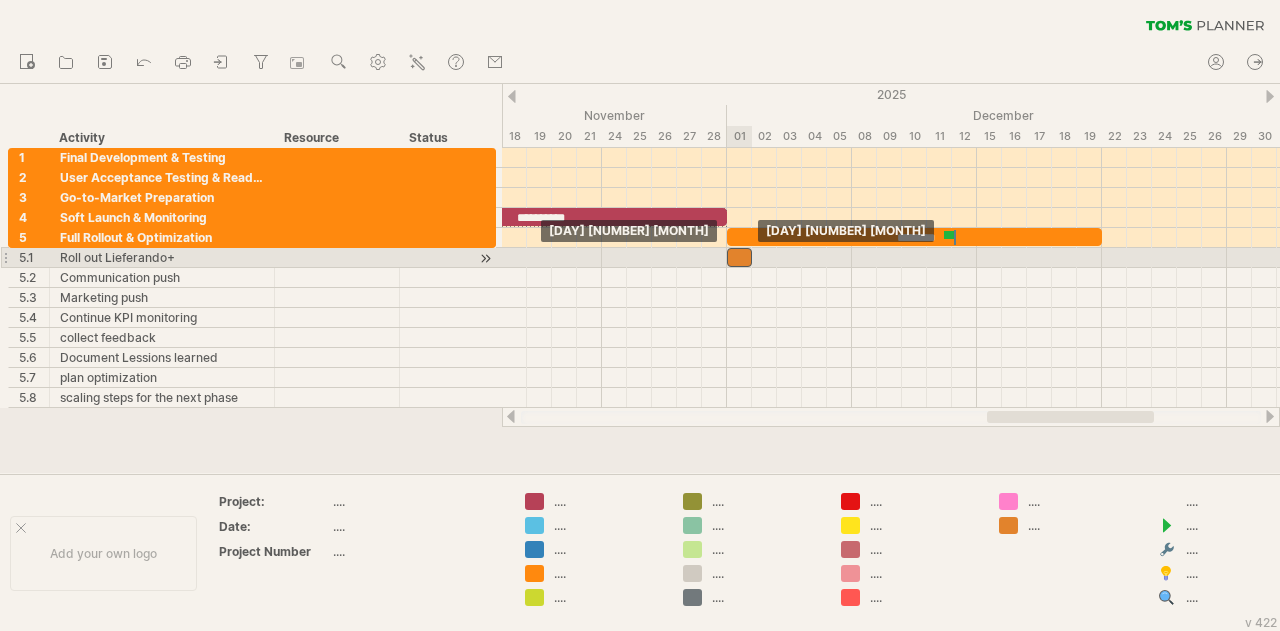 drag, startPoint x: 748, startPoint y: 254, endPoint x: 738, endPoint y: 255, distance: 10.049875 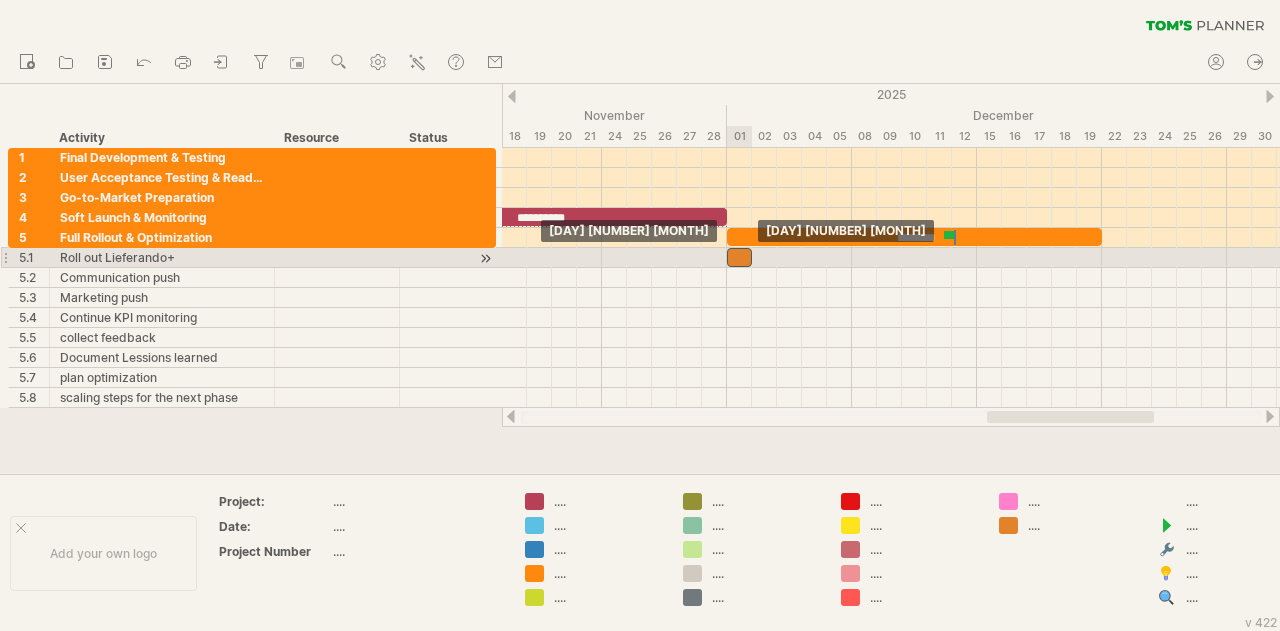 click at bounding box center [739, 257] 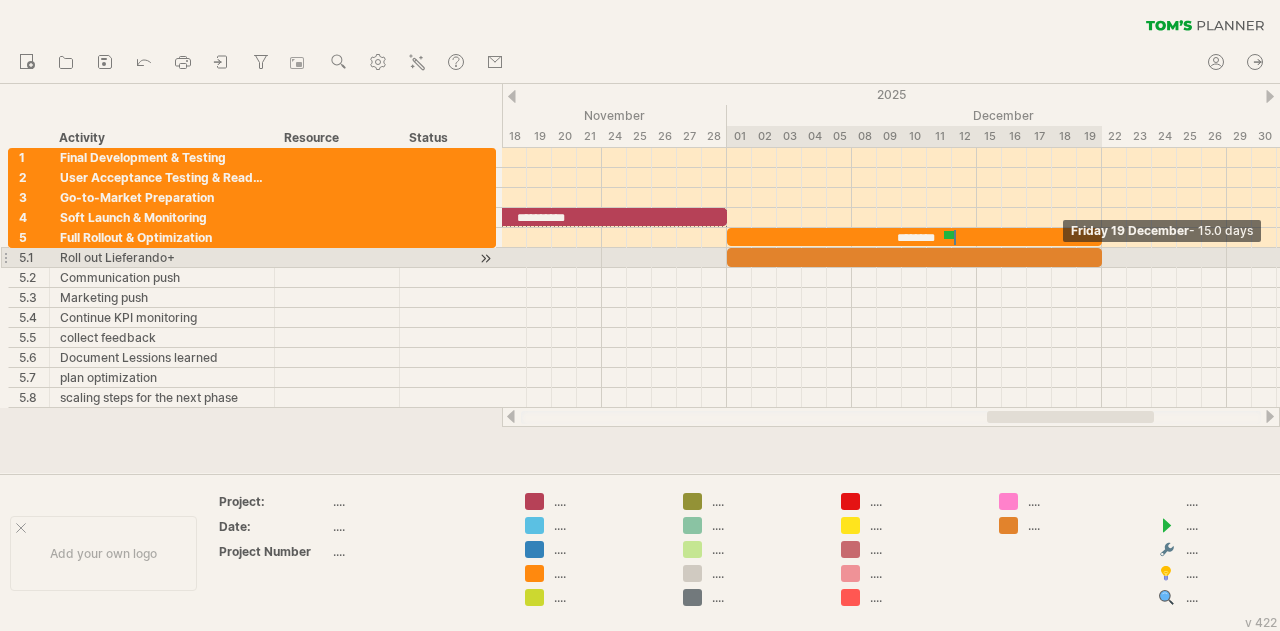 drag, startPoint x: 751, startPoint y: 255, endPoint x: 1106, endPoint y: 257, distance: 355.00565 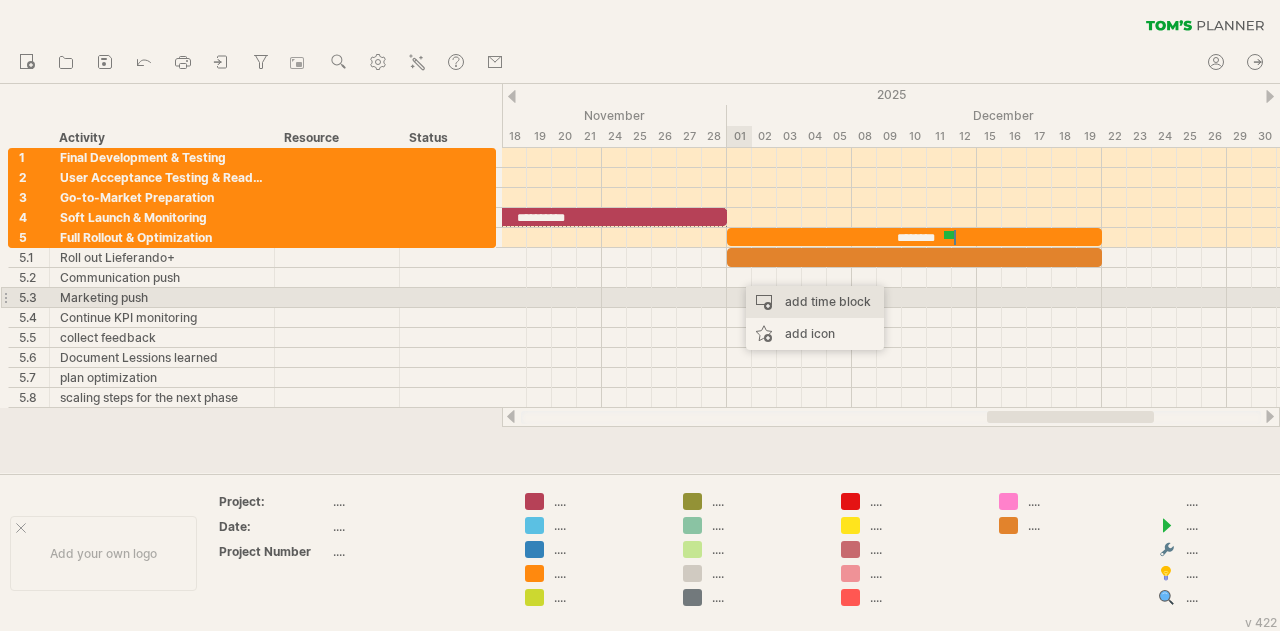 click on "add time block" at bounding box center [815, 302] 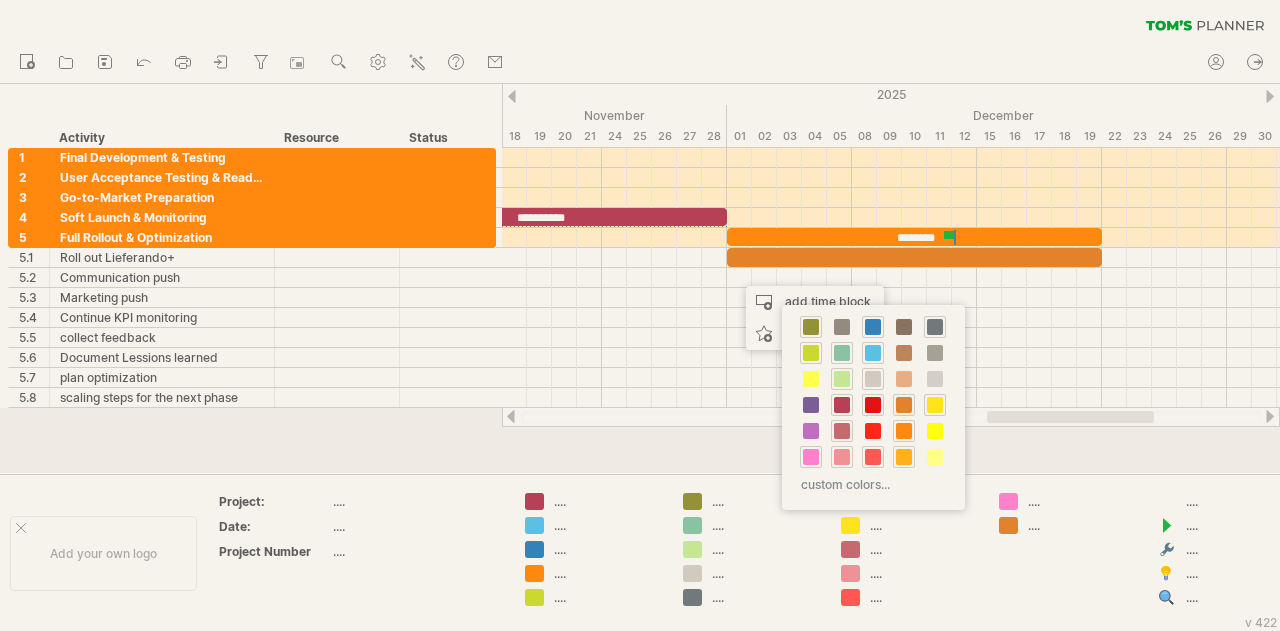 click at bounding box center [904, 457] 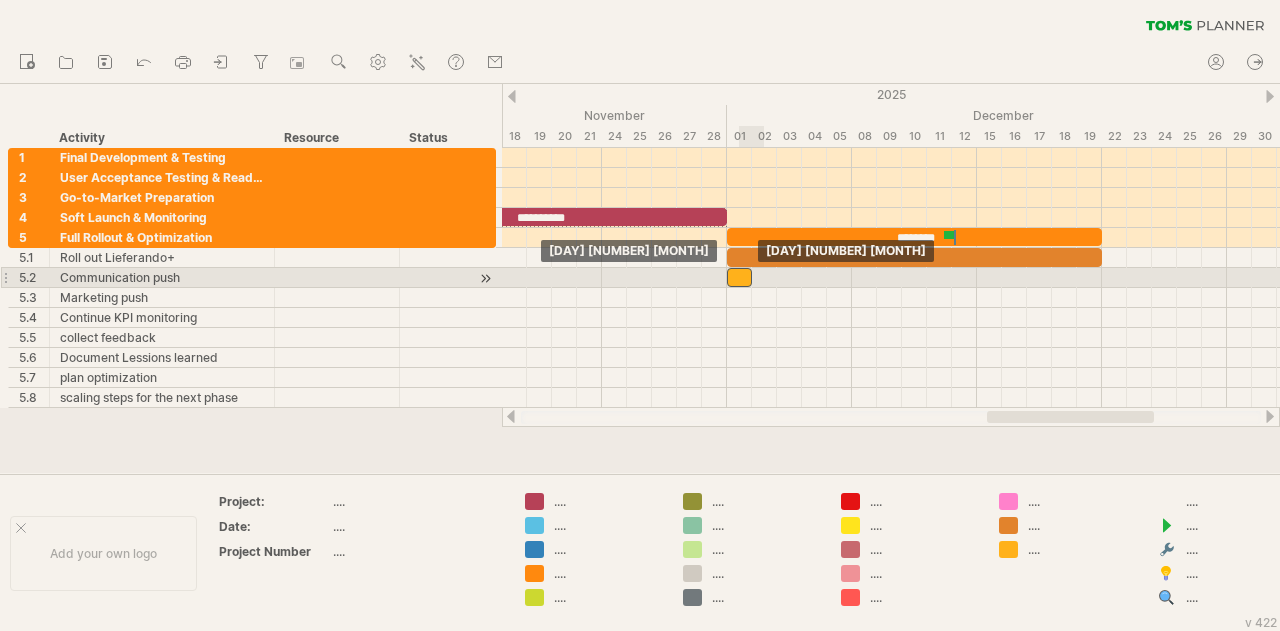 click at bounding box center [739, 277] 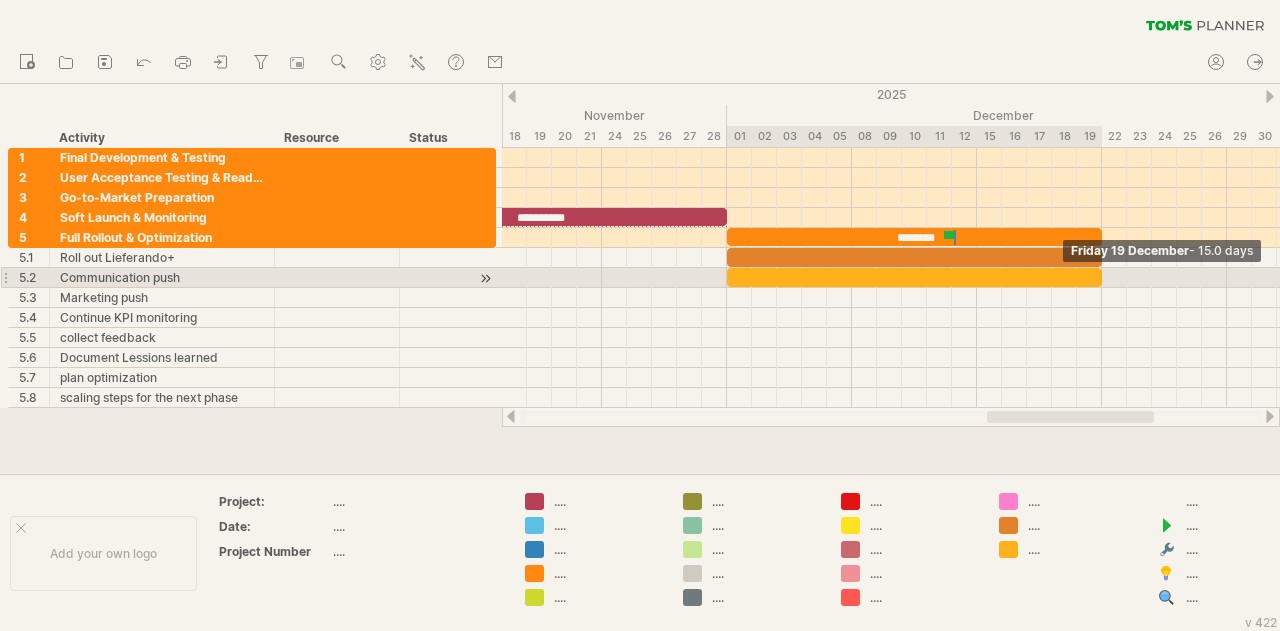 drag, startPoint x: 750, startPoint y: 274, endPoint x: 1100, endPoint y: 280, distance: 350.05142 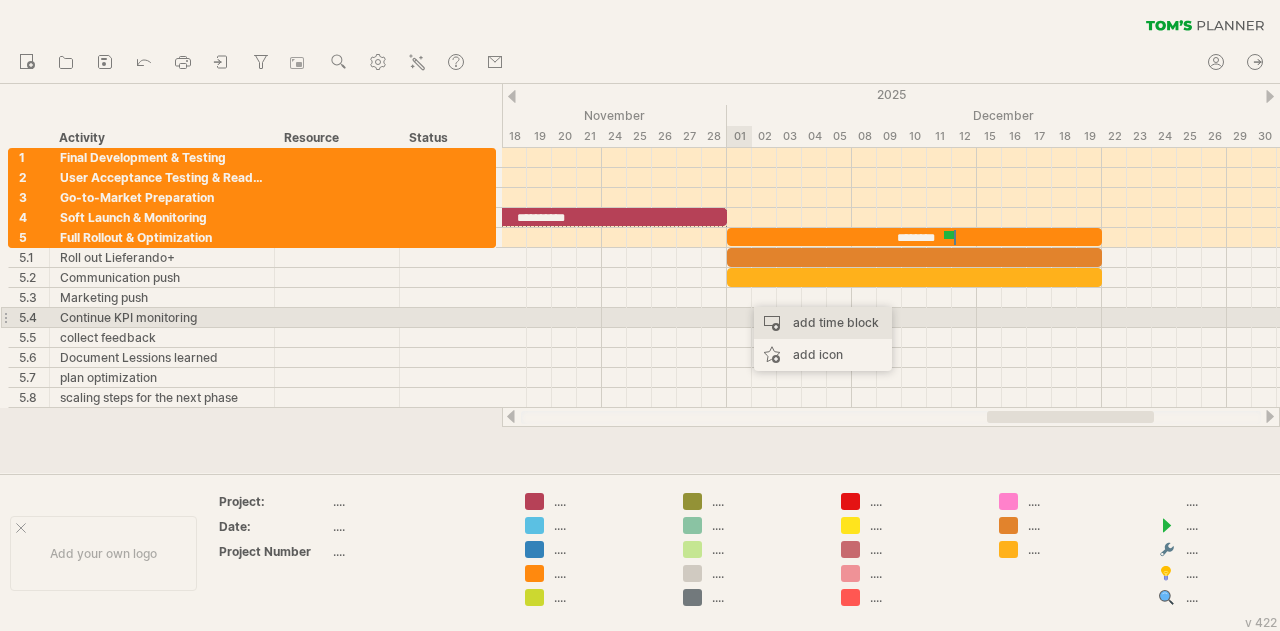click on "add time block" at bounding box center (823, 323) 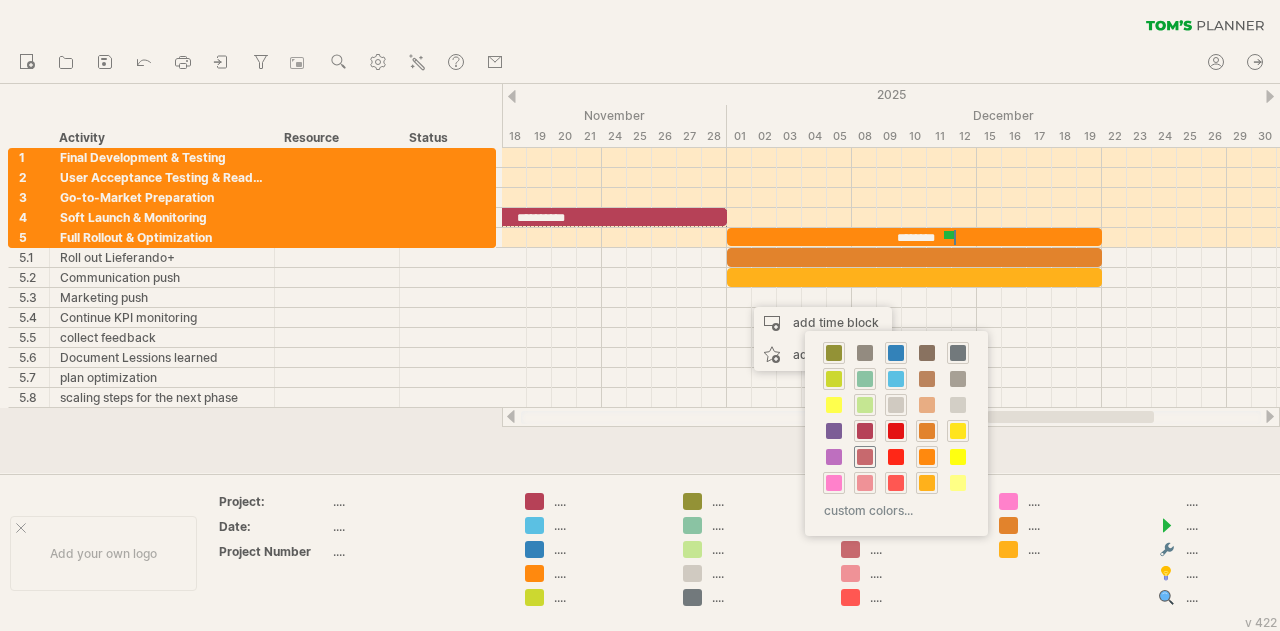 click at bounding box center [865, 457] 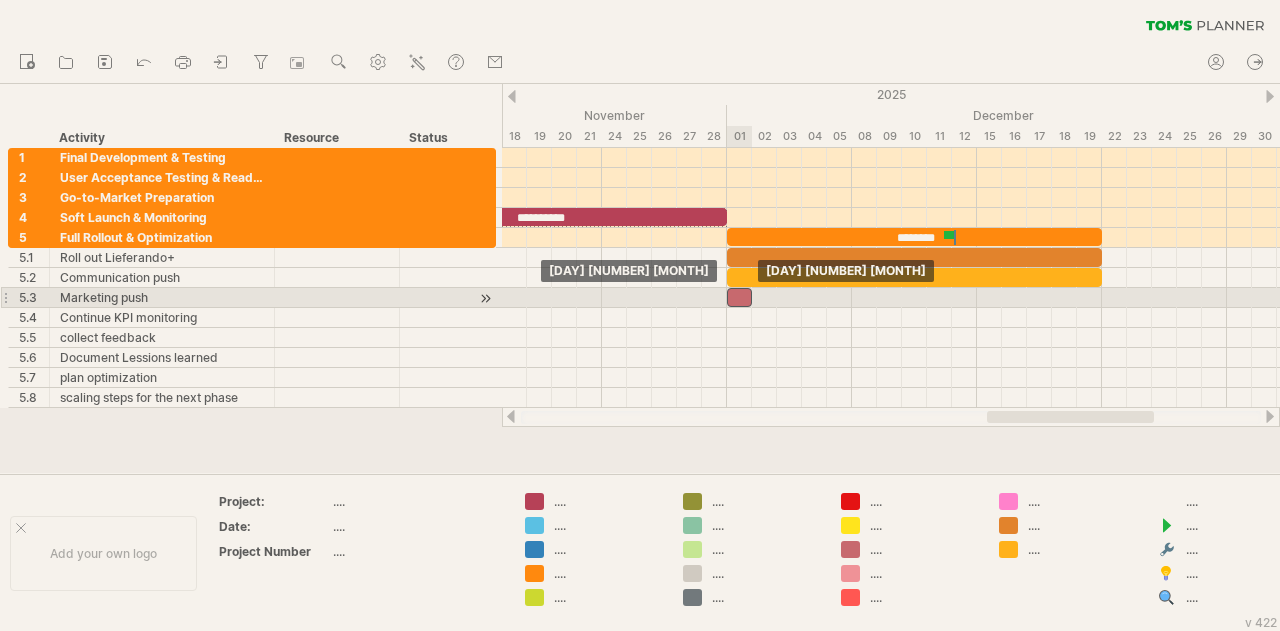 drag, startPoint x: 748, startPoint y: 294, endPoint x: 736, endPoint y: 294, distance: 12 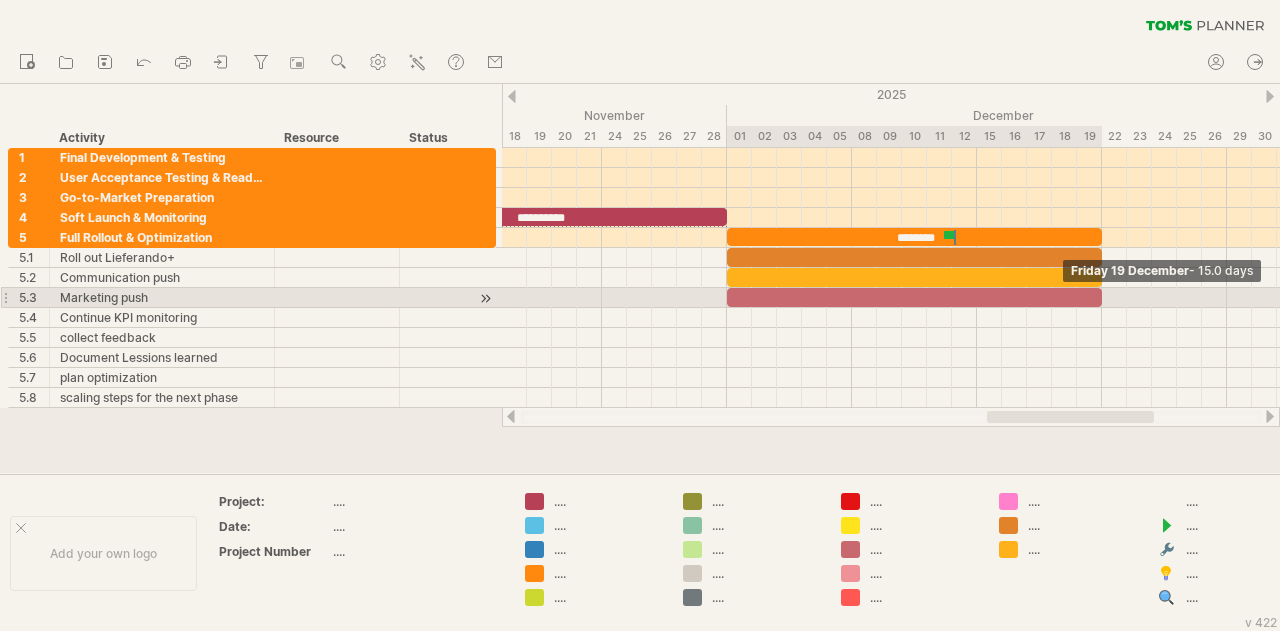 drag, startPoint x: 749, startPoint y: 294, endPoint x: 1102, endPoint y: 306, distance: 353.20392 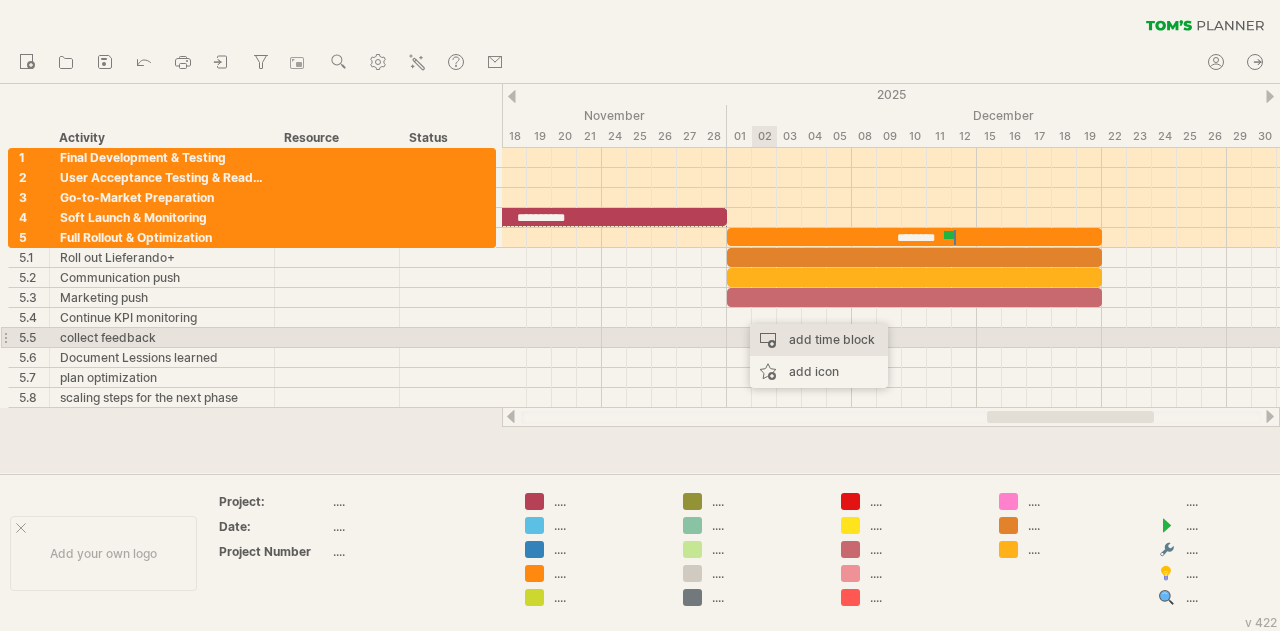 click on "add time block" at bounding box center (819, 340) 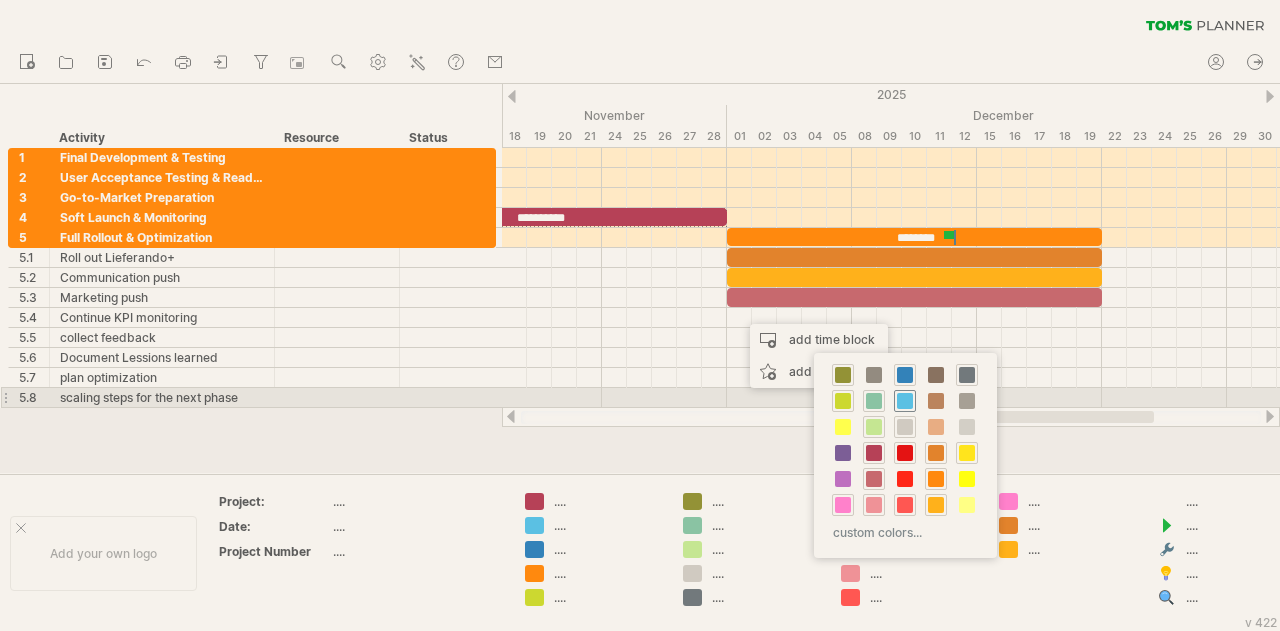 click at bounding box center (905, 401) 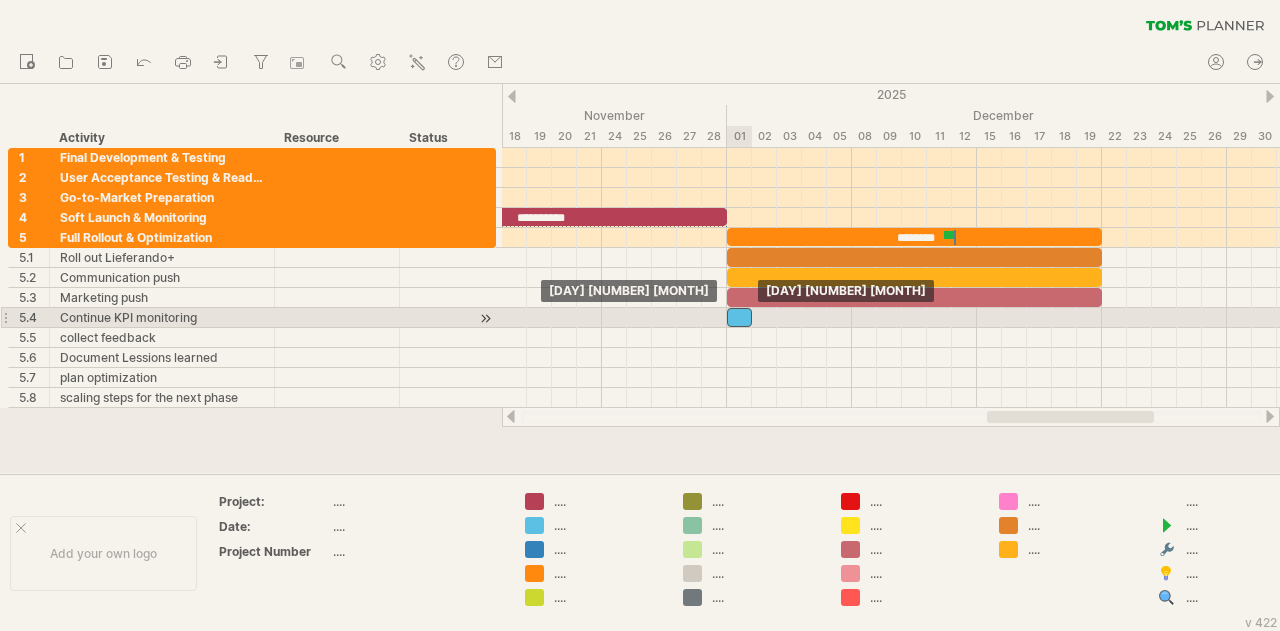 click at bounding box center [739, 317] 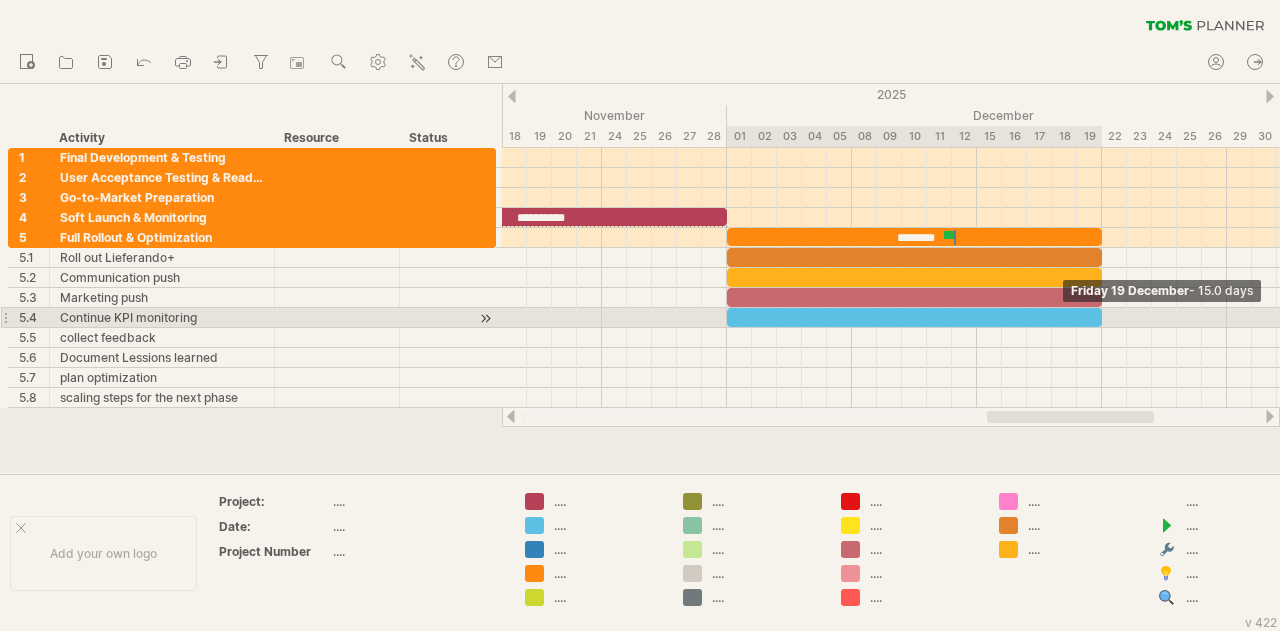 drag, startPoint x: 749, startPoint y: 315, endPoint x: 1096, endPoint y: 319, distance: 347.02304 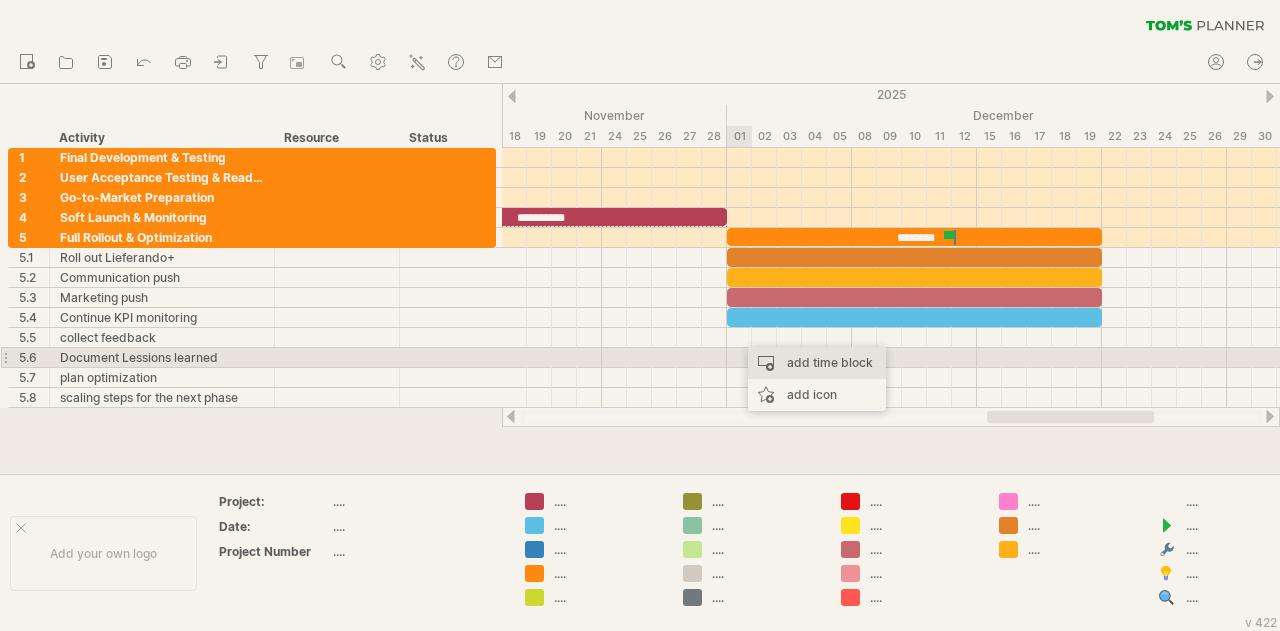 click on "add time block" at bounding box center [817, 363] 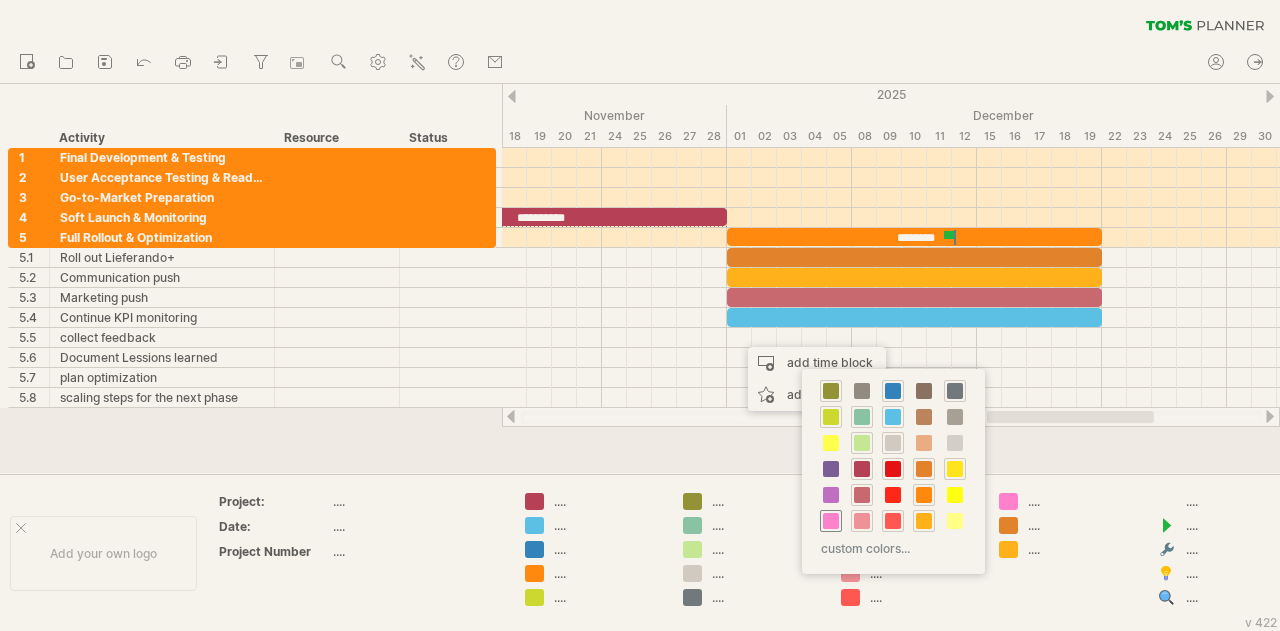 click at bounding box center (831, 521) 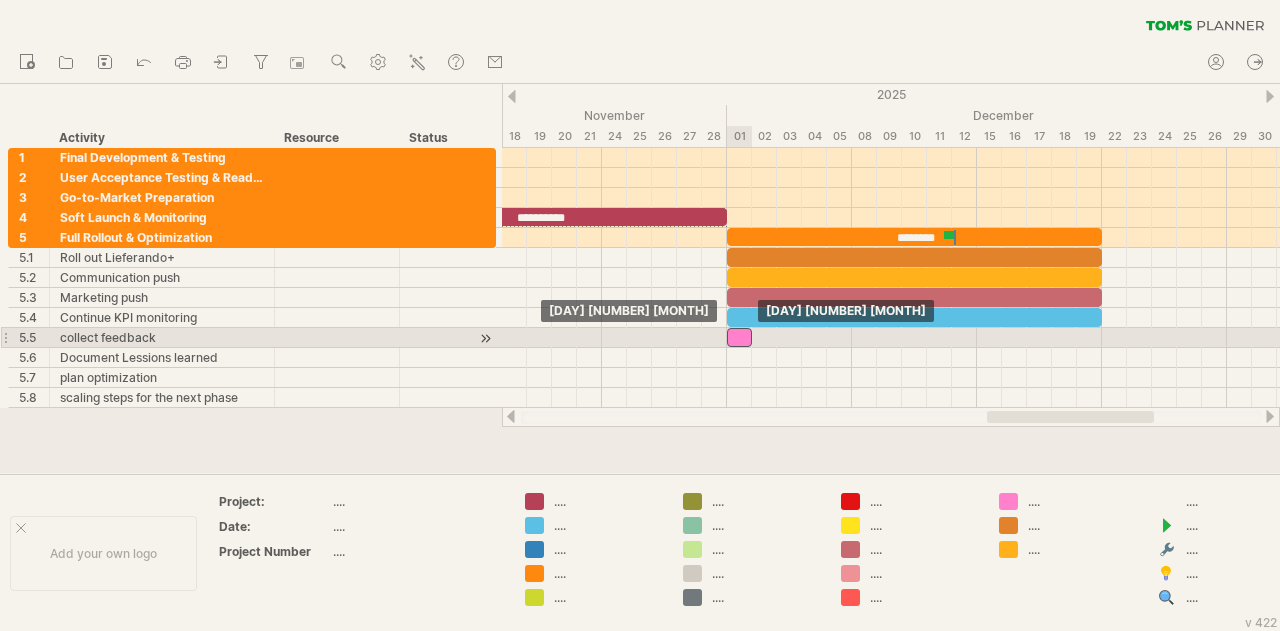 click at bounding box center [739, 337] 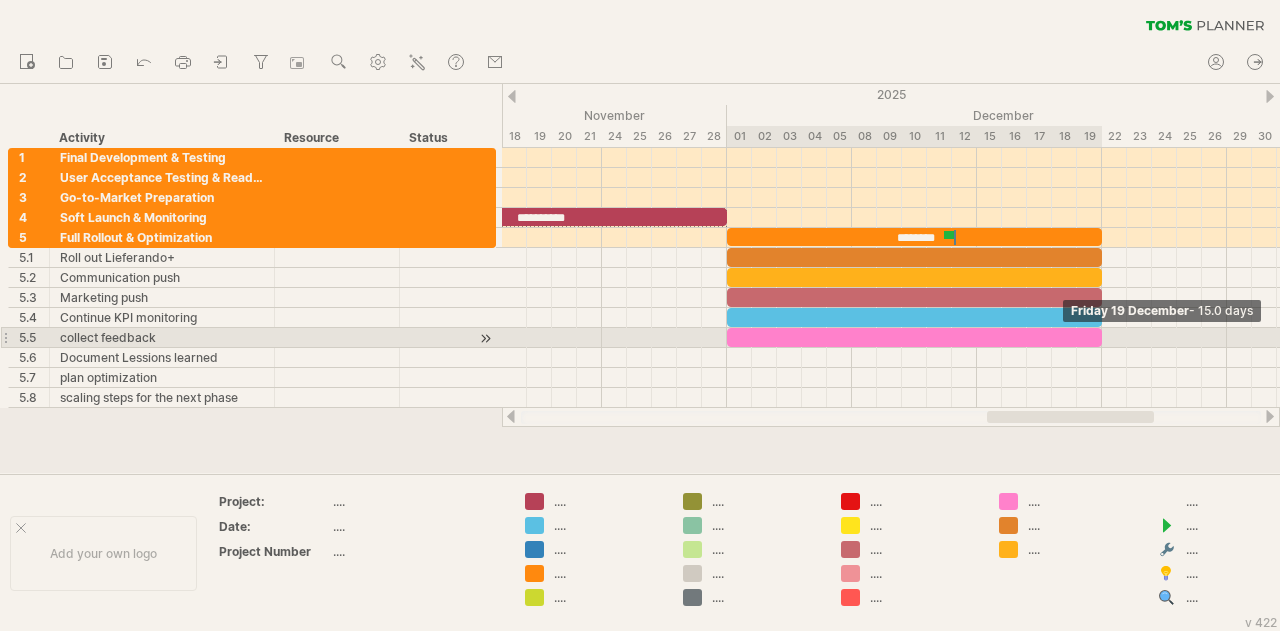 drag, startPoint x: 752, startPoint y: 335, endPoint x: 1100, endPoint y: 338, distance: 348.01294 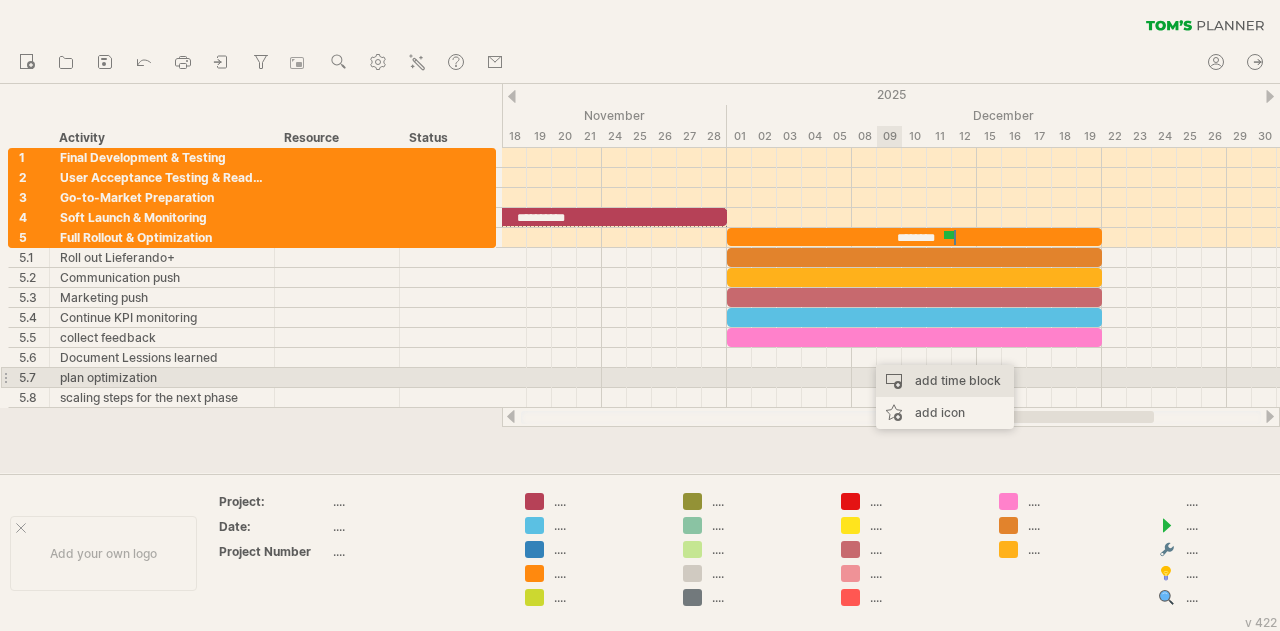 click on "add time block" at bounding box center [945, 381] 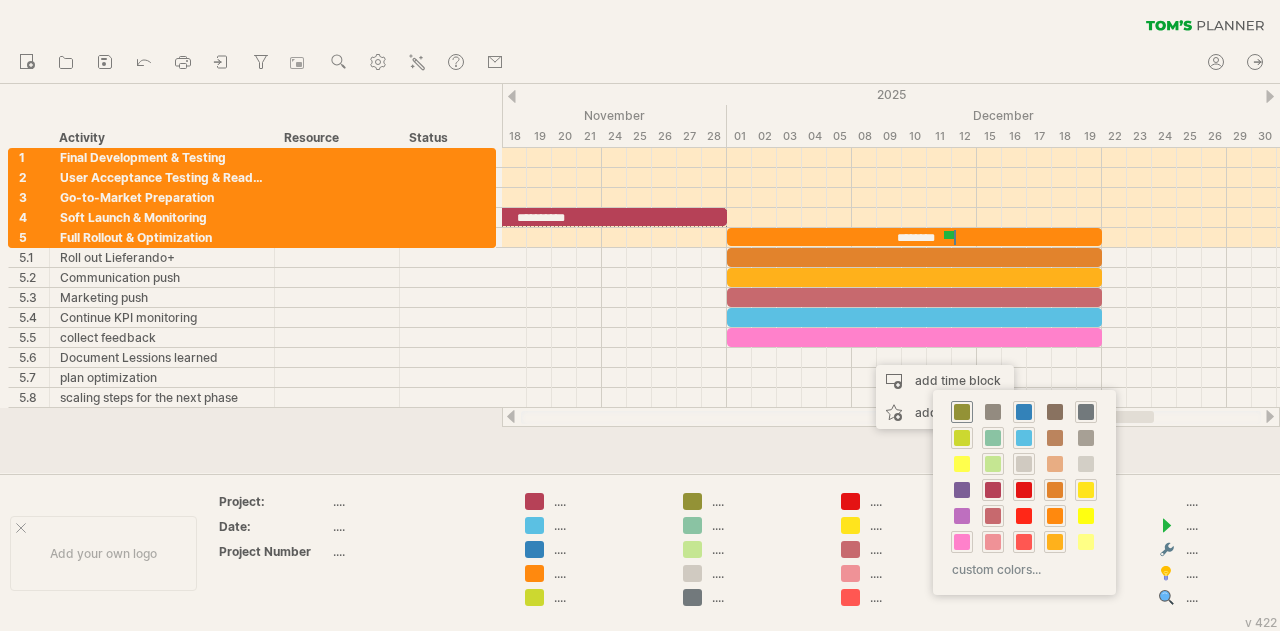 click at bounding box center (962, 412) 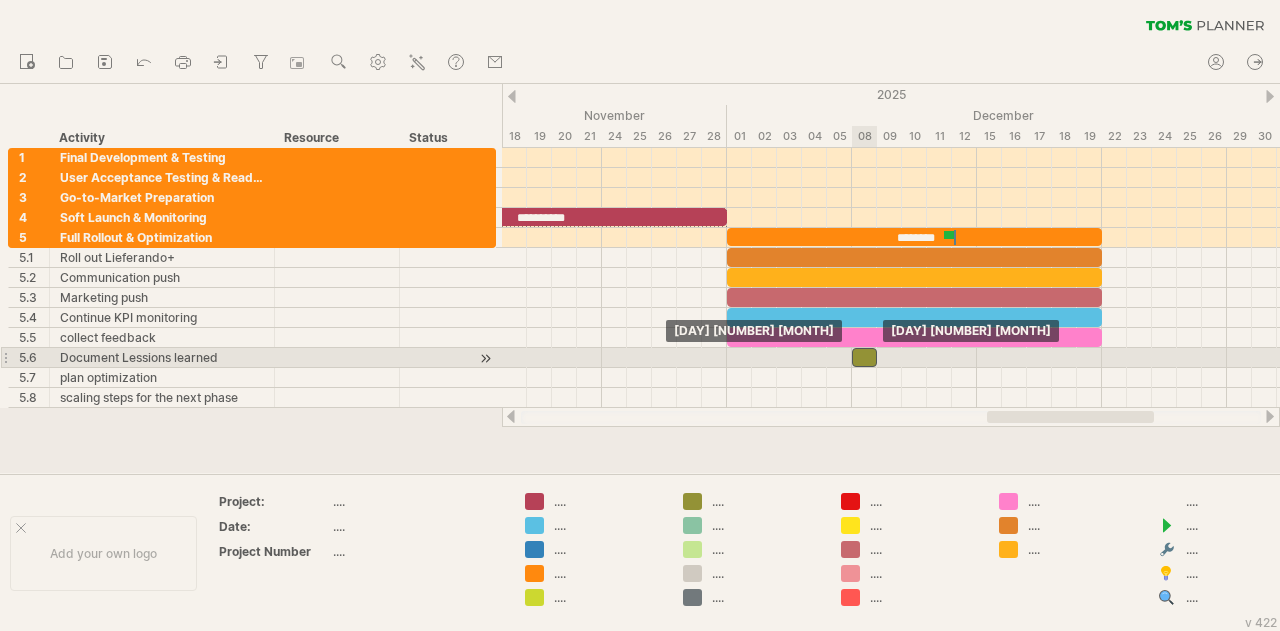 drag, startPoint x: 874, startPoint y: 357, endPoint x: 860, endPoint y: 356, distance: 14.035668 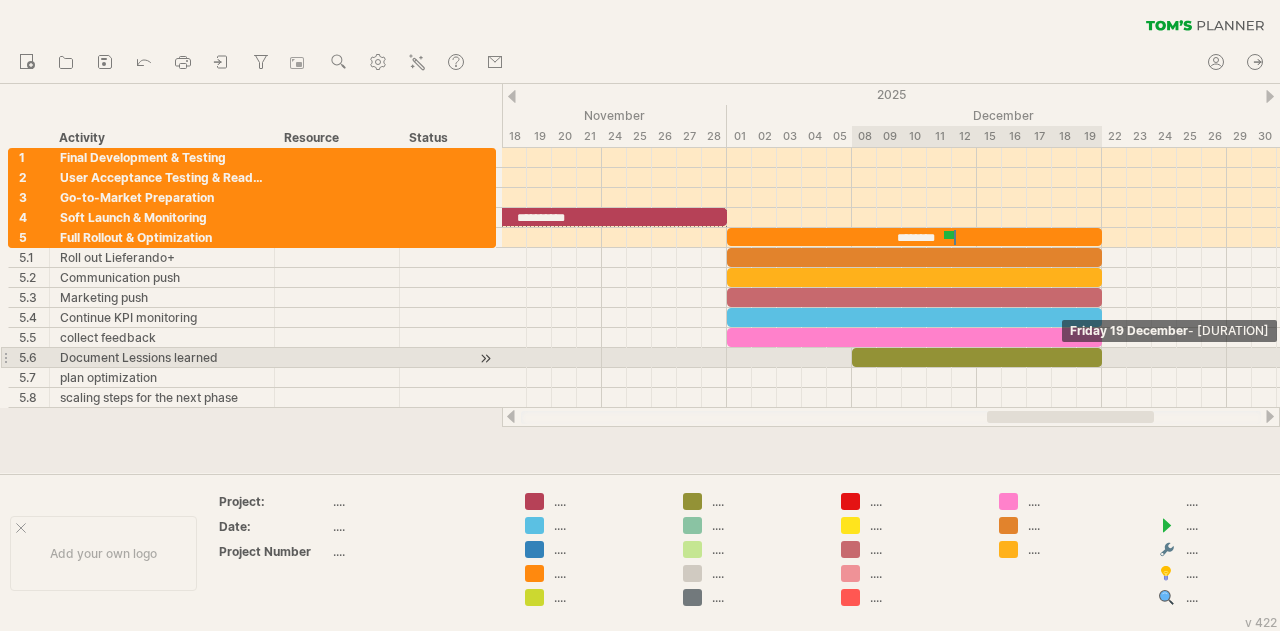 drag, startPoint x: 877, startPoint y: 351, endPoint x: 1096, endPoint y: 358, distance: 219.11185 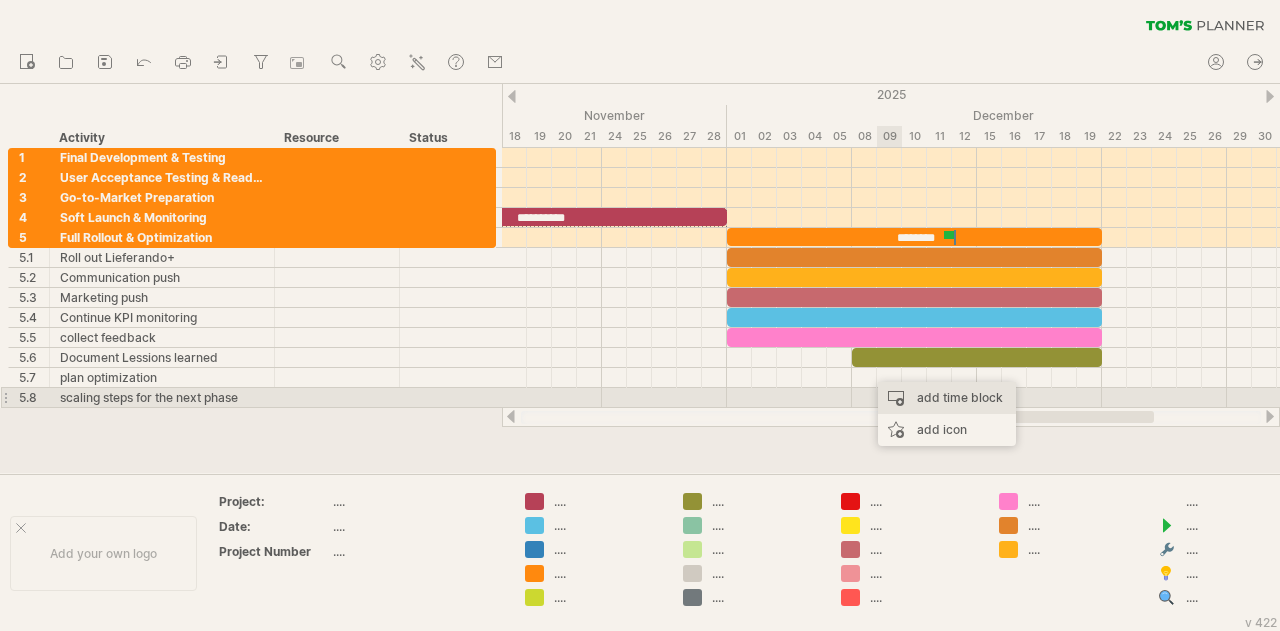 click on "add time block" at bounding box center (947, 398) 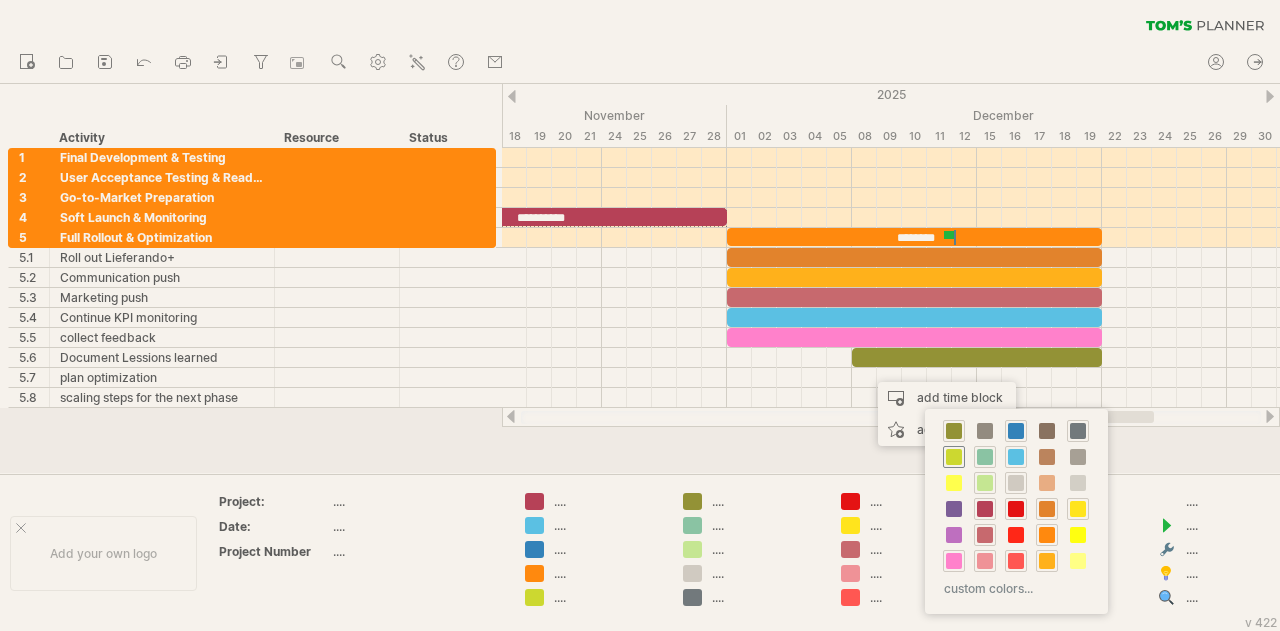 click at bounding box center [954, 457] 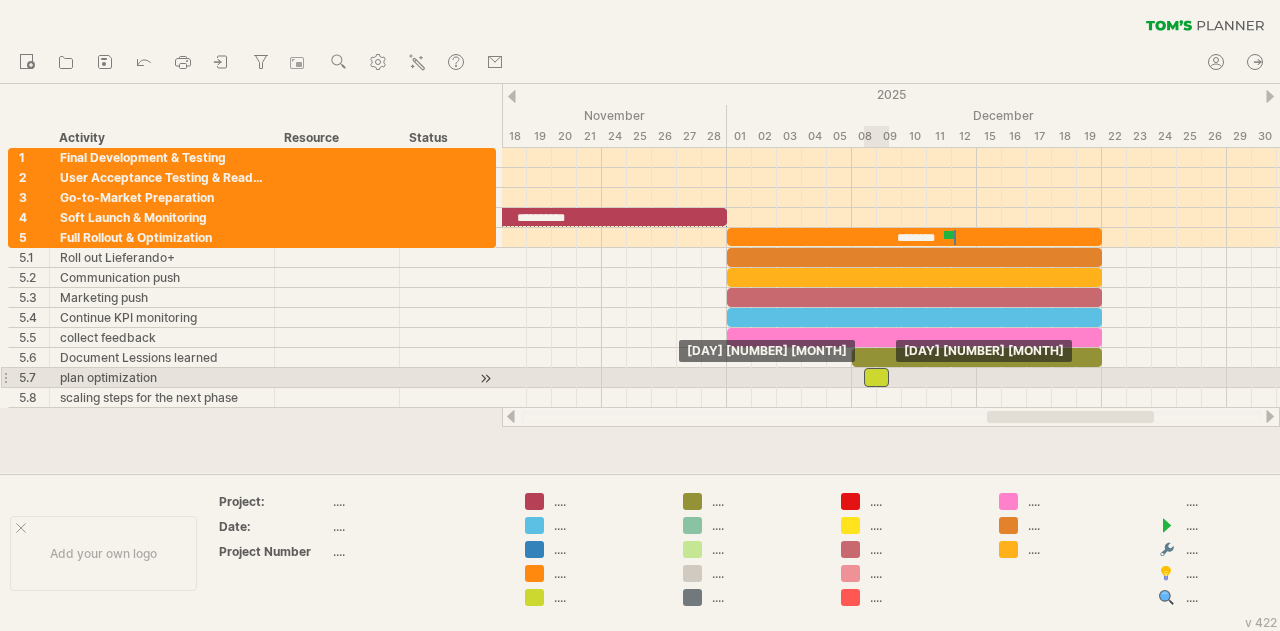 click at bounding box center [876, 377] 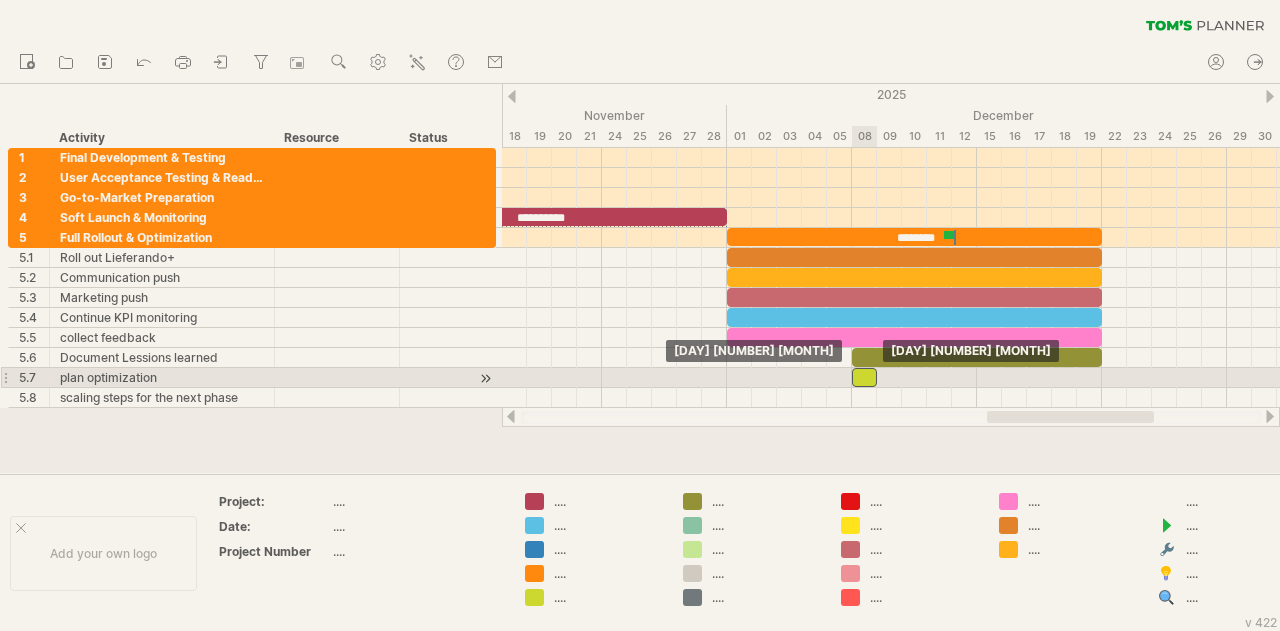 drag, startPoint x: 877, startPoint y: 374, endPoint x: 864, endPoint y: 374, distance: 13 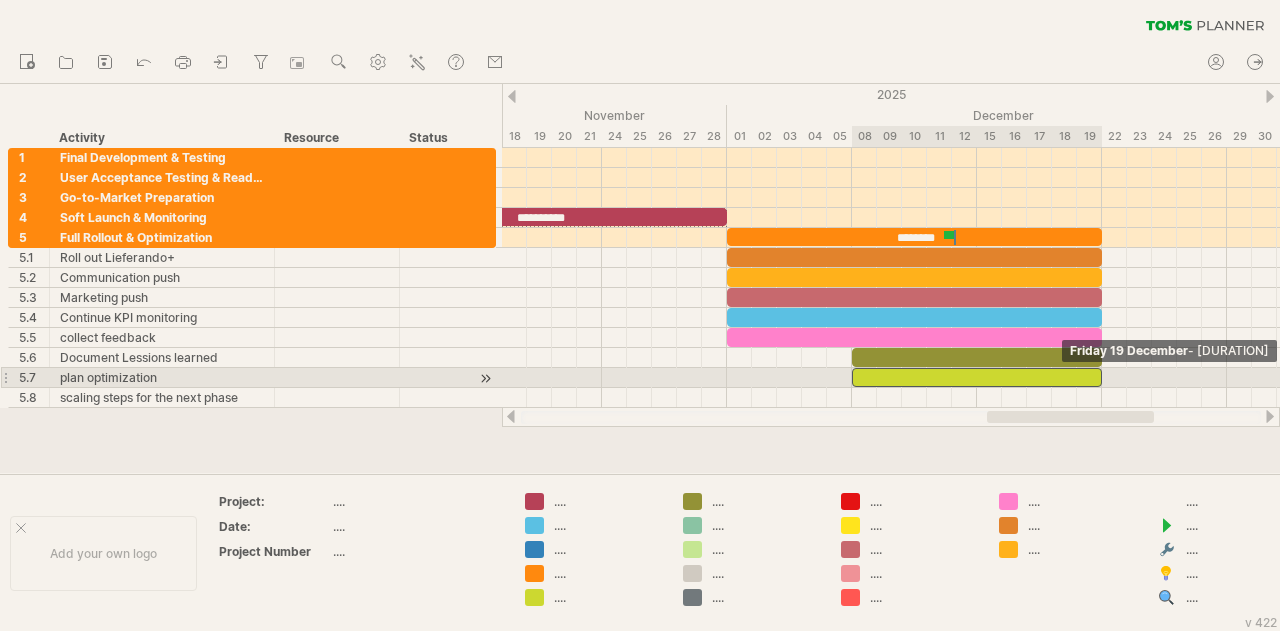 drag, startPoint x: 876, startPoint y: 373, endPoint x: 1097, endPoint y: 371, distance: 221.00905 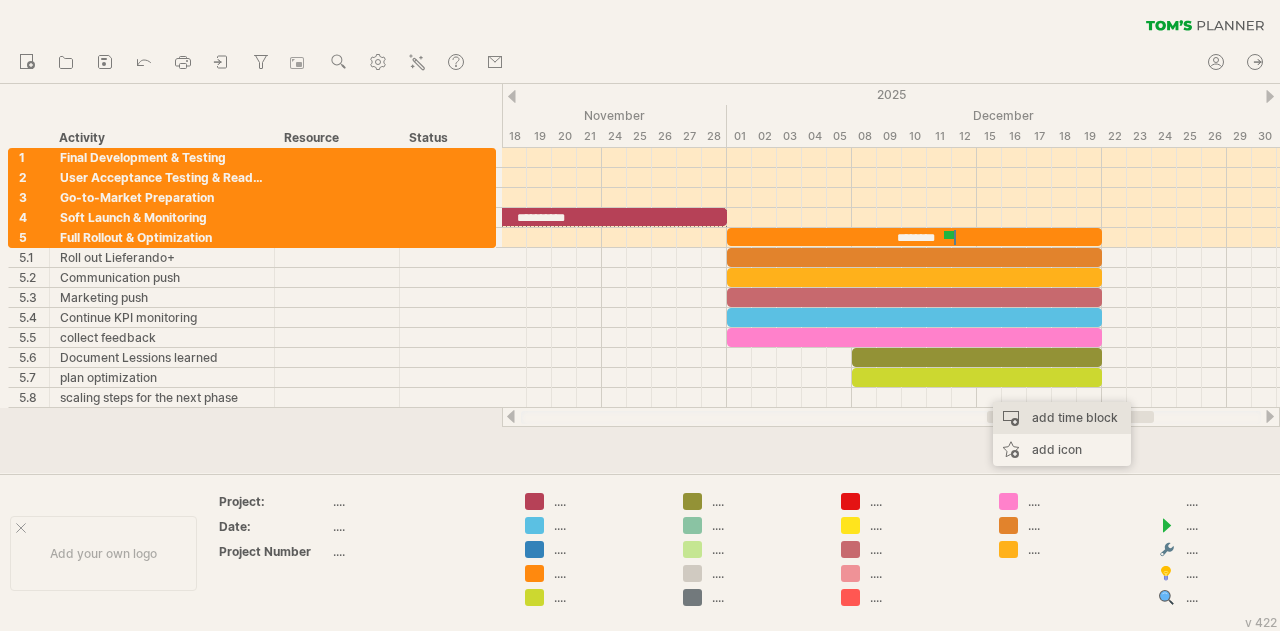 click on "add time block" at bounding box center (1062, 418) 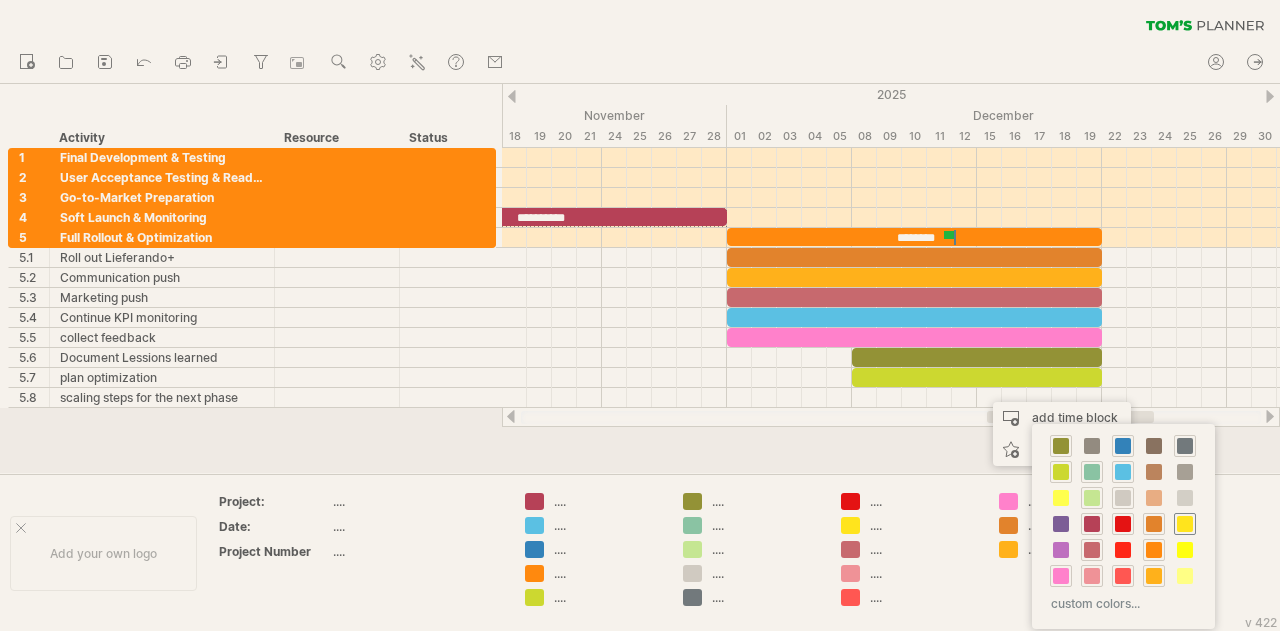 click at bounding box center [1185, 524] 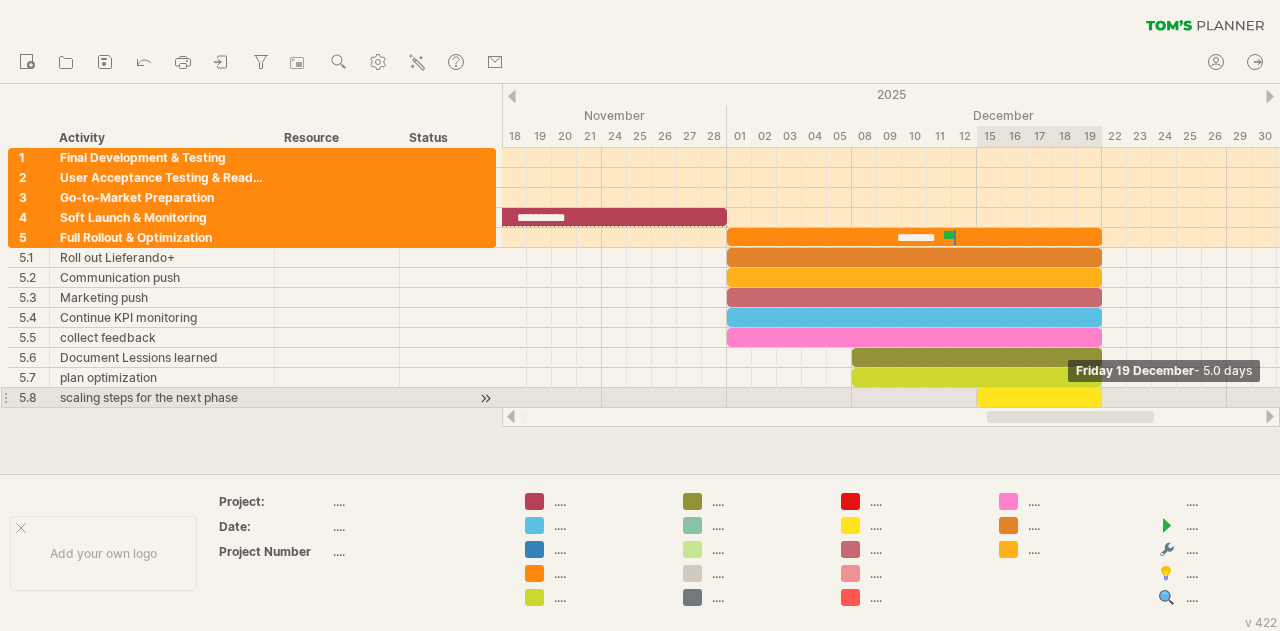 drag, startPoint x: 1000, startPoint y: 391, endPoint x: 1098, endPoint y: 401, distance: 98.50888 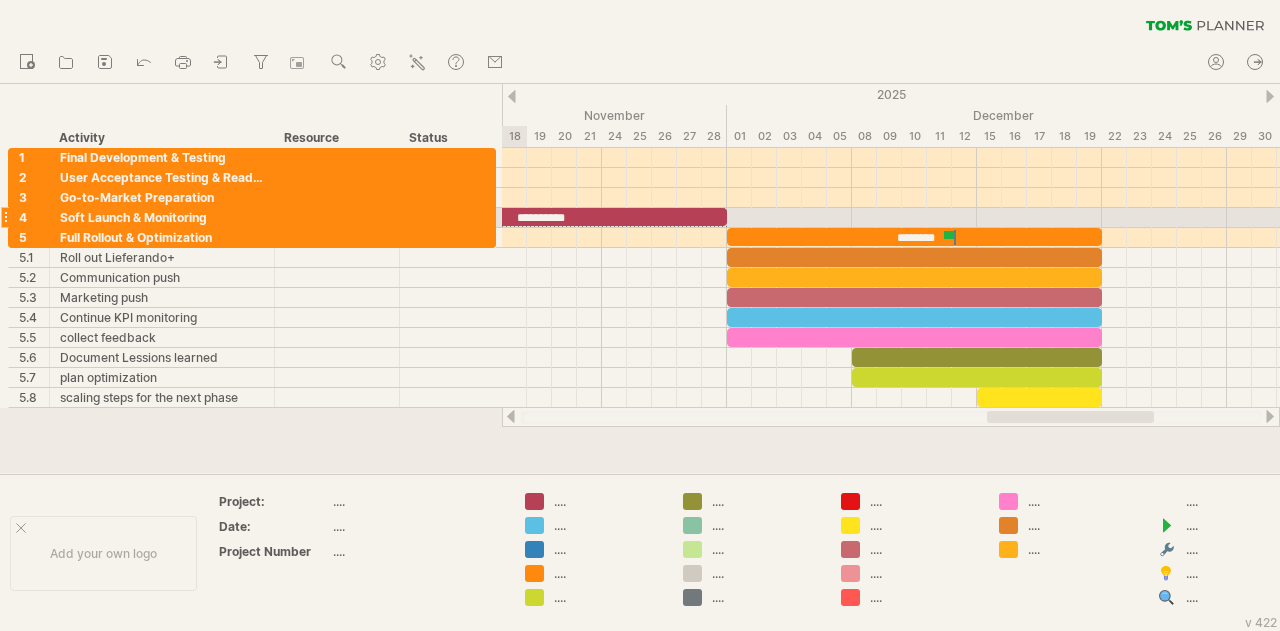 click at bounding box center (485, 219) 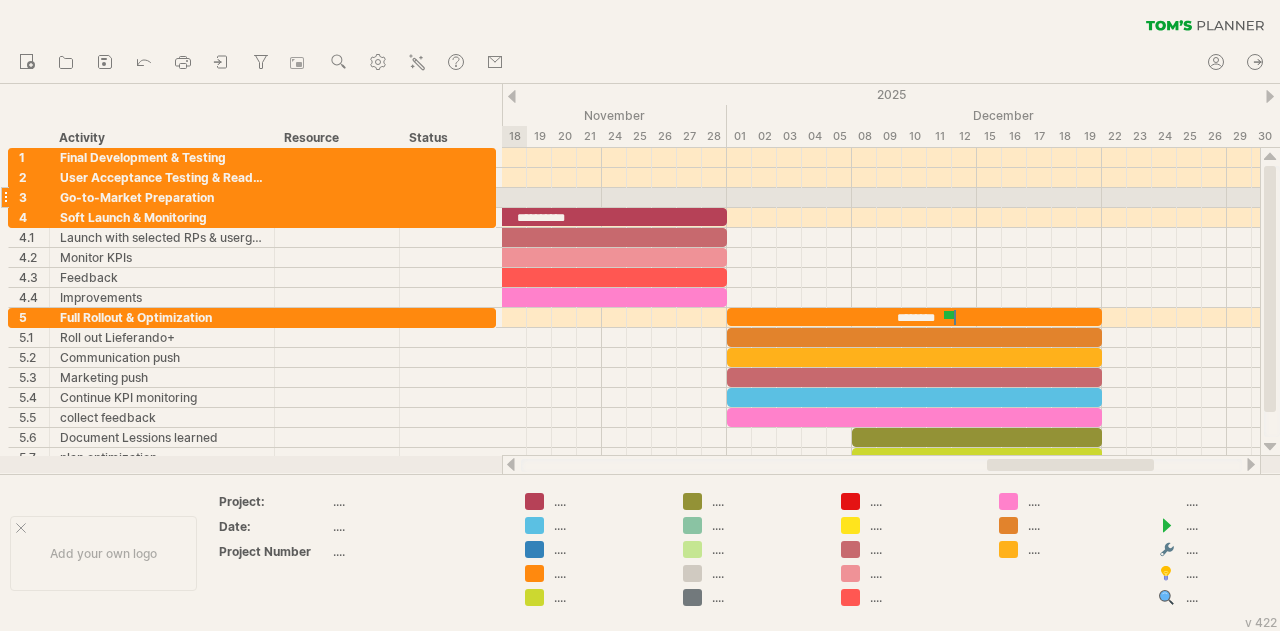 click at bounding box center (485, 199) 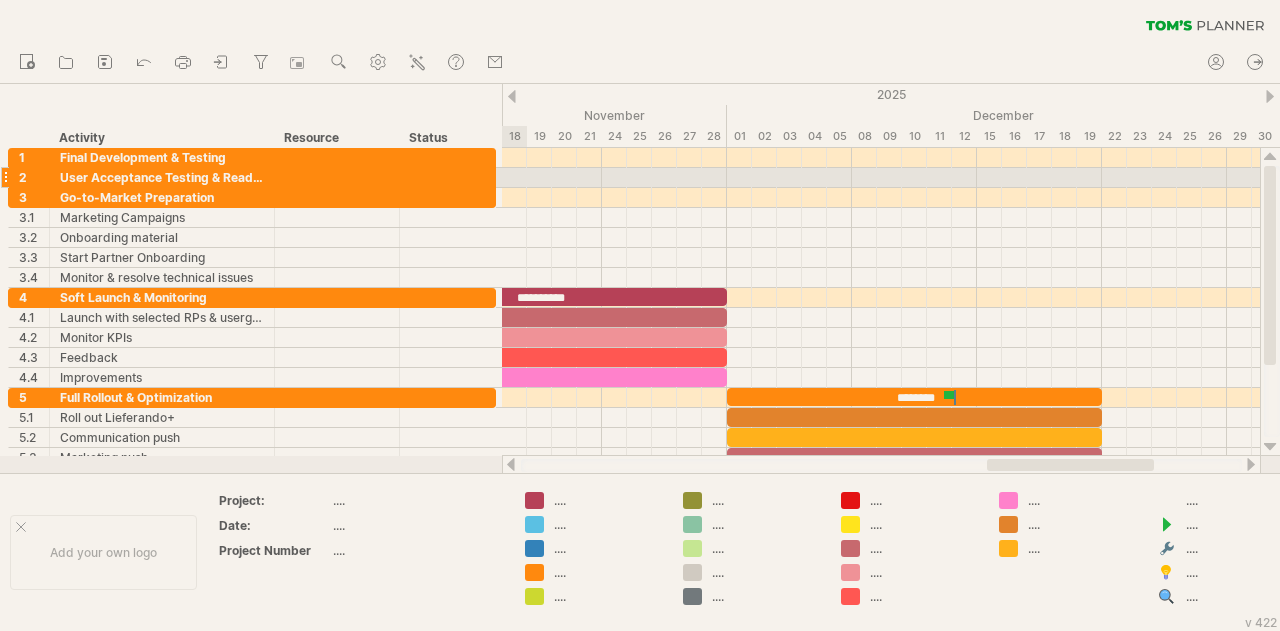 click at bounding box center (485, 179) 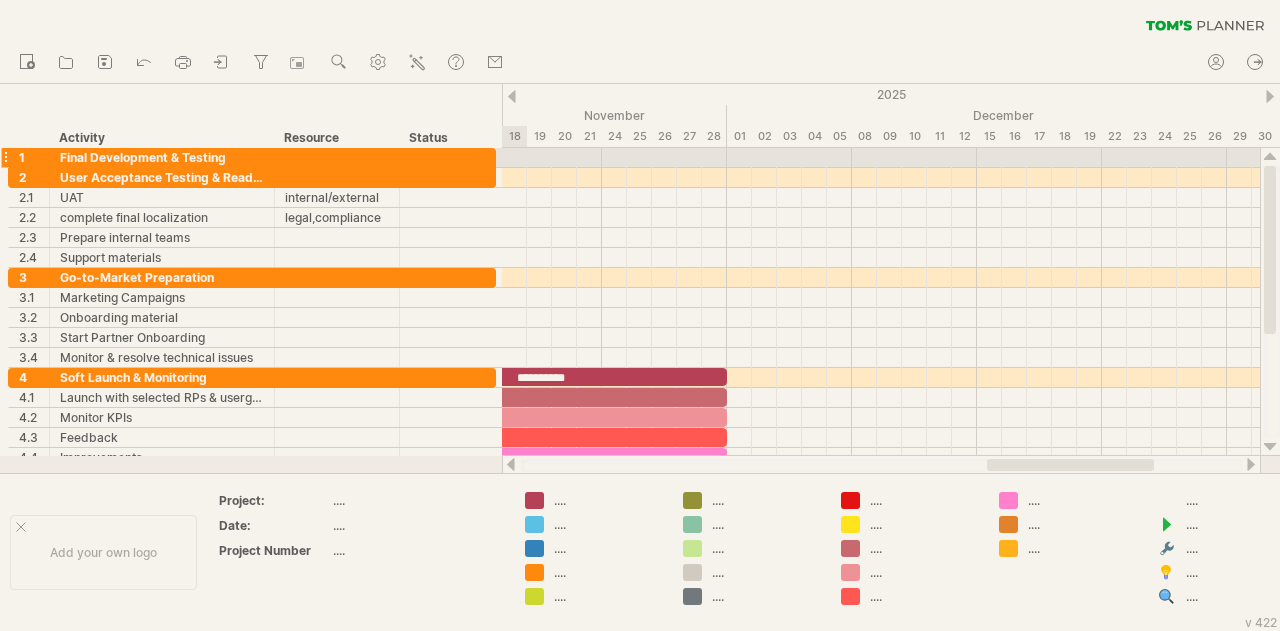 click on "**********" at bounding box center (252, 158) 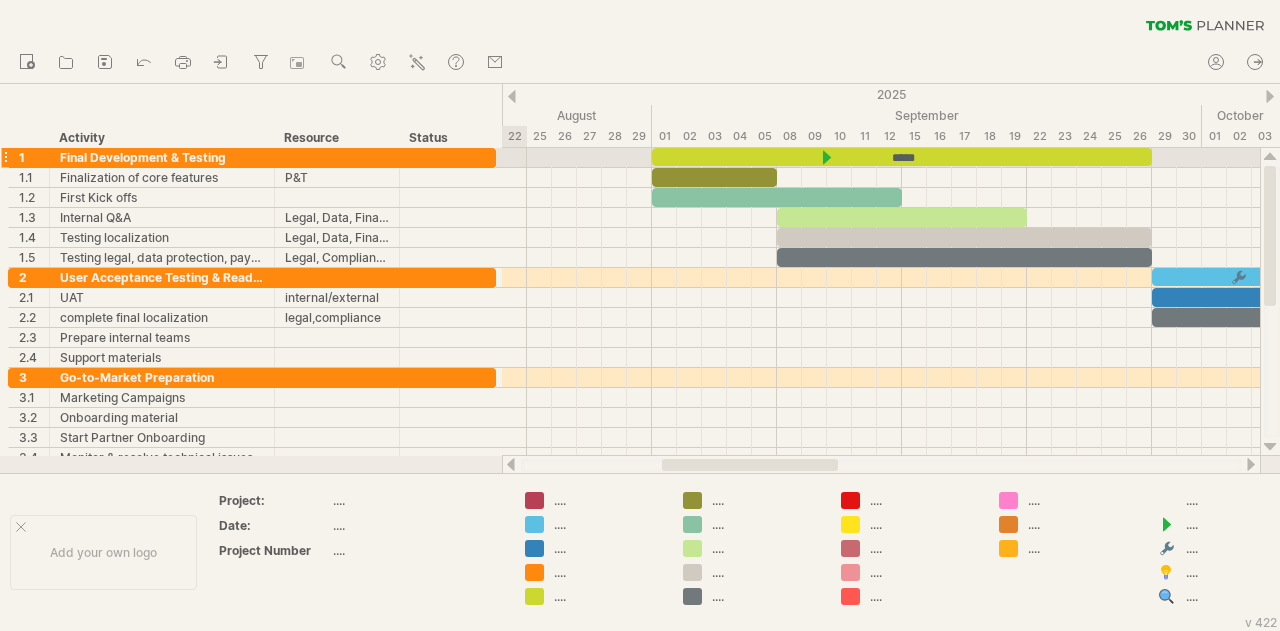 click at bounding box center [485, 159] 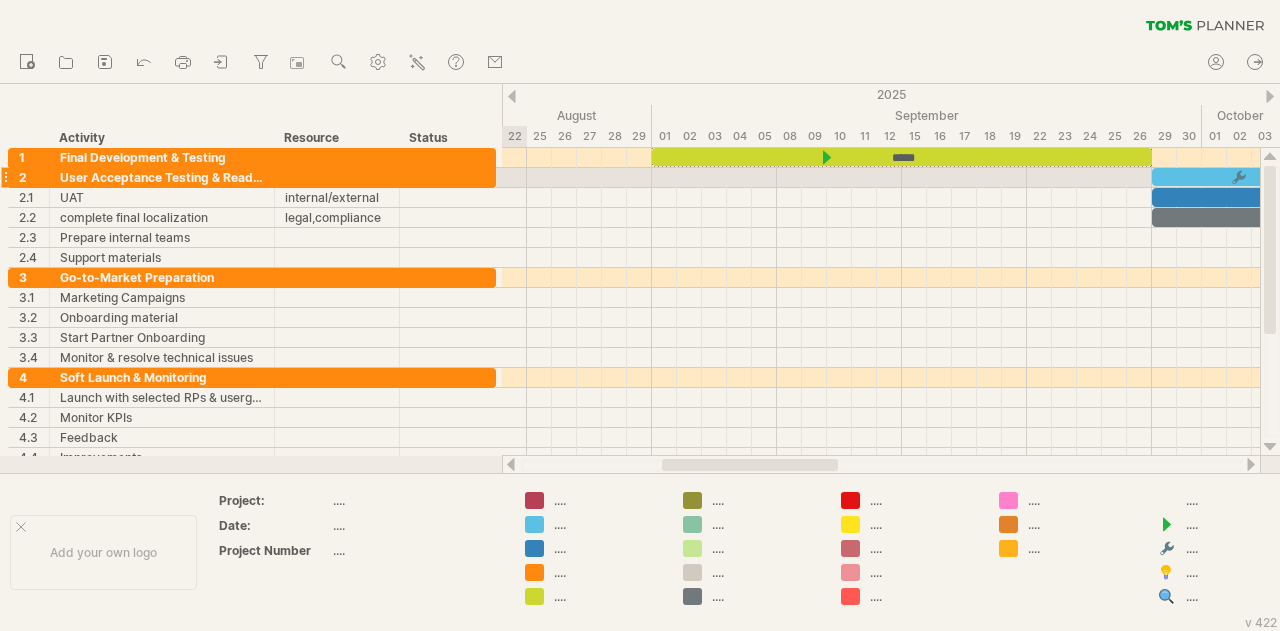 click at bounding box center (485, 179) 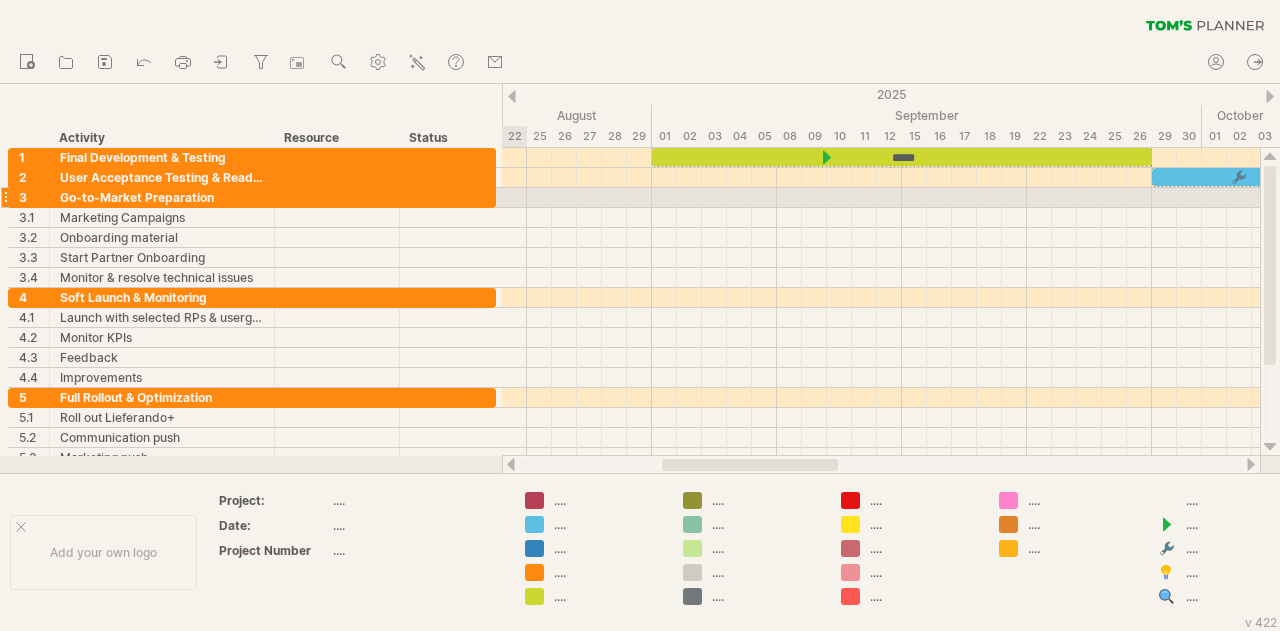 click at bounding box center (485, 199) 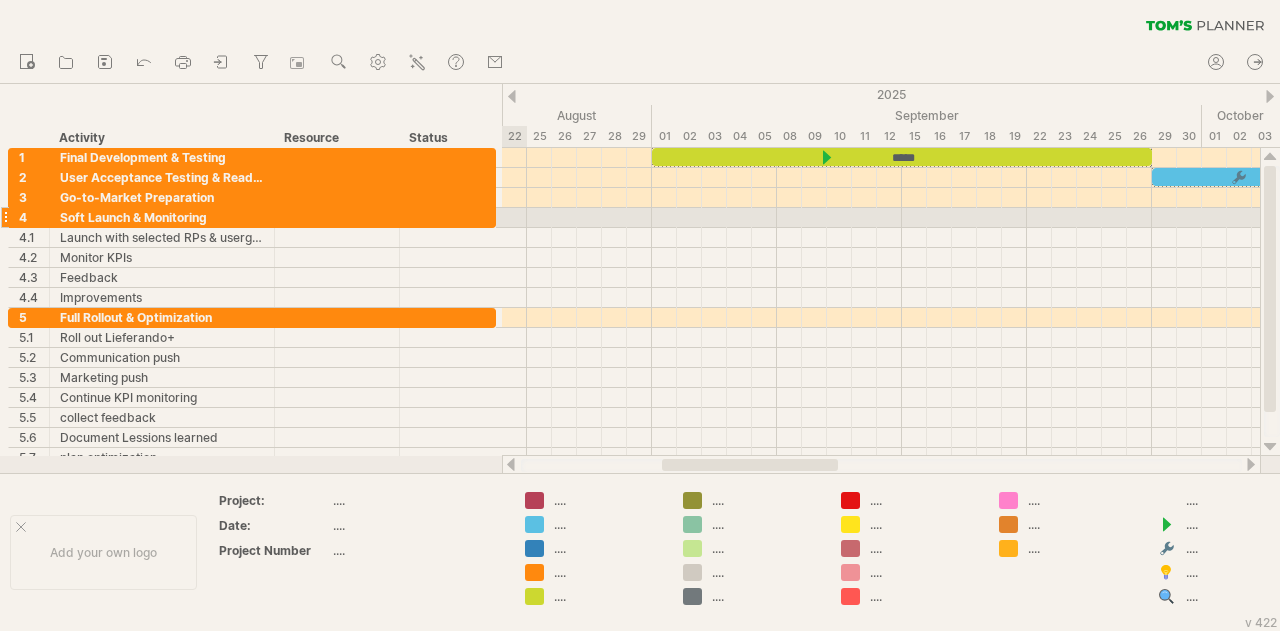 click at bounding box center (485, 219) 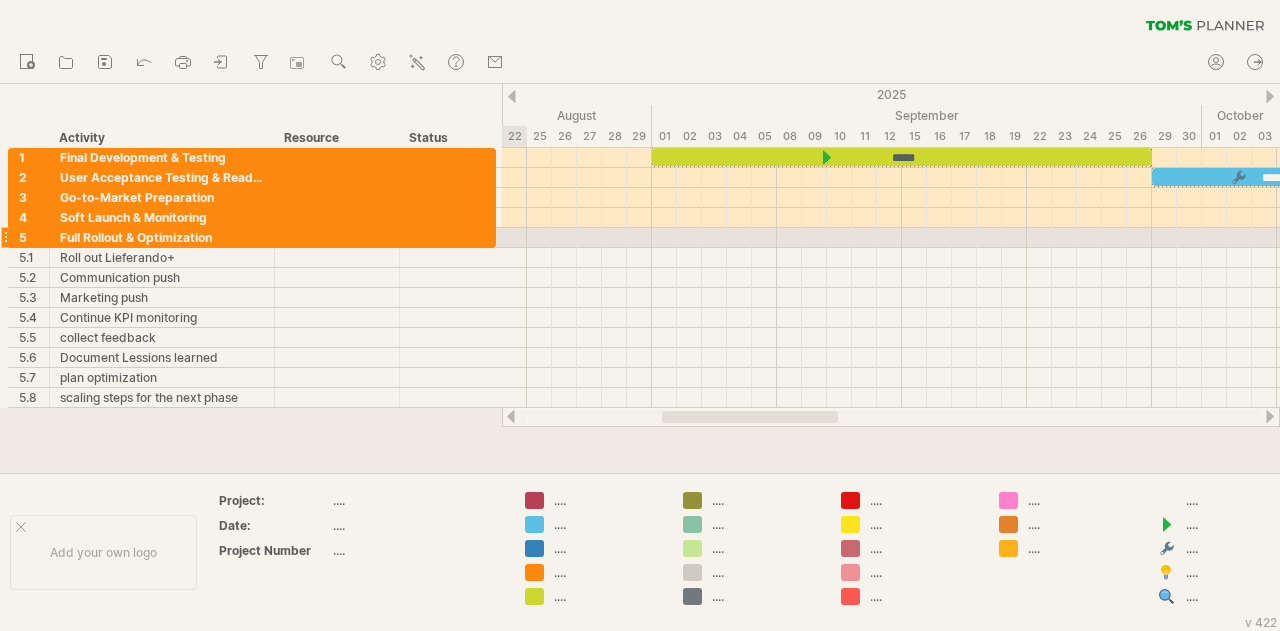 click at bounding box center (485, 239) 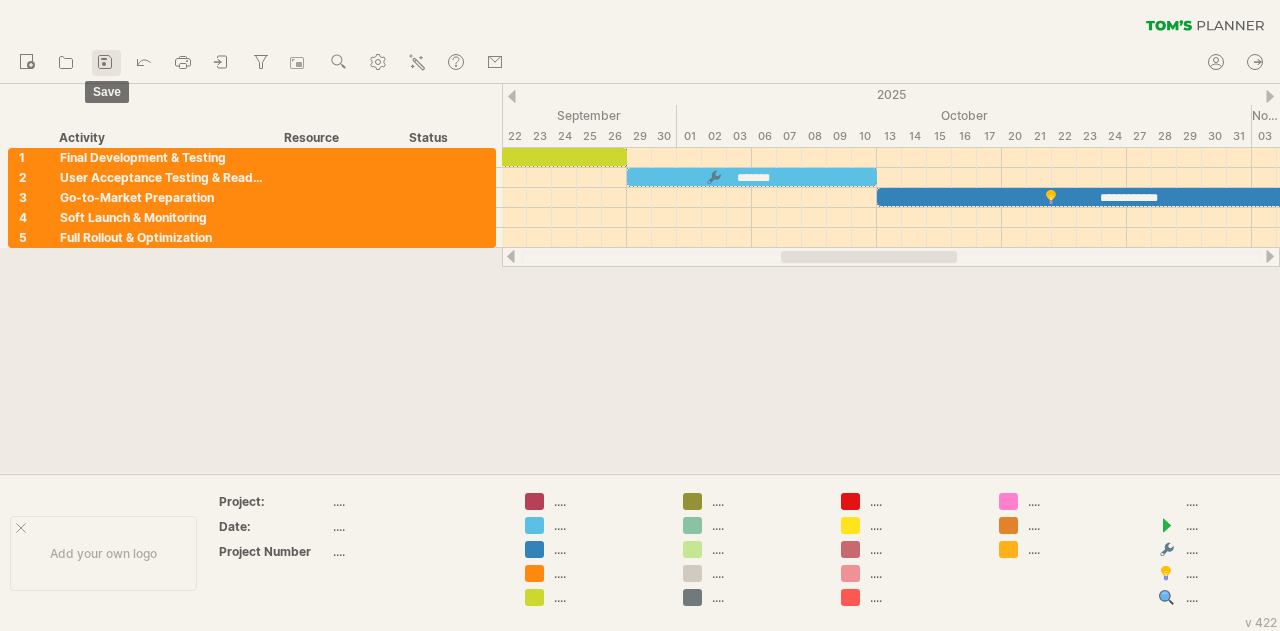 click 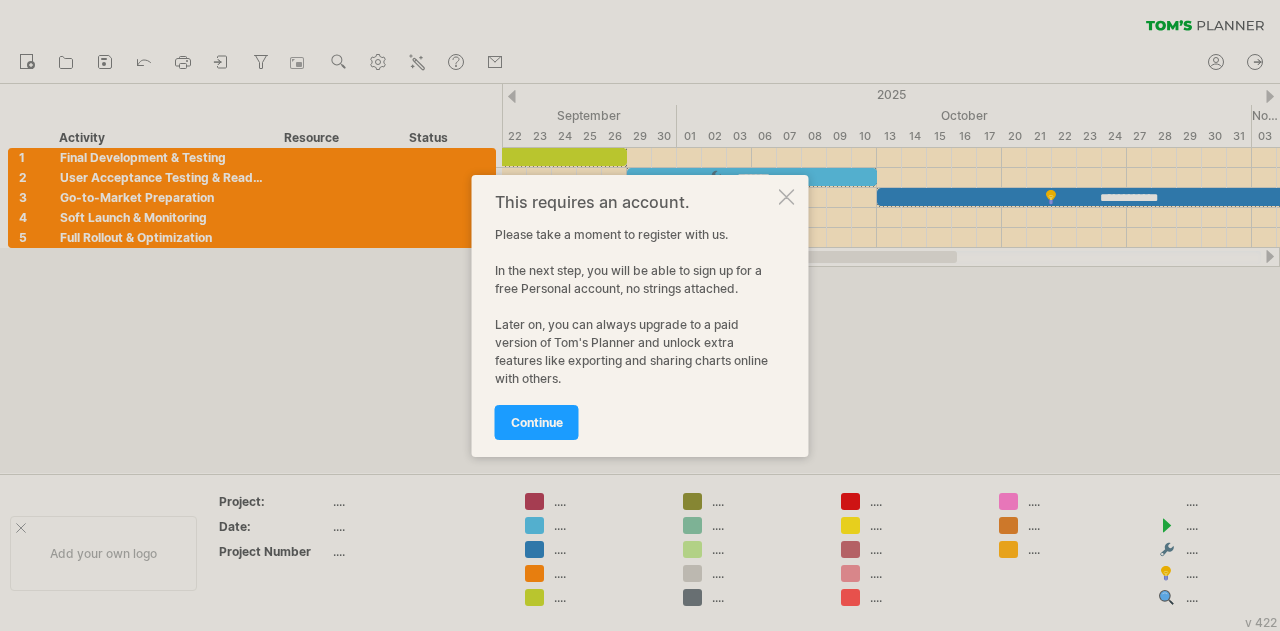 click on "This requires an account. Please take a moment to register with us. In the next step, you will be able to sign up for a free Personal account, no strings attached. Later on, you can always upgrade to a paid version of Tom's Planner and unlock extra features like exporting and sharing charts online with others. continue" at bounding box center [640, 316] 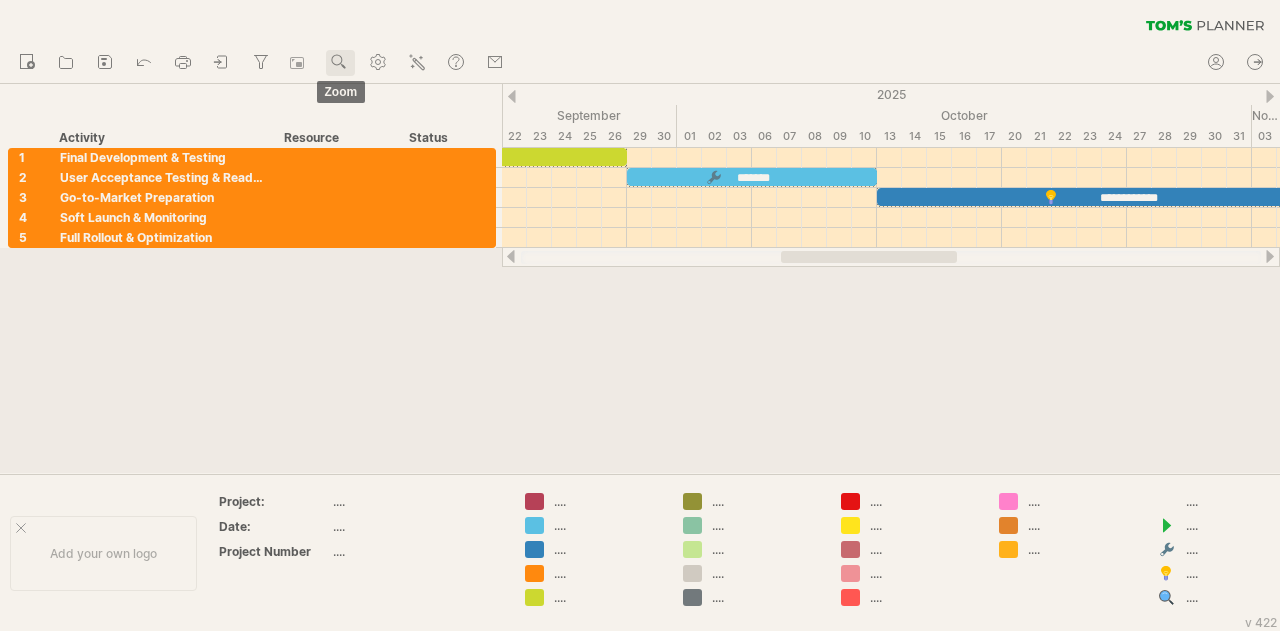 click 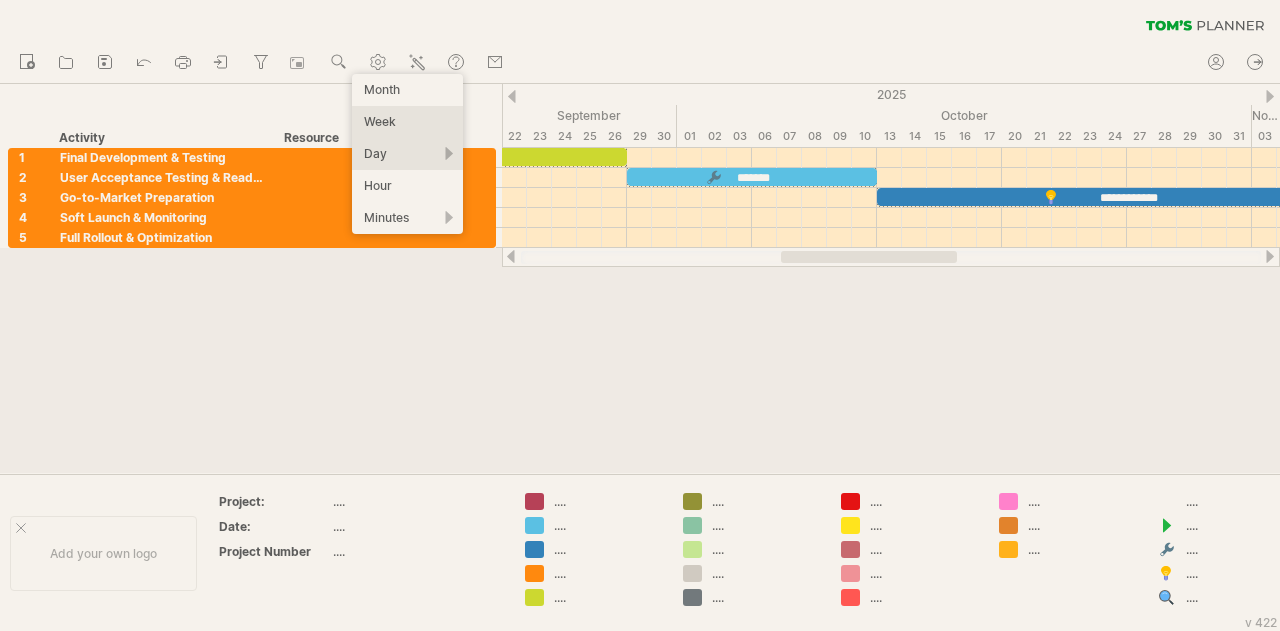 click on "Week" at bounding box center (407, 122) 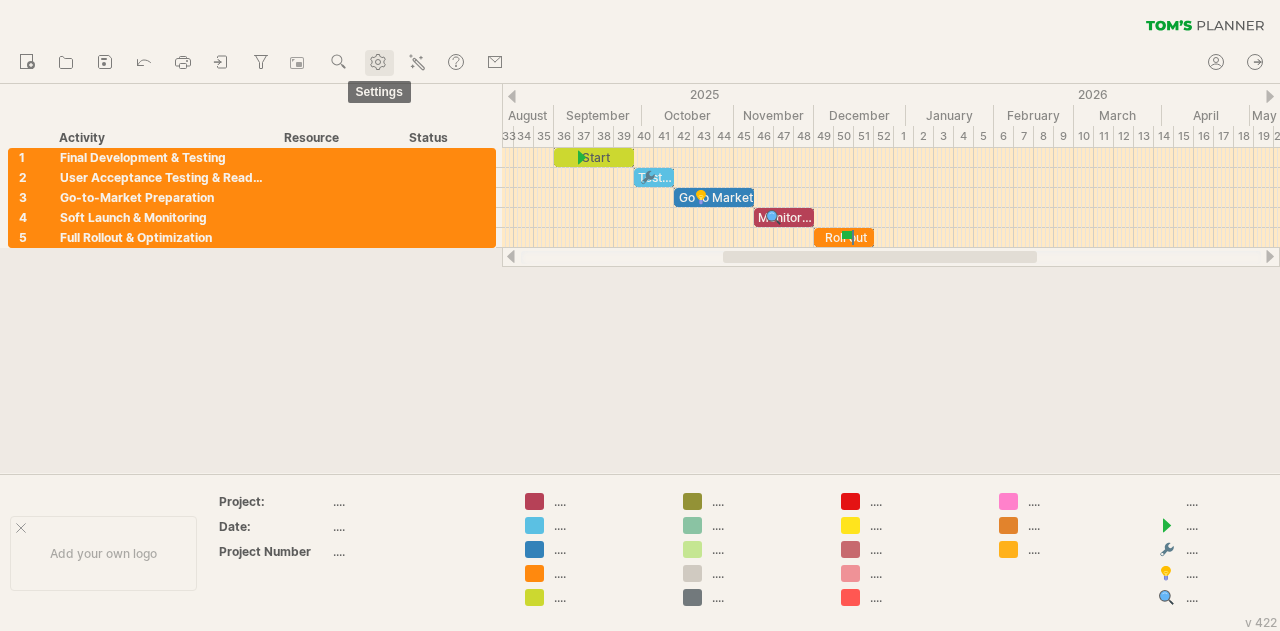 click on "settings" at bounding box center [379, 63] 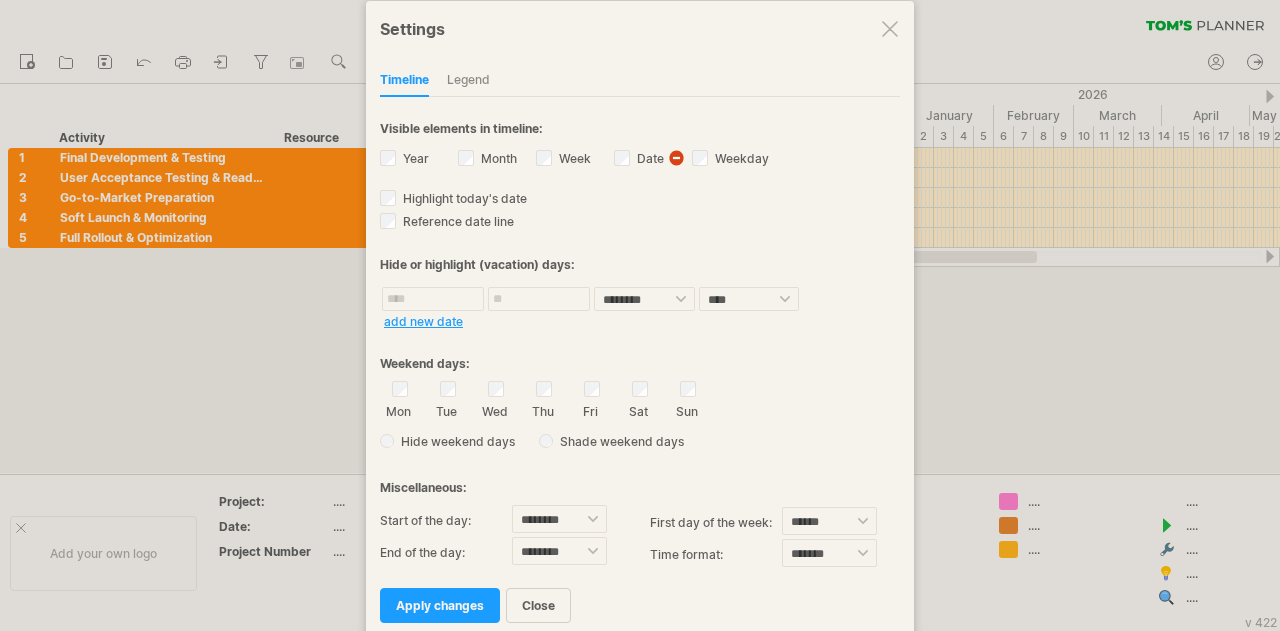 click at bounding box center [890, 29] 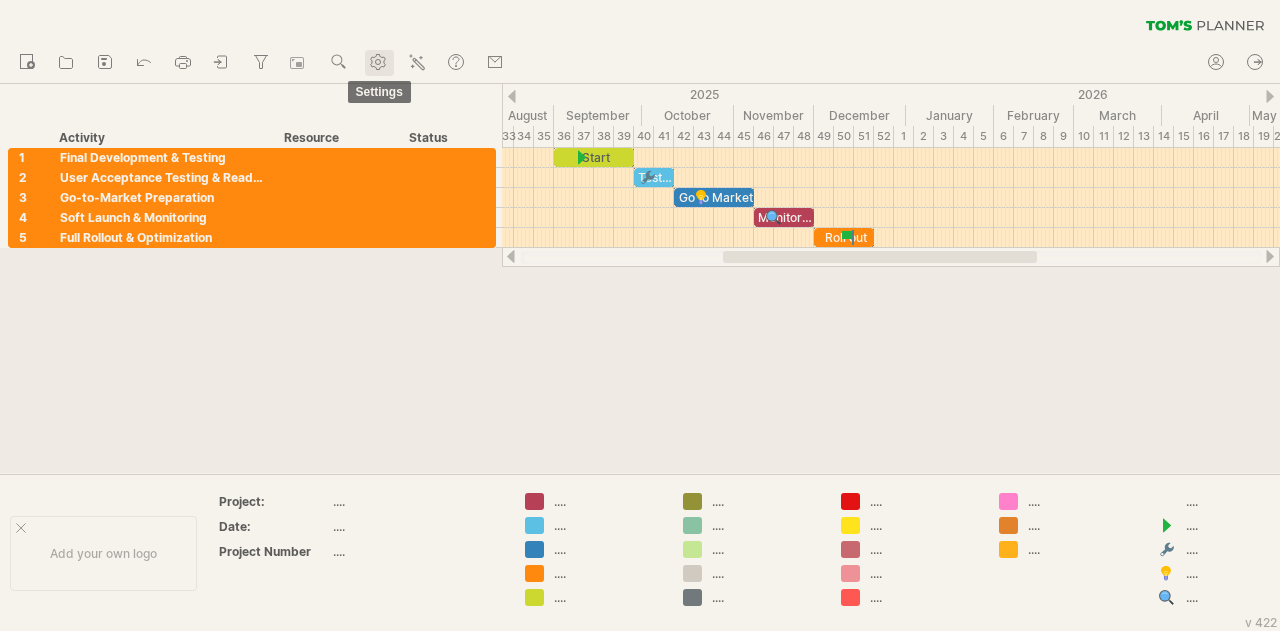 click 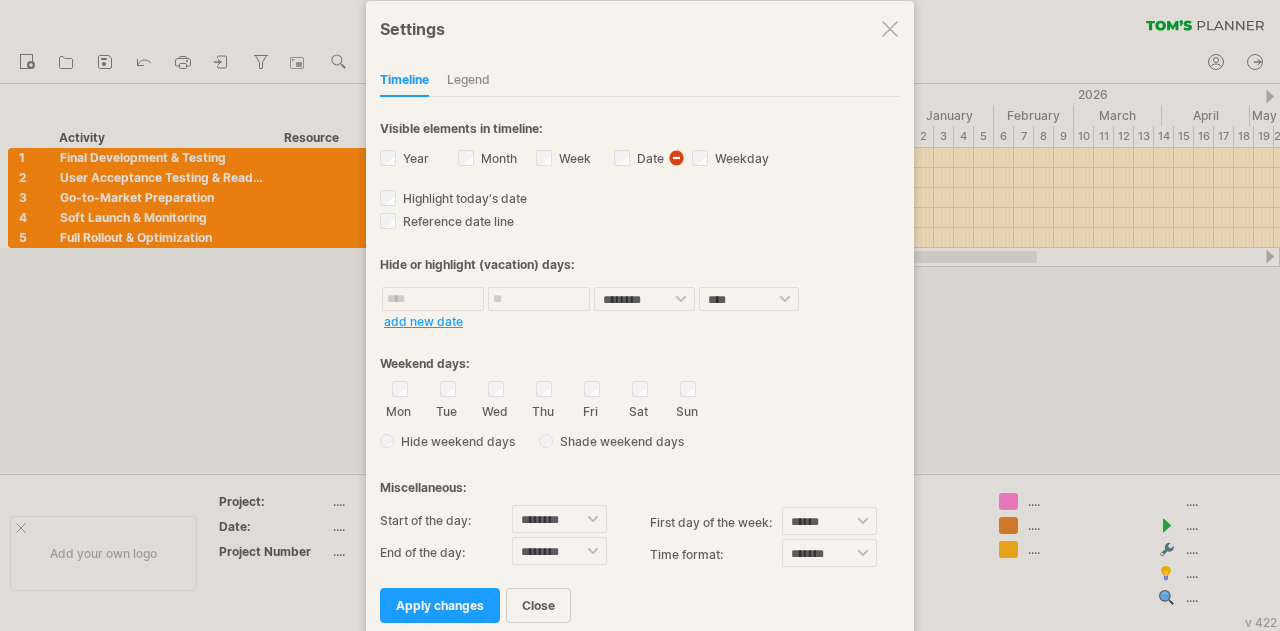 click at bounding box center [890, 29] 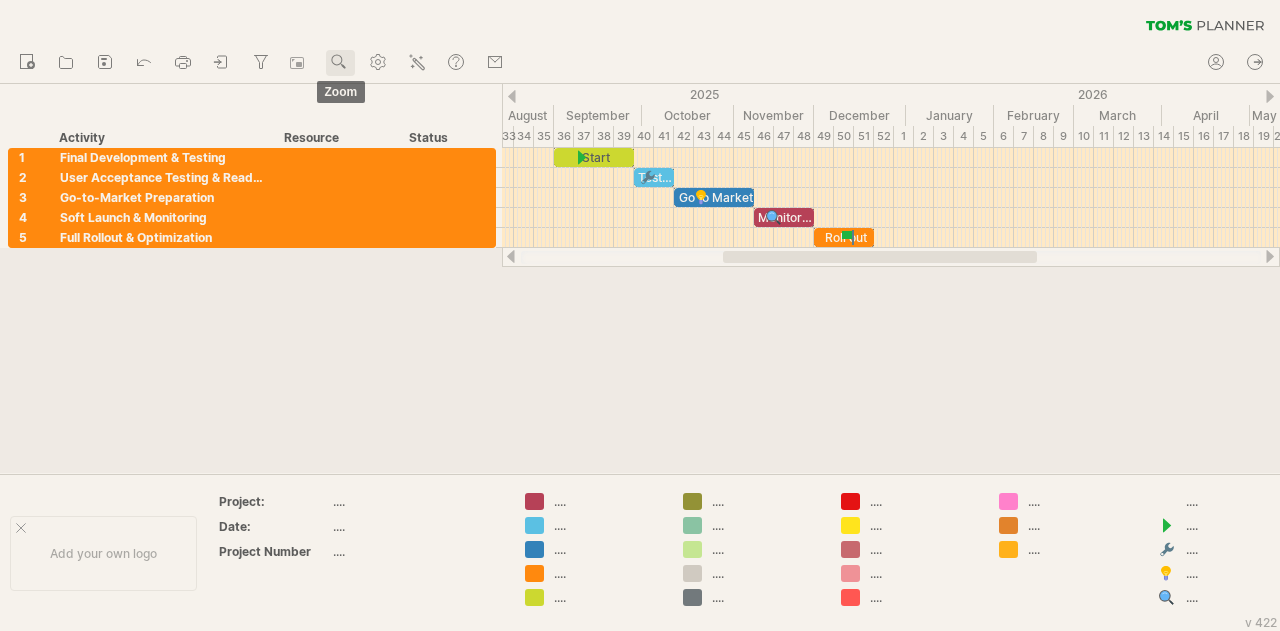 click 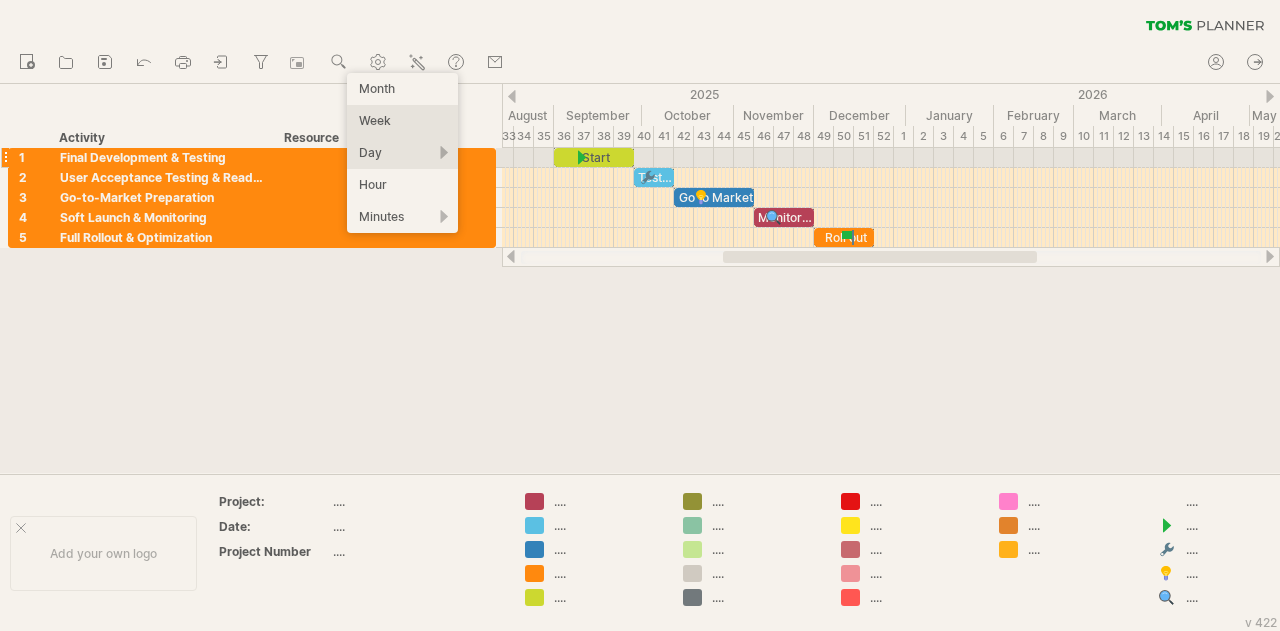 click on "Day" at bounding box center (402, 153) 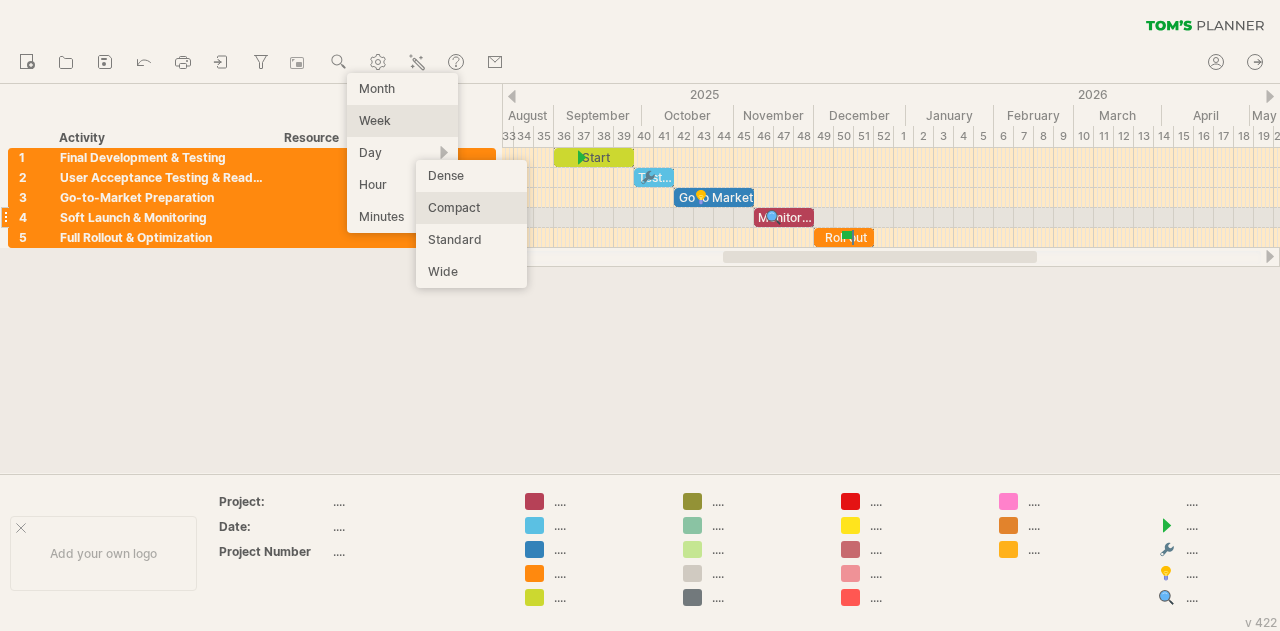 click on "Compact" at bounding box center (471, 208) 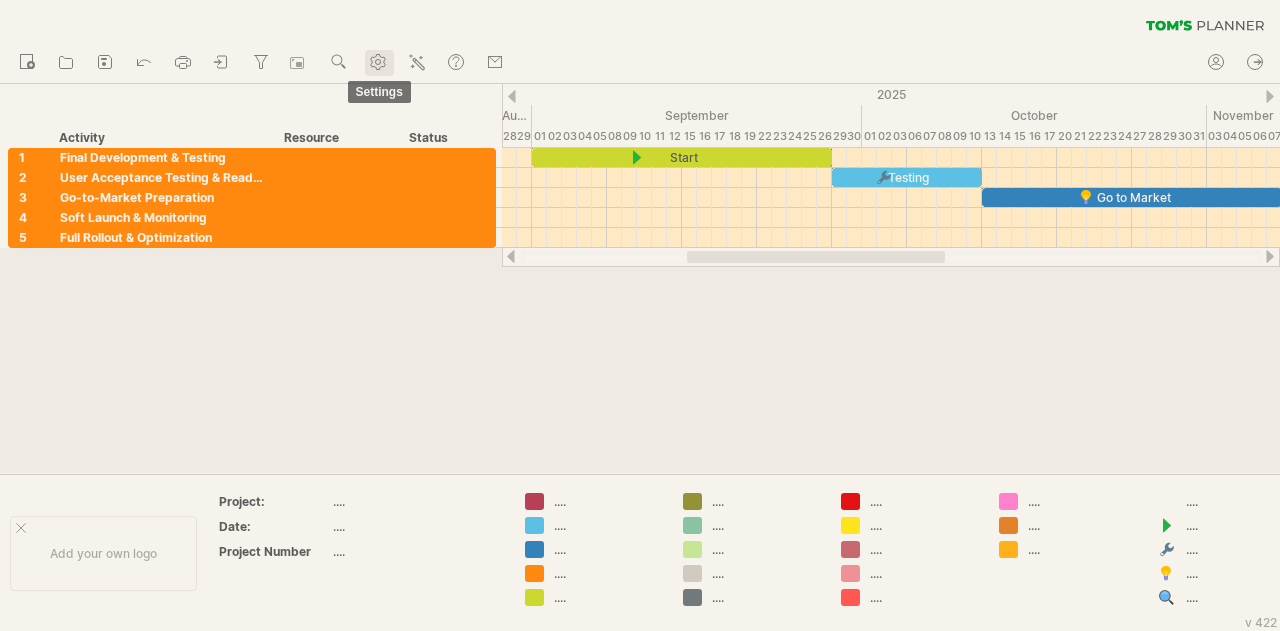 click 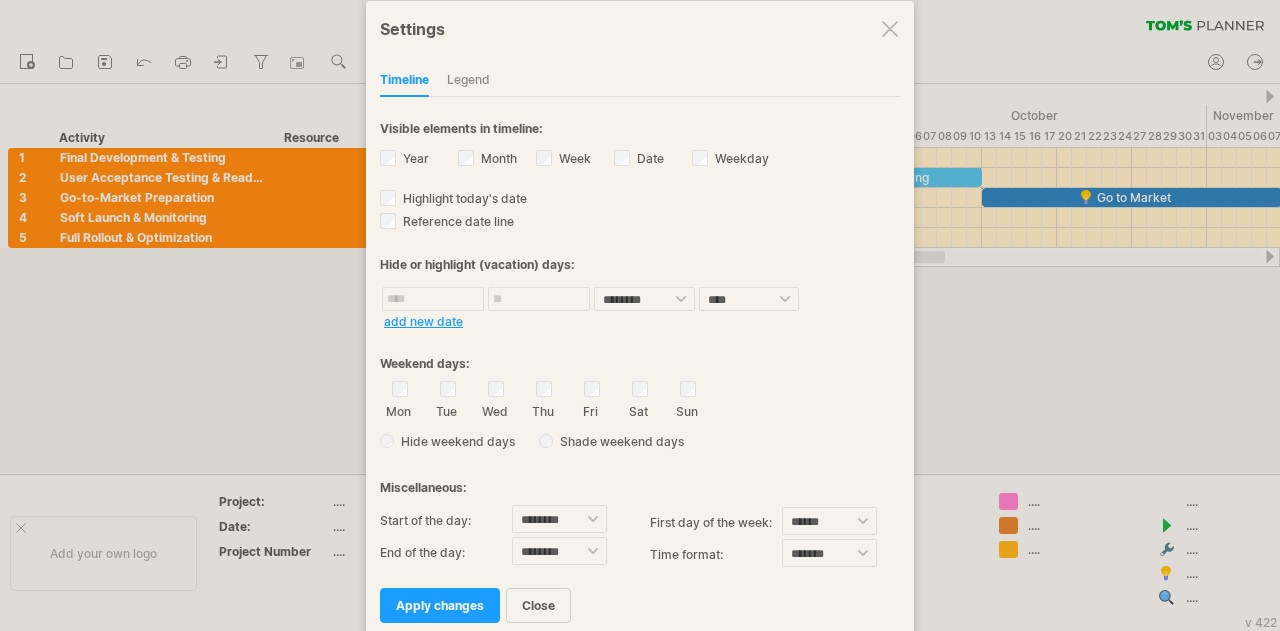 click at bounding box center (890, 29) 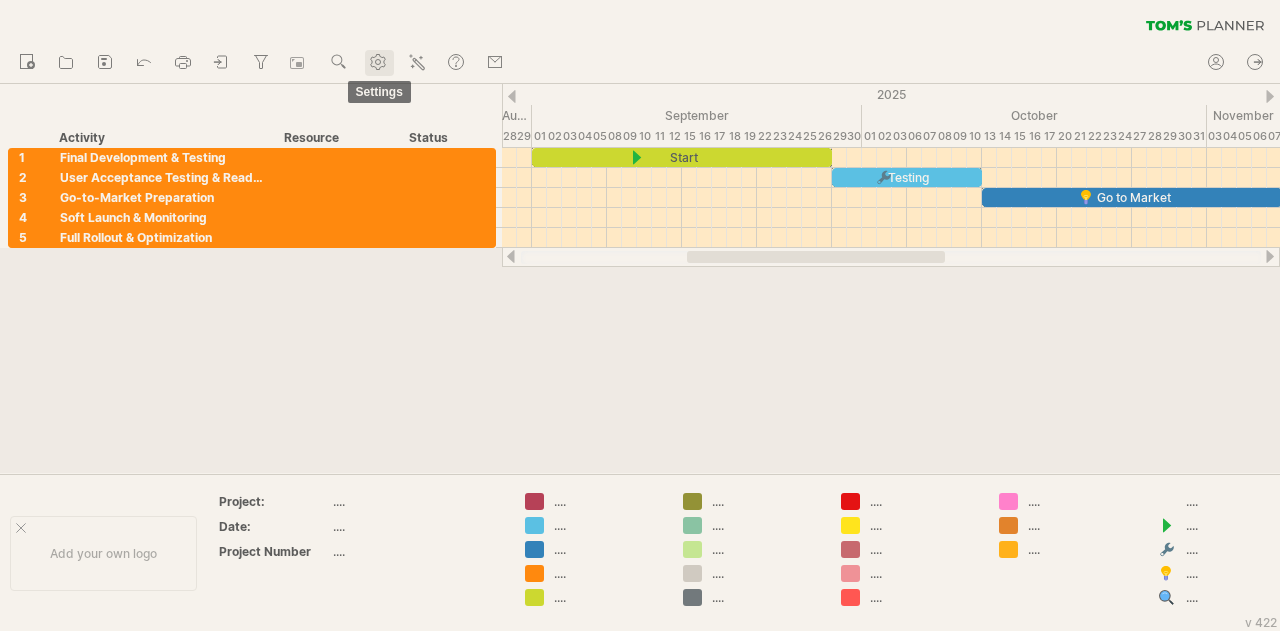 click 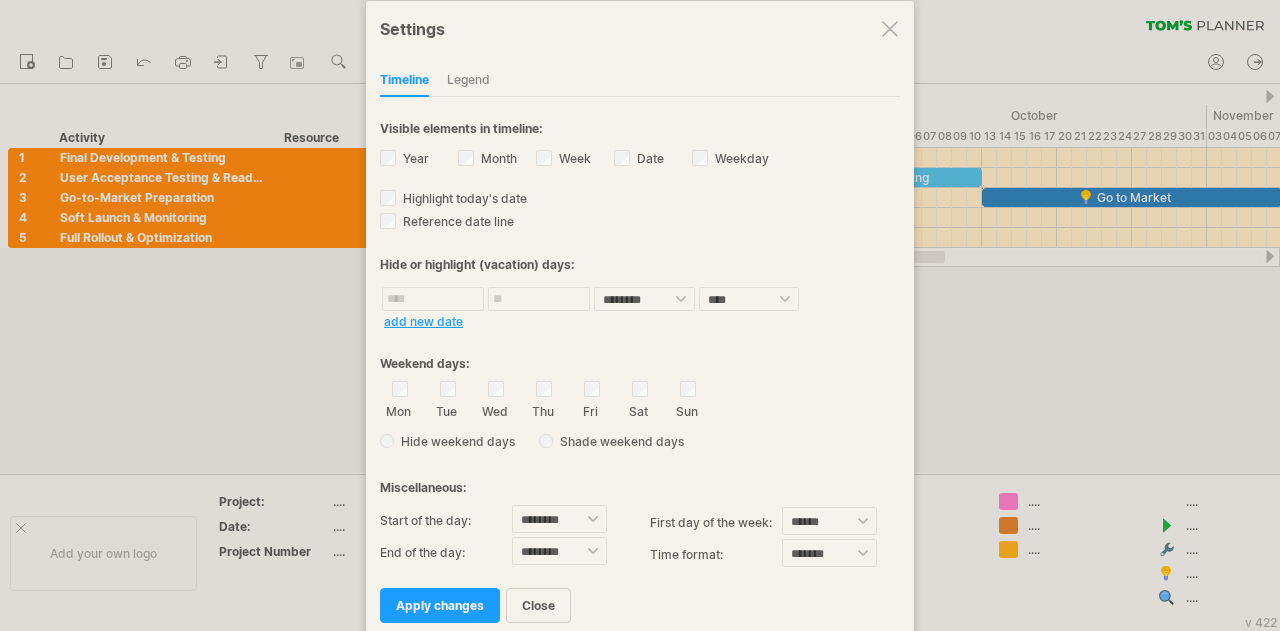 click at bounding box center [640, 315] 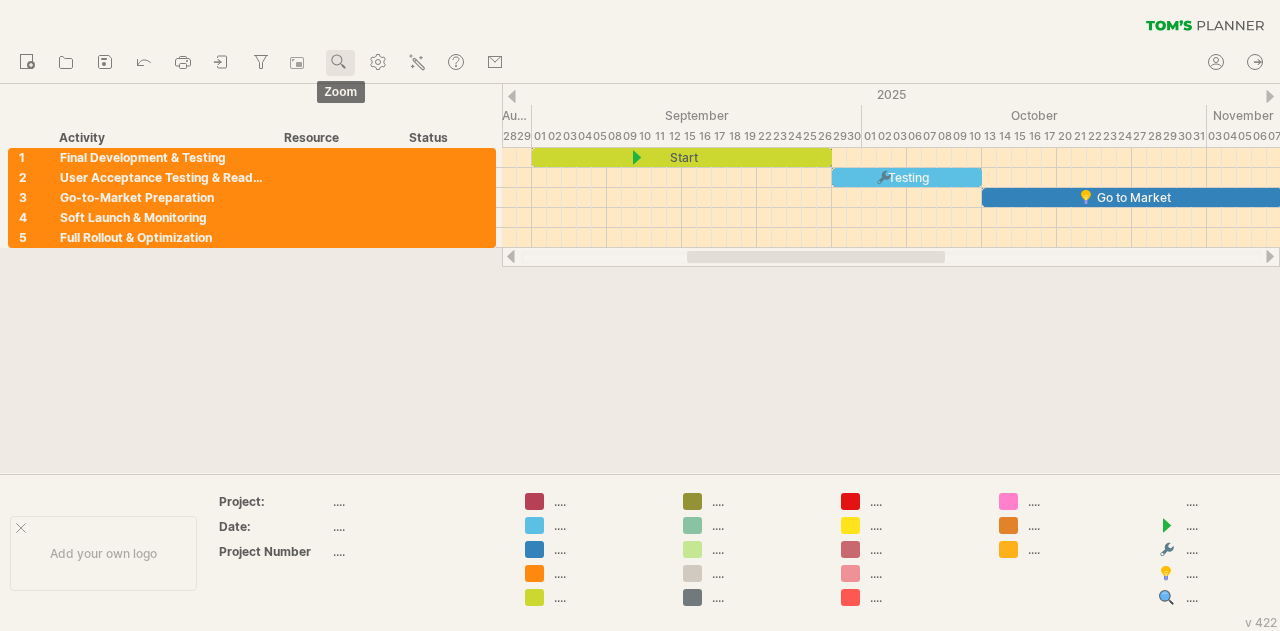 click 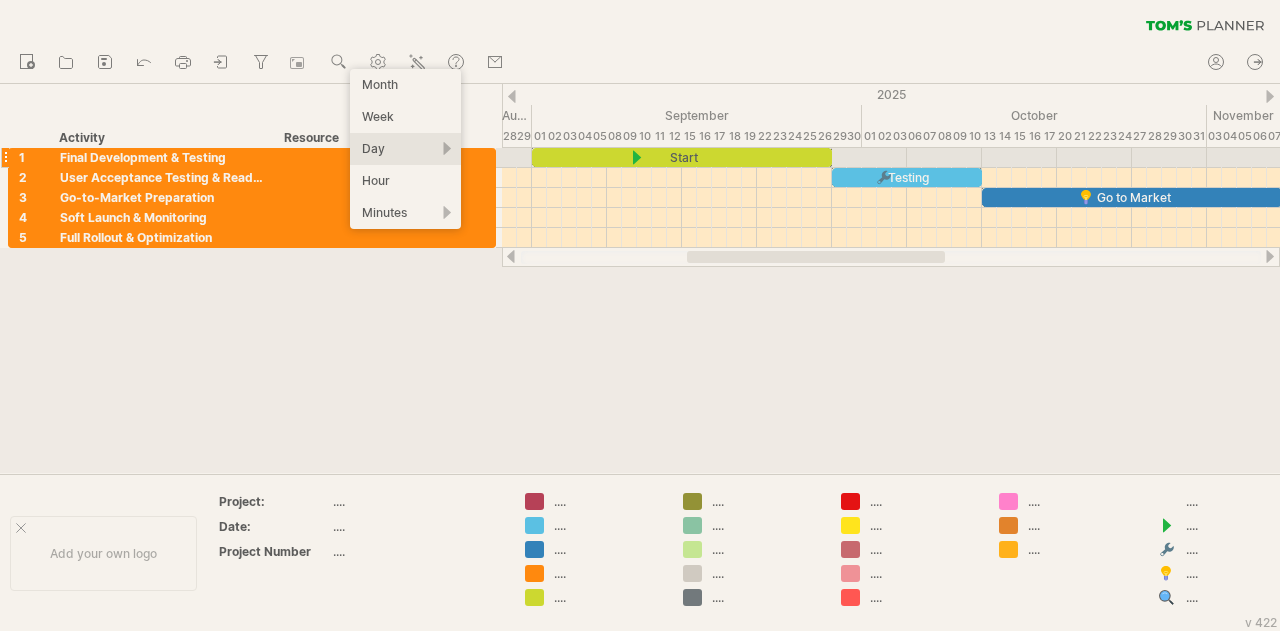 click on "Day" at bounding box center [405, 149] 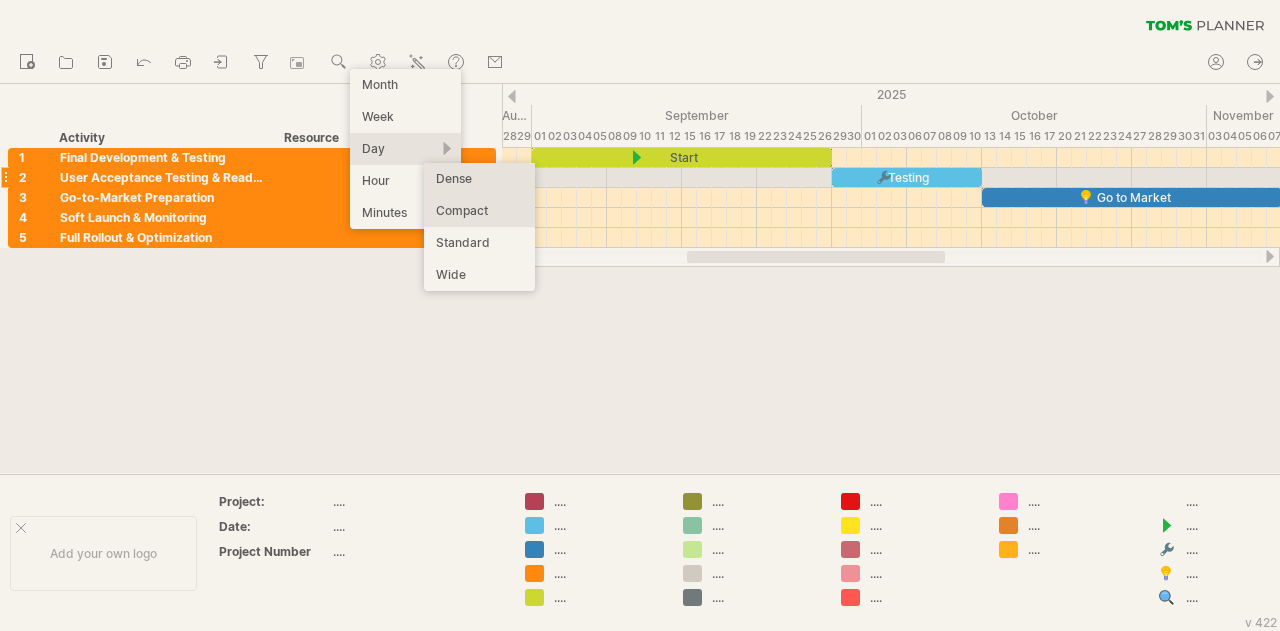 click on "Dense" at bounding box center (479, 179) 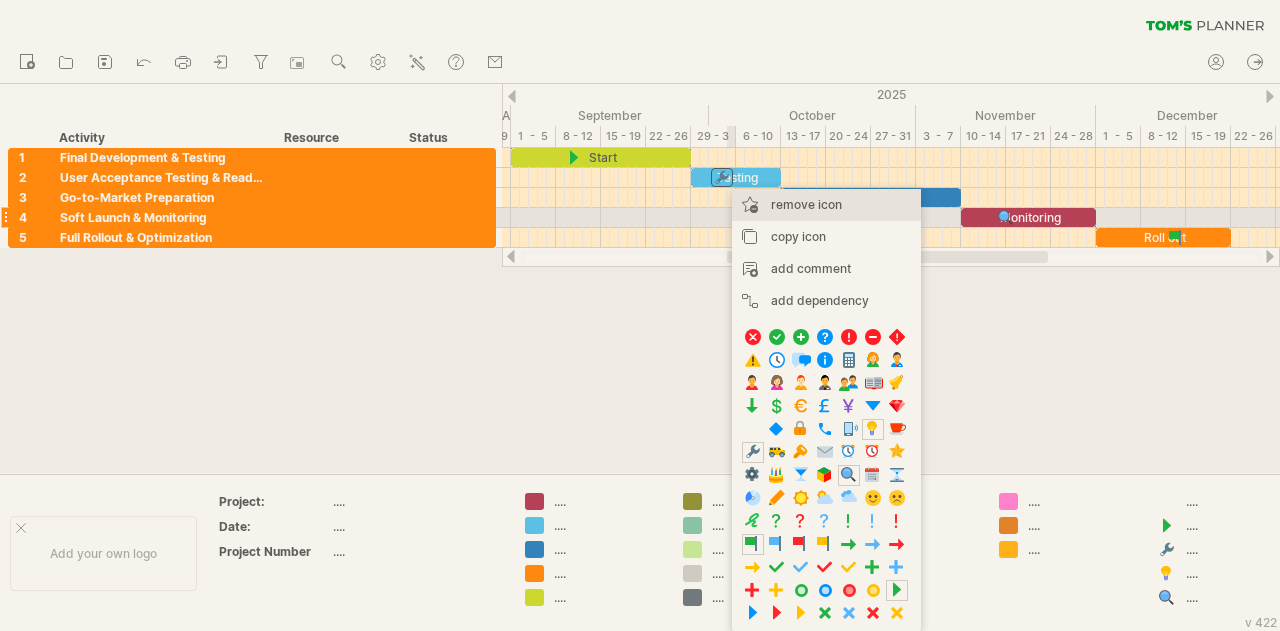 click on "remove icon" at bounding box center (806, 204) 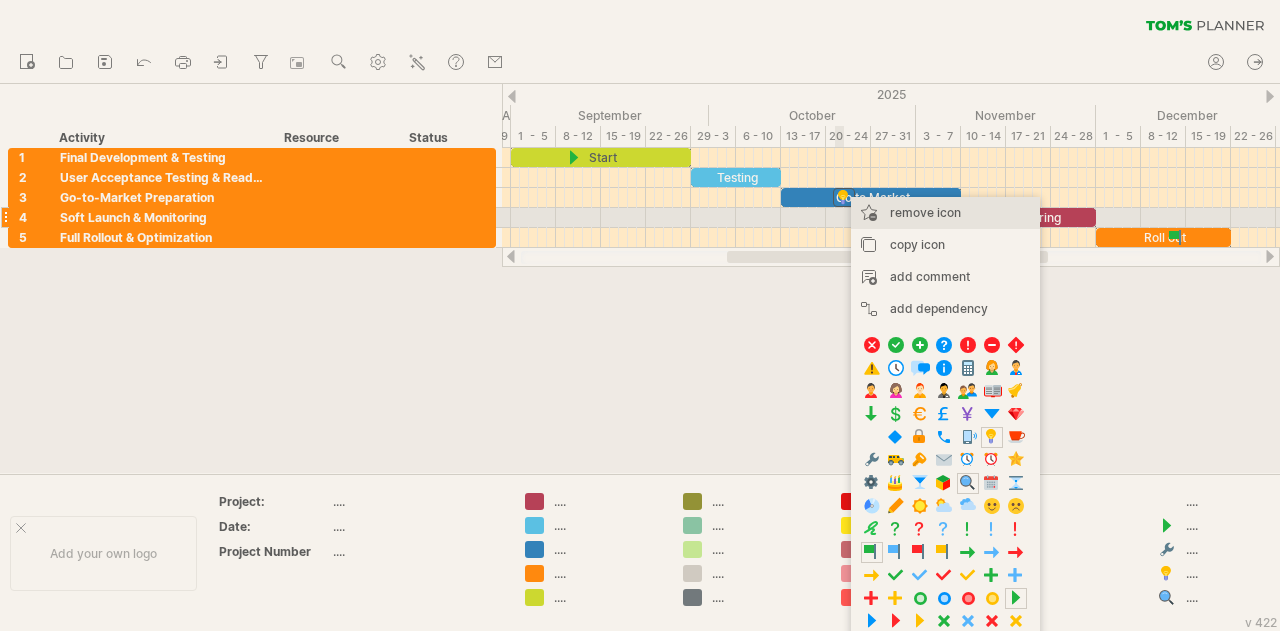 click on "remove icon remove selected items" at bounding box center [945, 213] 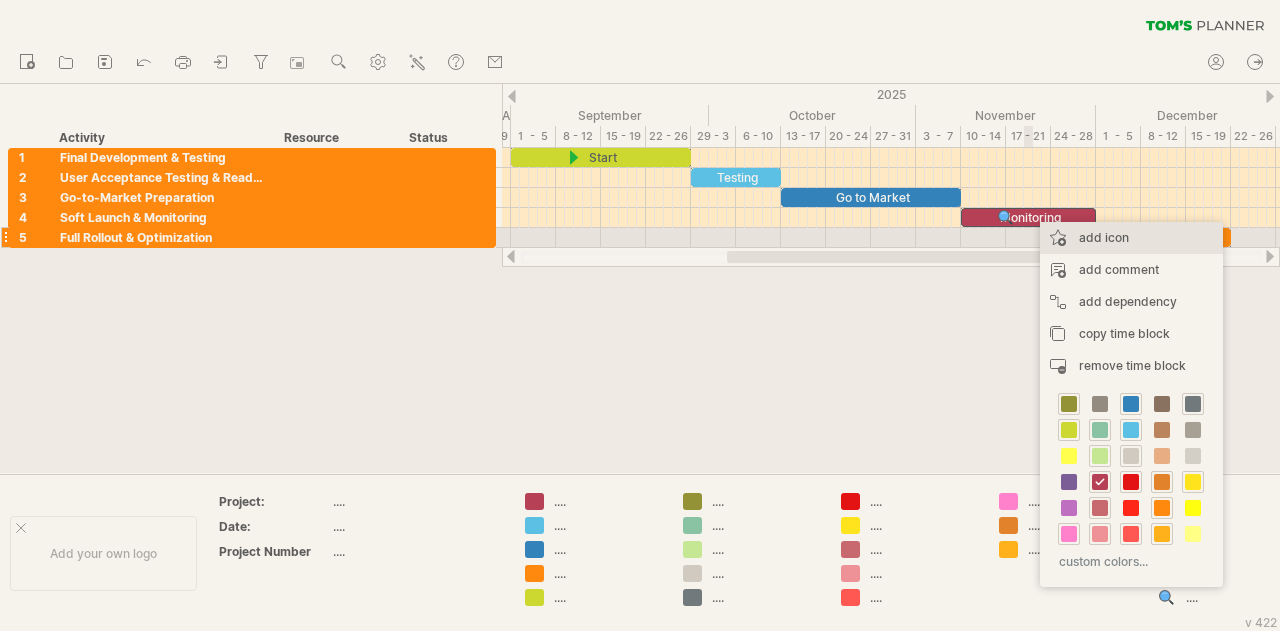 click on "add icon" at bounding box center (1131, 238) 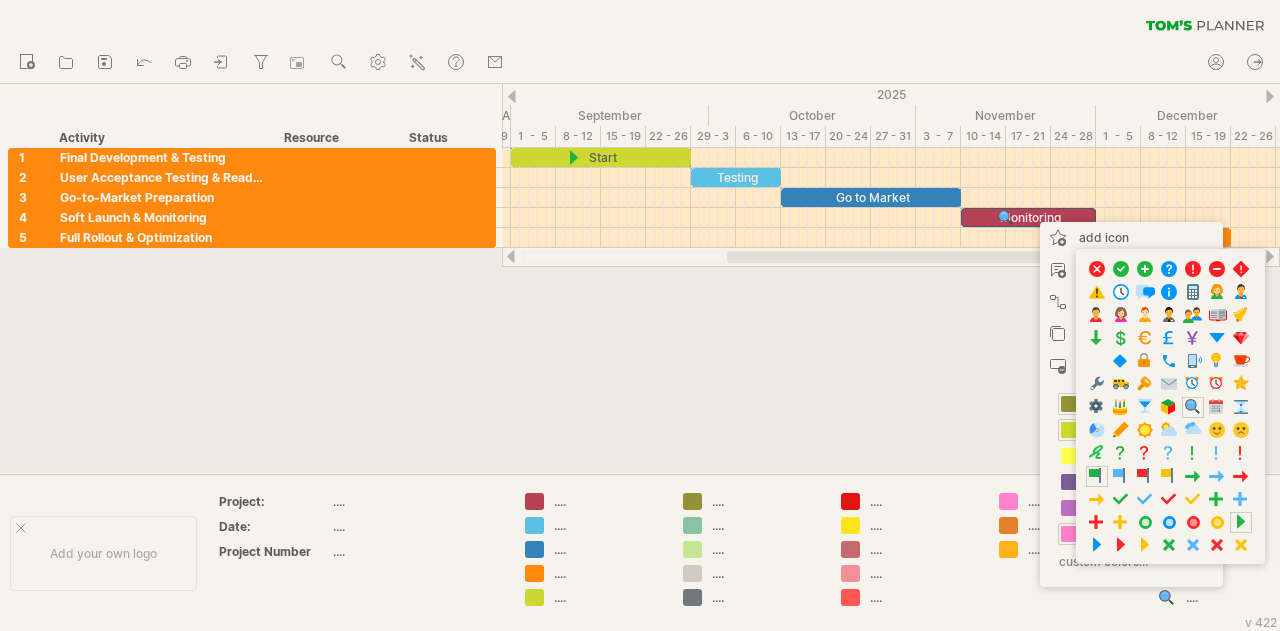 click at bounding box center (640, 278) 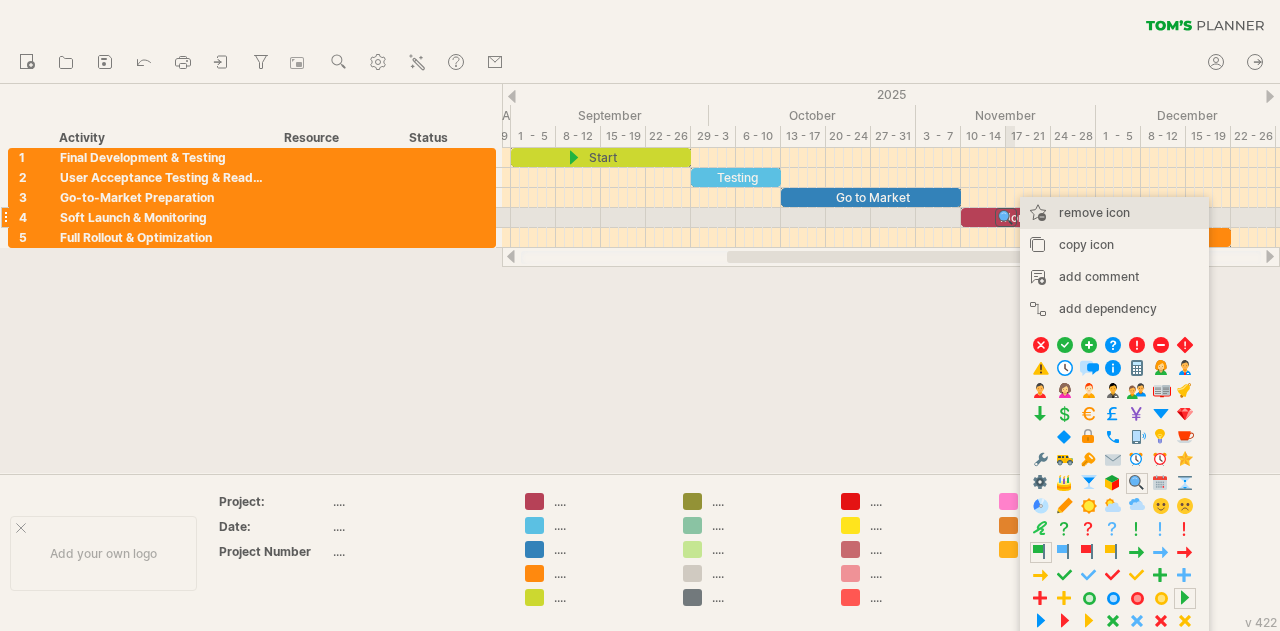 click on "remove icon" at bounding box center [1094, 212] 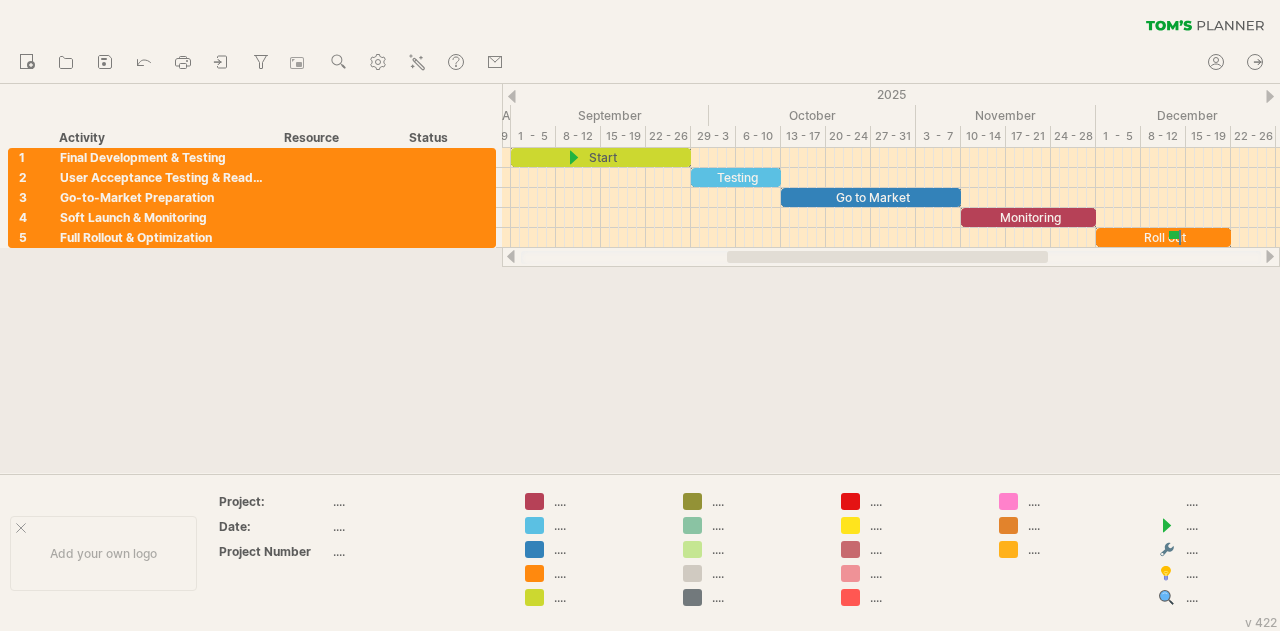 click at bounding box center (640, 278) 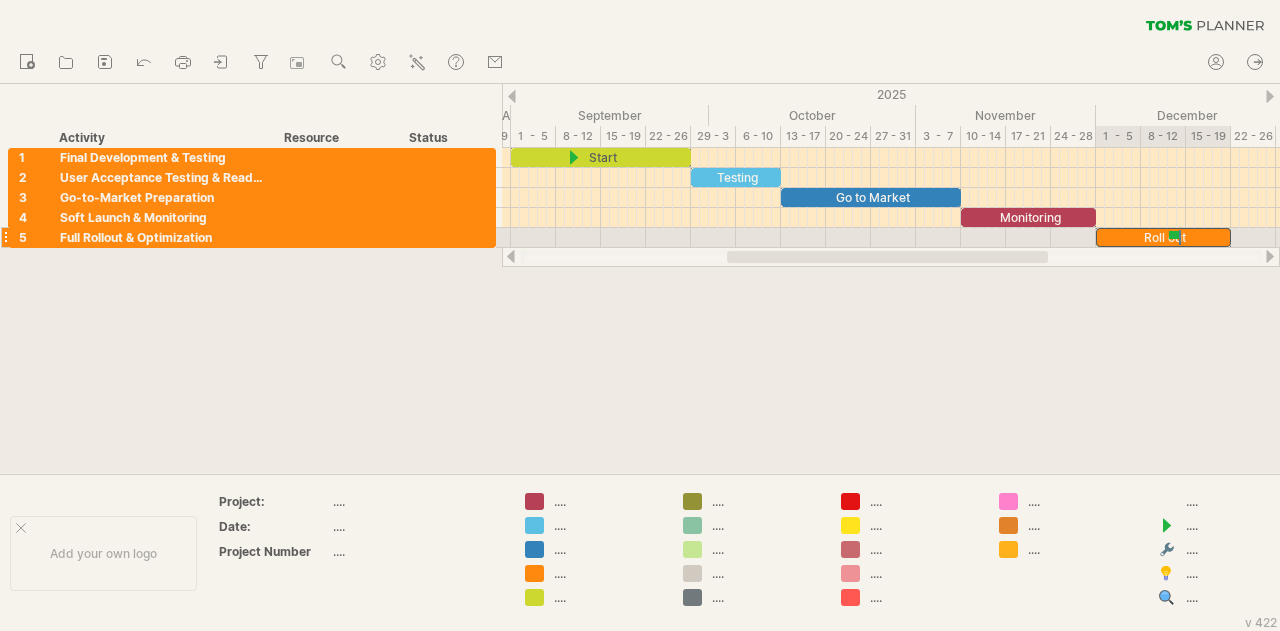 click on "Roll out" at bounding box center [1163, 237] 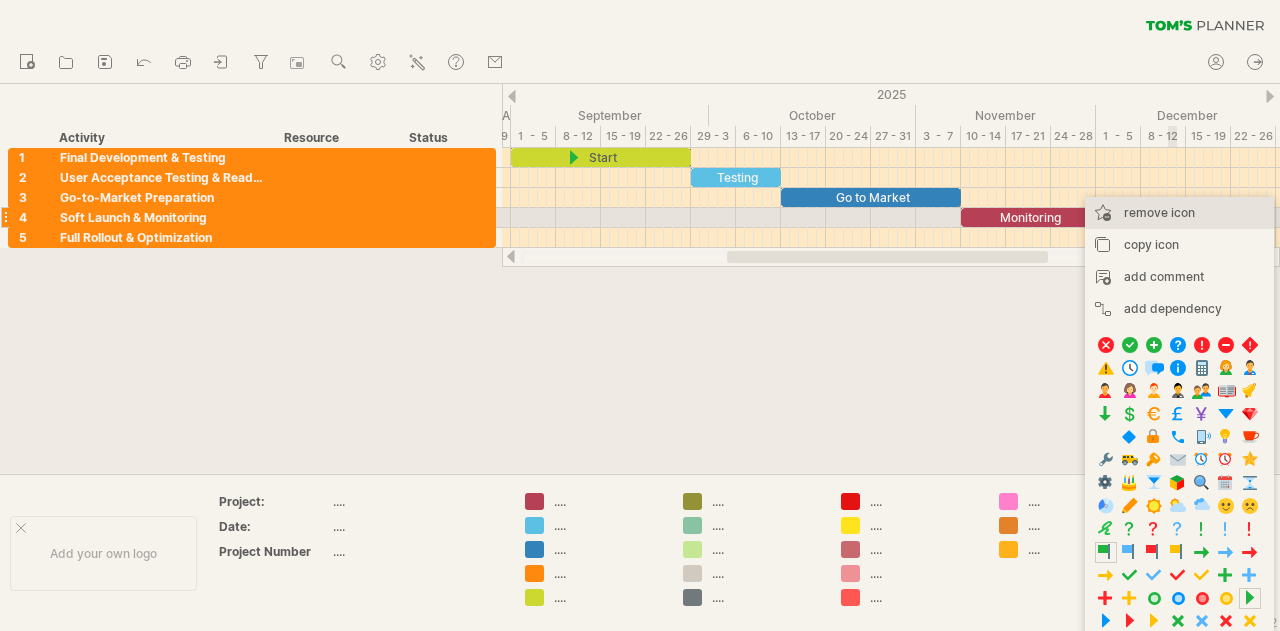 click on "remove icon" at bounding box center (1159, 212) 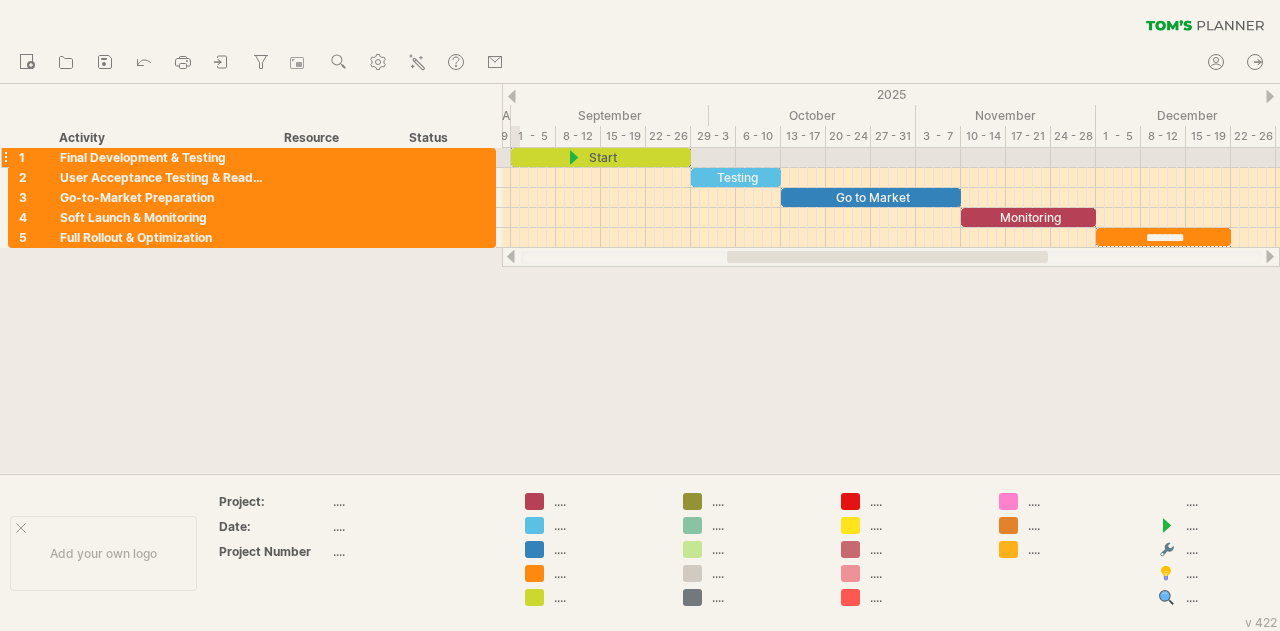 click at bounding box center [485, 159] 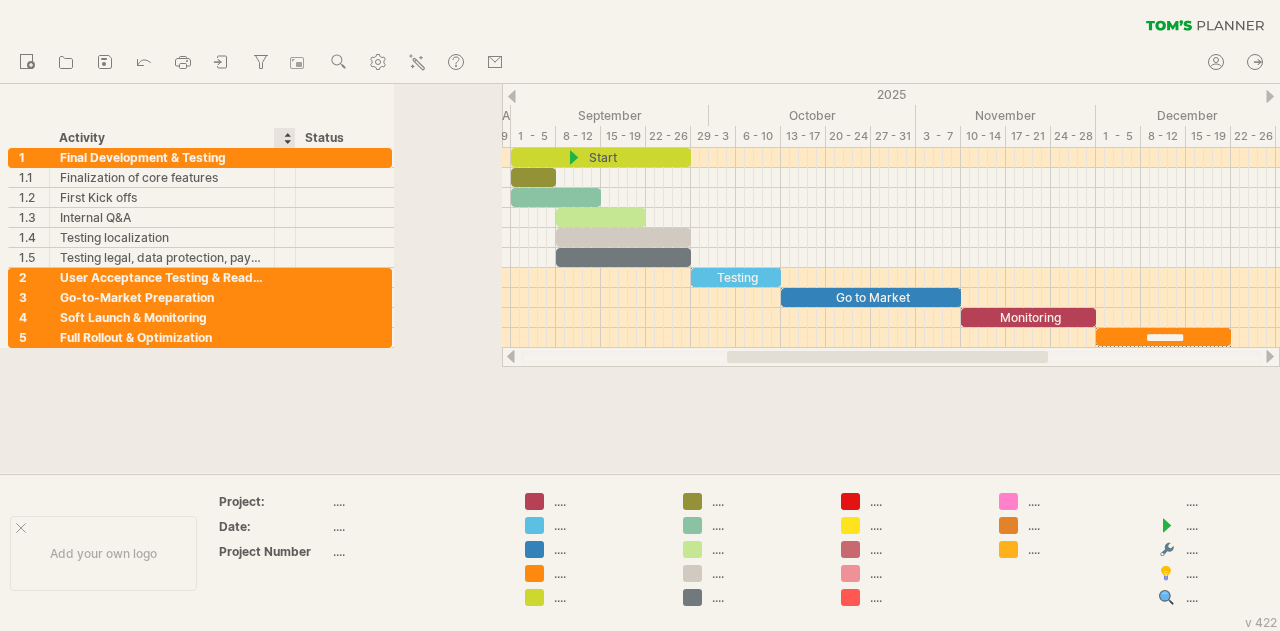 drag, startPoint x: 395, startPoint y: 137, endPoint x: 273, endPoint y: 137, distance: 122 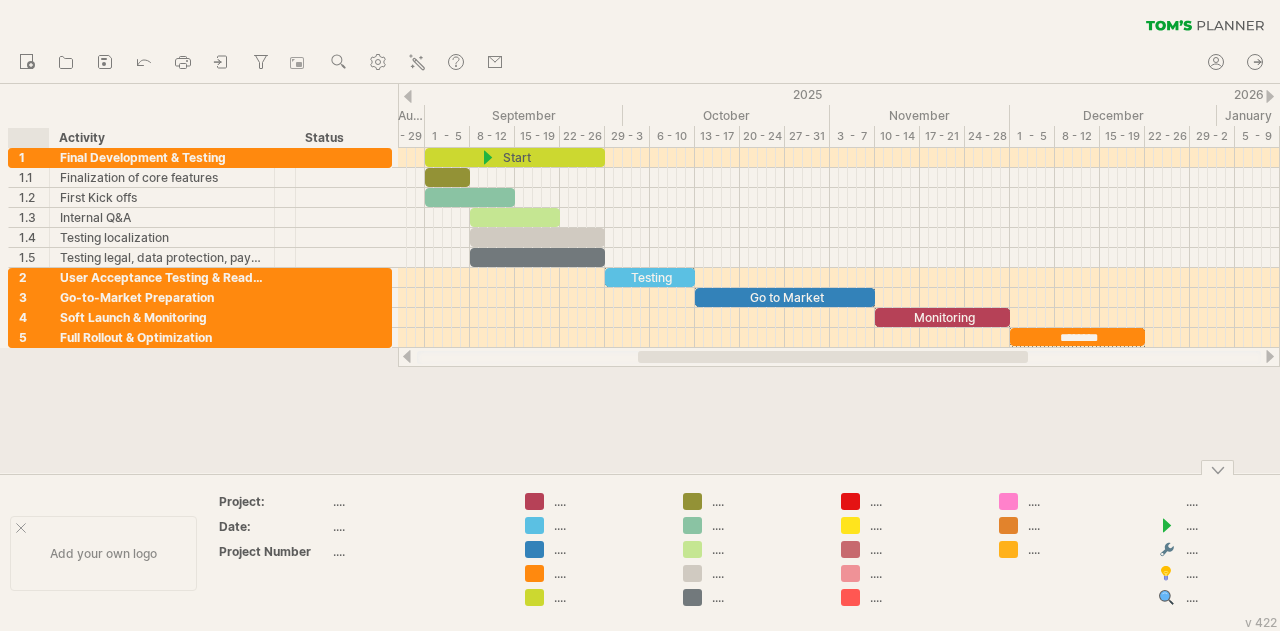 click at bounding box center [21, 528] 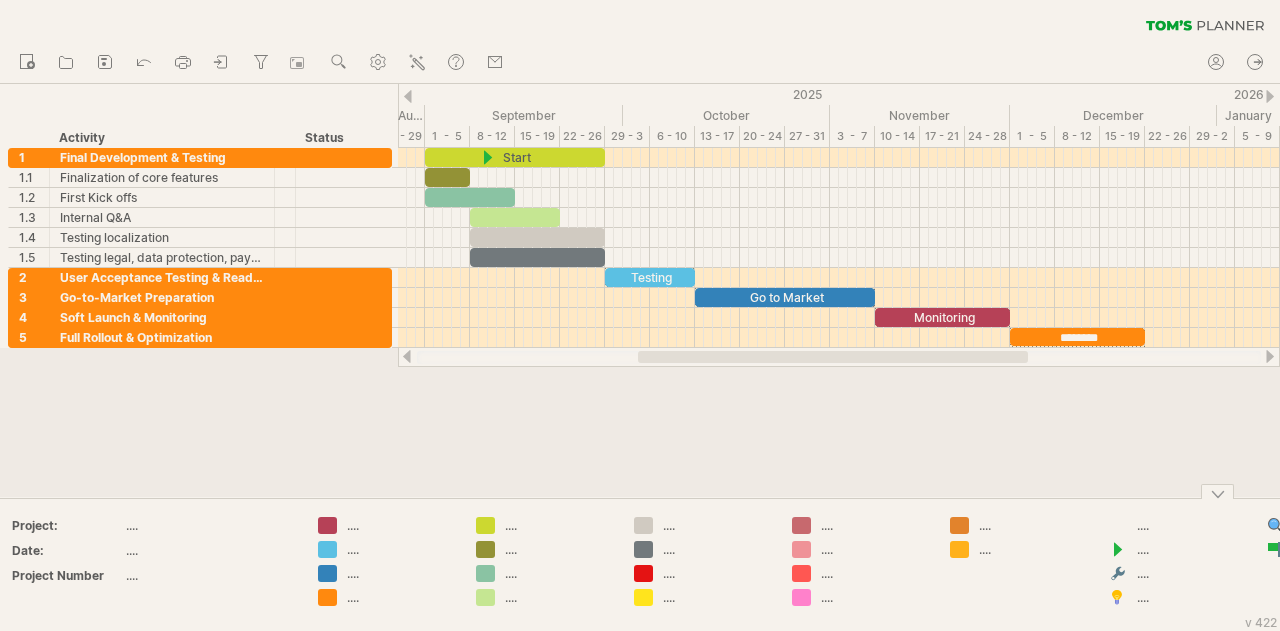 click at bounding box center (1217, 491) 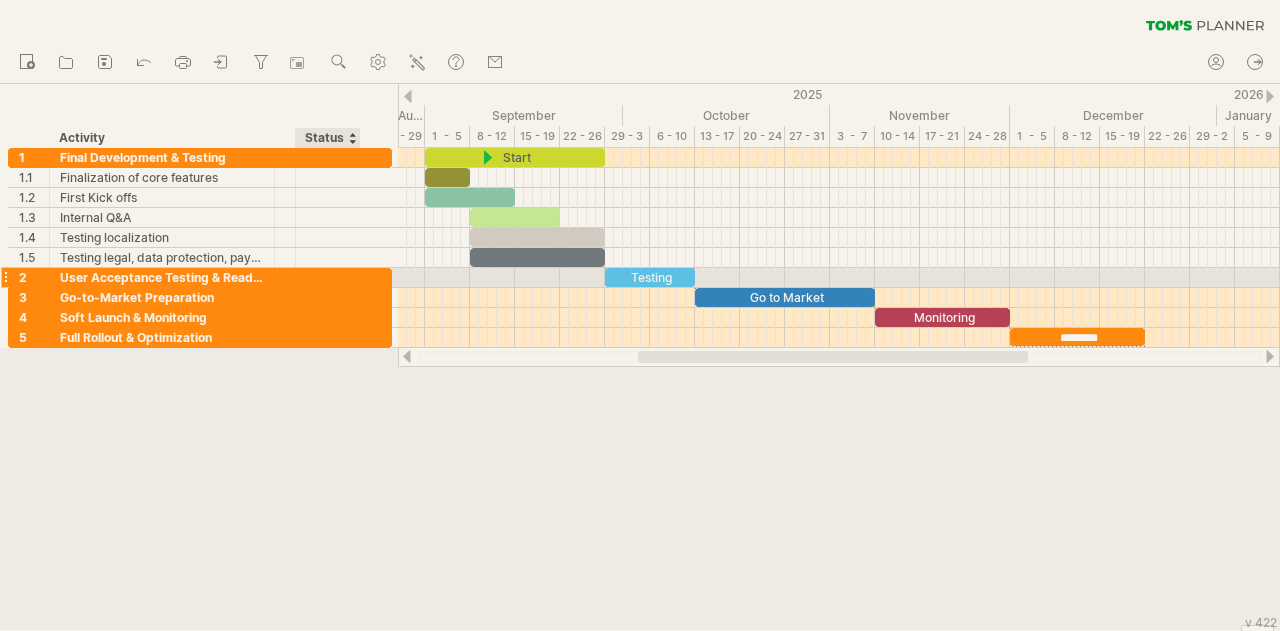 click at bounding box center [381, 279] 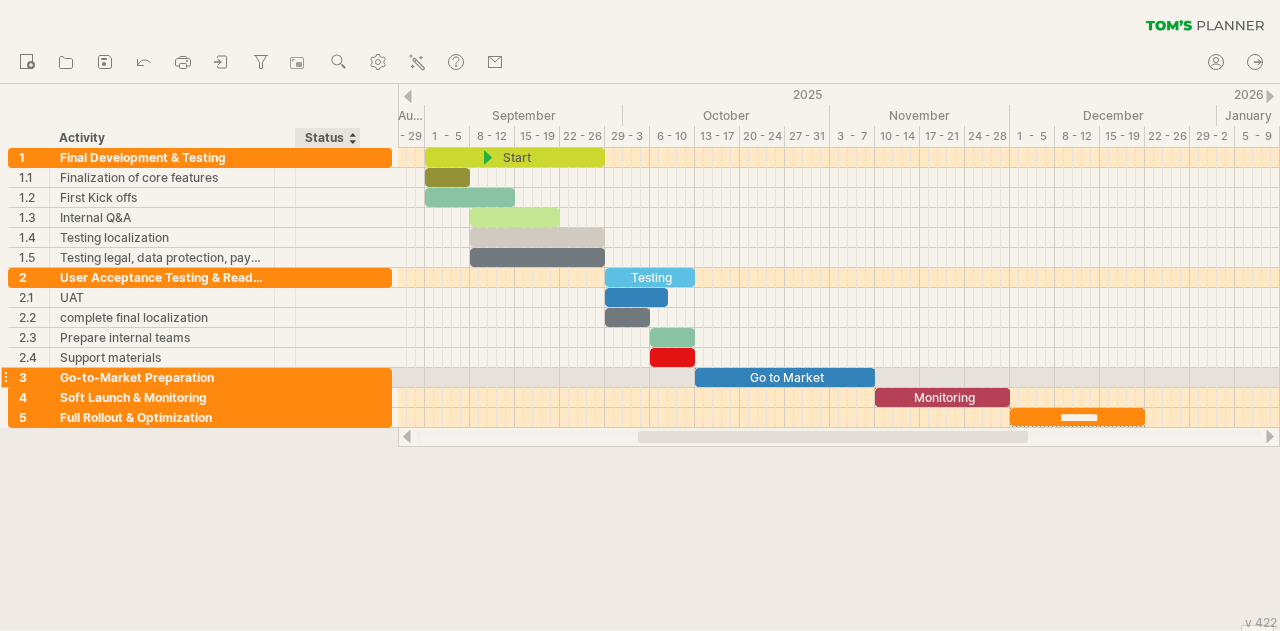 click at bounding box center [381, 379] 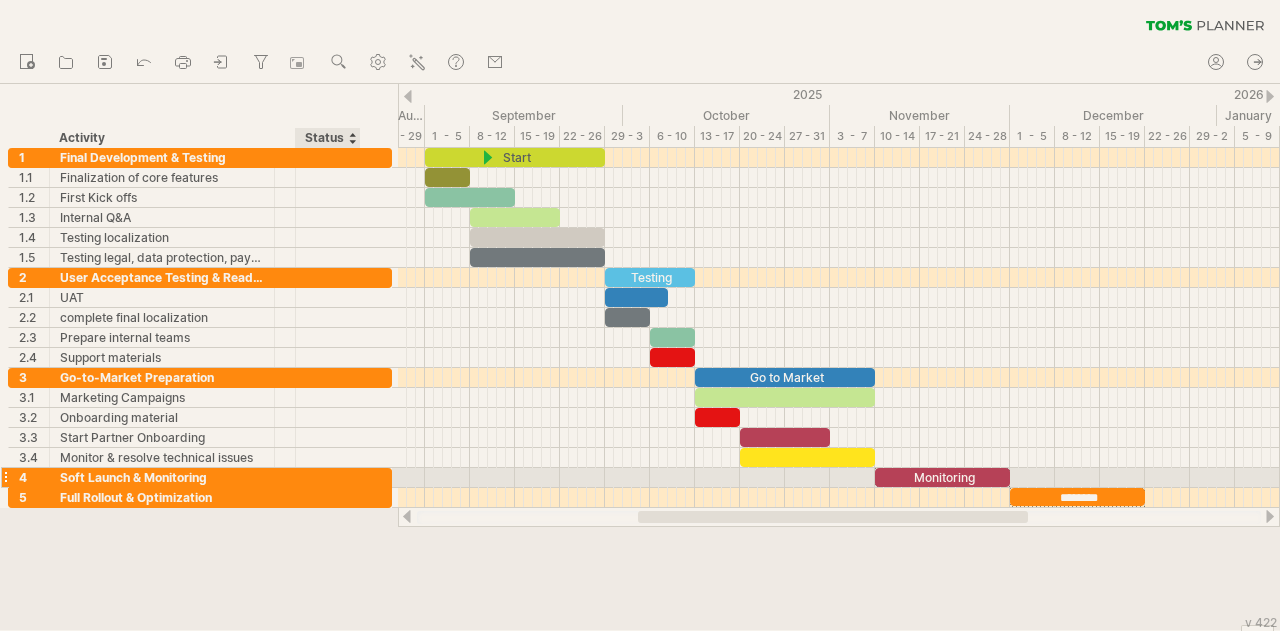 click at bounding box center (381, 479) 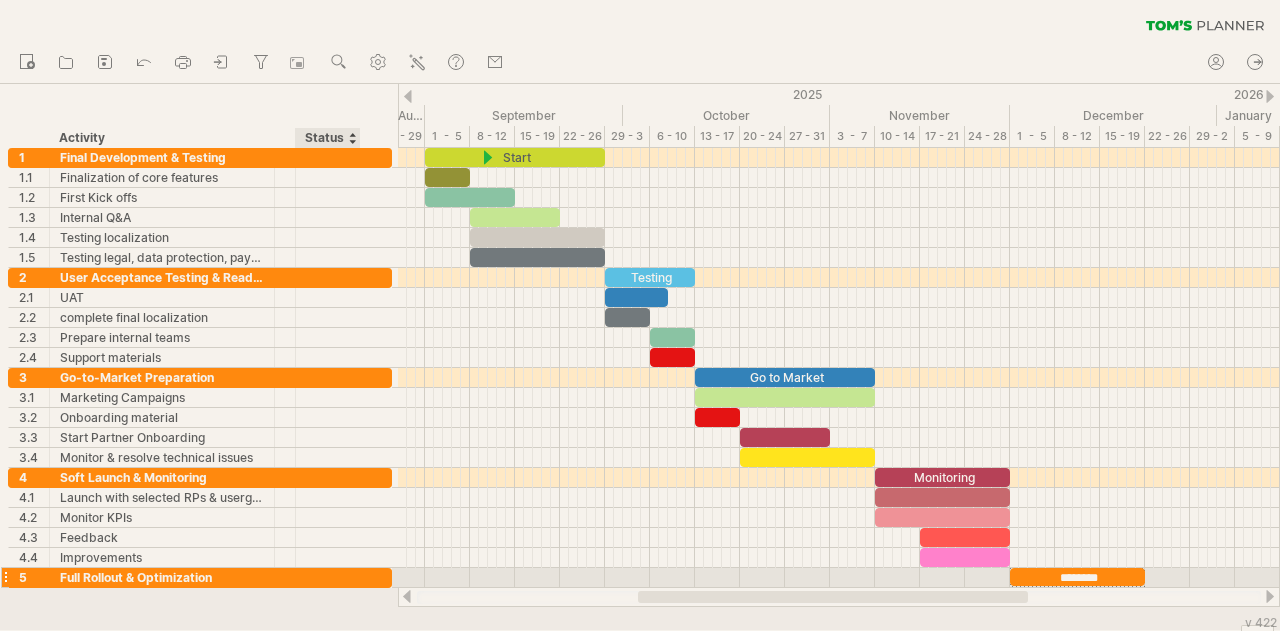 click at bounding box center (381, 579) 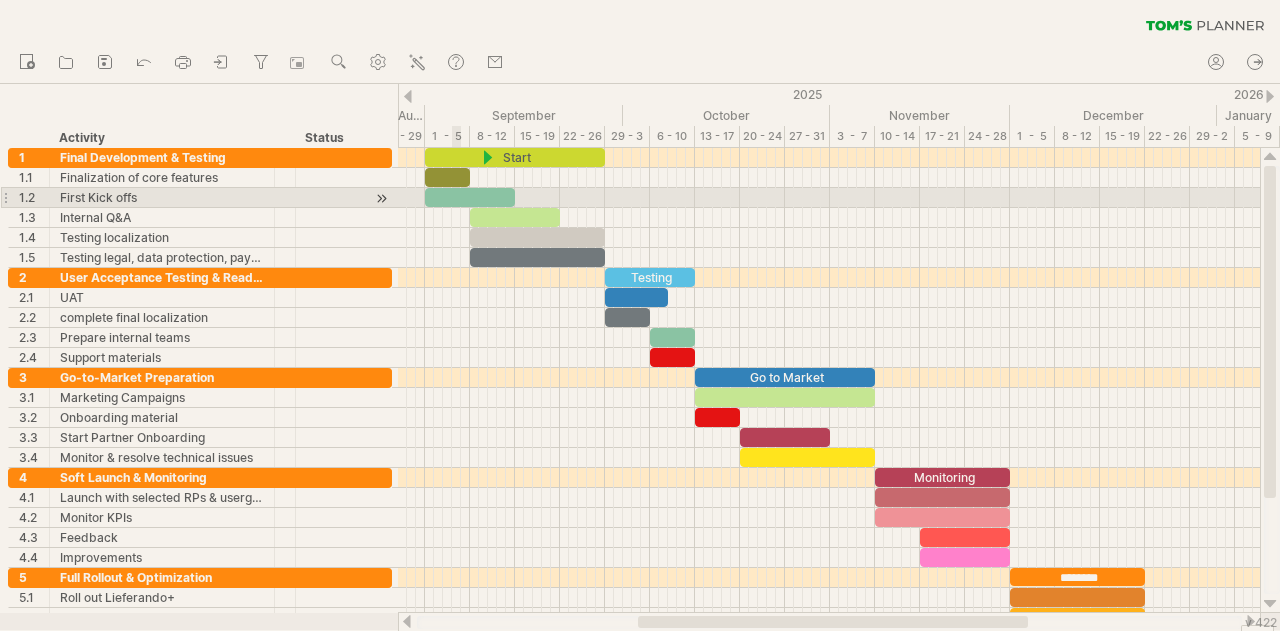click at bounding box center [470, 197] 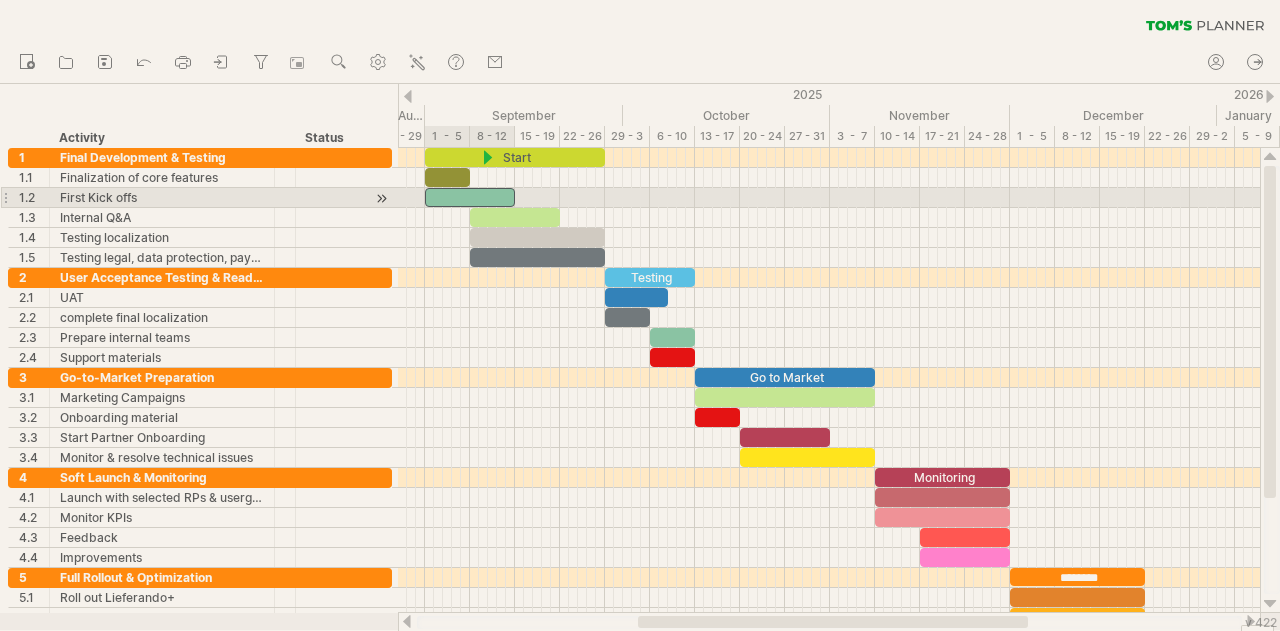 click at bounding box center [470, 197] 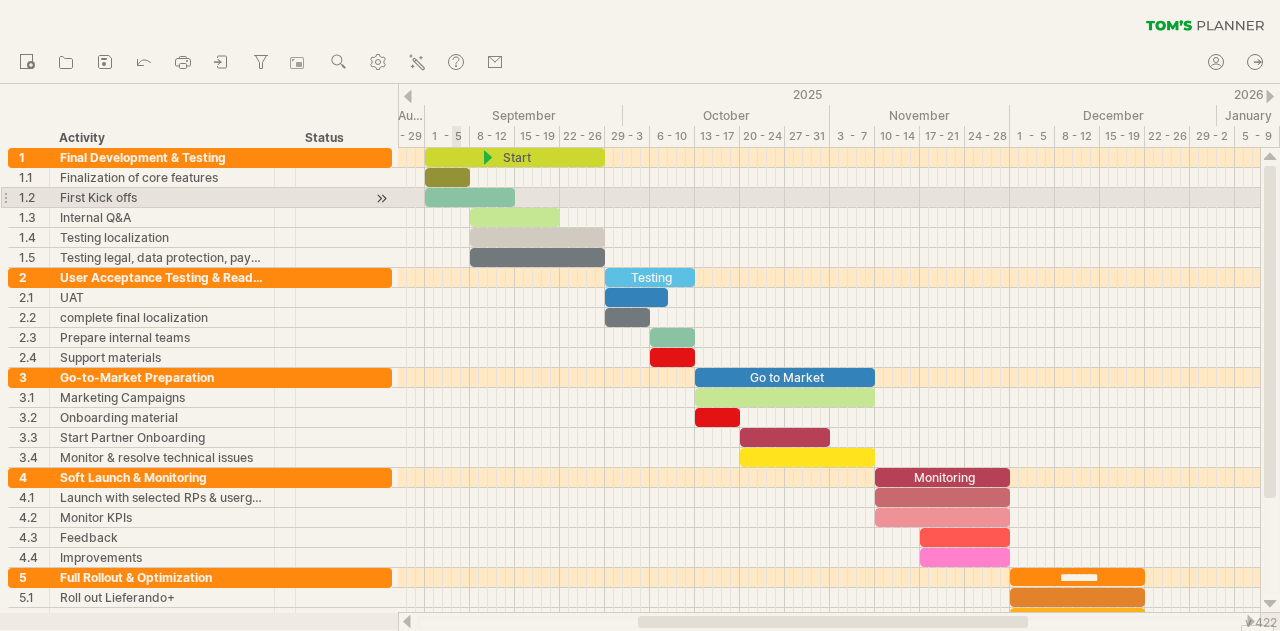 type 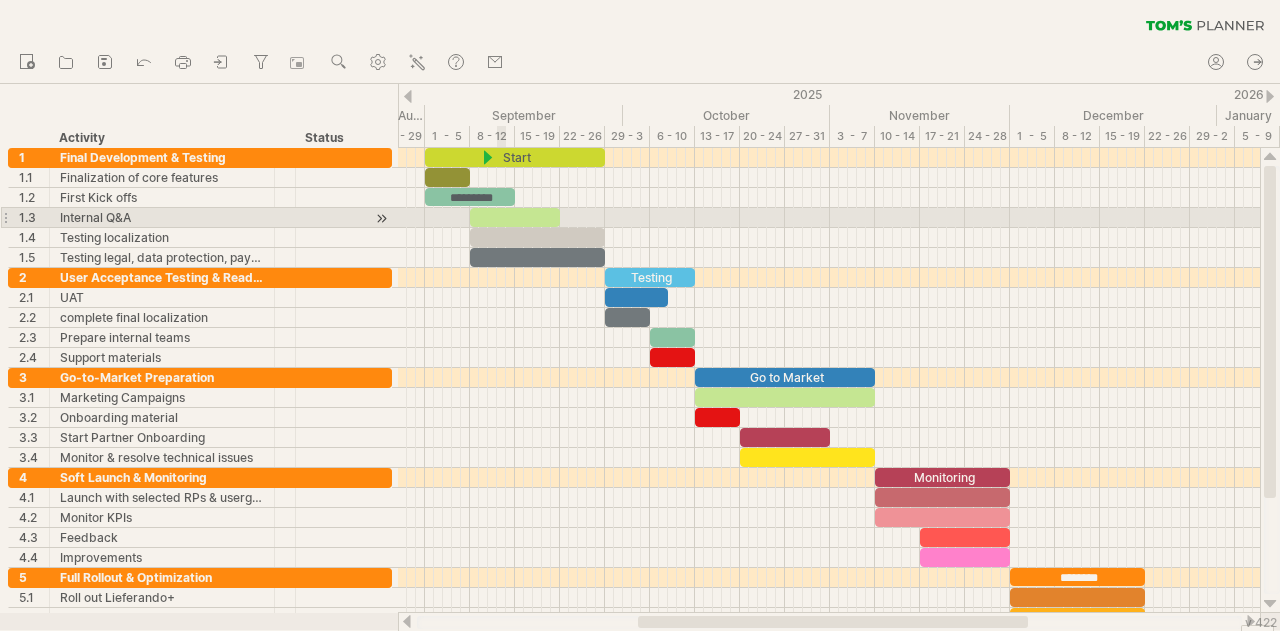 click at bounding box center [515, 217] 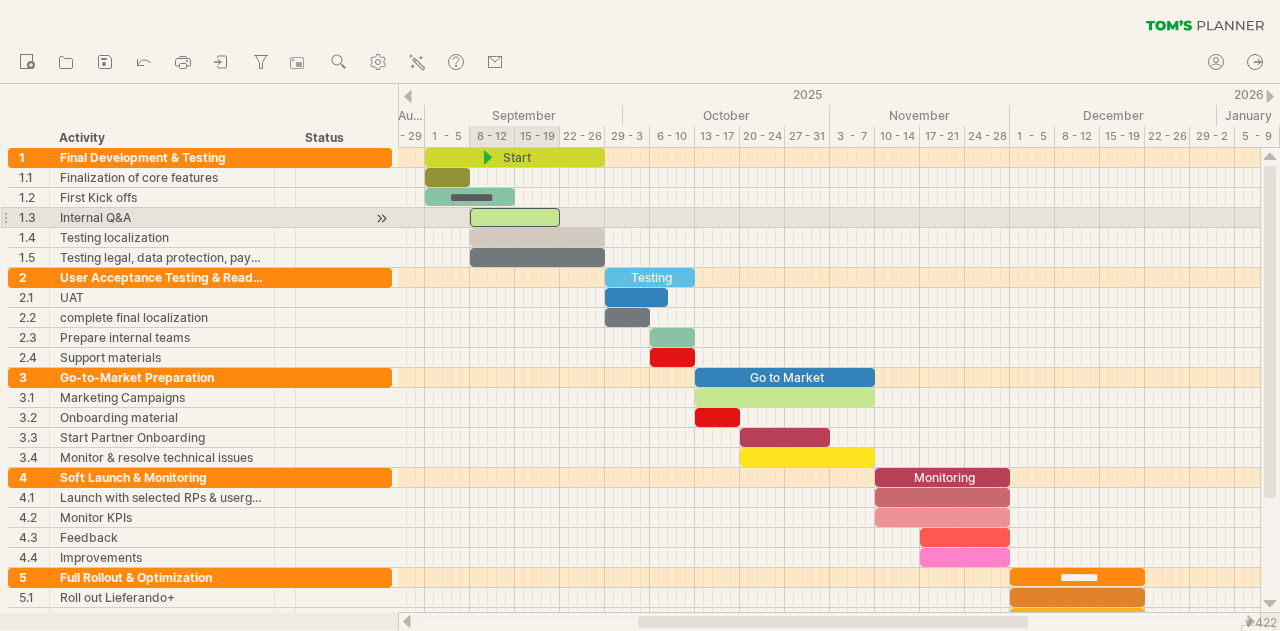 click at bounding box center (515, 217) 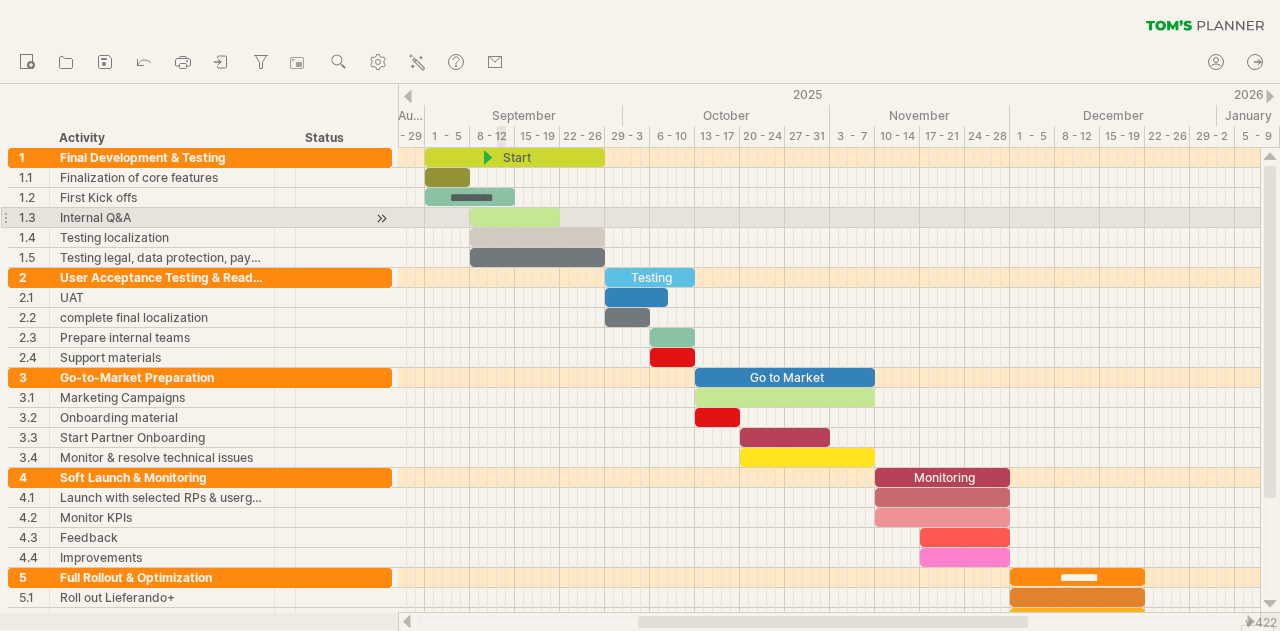 type 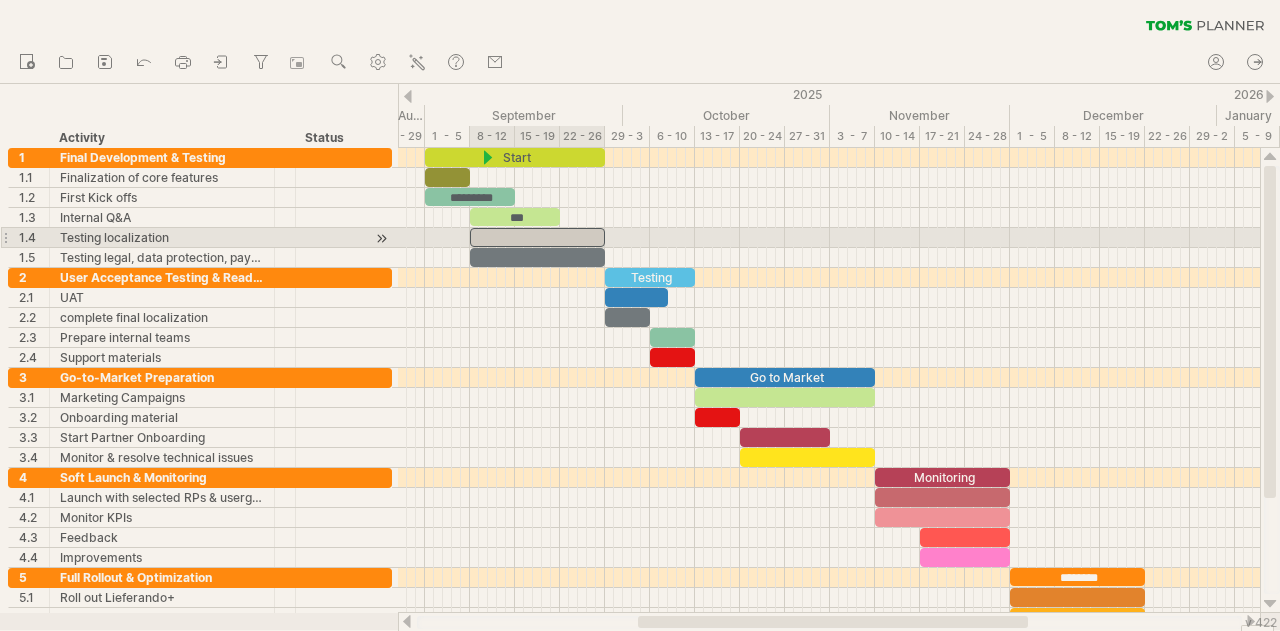 click at bounding box center [537, 237] 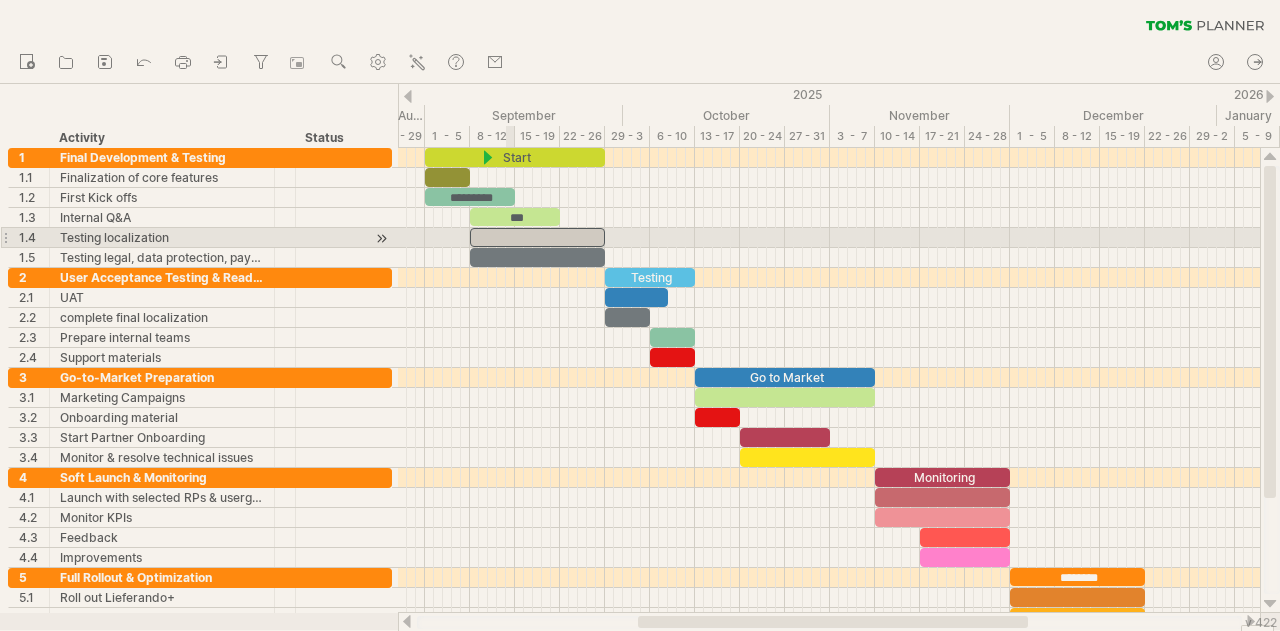 type 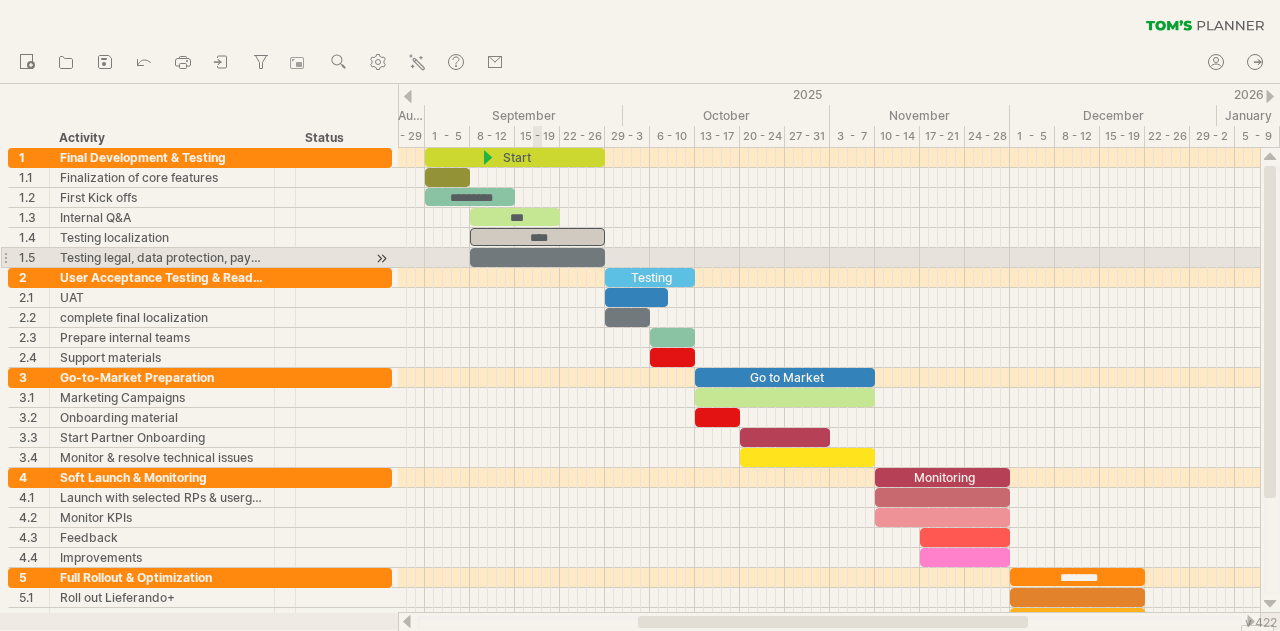 click at bounding box center [537, 257] 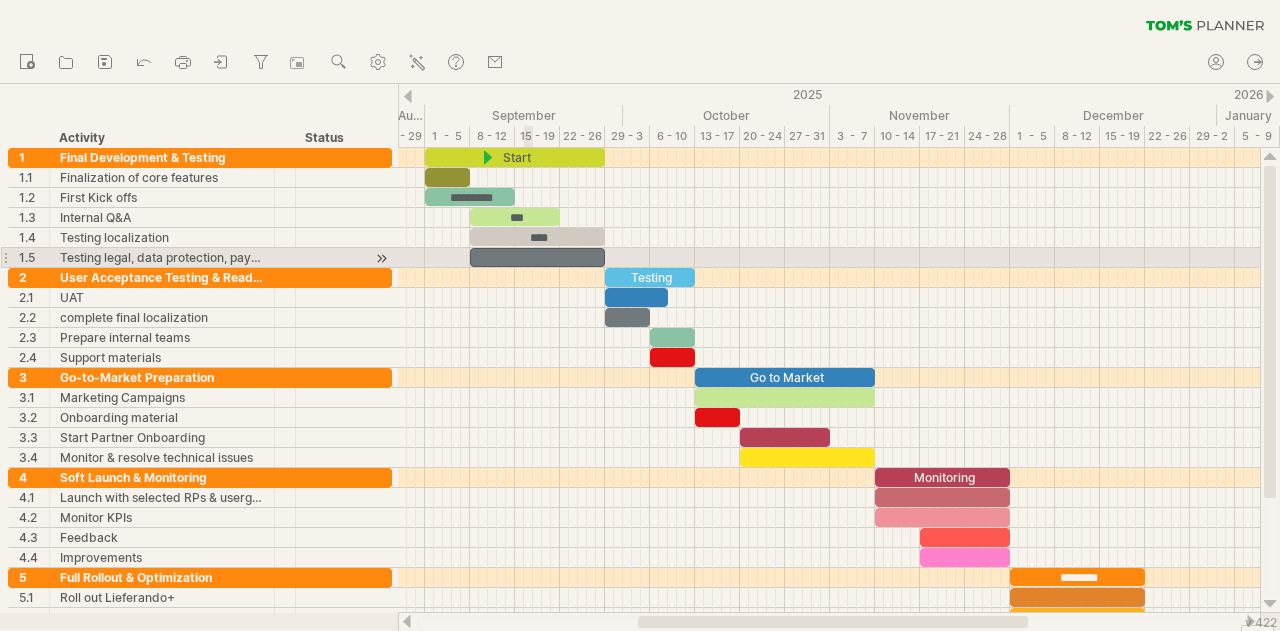 type 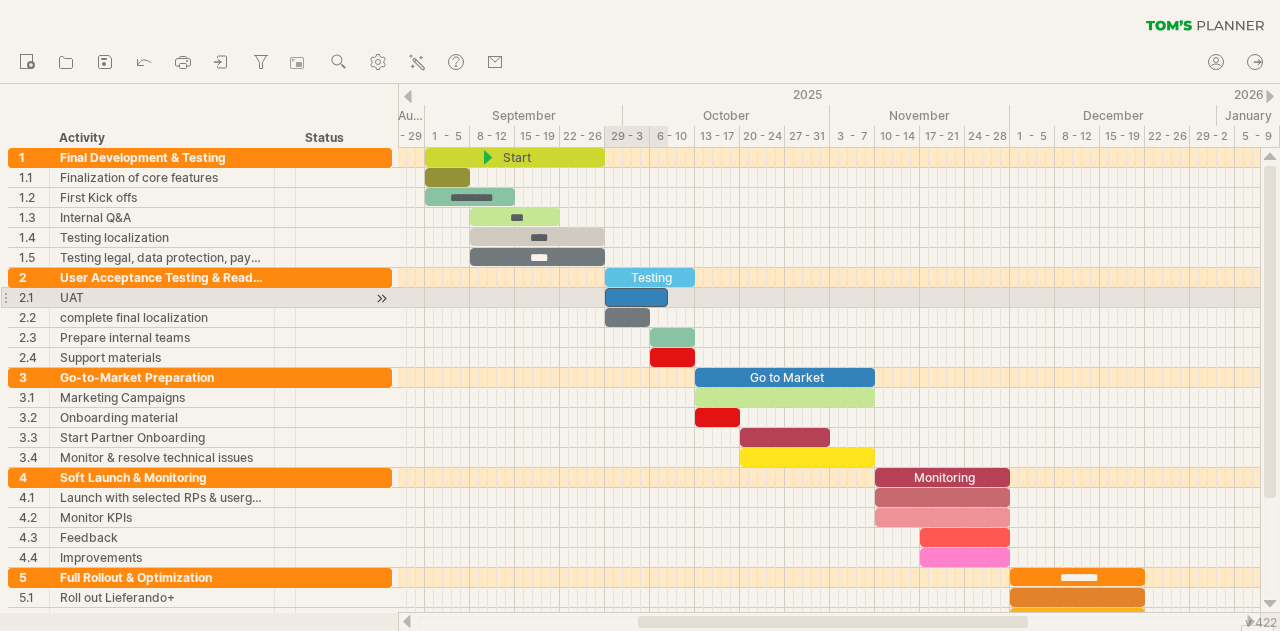 click at bounding box center (636, 297) 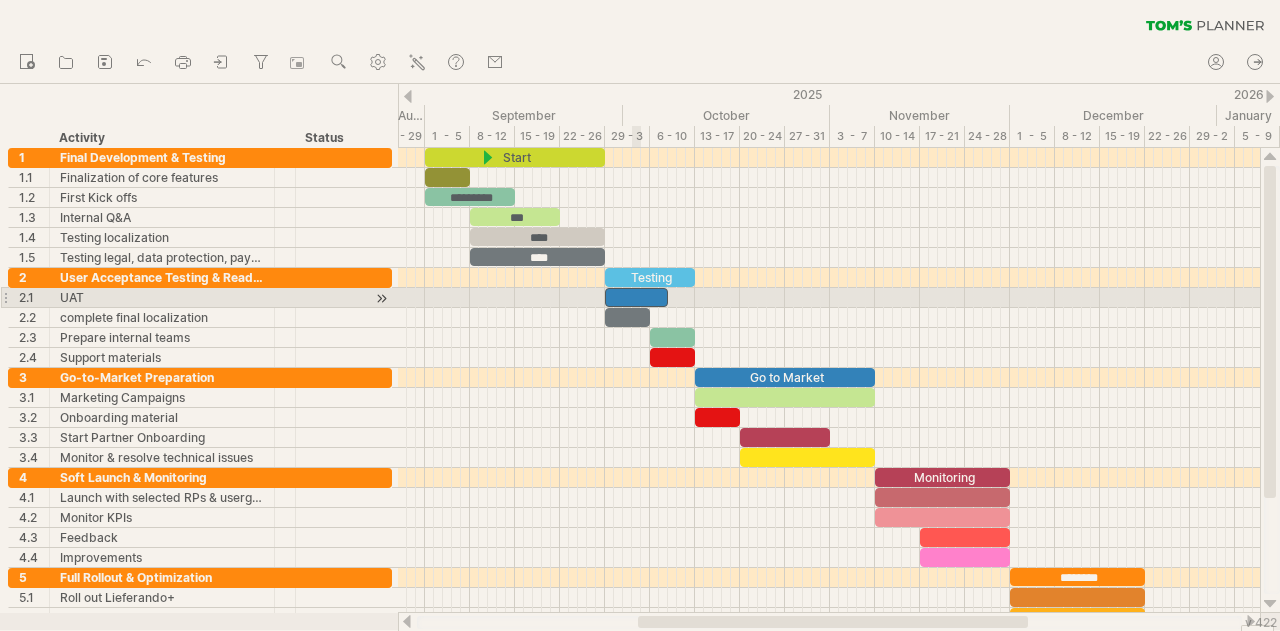type 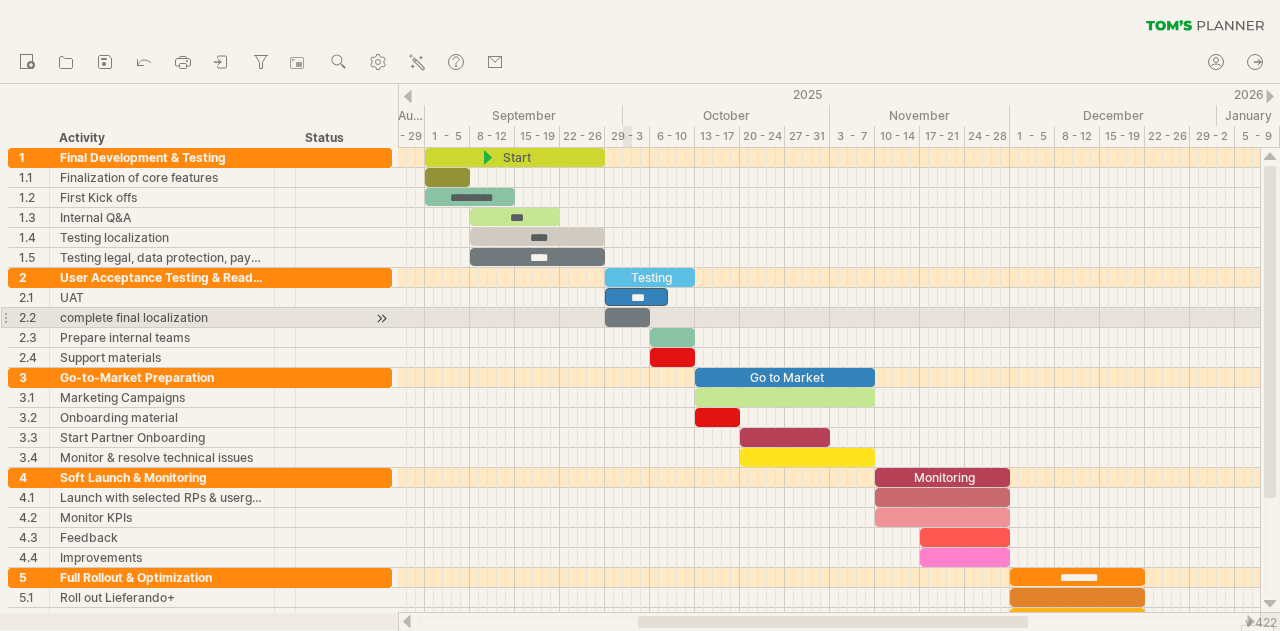 click at bounding box center [627, 317] 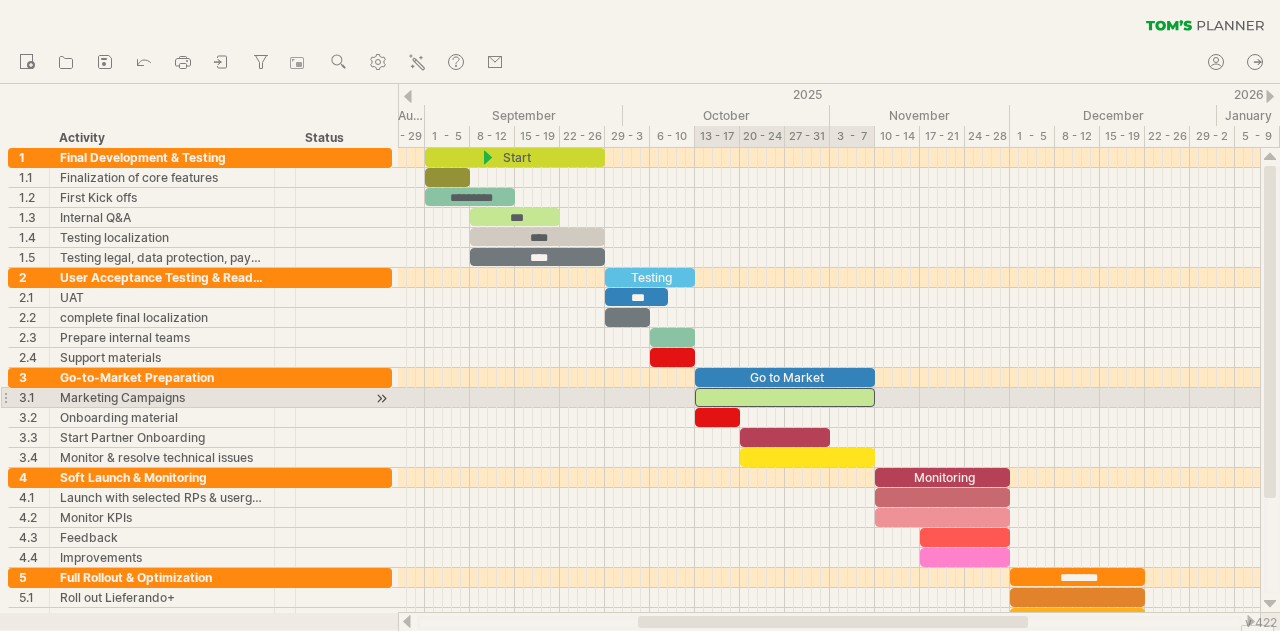 click at bounding box center [785, 397] 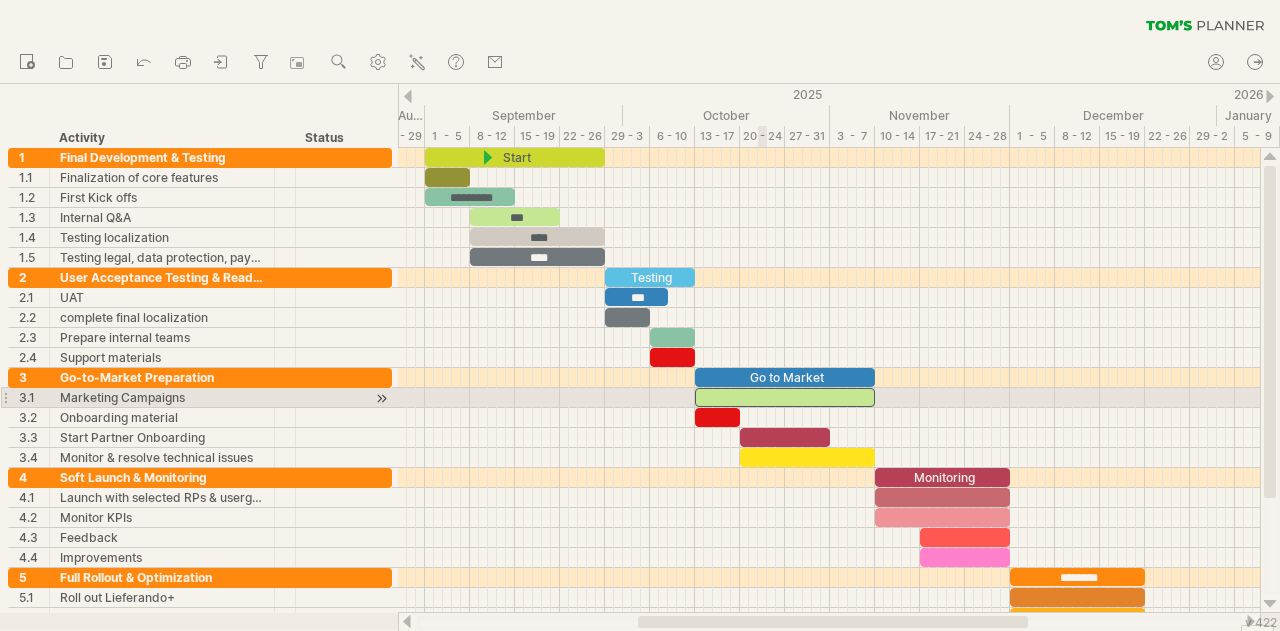 type 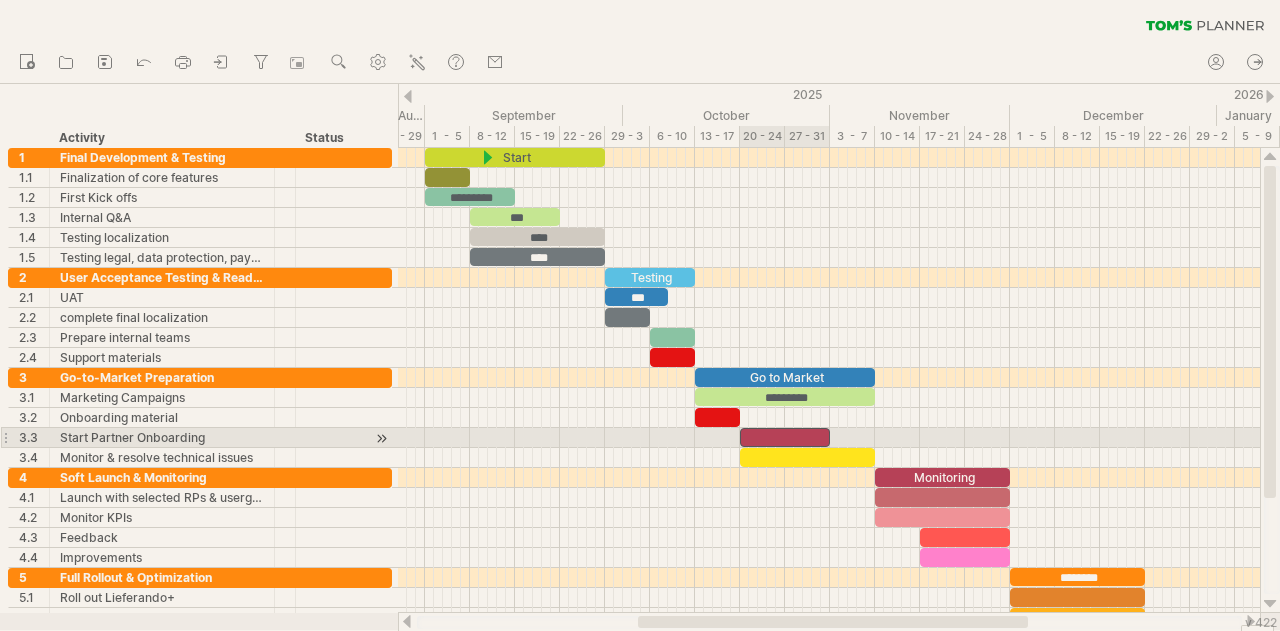 click at bounding box center (785, 437) 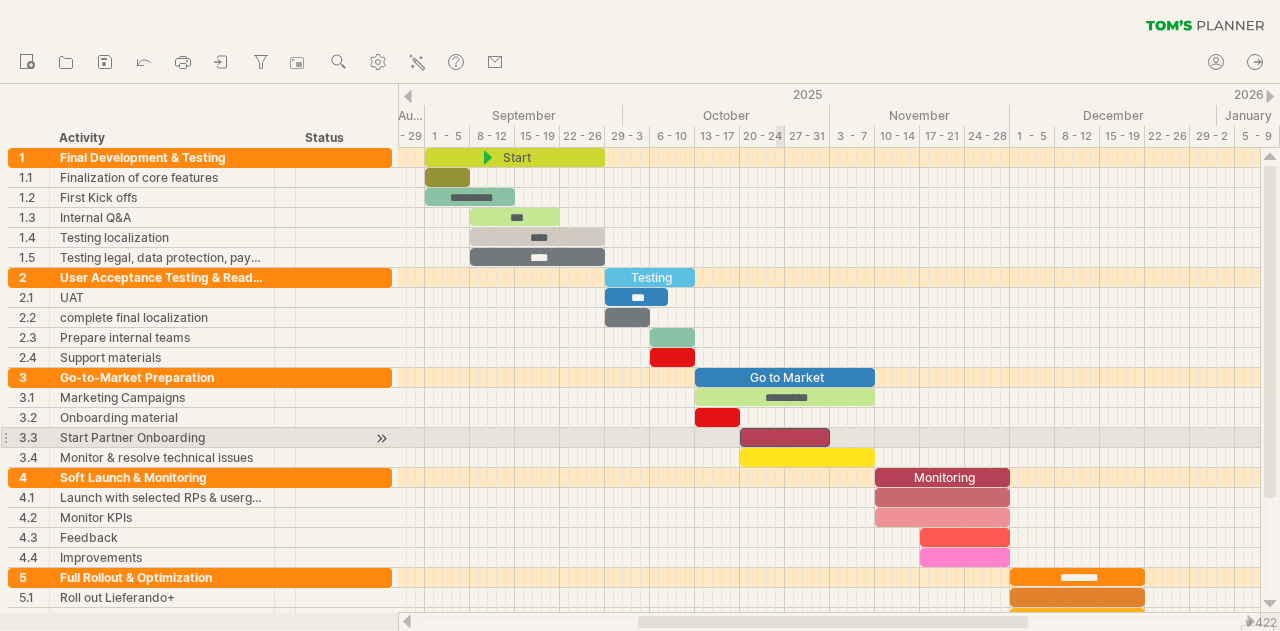 type 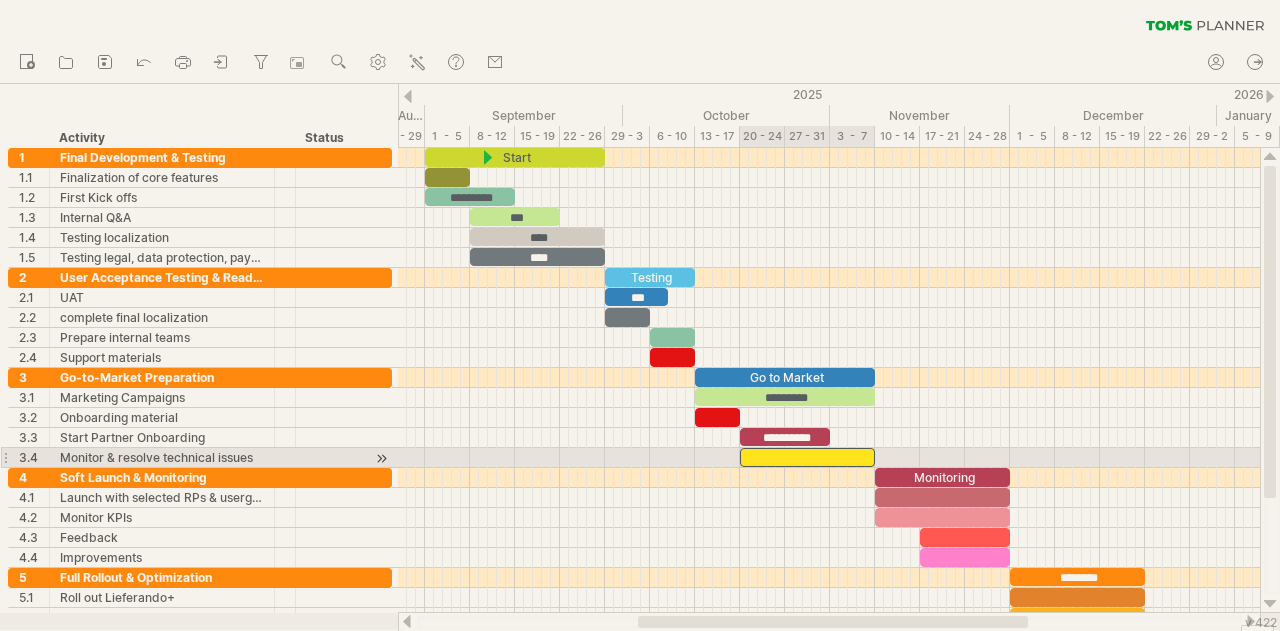 click at bounding box center (807, 457) 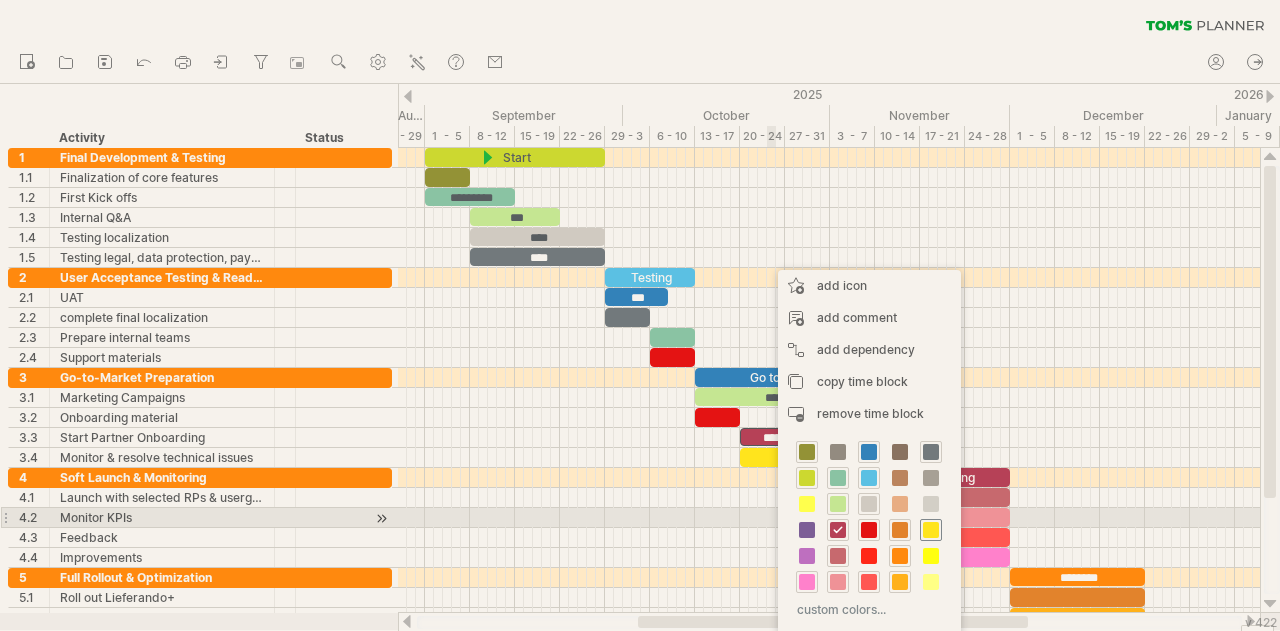click at bounding box center (931, 530) 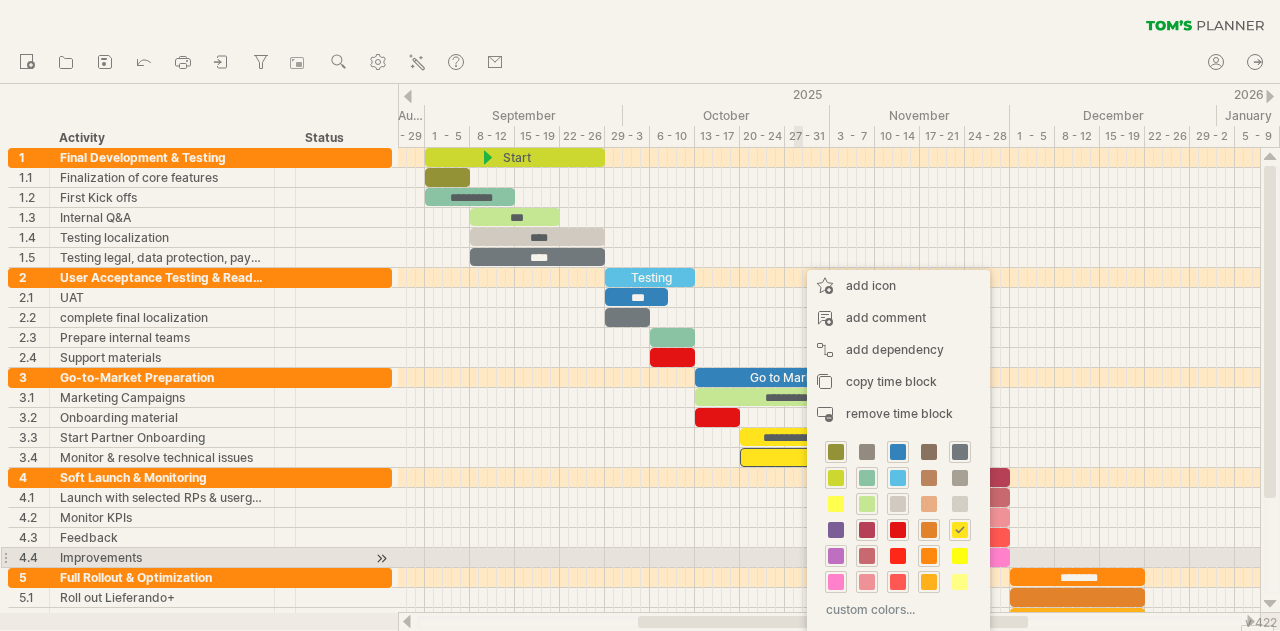 click at bounding box center (836, 556) 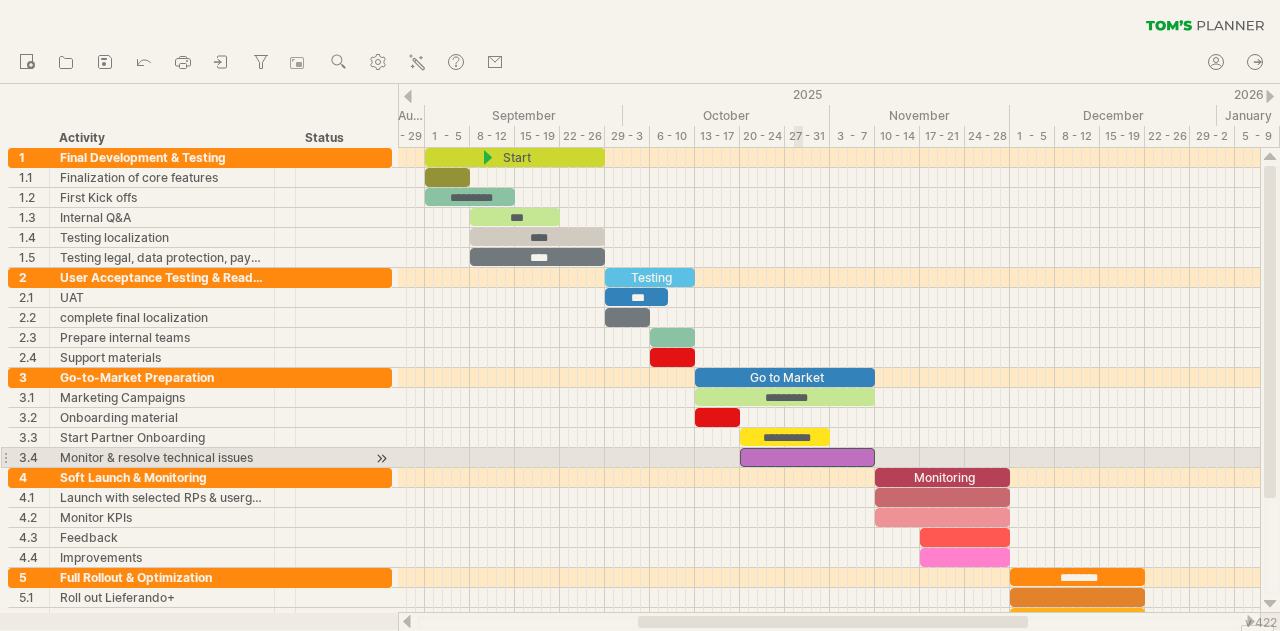 click at bounding box center (807, 457) 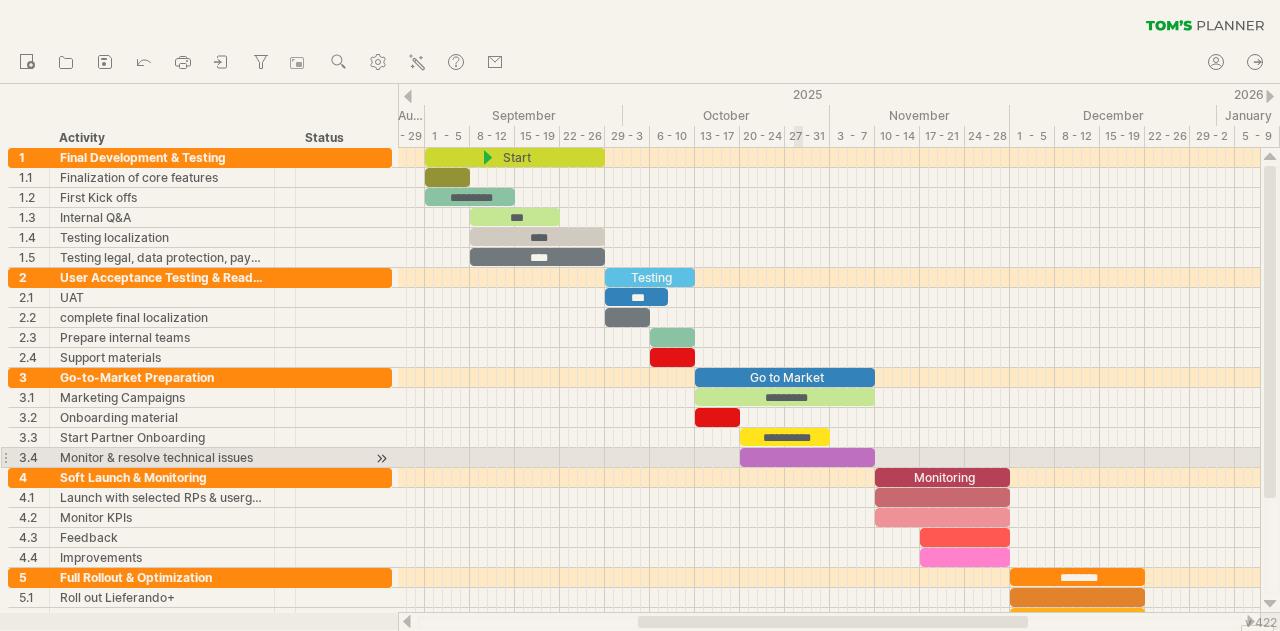 type 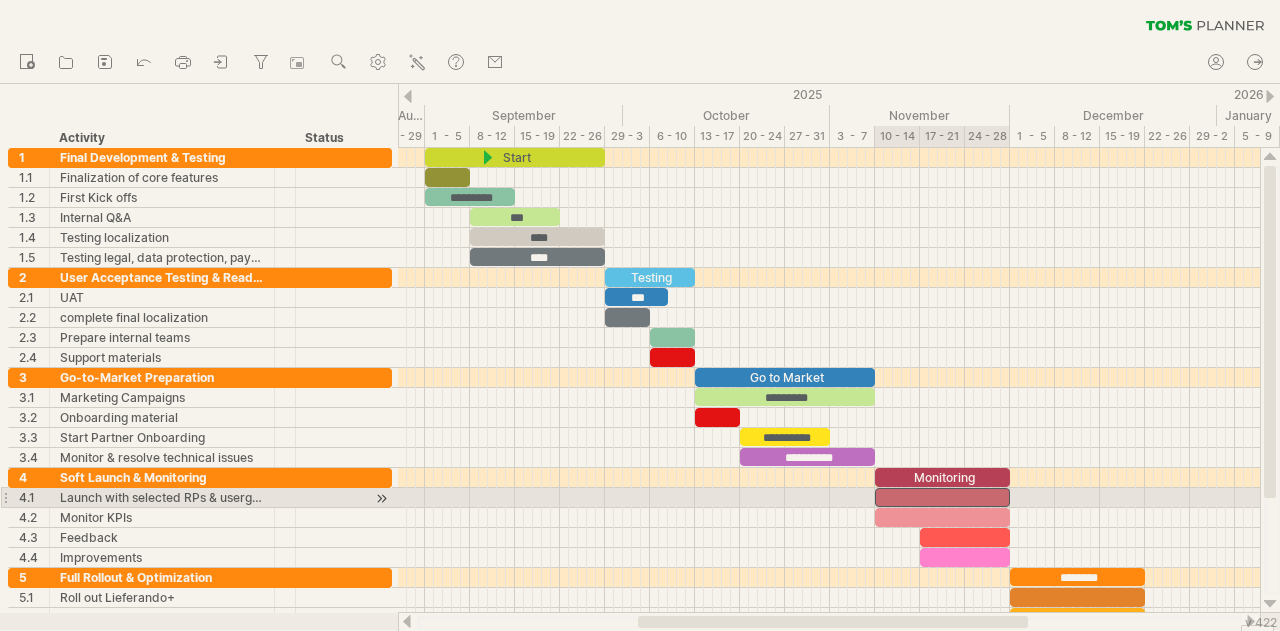 click at bounding box center (942, 497) 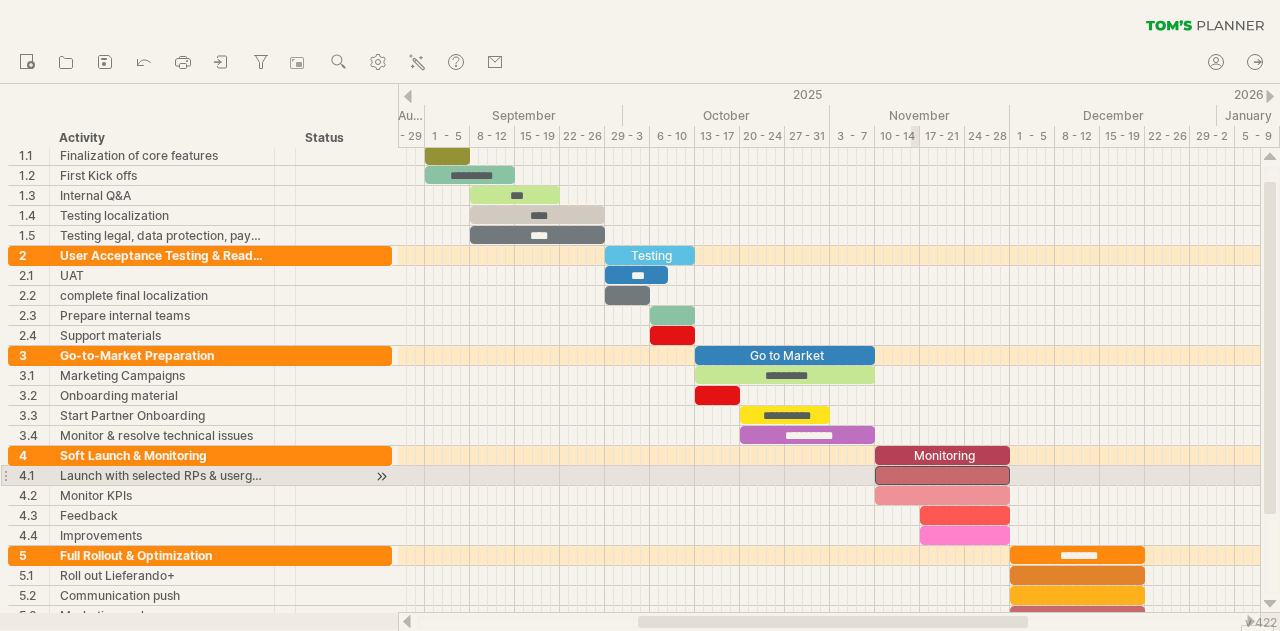 type 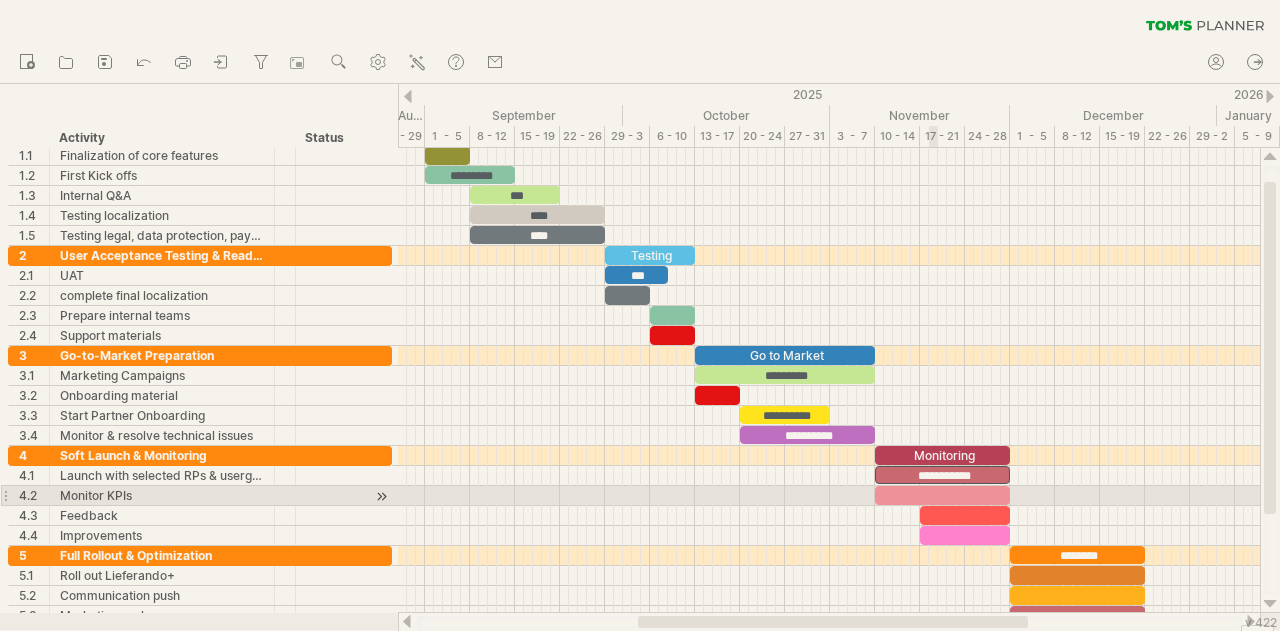 click at bounding box center (942, 495) 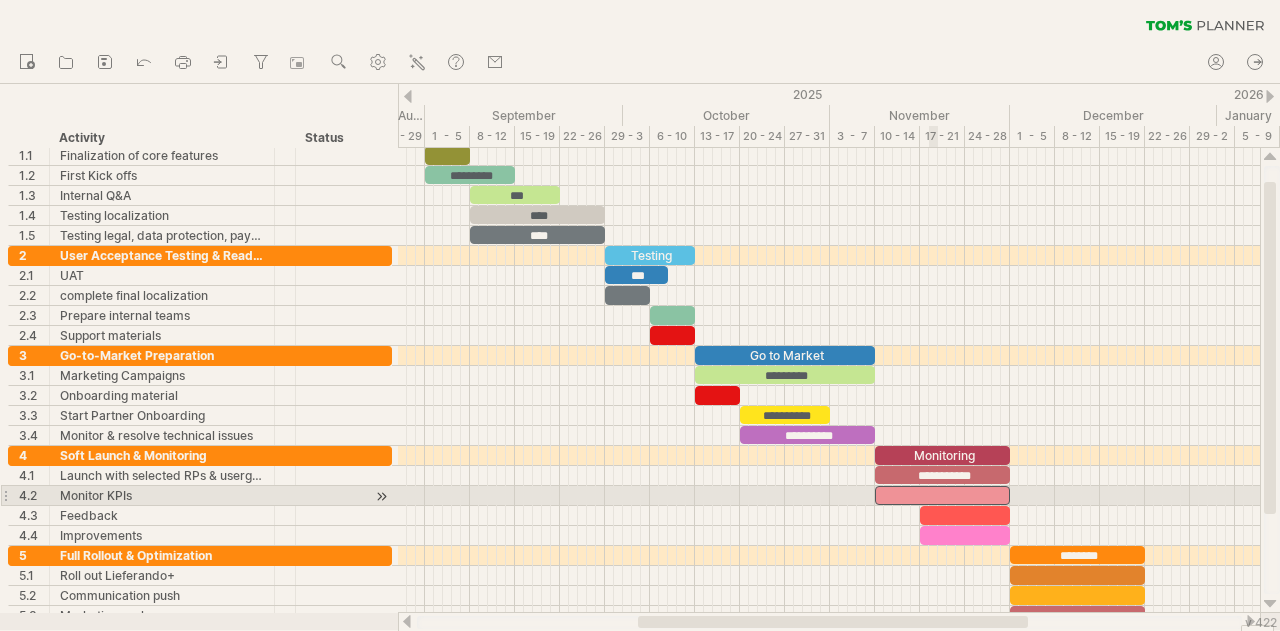 type 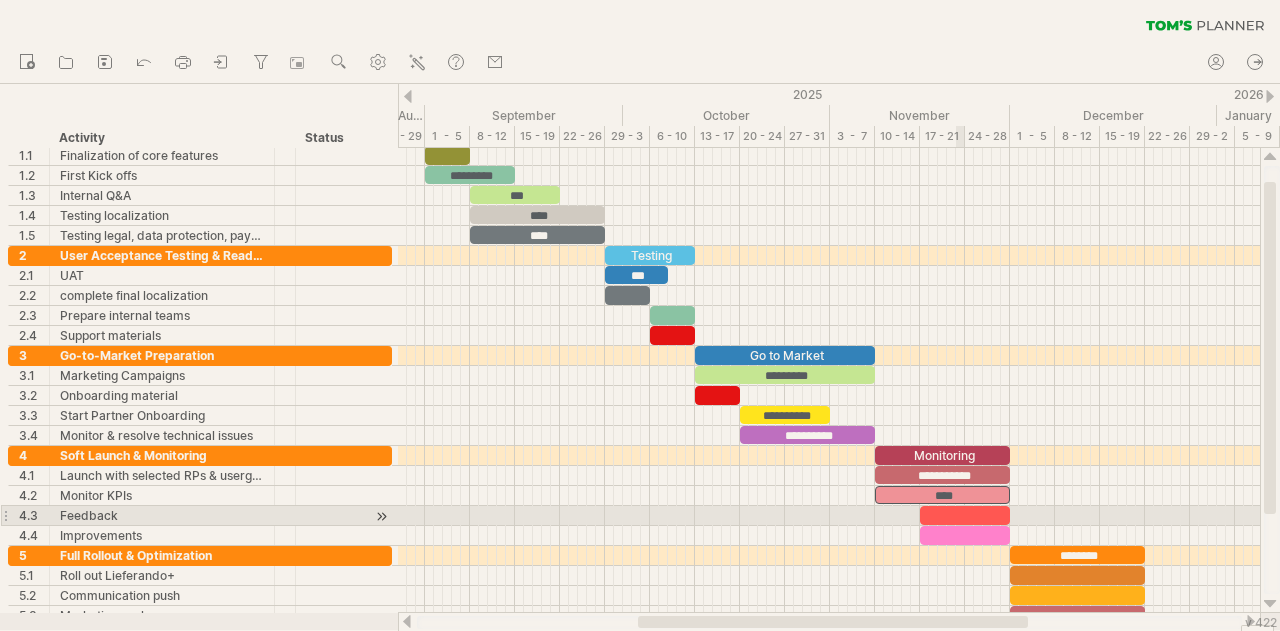 click at bounding box center [965, 515] 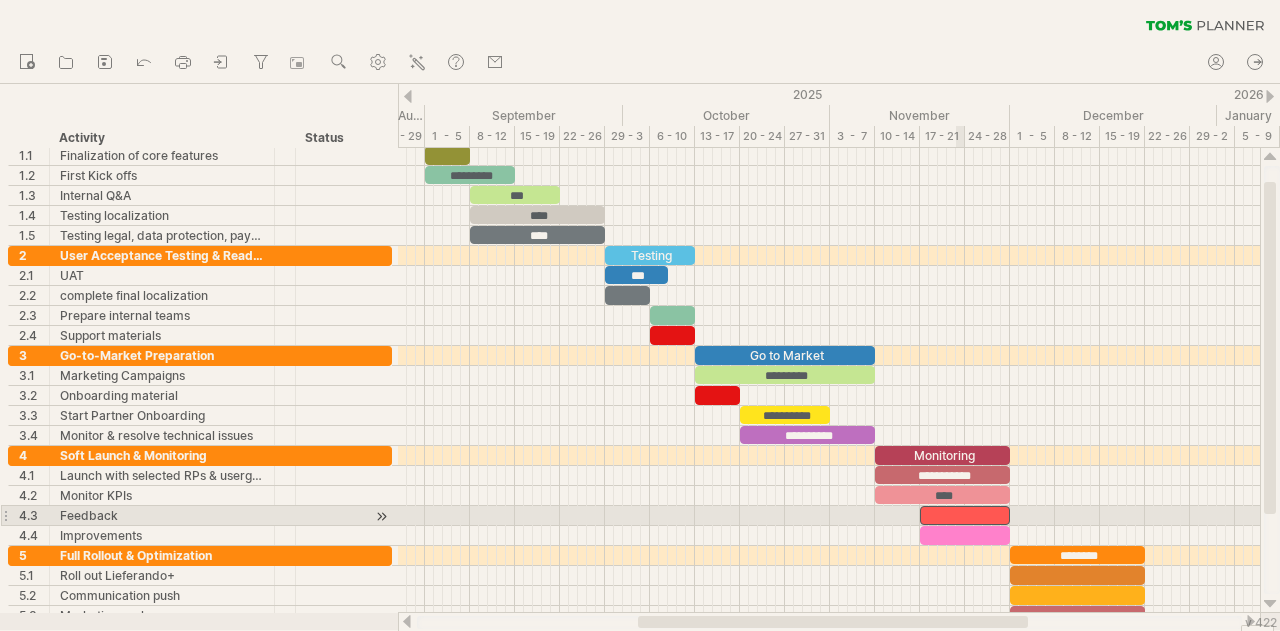 type 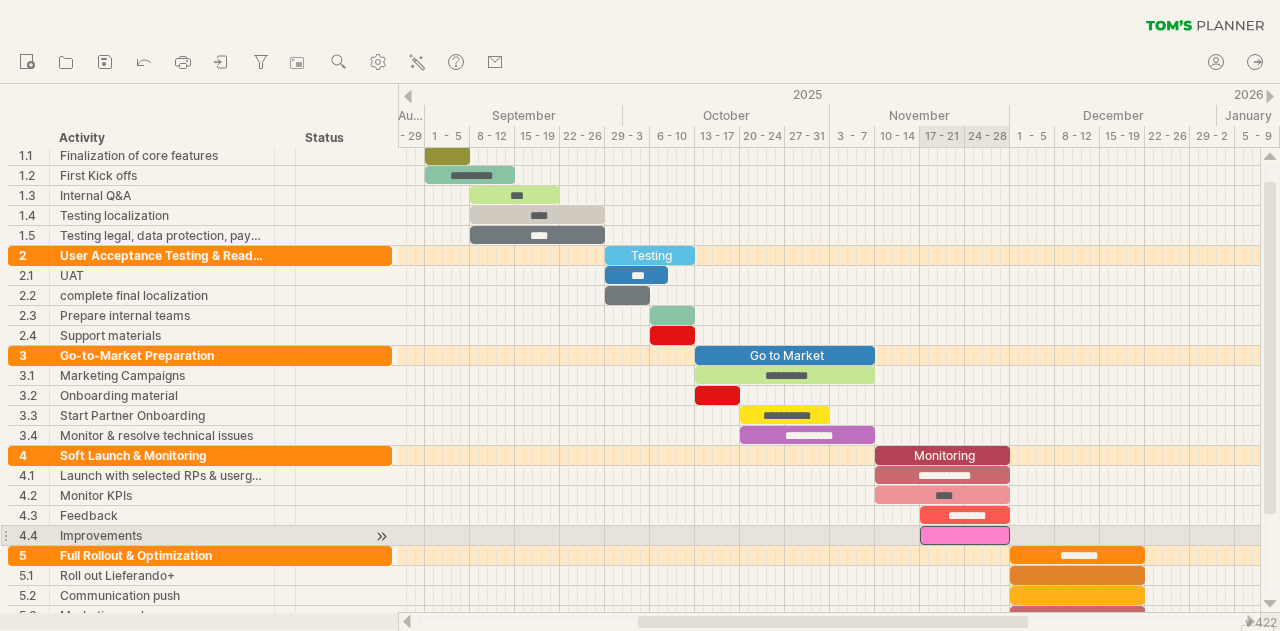click at bounding box center (965, 535) 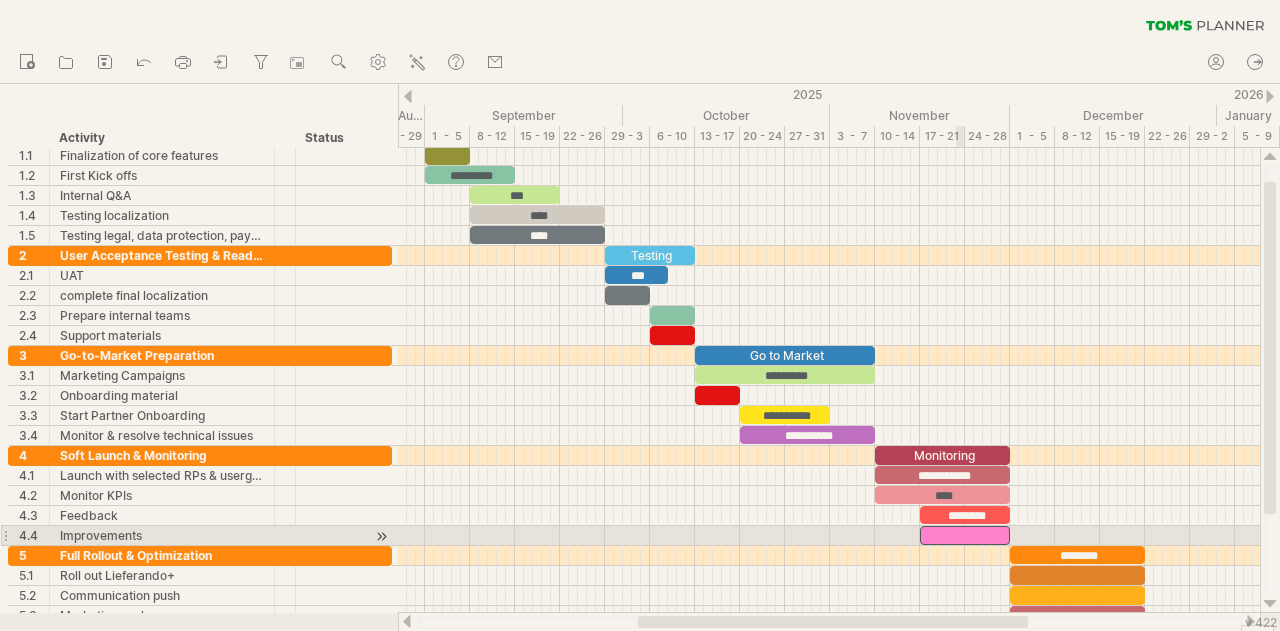 type 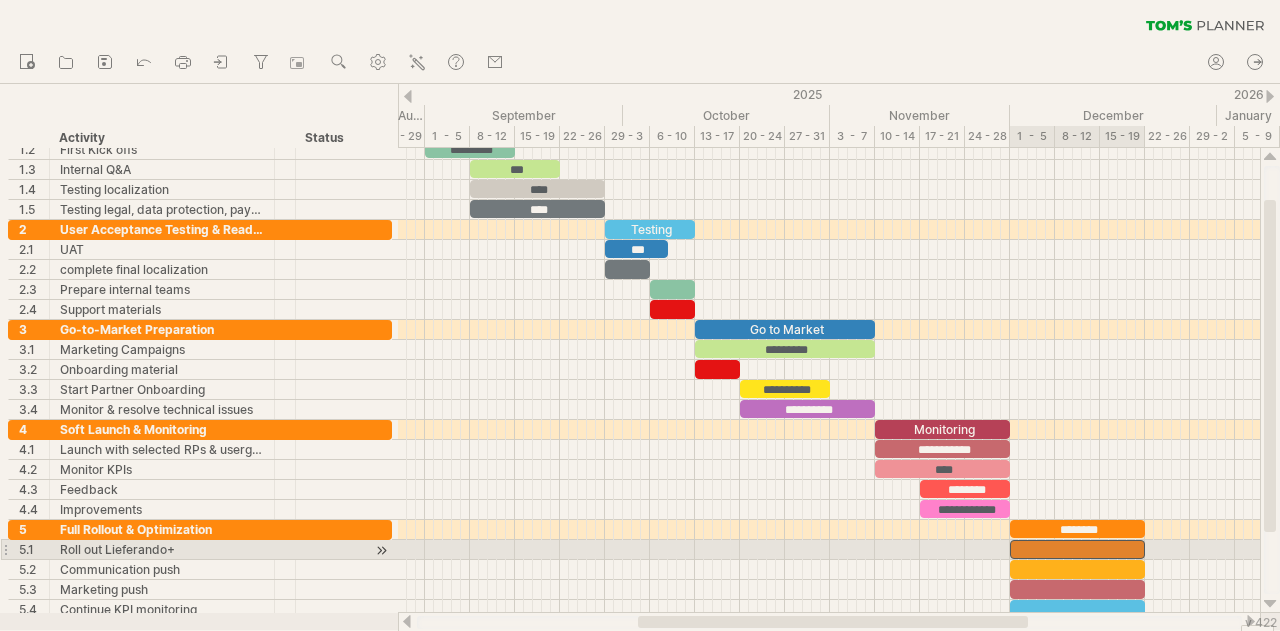 click at bounding box center (1077, 549) 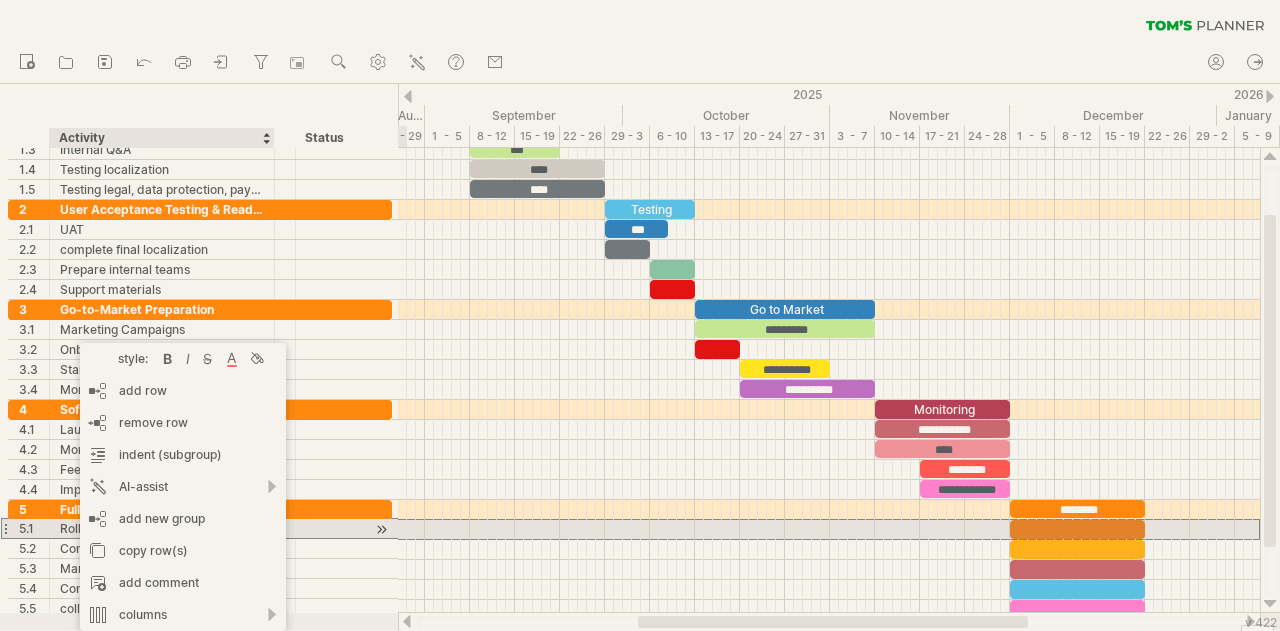 click at bounding box center [328, 528] 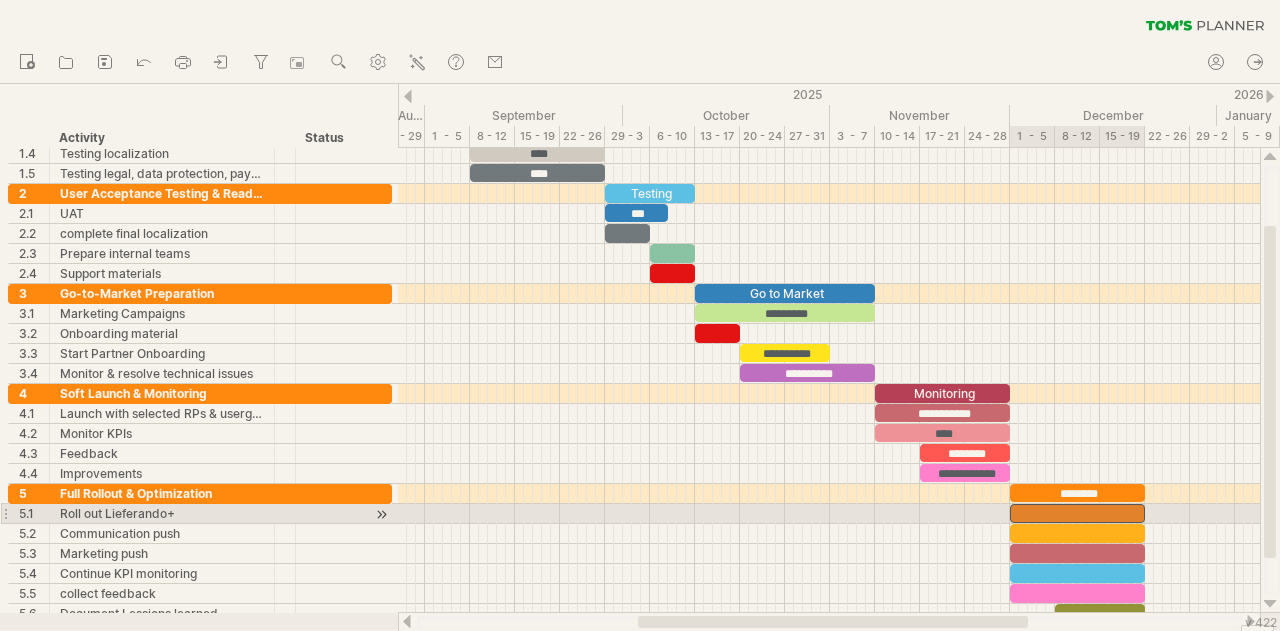 click at bounding box center [1077, 513] 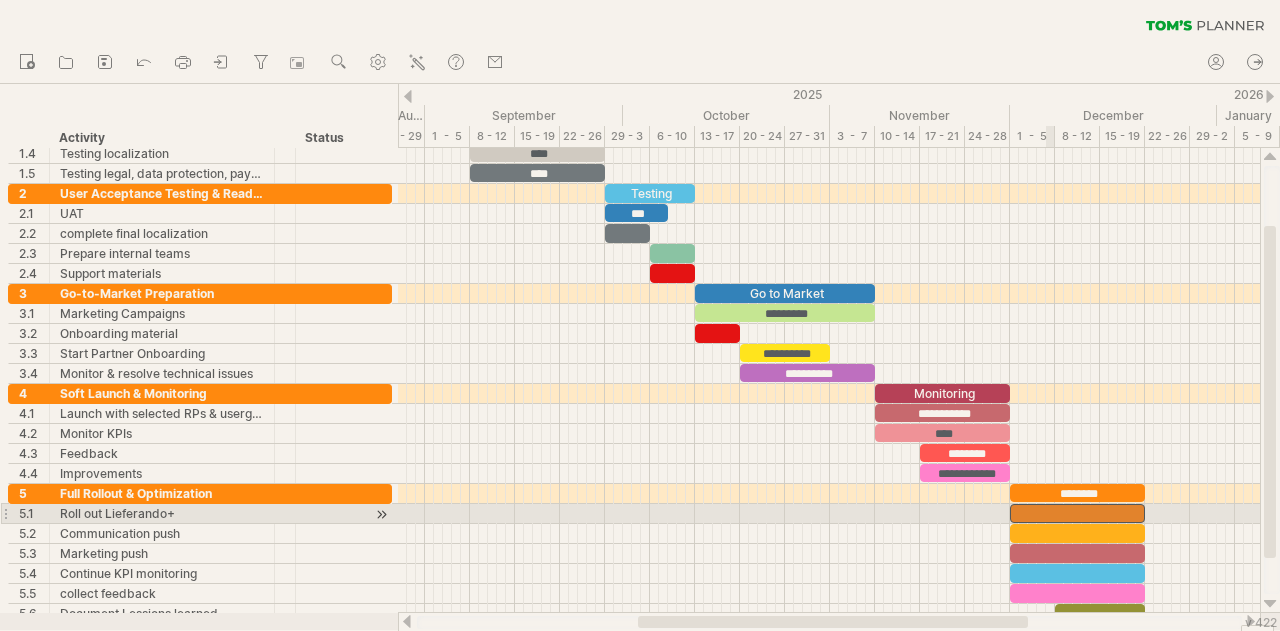 type 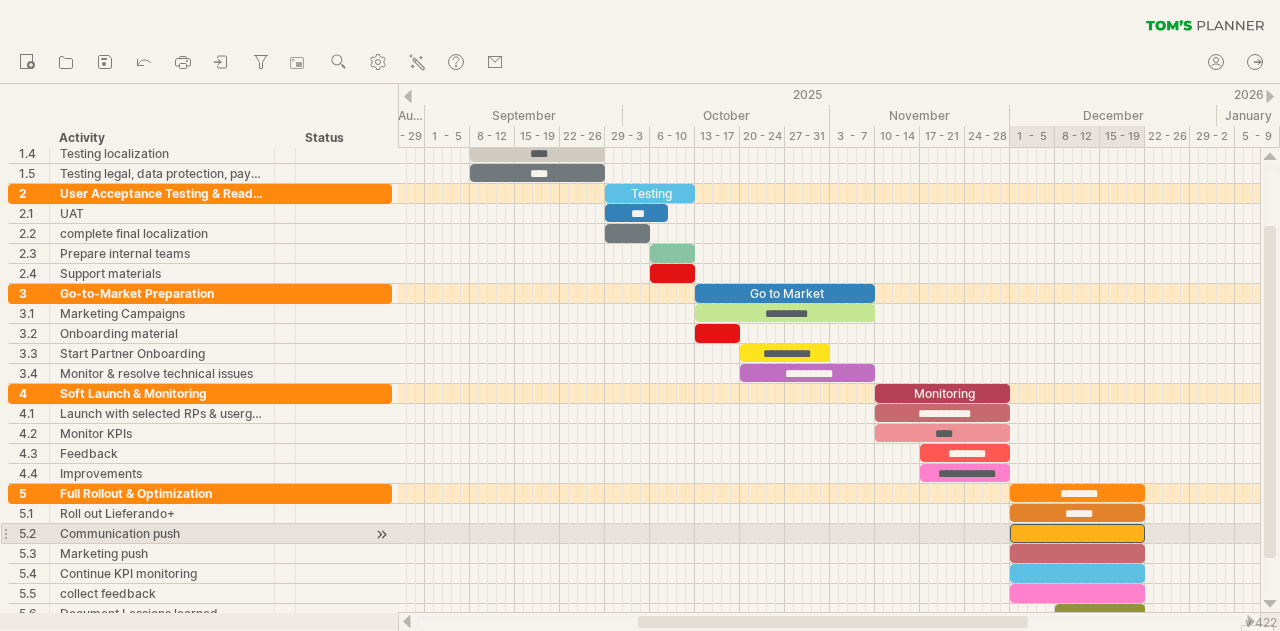 click at bounding box center [1077, 533] 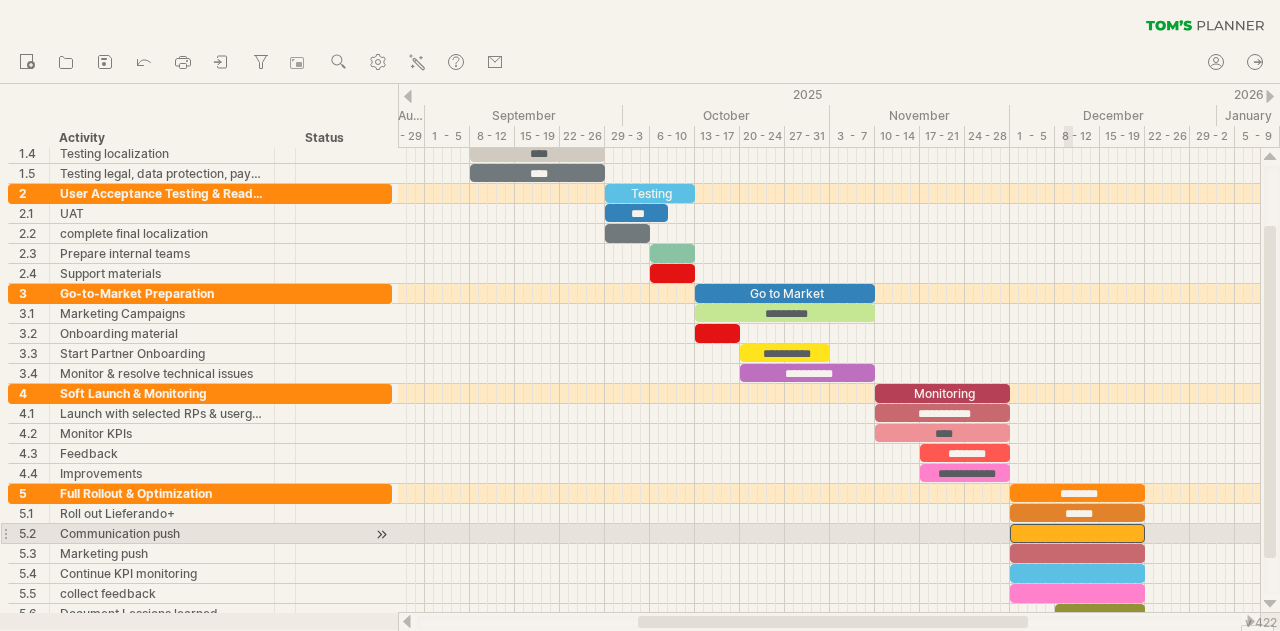 type 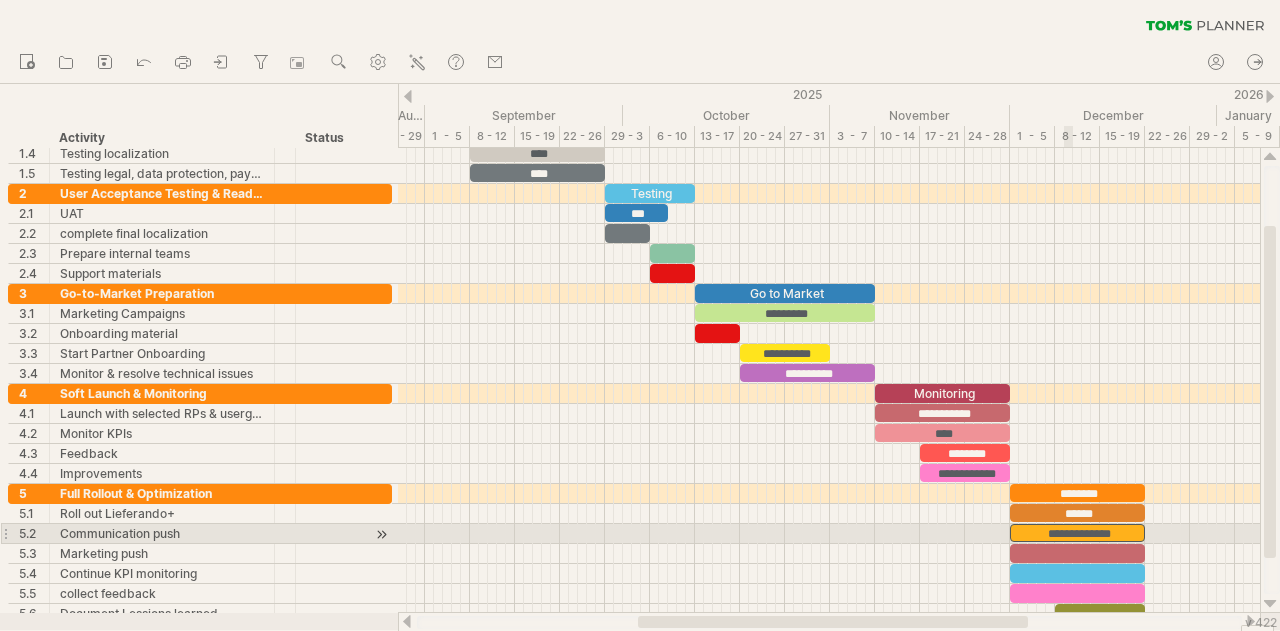 click at bounding box center (1077, 553) 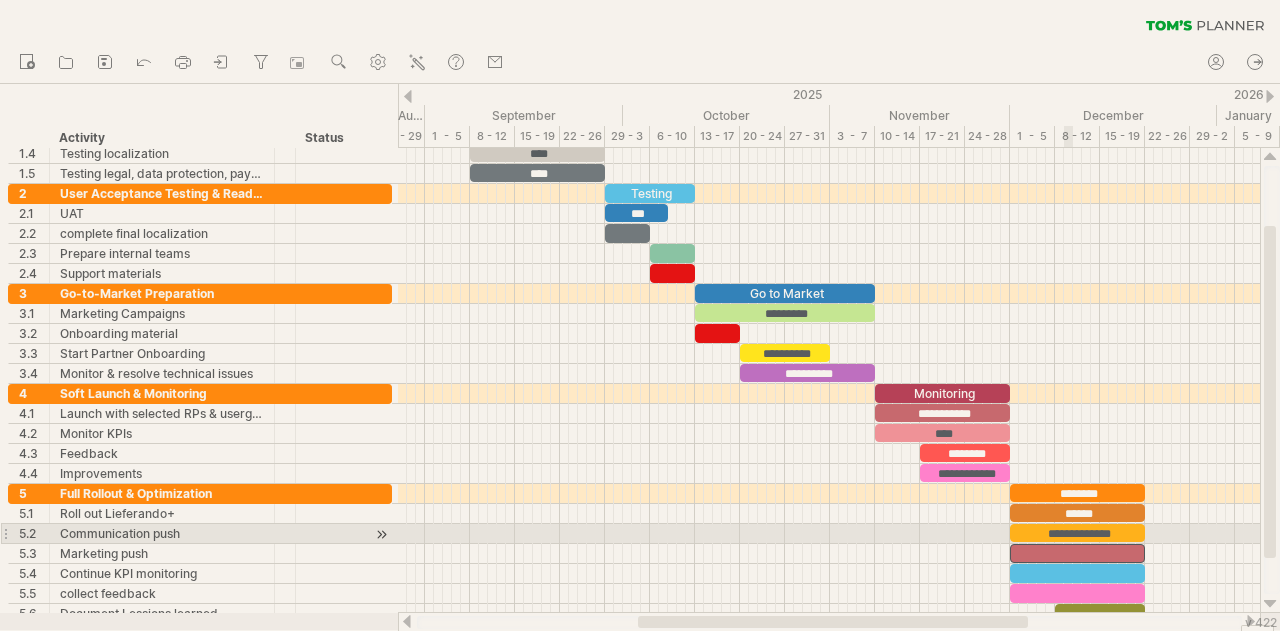 type 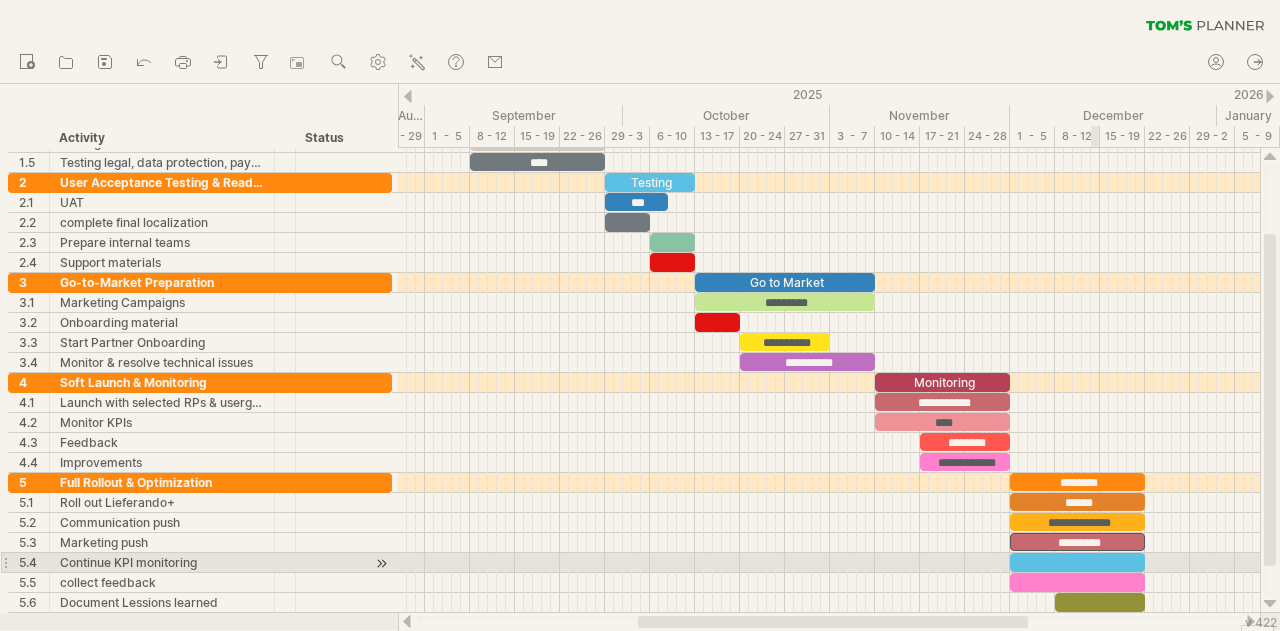 click at bounding box center (1077, 562) 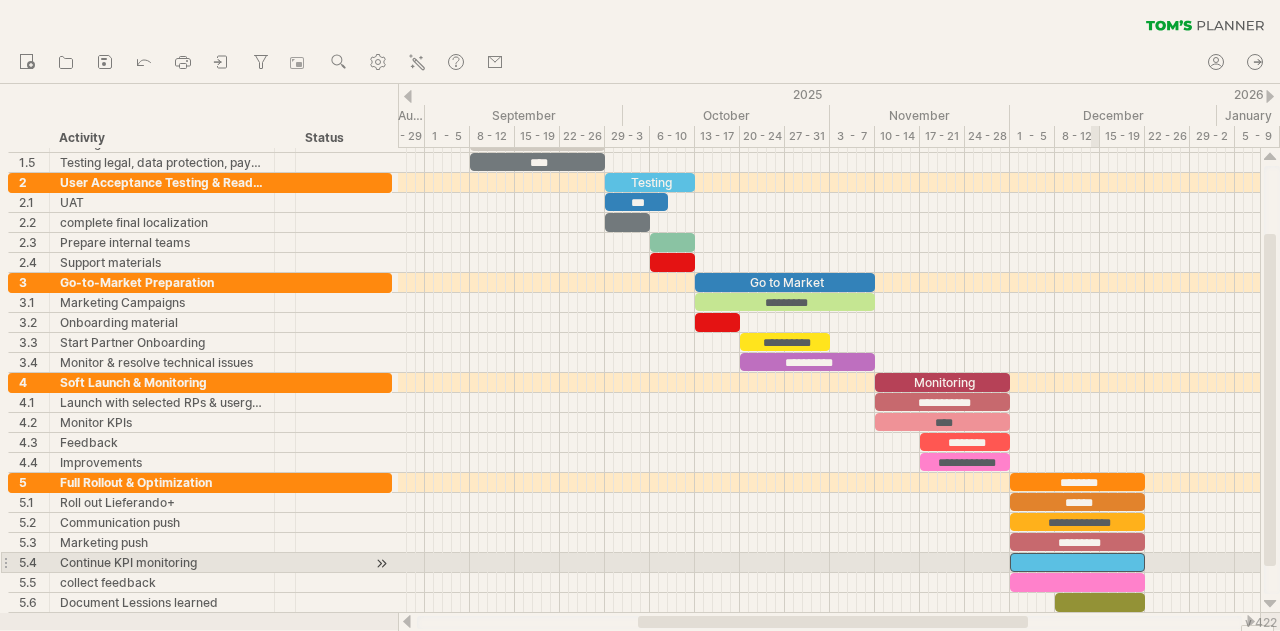 type 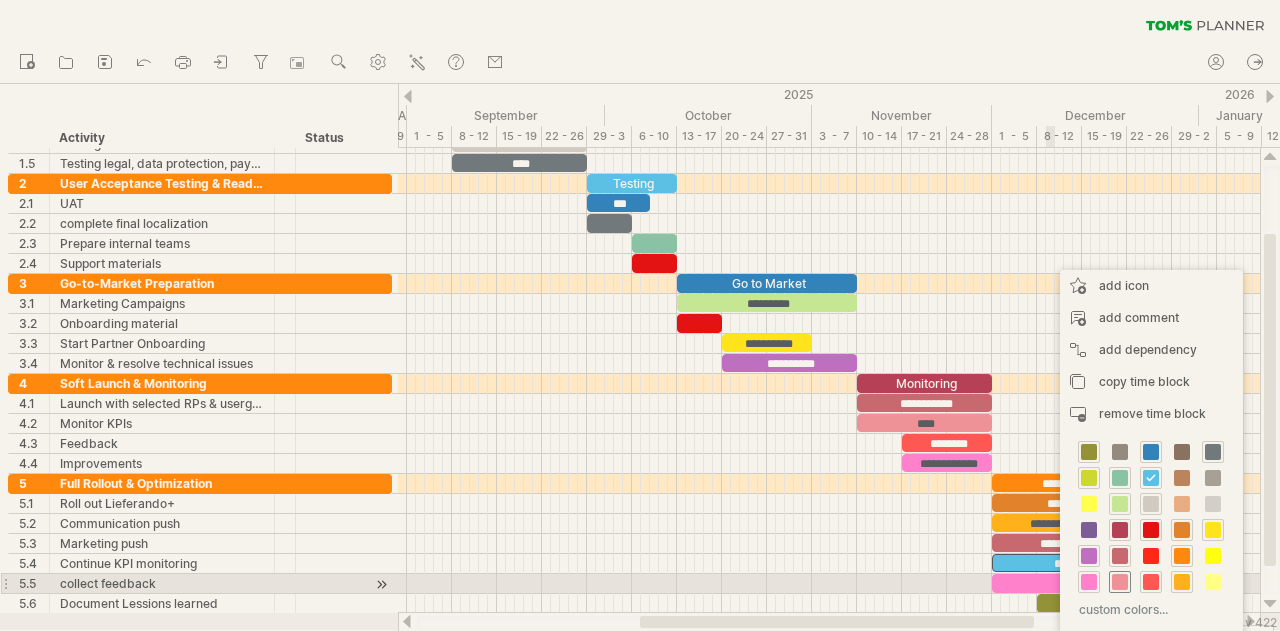 click at bounding box center [1120, 582] 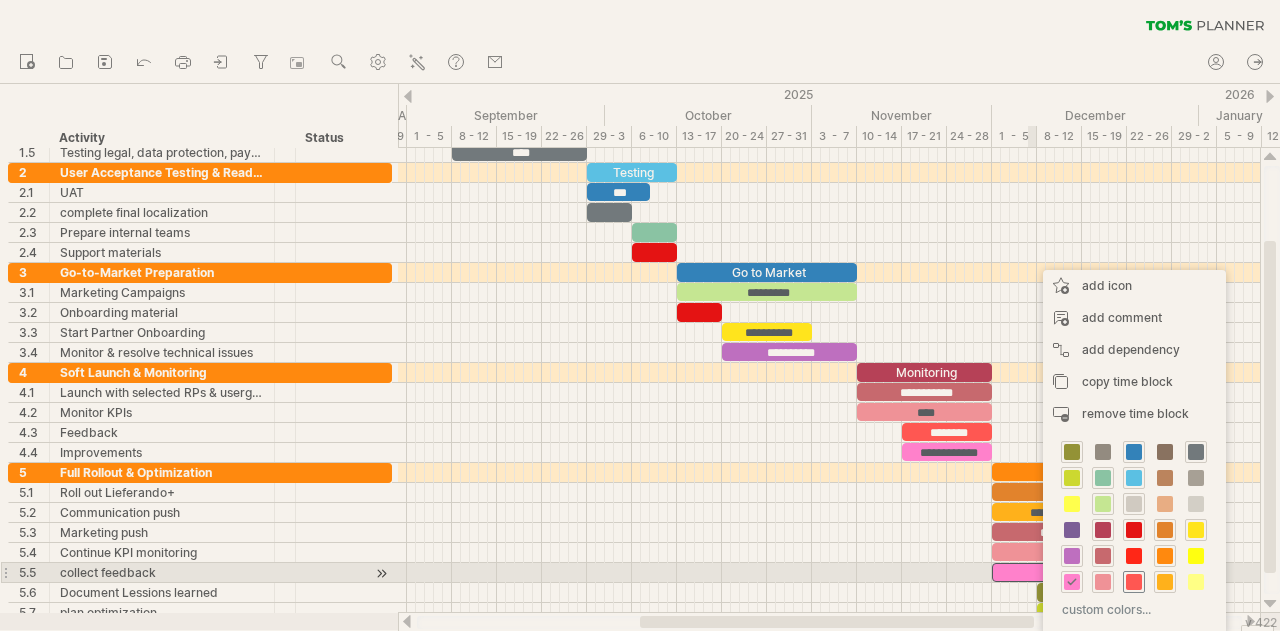 click at bounding box center (1134, 582) 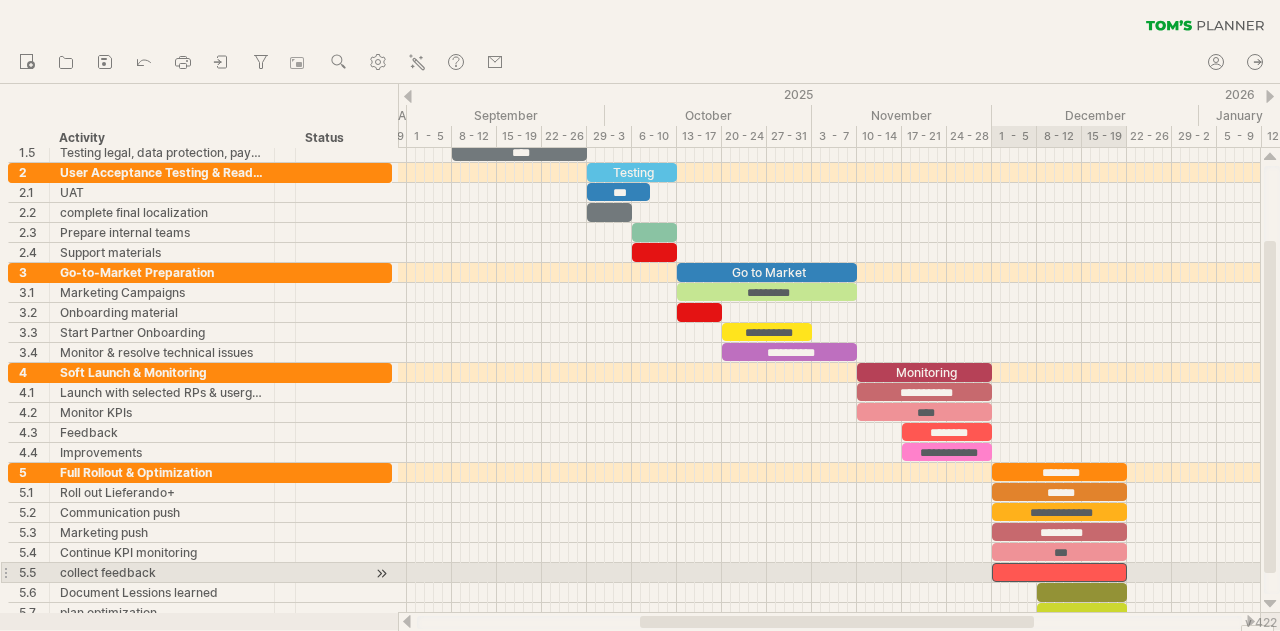 click at bounding box center [1059, 572] 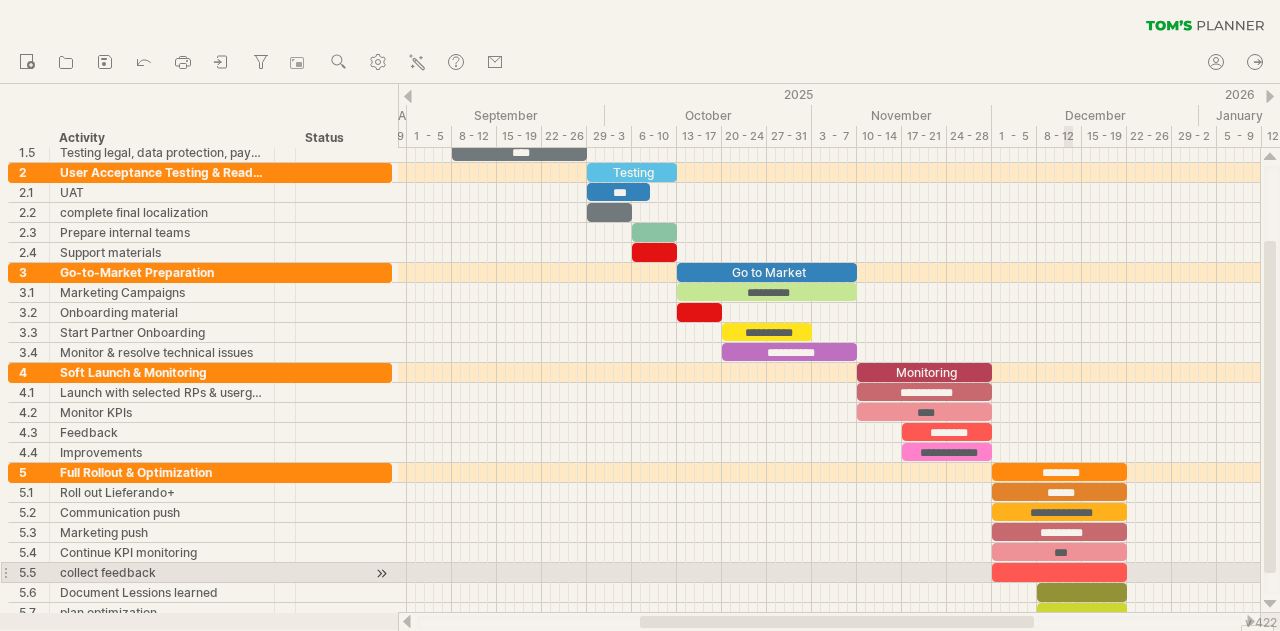 type 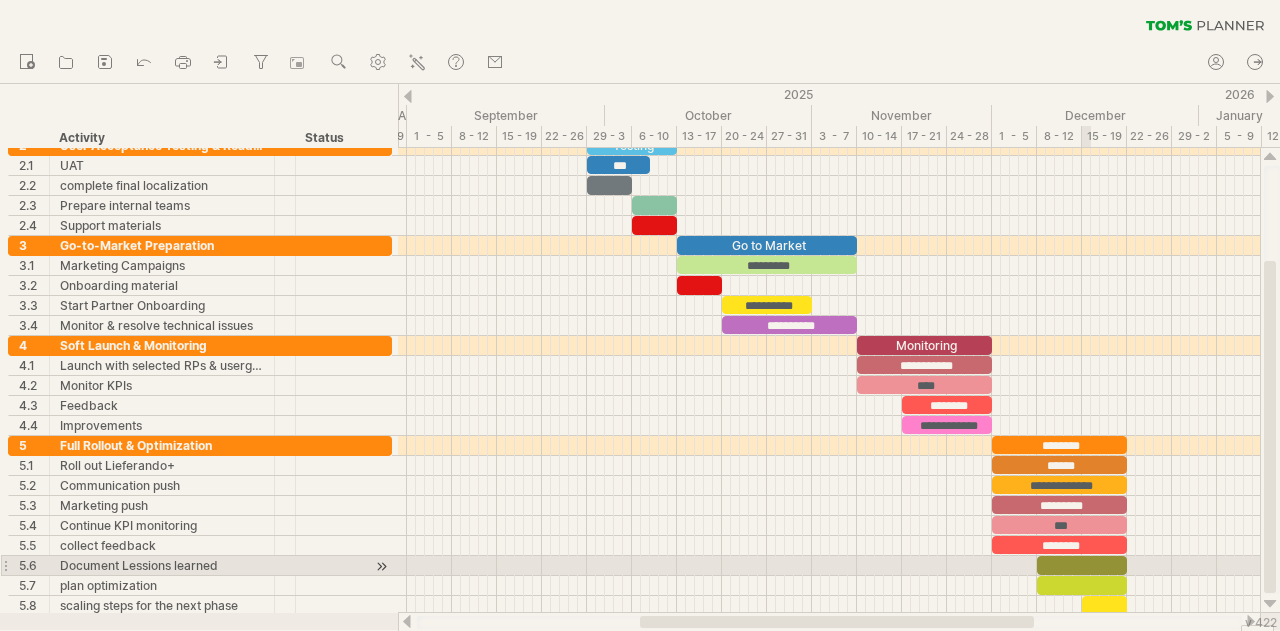 click at bounding box center (1082, 565) 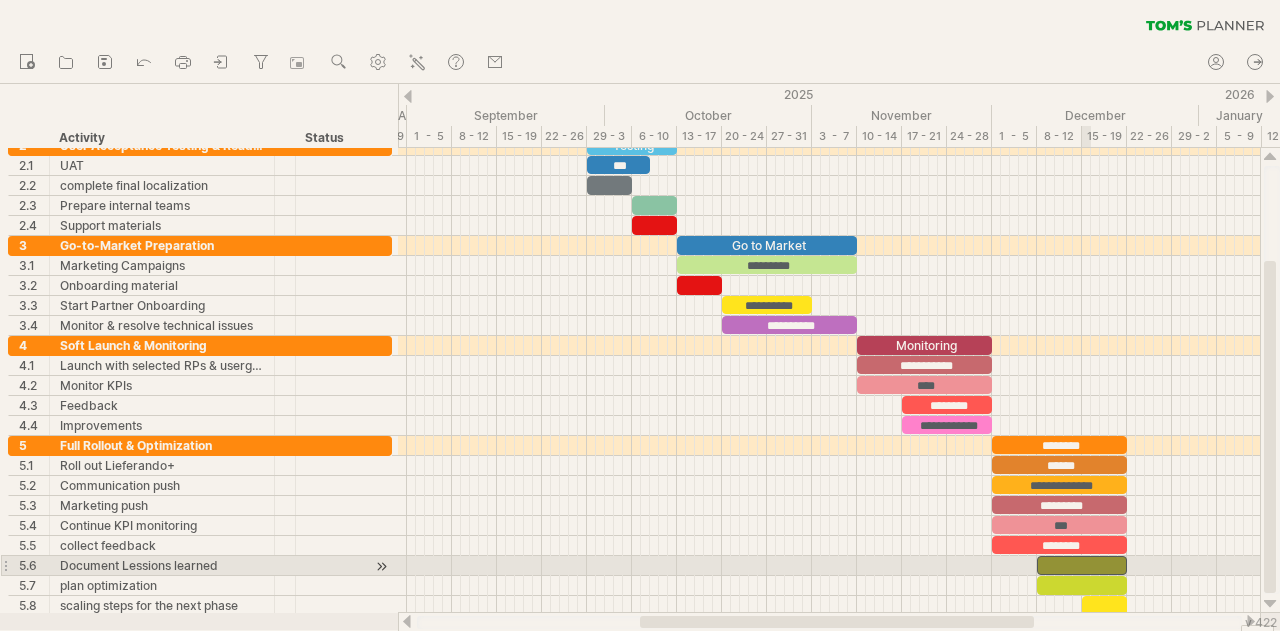 type 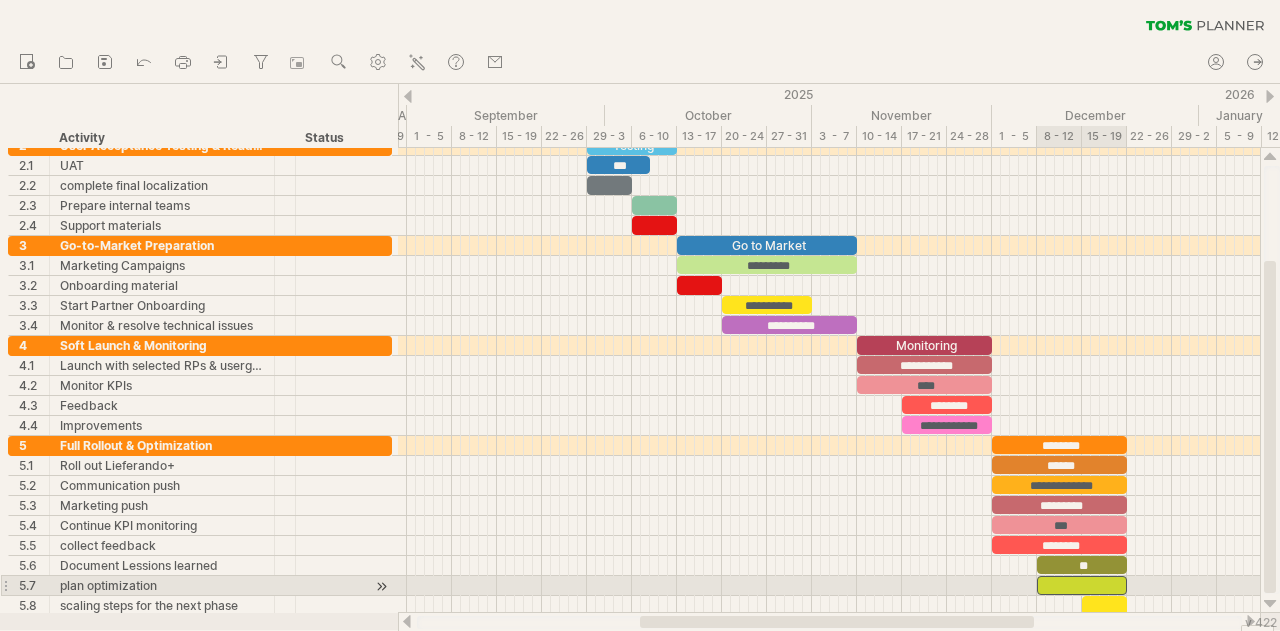 click at bounding box center (1082, 585) 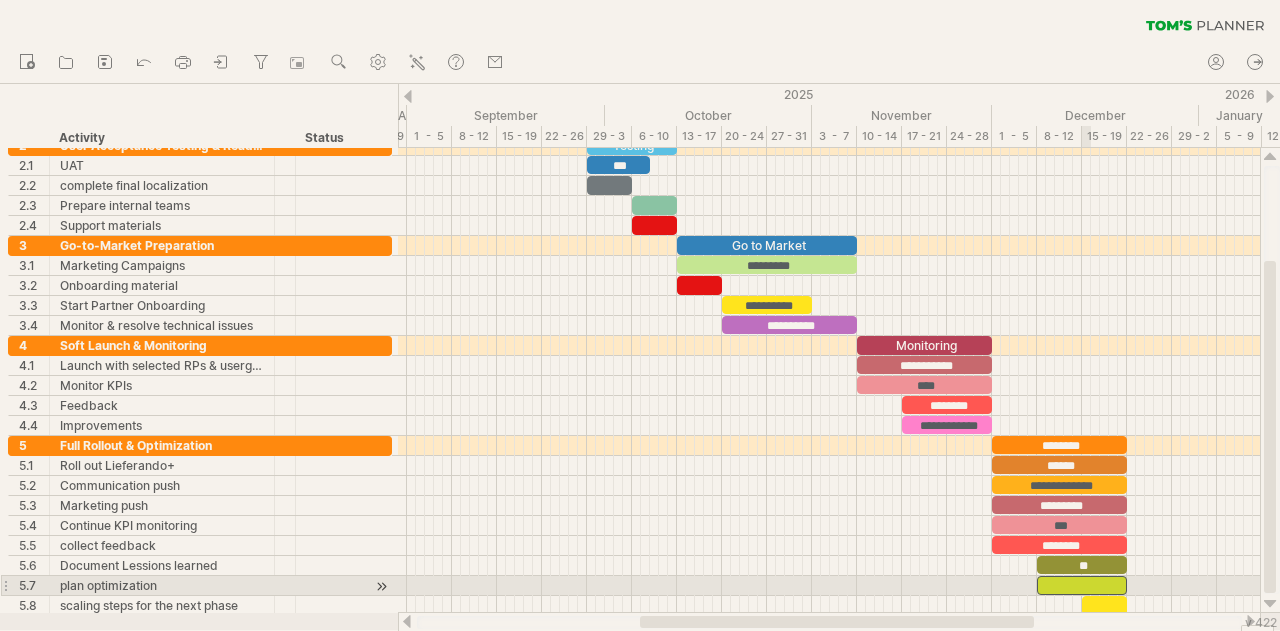type 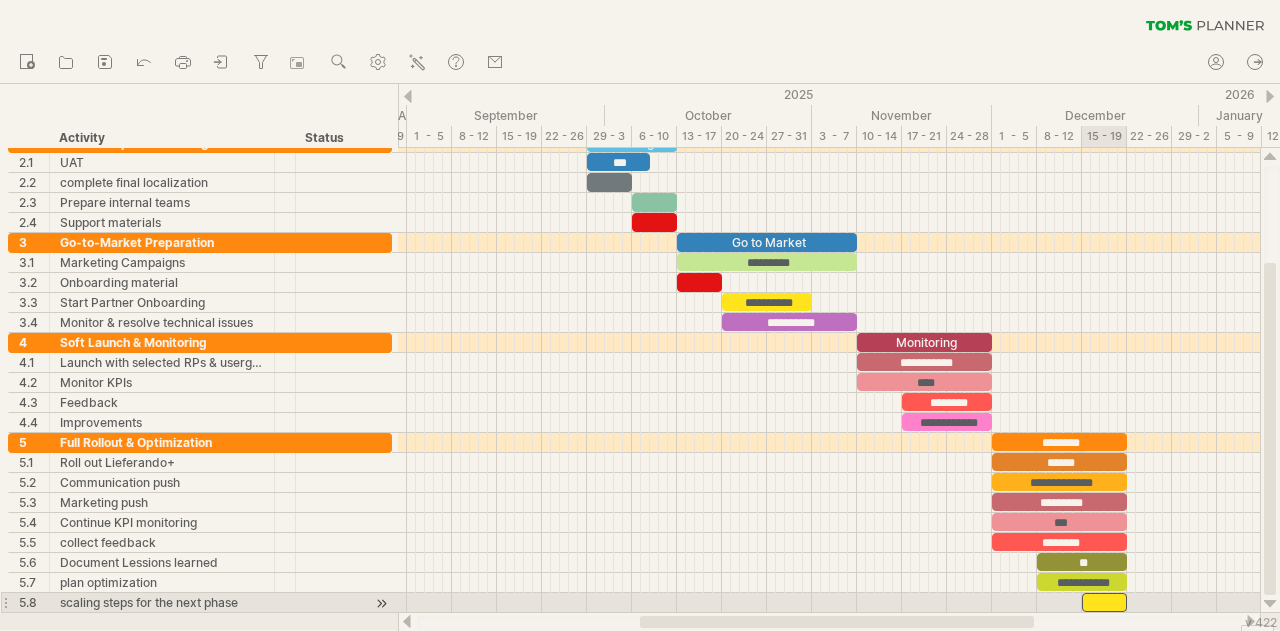click at bounding box center (1104, 602) 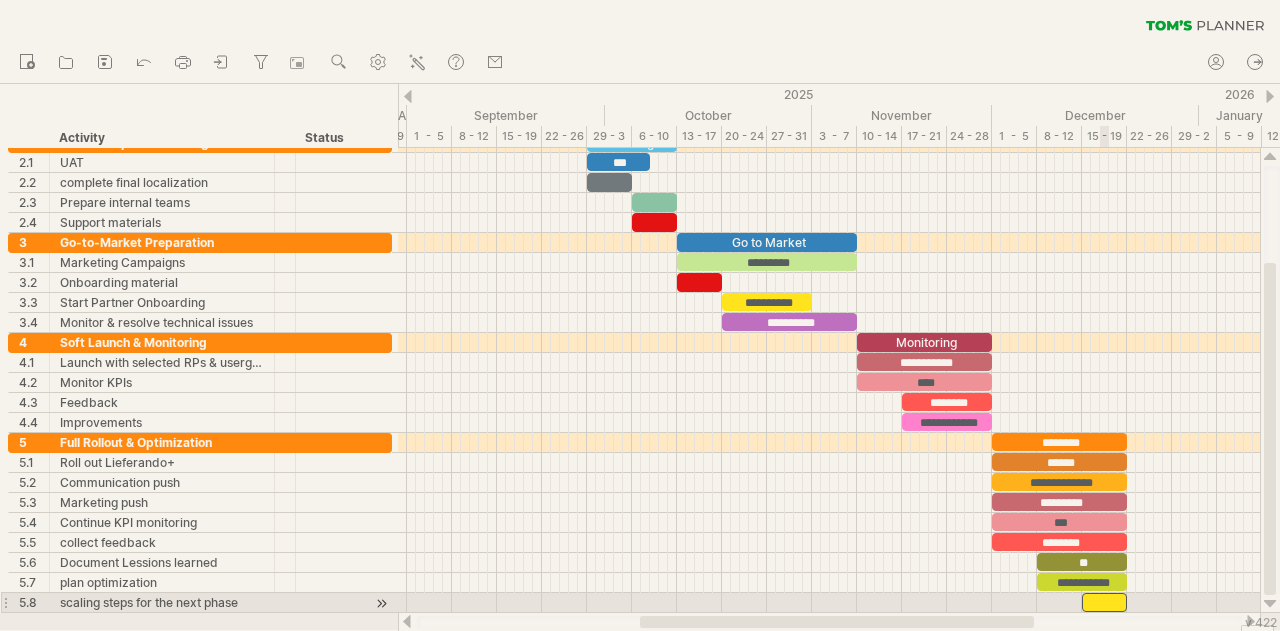 type 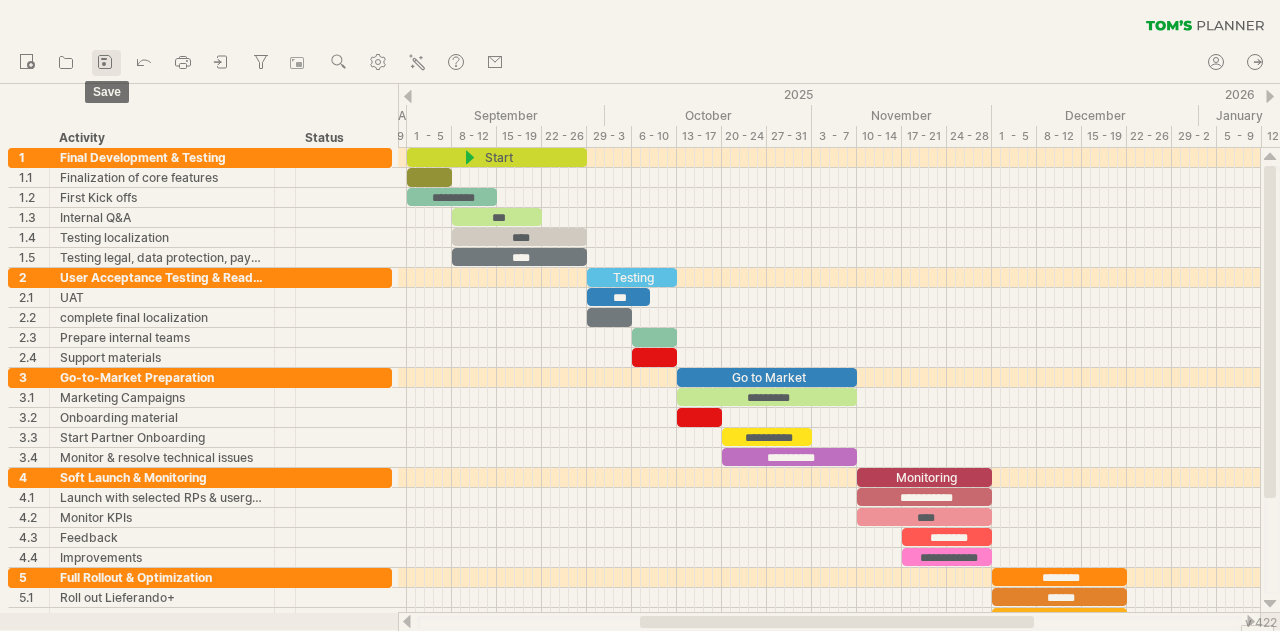 click 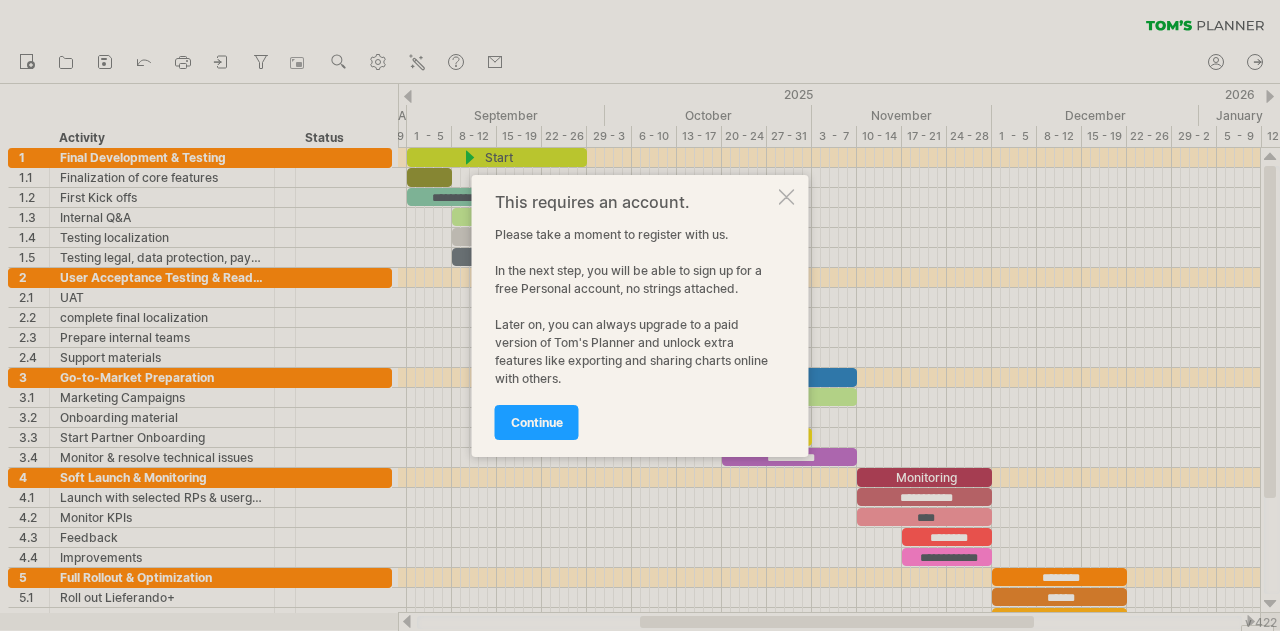 click on "This requires an account." at bounding box center [635, 202] 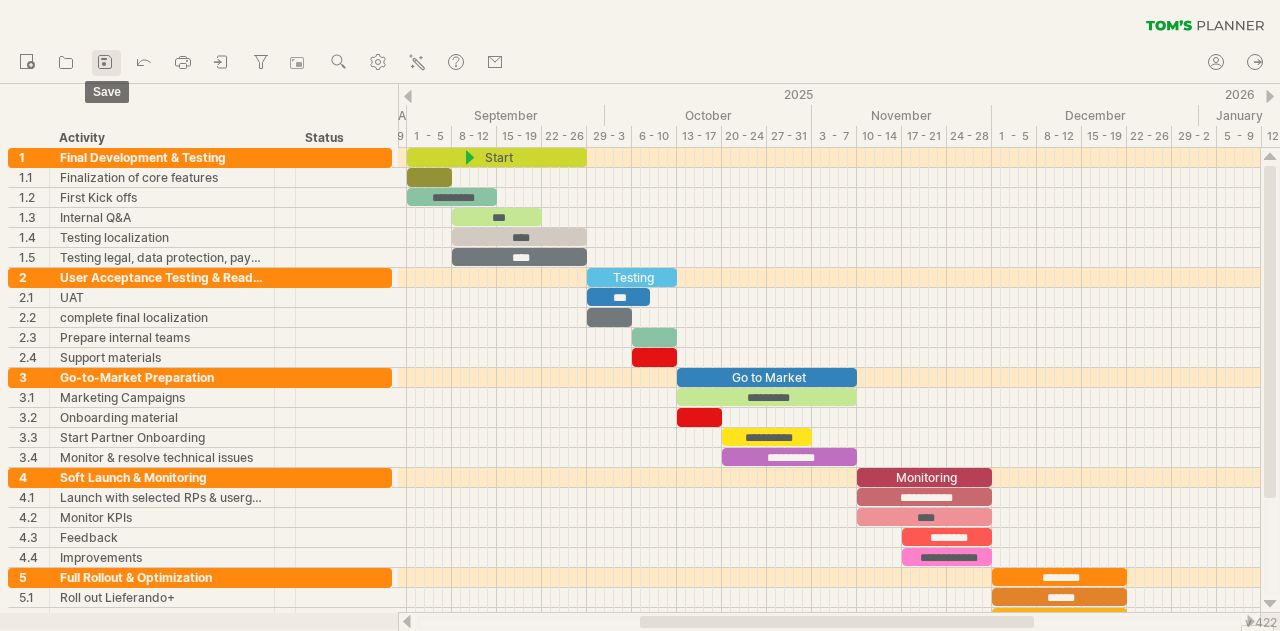 click 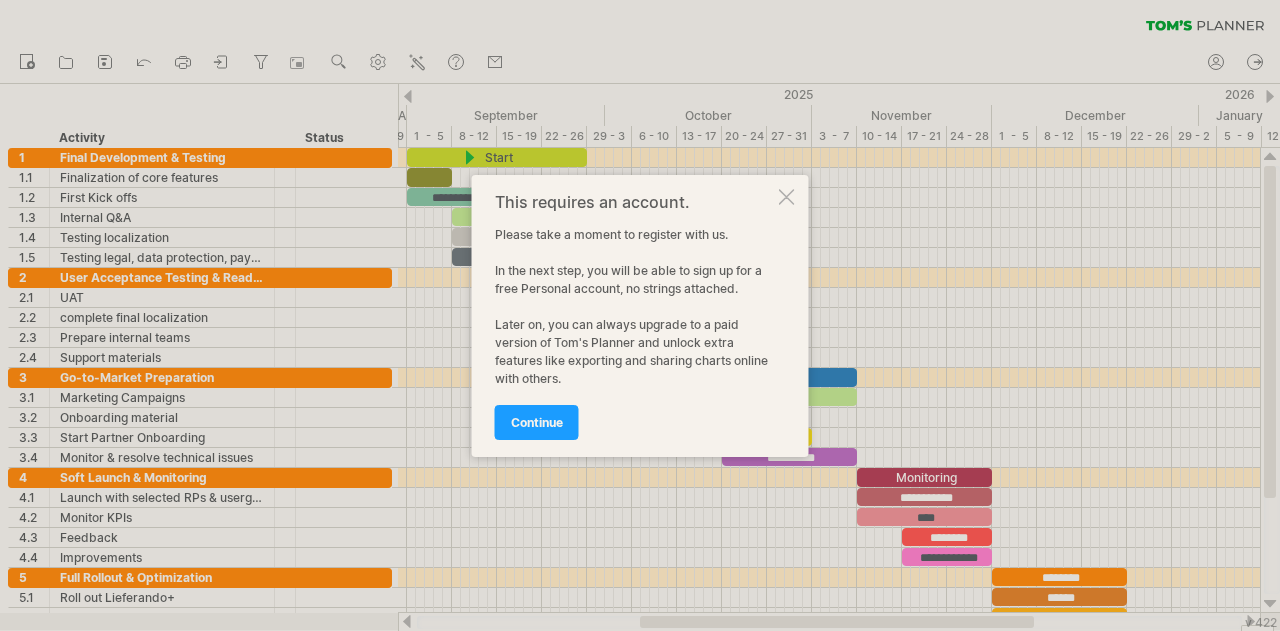 click at bounding box center (787, 197) 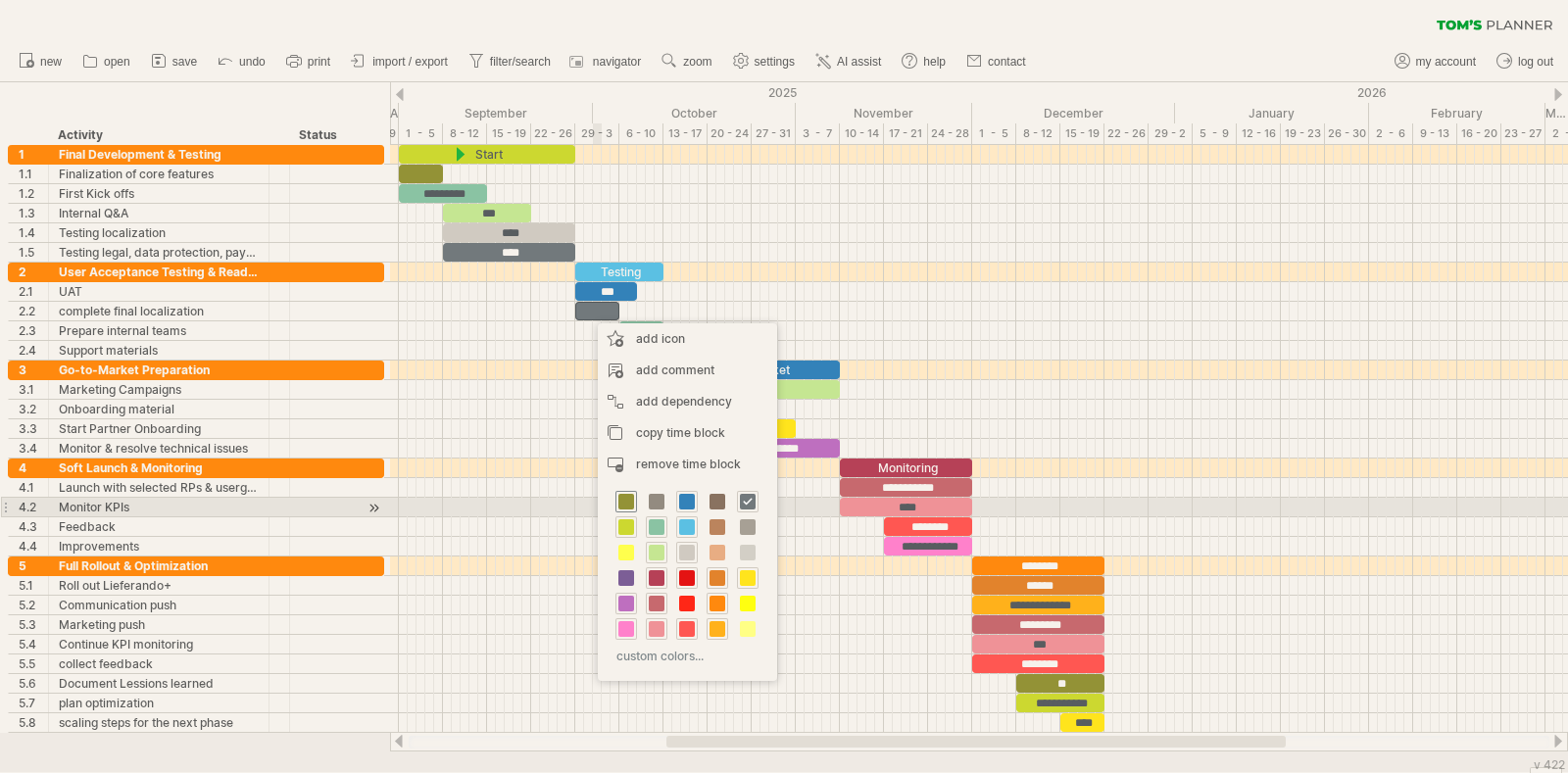 click at bounding box center (626, 502) 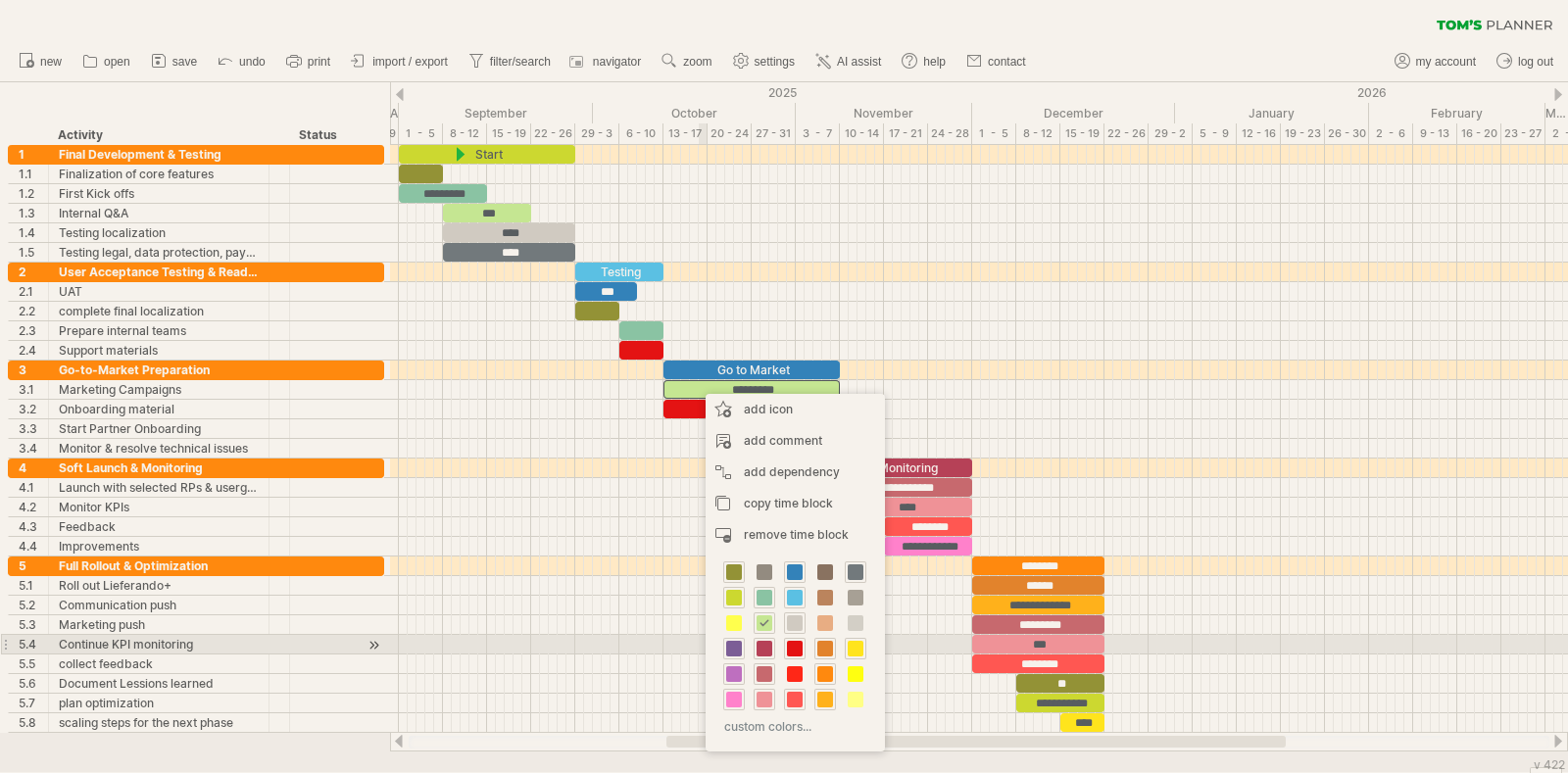 click at bounding box center (734, 649) 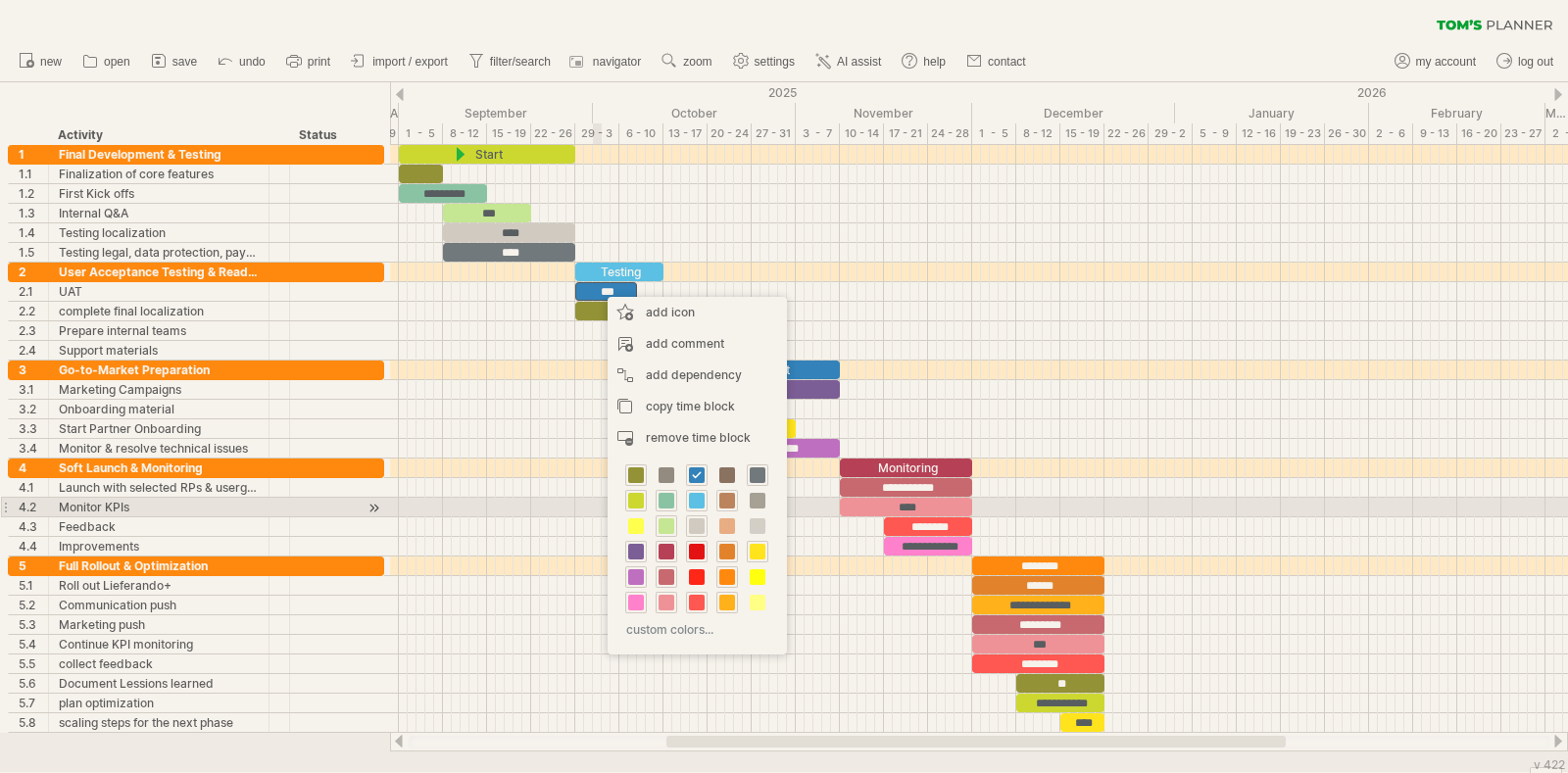 click at bounding box center (727, 501) 